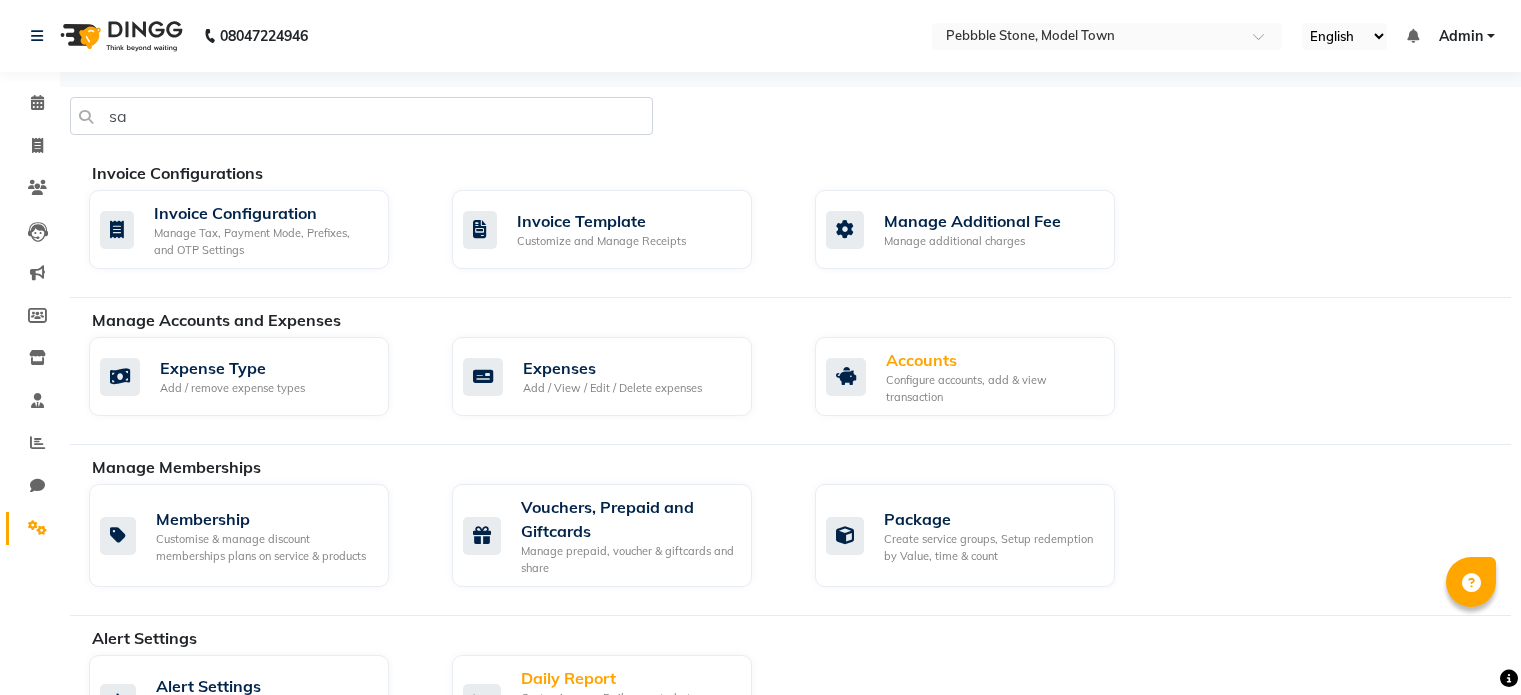 scroll, scrollTop: 0, scrollLeft: 0, axis: both 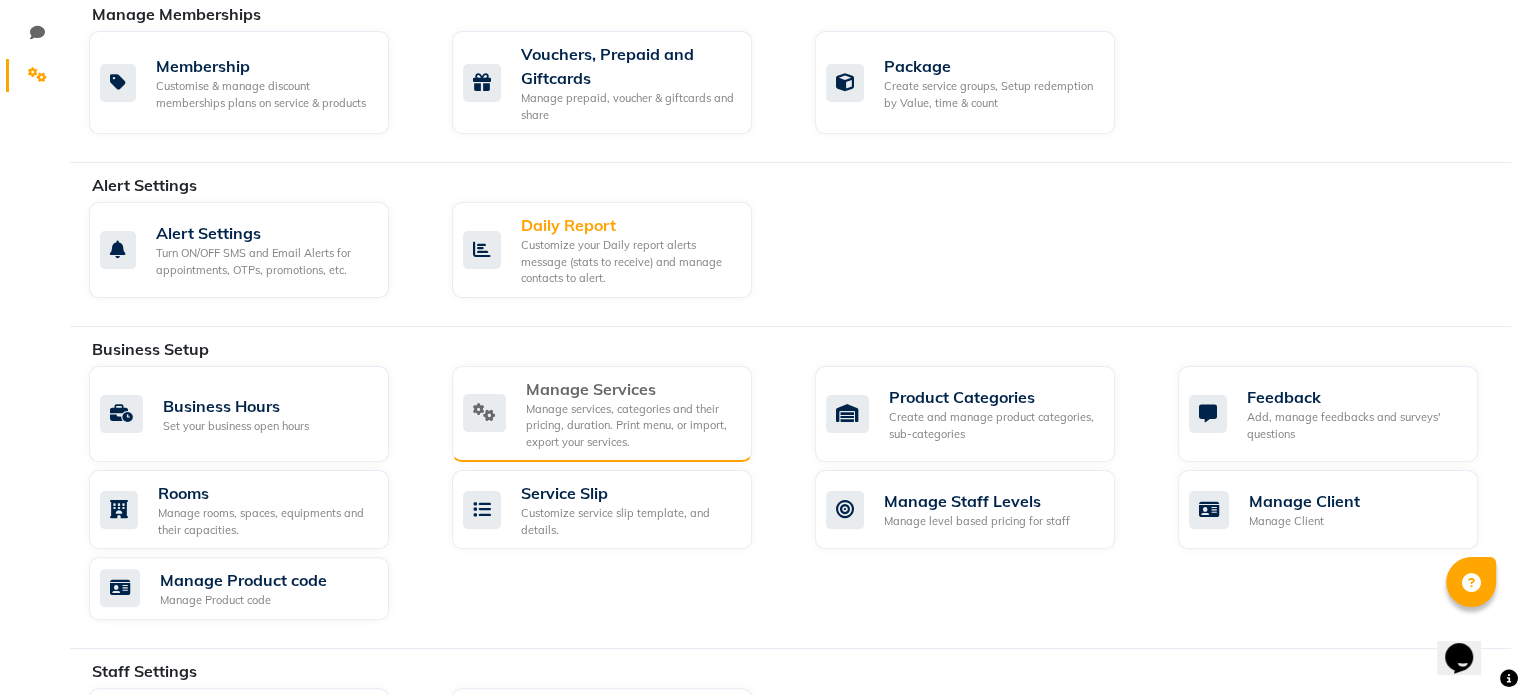 click on "Manage Services" 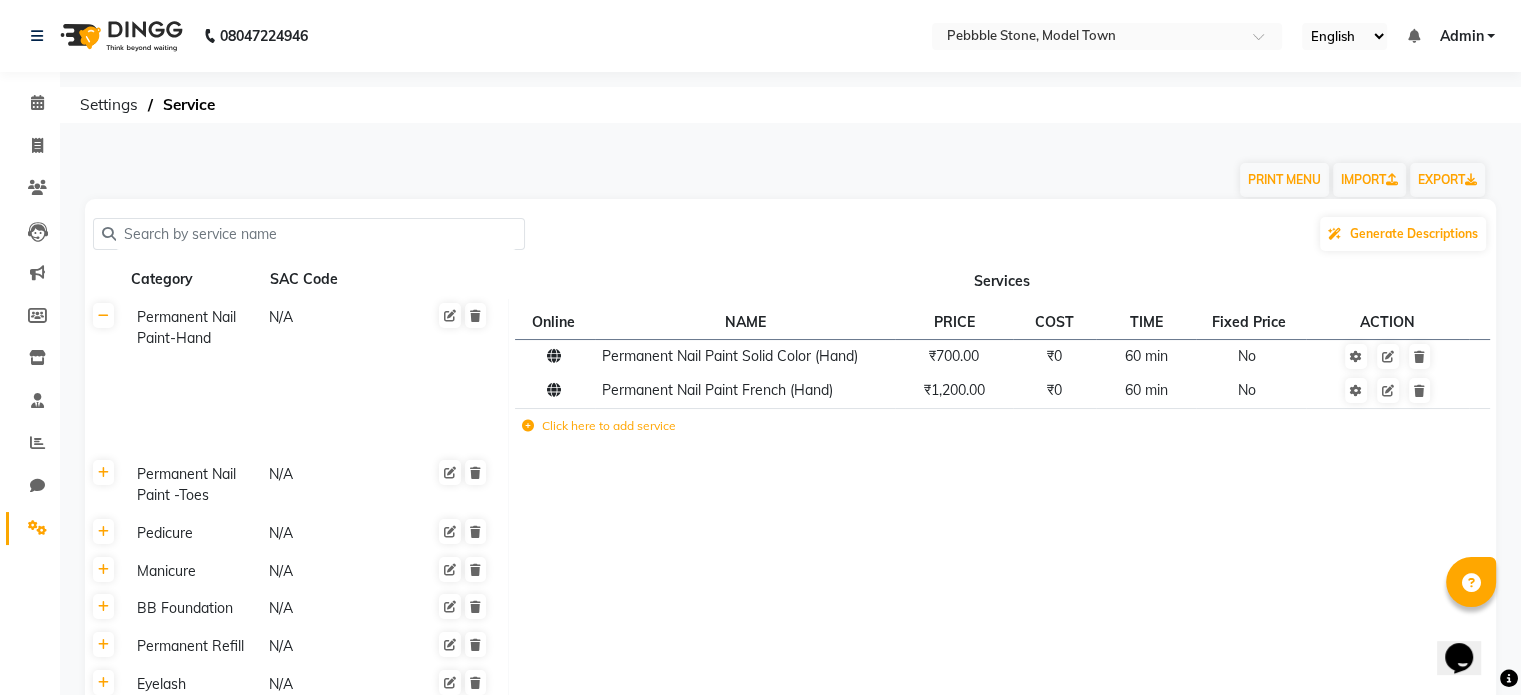 click 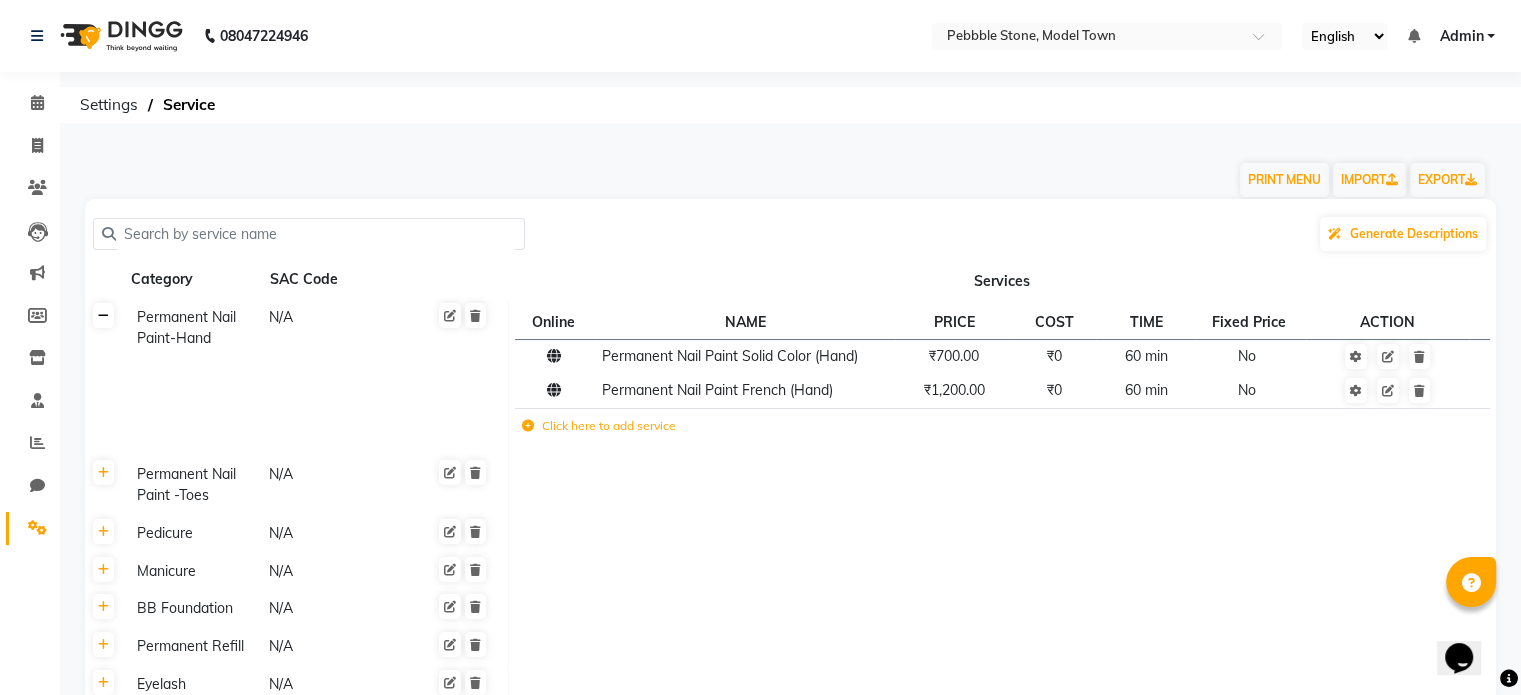 drag, startPoint x: 114, startPoint y: 322, endPoint x: 97, endPoint y: 329, distance: 18.384777 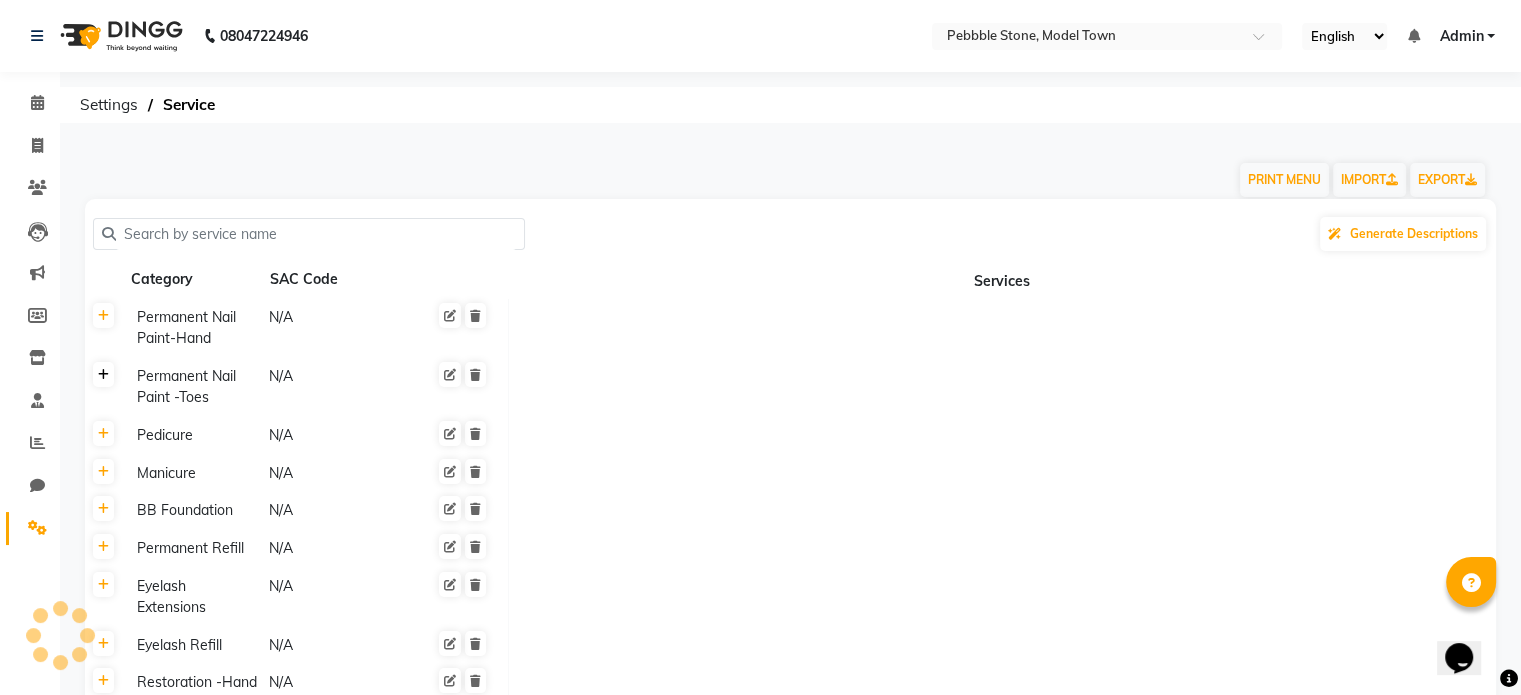 click 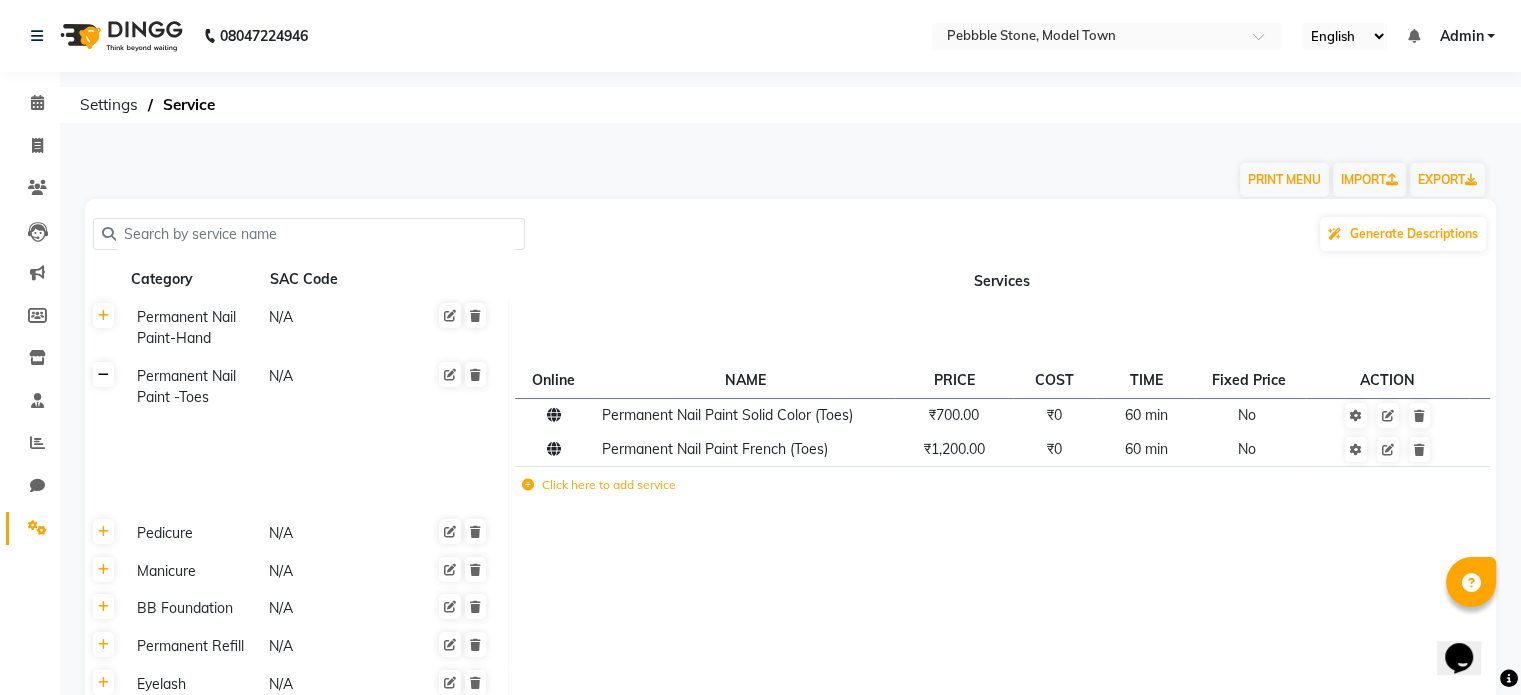 click 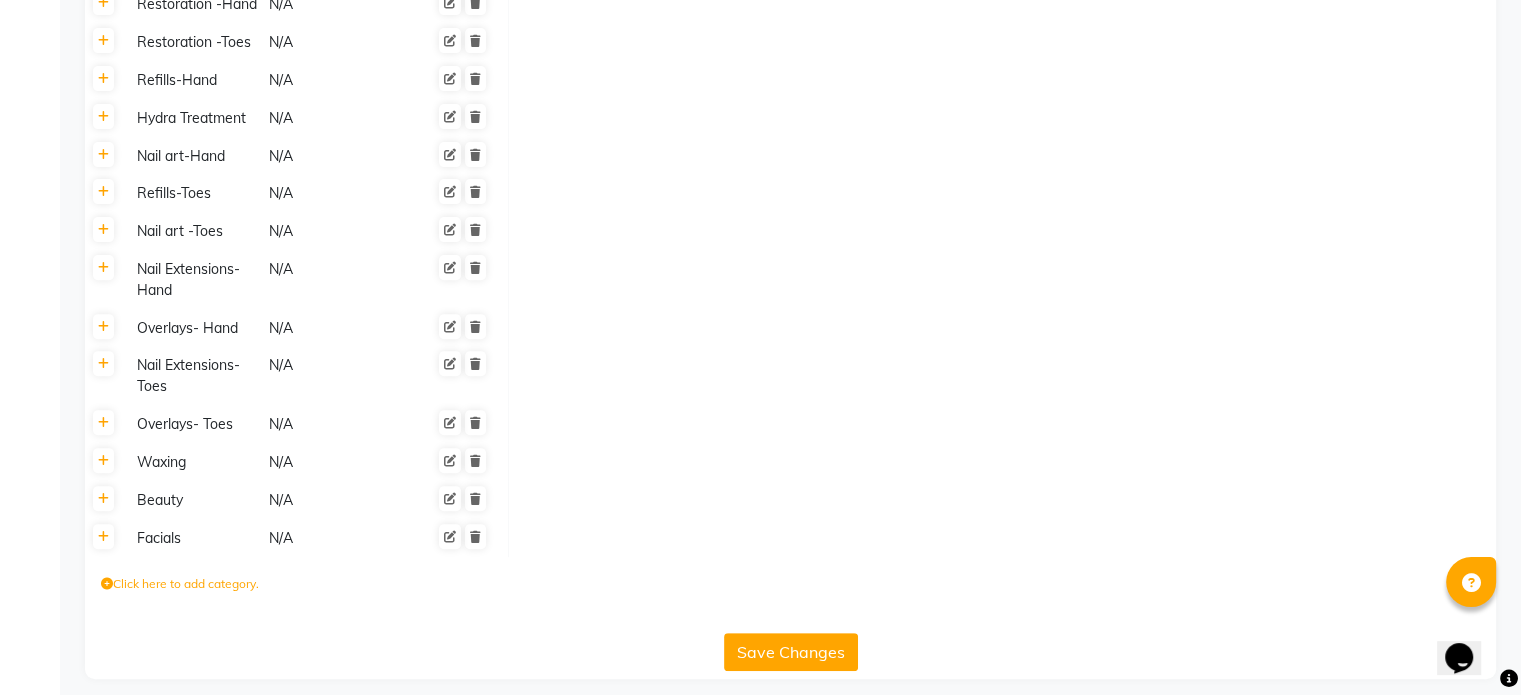 scroll, scrollTop: 692, scrollLeft: 0, axis: vertical 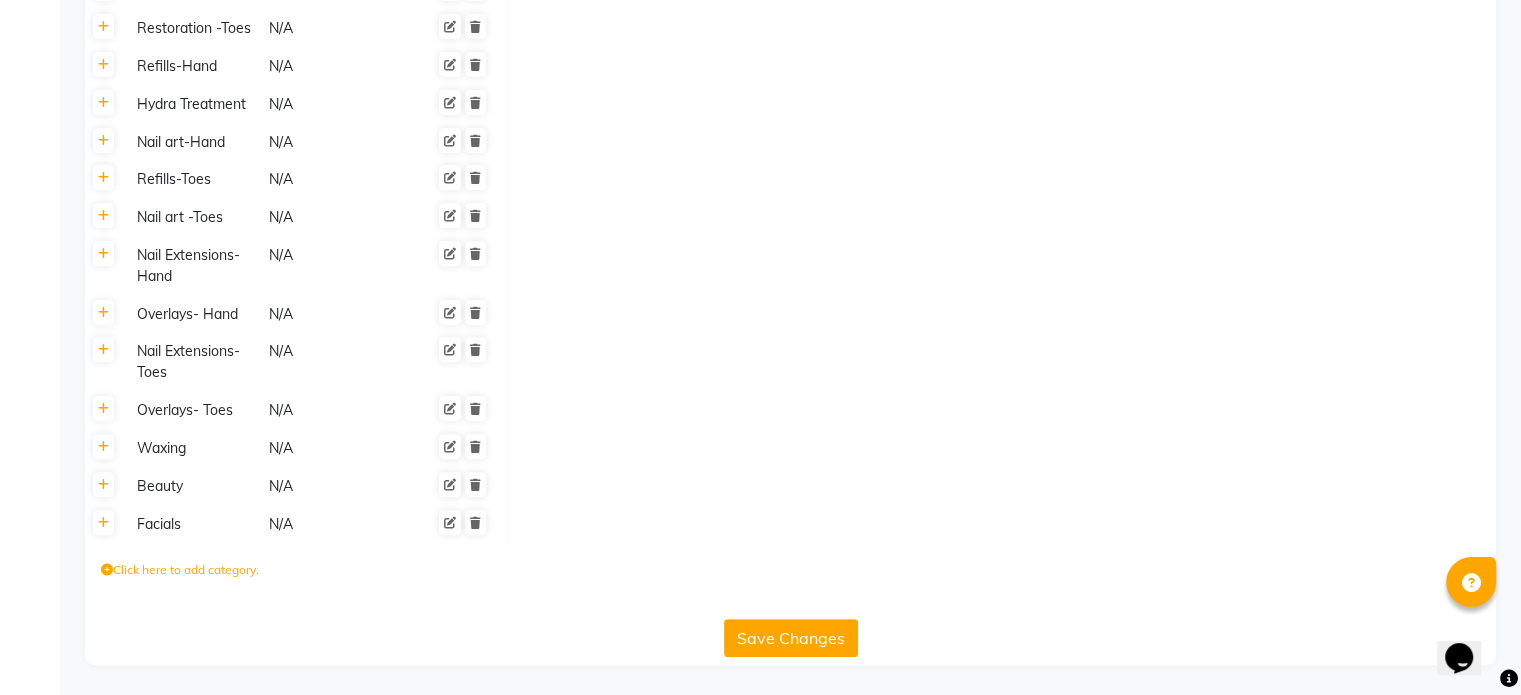 click on "Click here to add category." 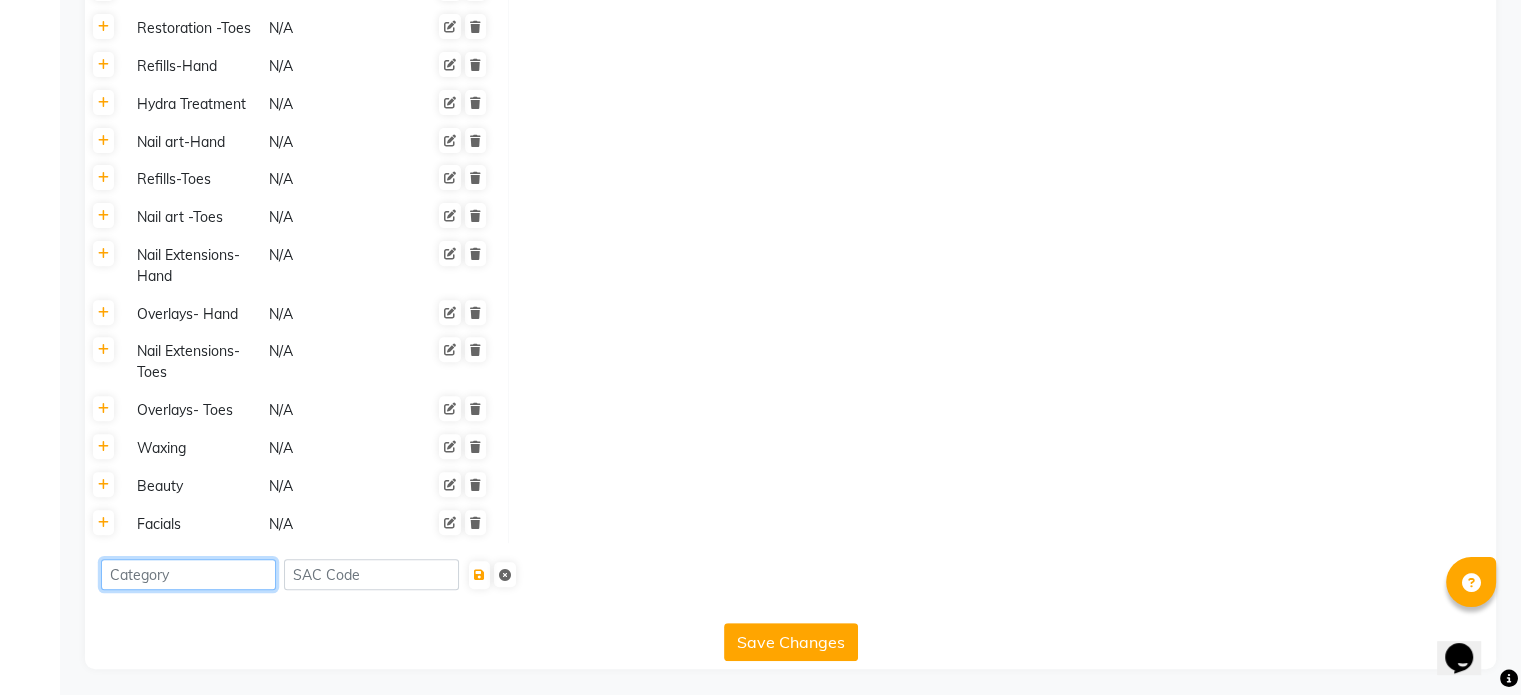 click 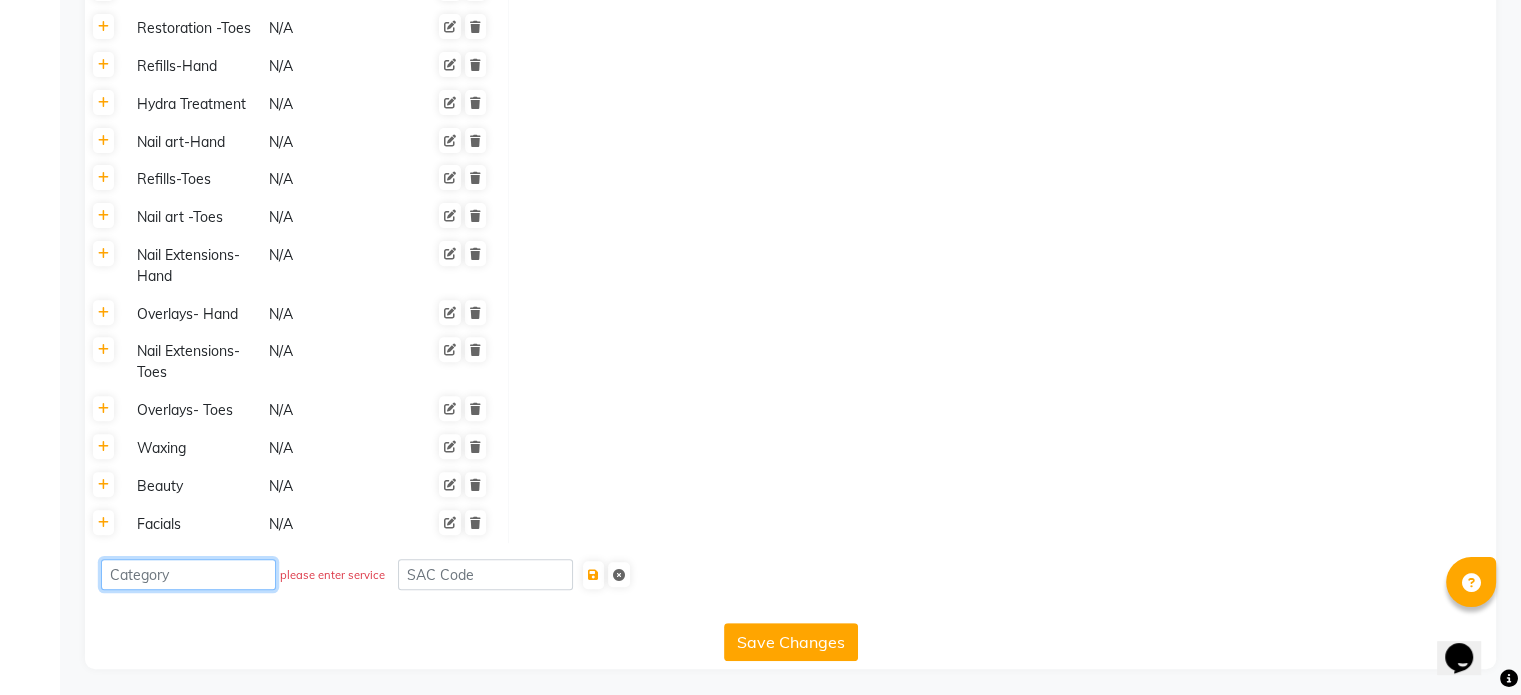 paste on "Brush Art" 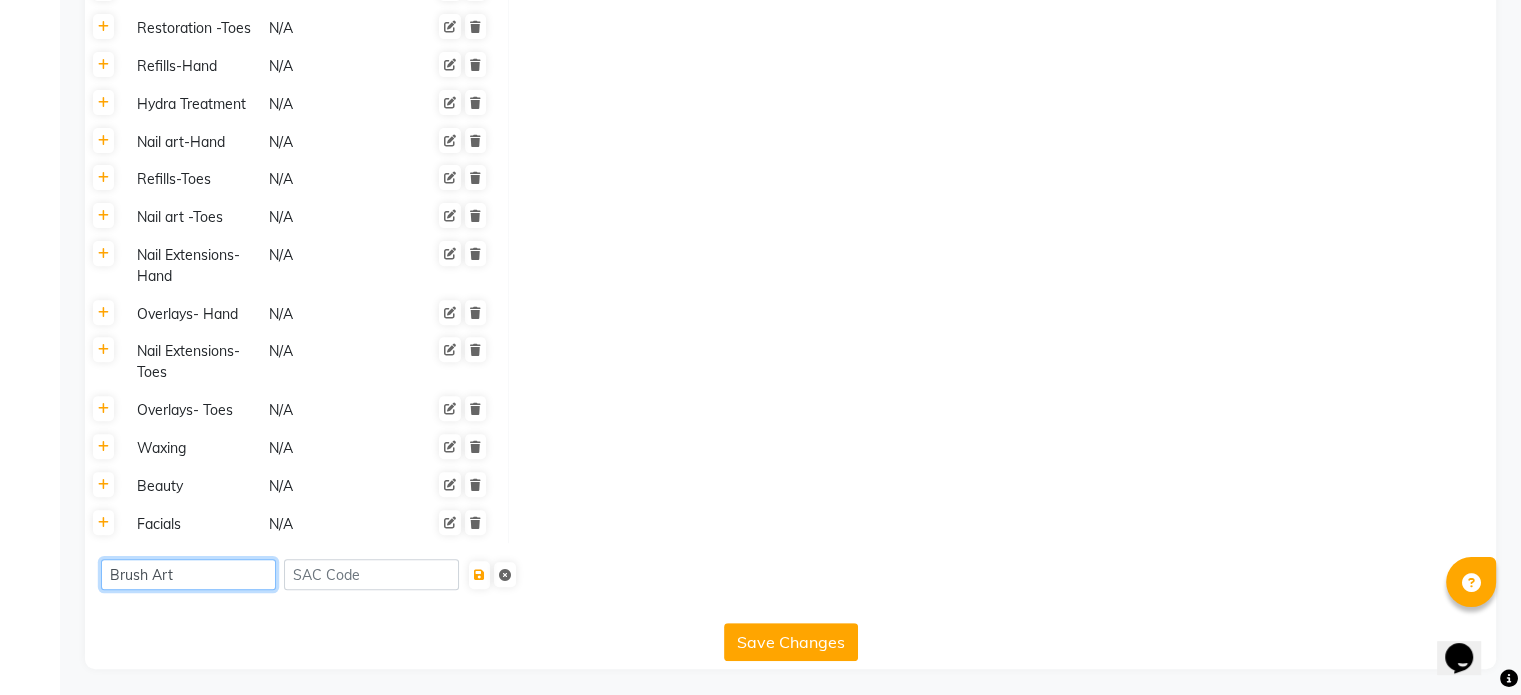type on "Brush Art" 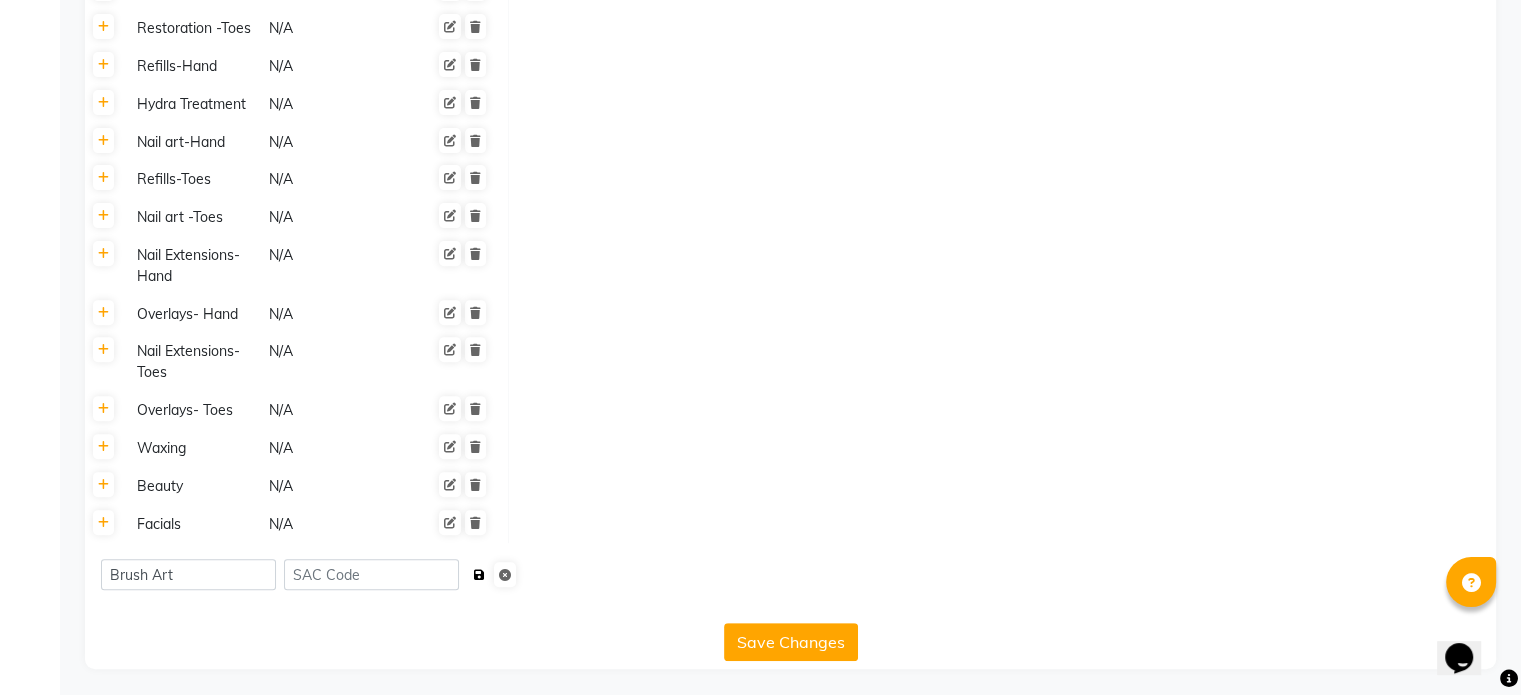 click at bounding box center (479, 575) 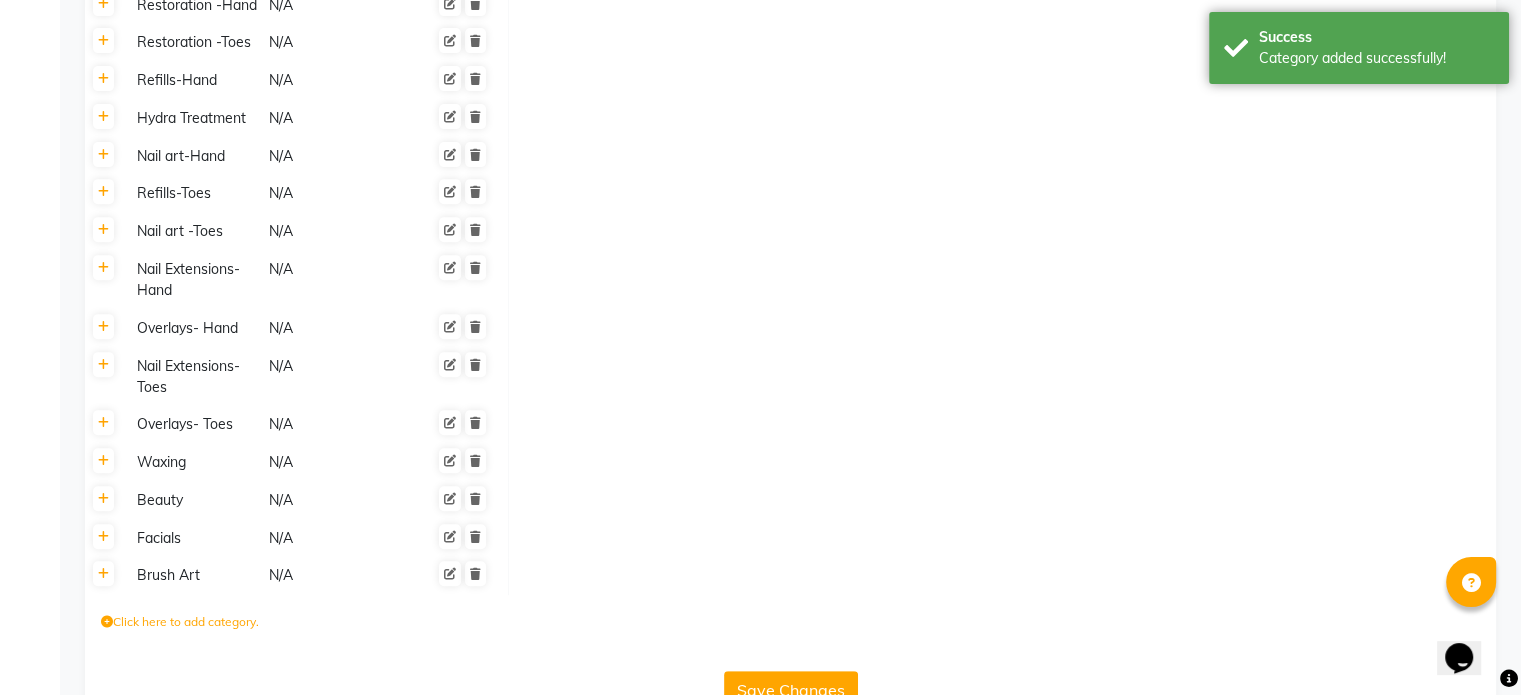 scroll, scrollTop: 830, scrollLeft: 0, axis: vertical 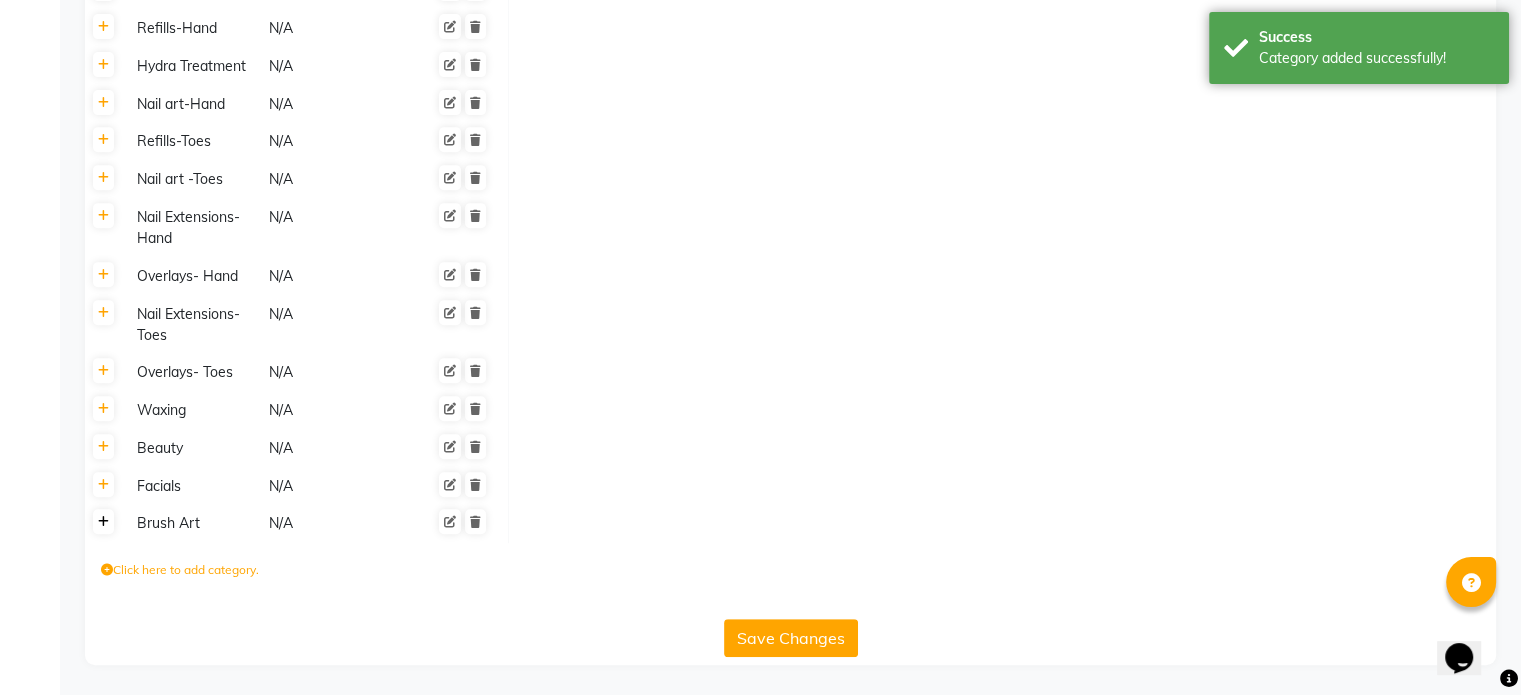 click 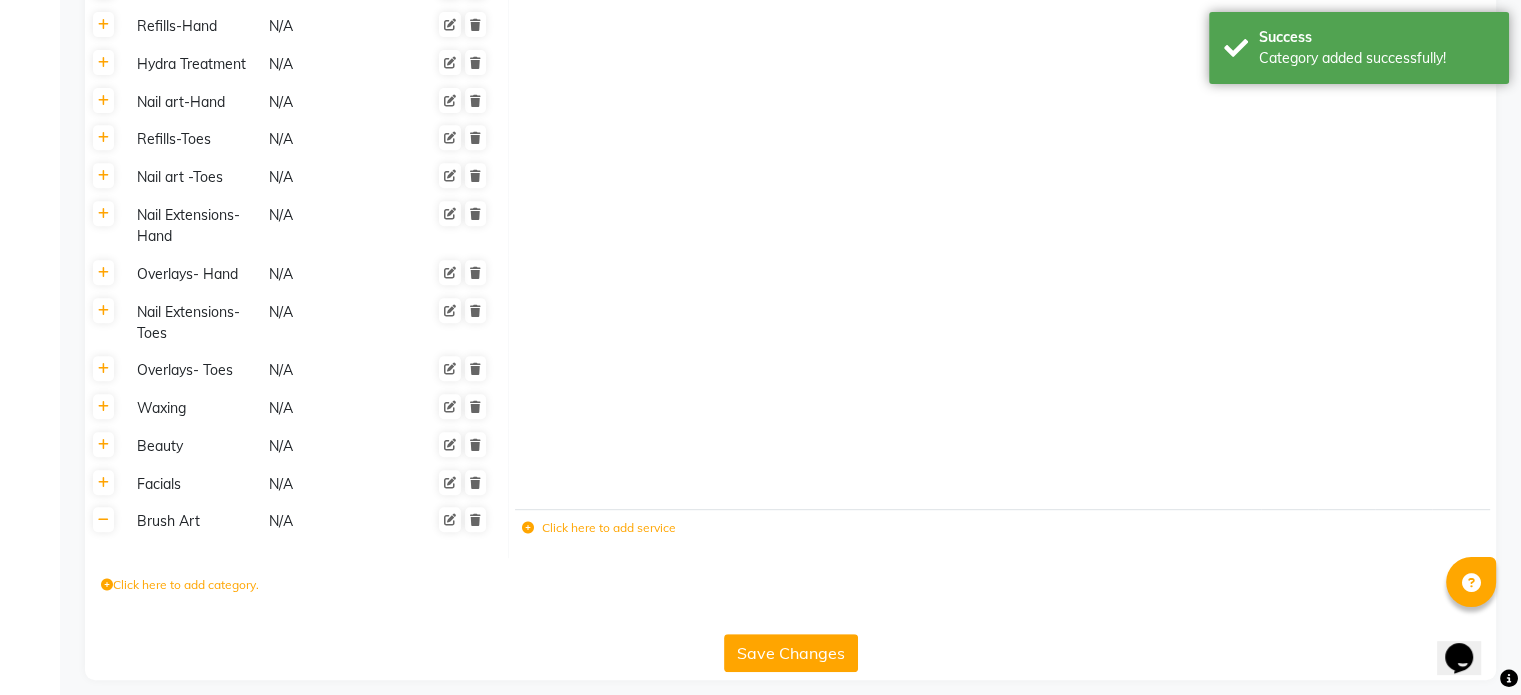 click on "Click here to add service" 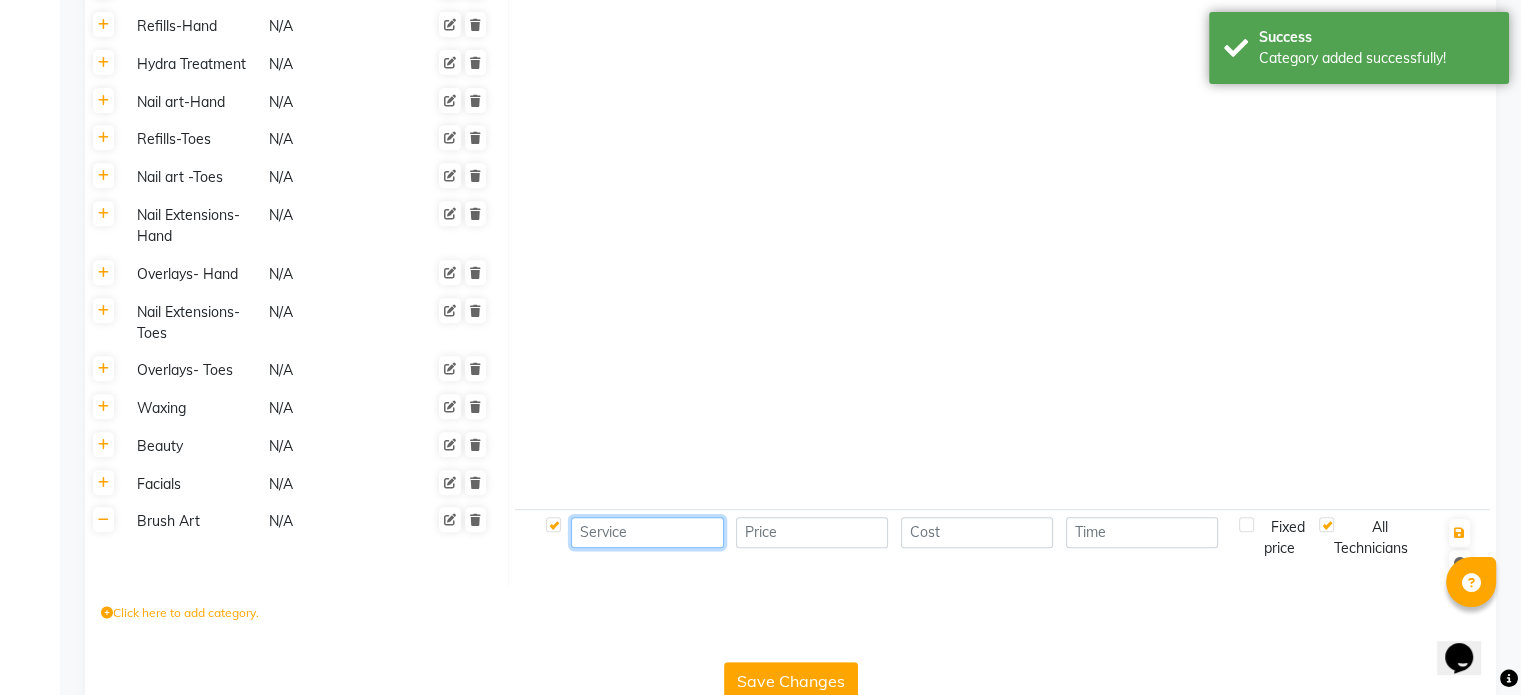 click 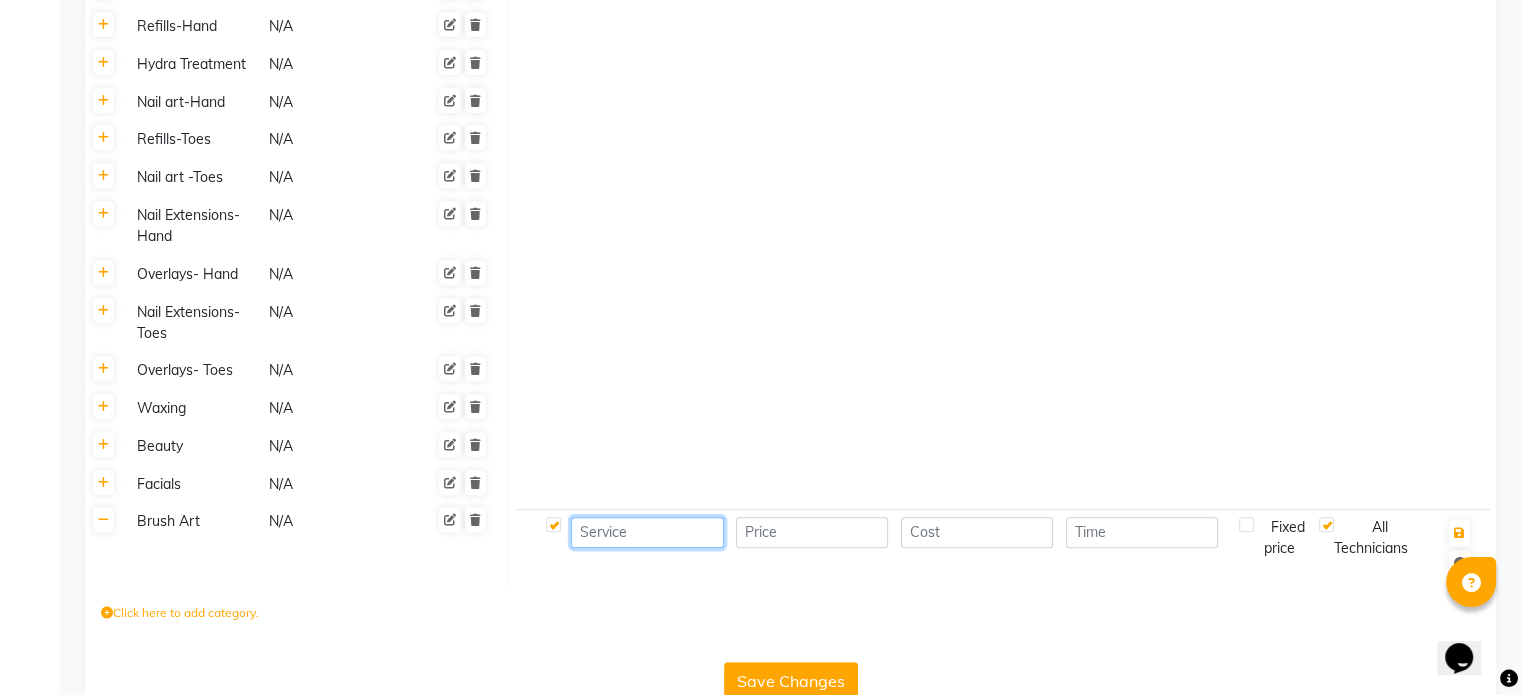 paste on "Brush Art" 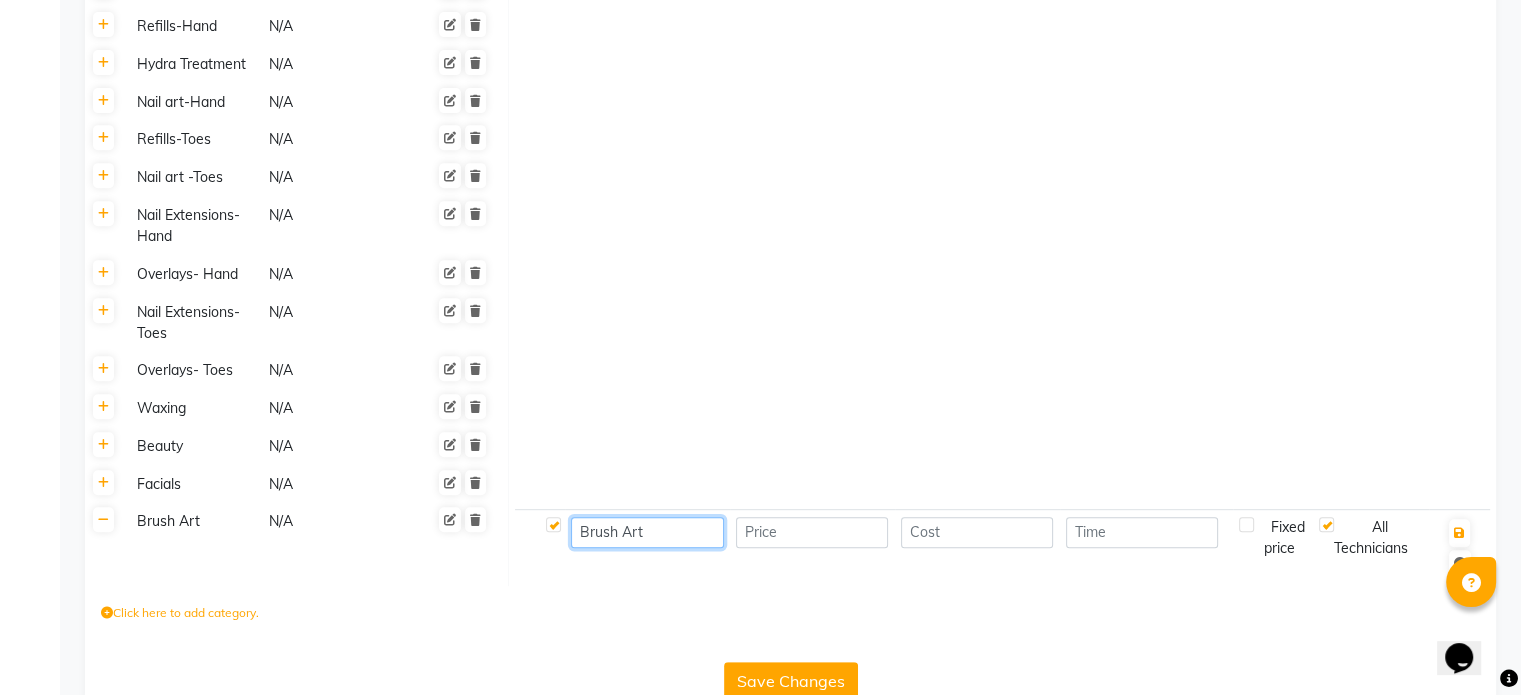 type on "Brush Art" 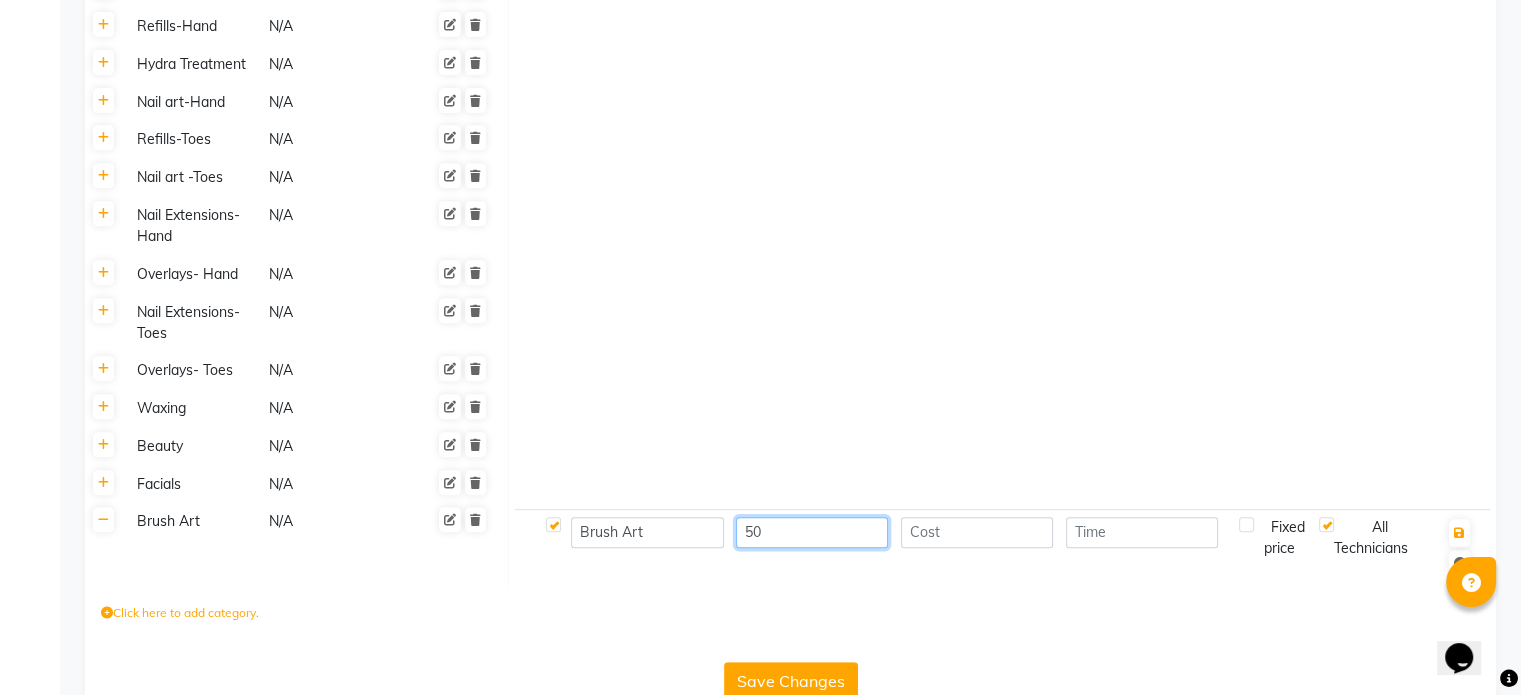 type on "50" 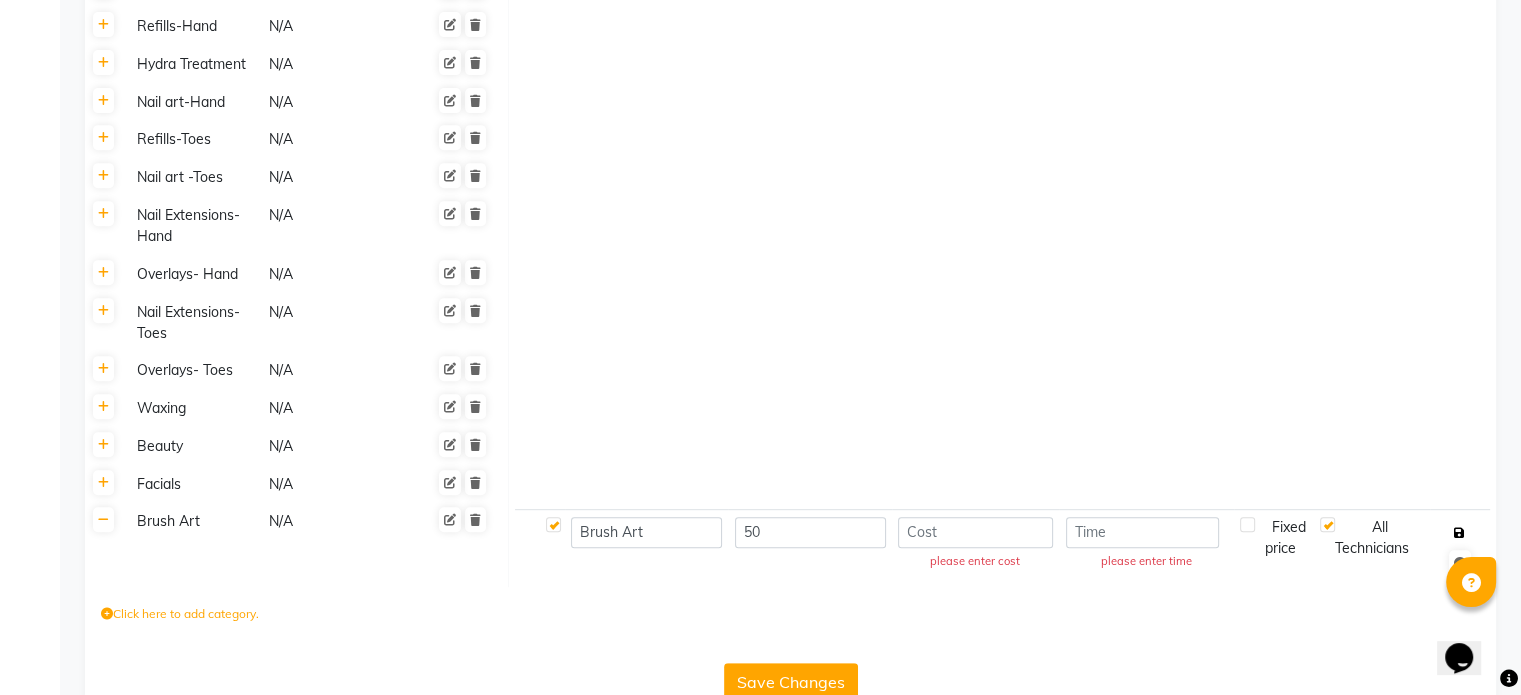 click at bounding box center (1459, 533) 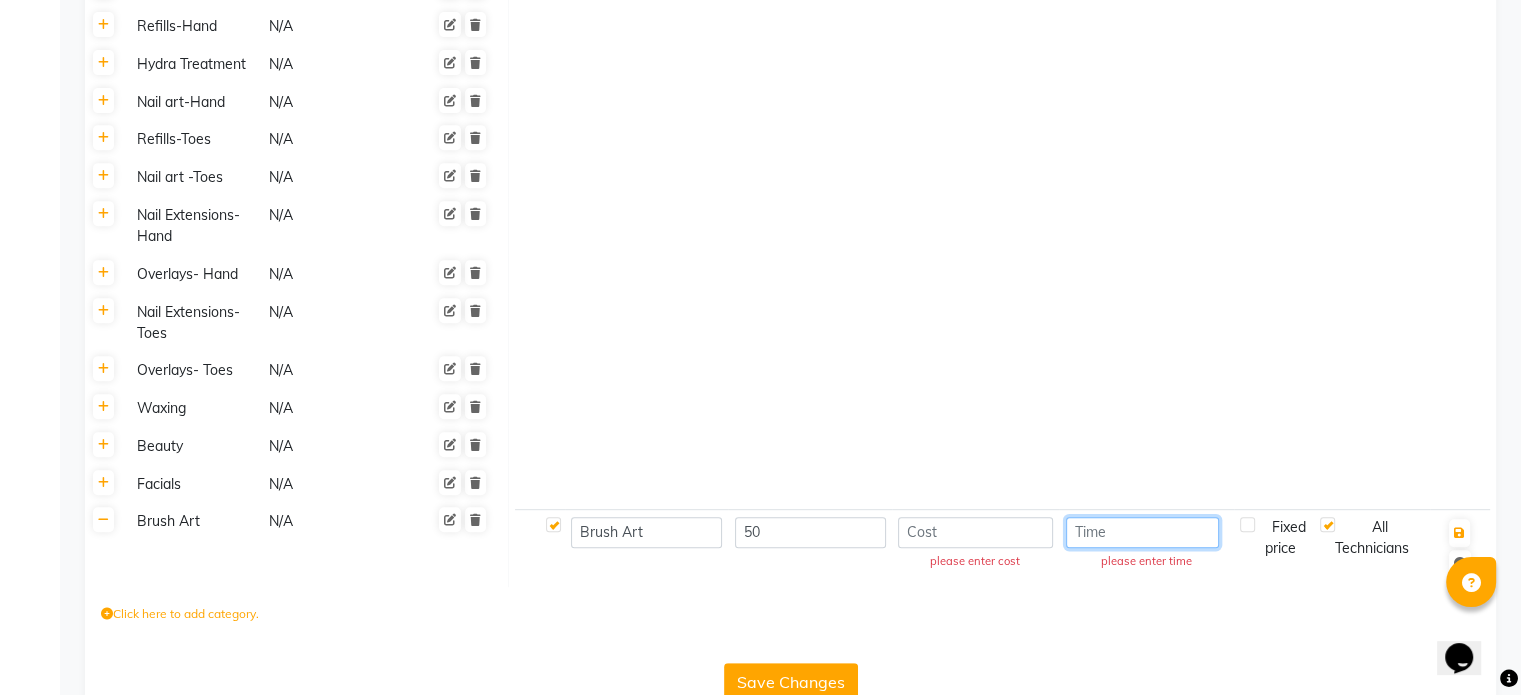 click 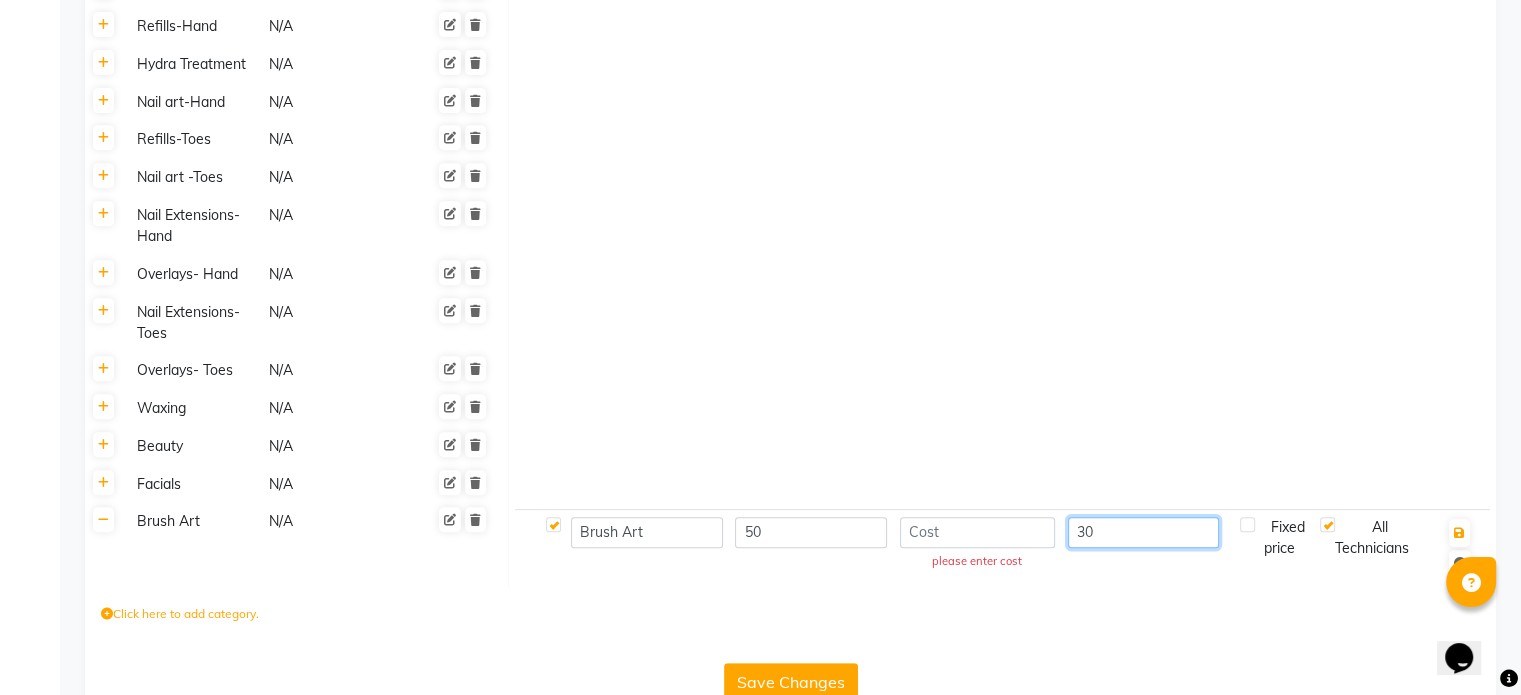 type on "30" 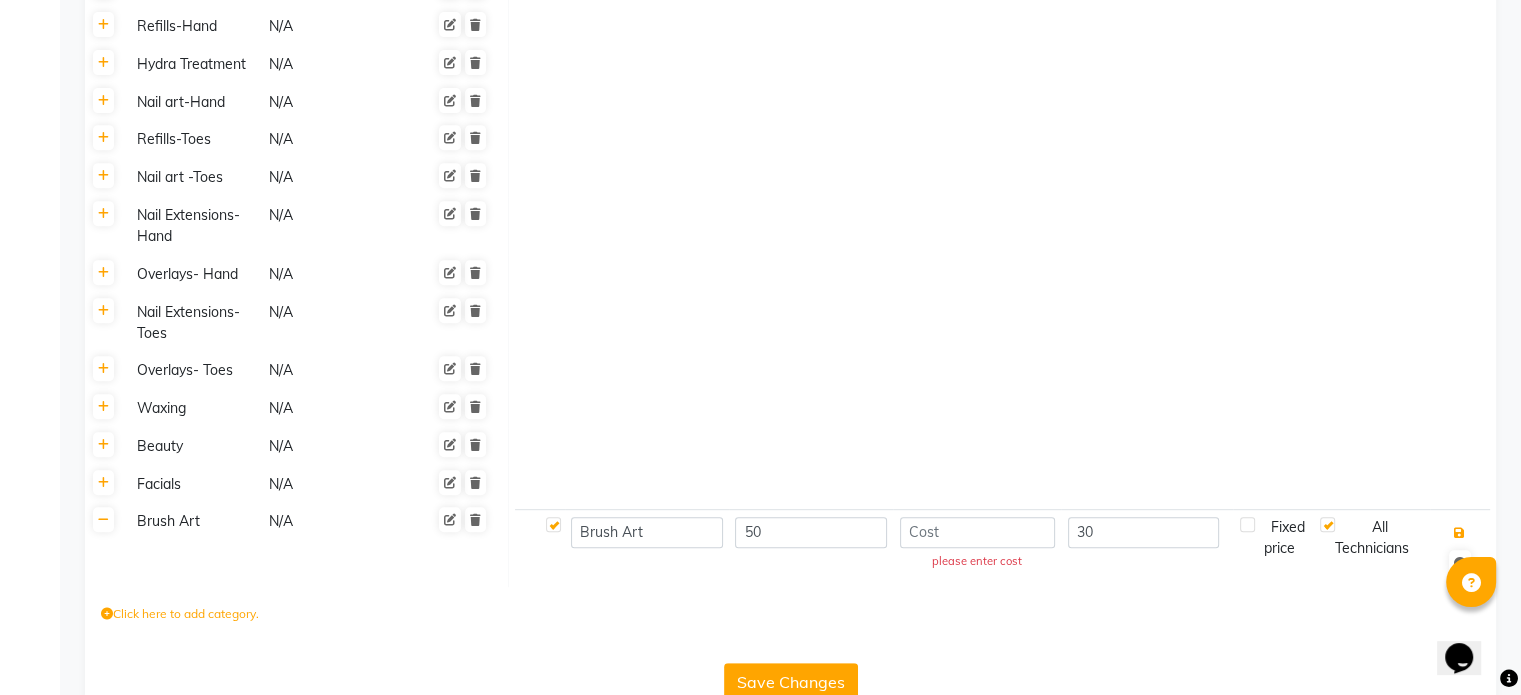 type 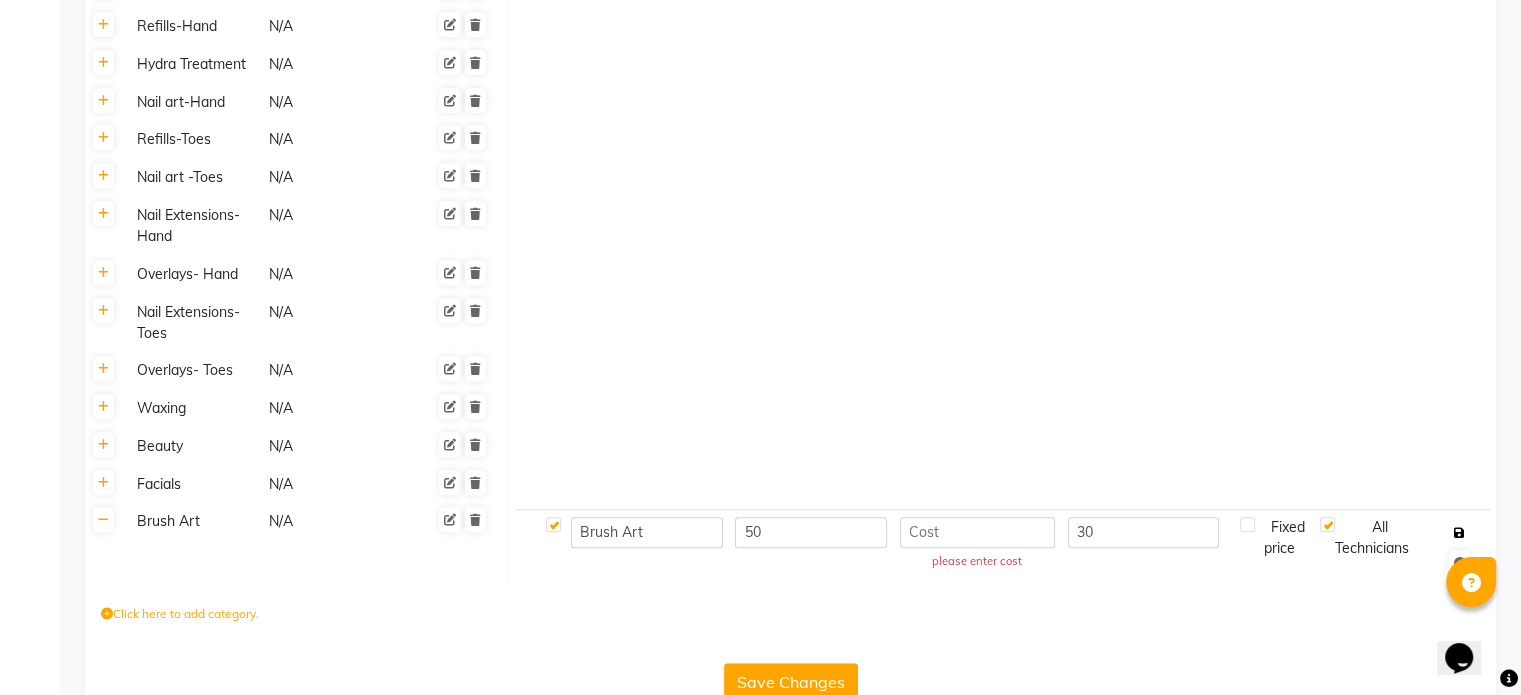 click at bounding box center (1459, 533) 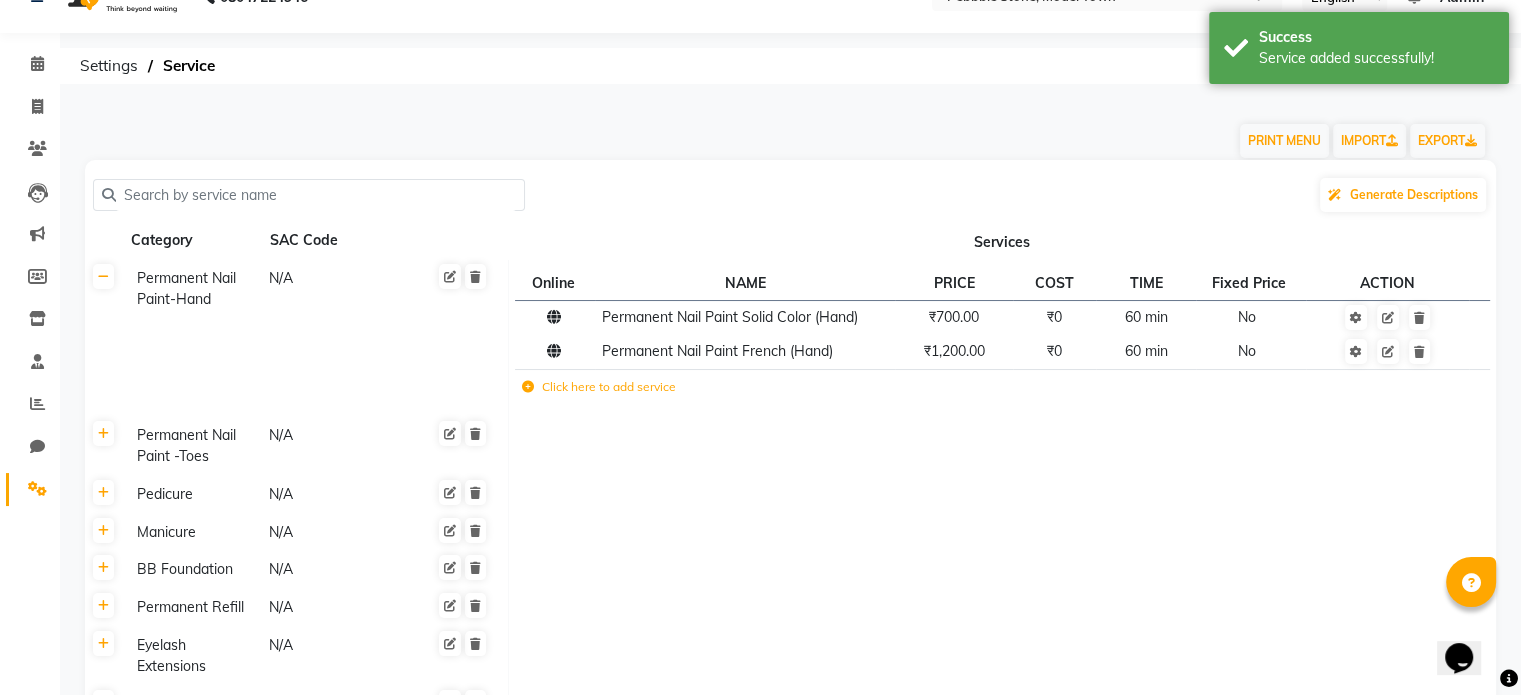 scroll, scrollTop: 29, scrollLeft: 0, axis: vertical 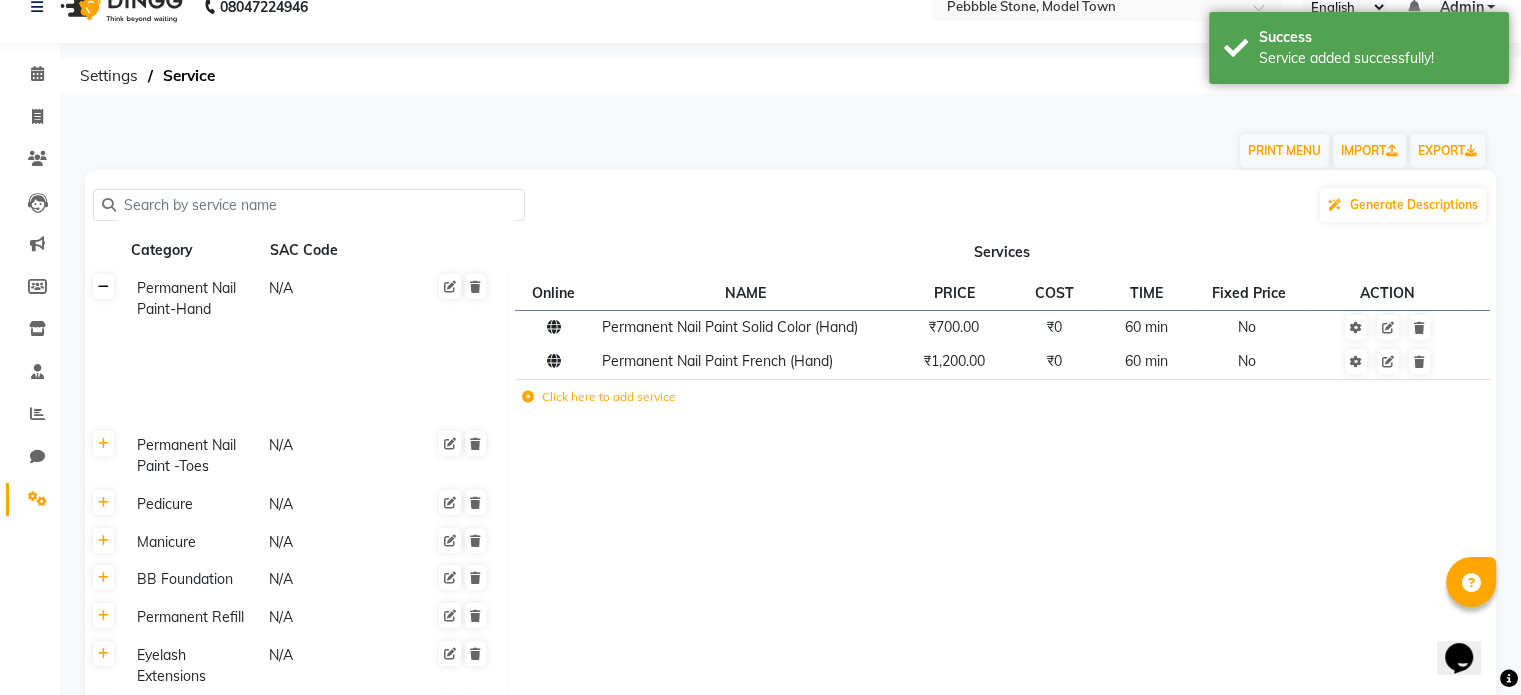 click 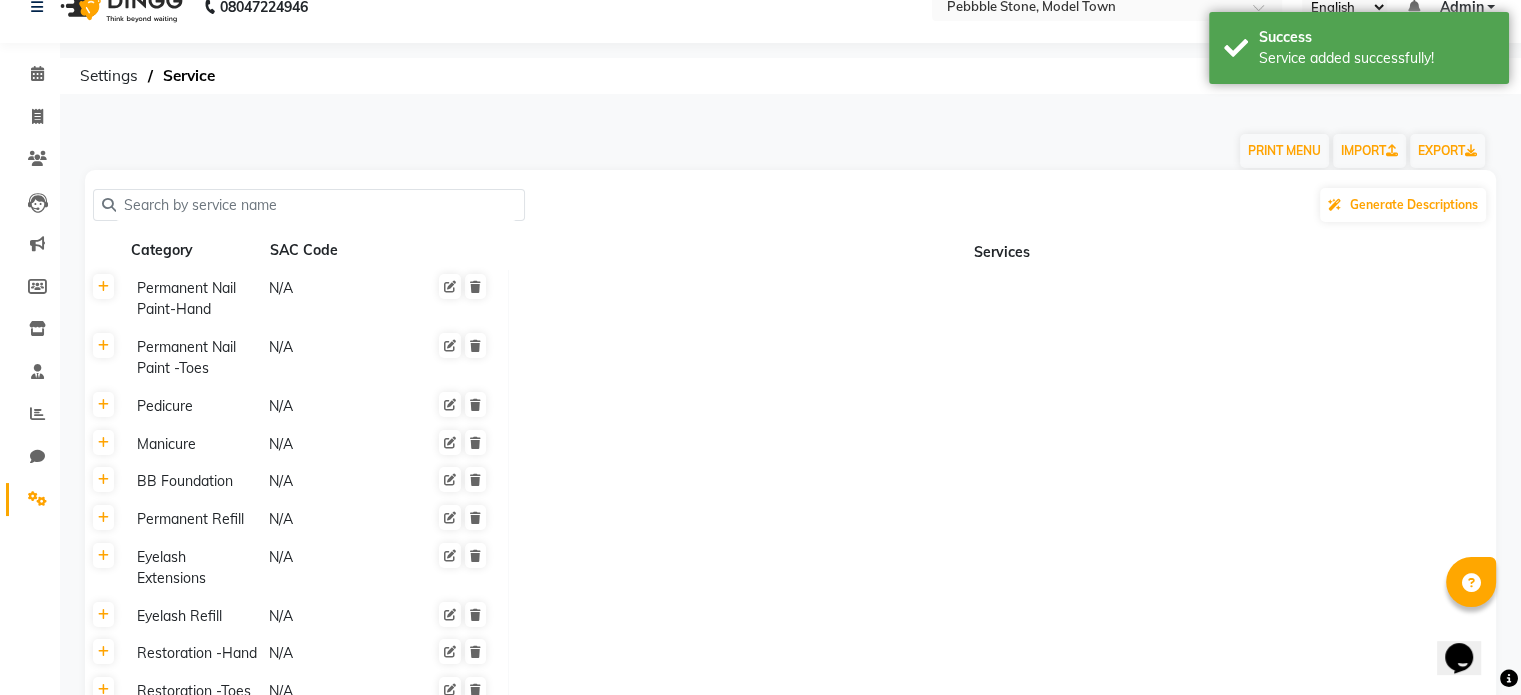 click 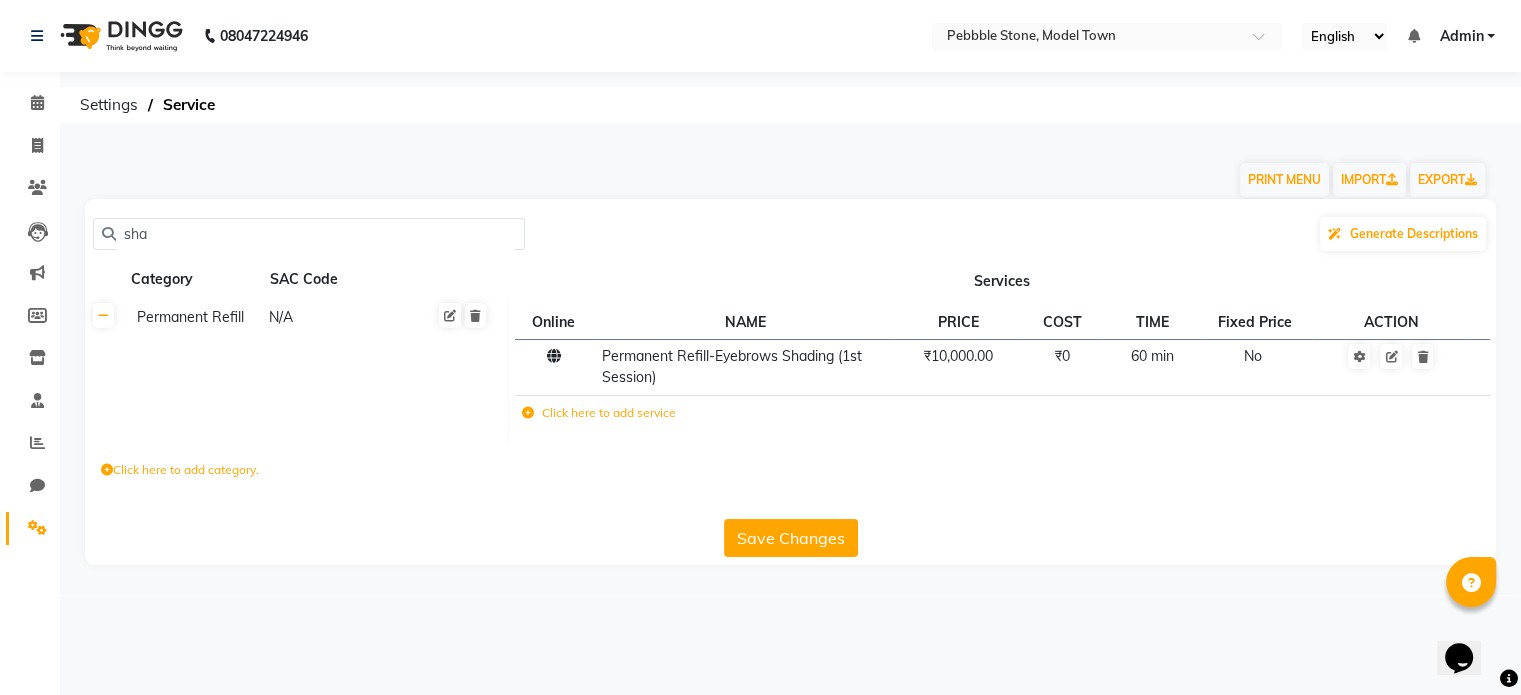 scroll, scrollTop: 0, scrollLeft: 0, axis: both 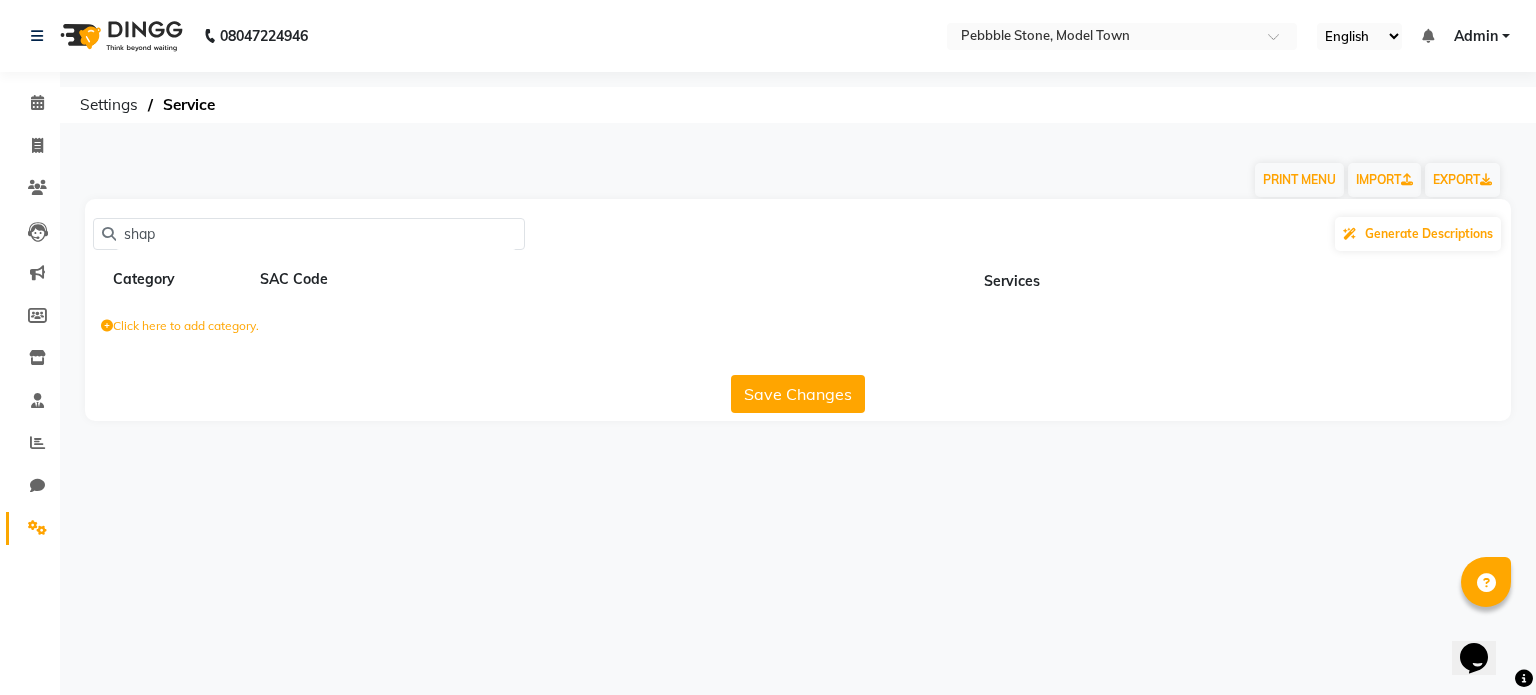 type on "shap" 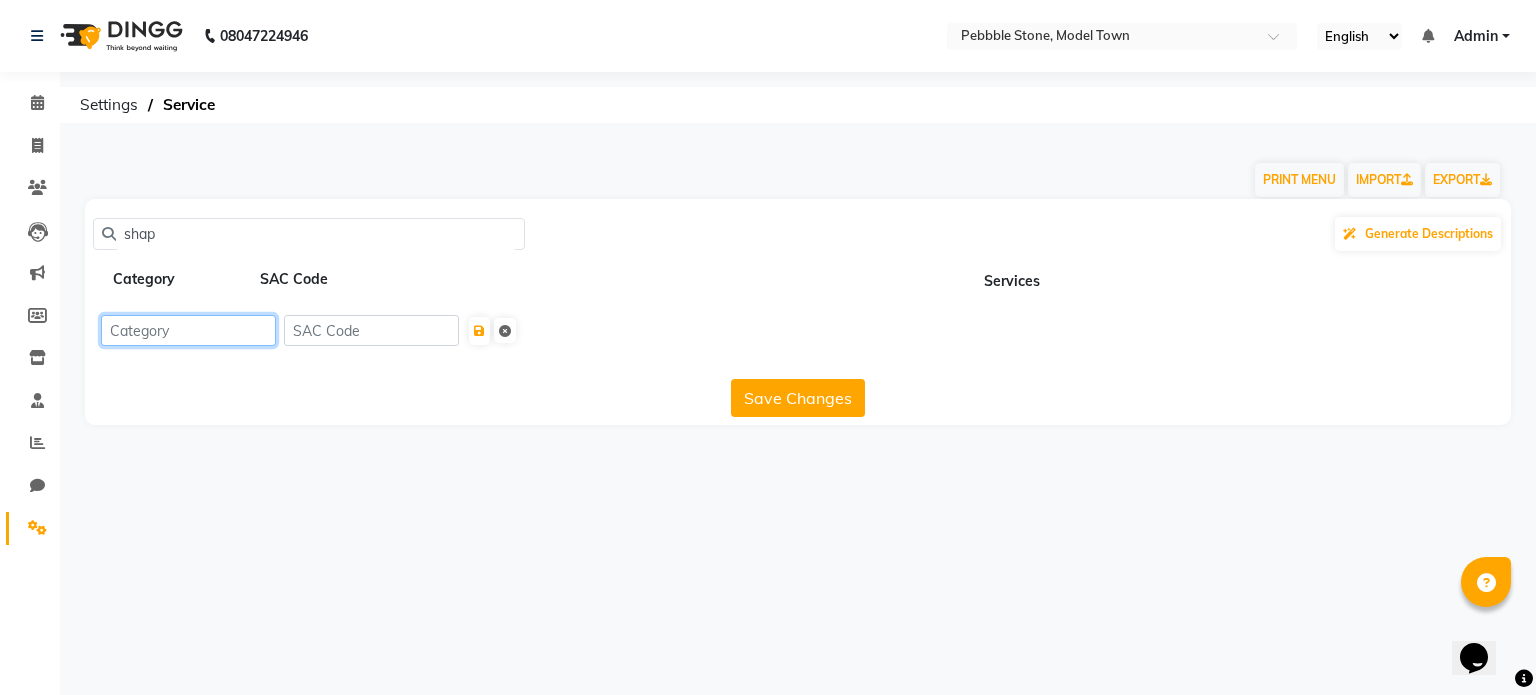 click 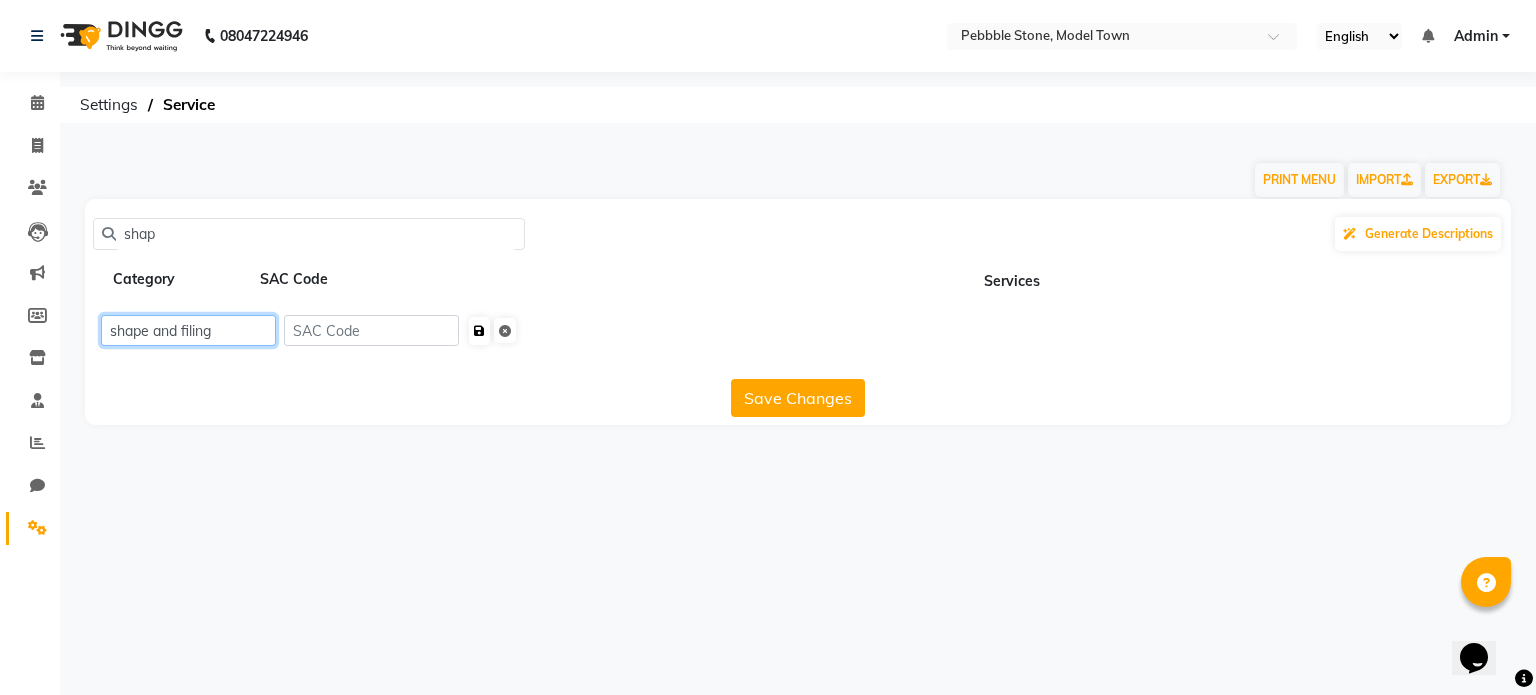 type on "shape and filing" 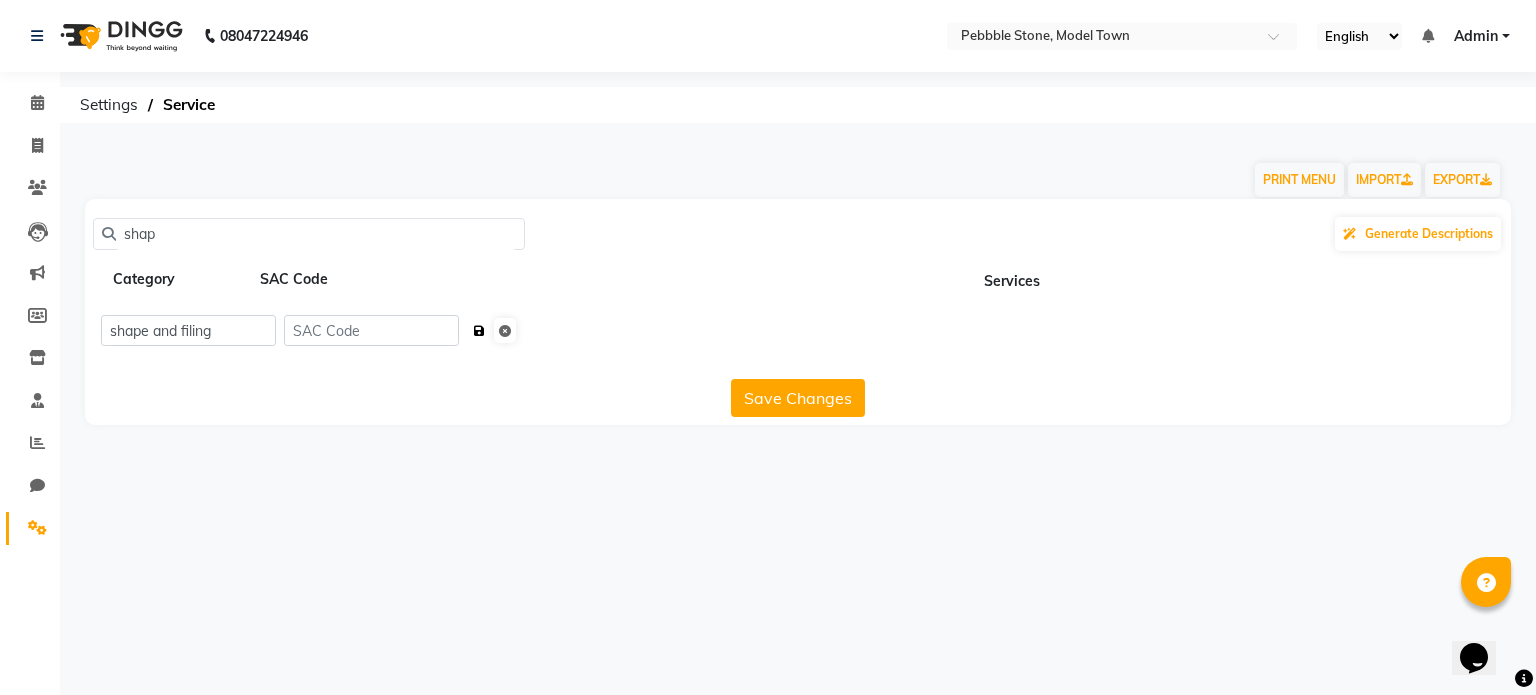 click at bounding box center (479, 331) 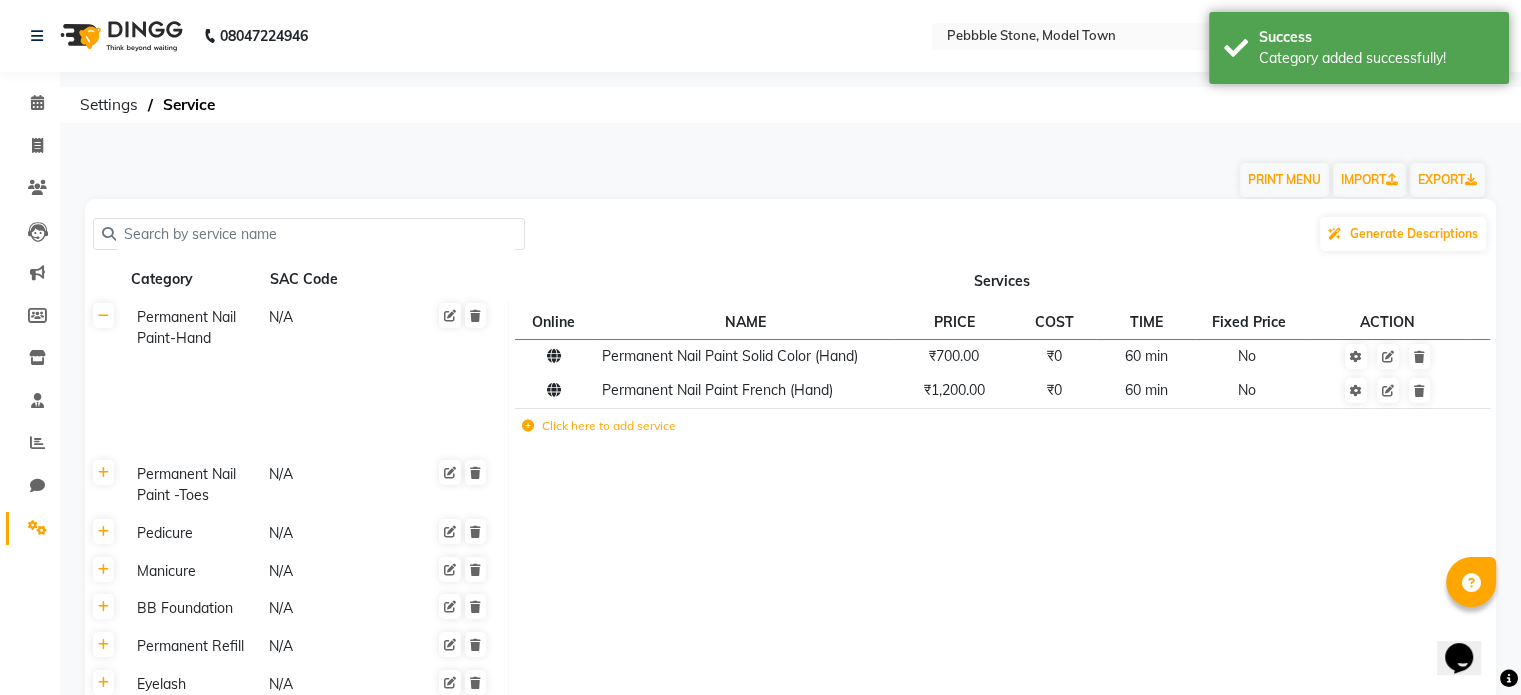 click 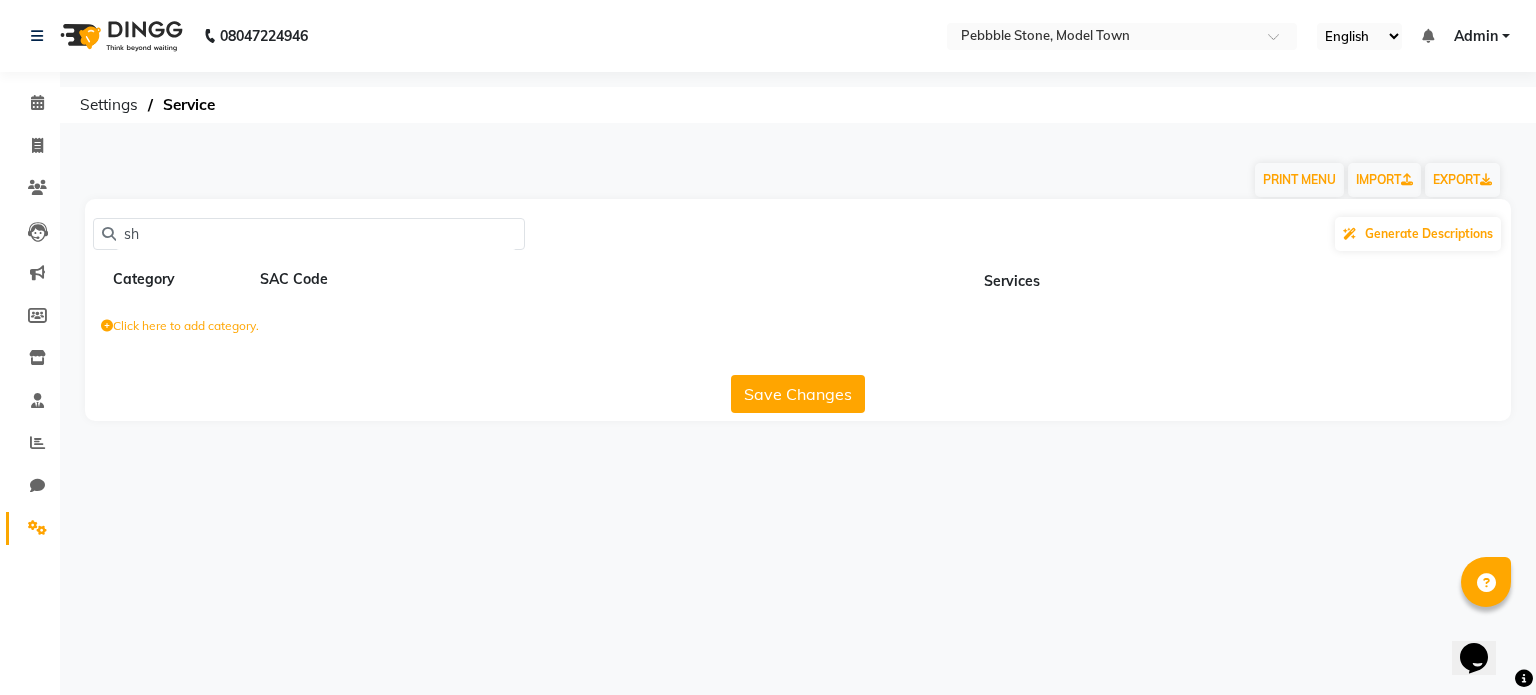type on "s" 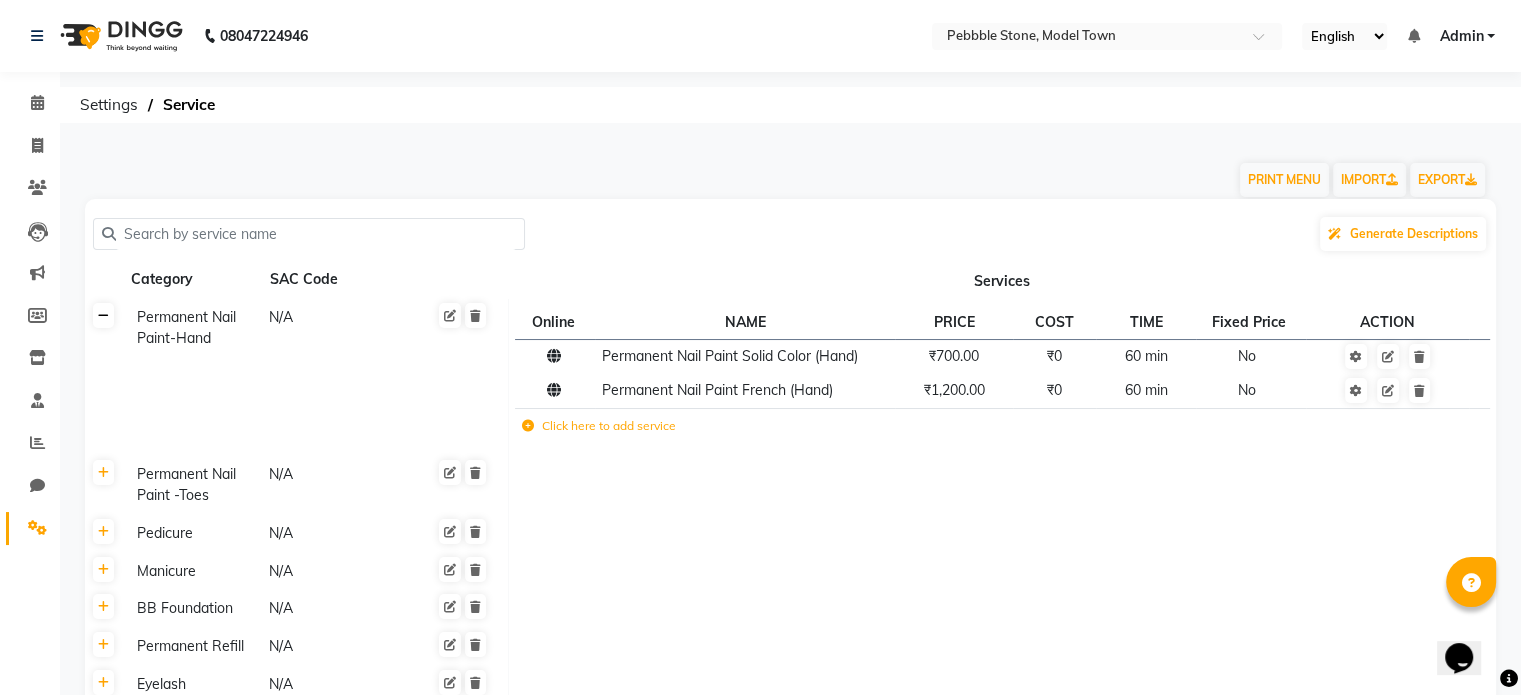 click 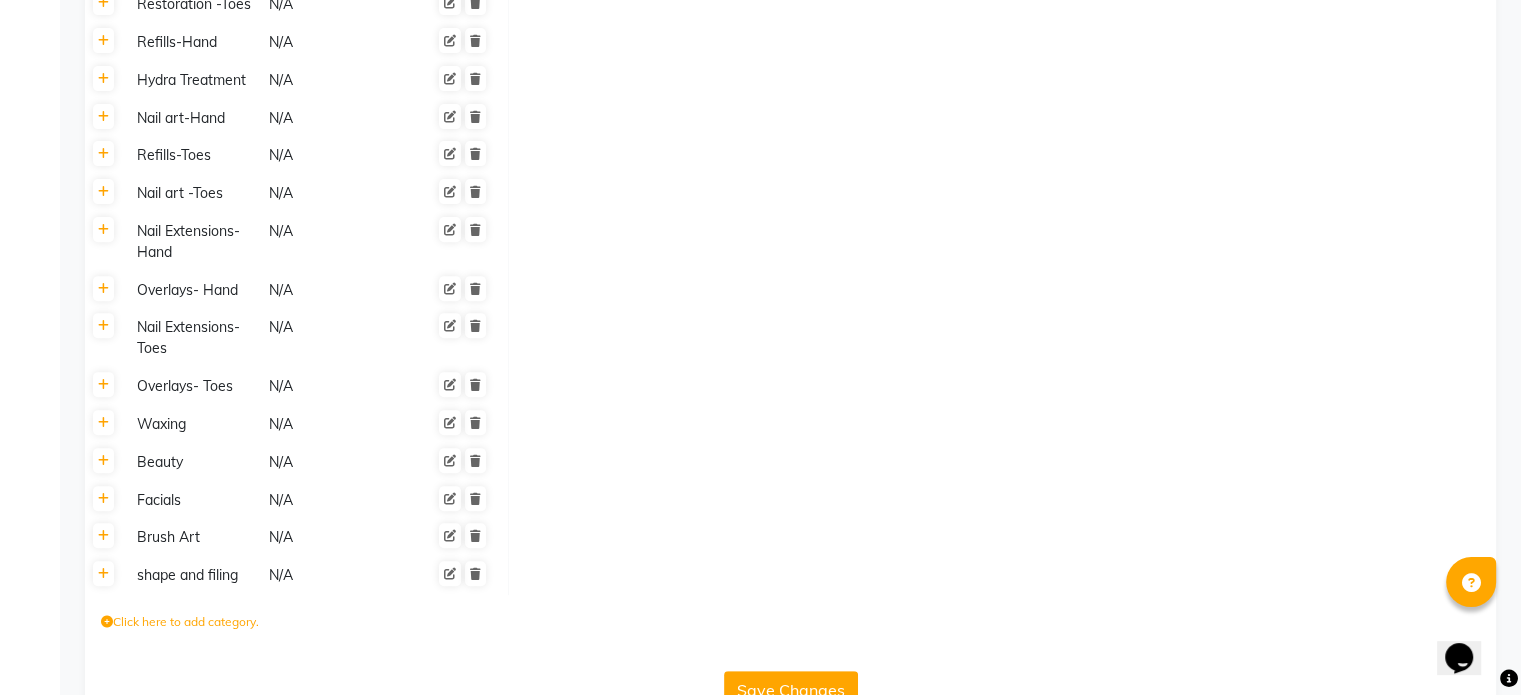 scroll, scrollTop: 0, scrollLeft: 0, axis: both 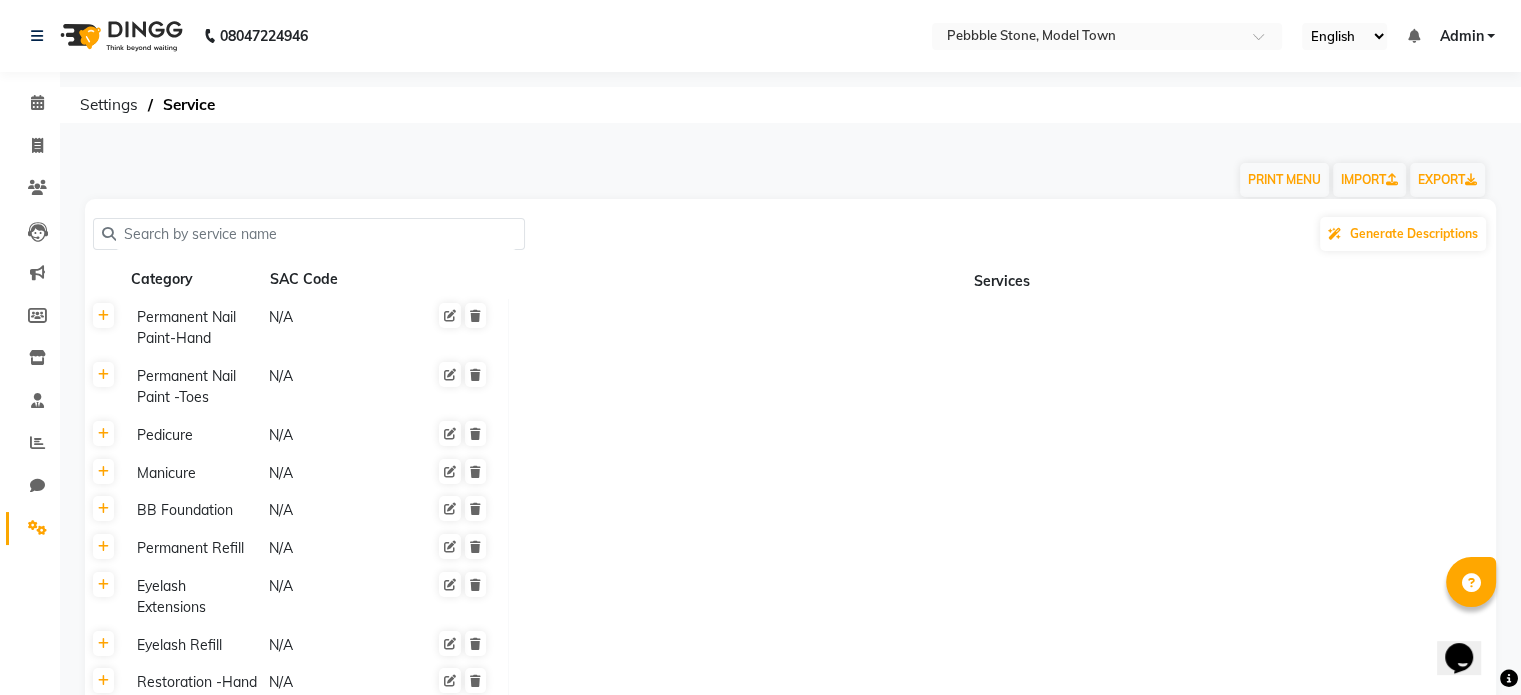 click 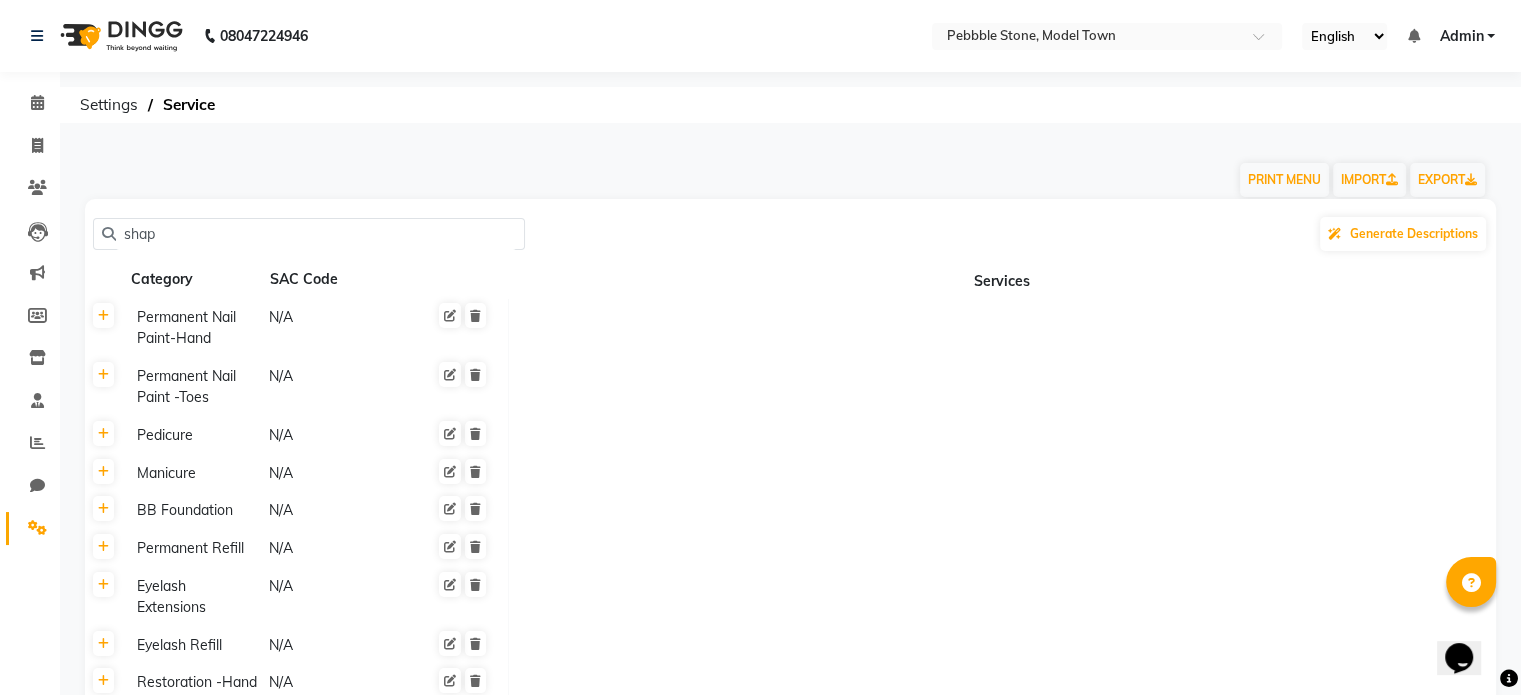 type on "shape" 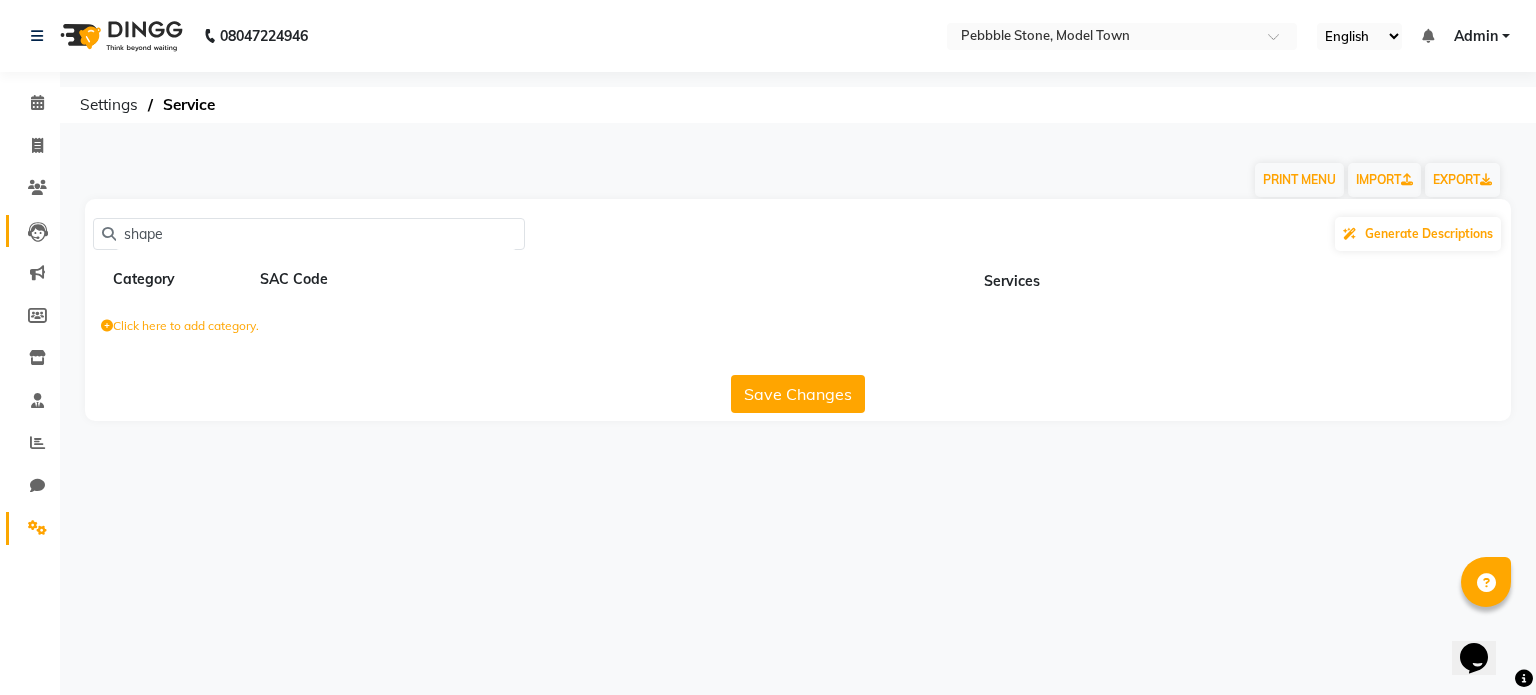 drag, startPoint x: 151, startPoint y: 232, endPoint x: 32, endPoint y: 227, distance: 119.104996 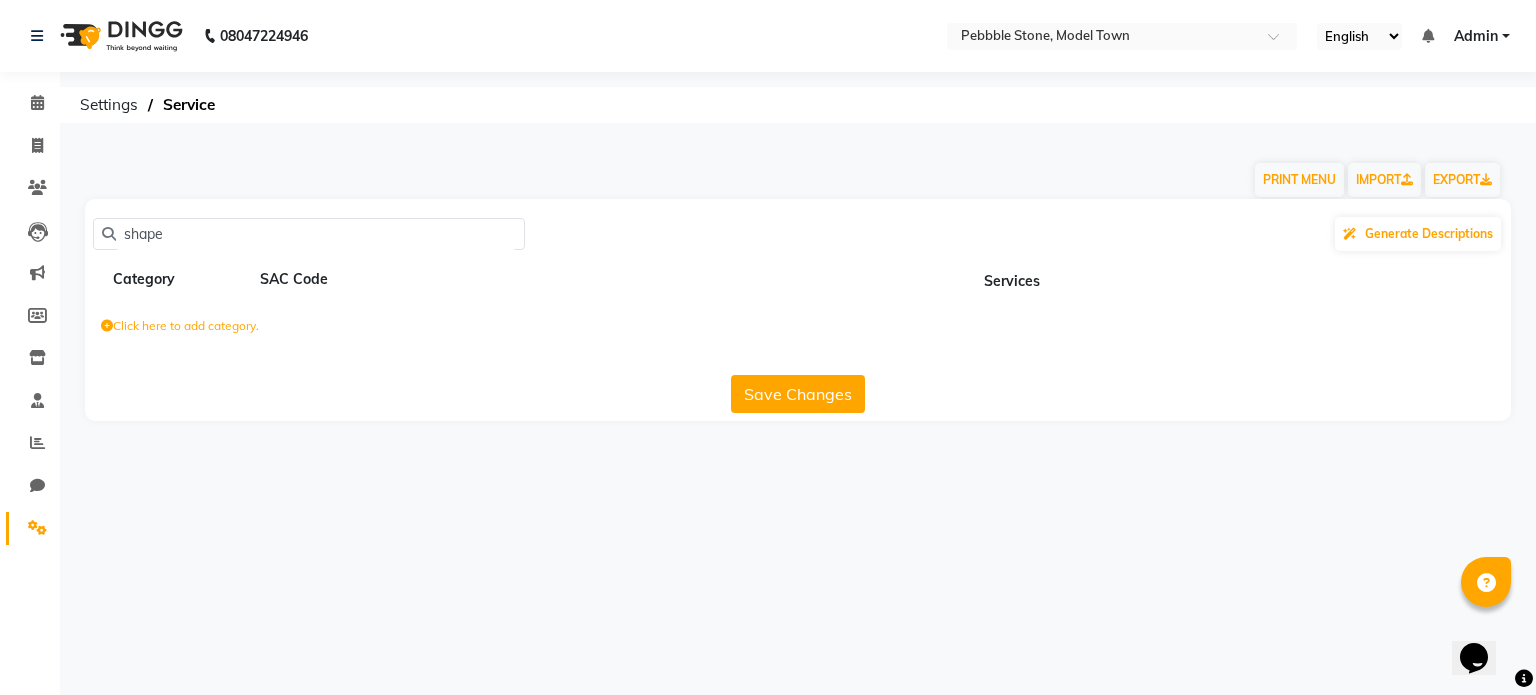 type 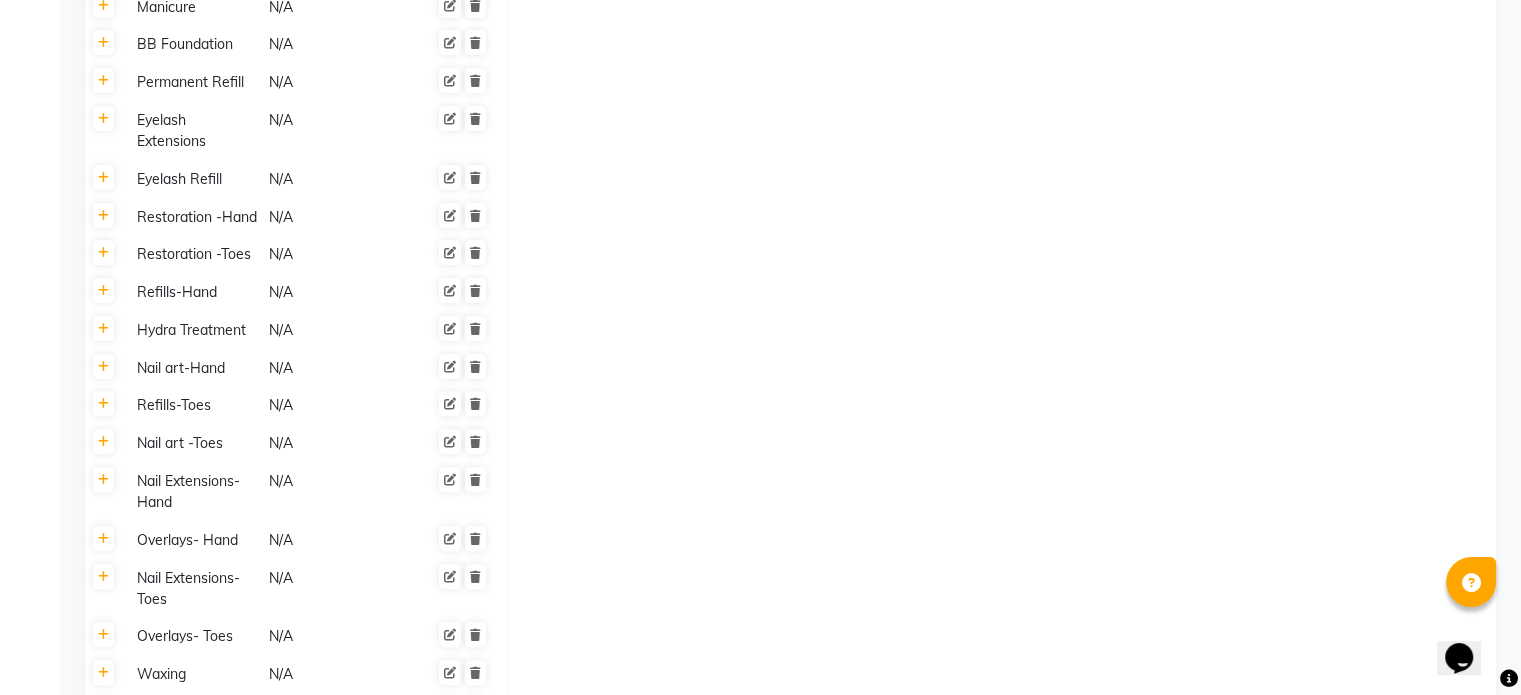 scroll, scrollTop: 868, scrollLeft: 0, axis: vertical 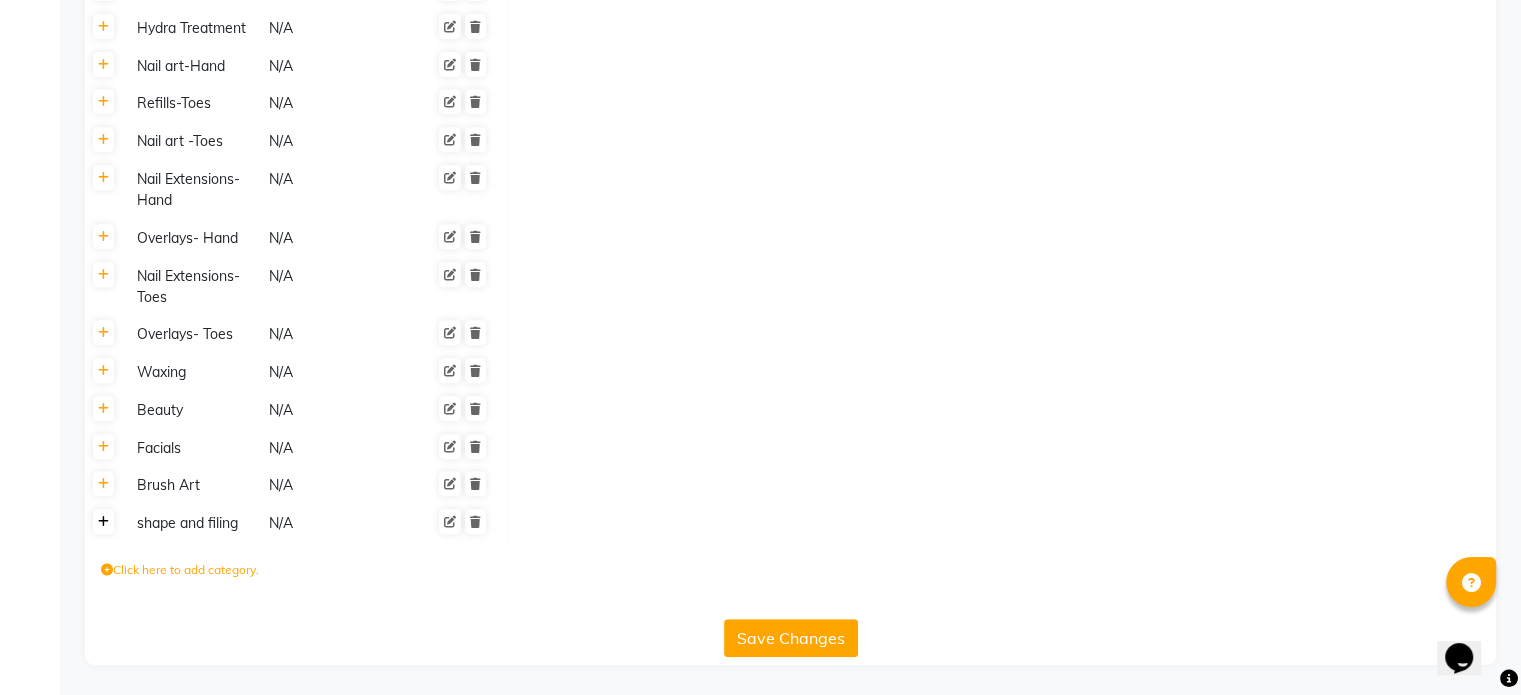 click 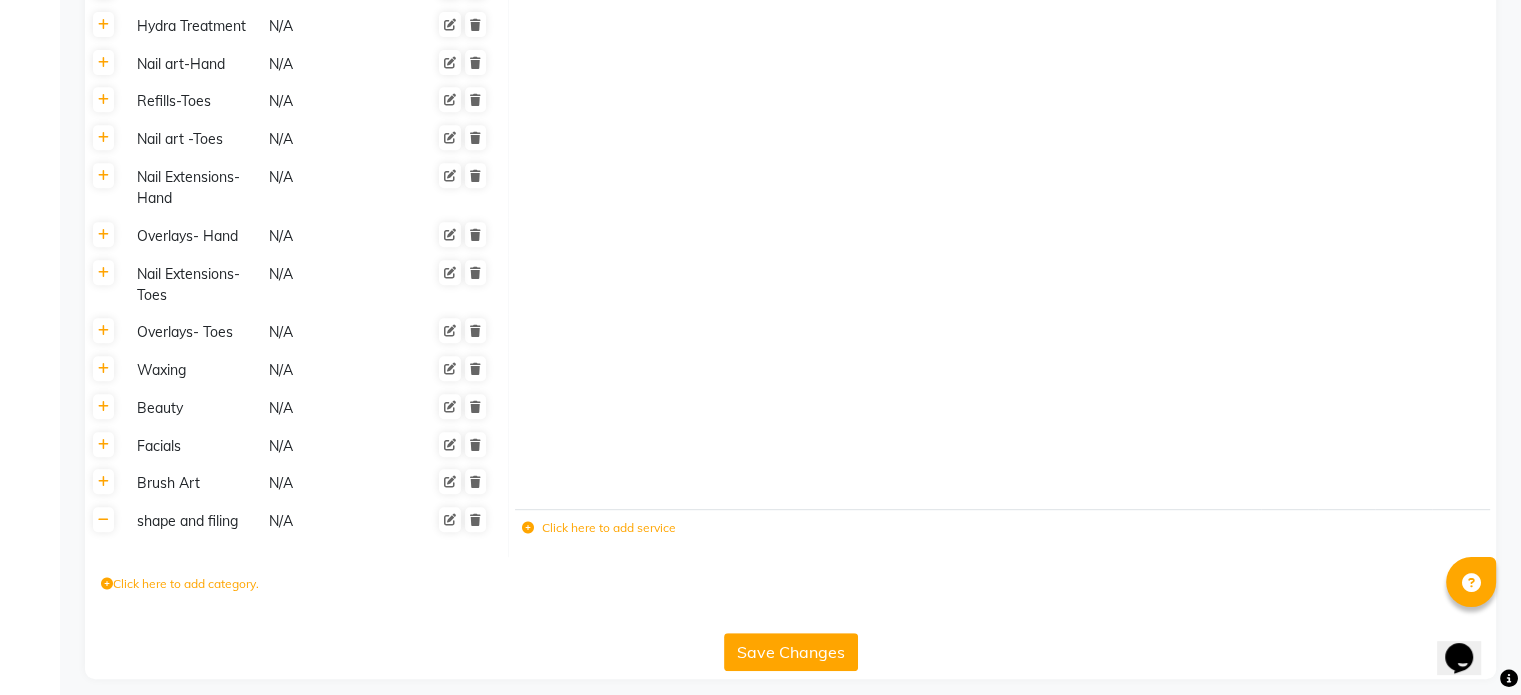 click on "Click here to add service" 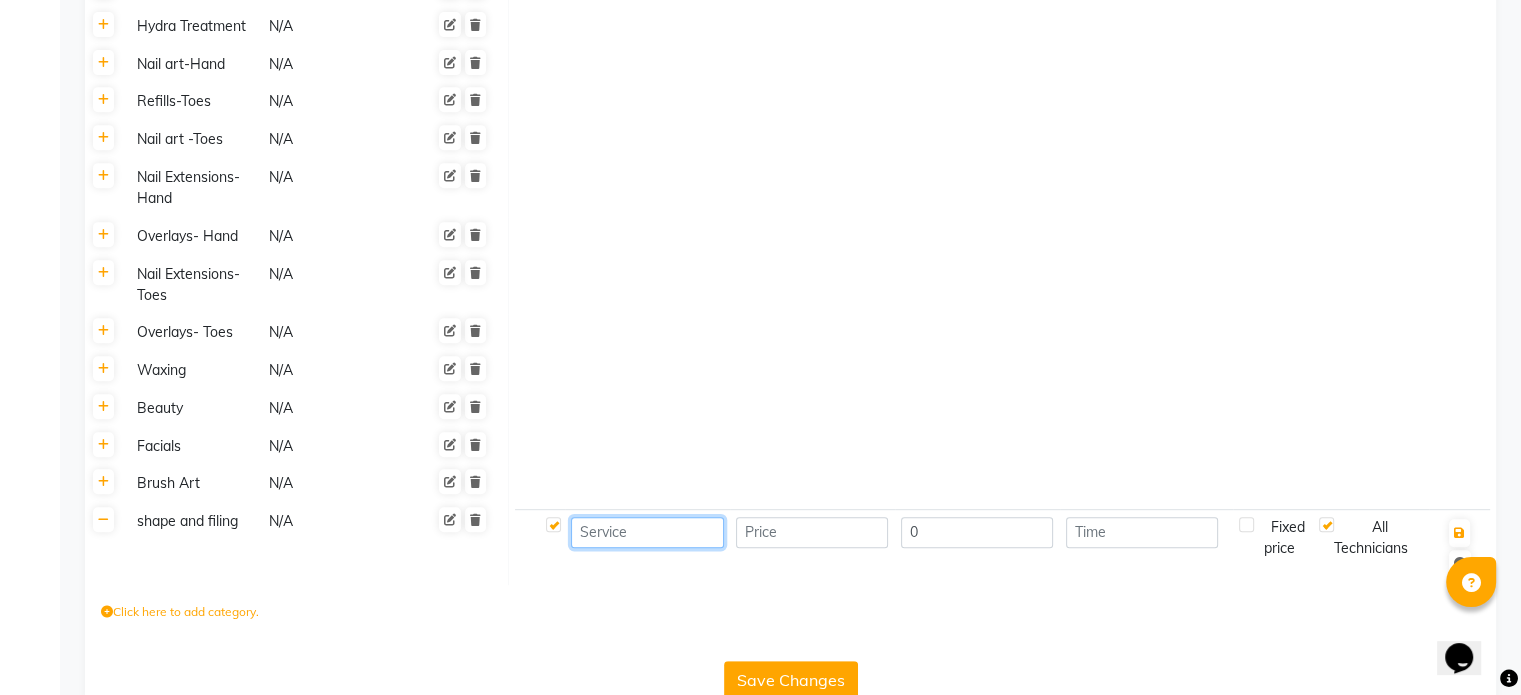 click 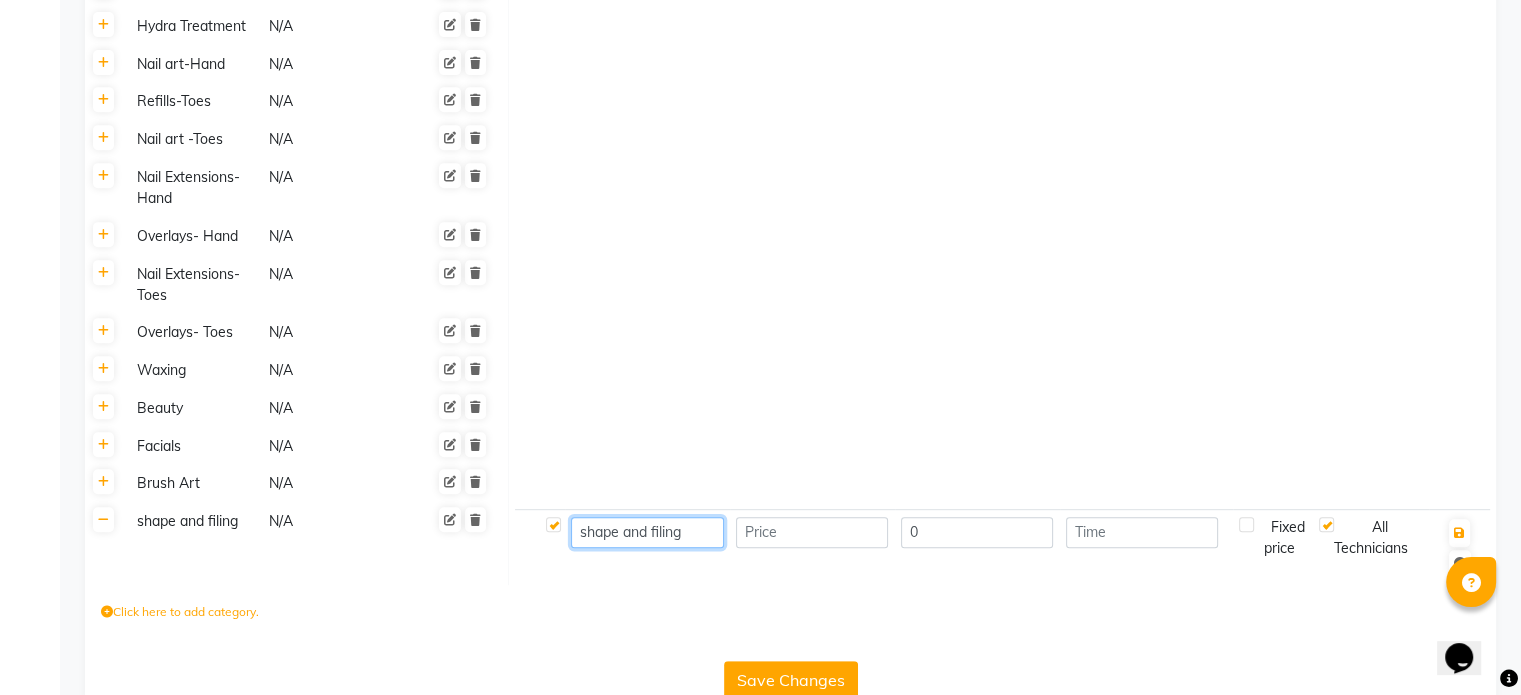 type on "shape and filing" 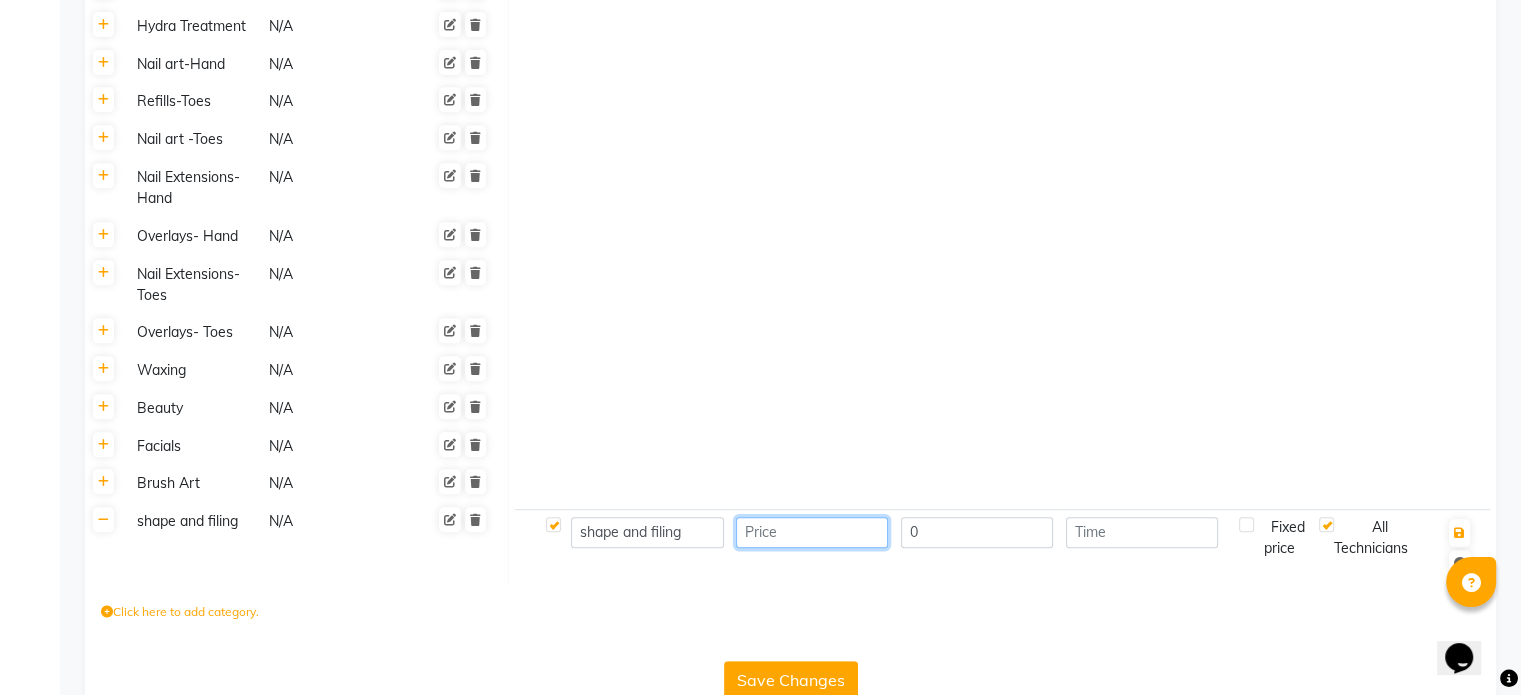 click 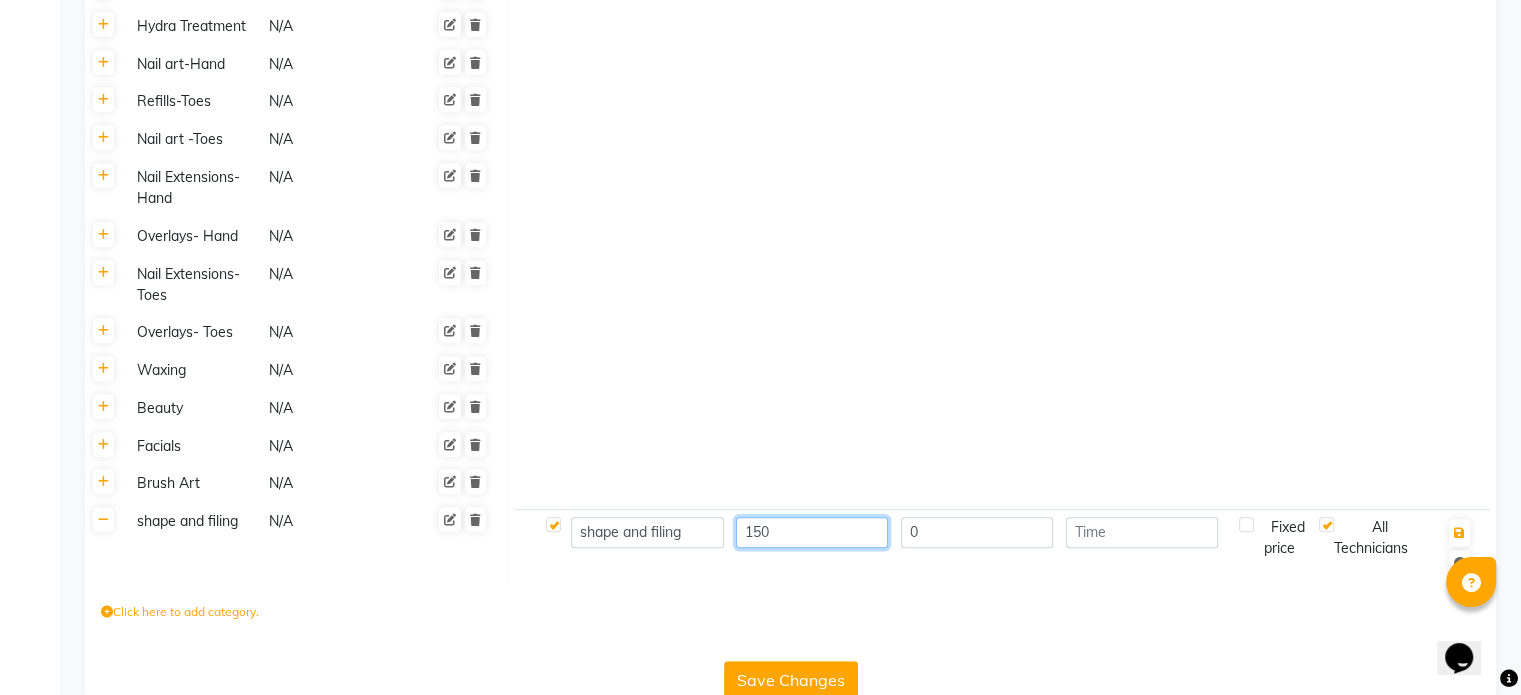 type on "150" 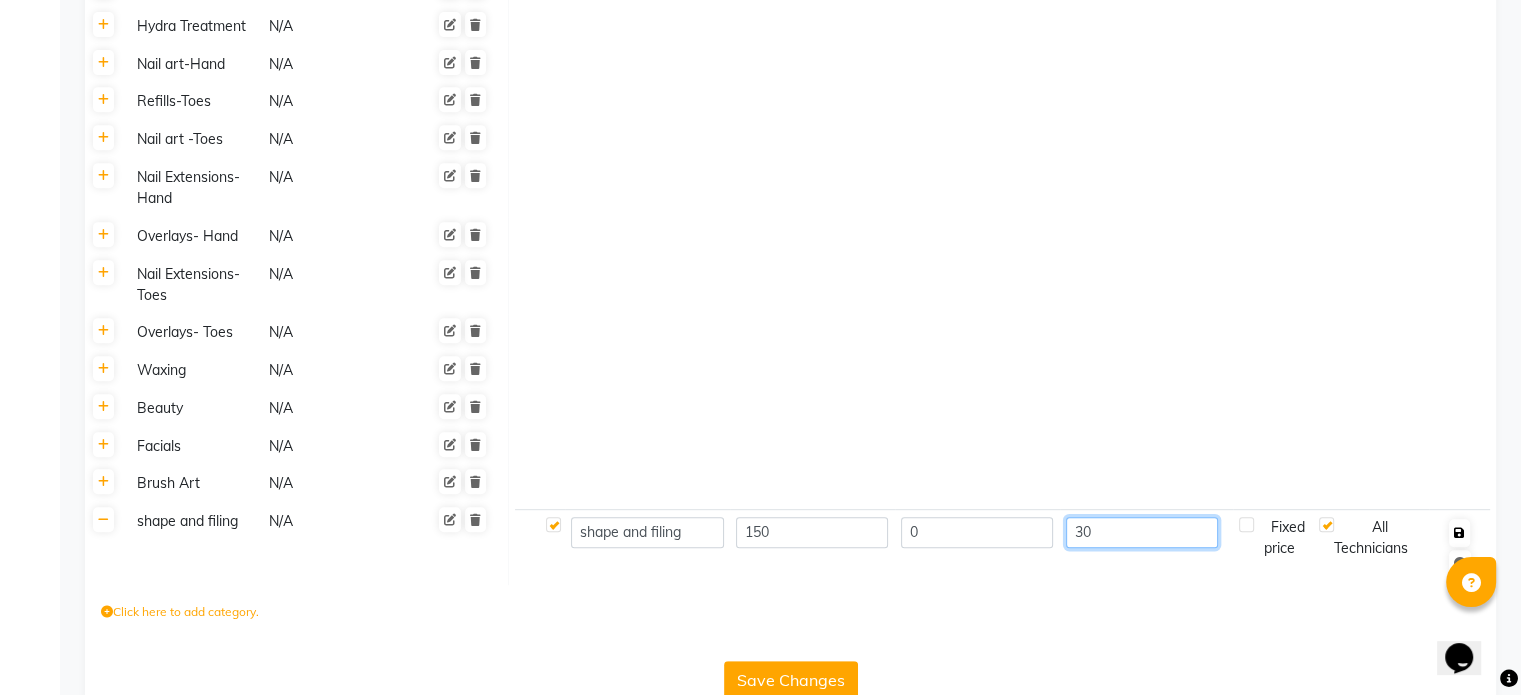 type on "30" 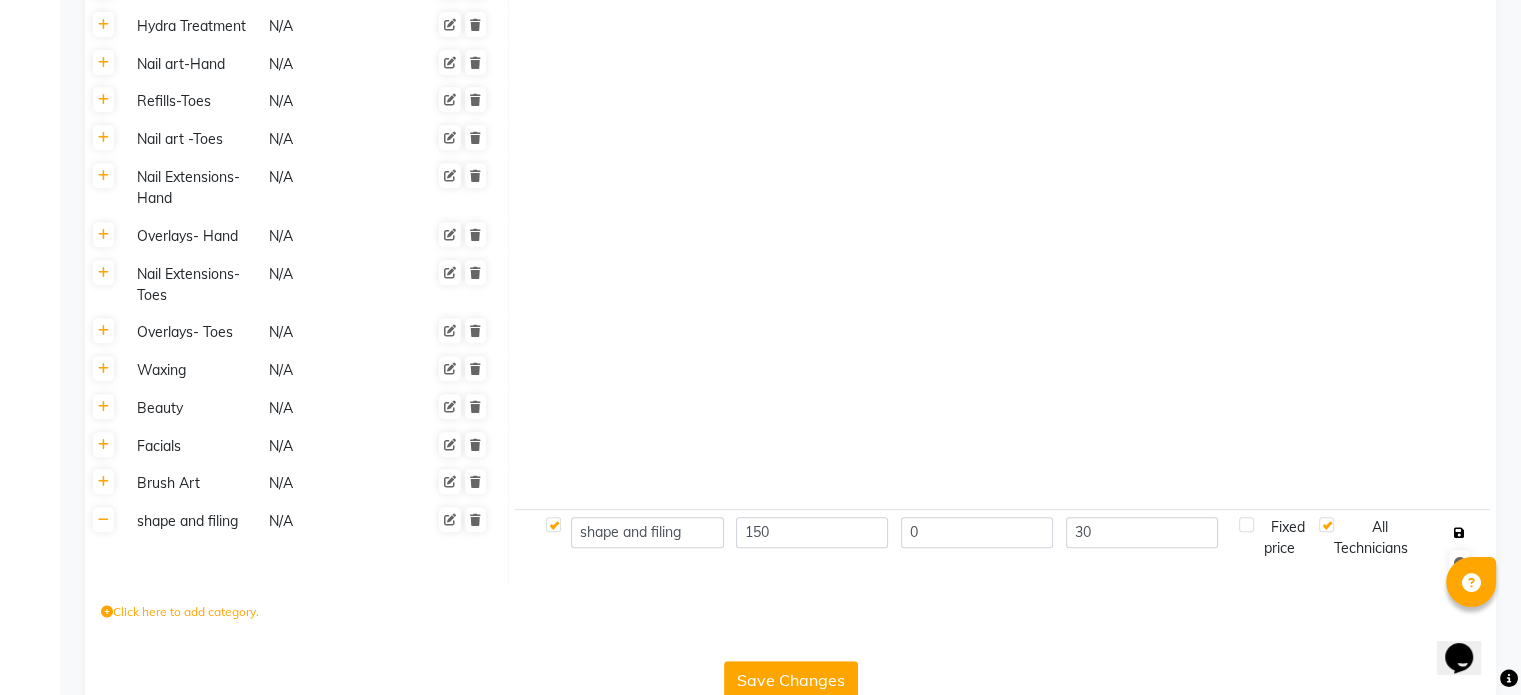 click at bounding box center (1459, 533) 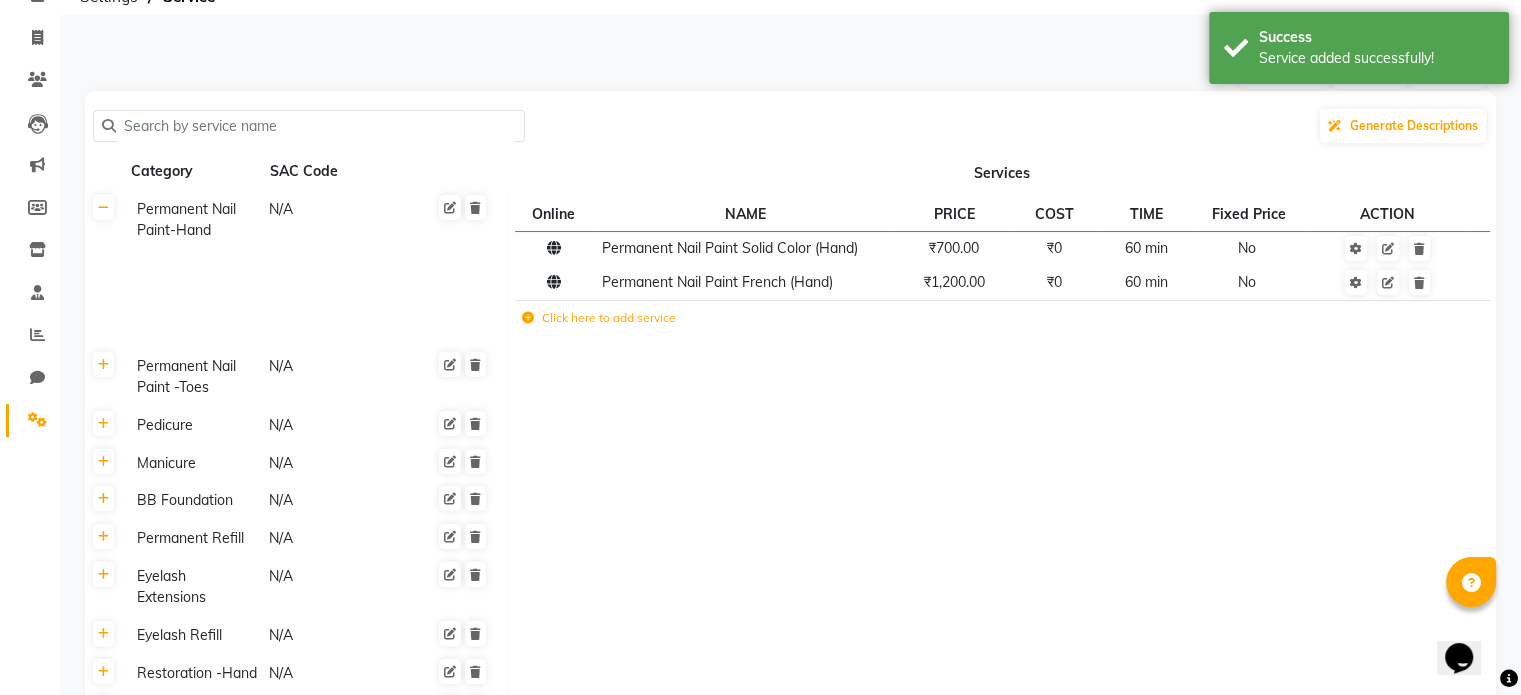 scroll, scrollTop: 64, scrollLeft: 0, axis: vertical 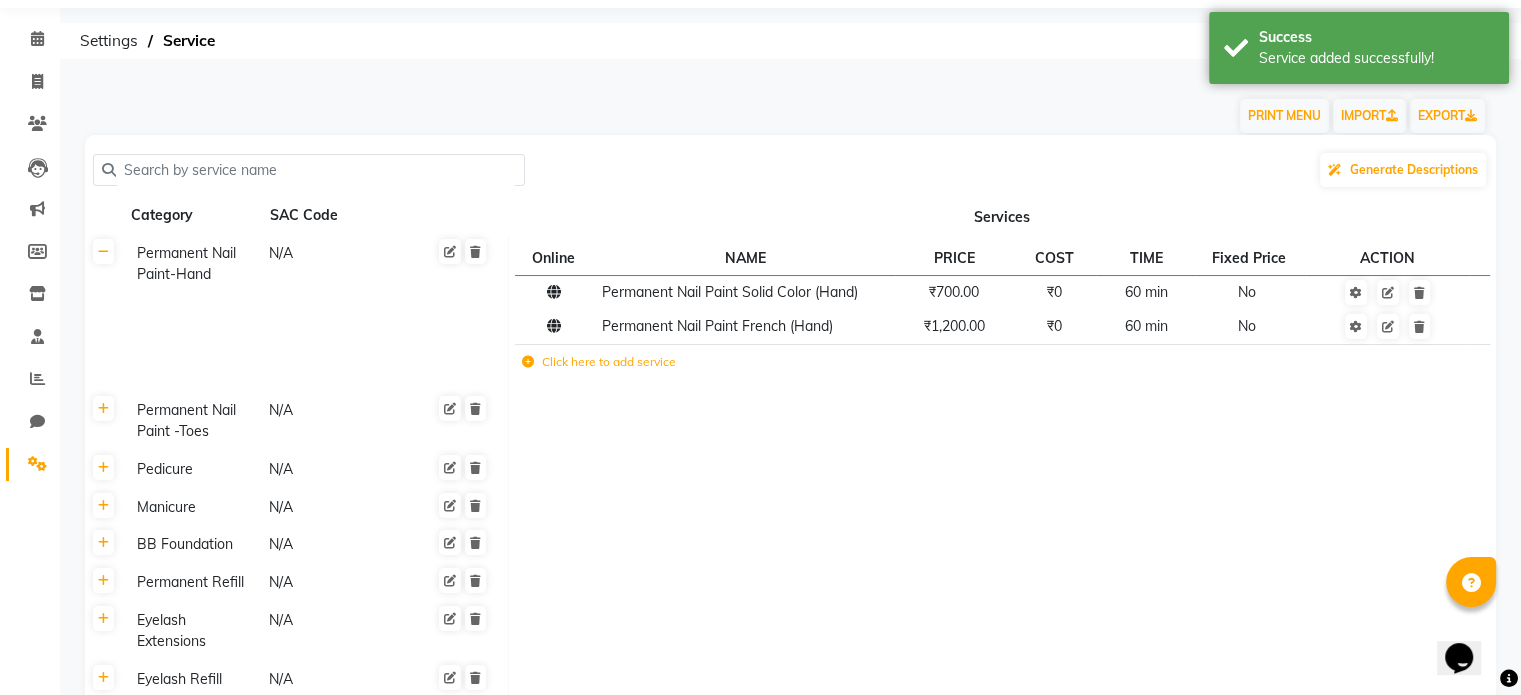 click 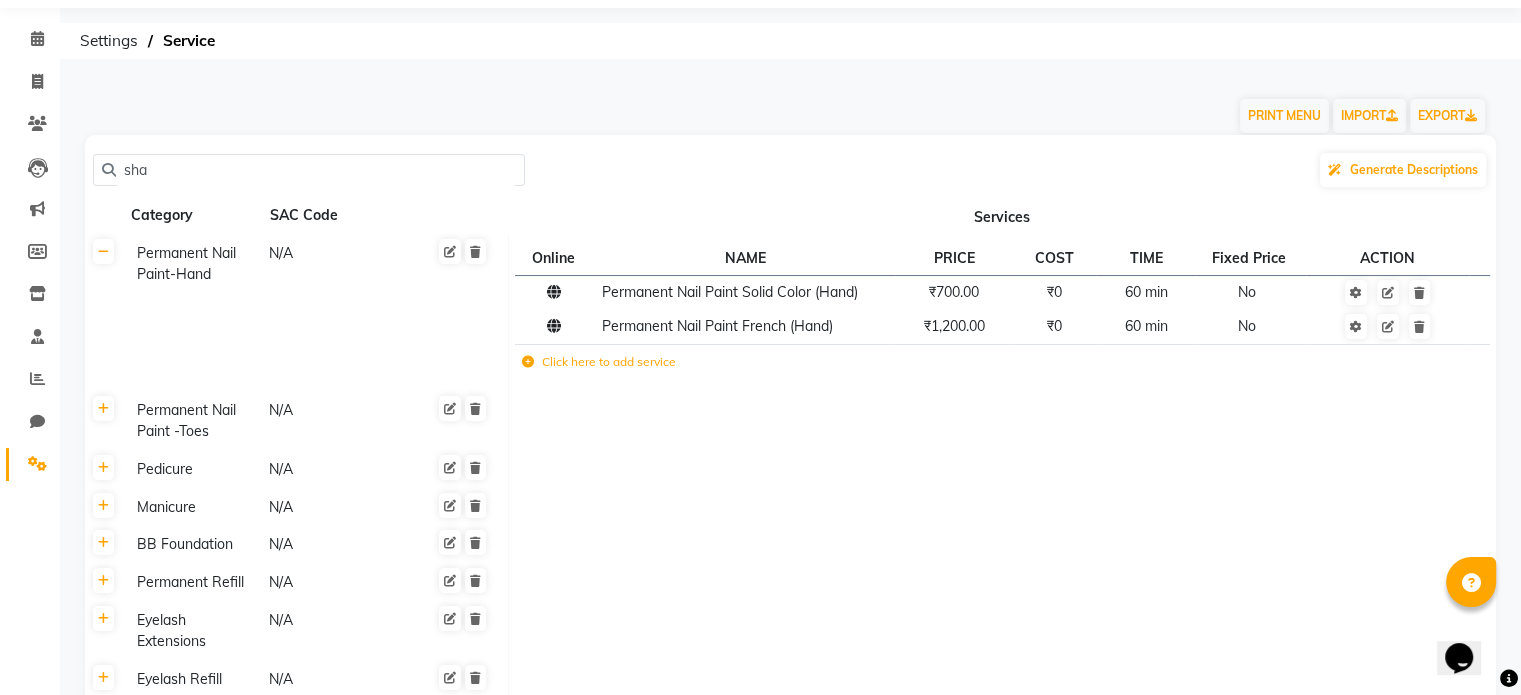 scroll, scrollTop: 25, scrollLeft: 0, axis: vertical 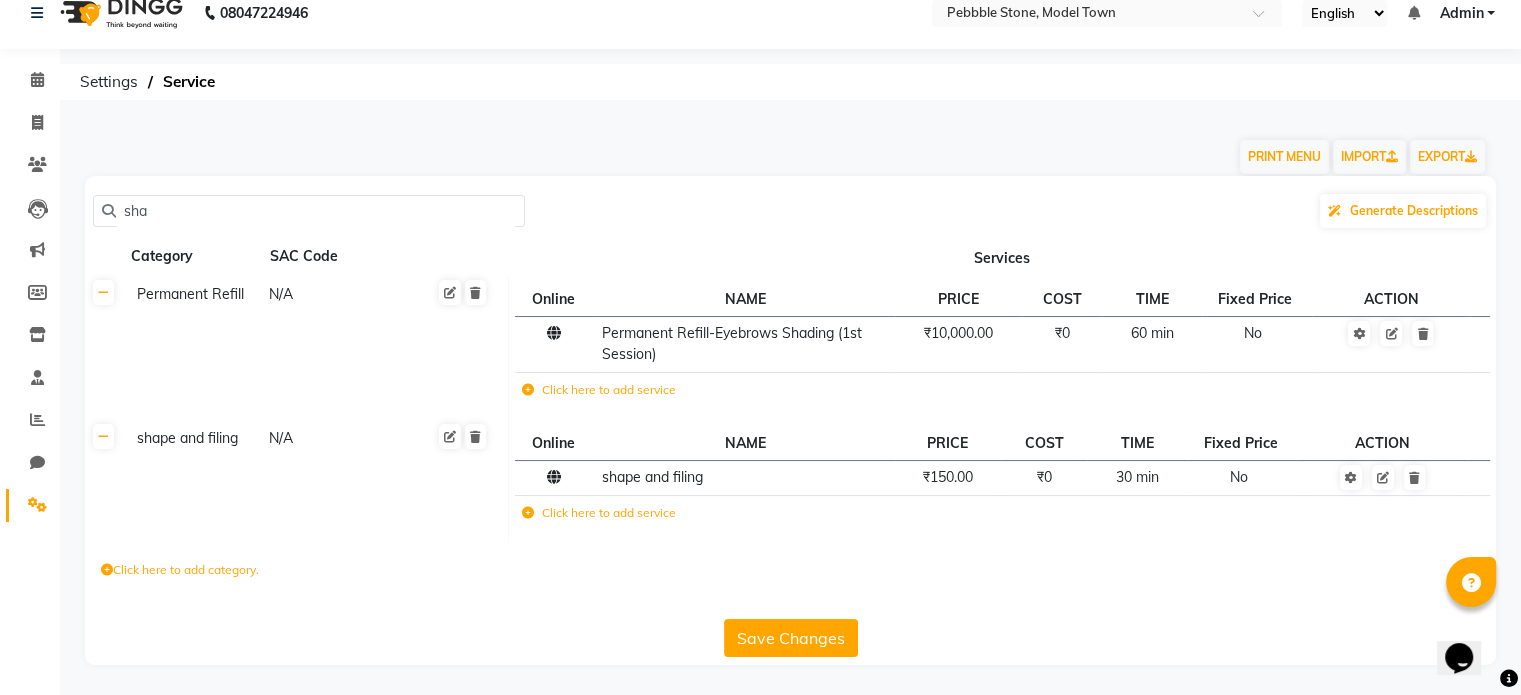 drag, startPoint x: 212, startPoint y: 207, endPoint x: 57, endPoint y: 206, distance: 155.00322 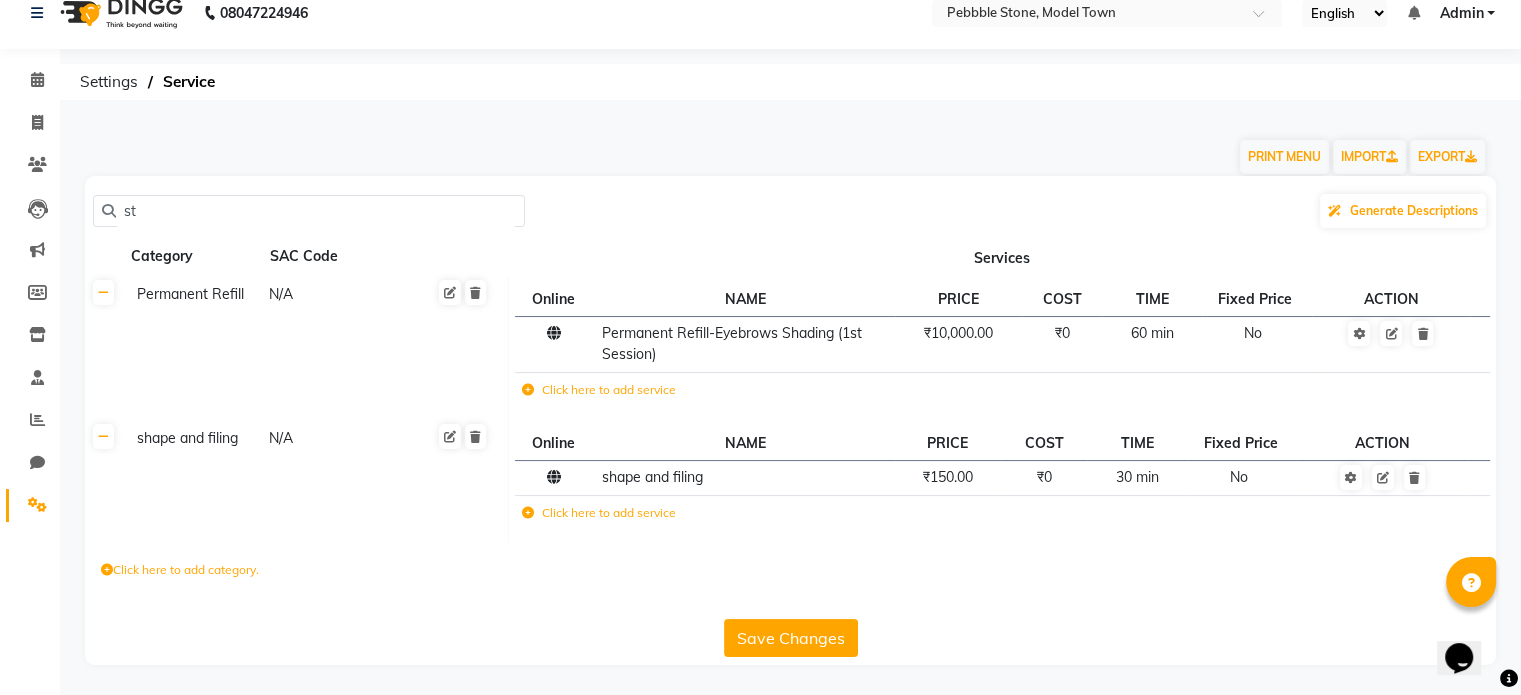 scroll, scrollTop: 64, scrollLeft: 0, axis: vertical 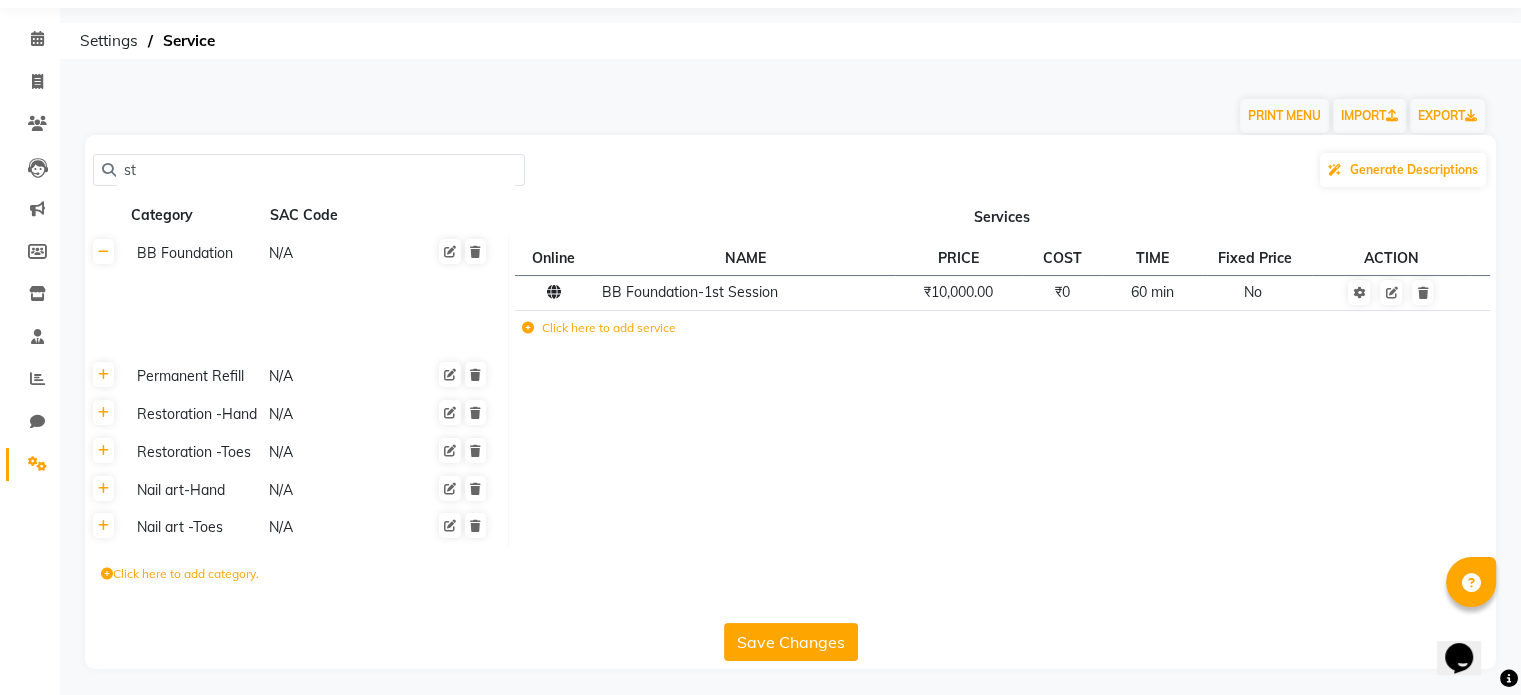 drag, startPoint x: 193, startPoint y: 175, endPoint x: 0, endPoint y: 175, distance: 193 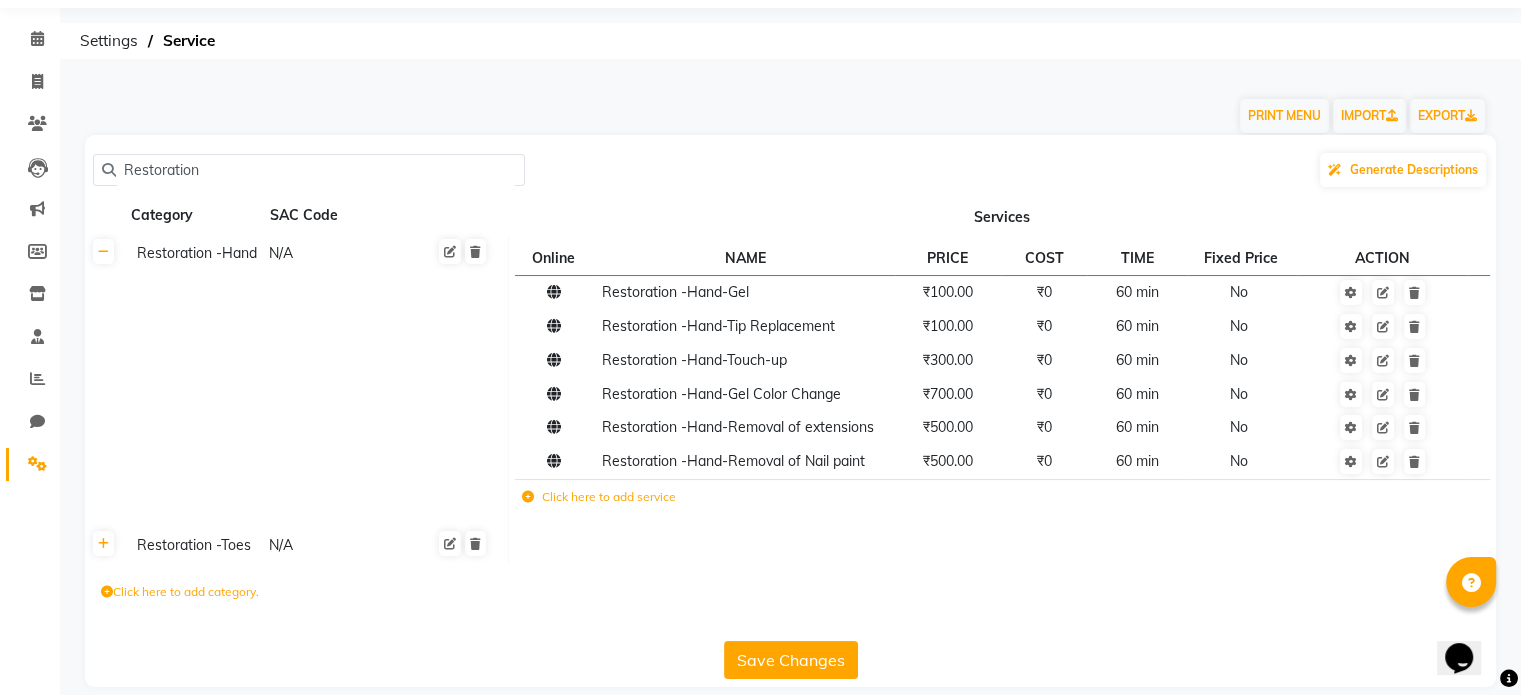 type on "Restoration" 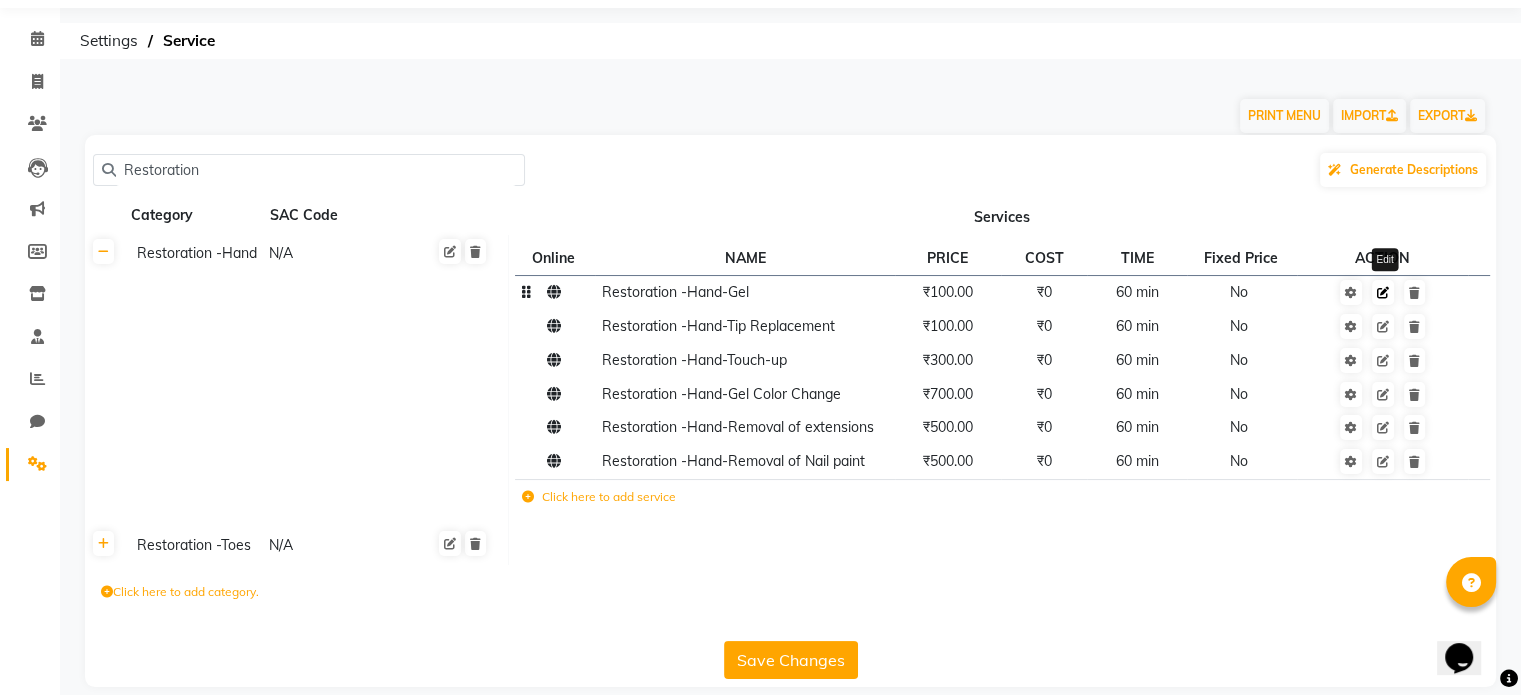 click 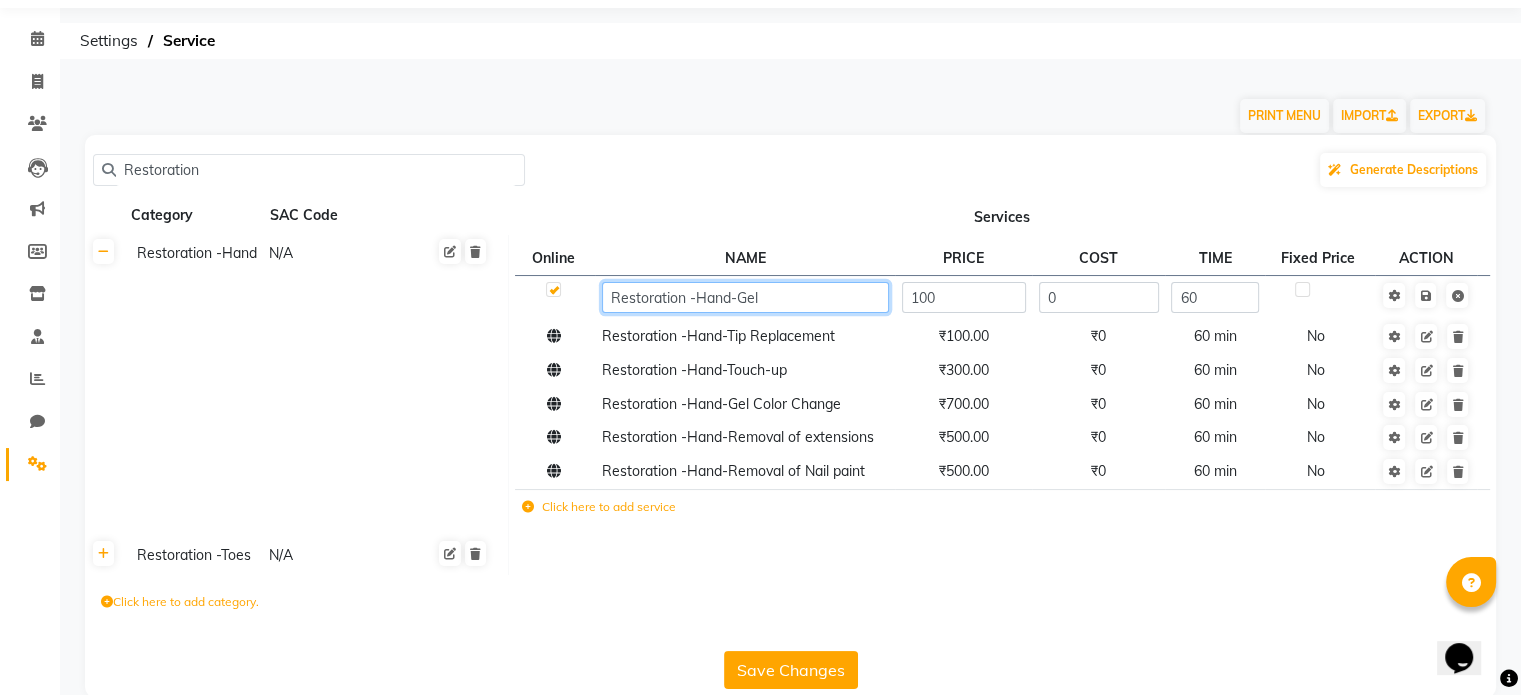 click on "Restoration -Hand-Gel" 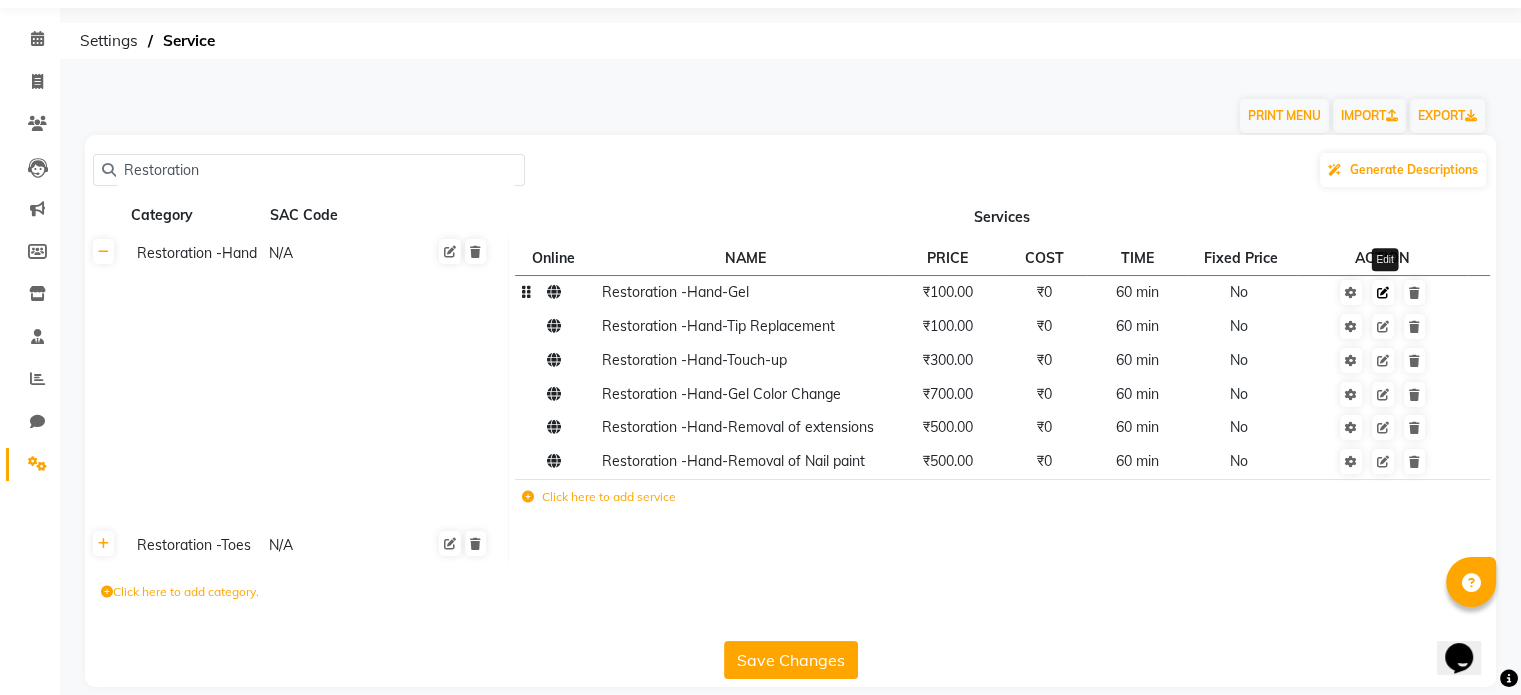 click 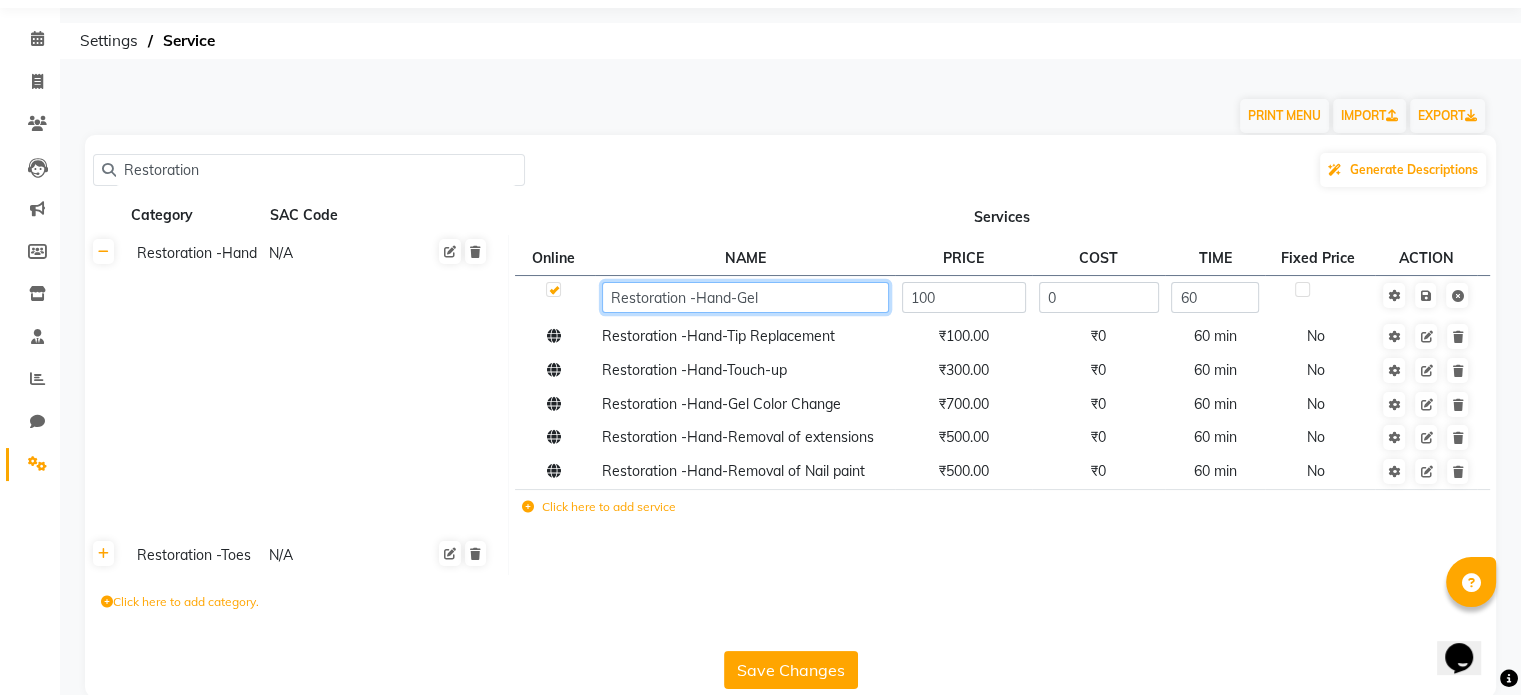 click on "Restoration -Hand-Gel" 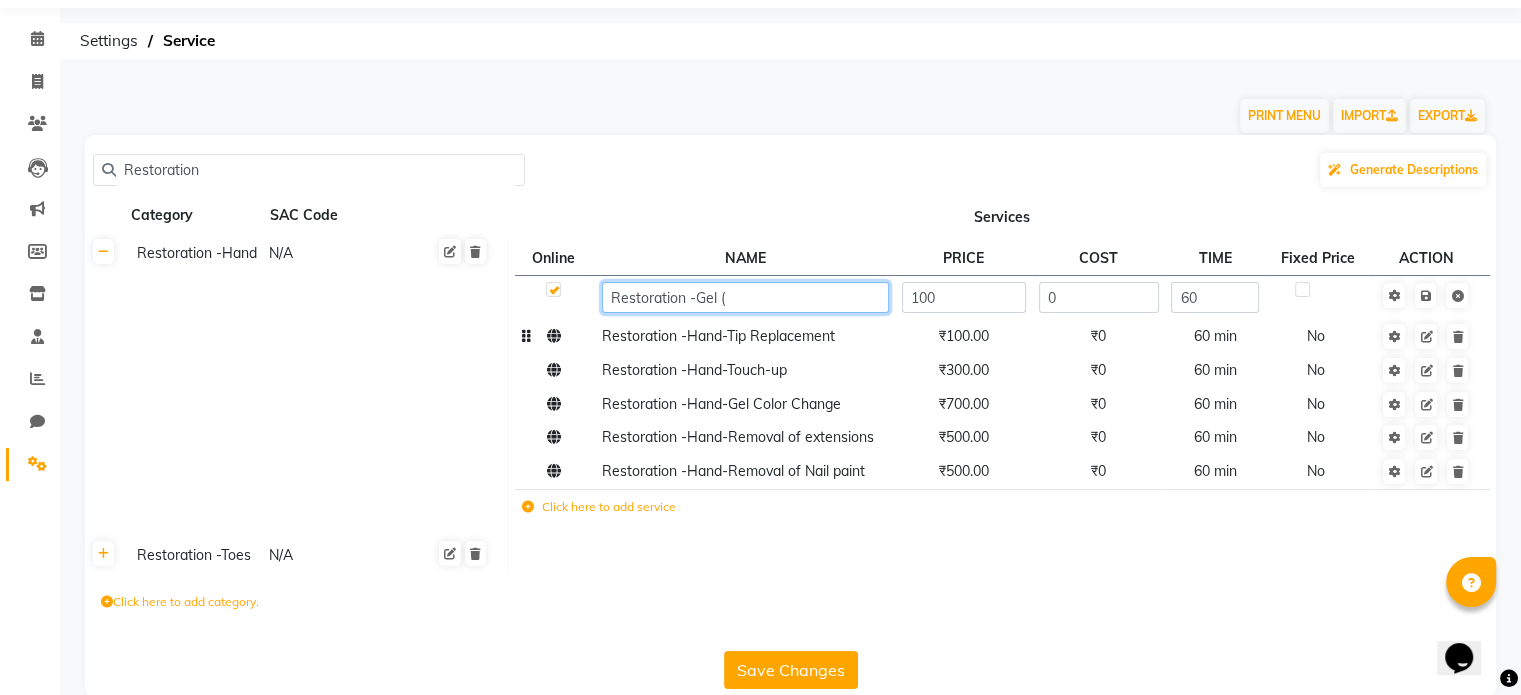 paste on "Hand" 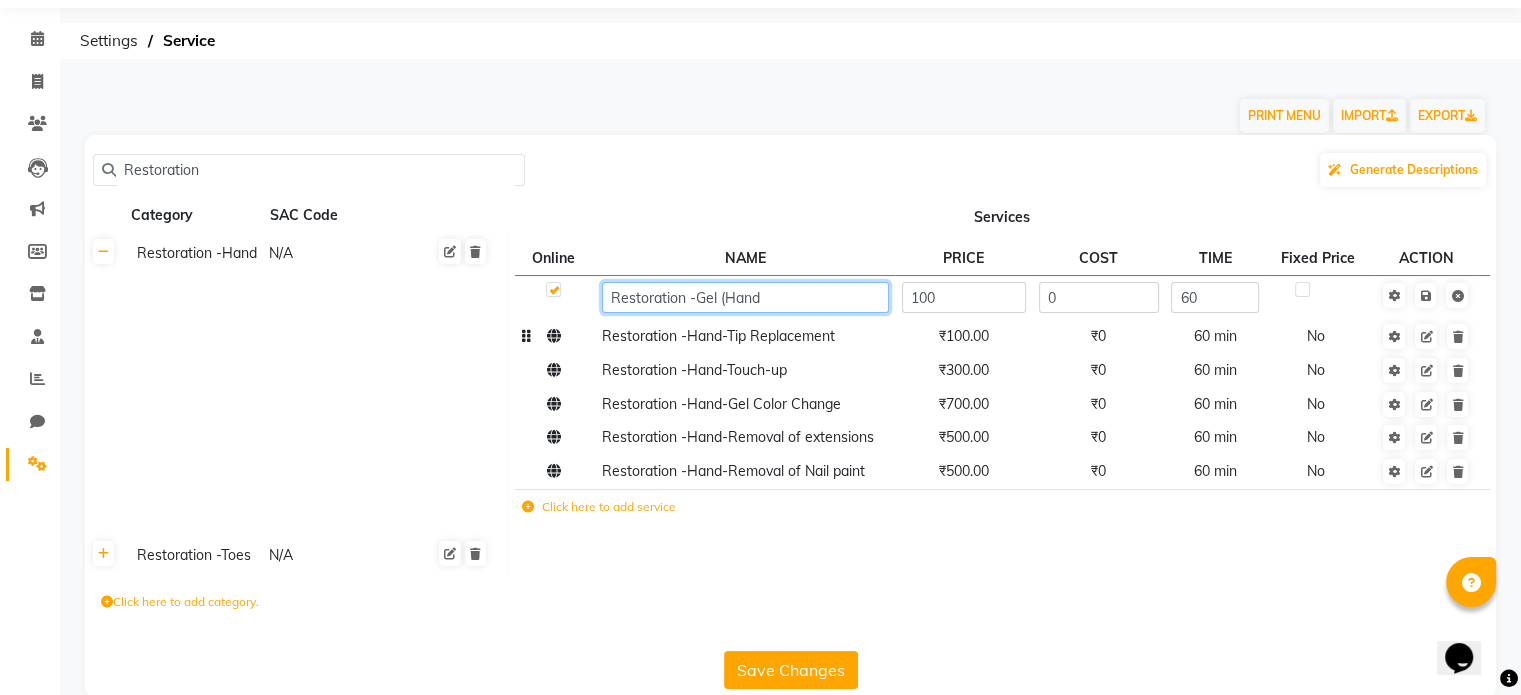type on "Restoration -Gel (Hand)" 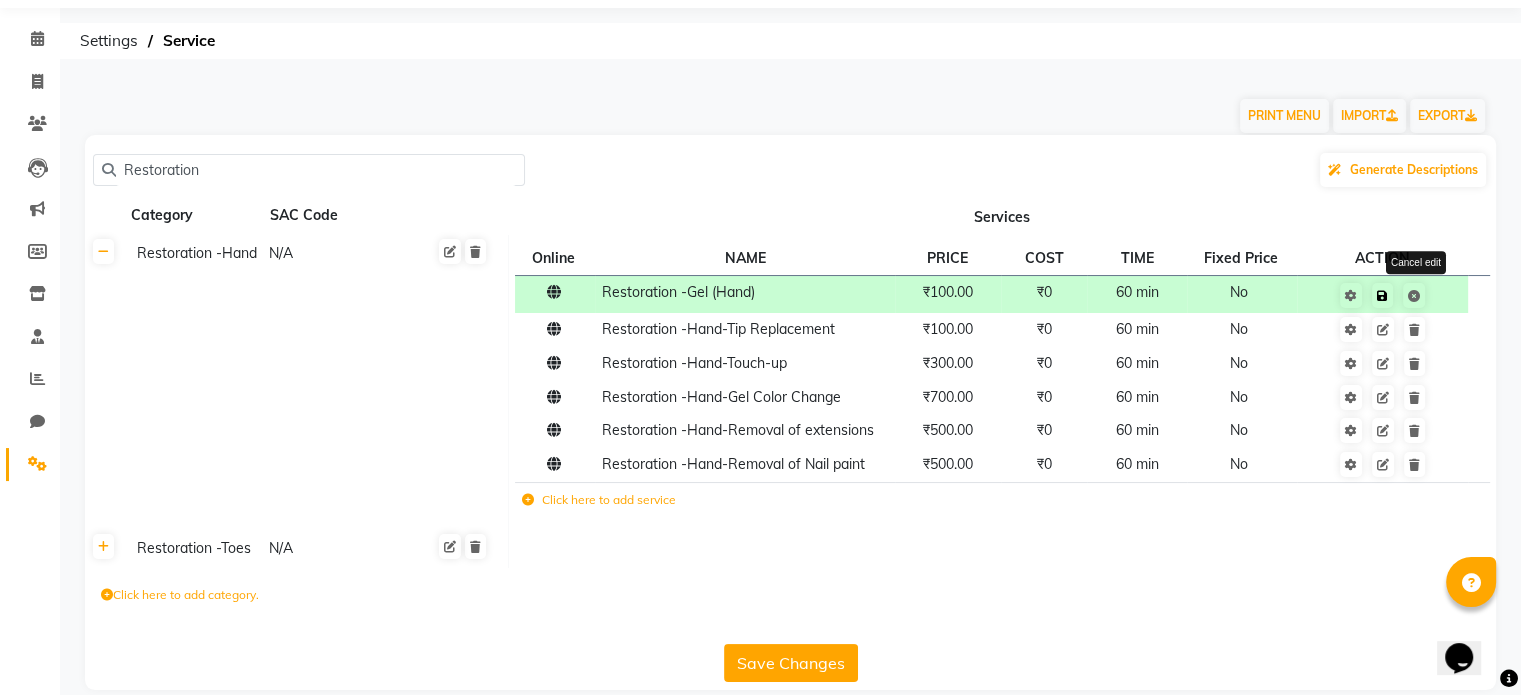 click on "Cancel edit" 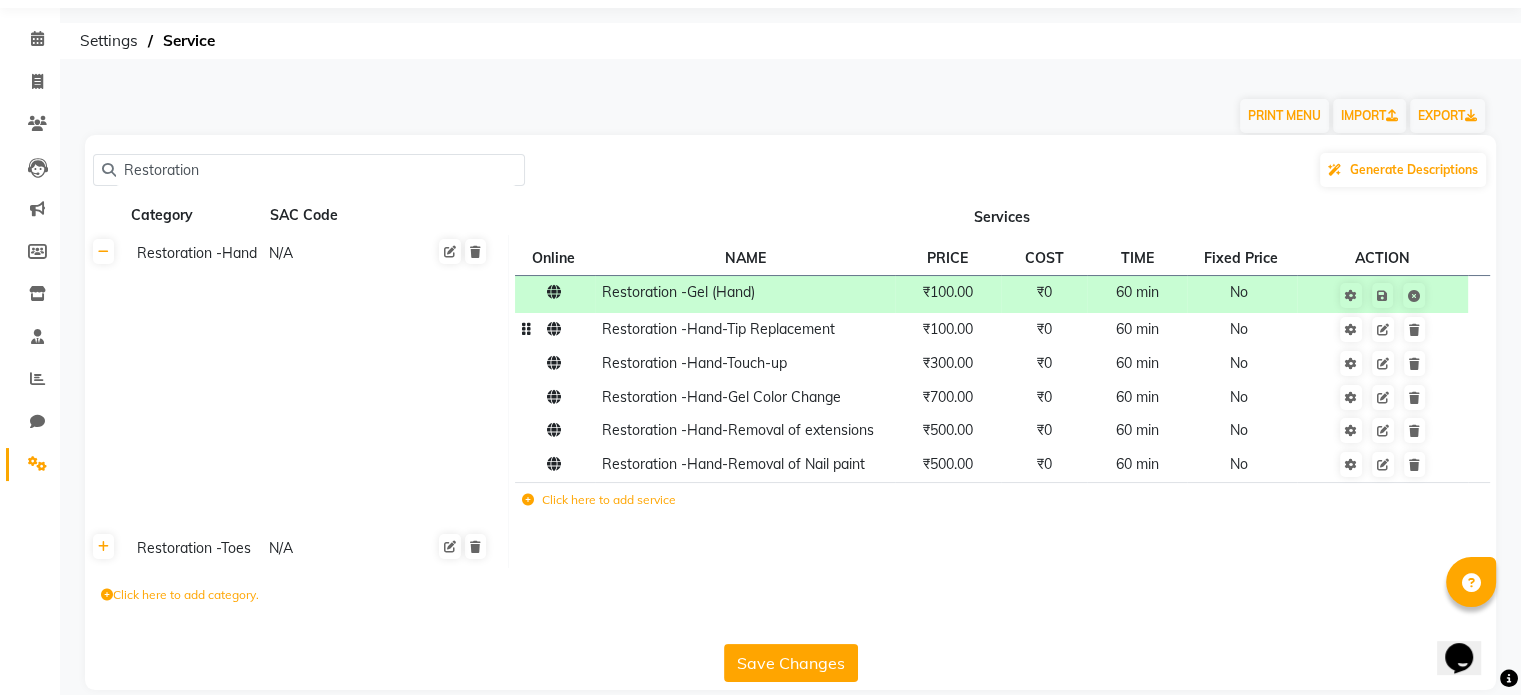 click on "Restoration -Hand-Tip Replacement" 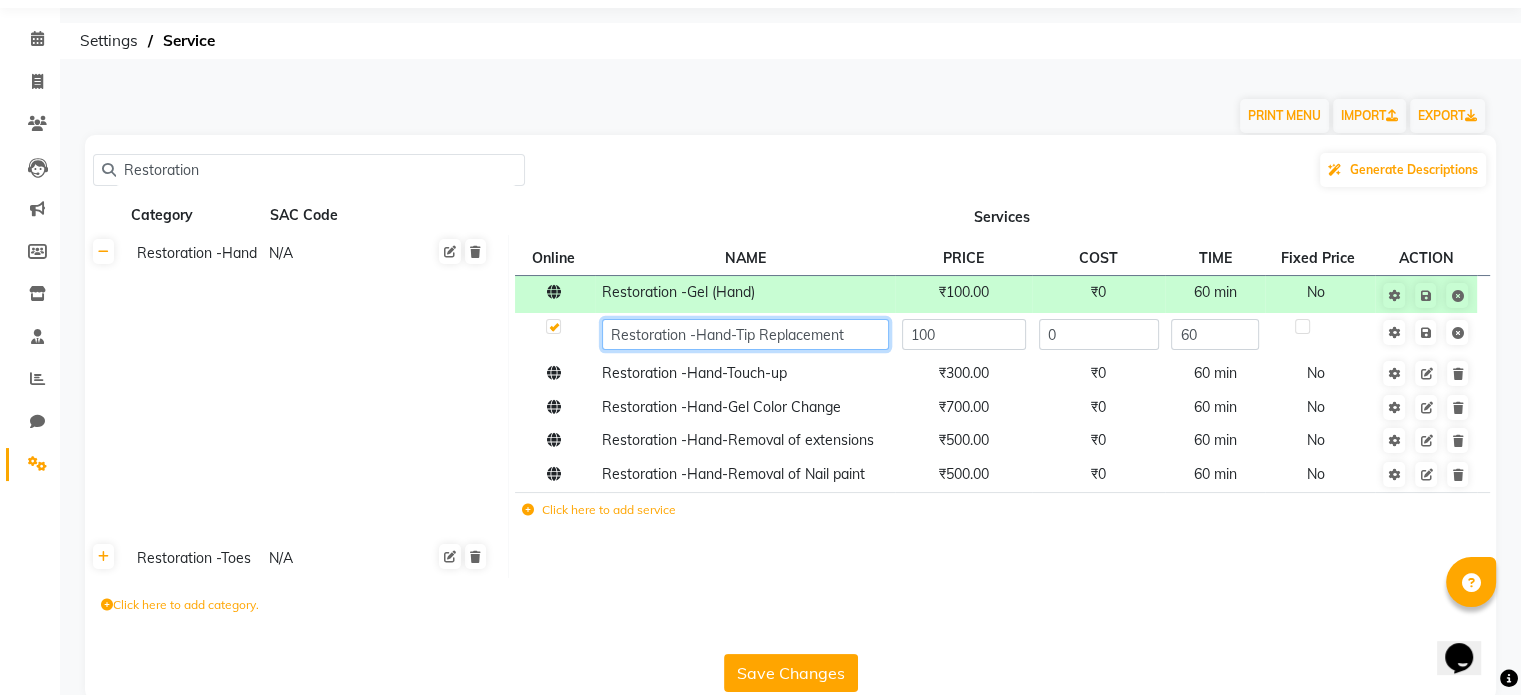 click on "Restoration -Hand-Tip Replacement" 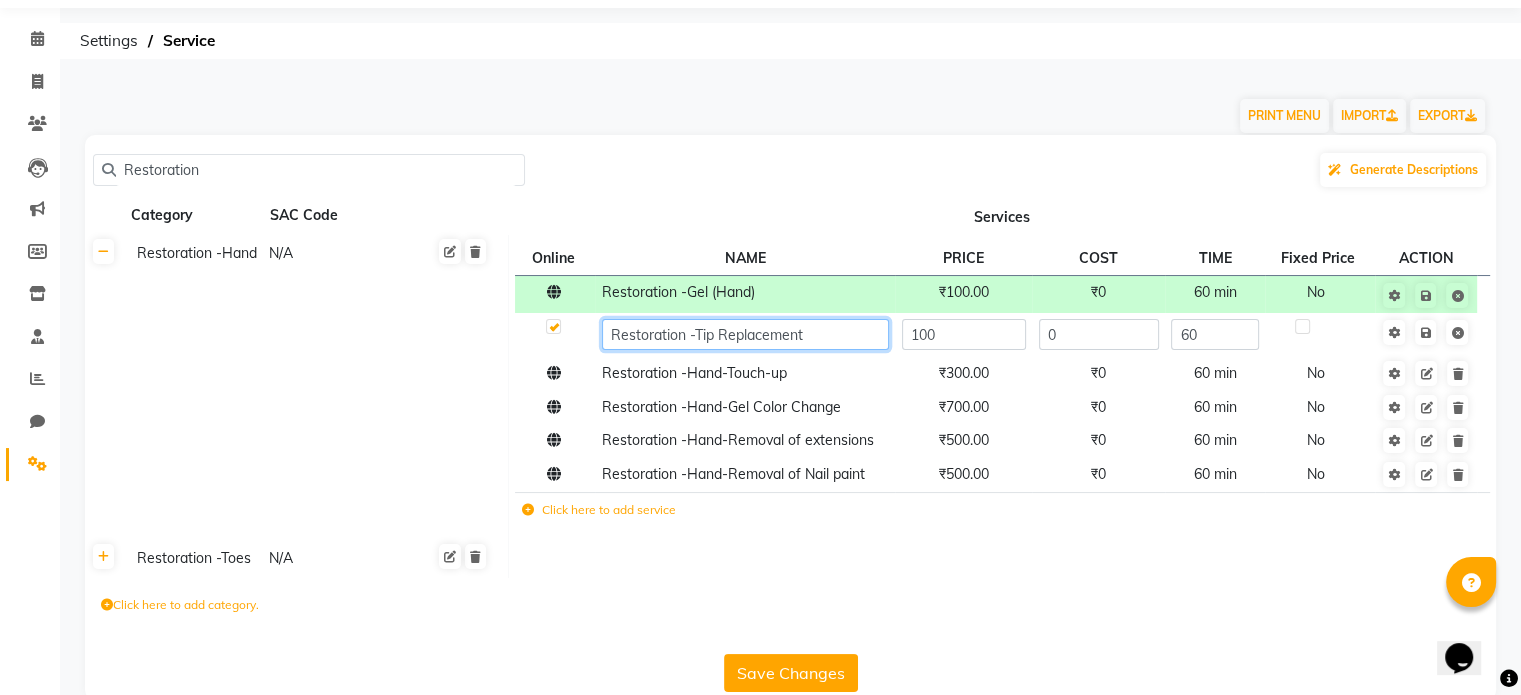 click on "Restoration -Tip Replacement" 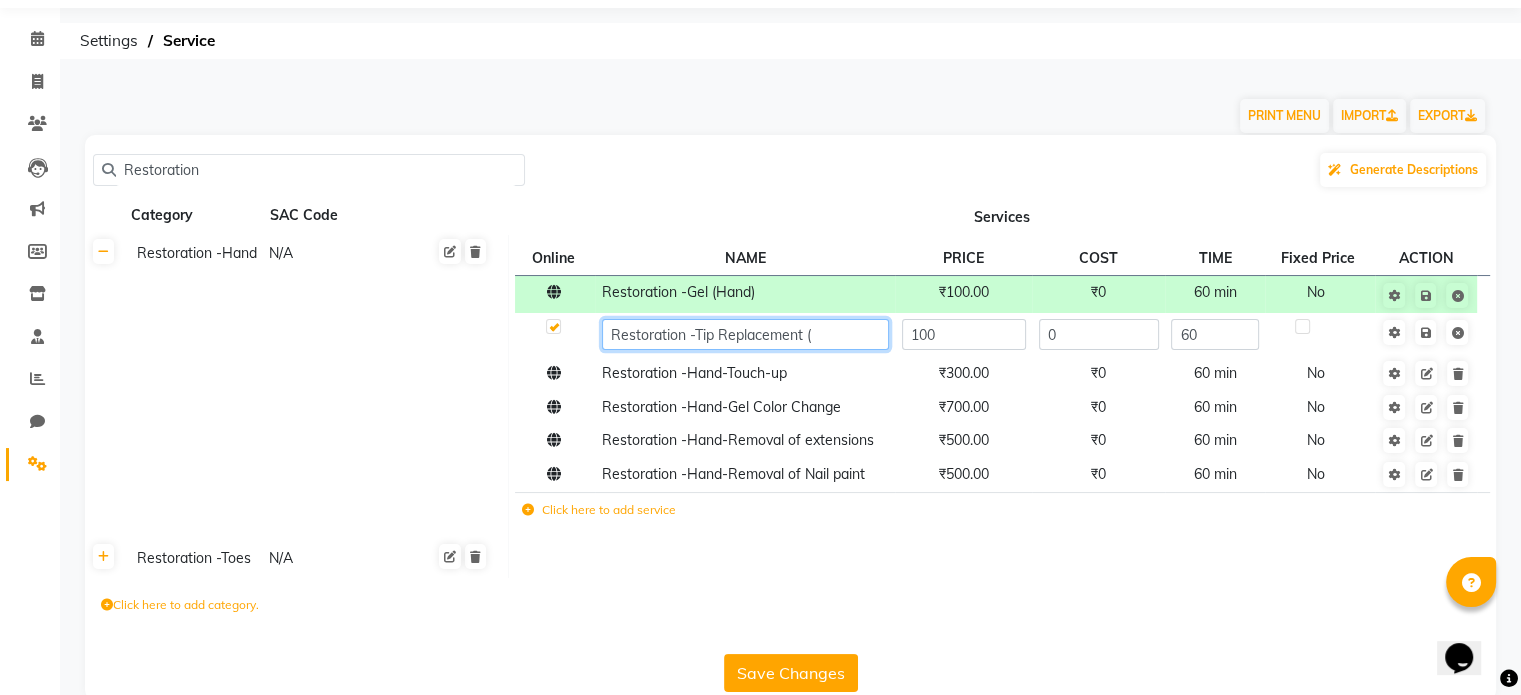 paste on "Hand" 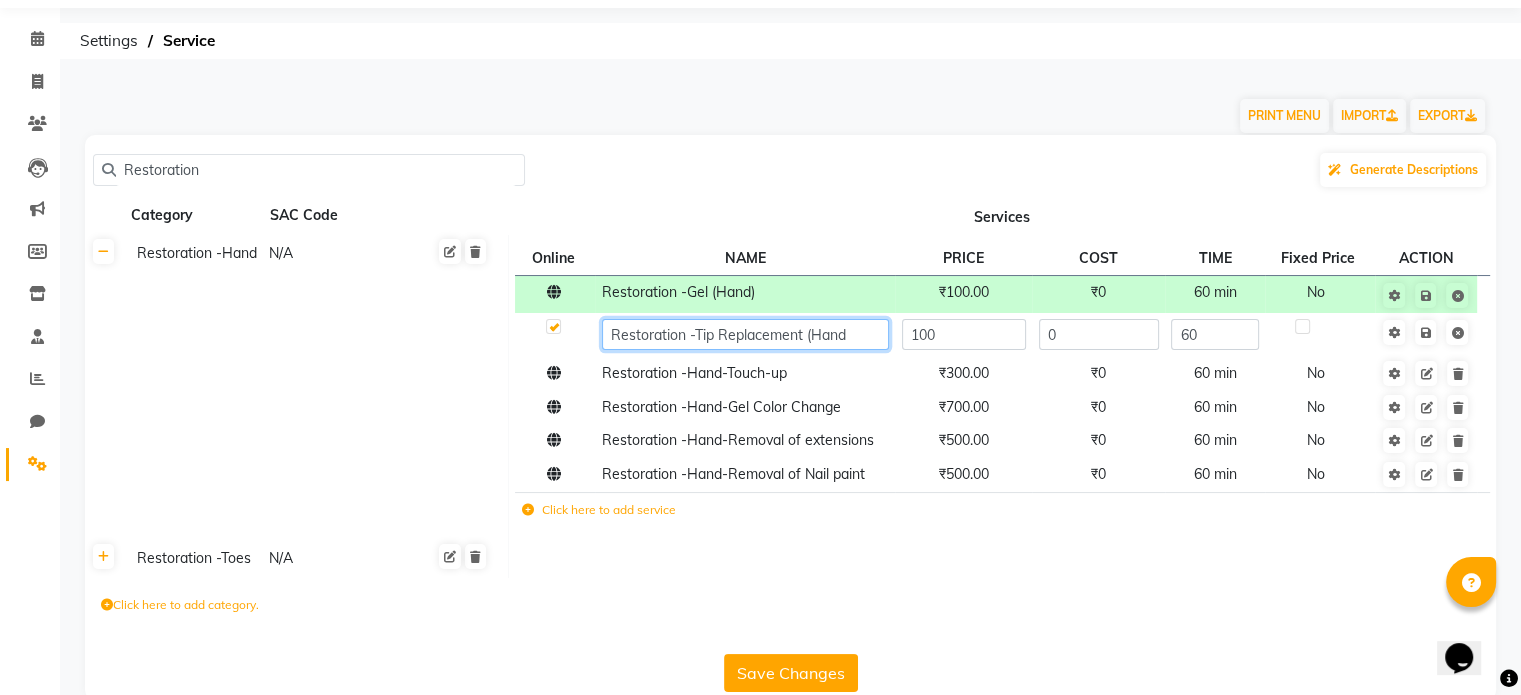 type on "Restoration -Tip Replacement (Hand)" 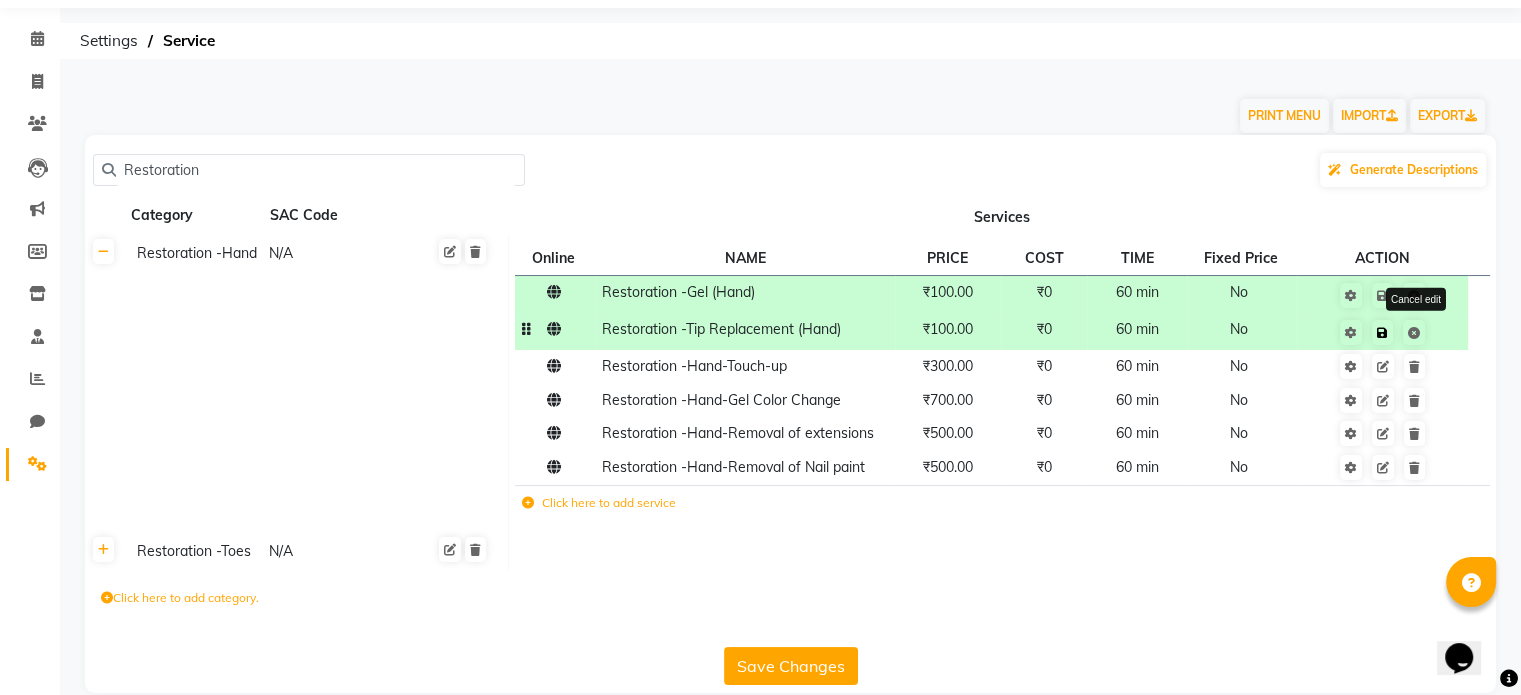 click on "Cancel edit" 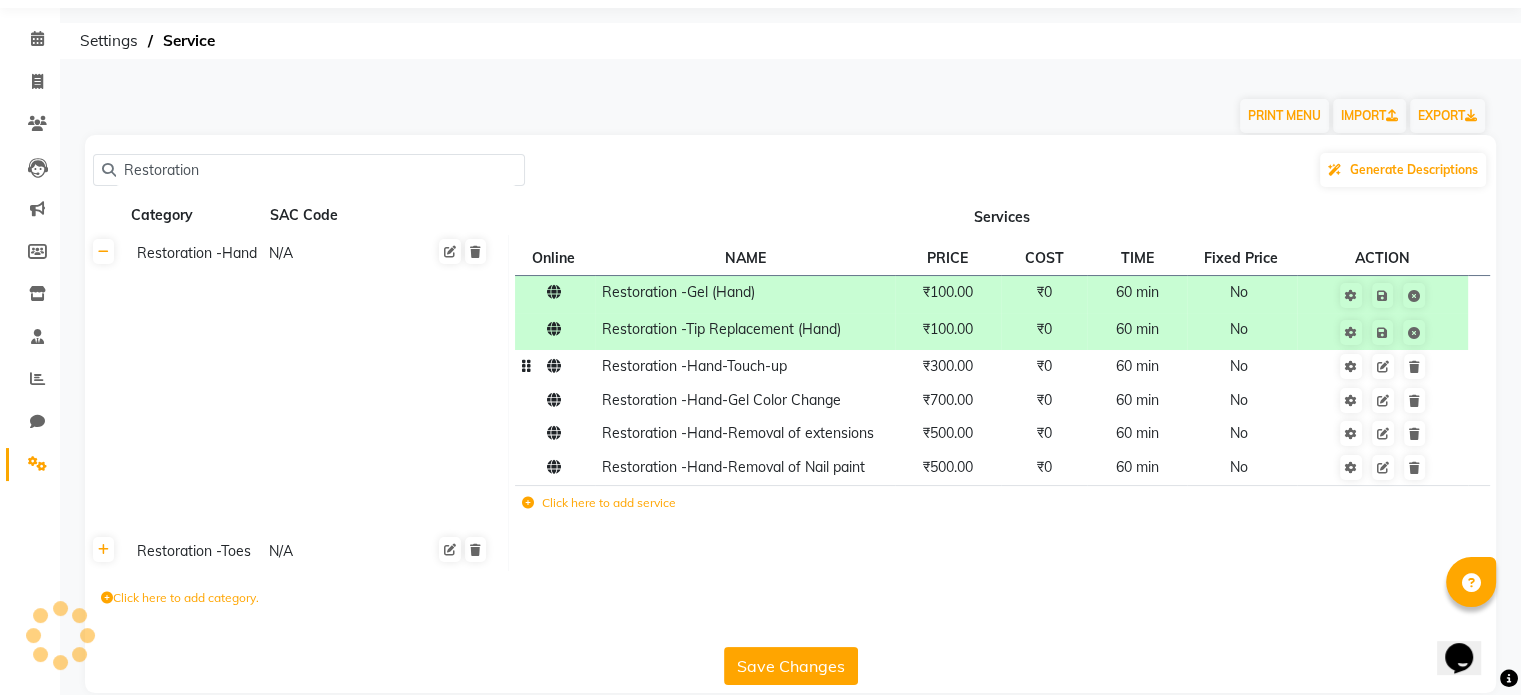 click on "Restoration -Hand-Touch-up" 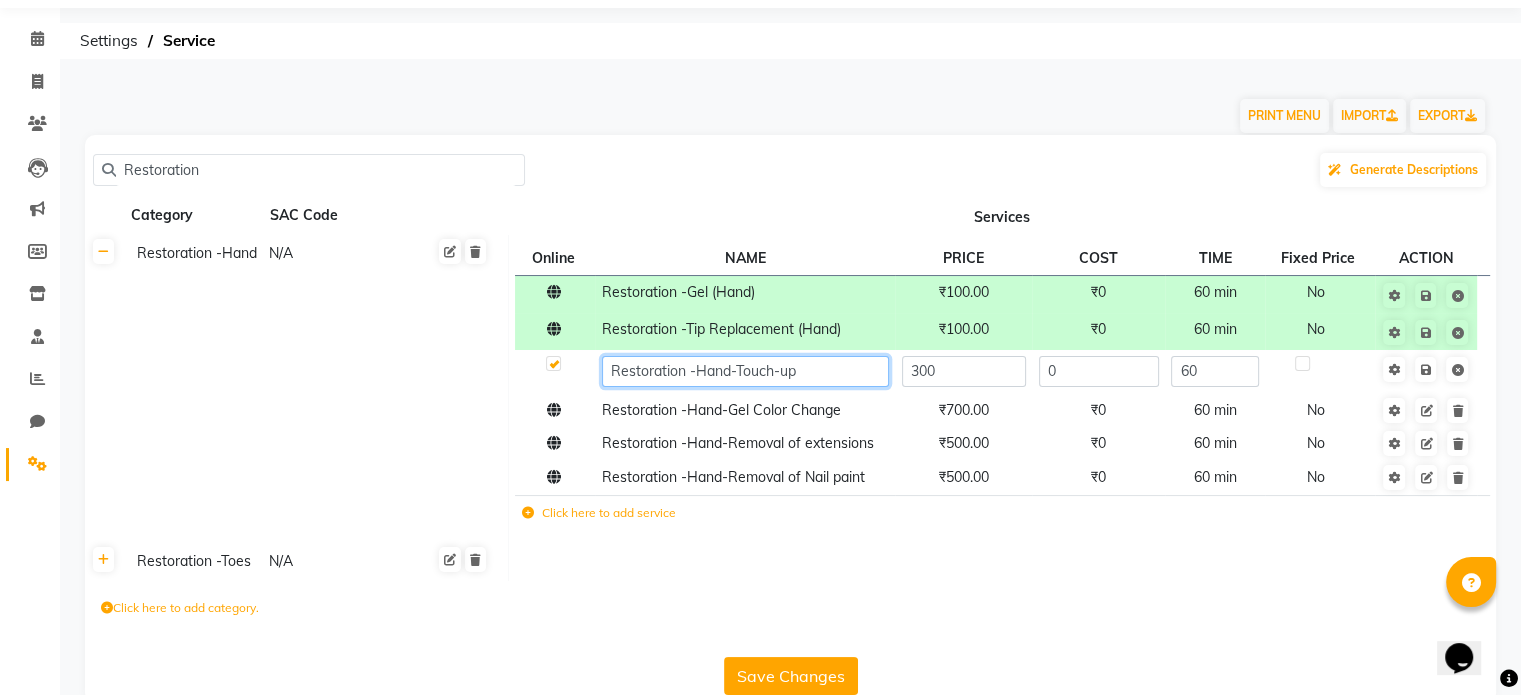 click on "Restoration -Hand-Touch-up" 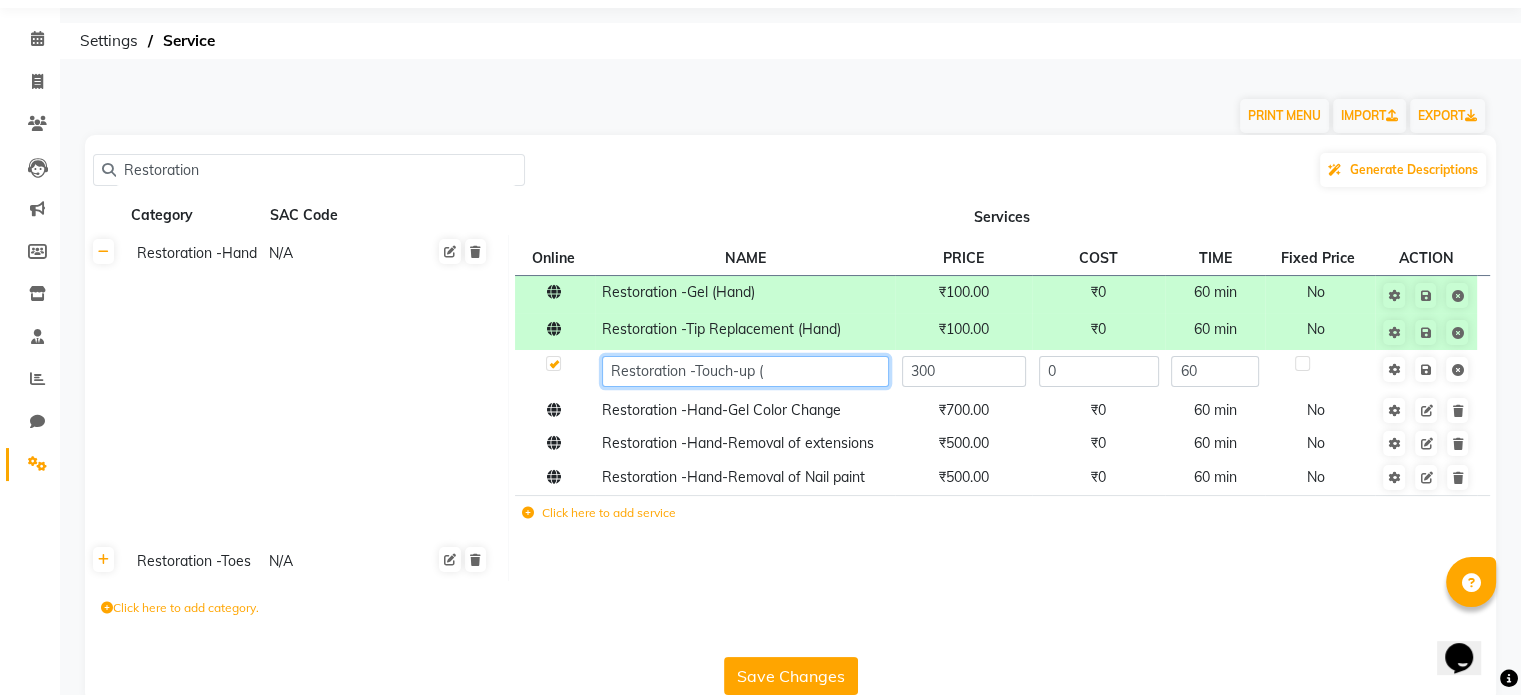 paste on "Hand" 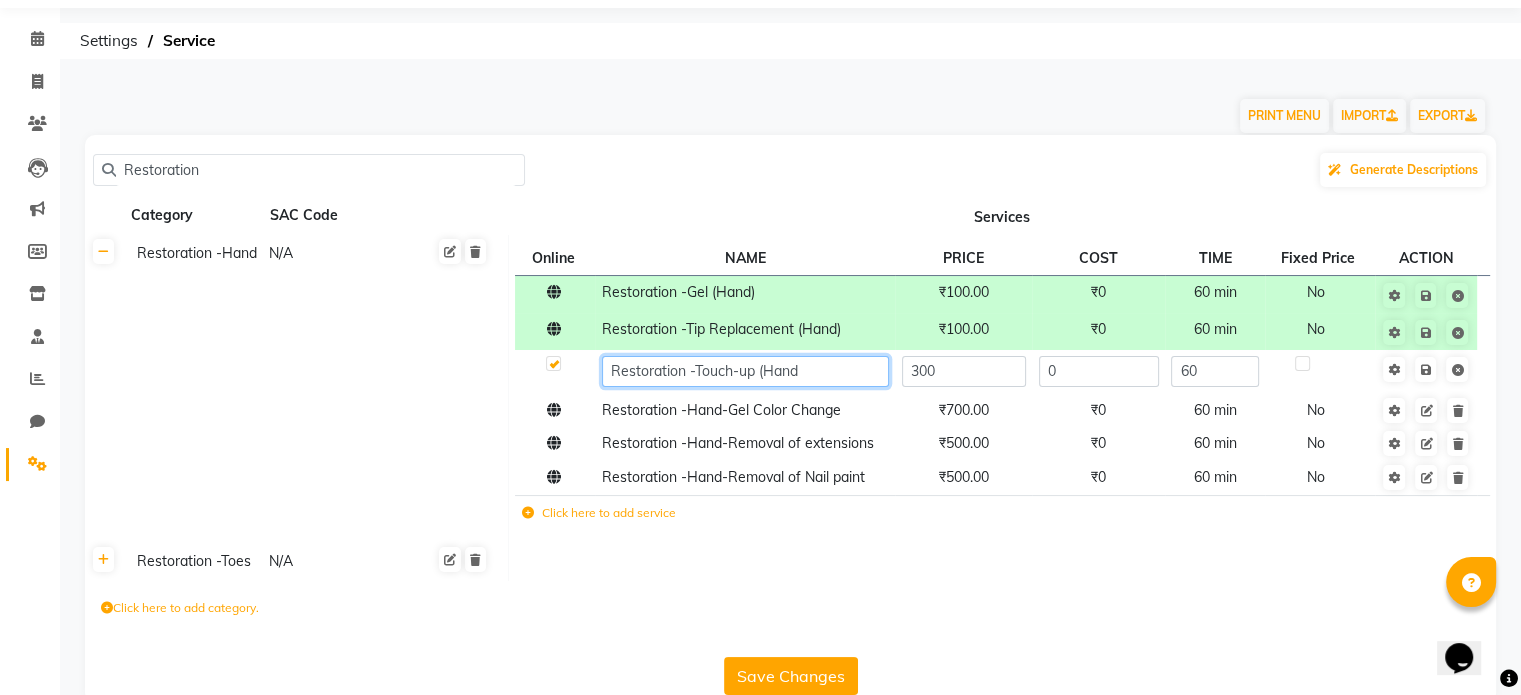 type on "Restoration -Touch-up (Hand)" 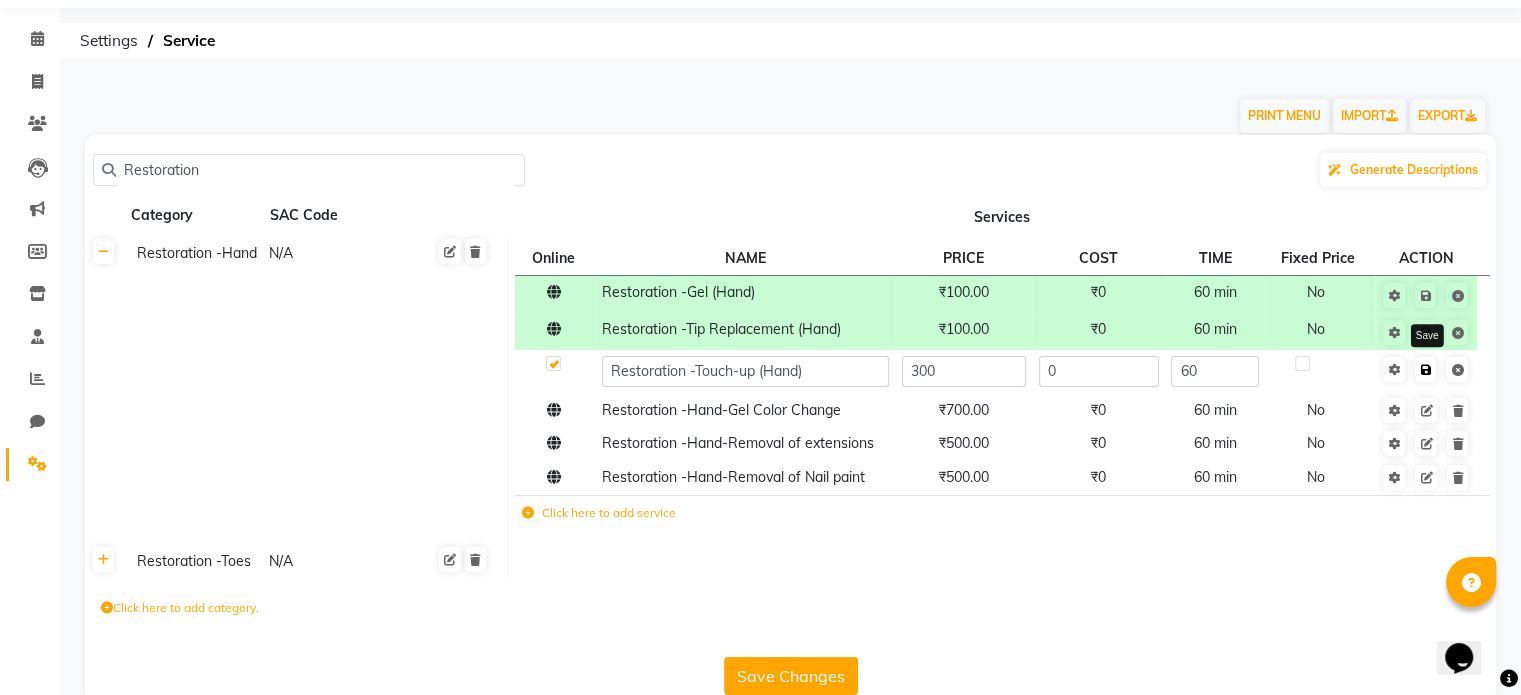 click on "Save" 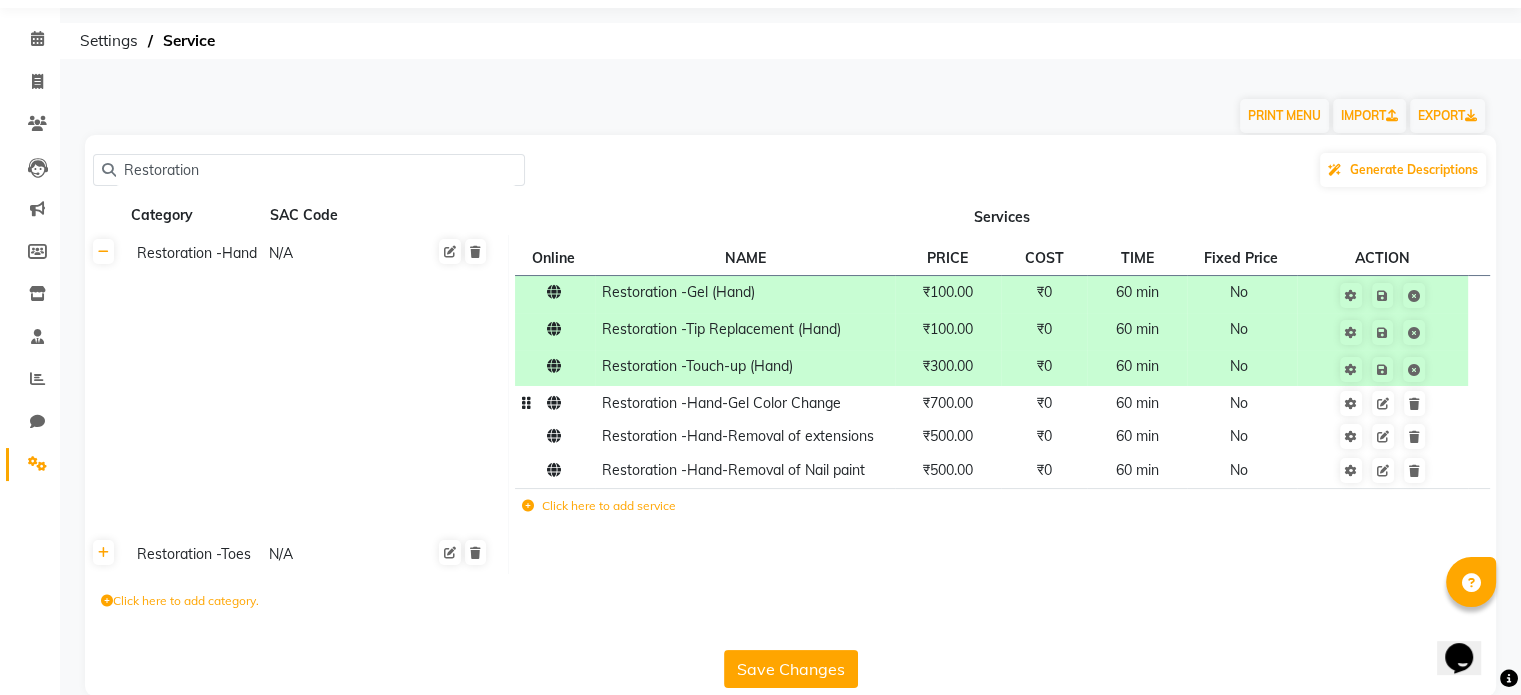 click on "Restoration -Hand-Gel Color Change" 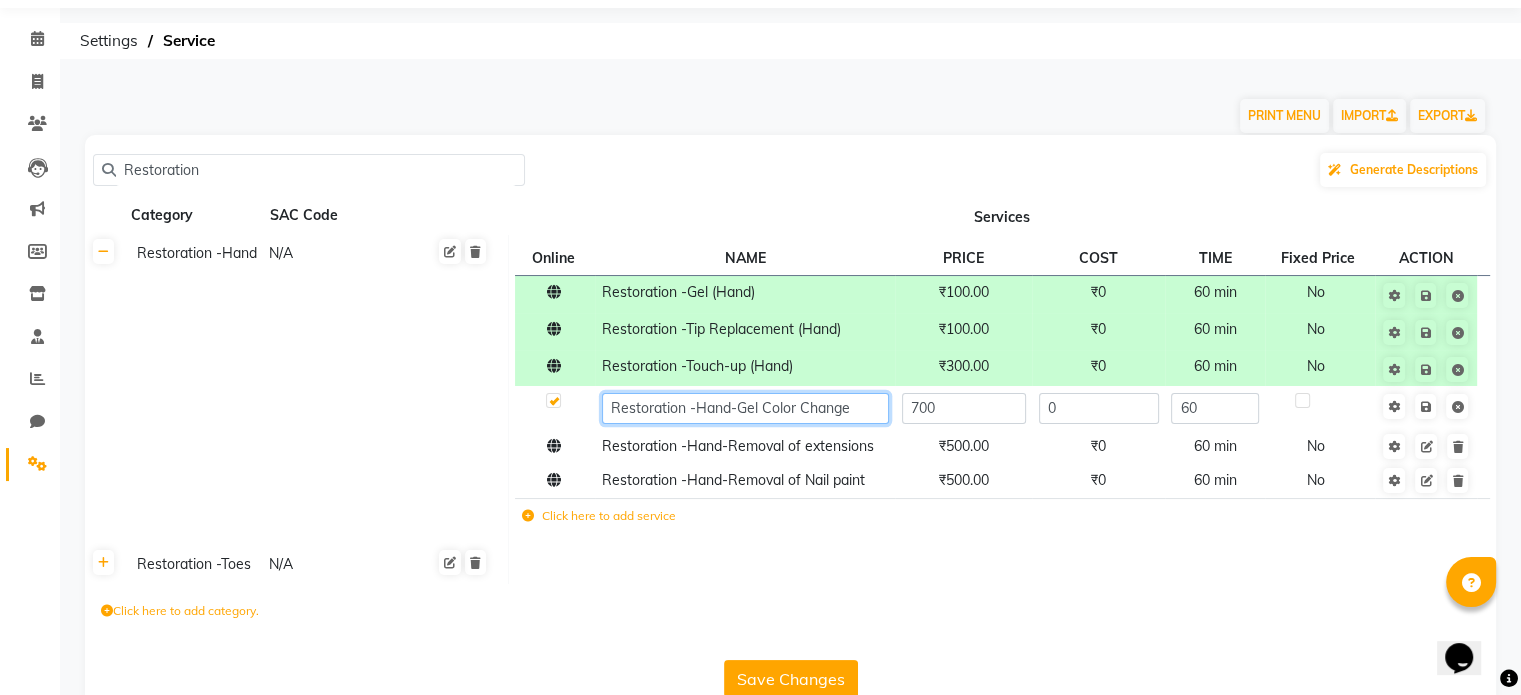 click on "Restoration -Hand-Gel Color Change" 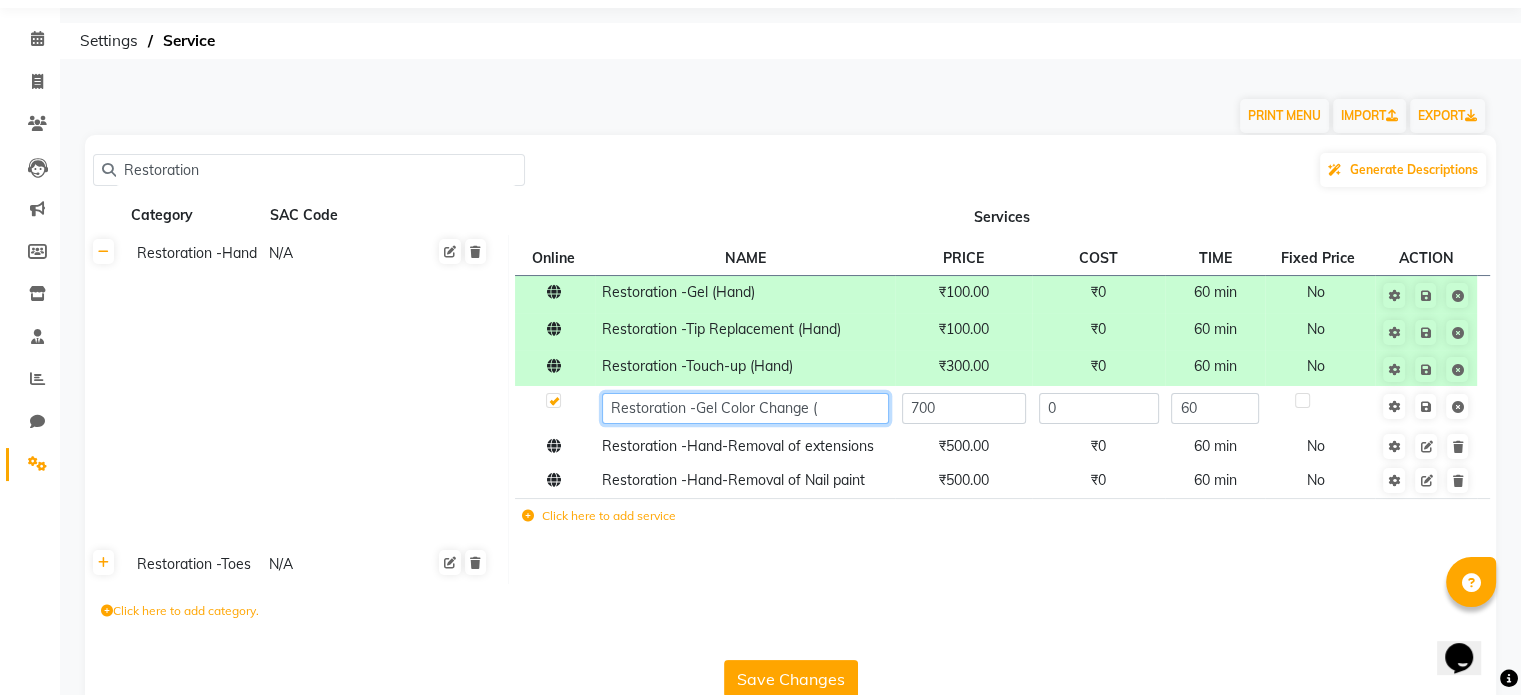 paste on "Hand" 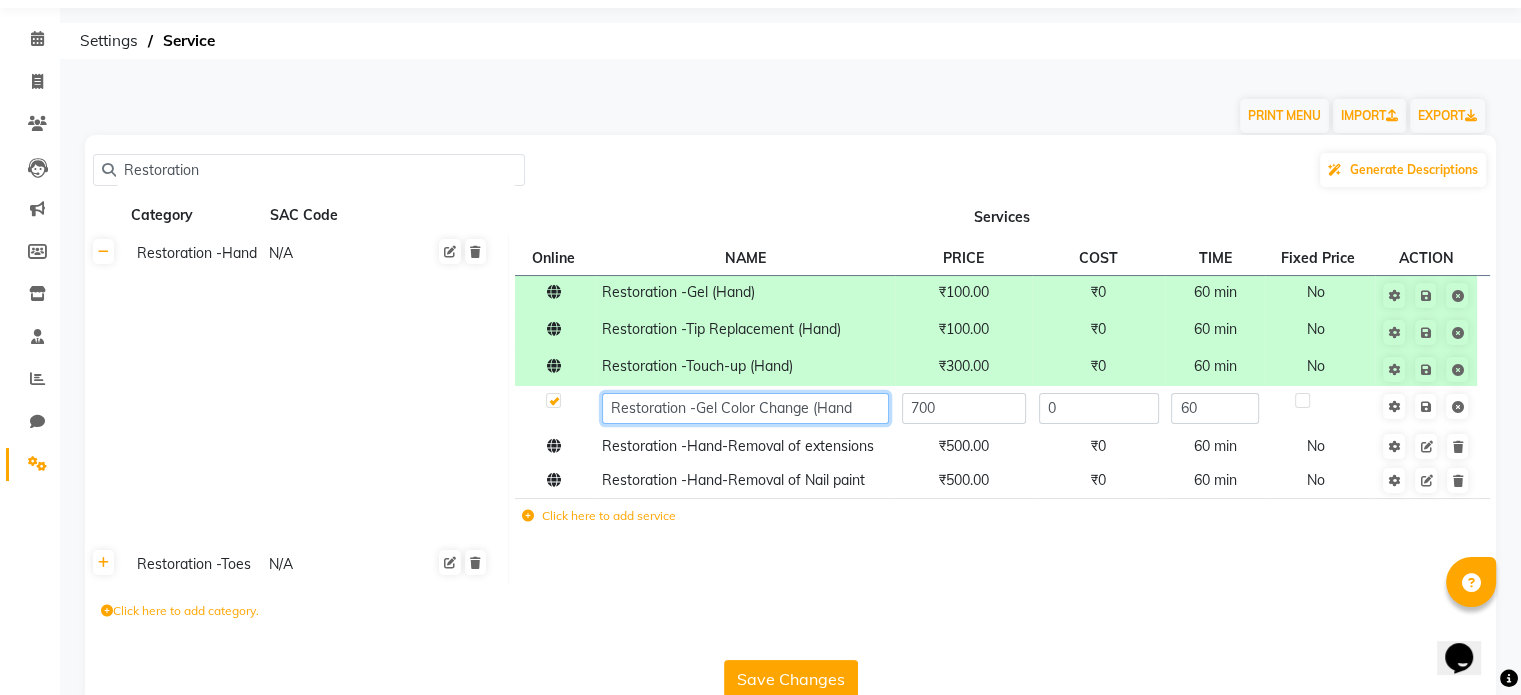 type on "Restoration -Gel Color Change (Hand)" 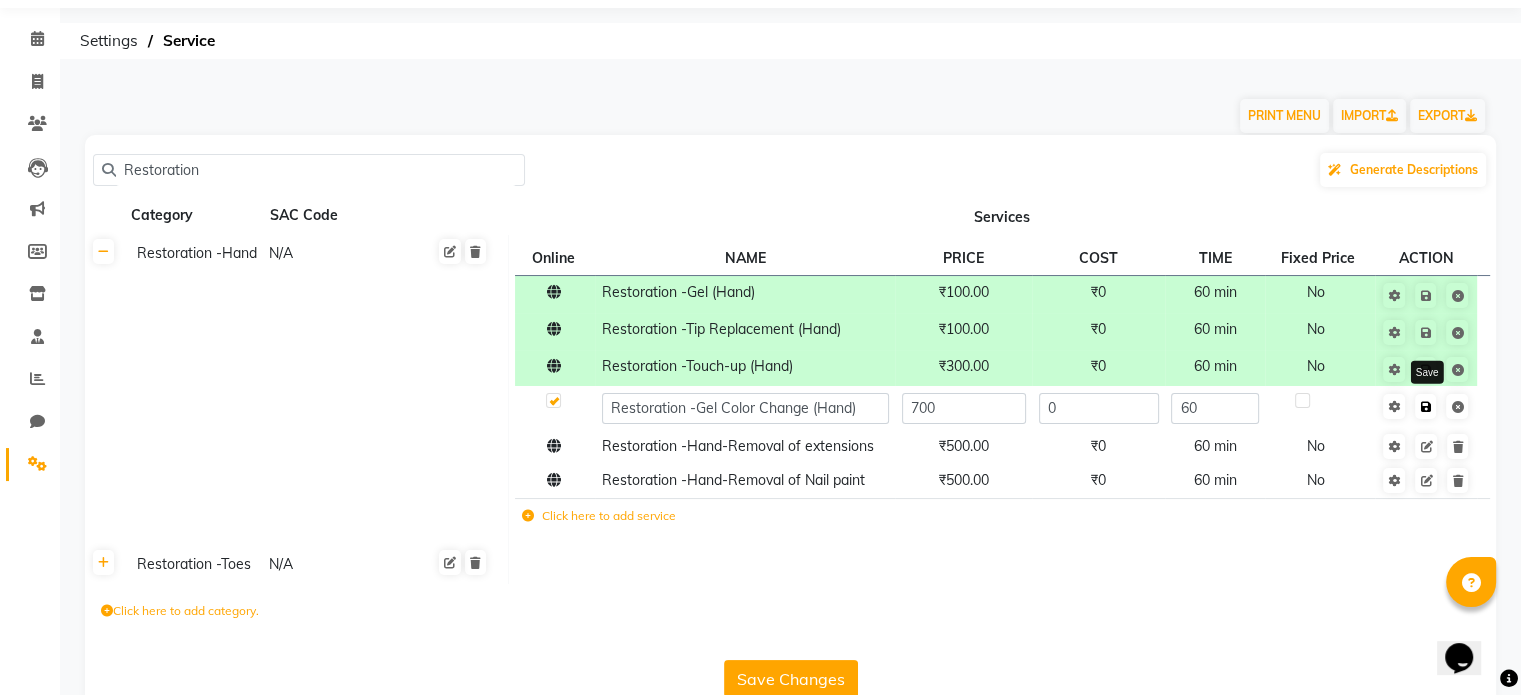 click on "Save" 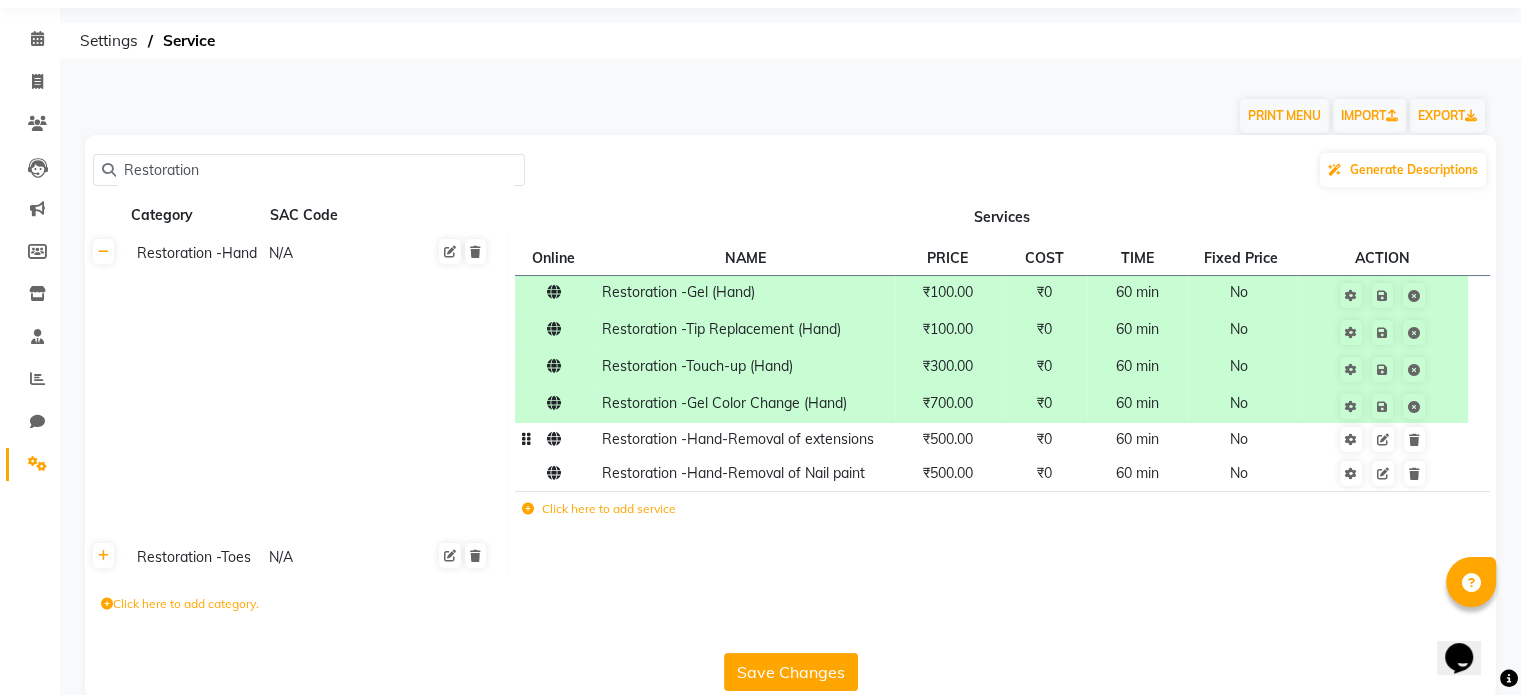 click on "Restoration -Hand-Removal of extensions" 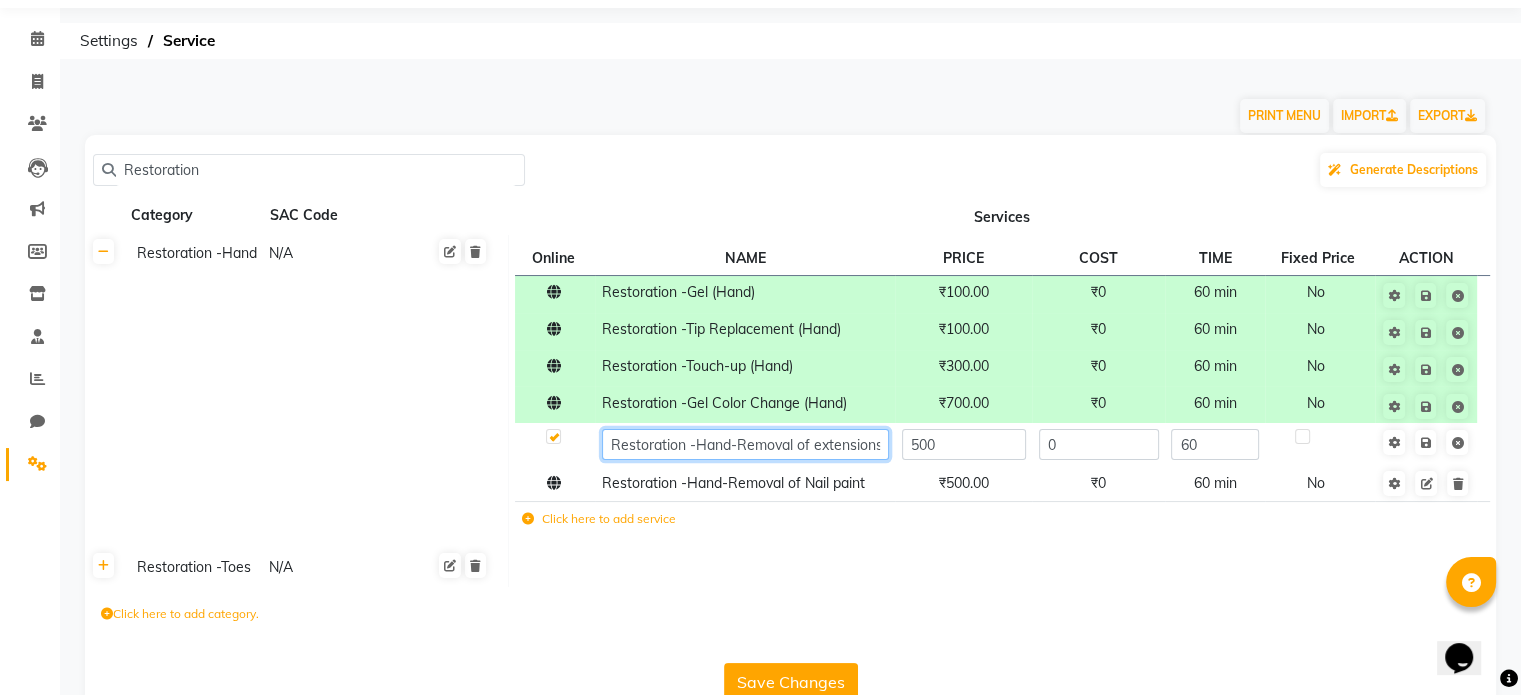 click on "Restoration -Hand-Removal of extensions" 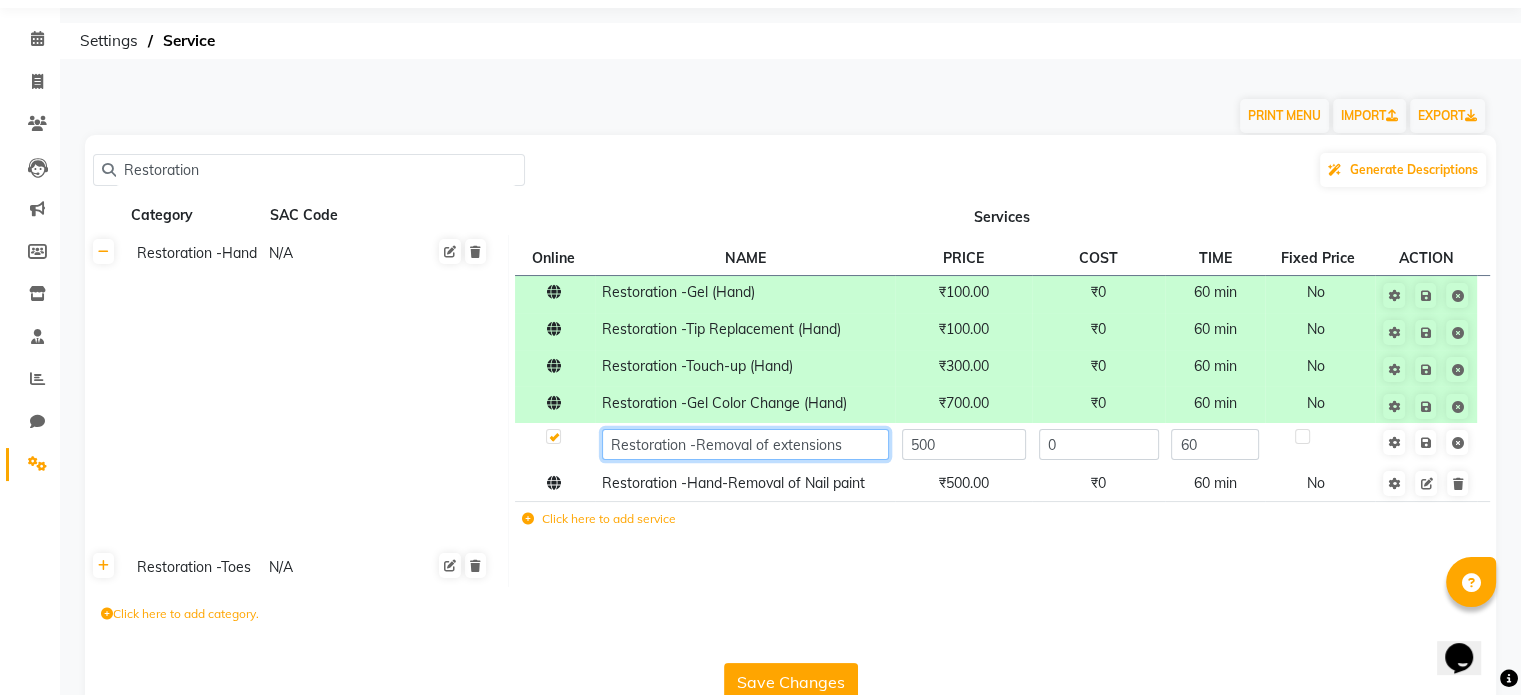 click on "Restoration -Removal of extensions" 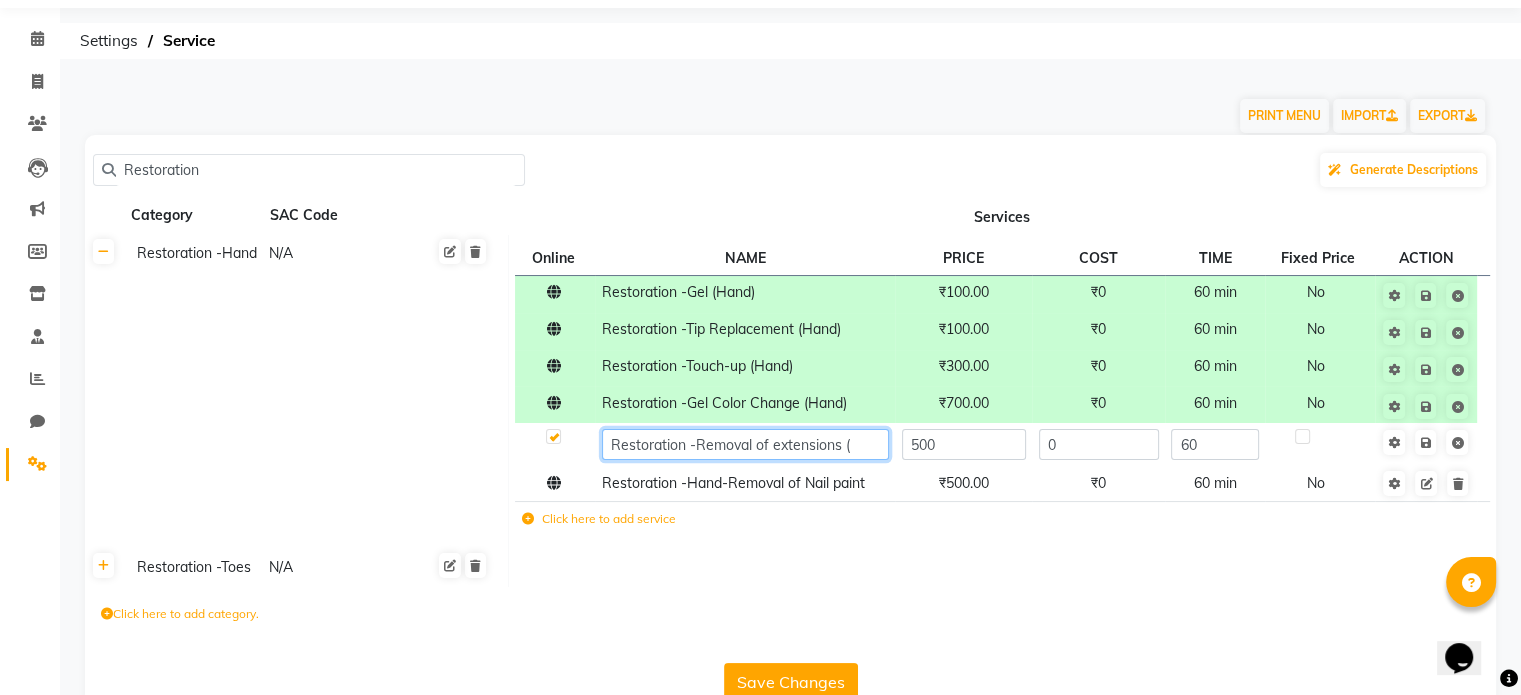 paste on "Hand" 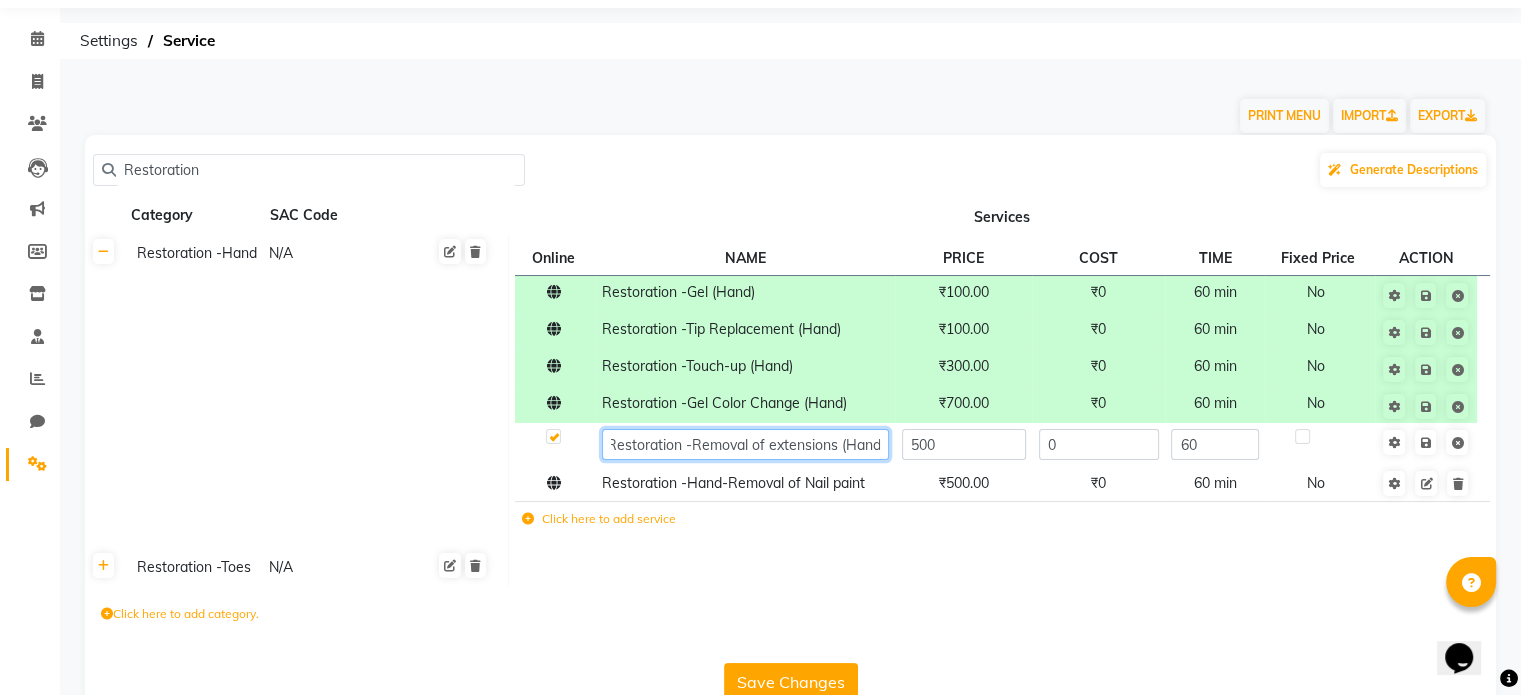 scroll, scrollTop: 0, scrollLeft: 8, axis: horizontal 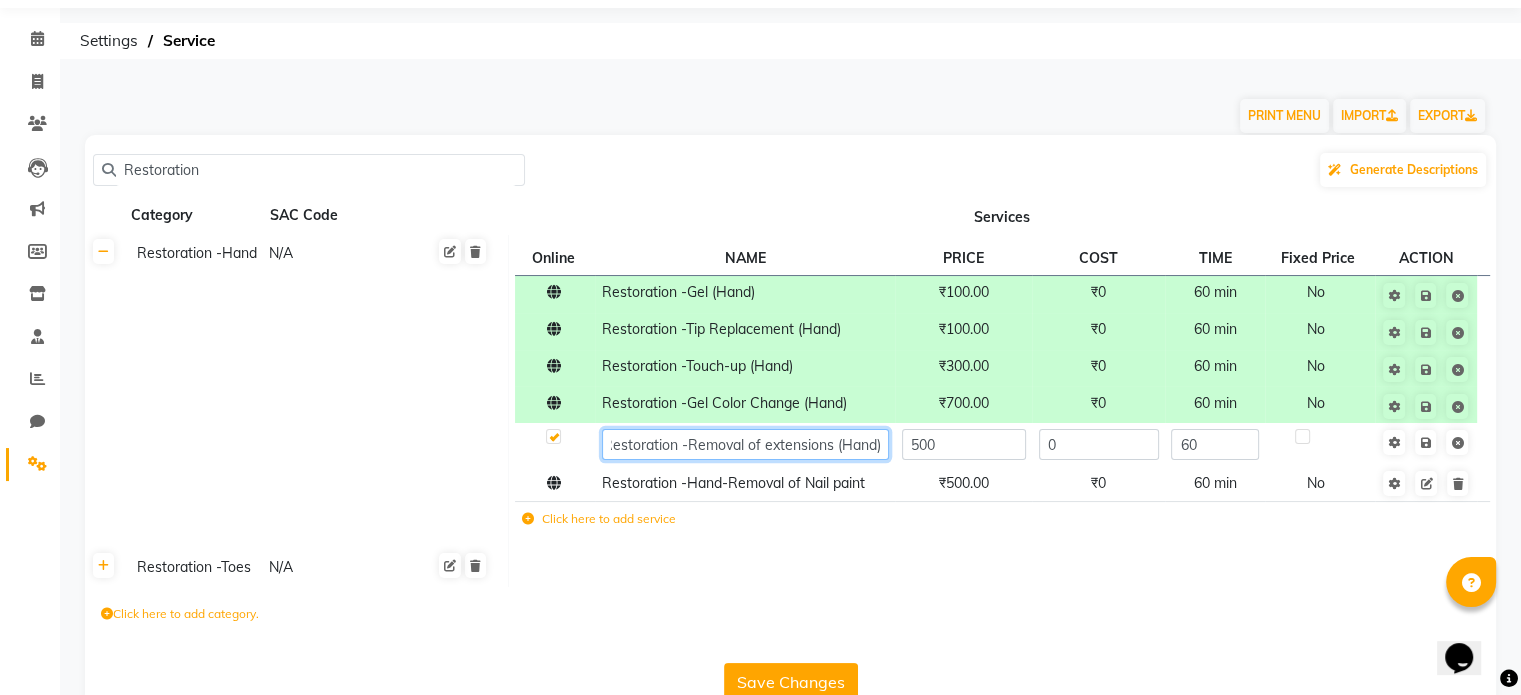 type on "Restoration -Removal of extensions (Hand)" 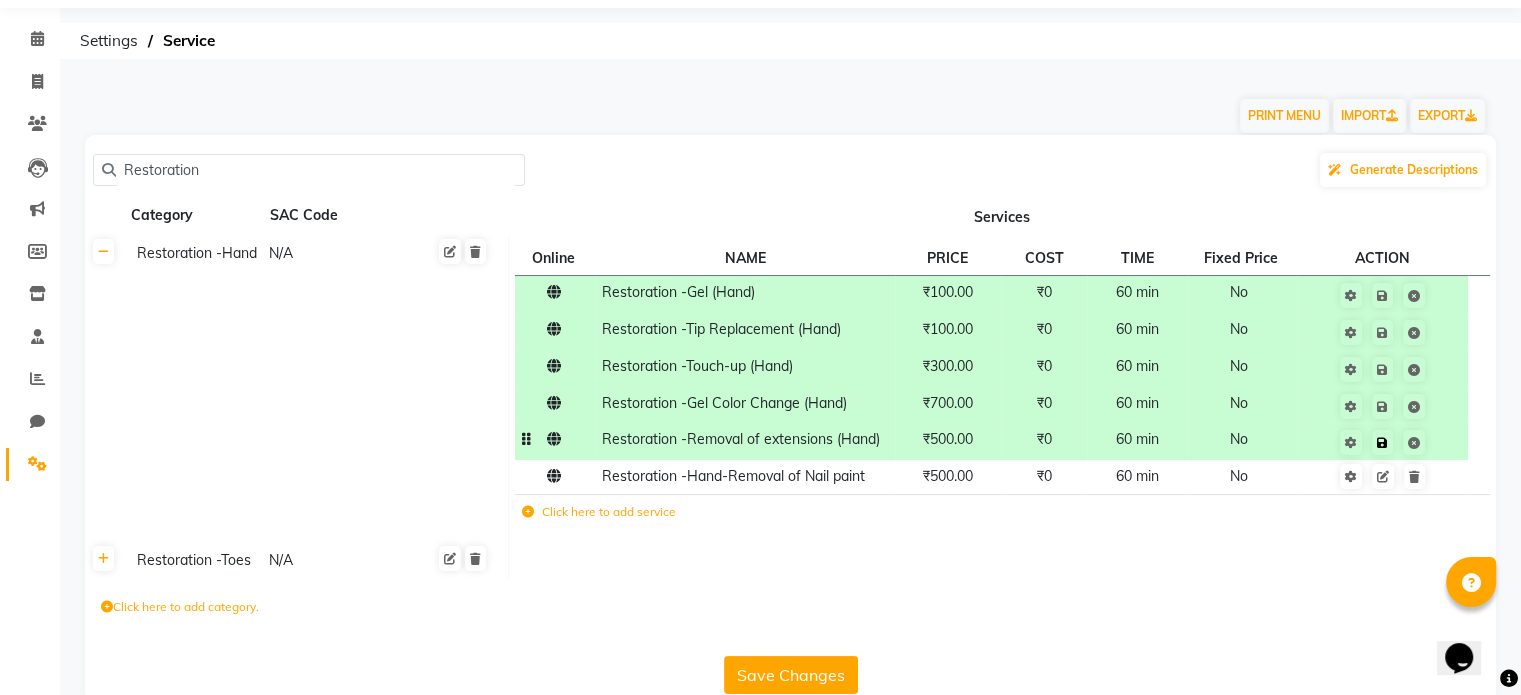 click 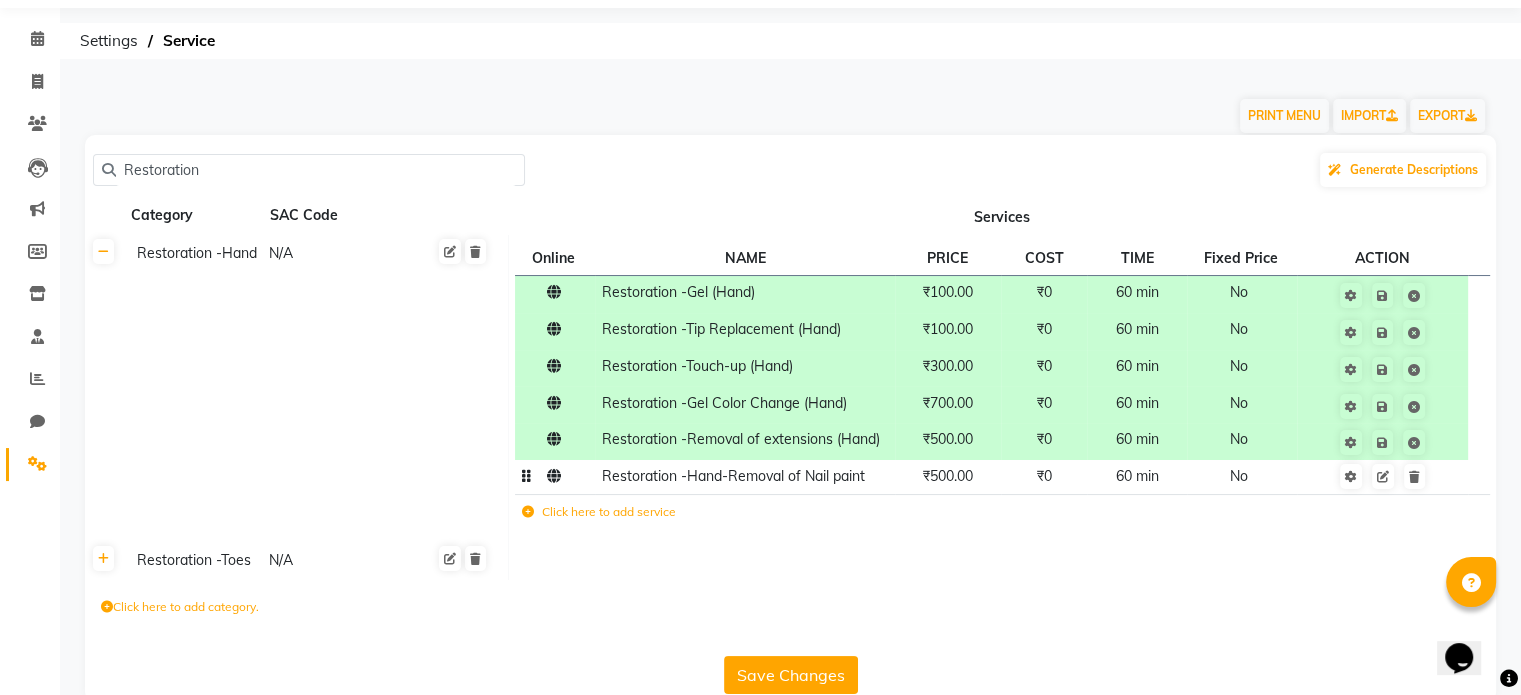 click on "Restoration -Hand-Removal of Nail paint" 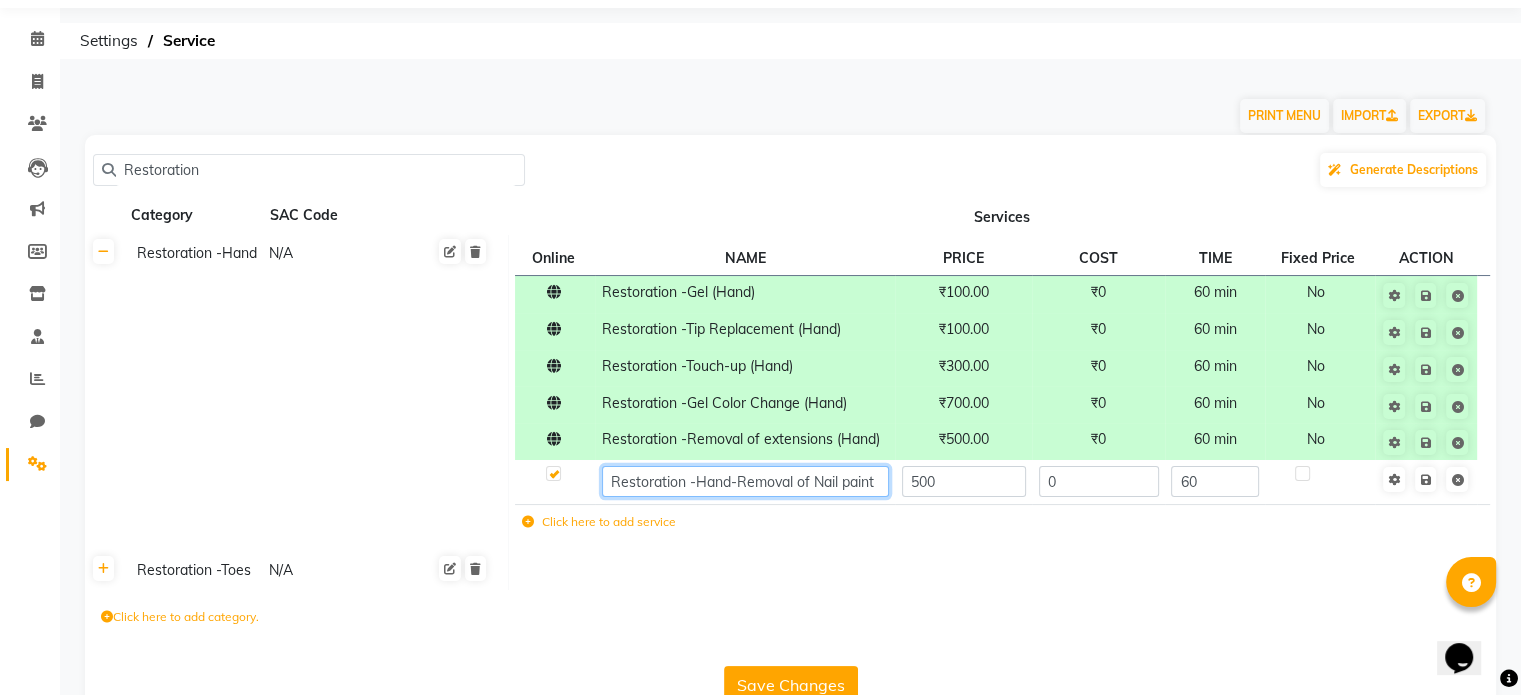 click on "Restoration -Hand-Removal of Nail paint" 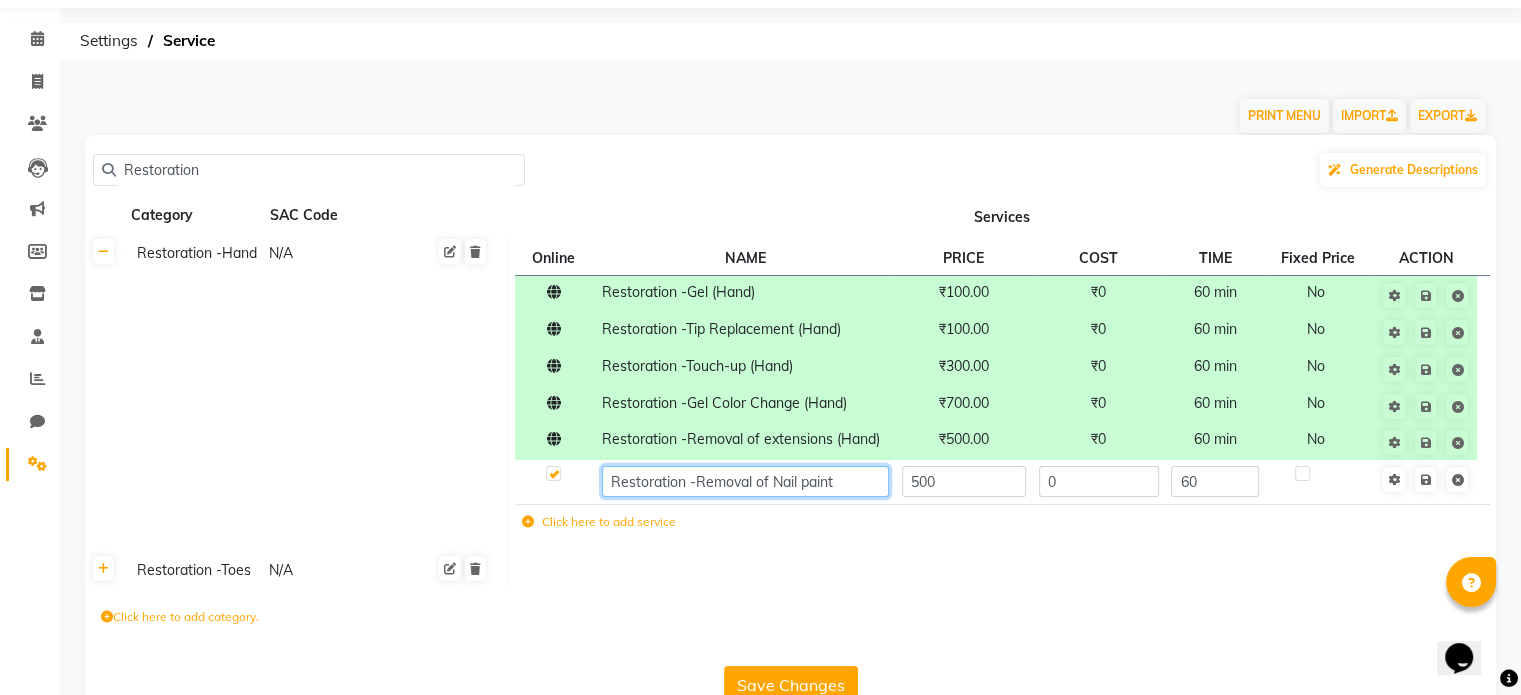 click on "Restoration -Removal of Nail paint" 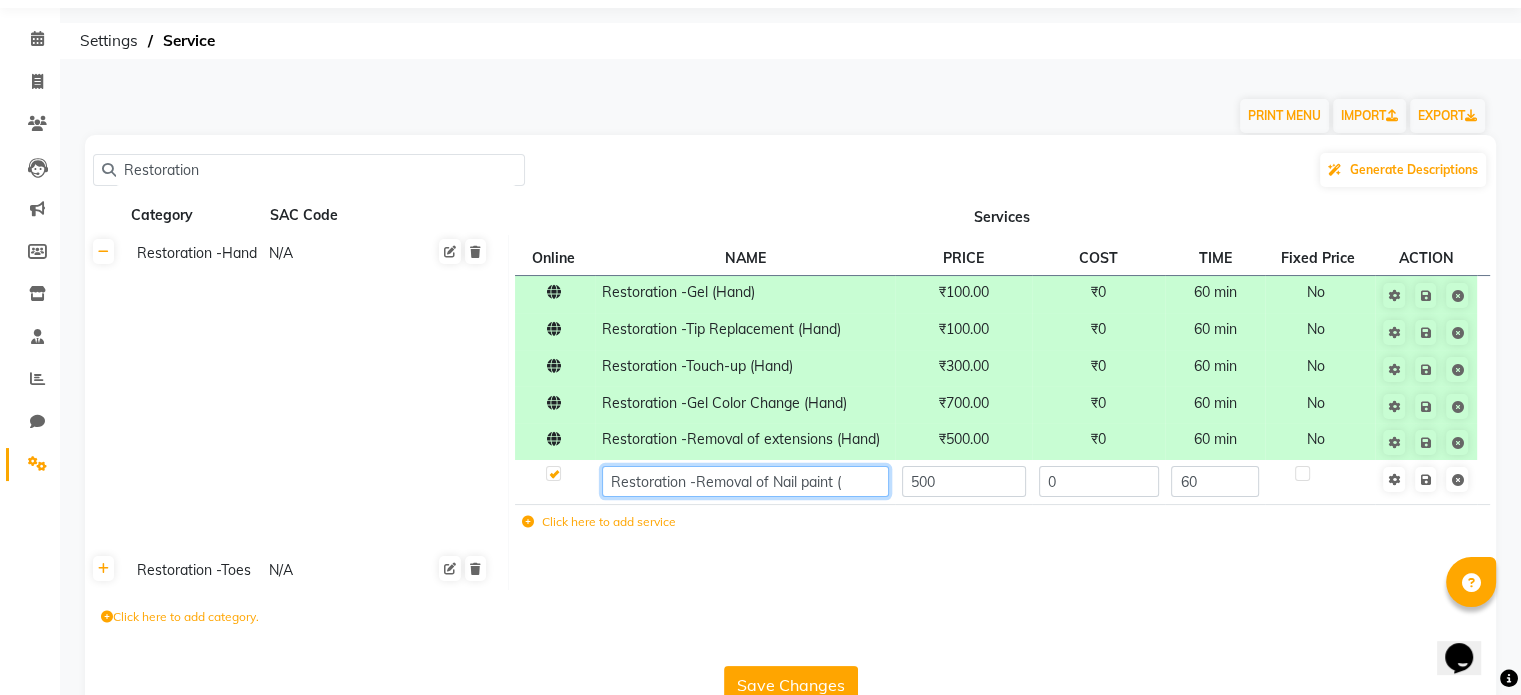 paste on "Hand" 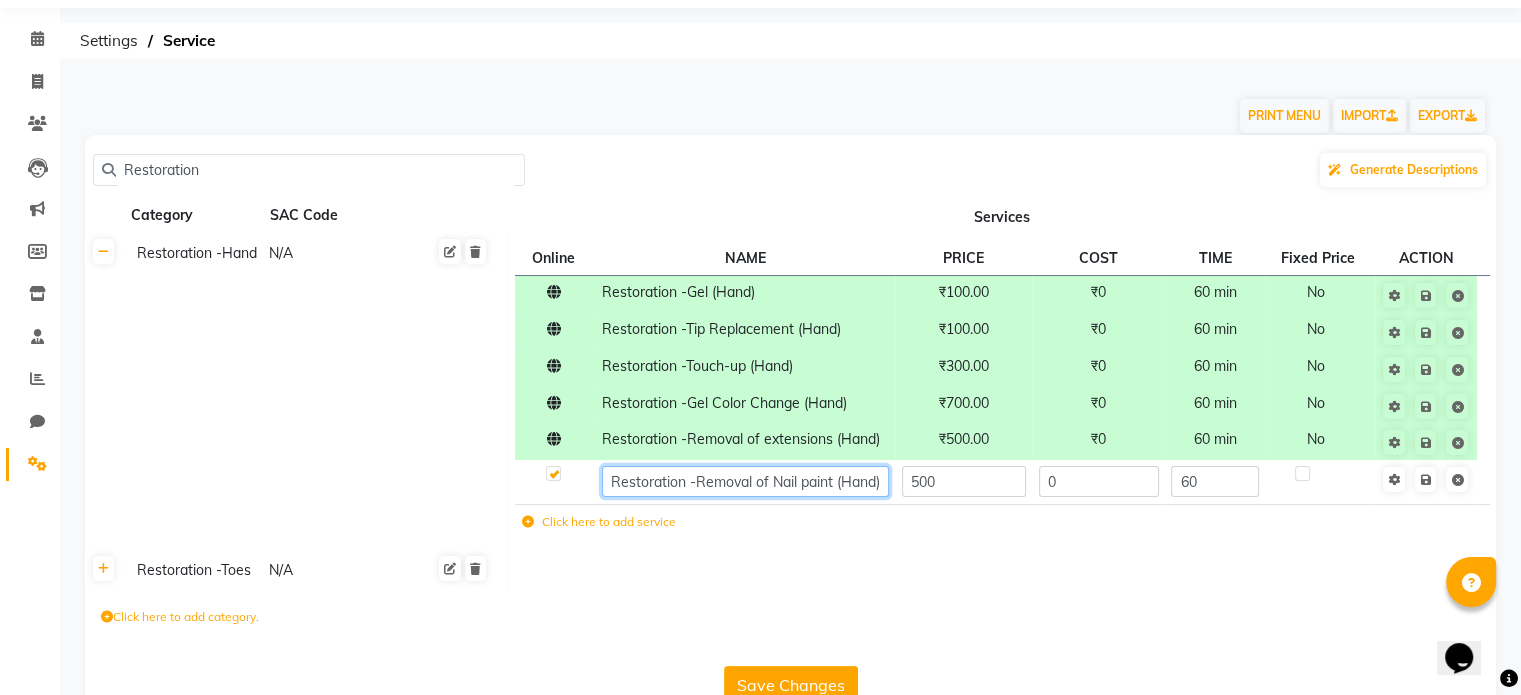 scroll, scrollTop: 0, scrollLeft: 2, axis: horizontal 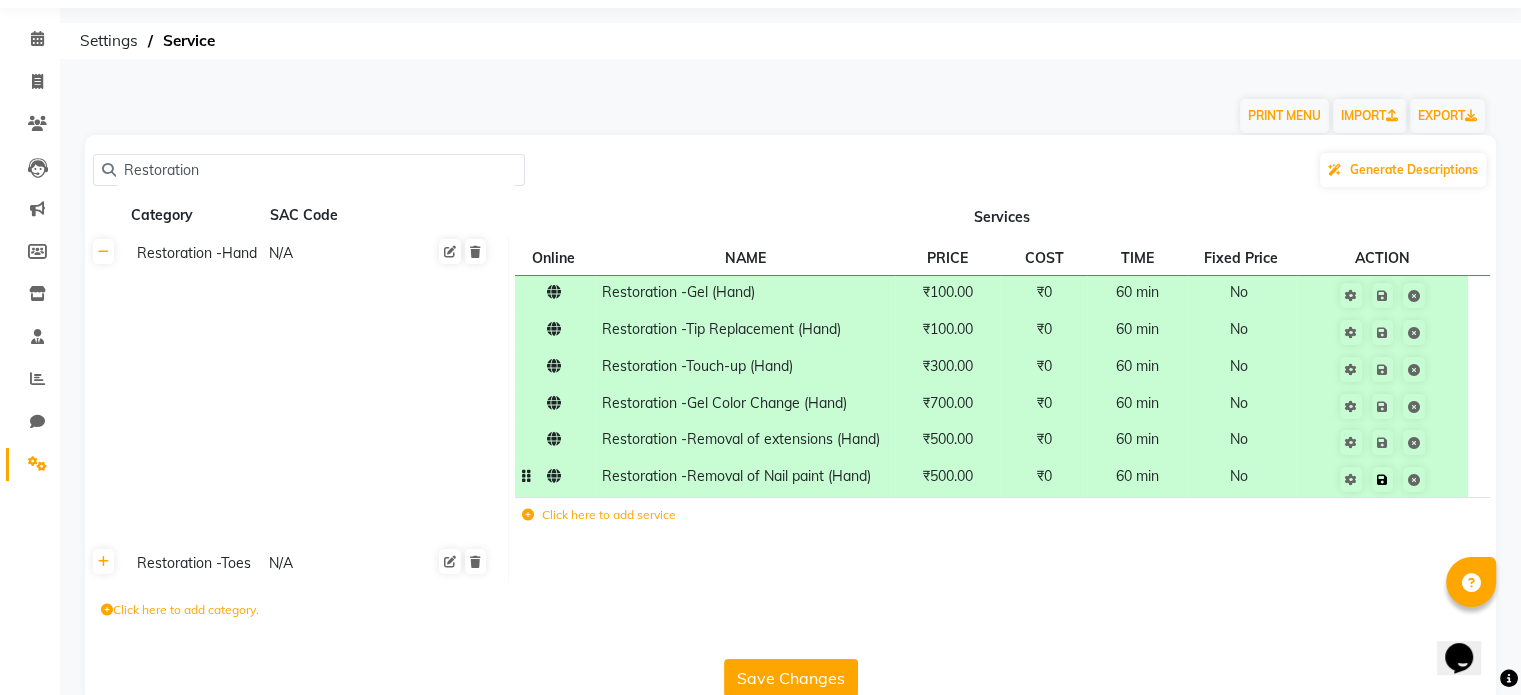 click 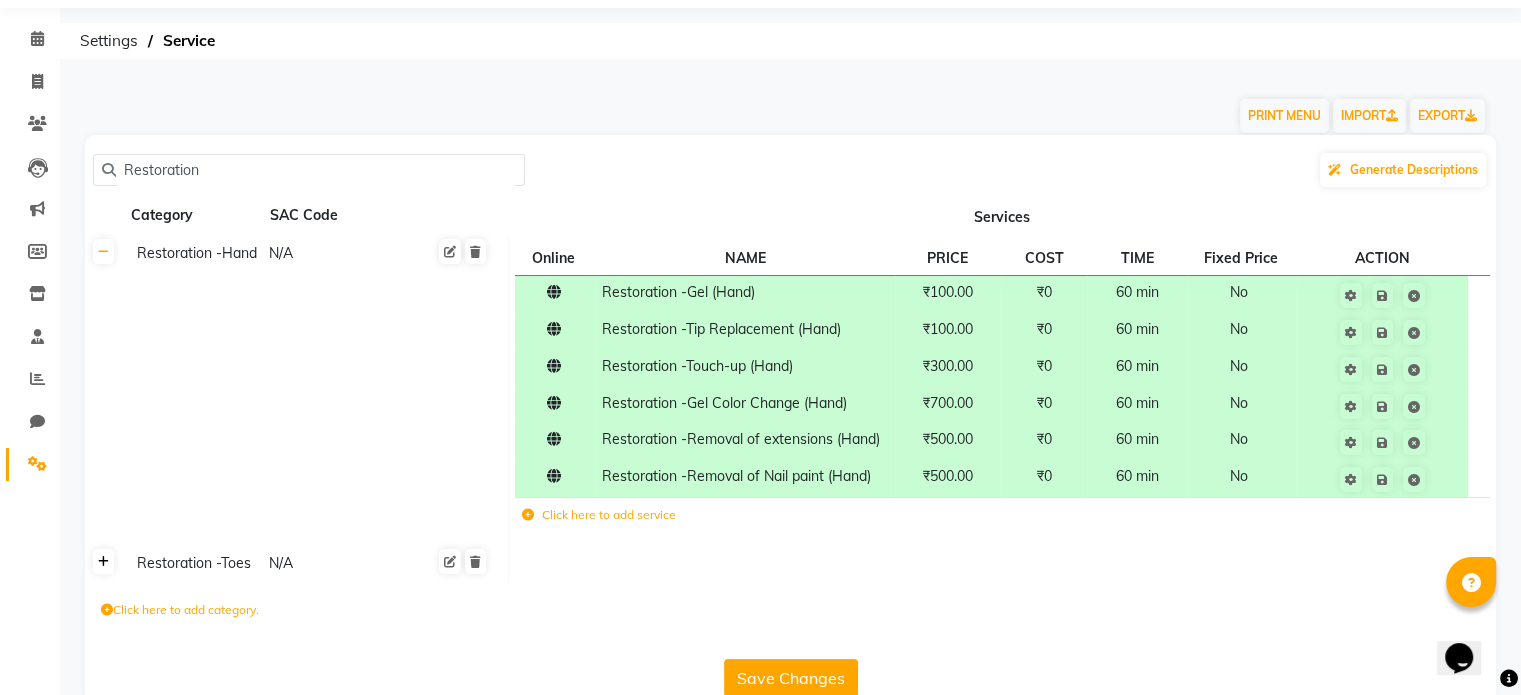 click 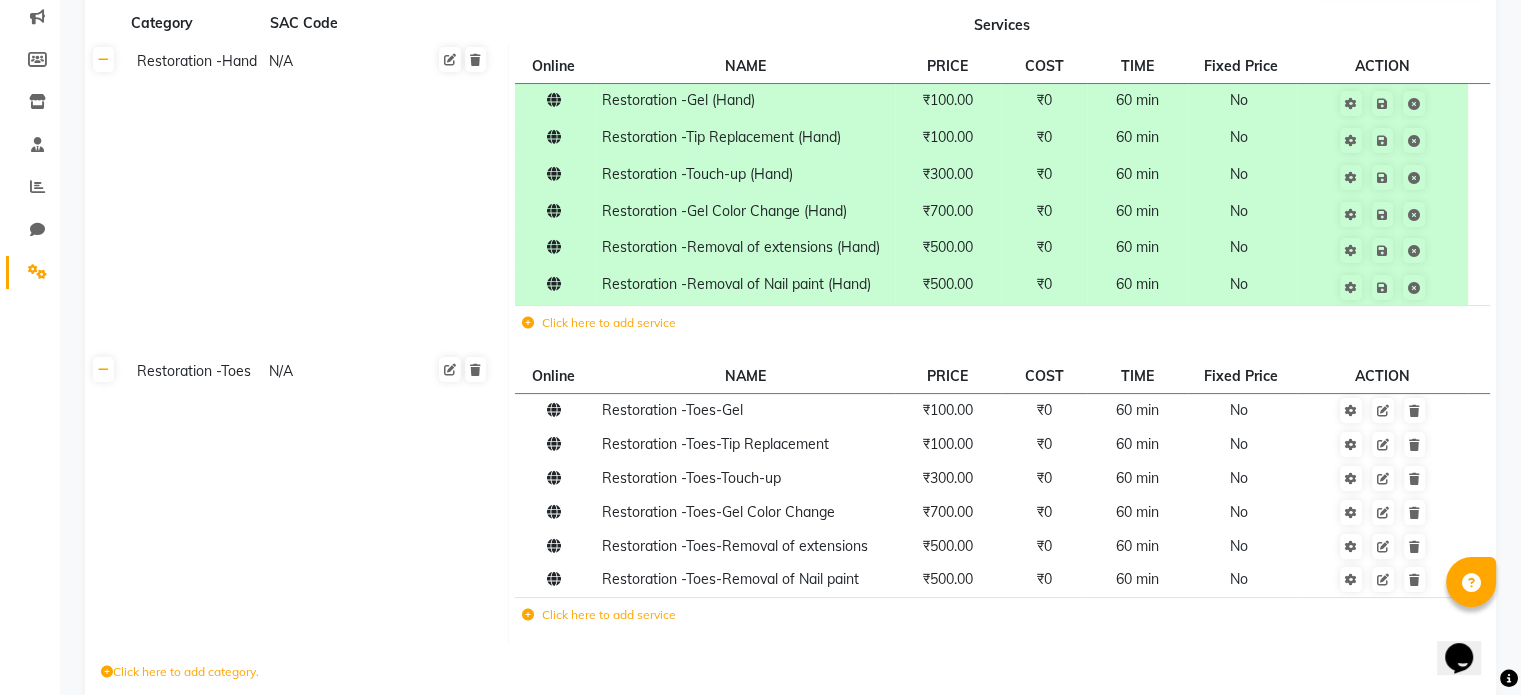 scroll, scrollTop: 276, scrollLeft: 0, axis: vertical 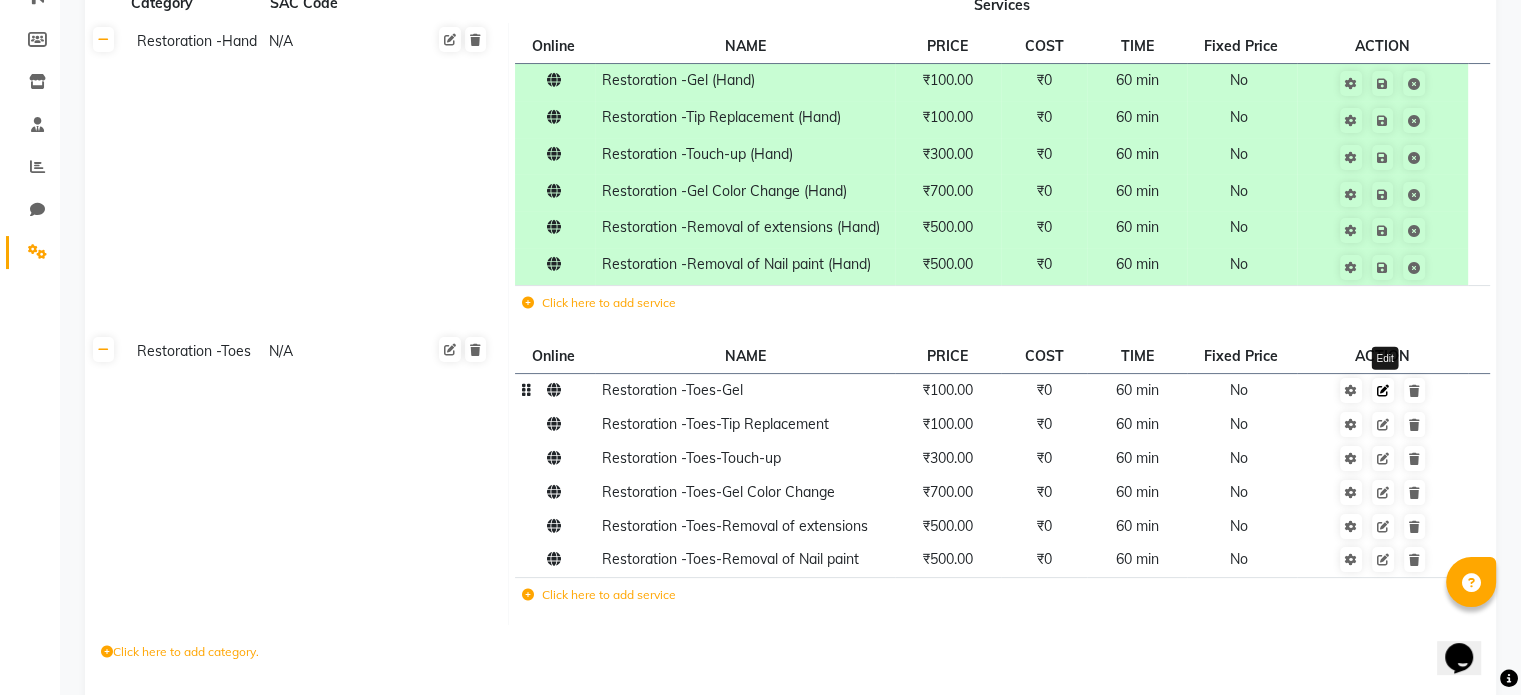 click 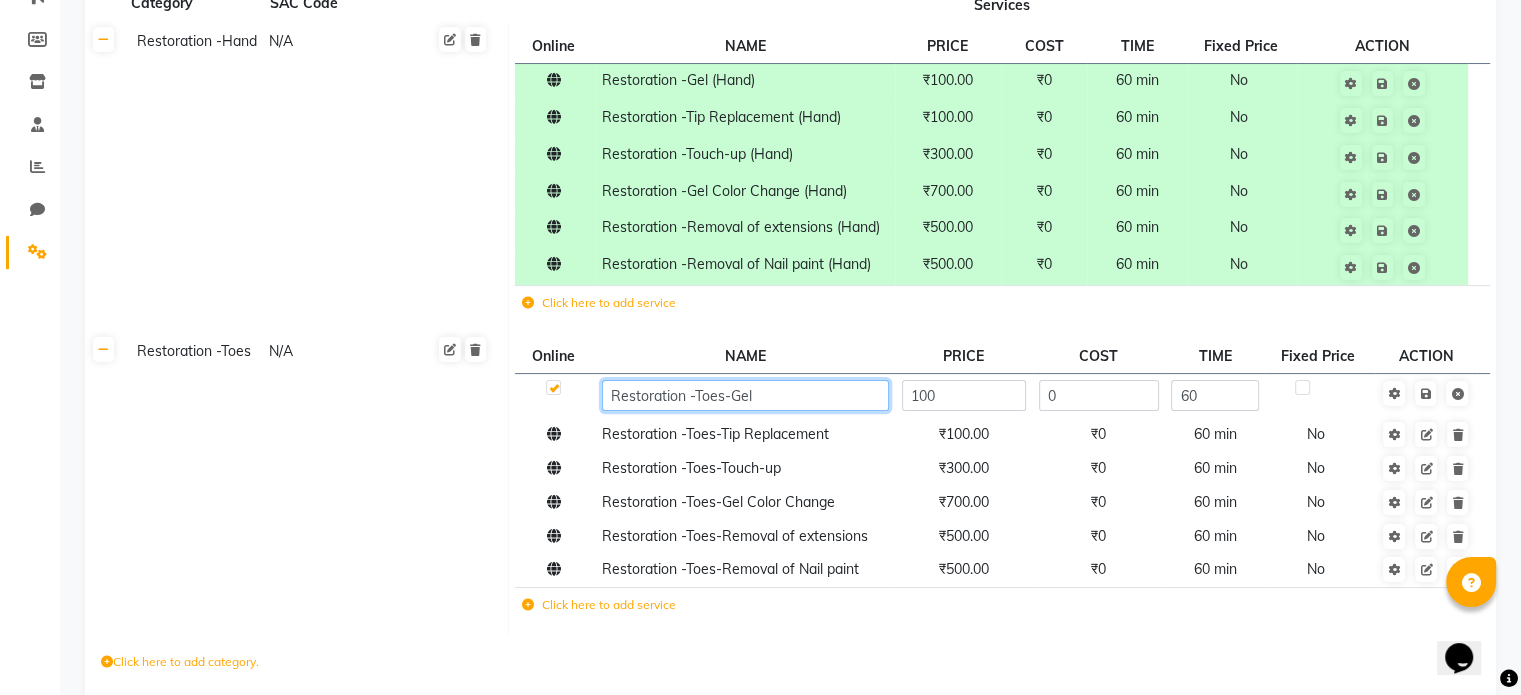 click on "Restoration -Toes-Gel" 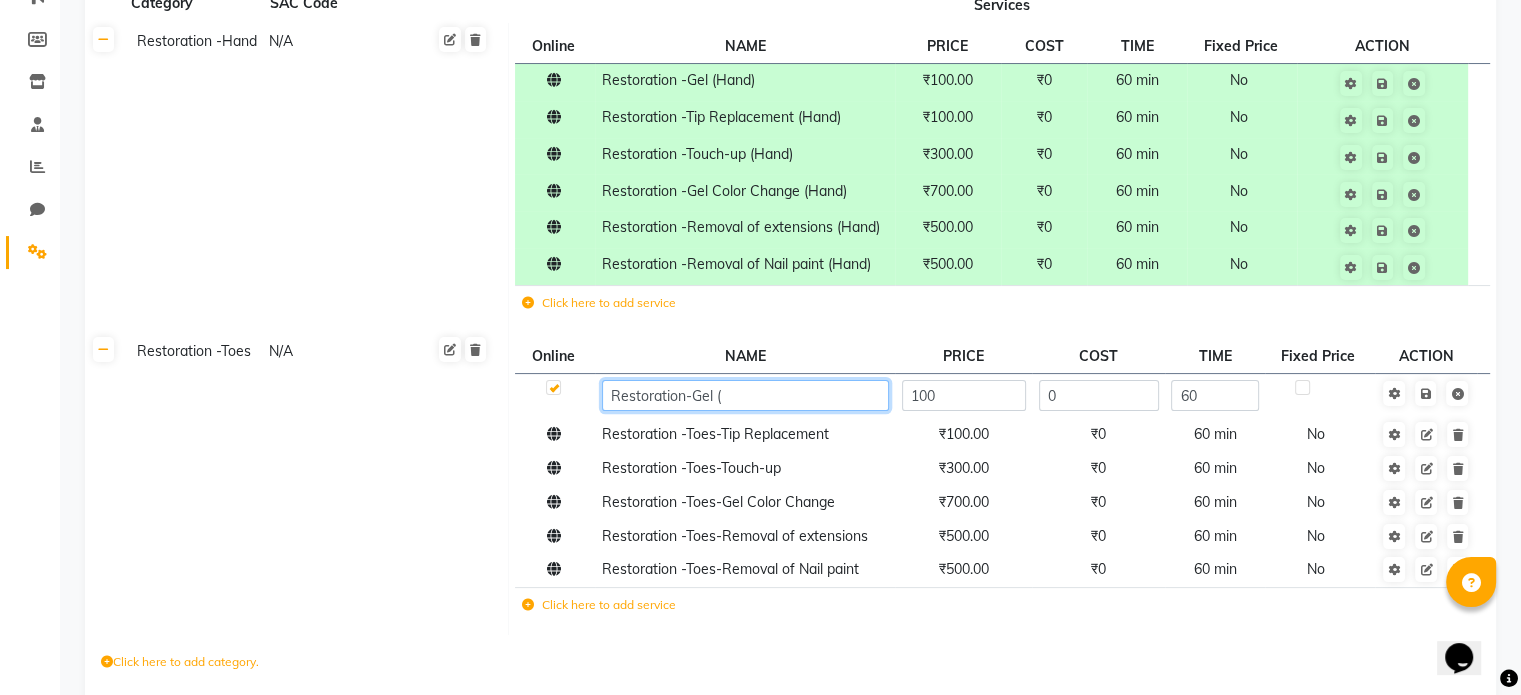 paste on "Toes" 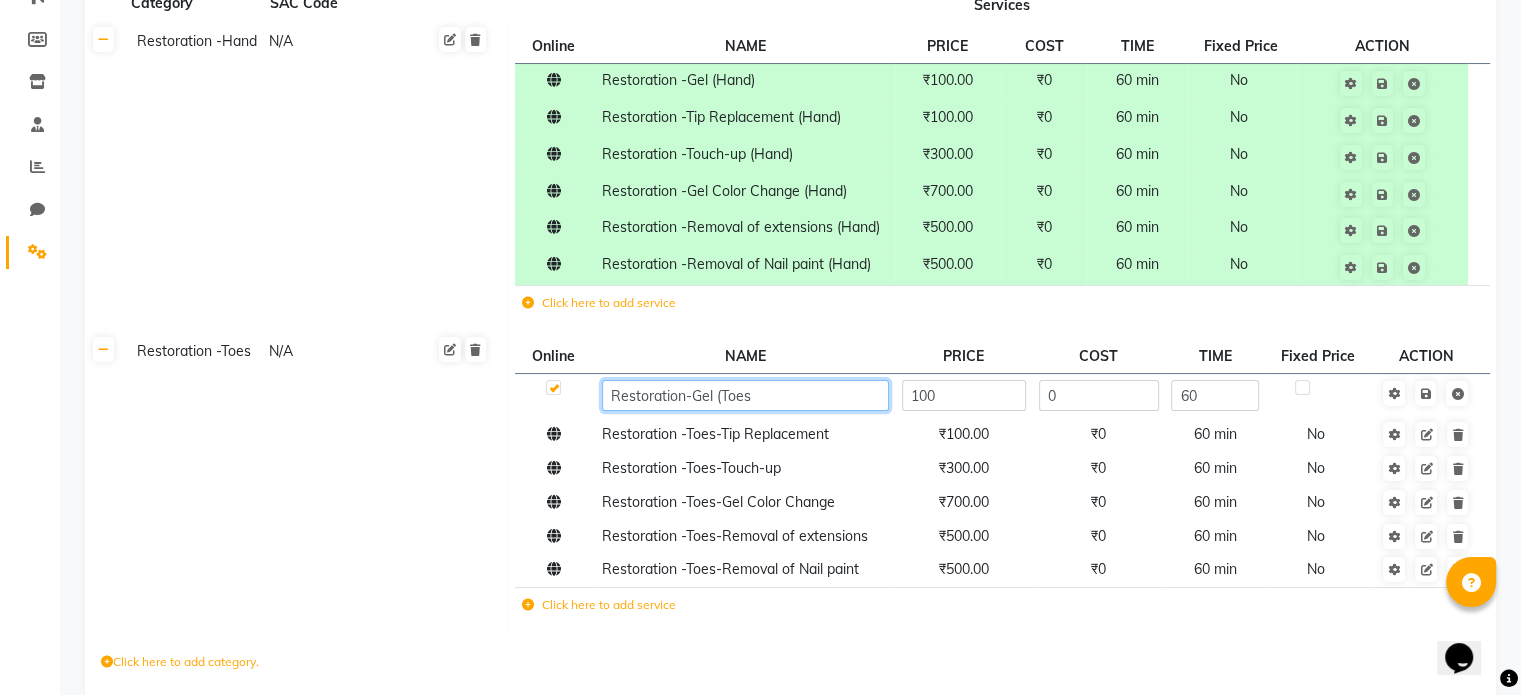 type on "Restoration-Gel (Toes)" 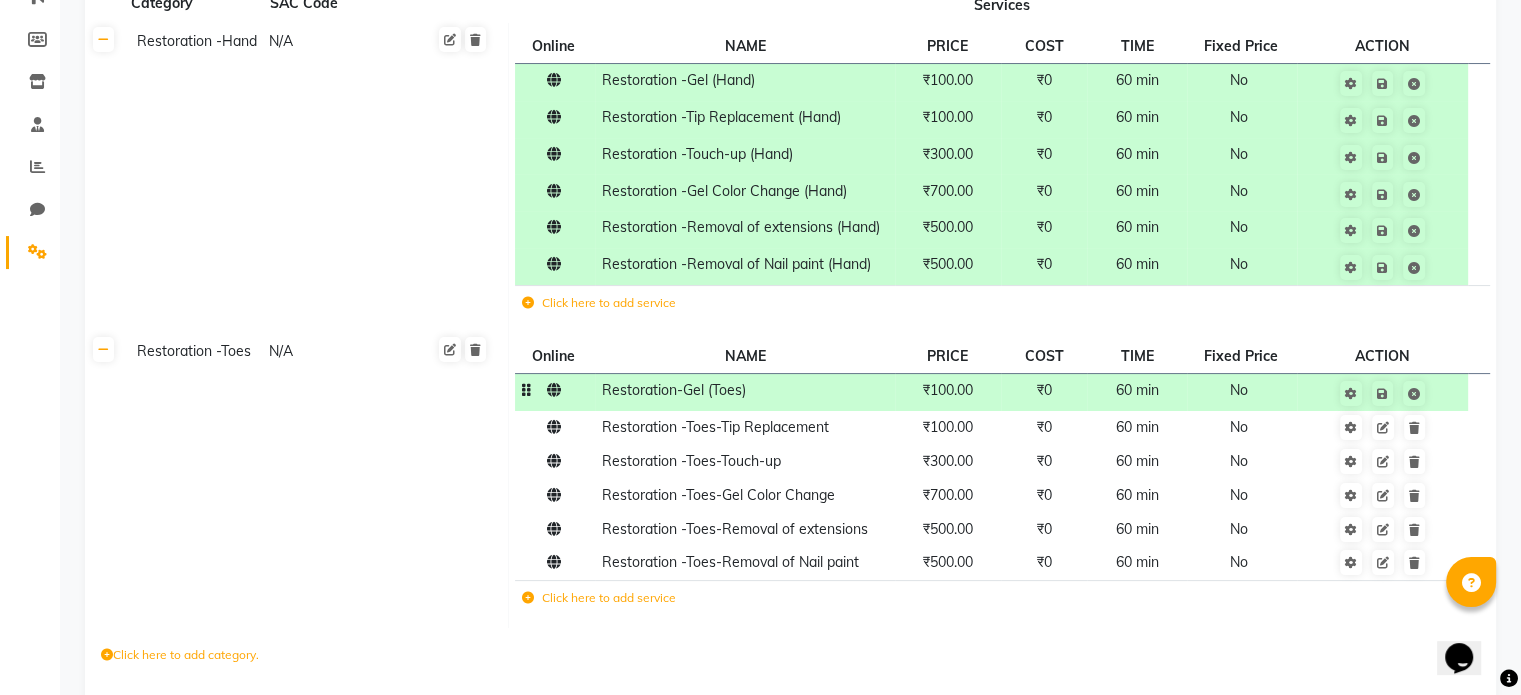 scroll, scrollTop: 364, scrollLeft: 0, axis: vertical 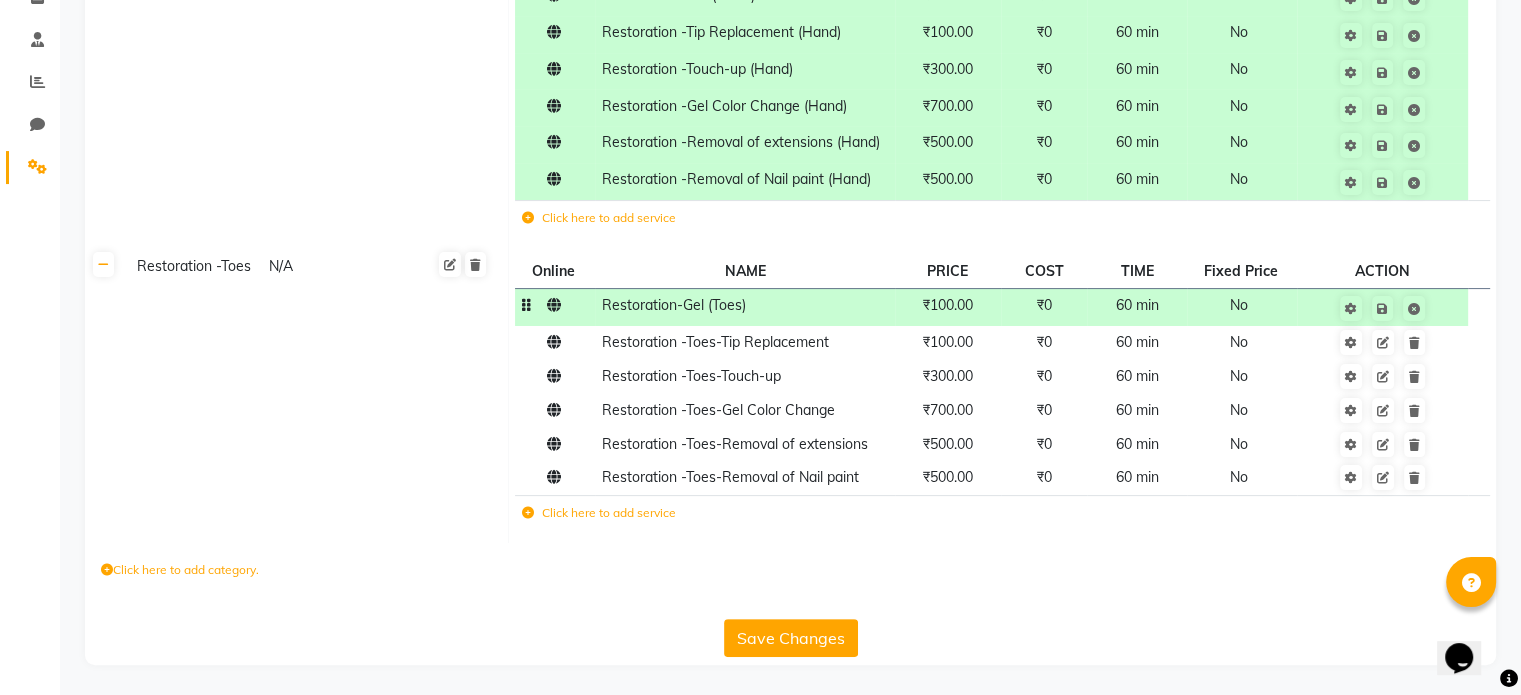 type 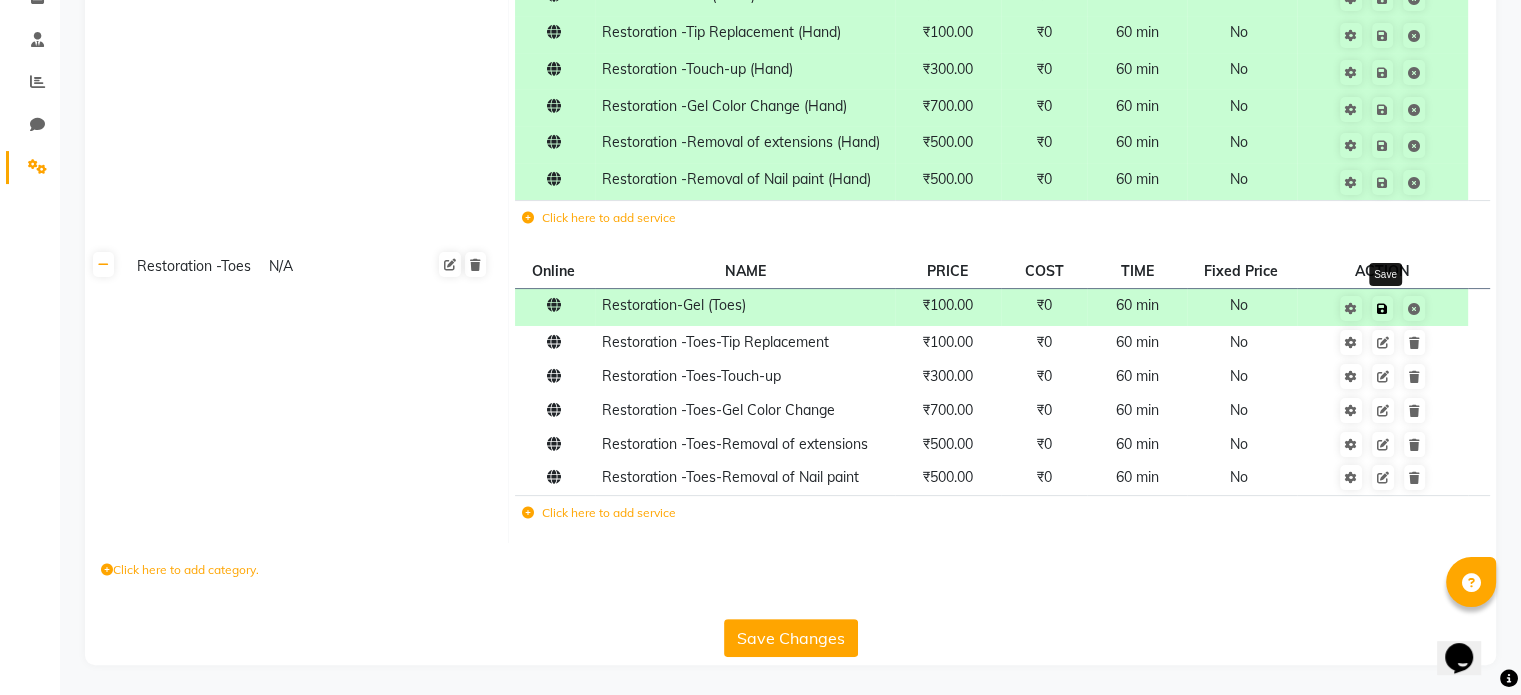 click 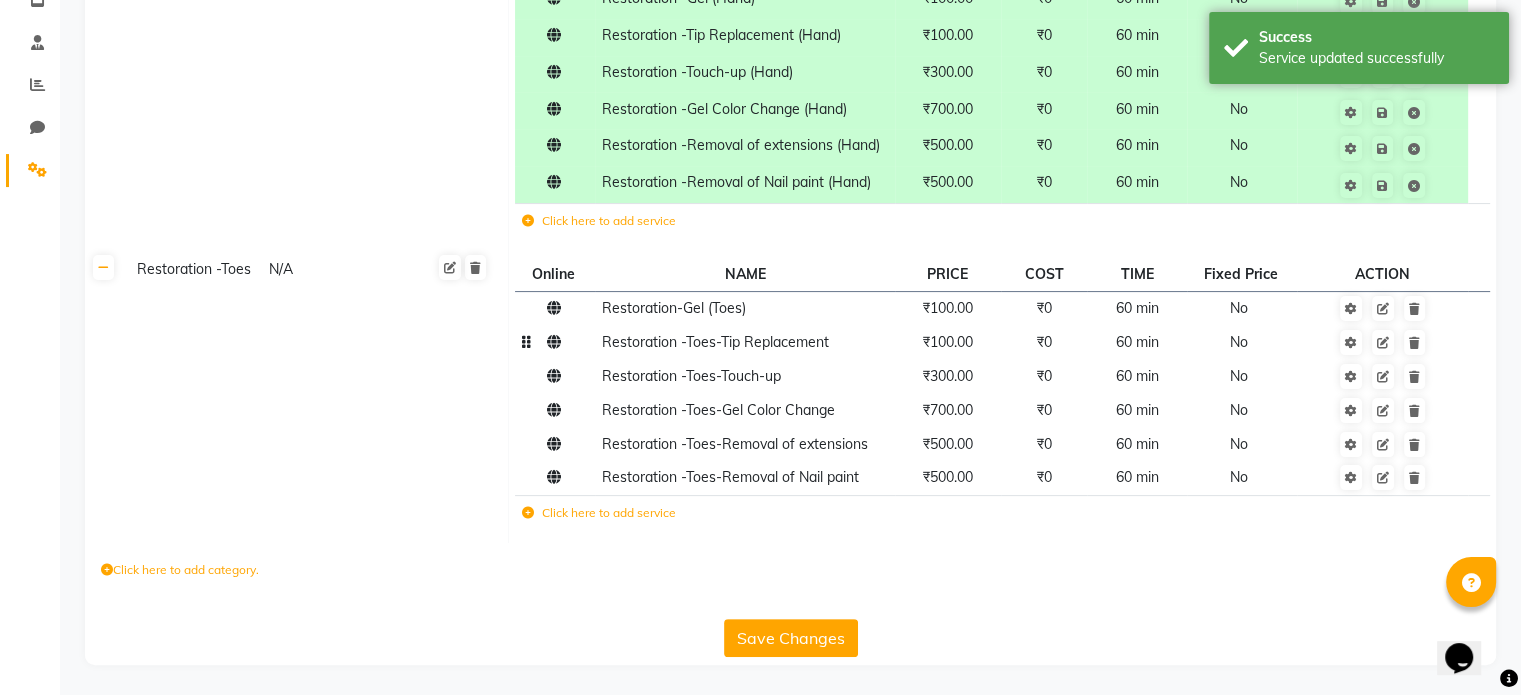 click on "Restoration -Toes-Tip Replacement" 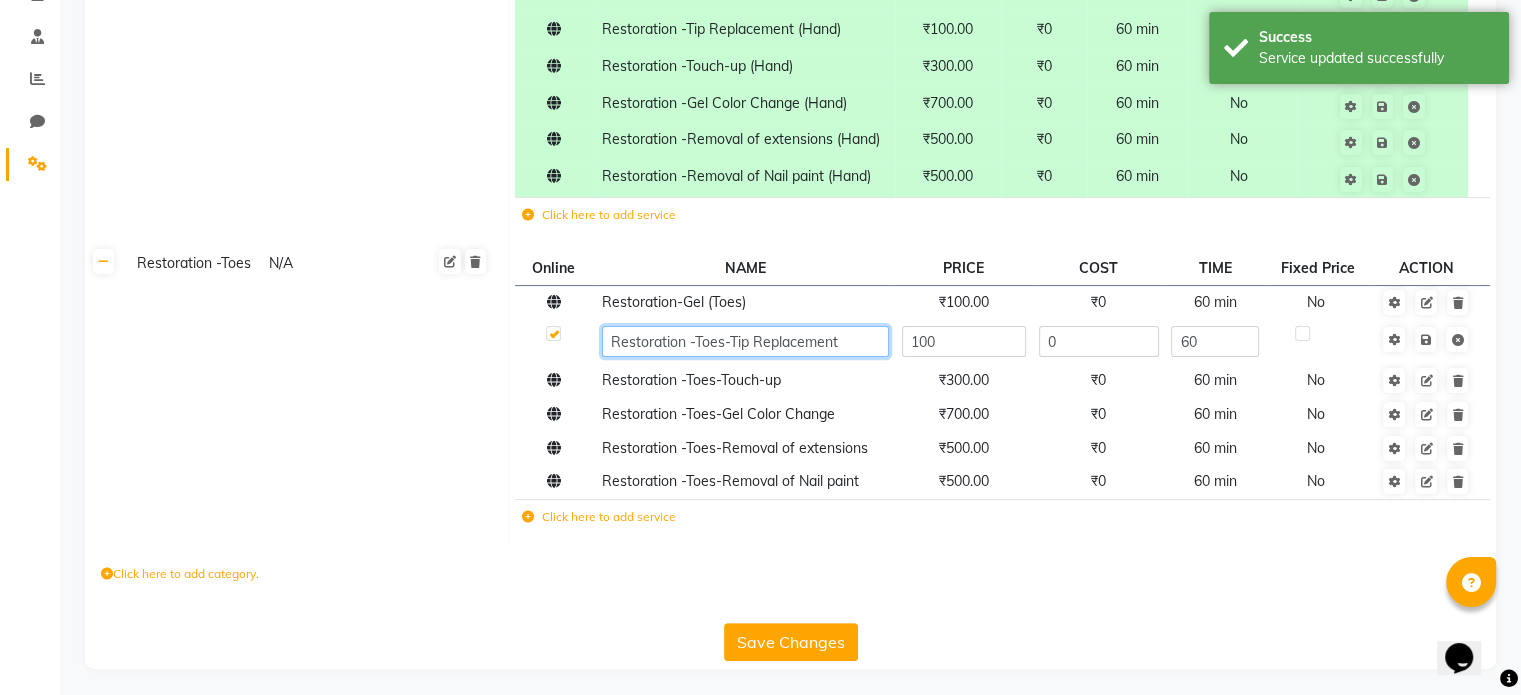 click on "Restoration -Toes-Tip Replacement" 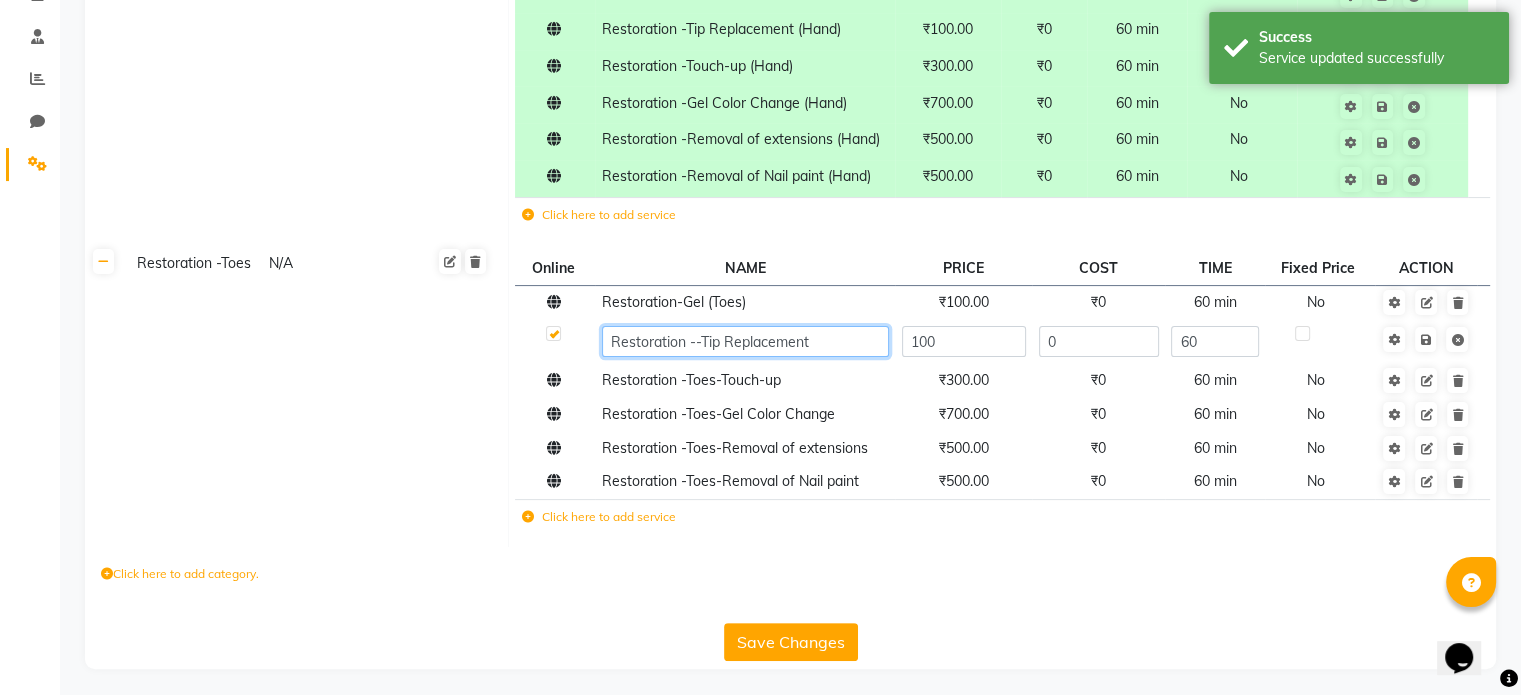 click on "Restoration --Tip Replacement" 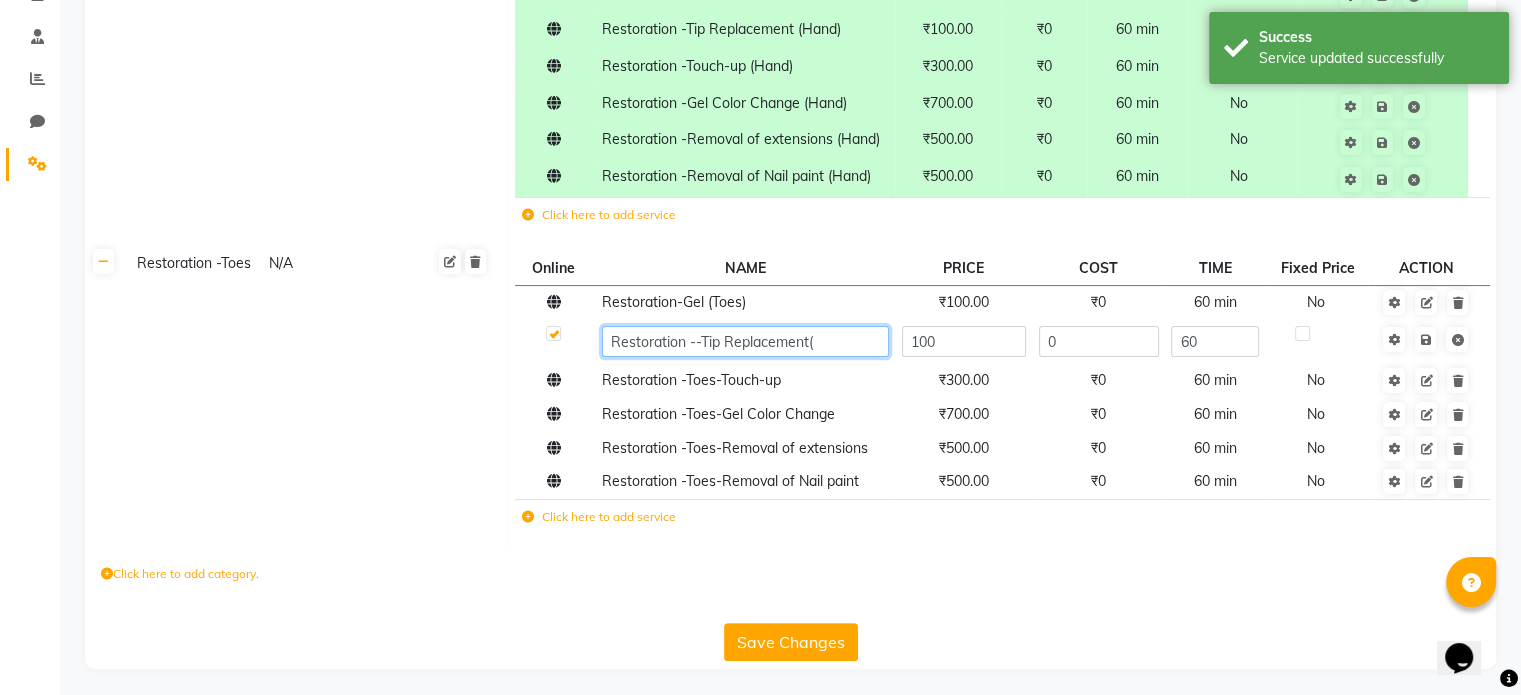 paste on "Toes" 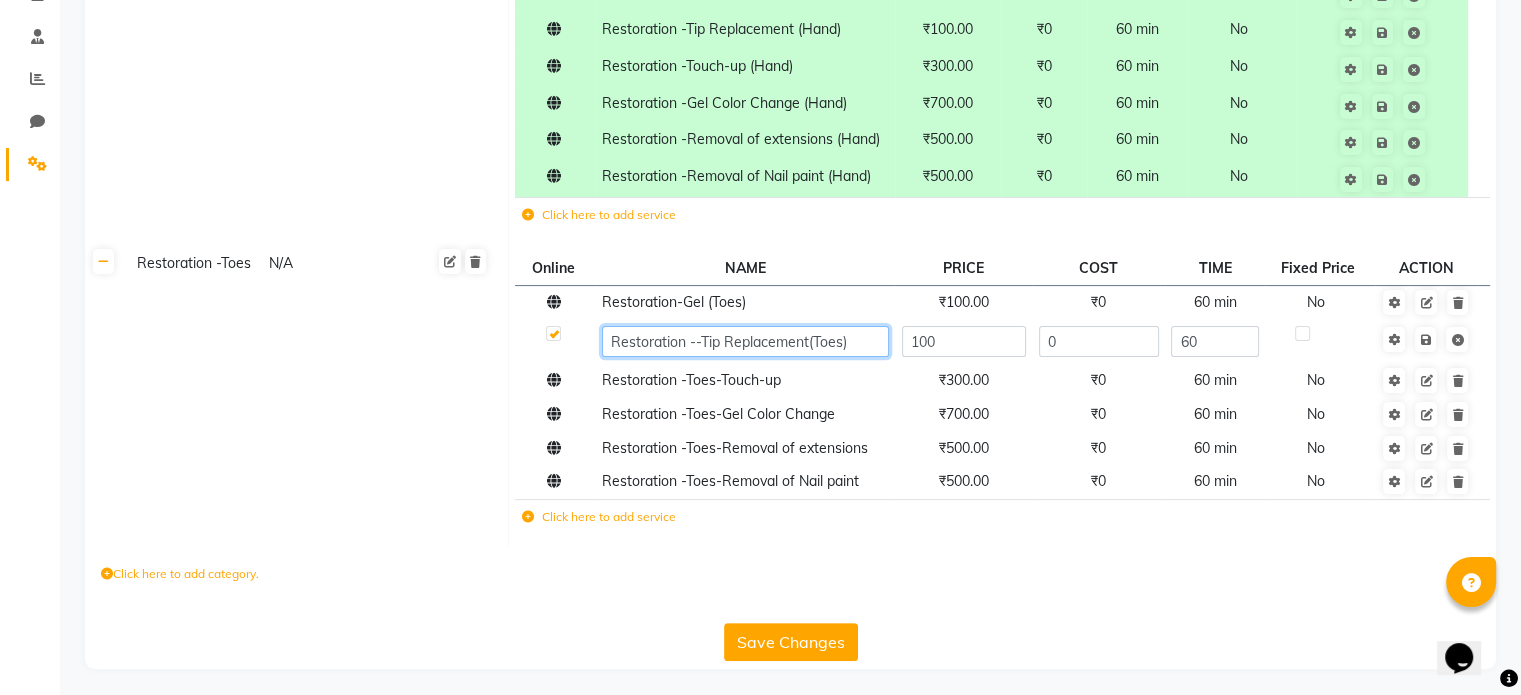 click on "Restoration --Tip Replacement(Toes)" 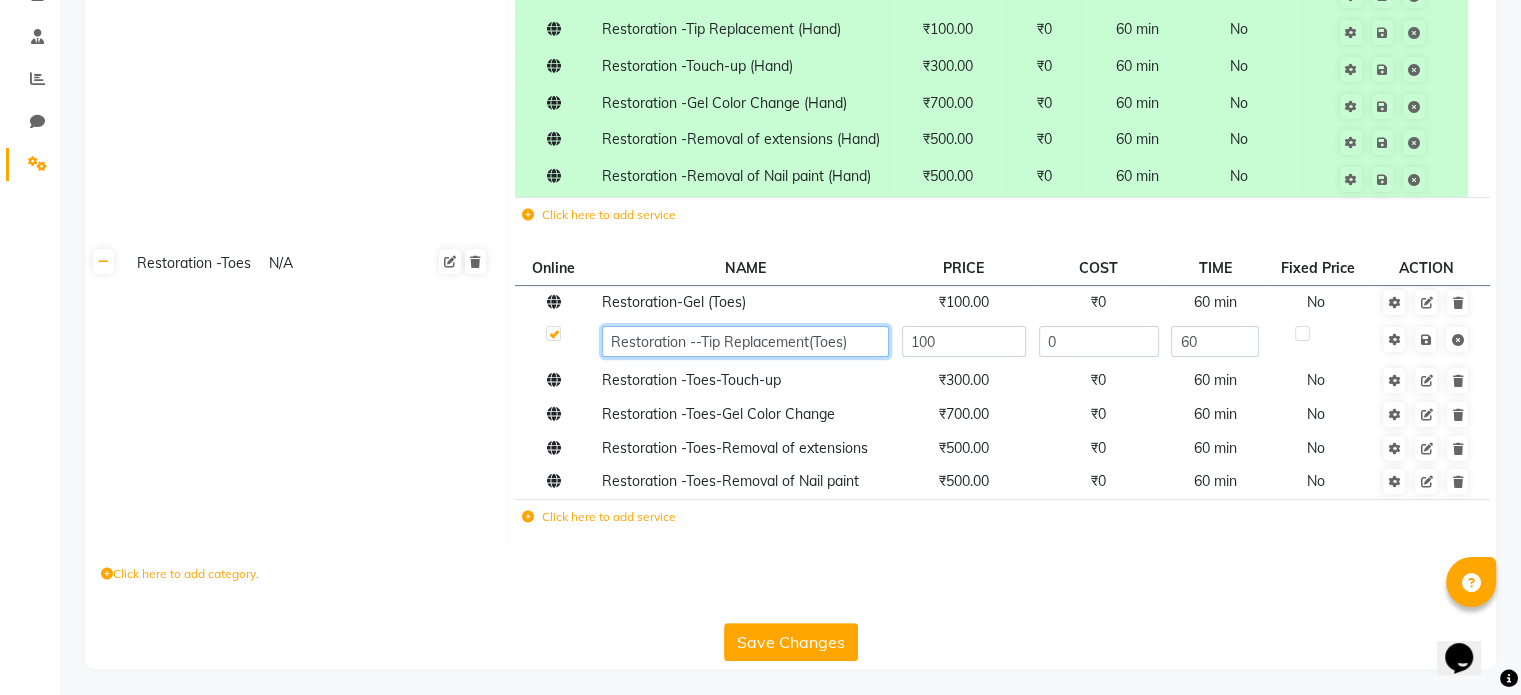 click on "Restoration --Tip Replacement(Toes)" 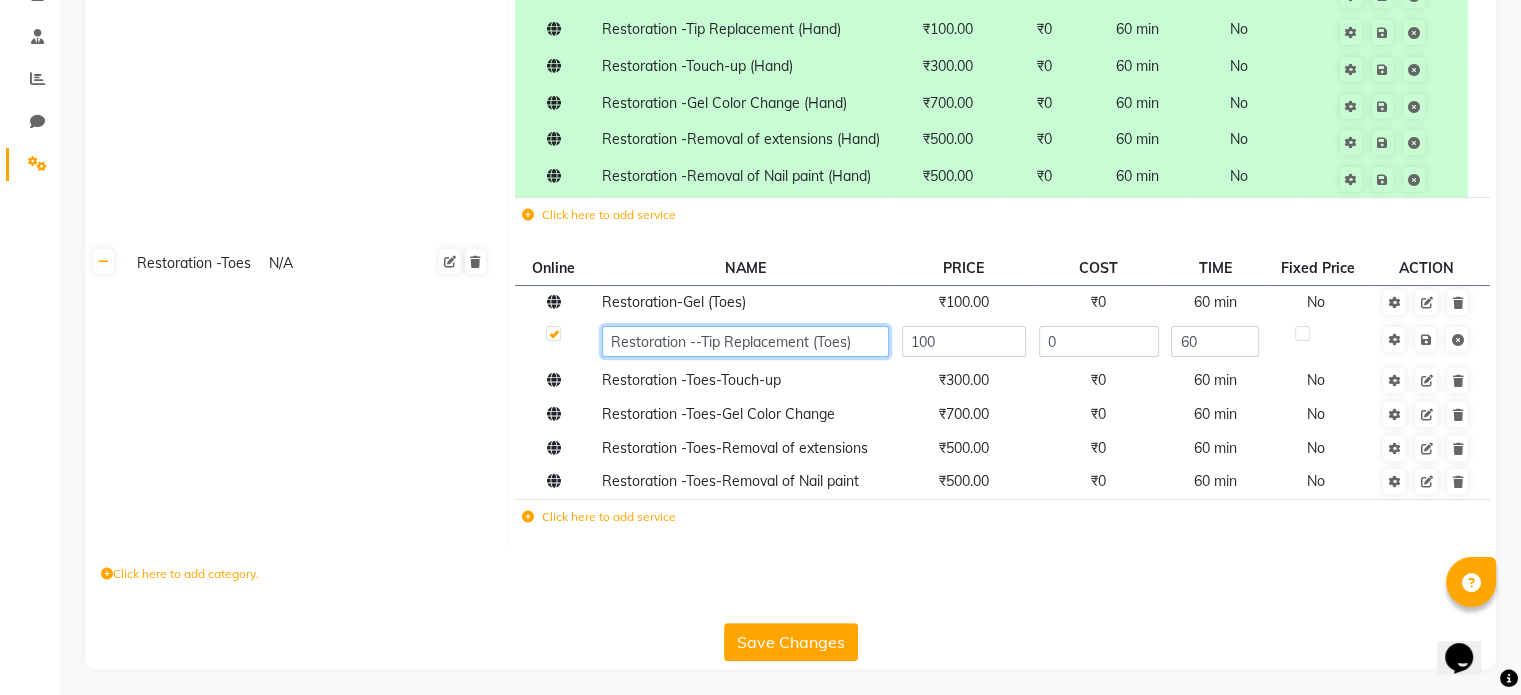 click on "Restoration --Tip Replacement (Toes)" 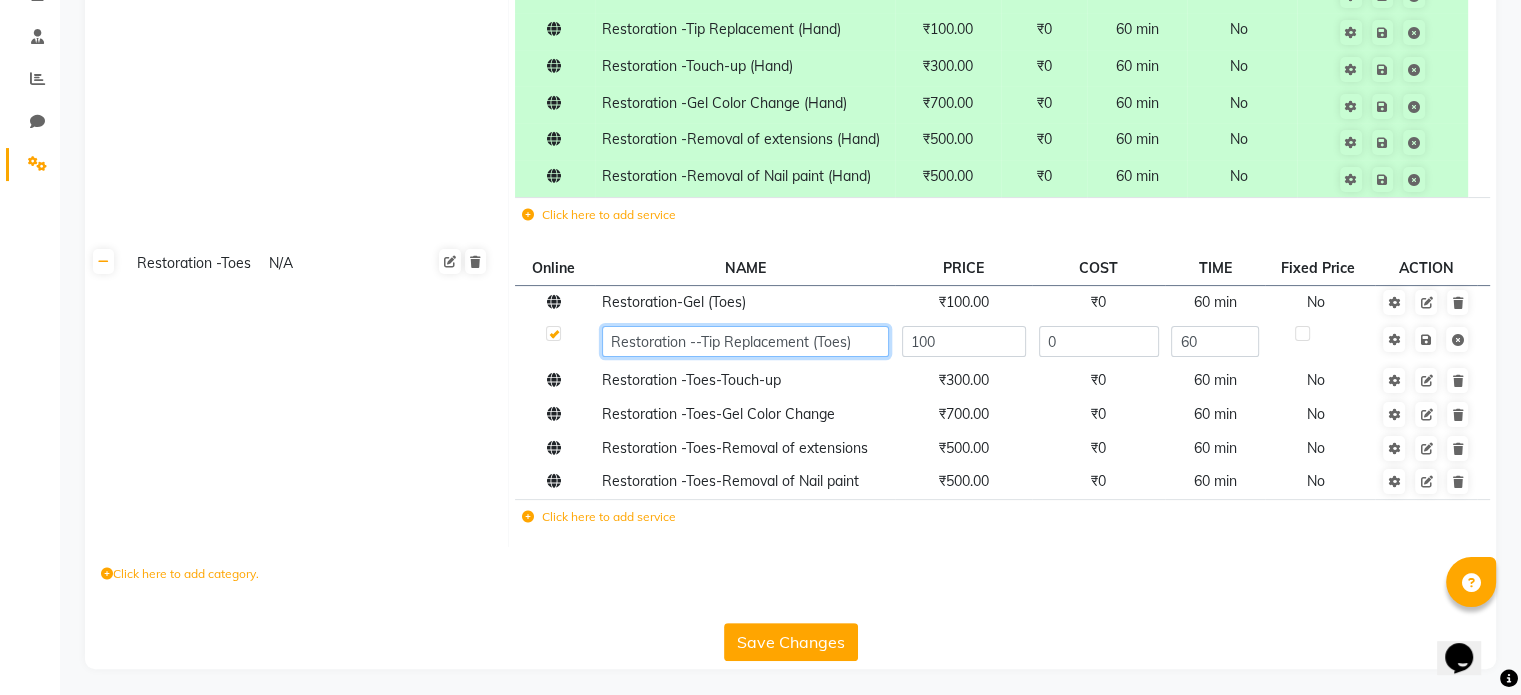 type on "Restoration -Tip Replacement (Toes)" 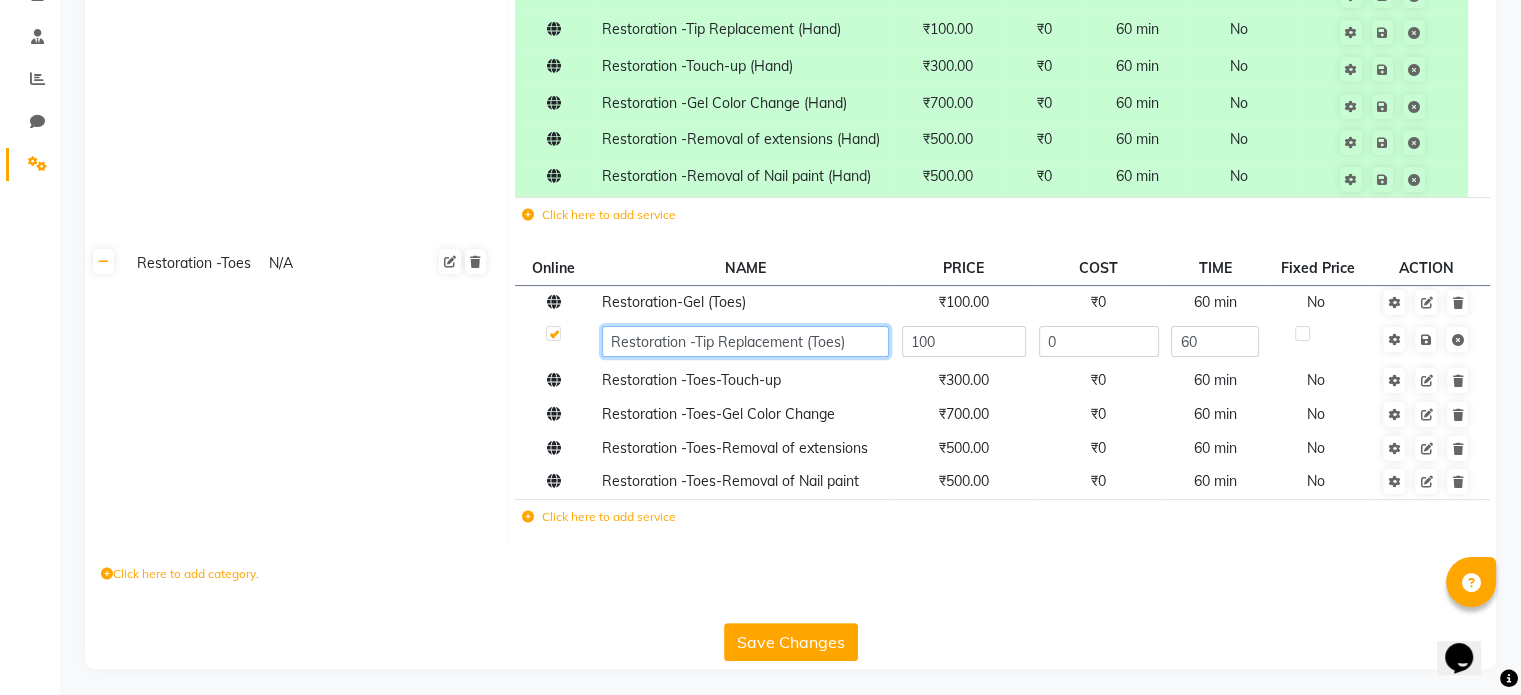 click on "Restoration -Tip Replacement (Toes)" 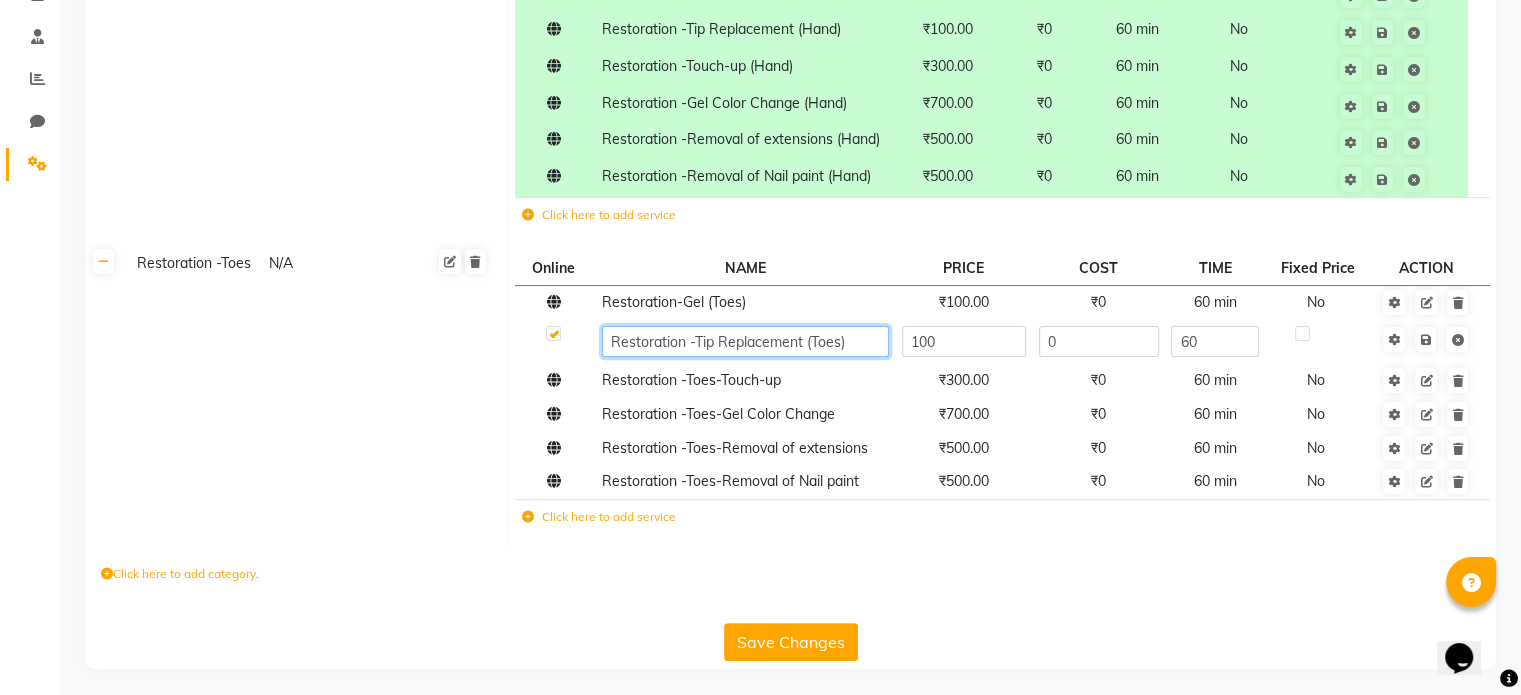 click on "Restoration -Tip Replacement (Toes)" 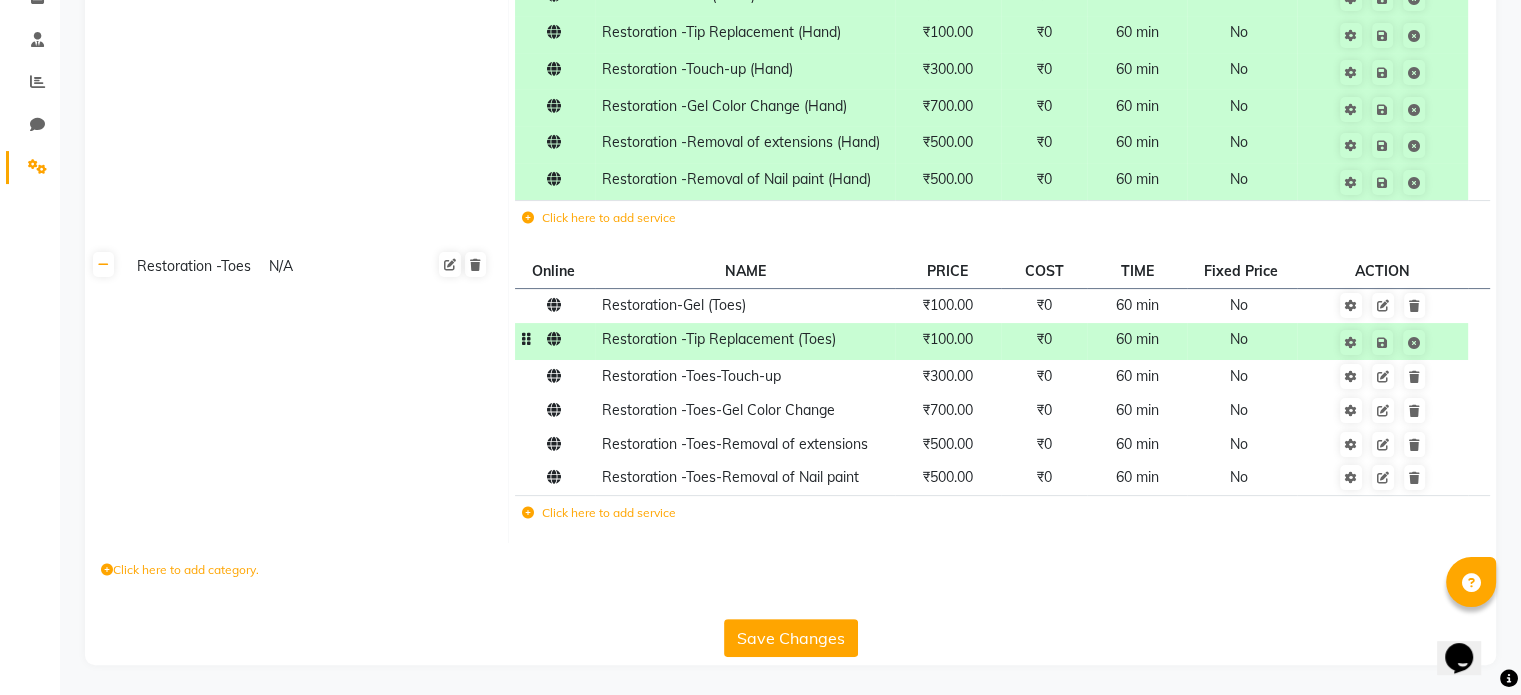 click on "Restoration -Gel (Toes) ₹100.00 ₹0 60 min No Restoration -Tip Replacement (Toes) ₹100.00 ₹0 60 min No Restoration -Toes-Touch-up ₹300.00 ₹0 60 min No Restoration -Toes-Gel Color Change ₹700.00 ₹0 60 min No Restoration -Toes-Removal of extensions ₹500.00 ₹0 60 min No Restoration -Toes-Removal of Nail paint ₹500.00 ₹0 60 min No Click here to add service" 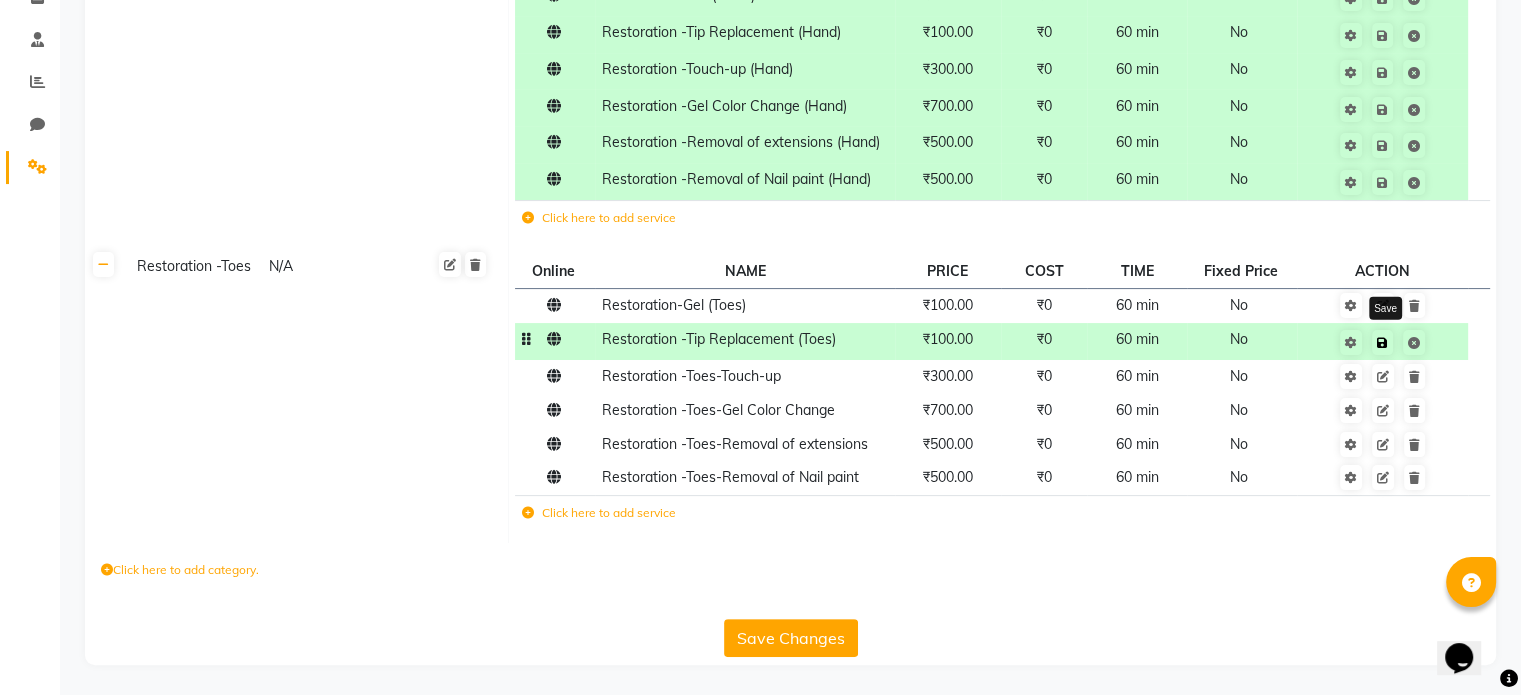 click 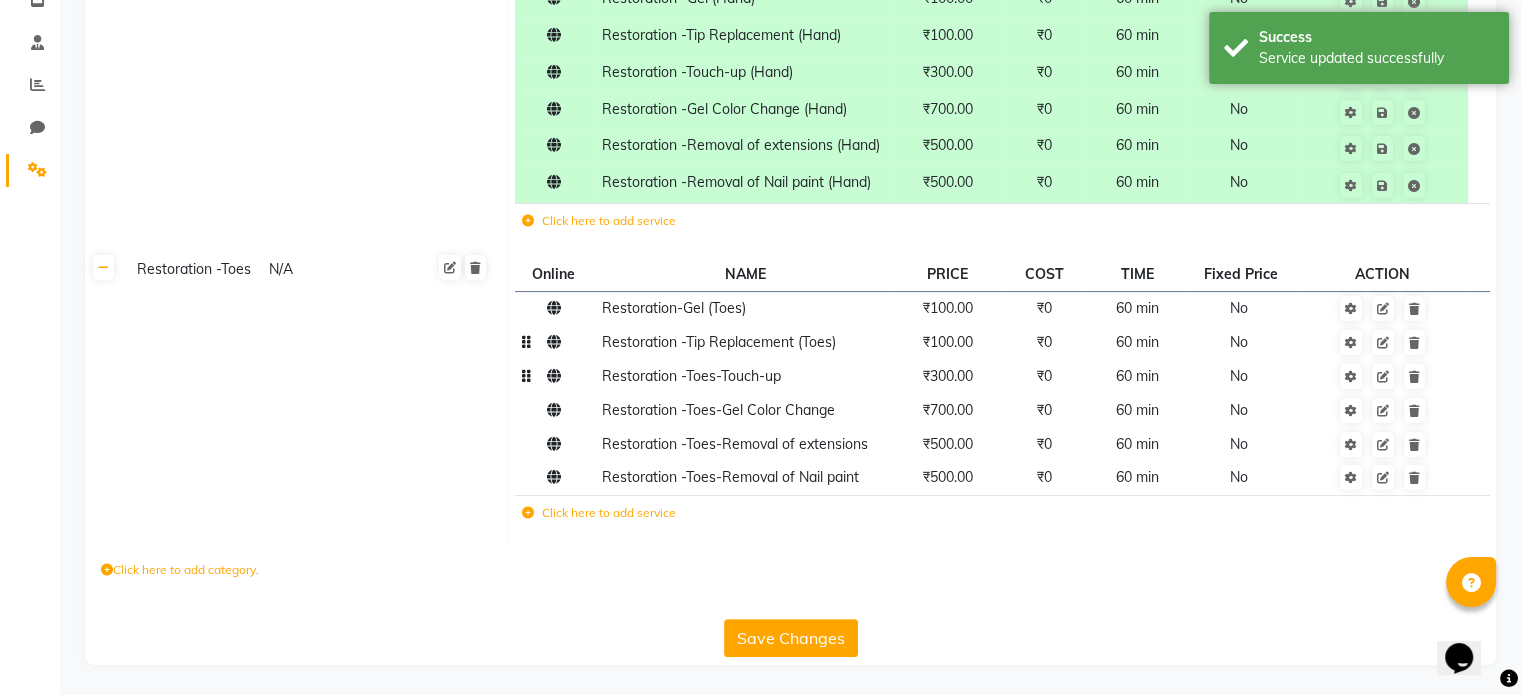 click on "Restoration -Toes-Touch-up" 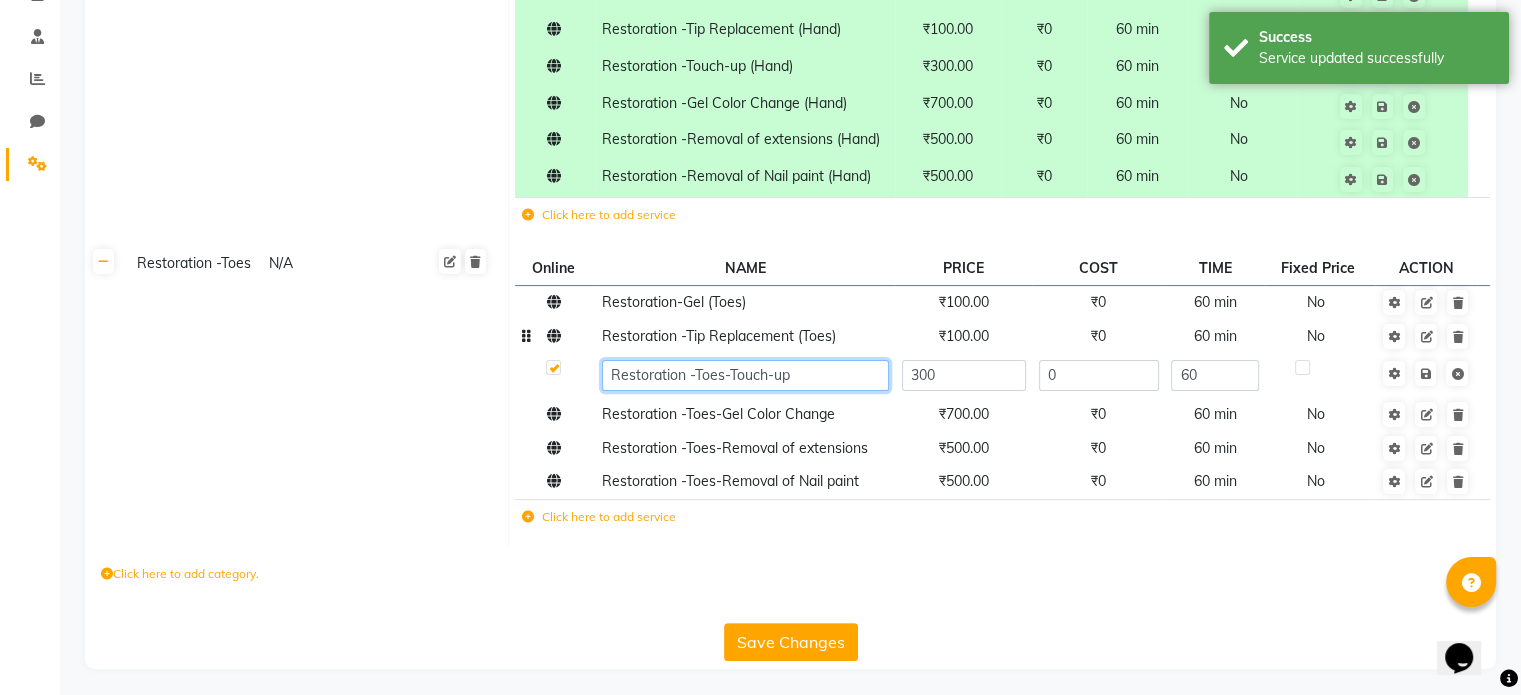 click on "Restoration -Toes-Touch-up" 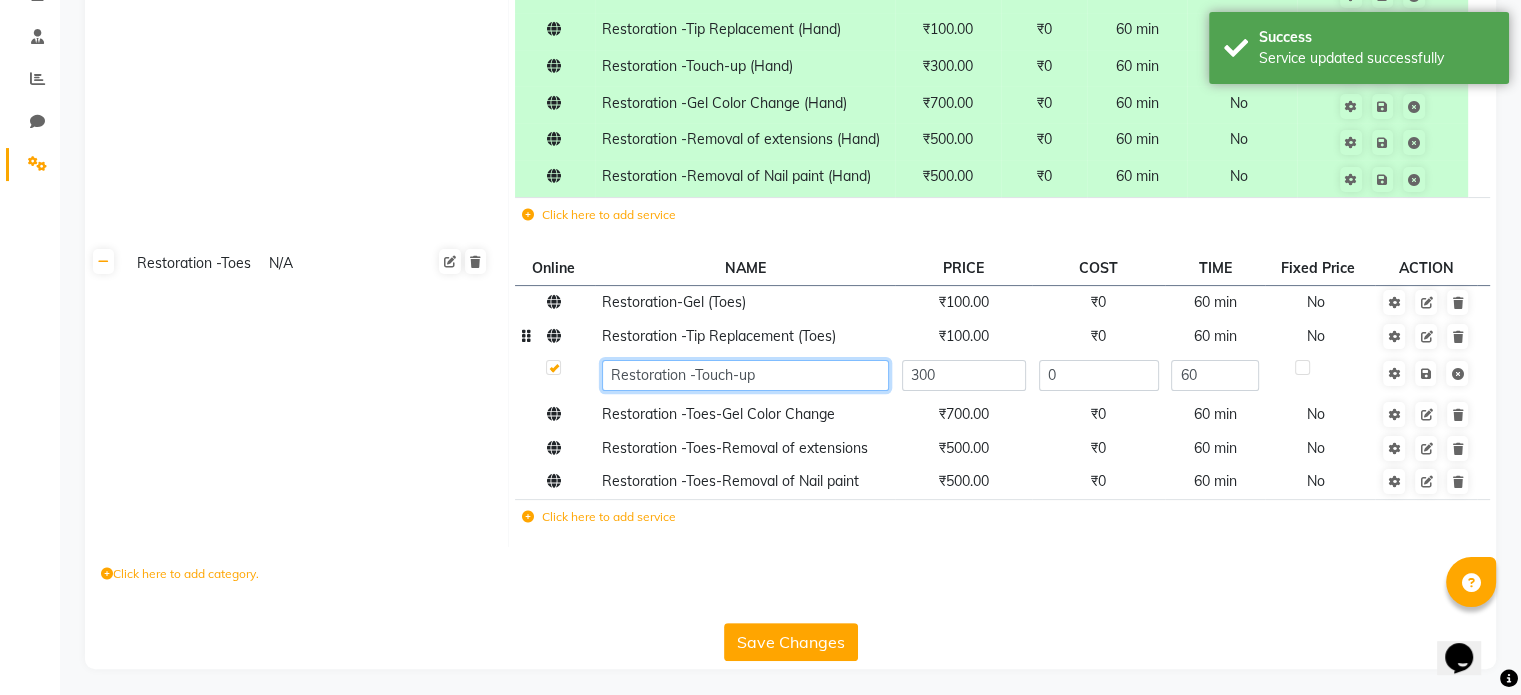 click on "Restoration -Touch-up" 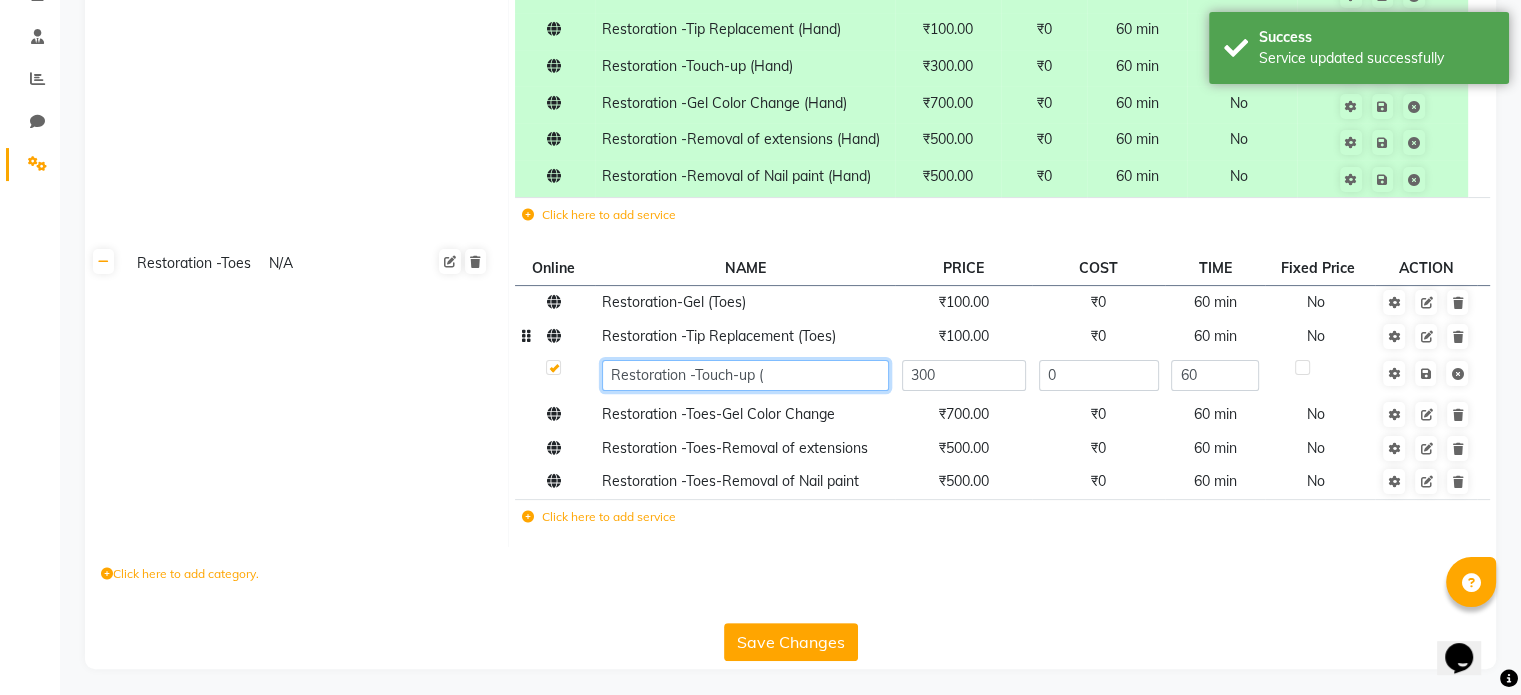 paste on "Toes" 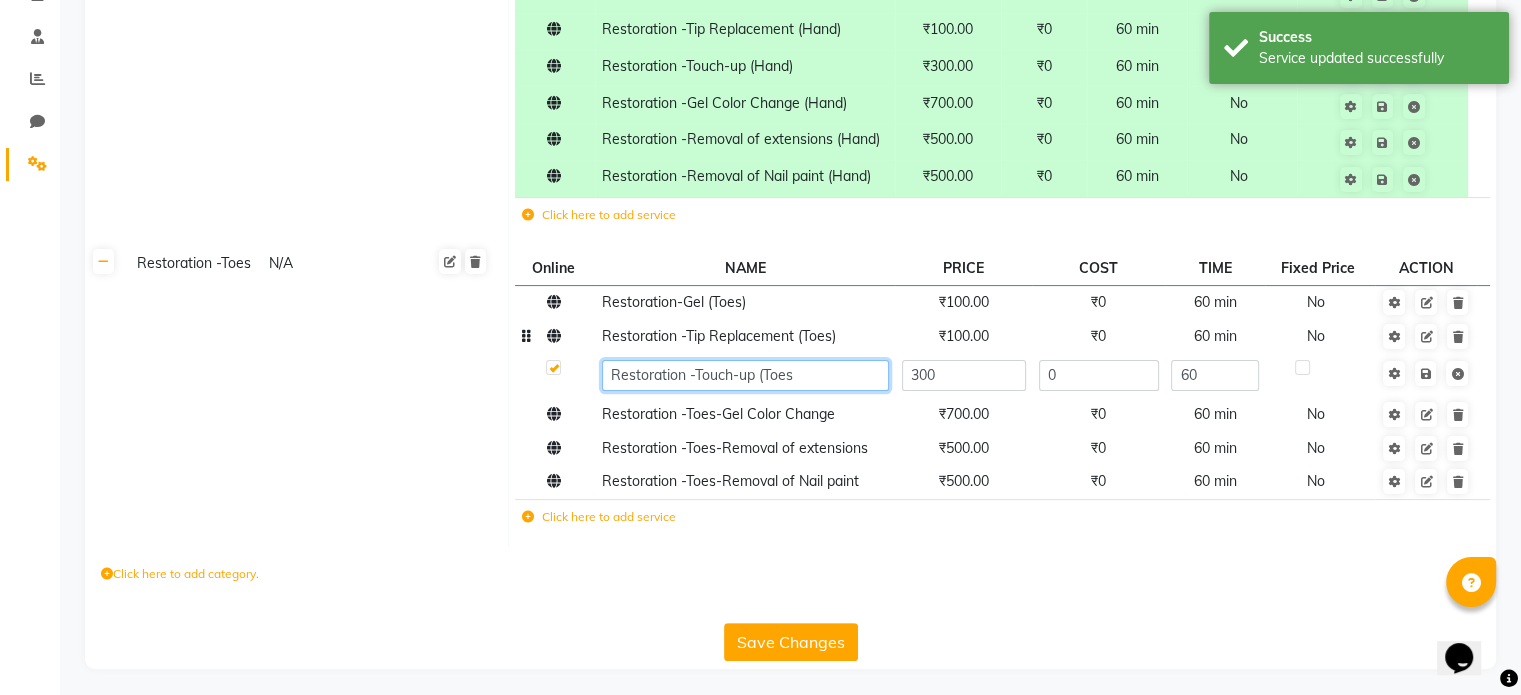 type on "Restoration -Touch-up (Toes)" 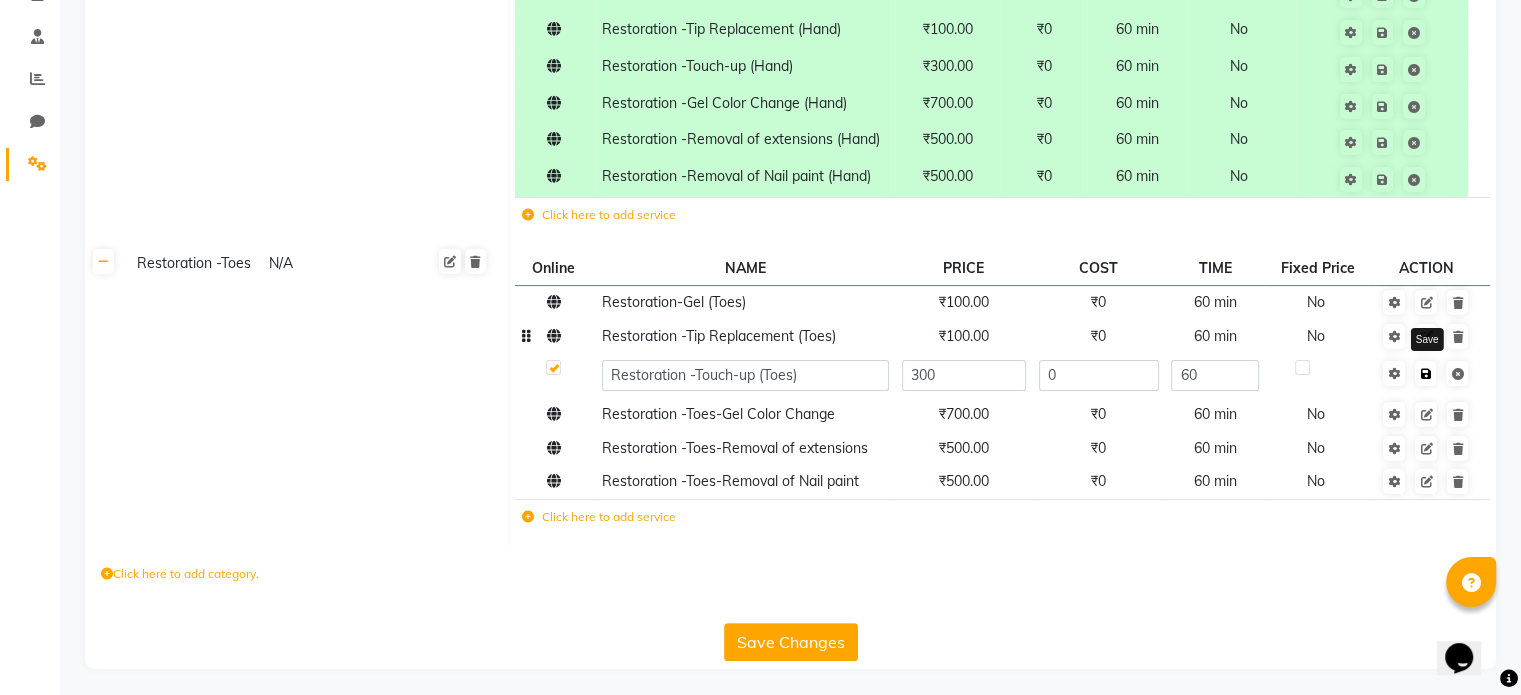 click on "Save" 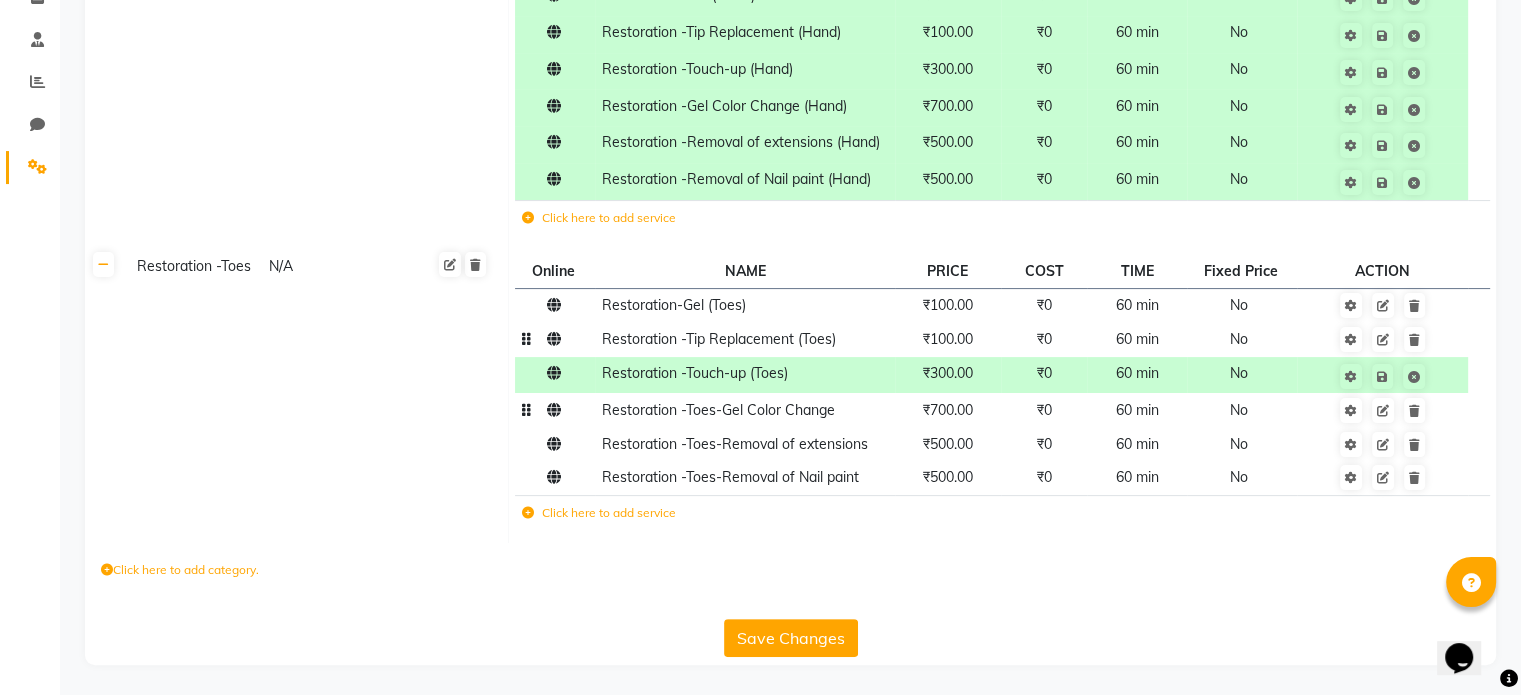 click on "Restoration -Toes-Gel Color Change" 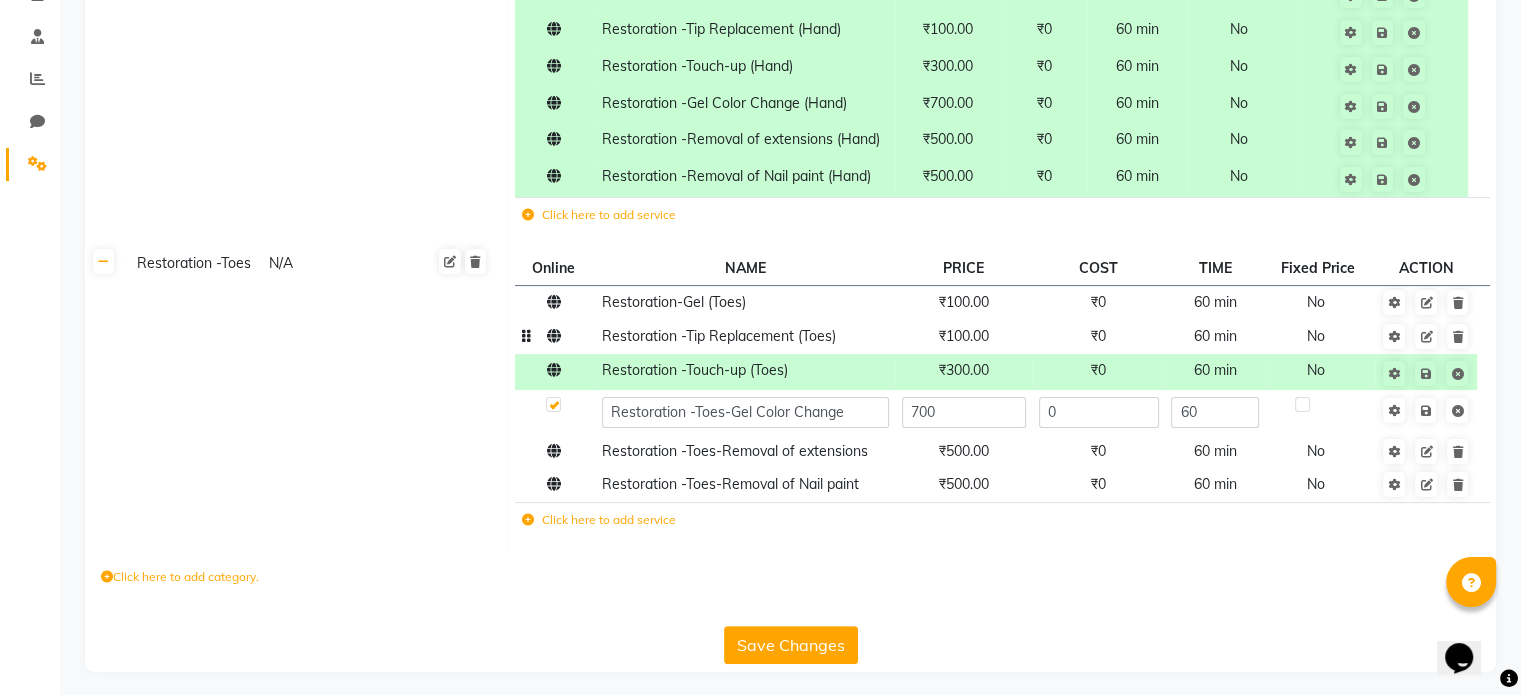 click on "Restoration -Toes-Gel Color Change" 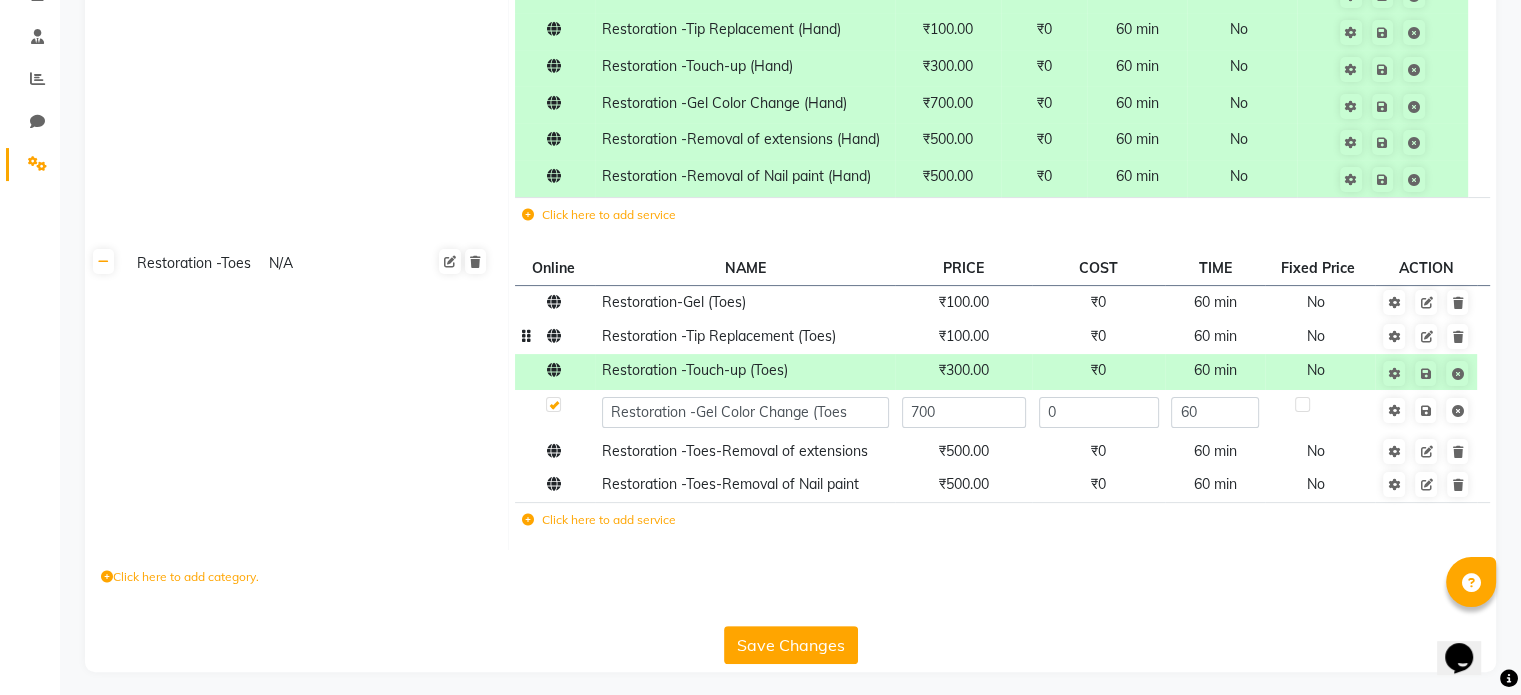 type on "Restoration -Gel Color Change (Toes)" 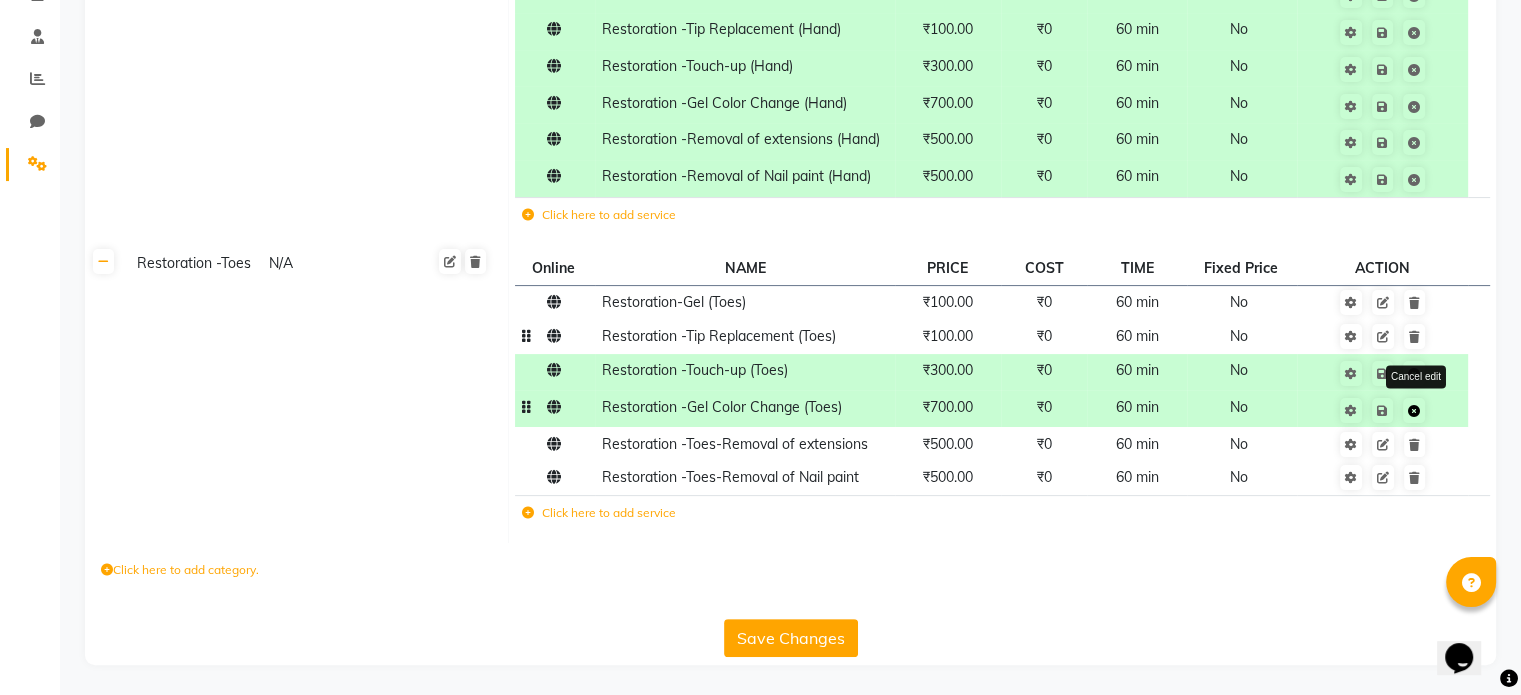 click on "Cancel edit" 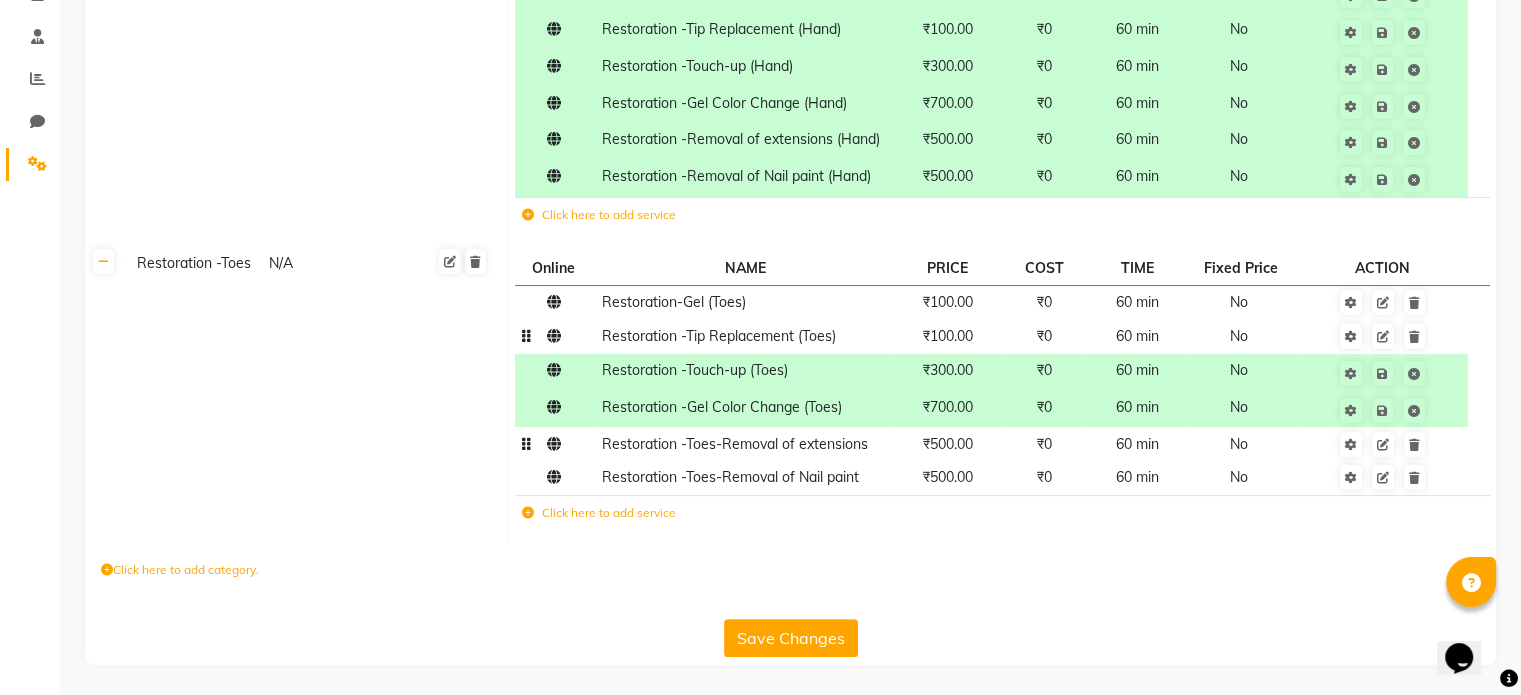 click on "Restoration -Toes-Removal of extensions" 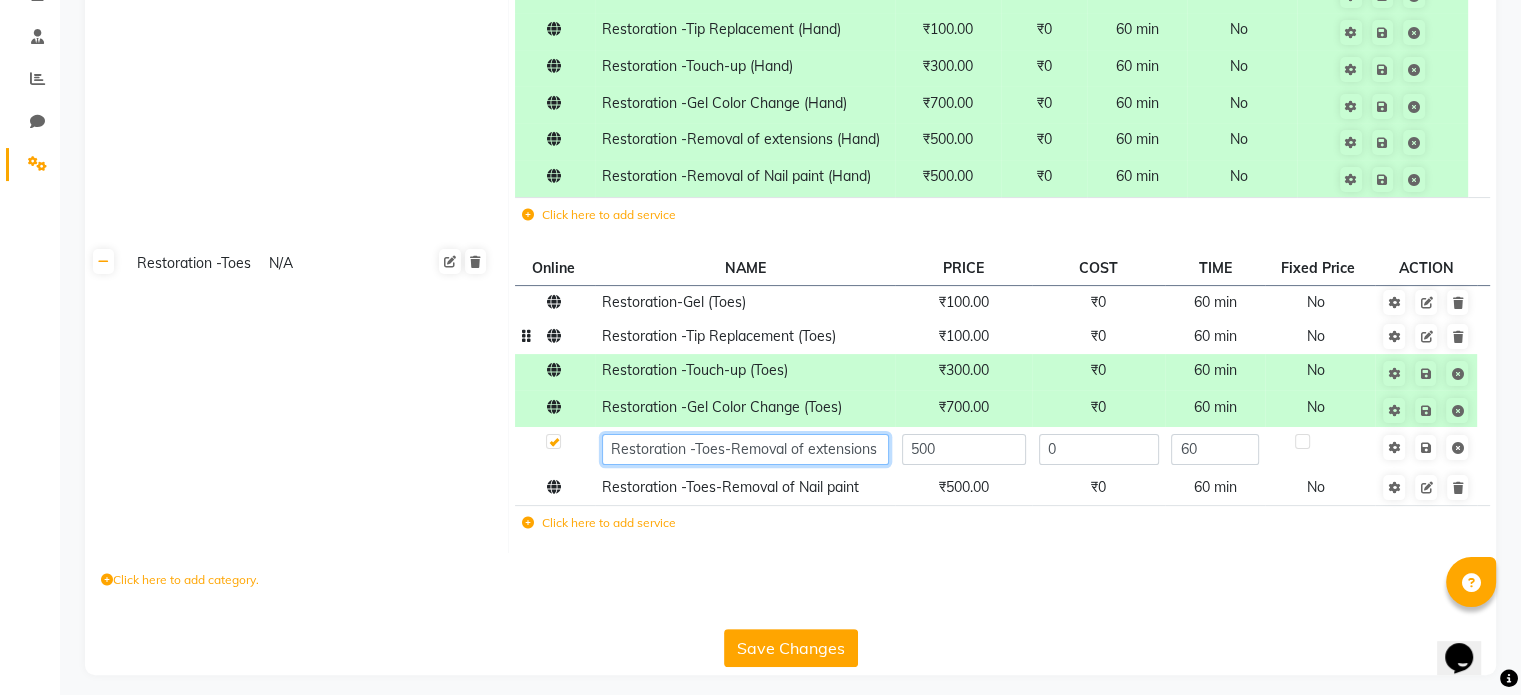 click on "Restoration -Toes-Removal of extensions" 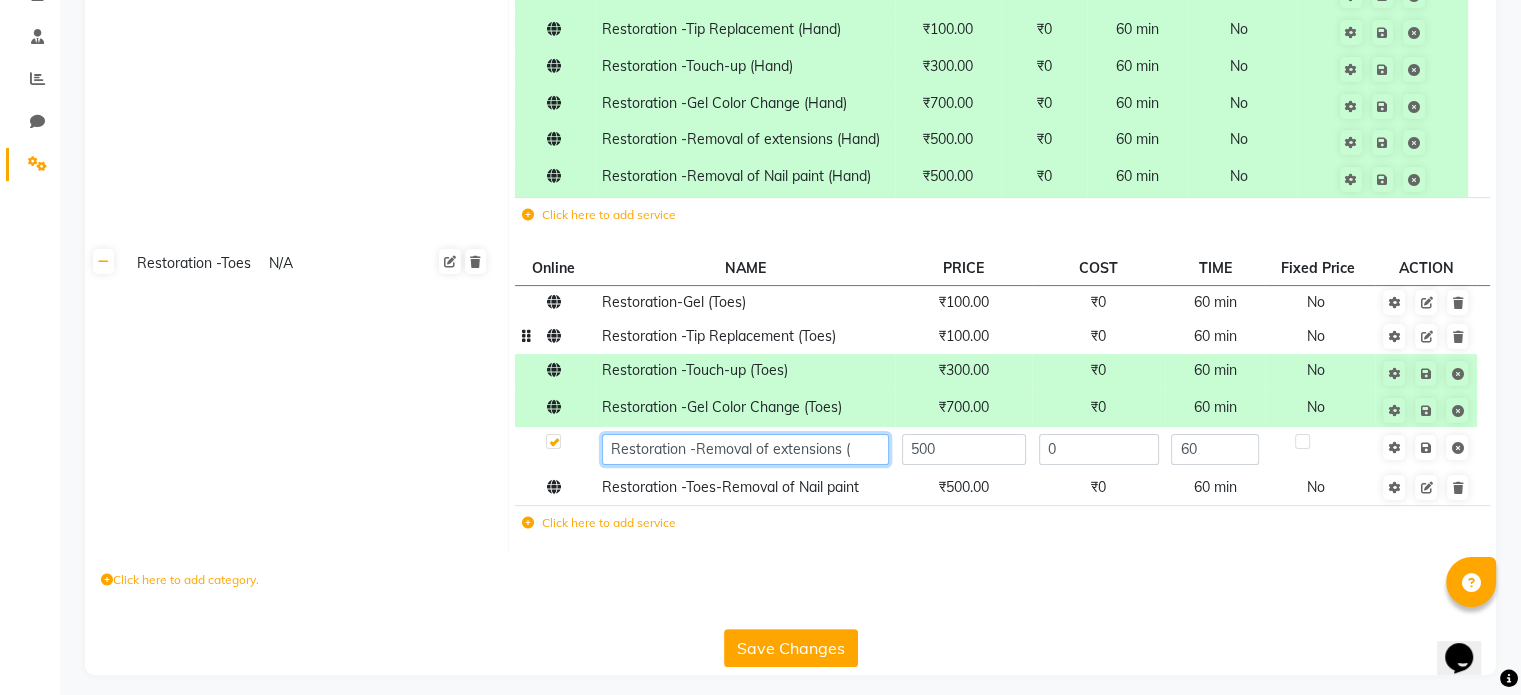 paste on "Toes" 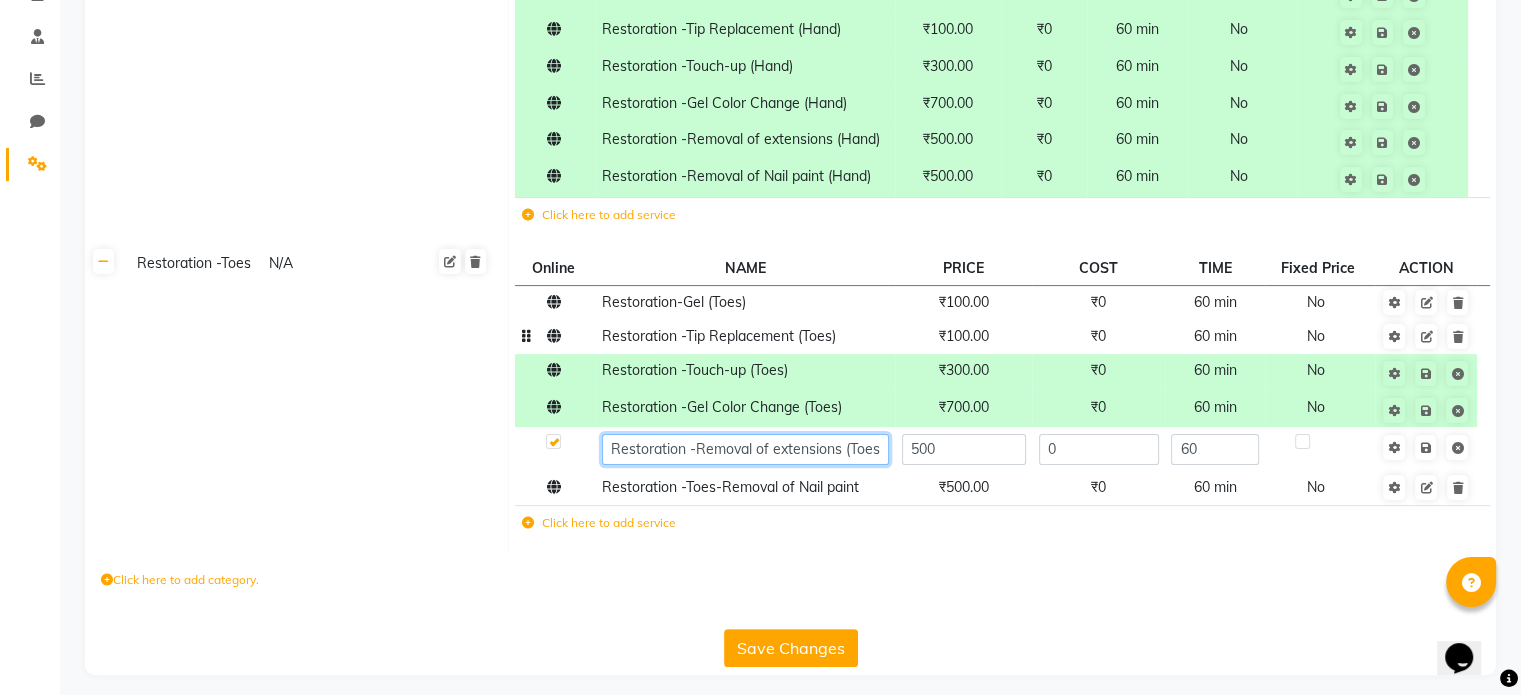 type on "Restoration -Removal of extensions (Toes)" 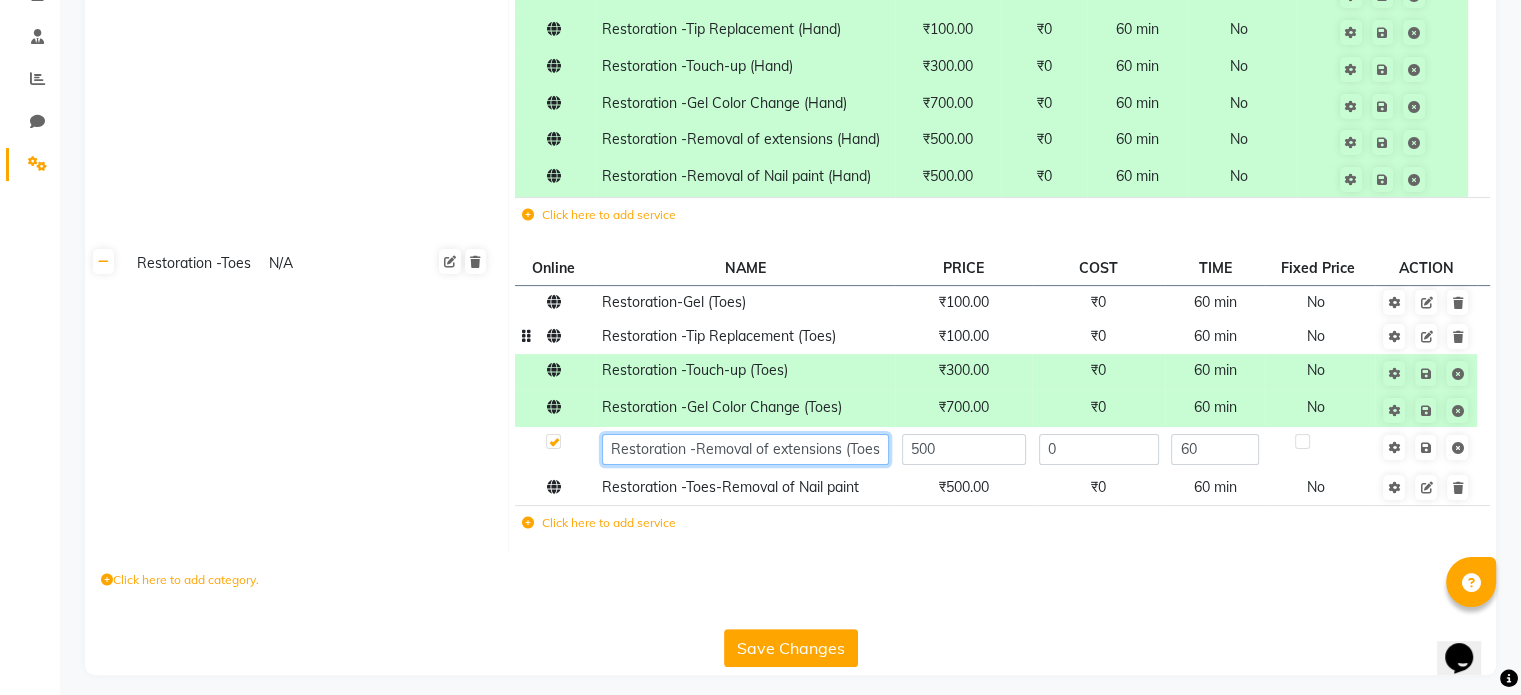 scroll, scrollTop: 0, scrollLeft: 4, axis: horizontal 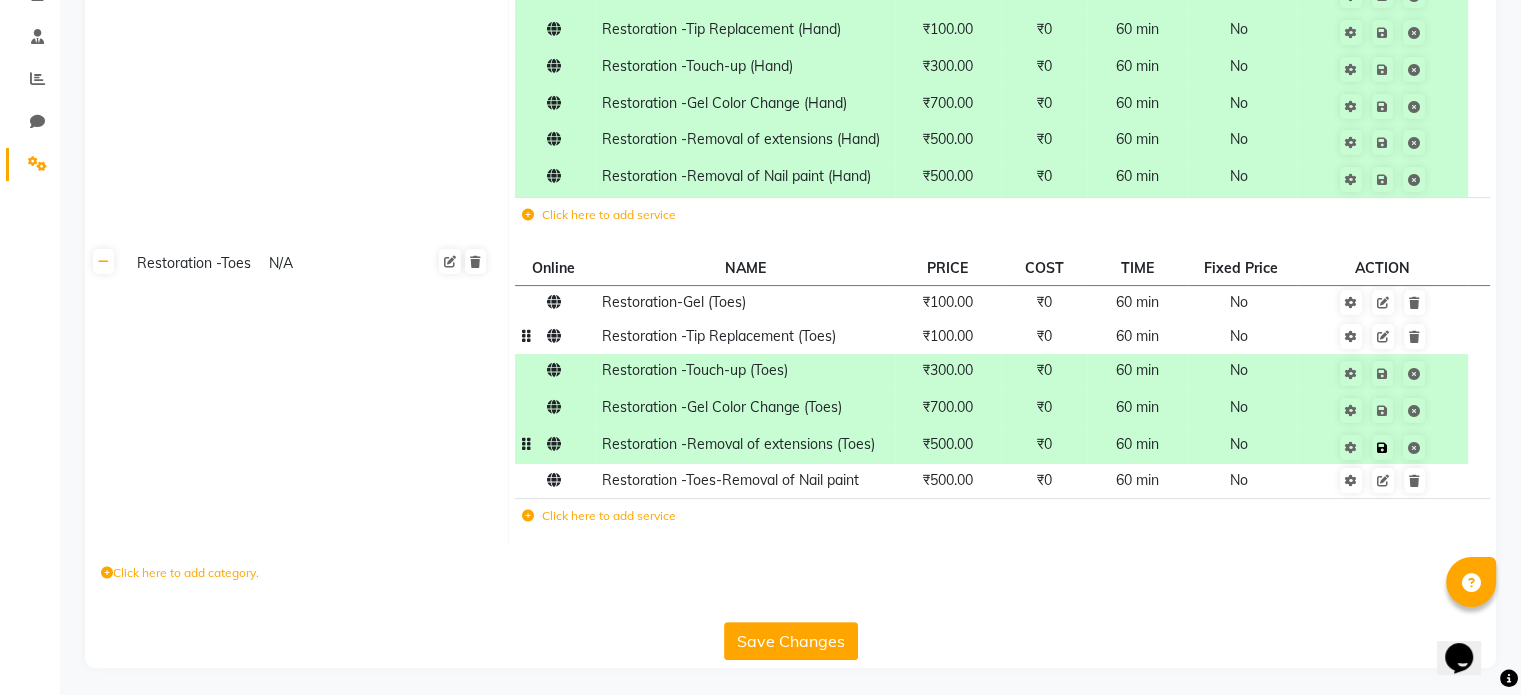 click 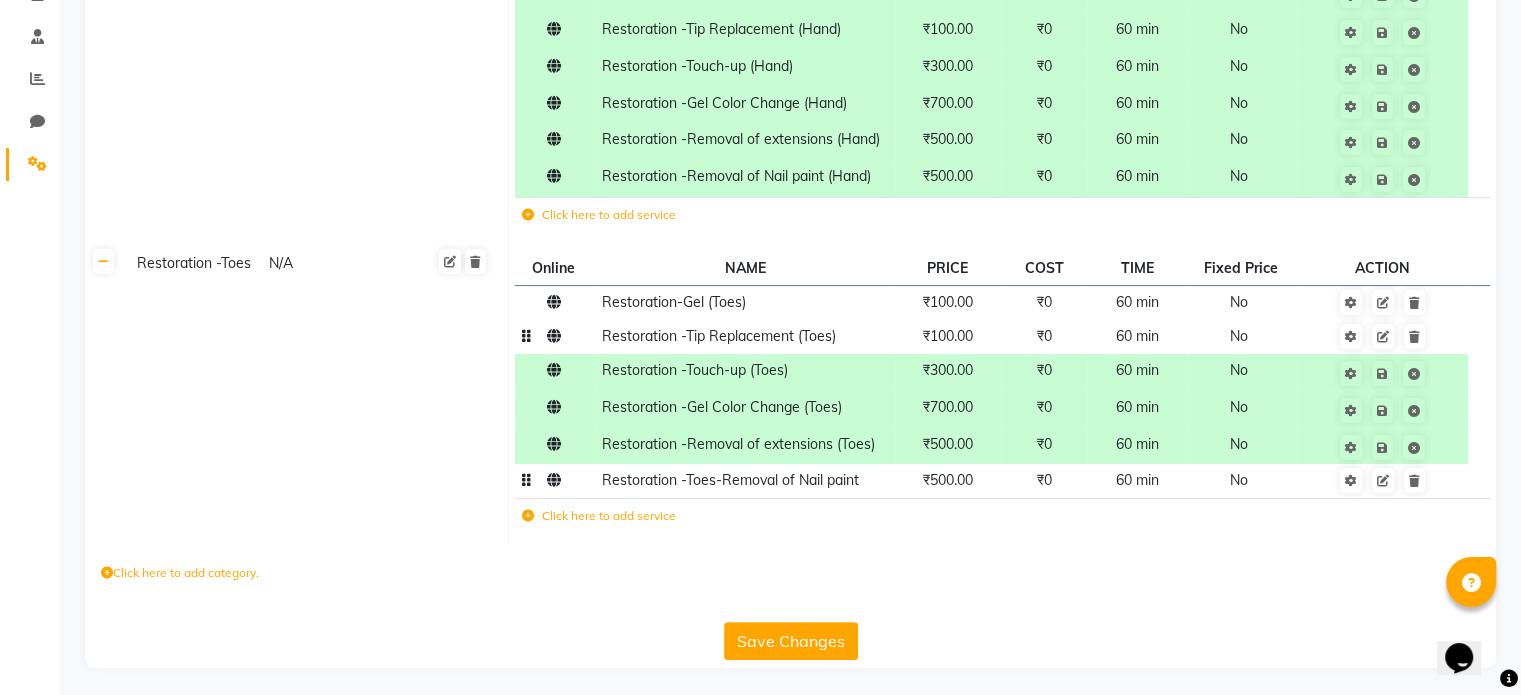click on "Restoration -Toes-Removal of Nail paint" 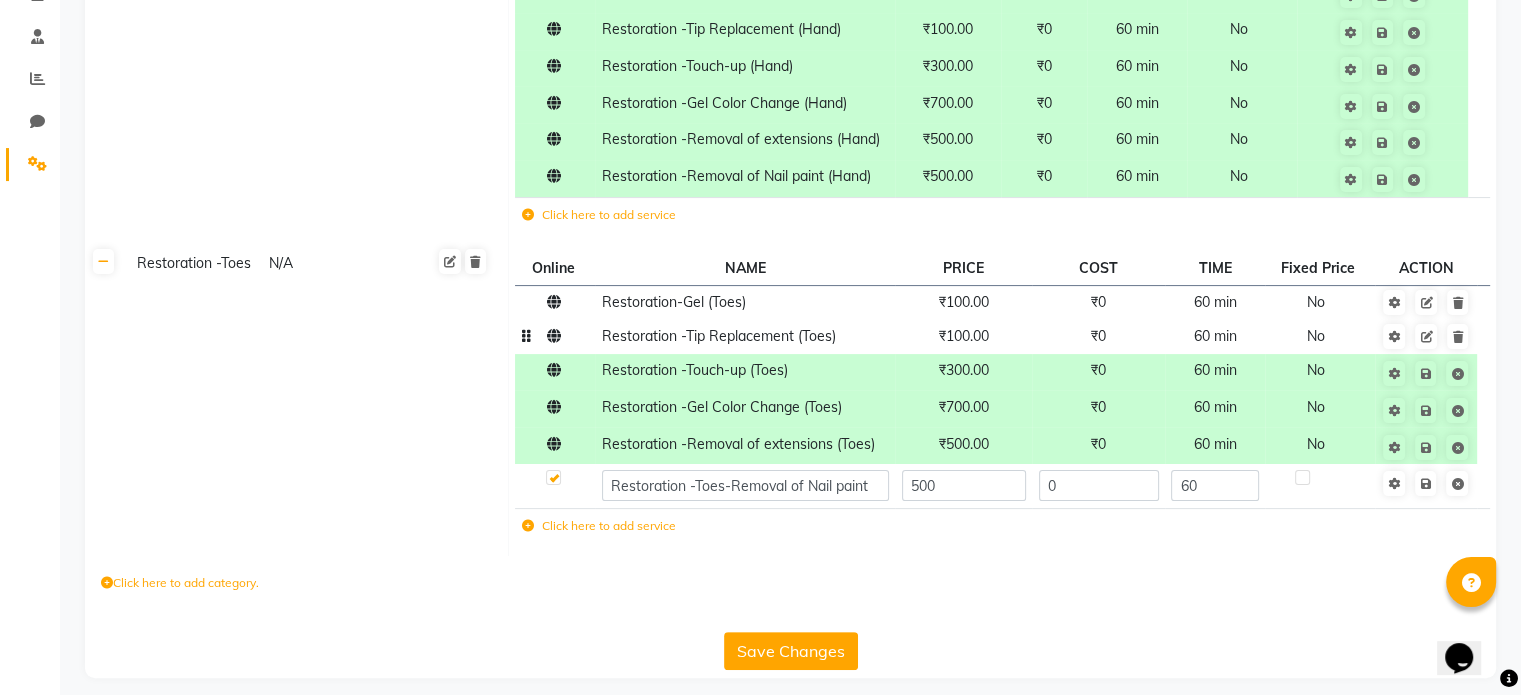 click on "Restoration -Toes-Removal of Nail paint" 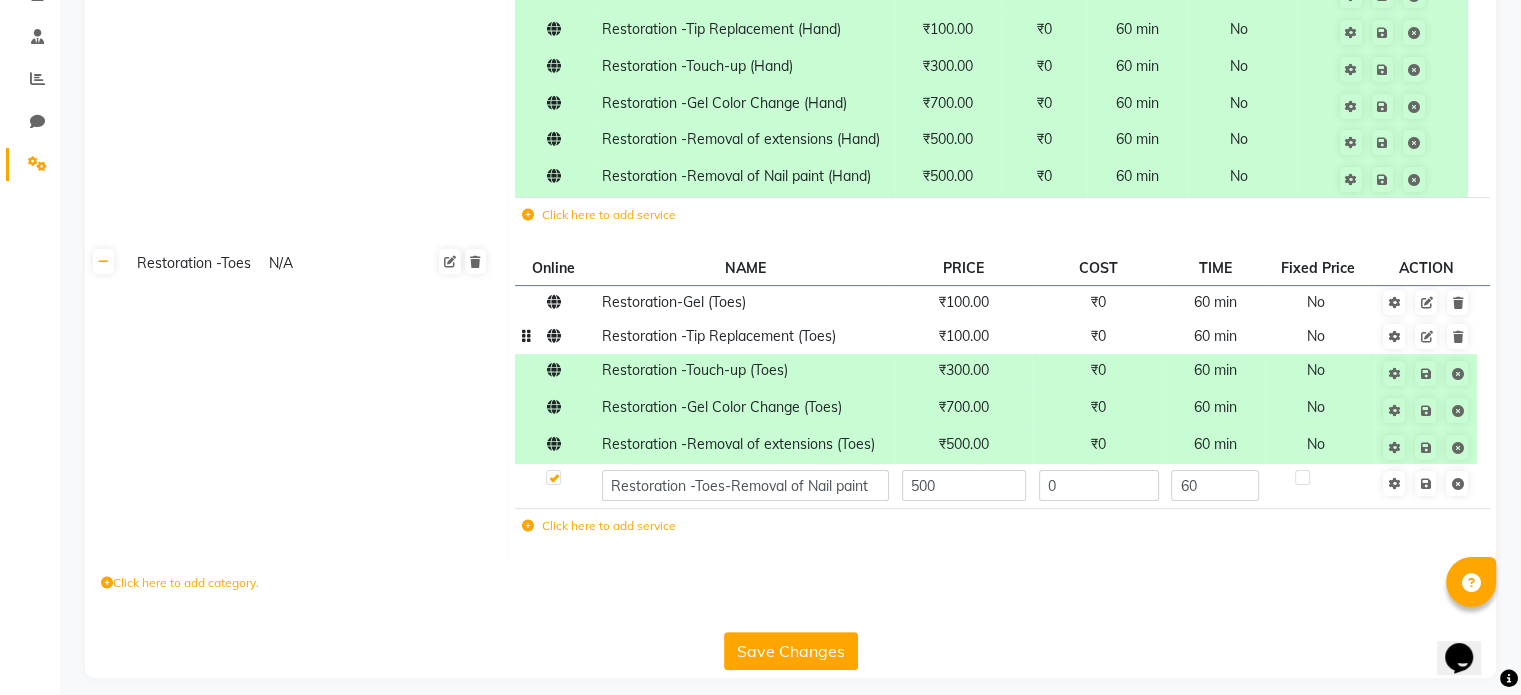 click on "Restoration -Toes-Removal of Nail paint" 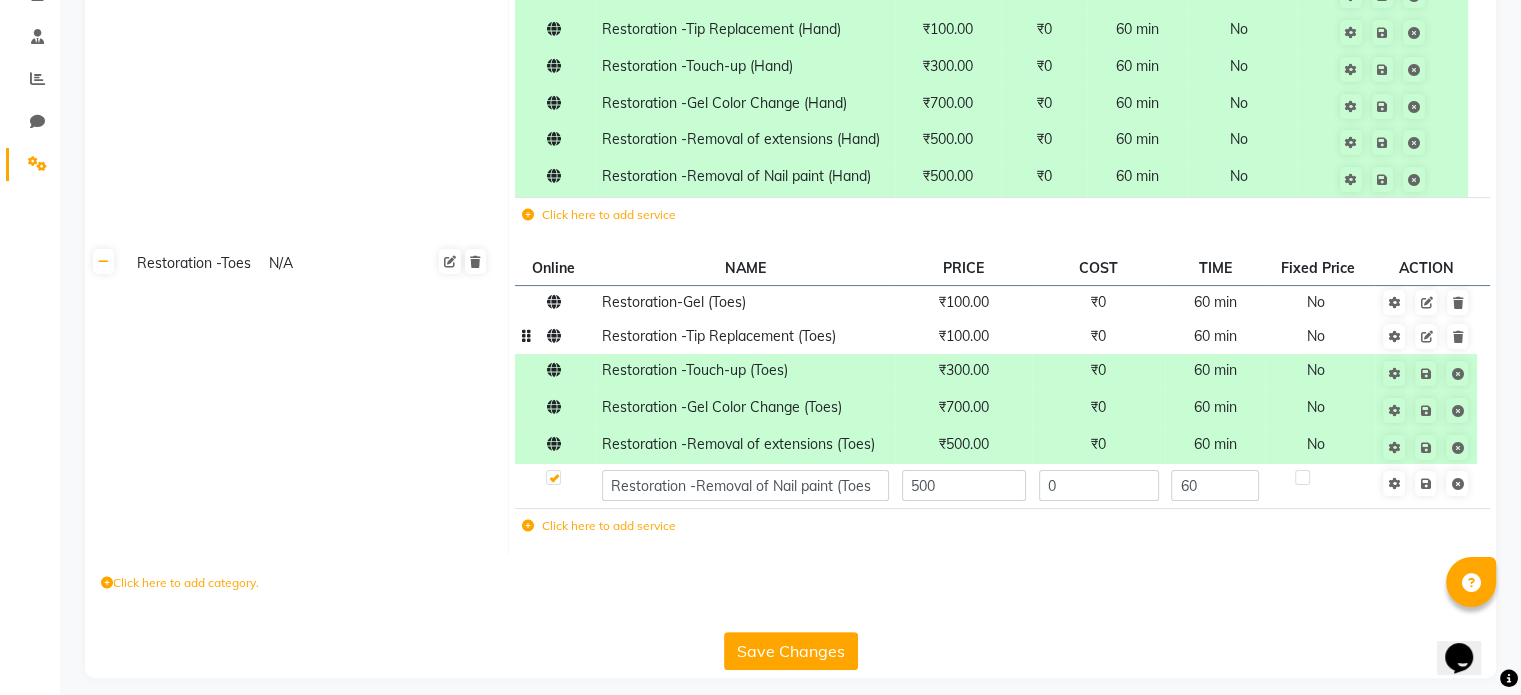 type on "Restoration -Removal of Nail paint (Toes)" 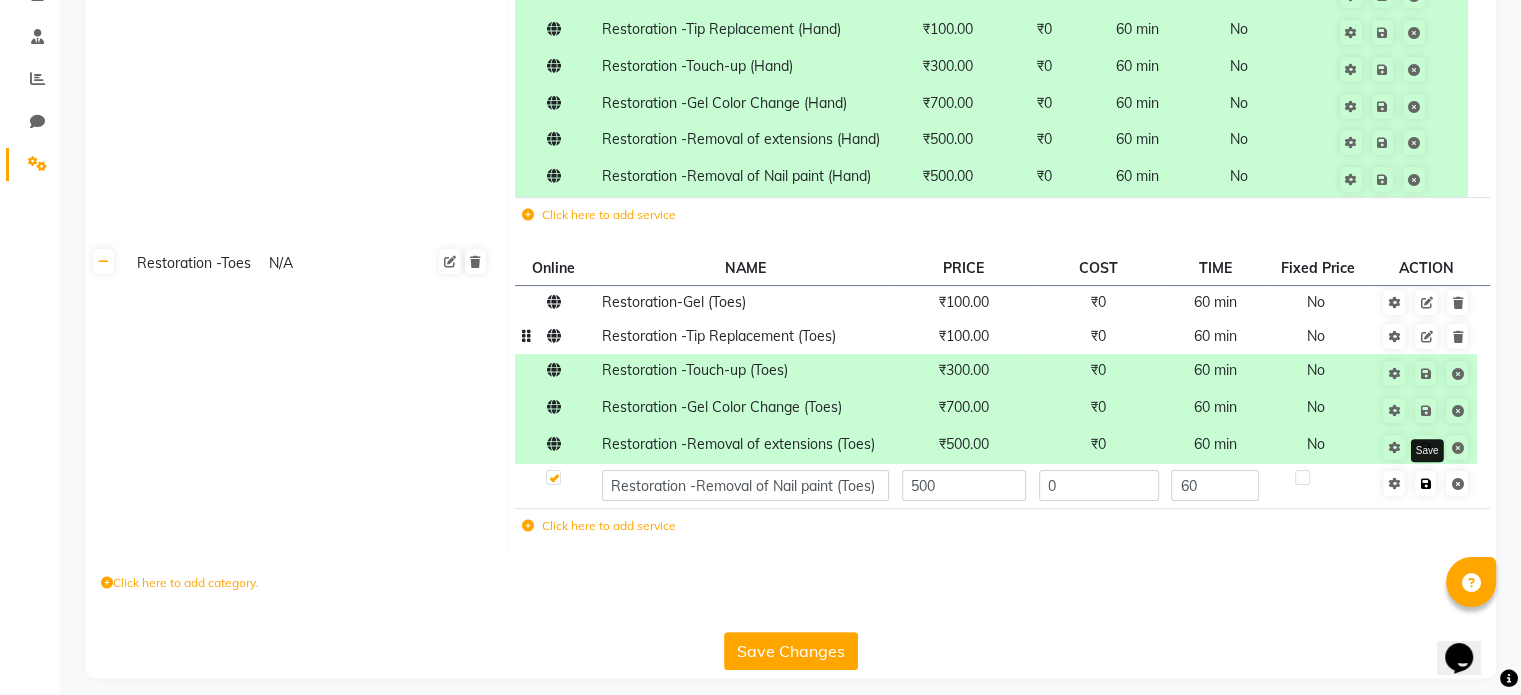click on "Save" 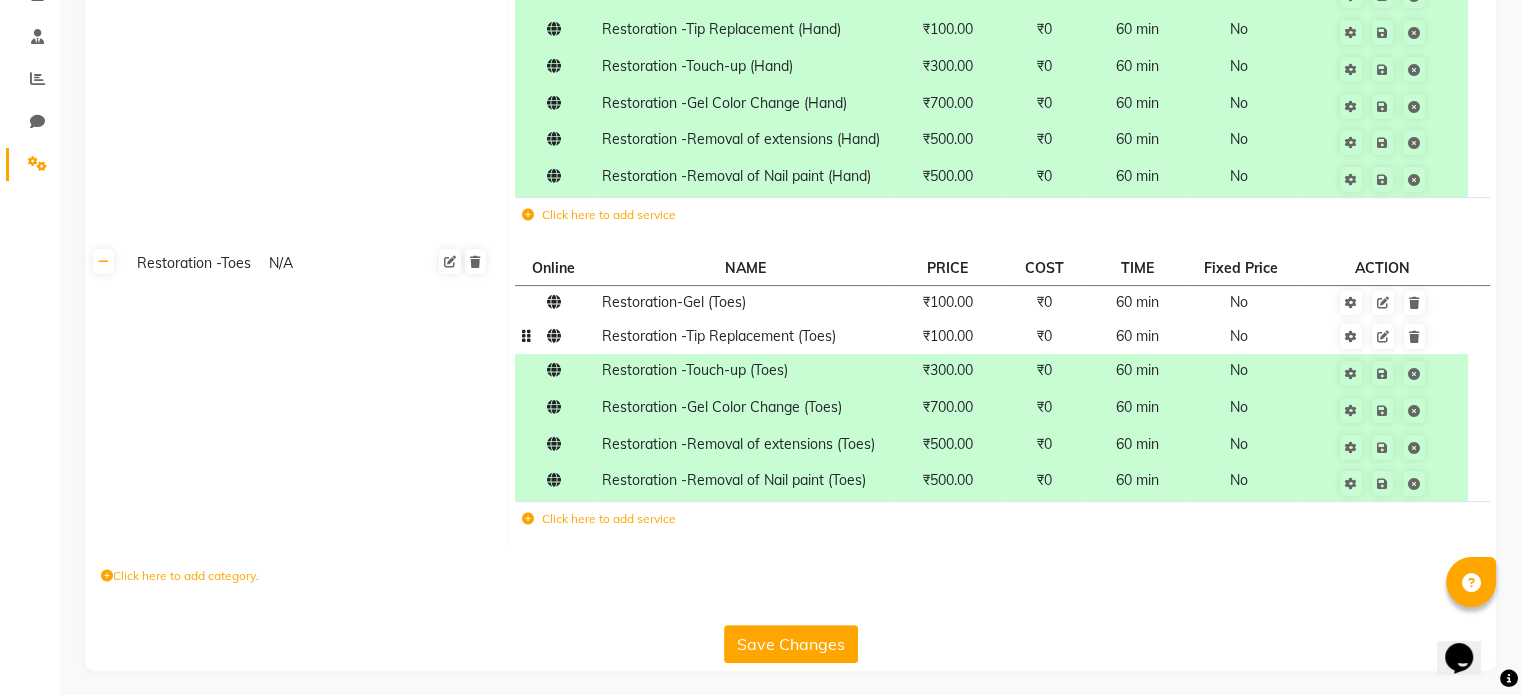 click on "Click here to add service" 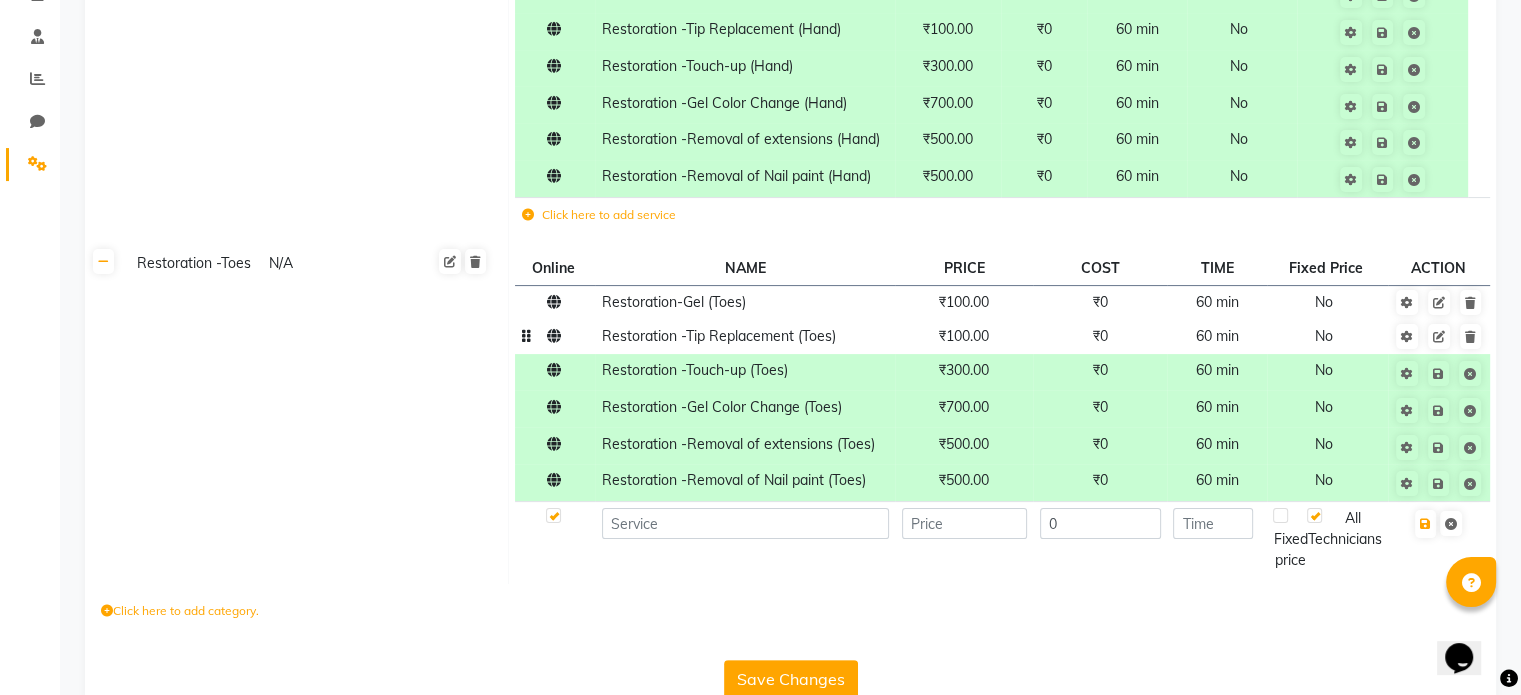 click on "Click here to add service" 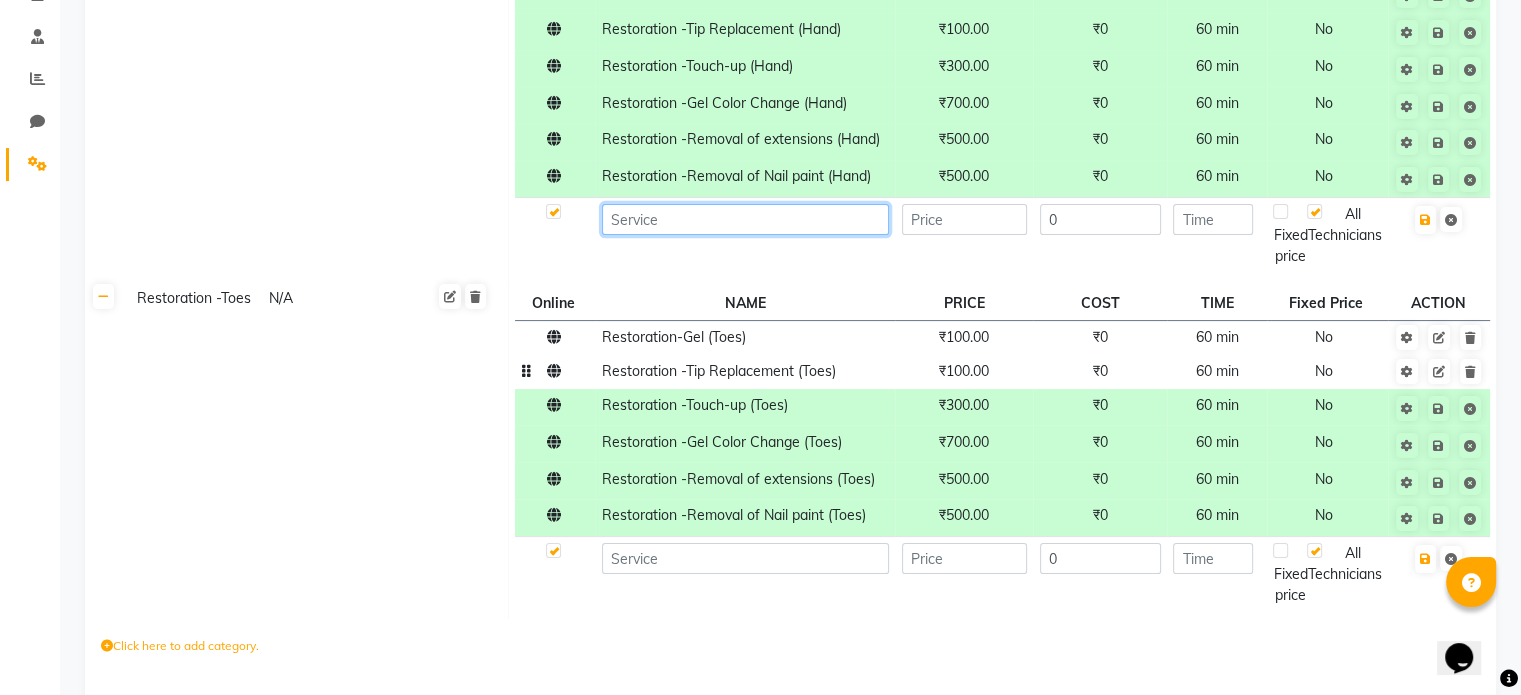 click 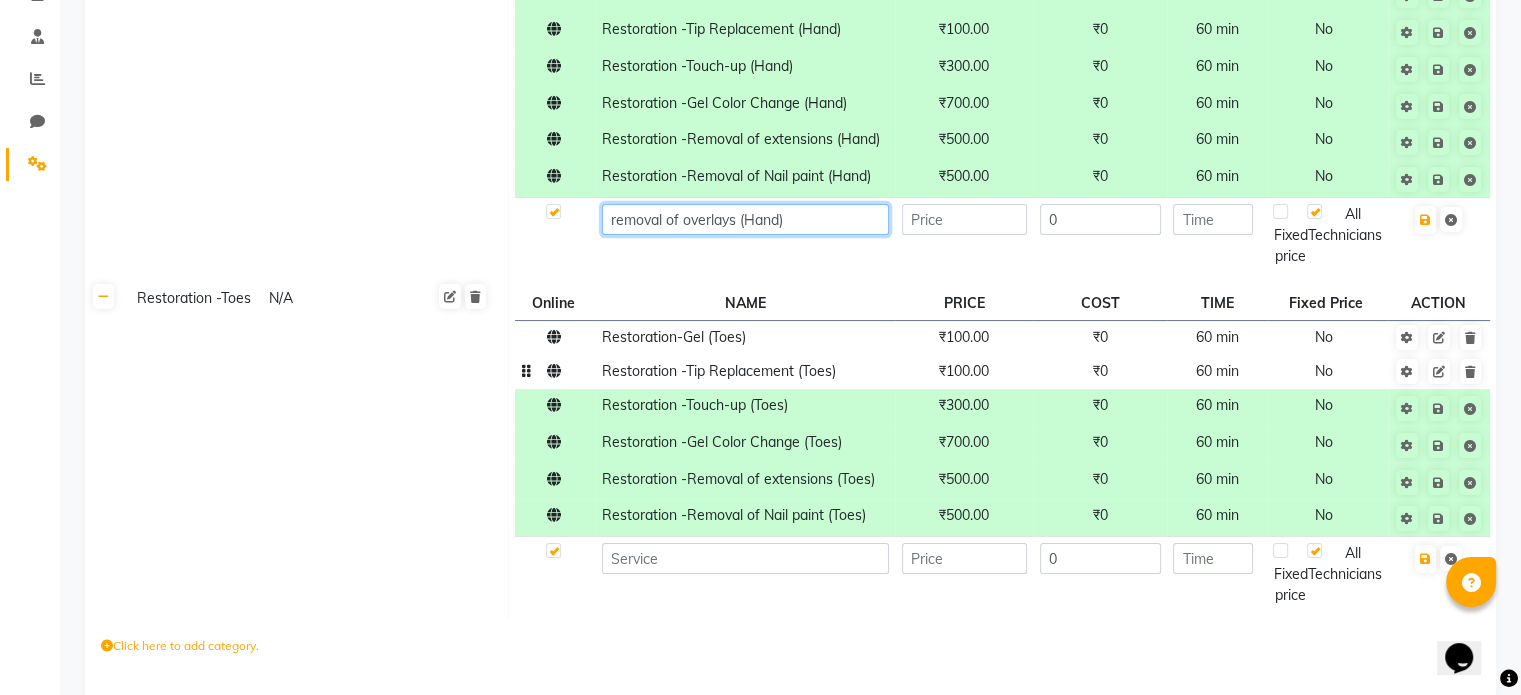 type on "removal of overlays (Hand)" 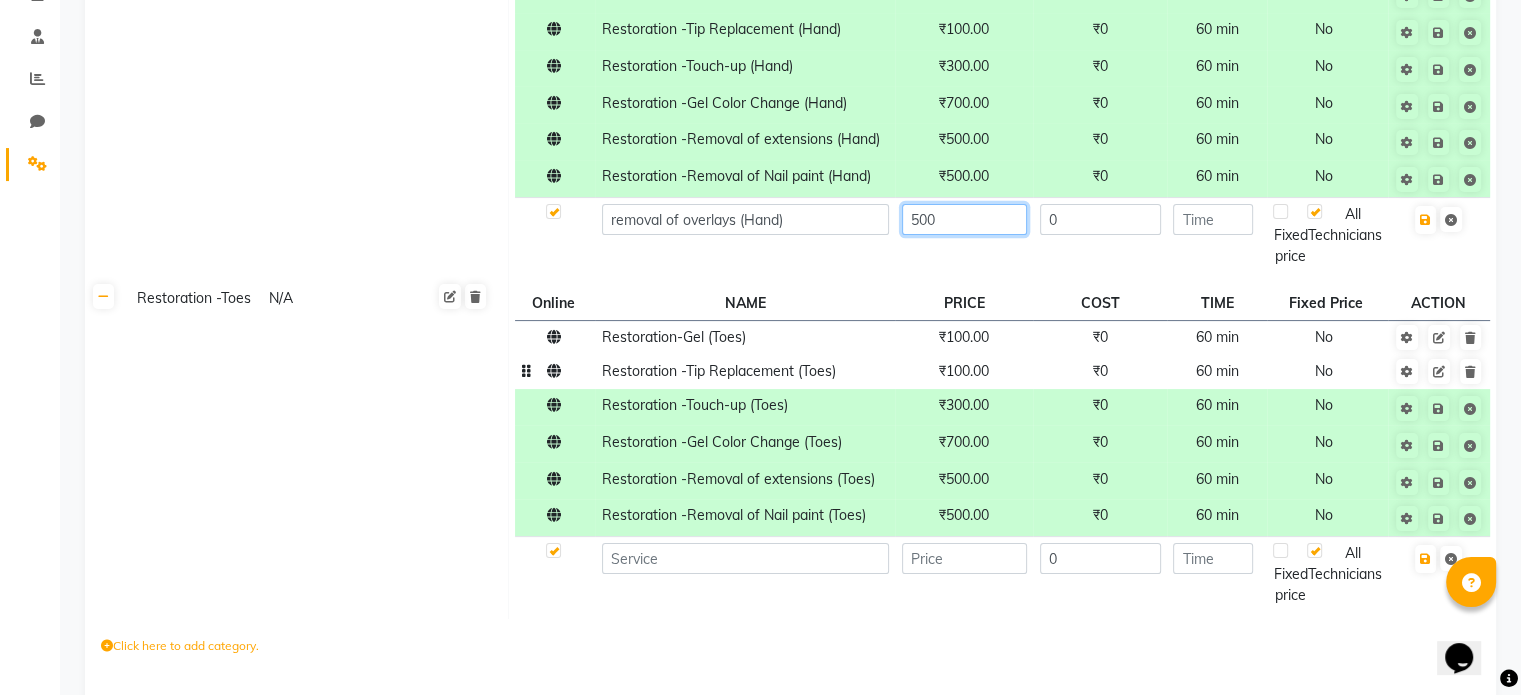 type on "500" 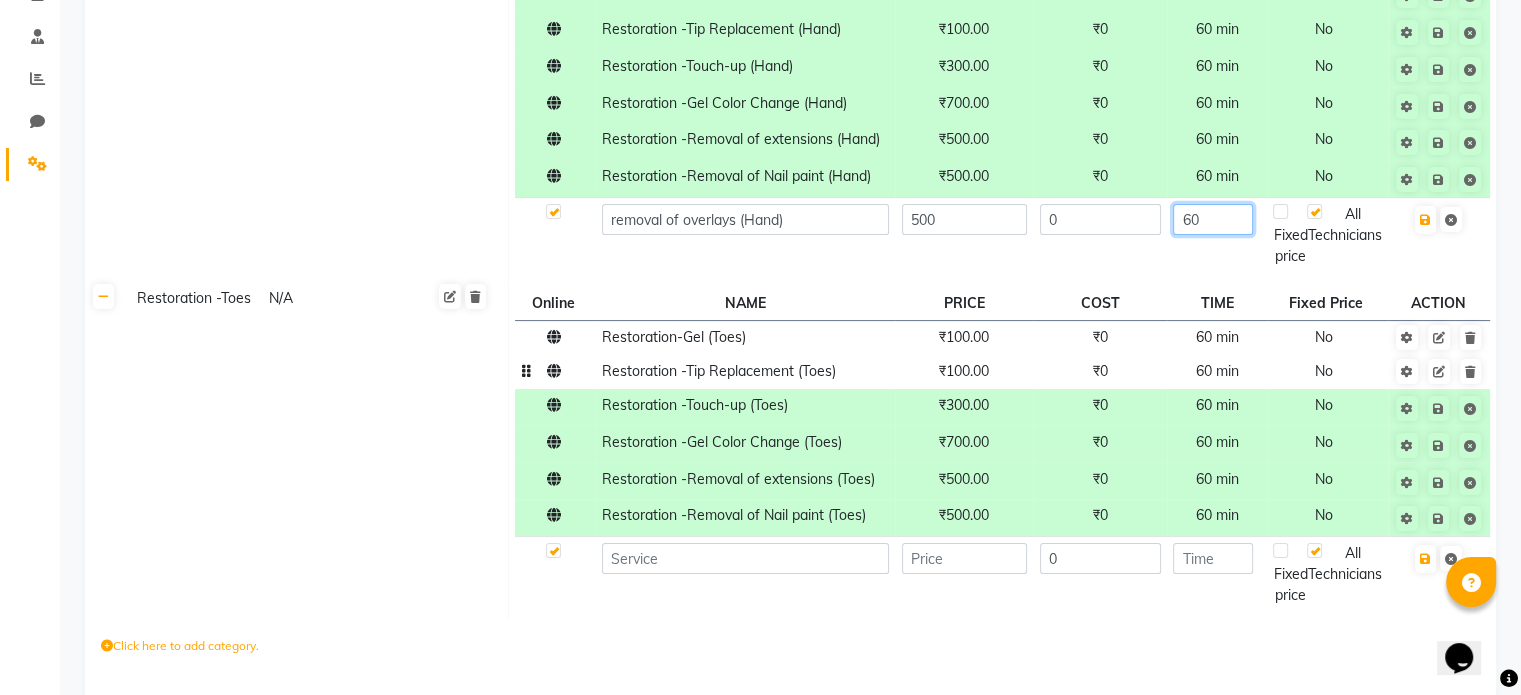 type on "60" 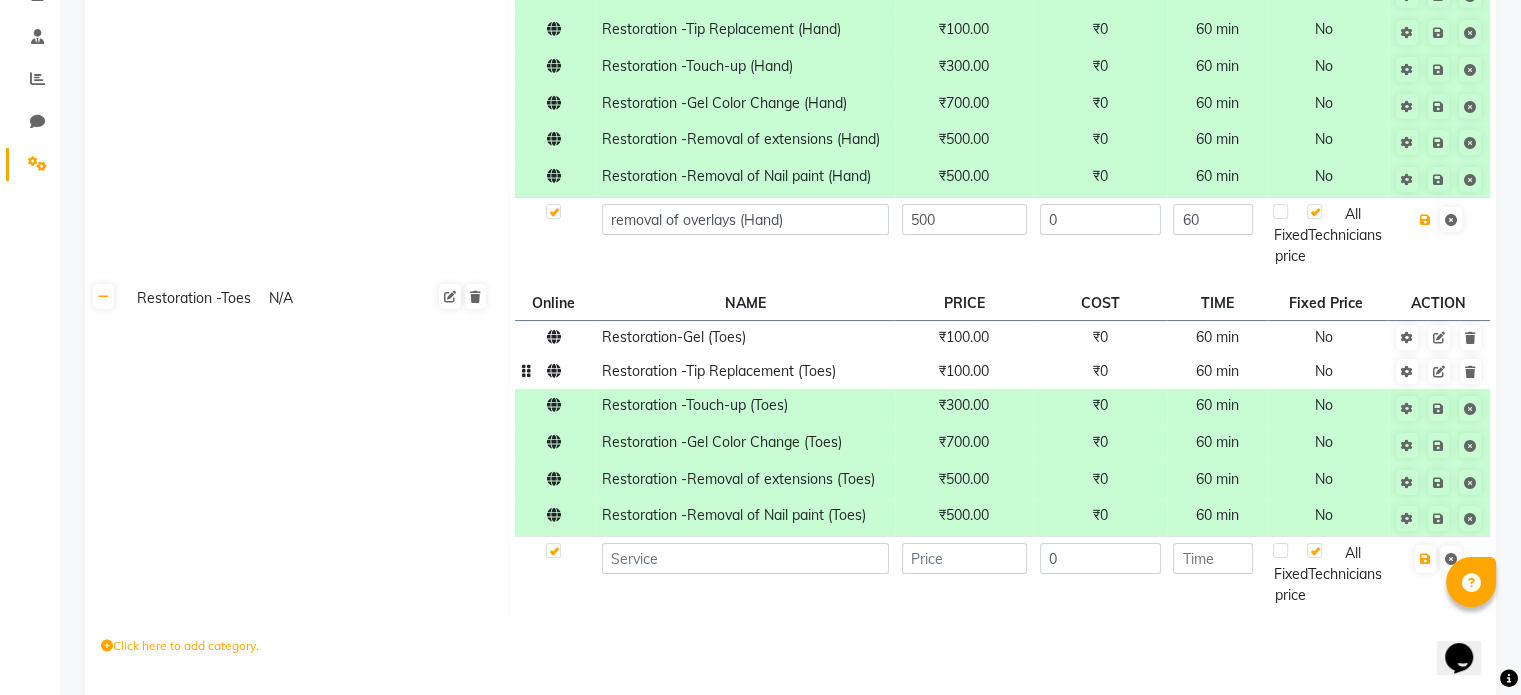 type 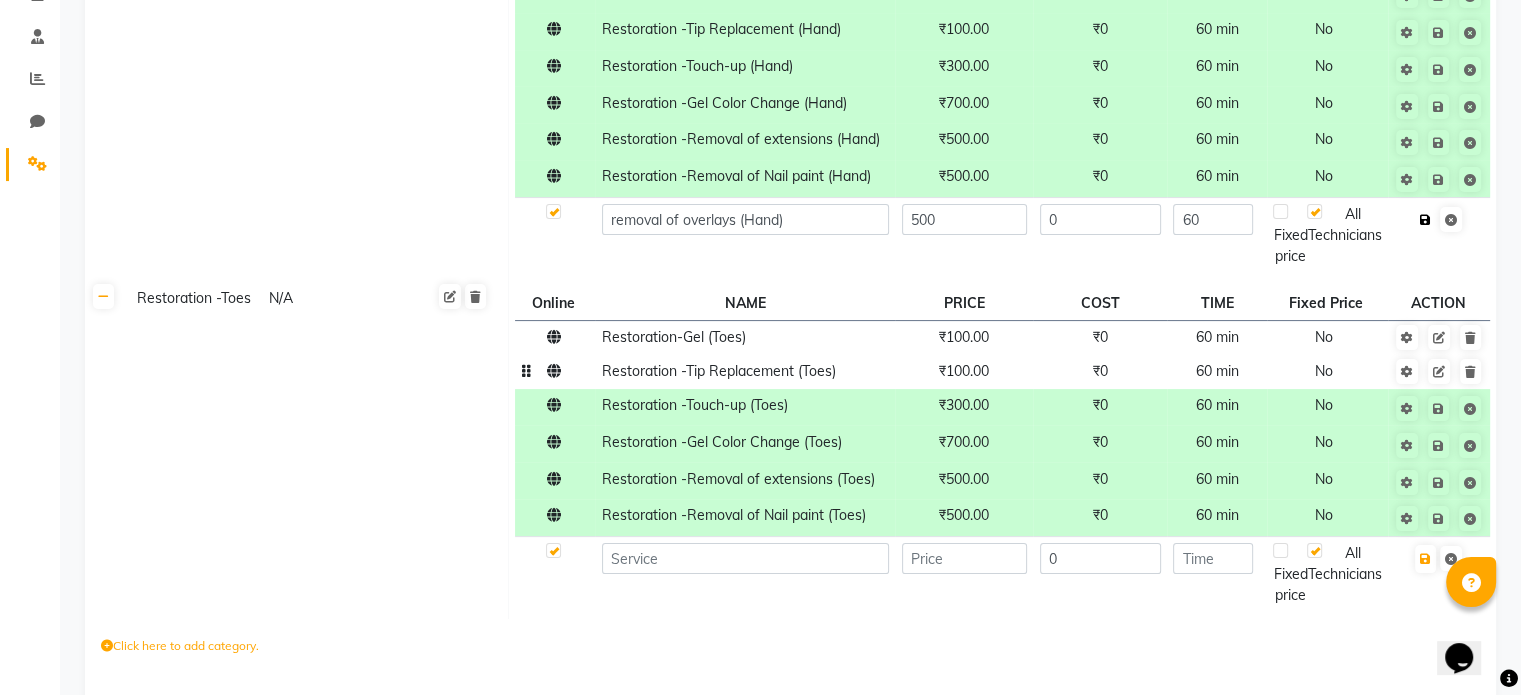 click at bounding box center [1425, 220] 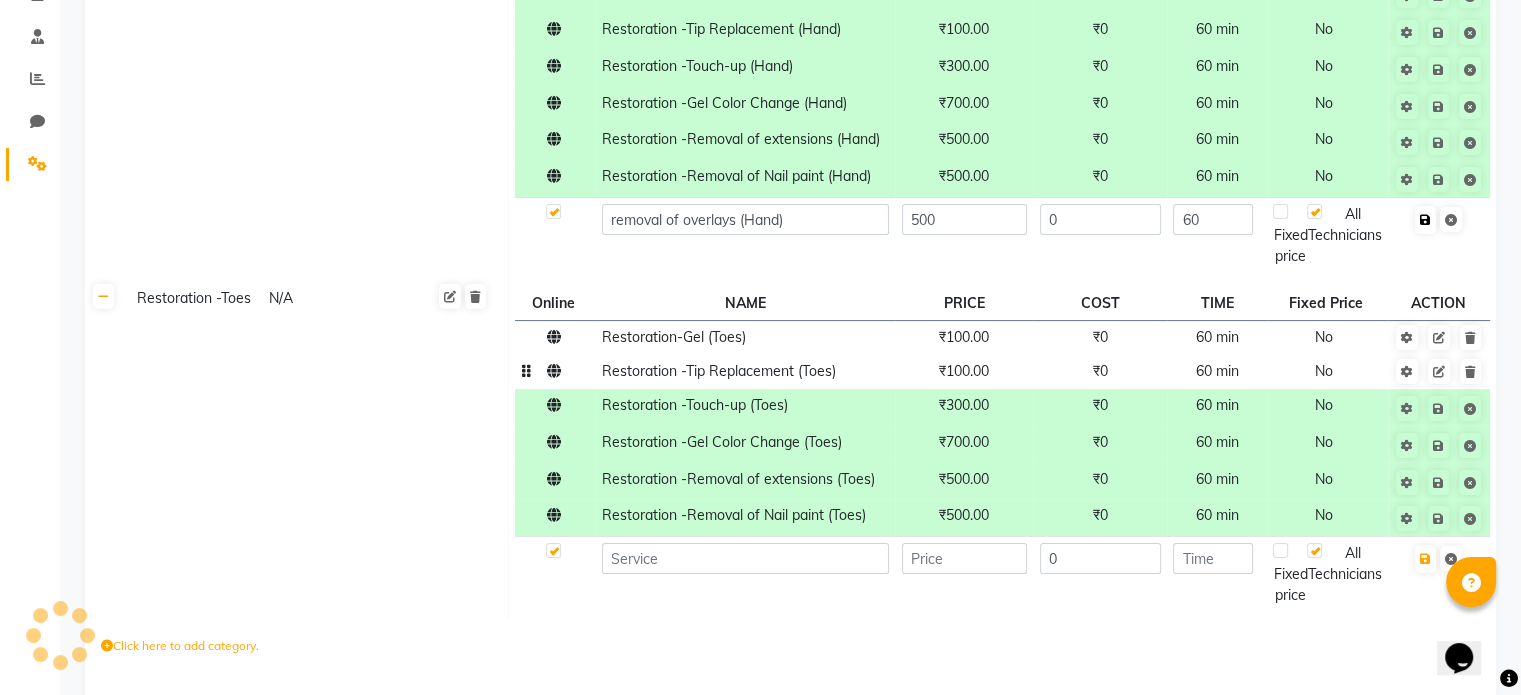 checkbox on "true" 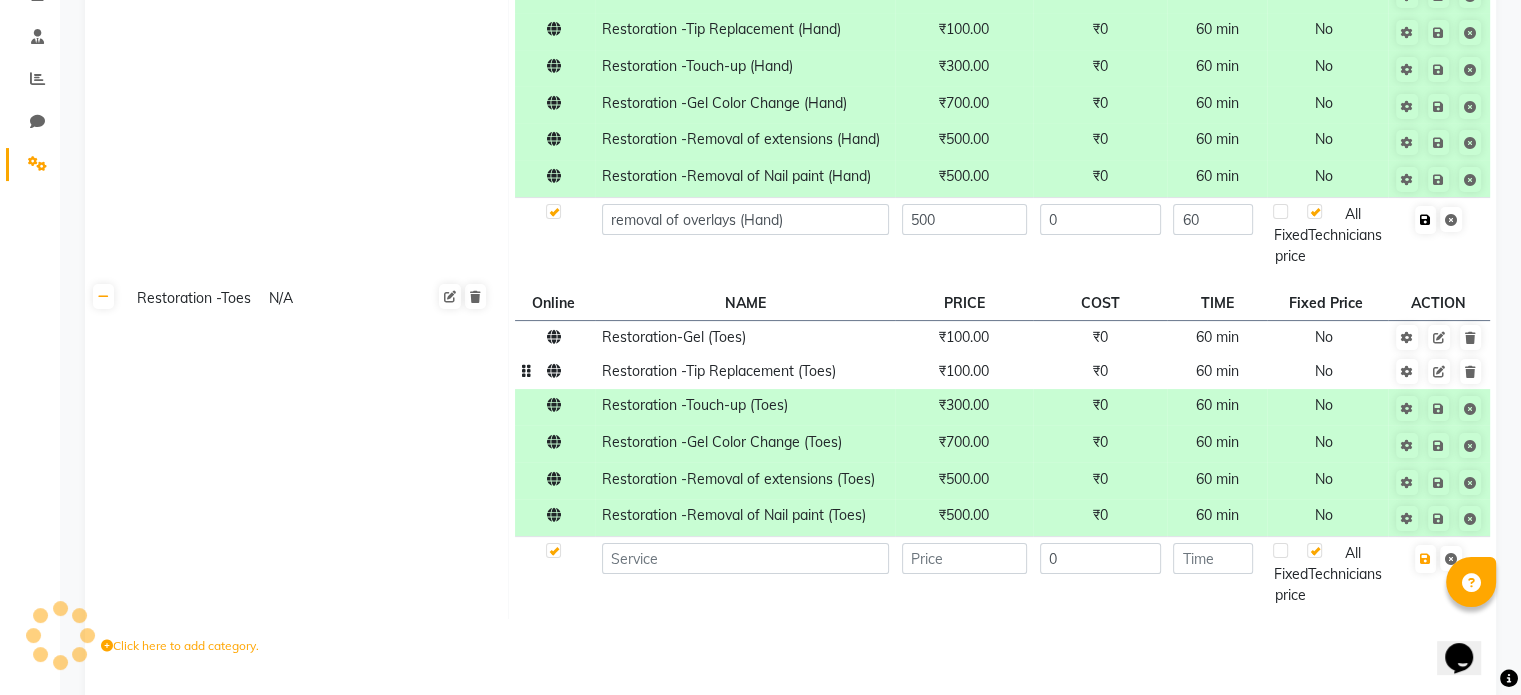 type on "0" 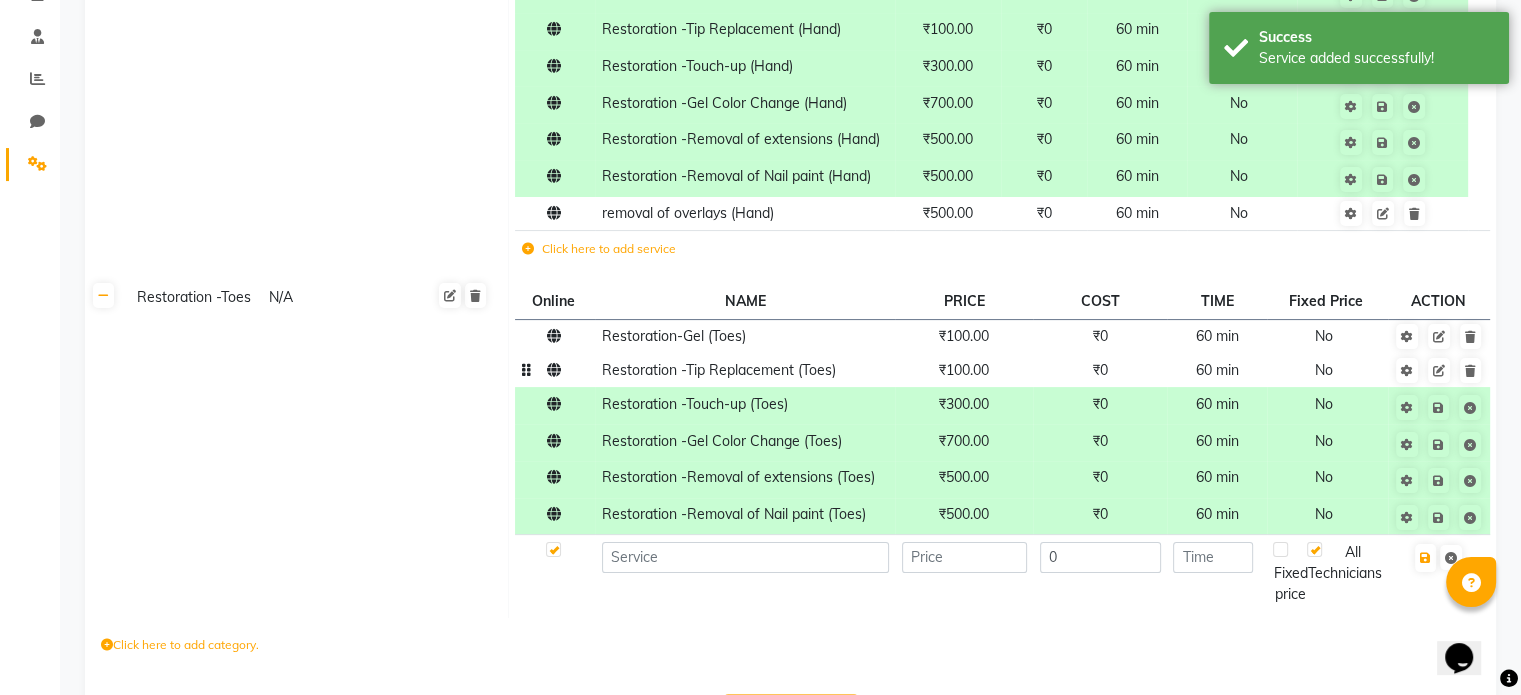 drag, startPoint x: 1519, startPoint y: 327, endPoint x: 1524, endPoint y: 111, distance: 216.05786 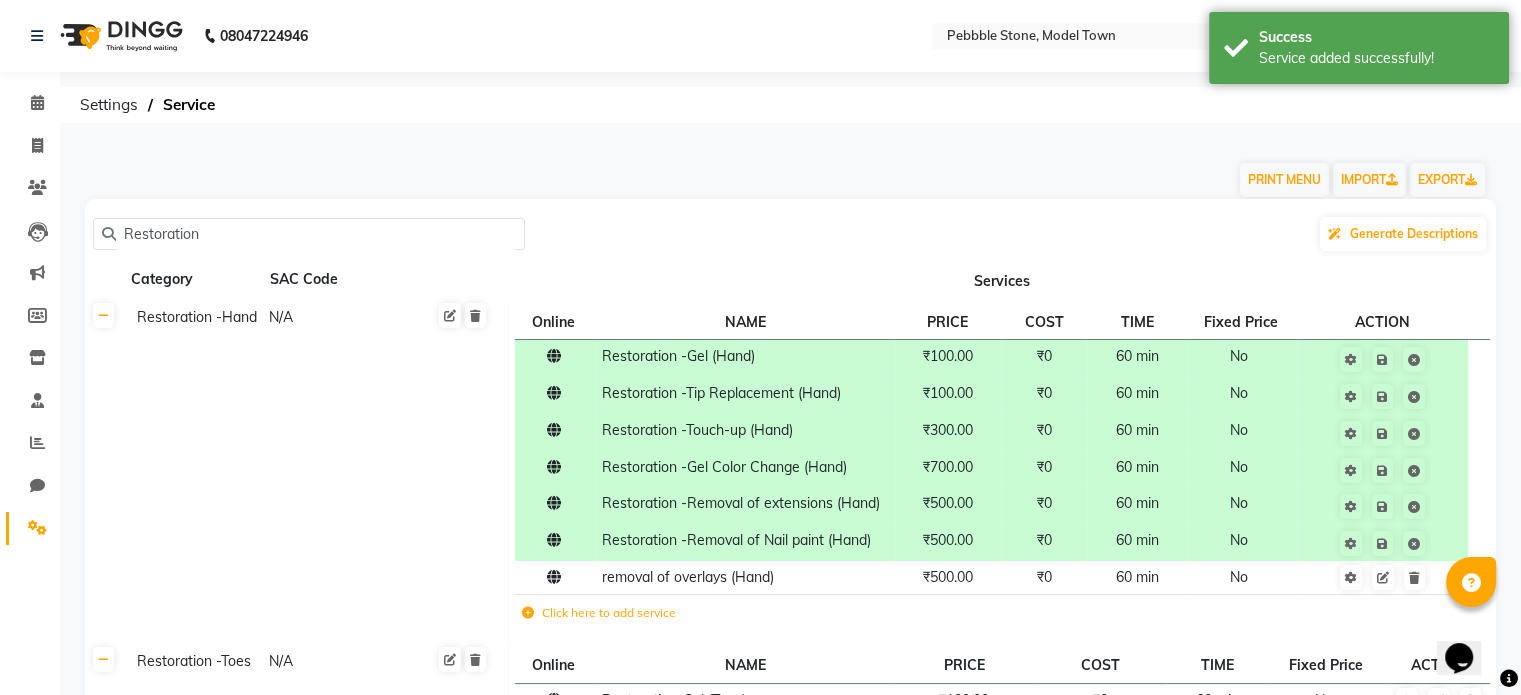 click on "Restoration" 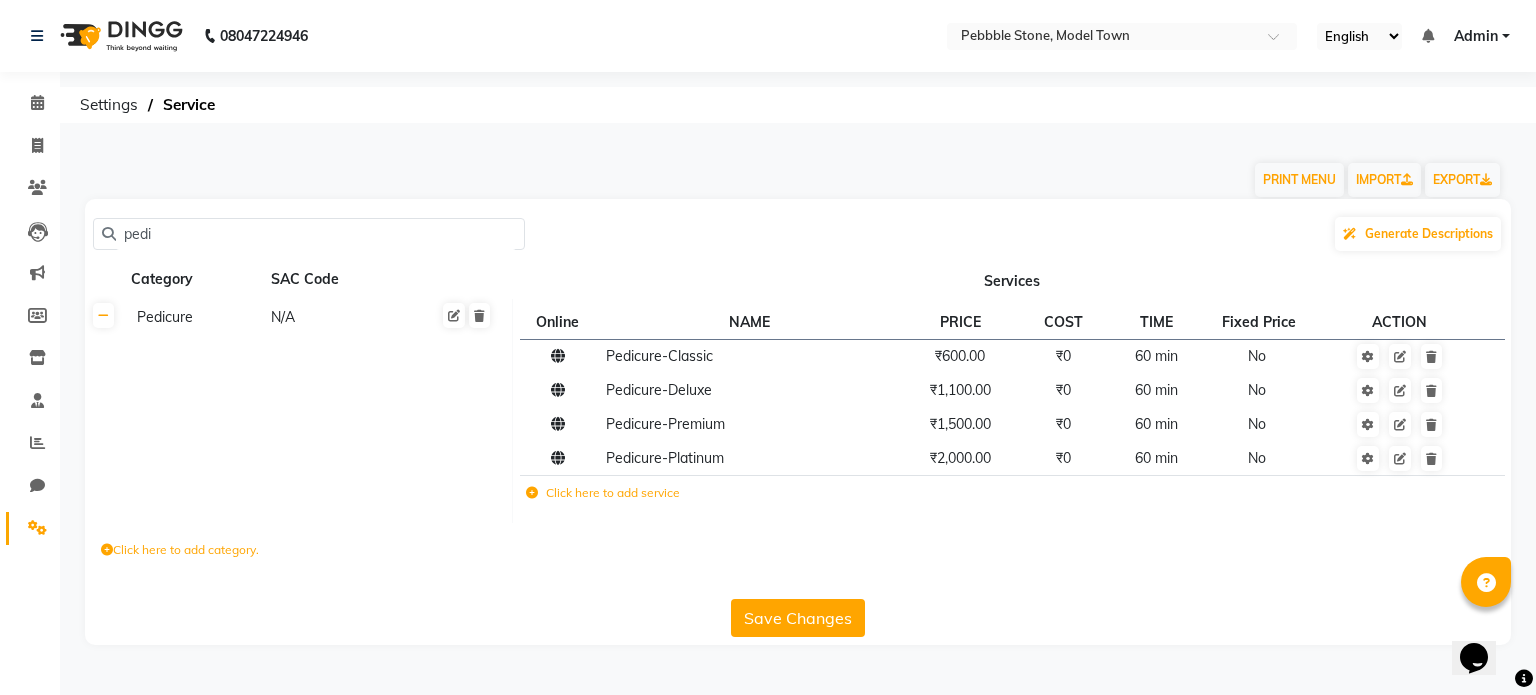 click on "pedi" 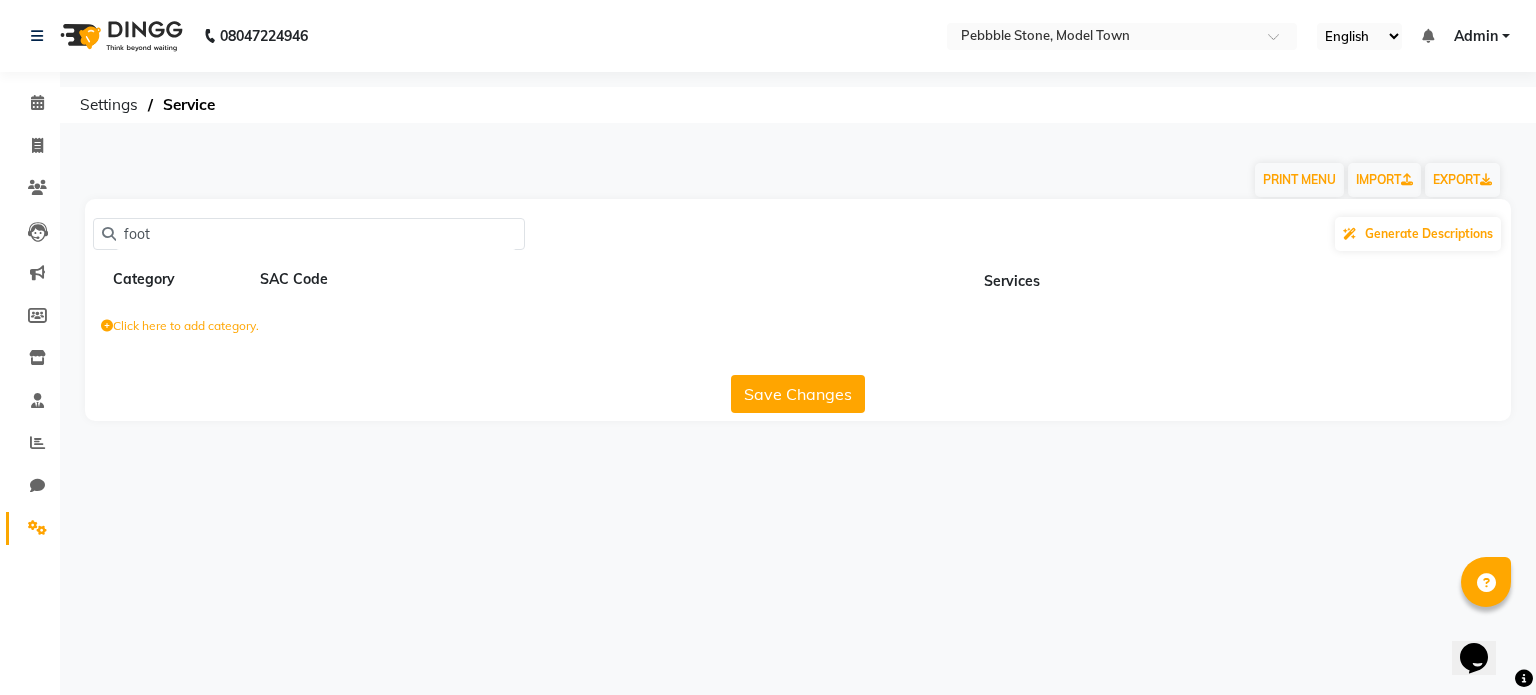 type on "foot" 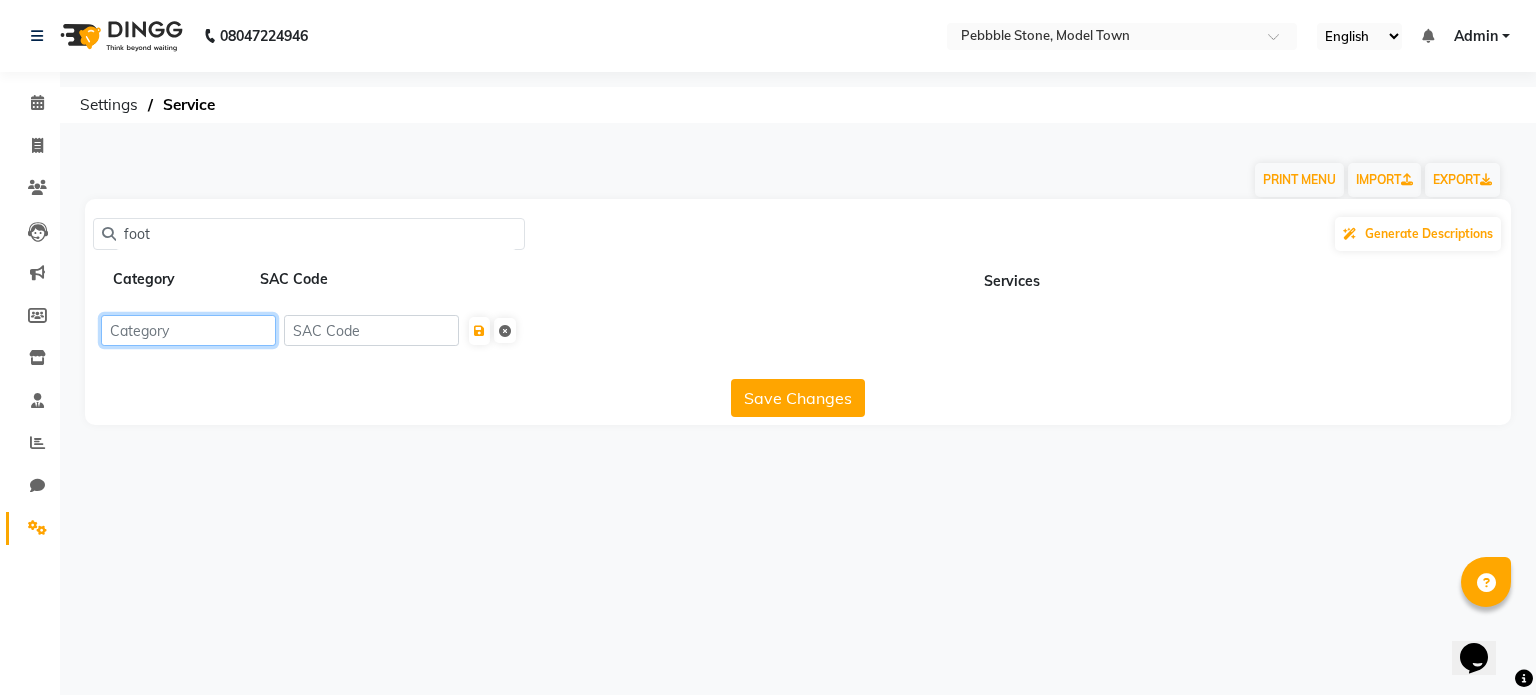 click 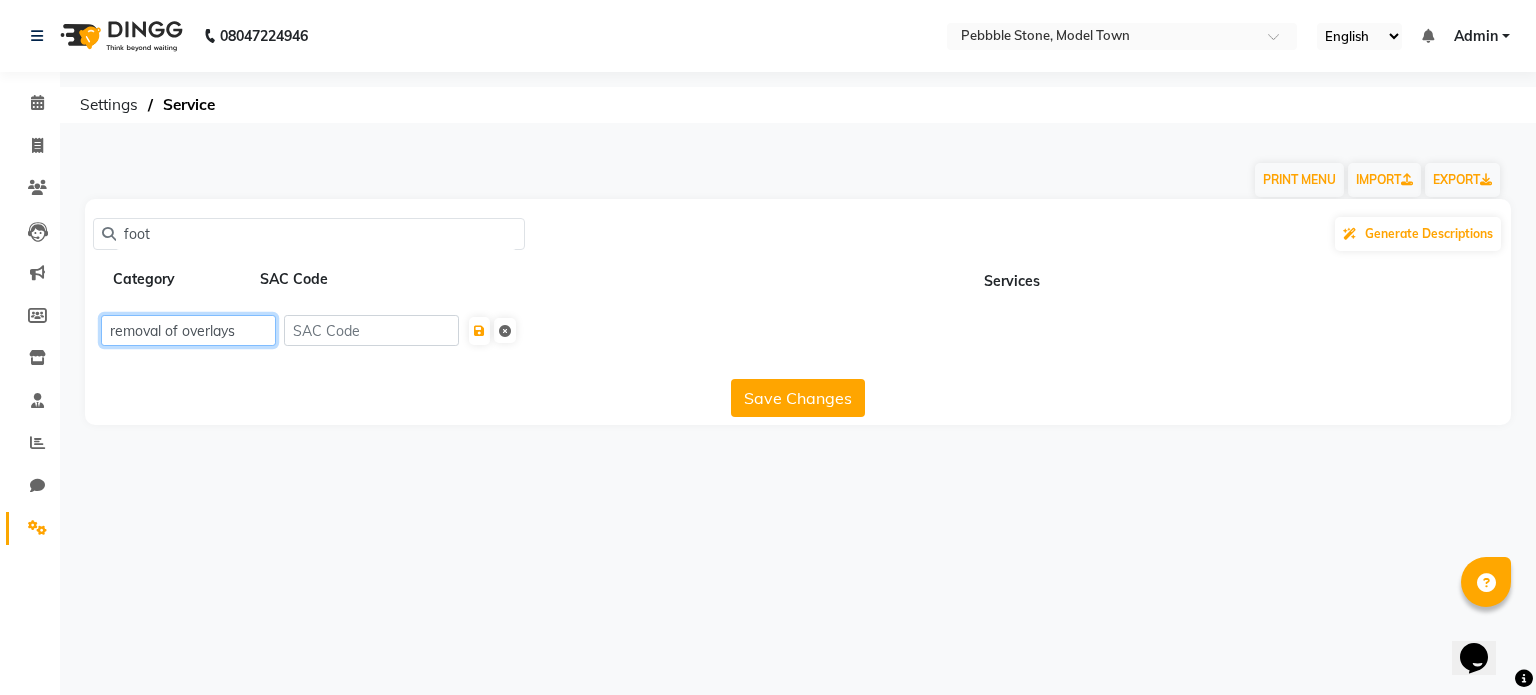 drag, startPoint x: 232, startPoint y: 329, endPoint x: 0, endPoint y: 330, distance: 232.00215 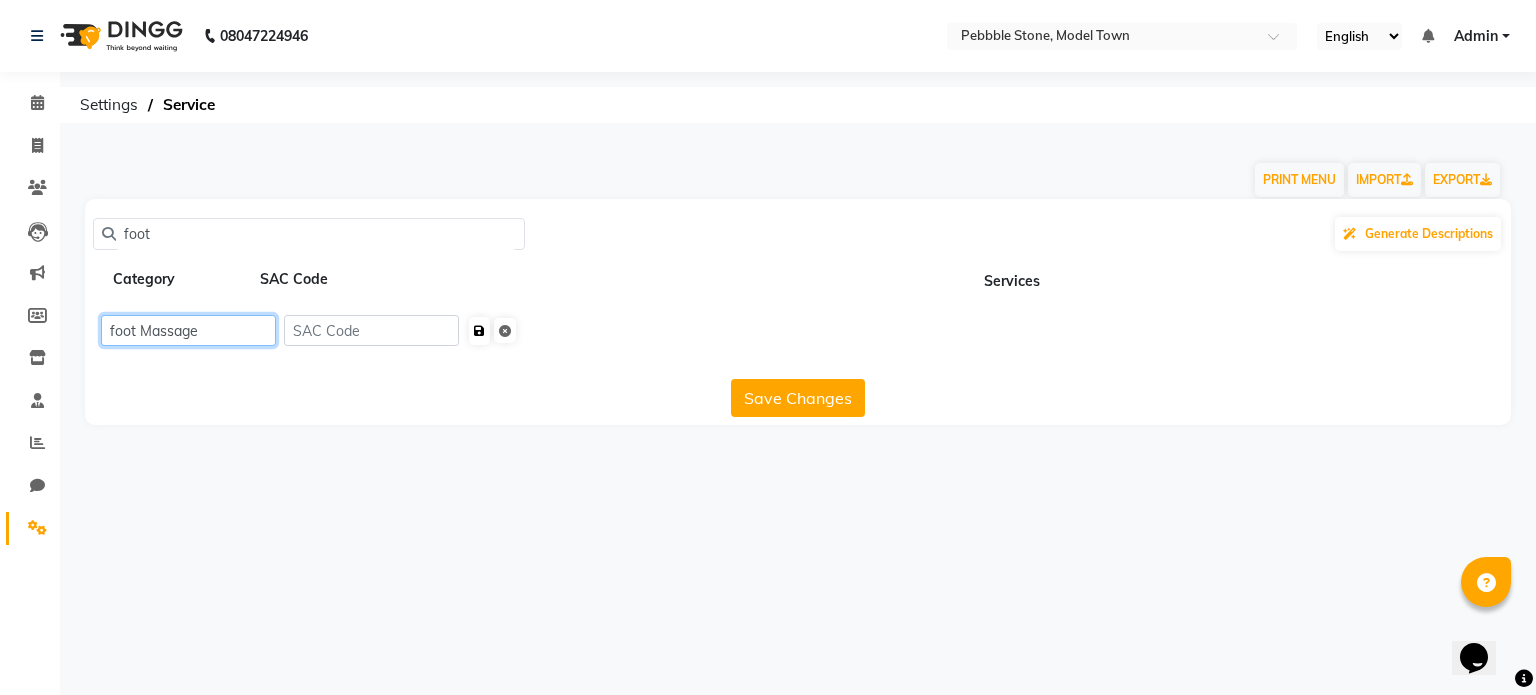 type on "foot Massage" 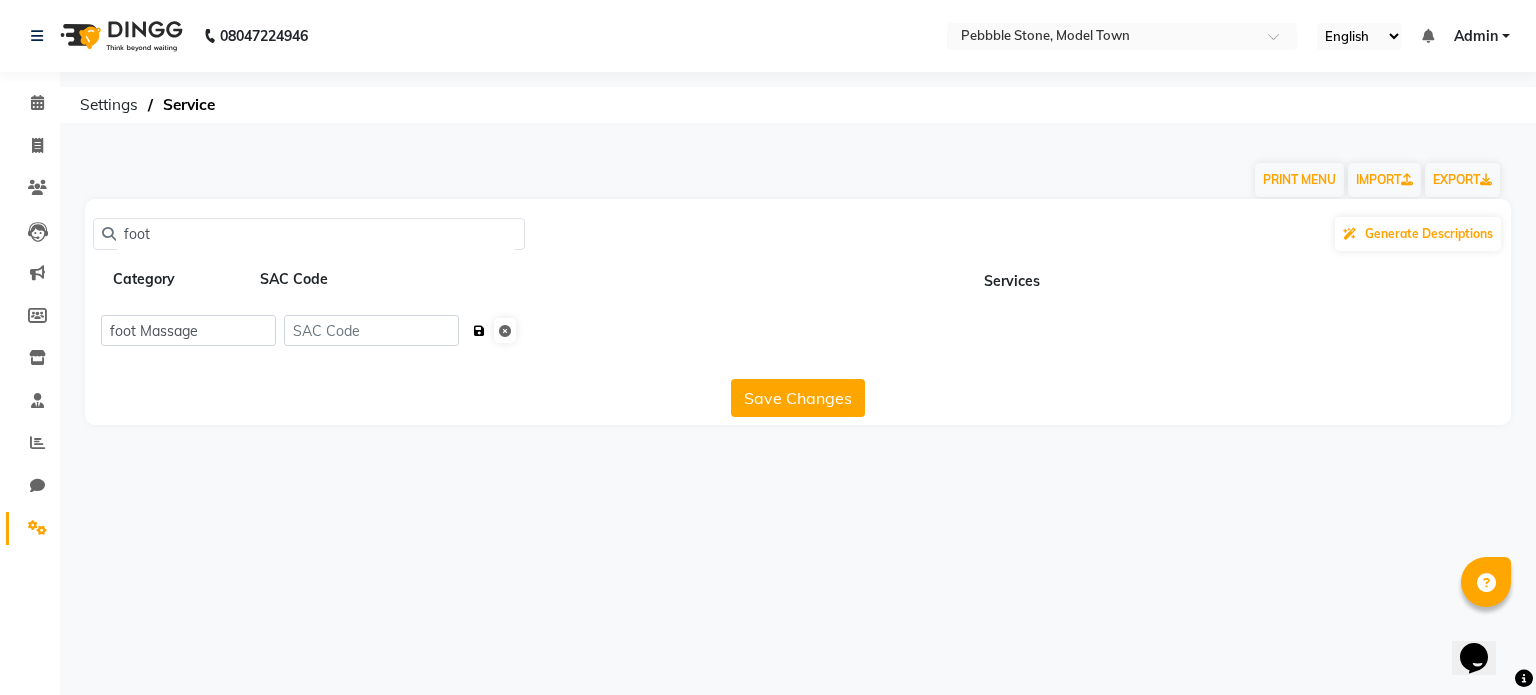 click at bounding box center [479, 331] 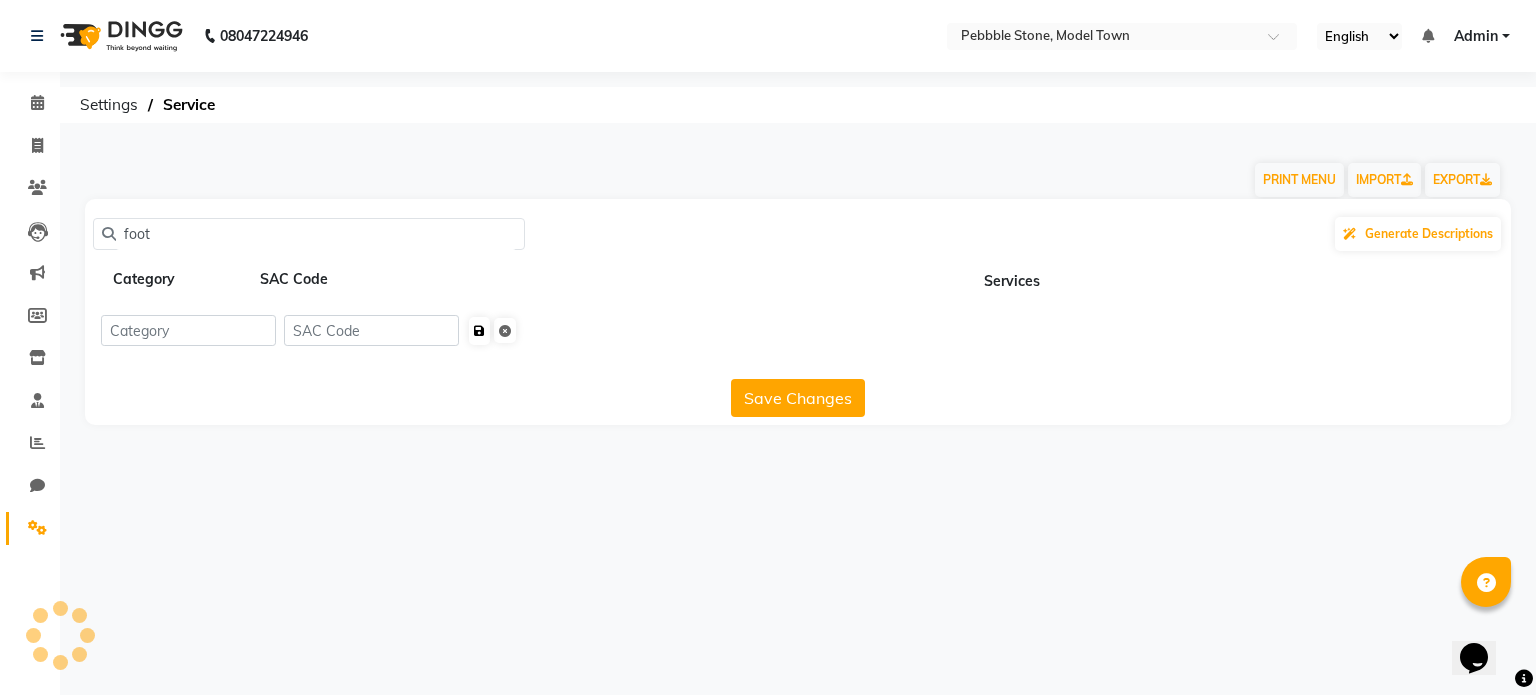 type 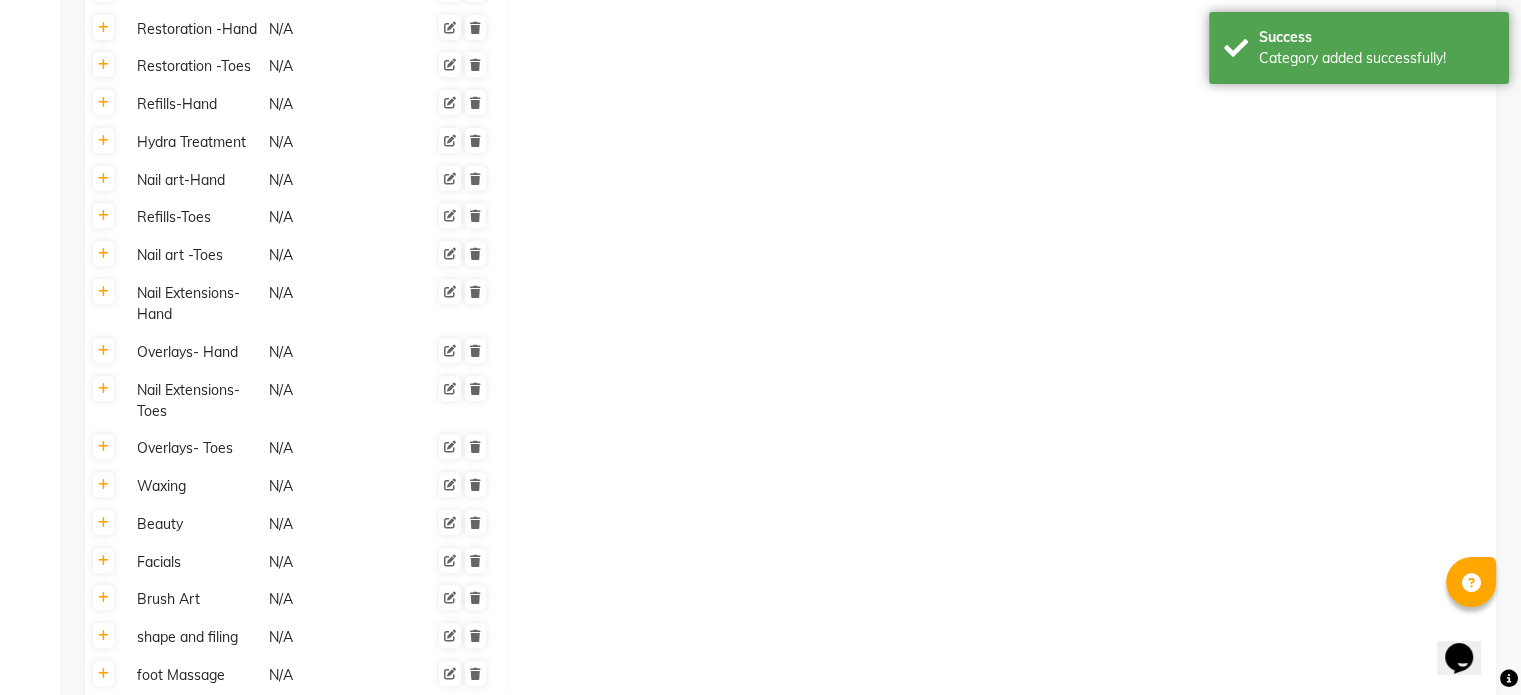 scroll, scrollTop: 905, scrollLeft: 0, axis: vertical 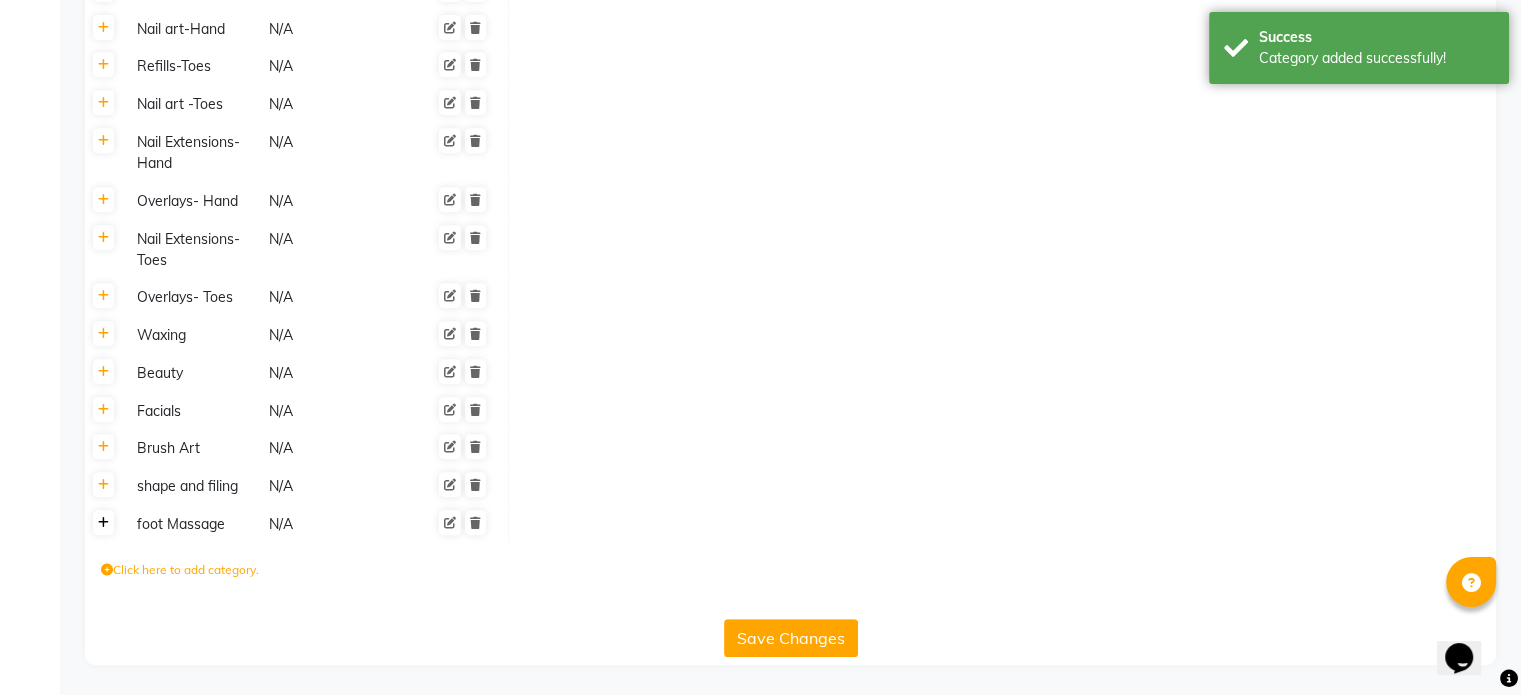 click 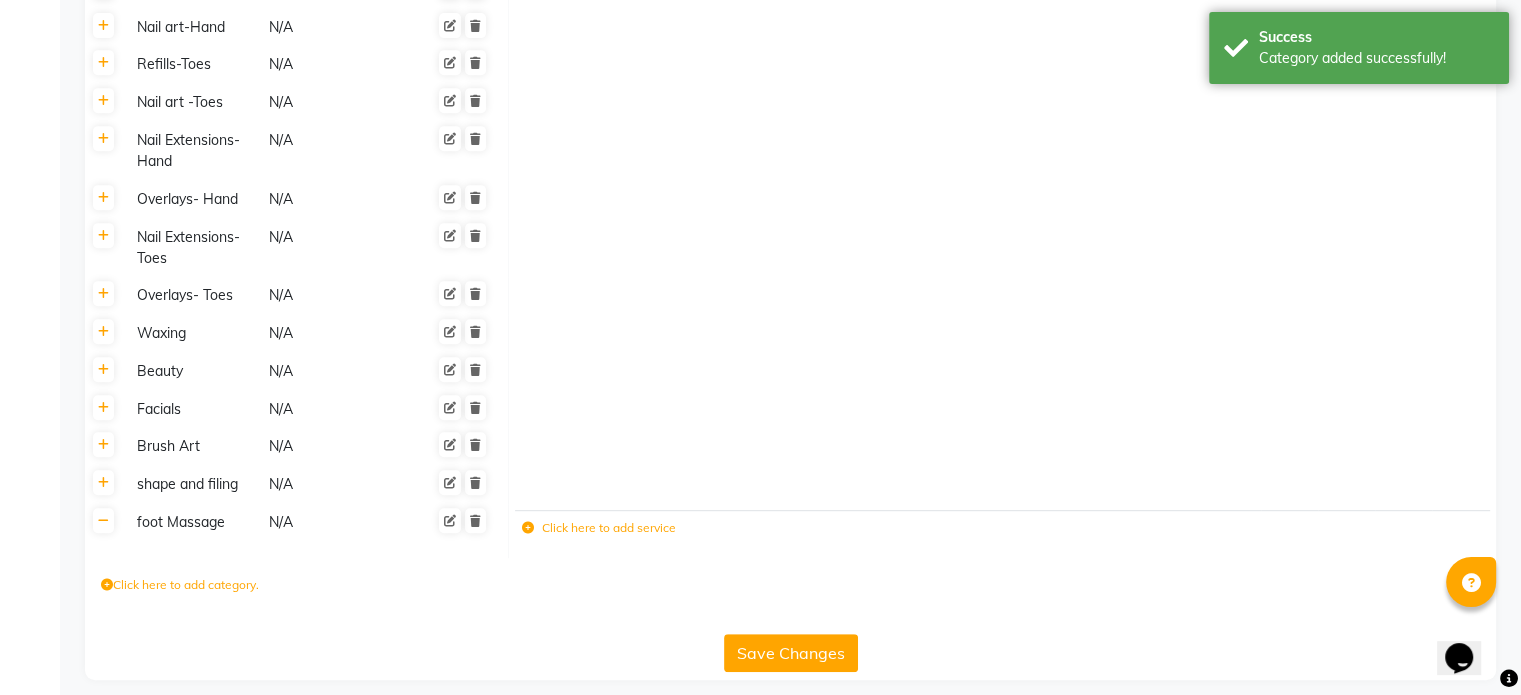 click on "Click here to add service" 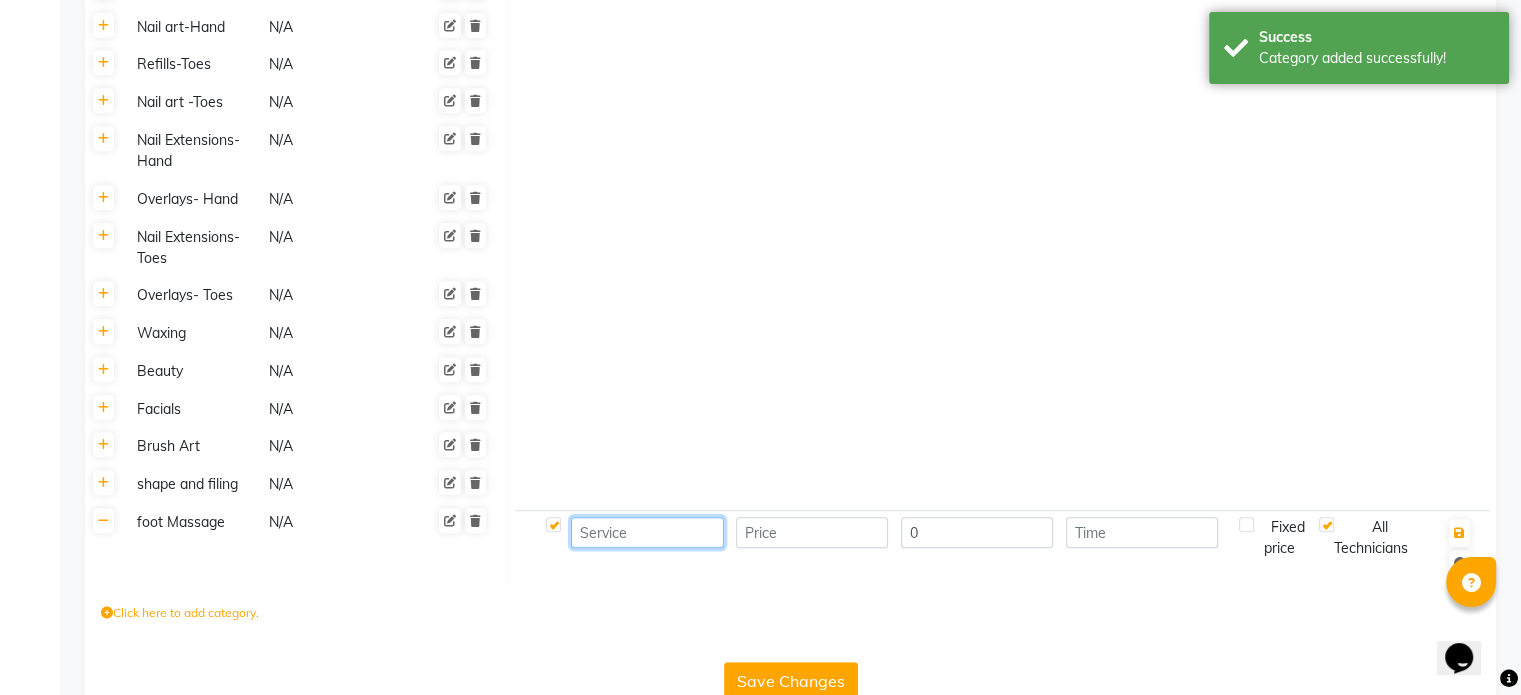 click 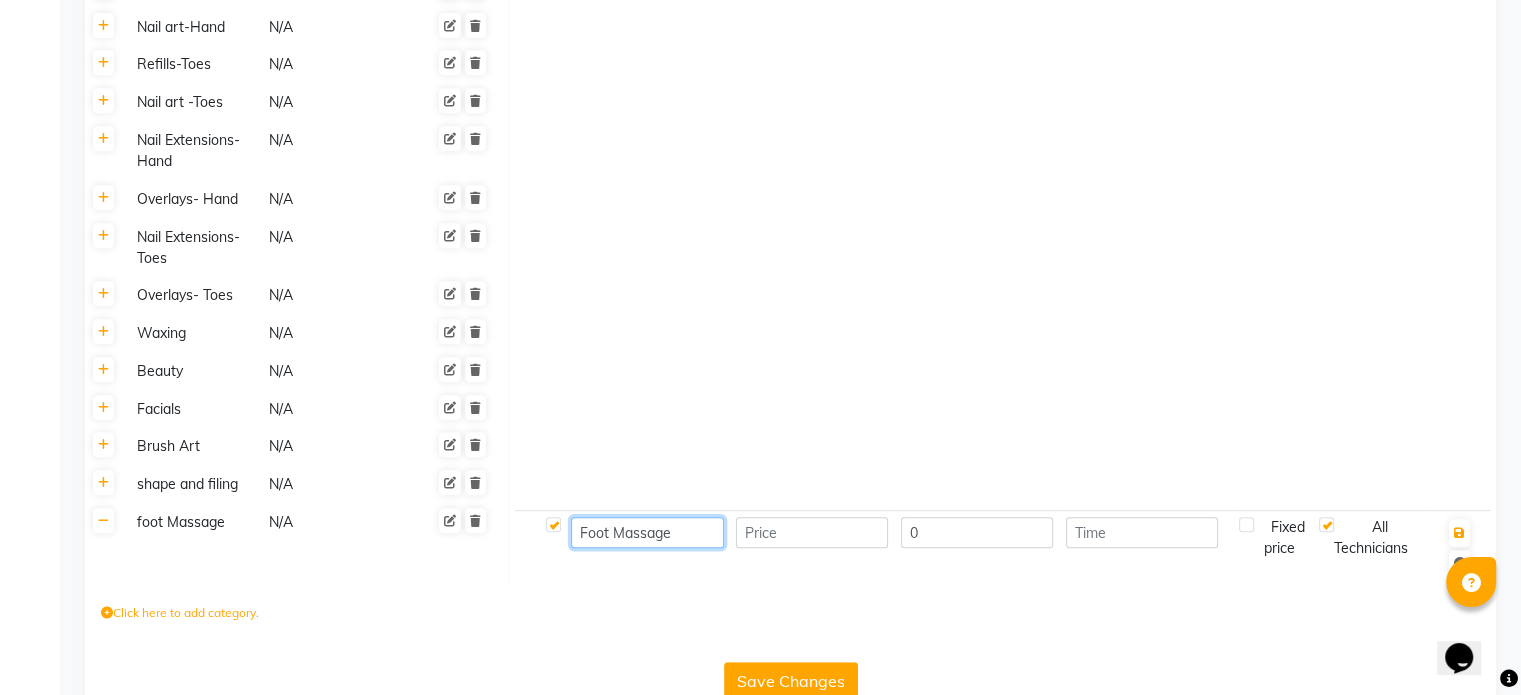type on "Foot Massage" 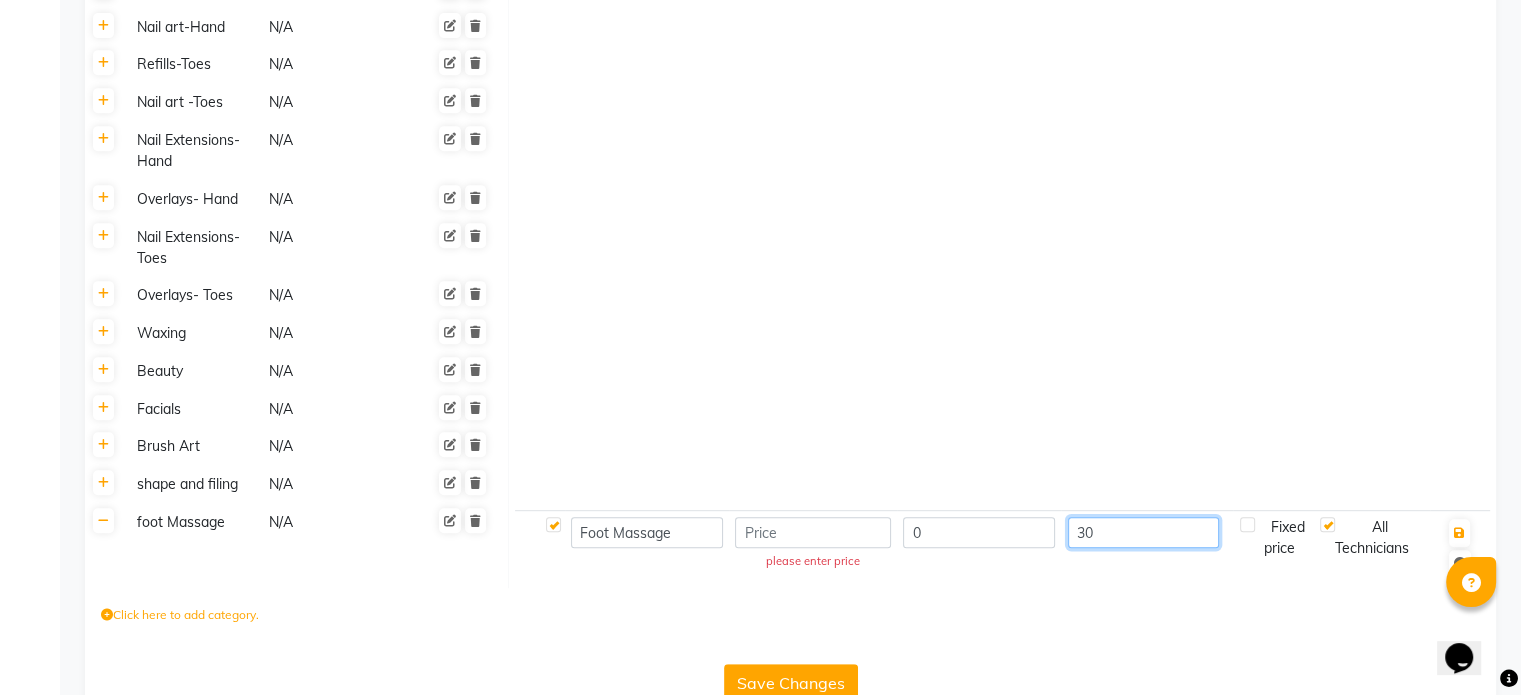 type on "30" 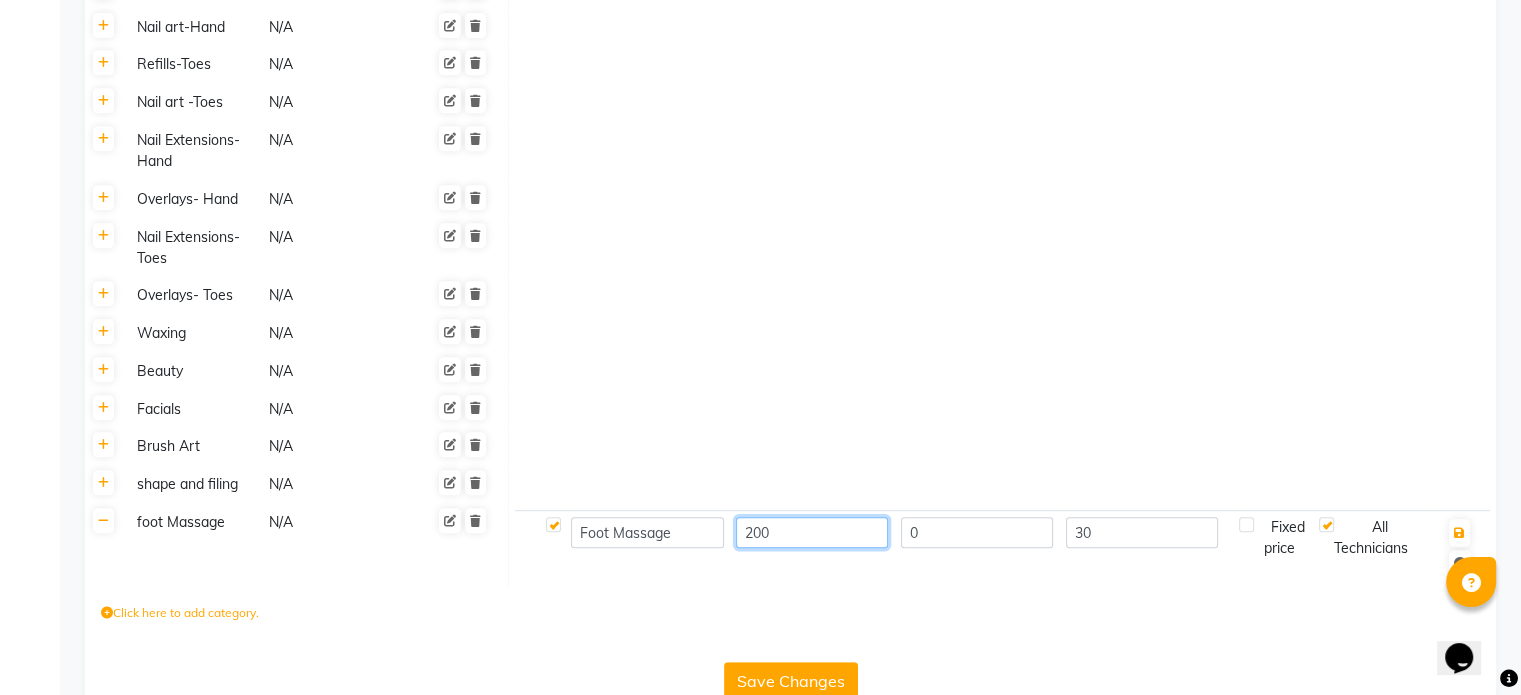 type on "200" 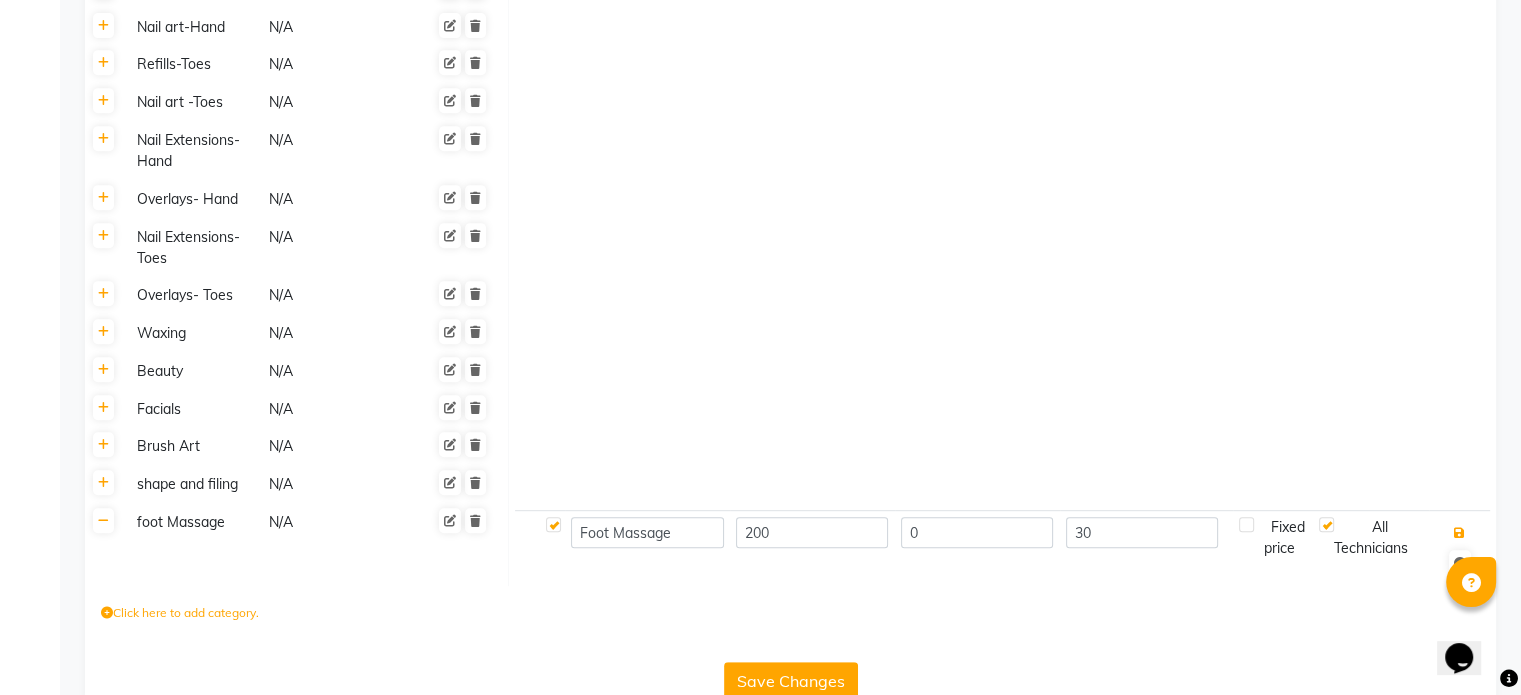 type 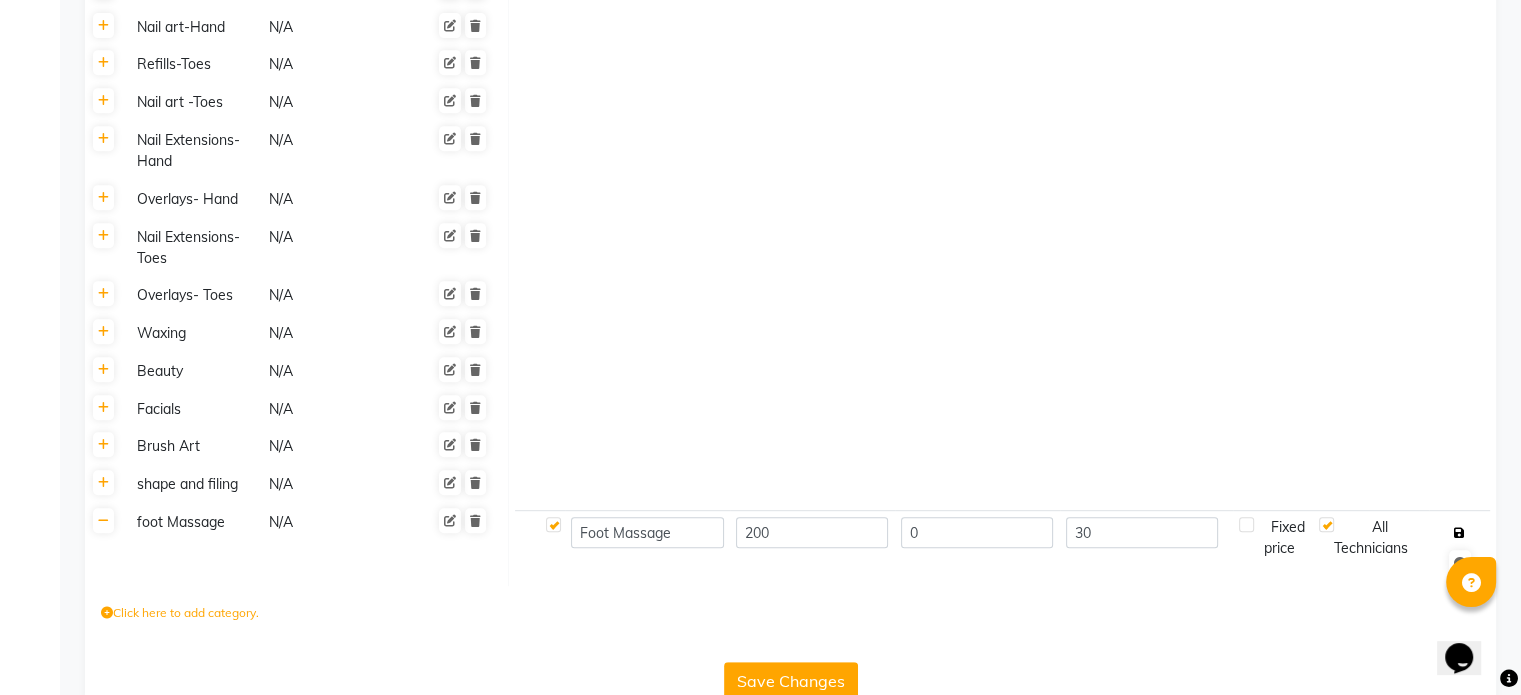 click at bounding box center [1459, 533] 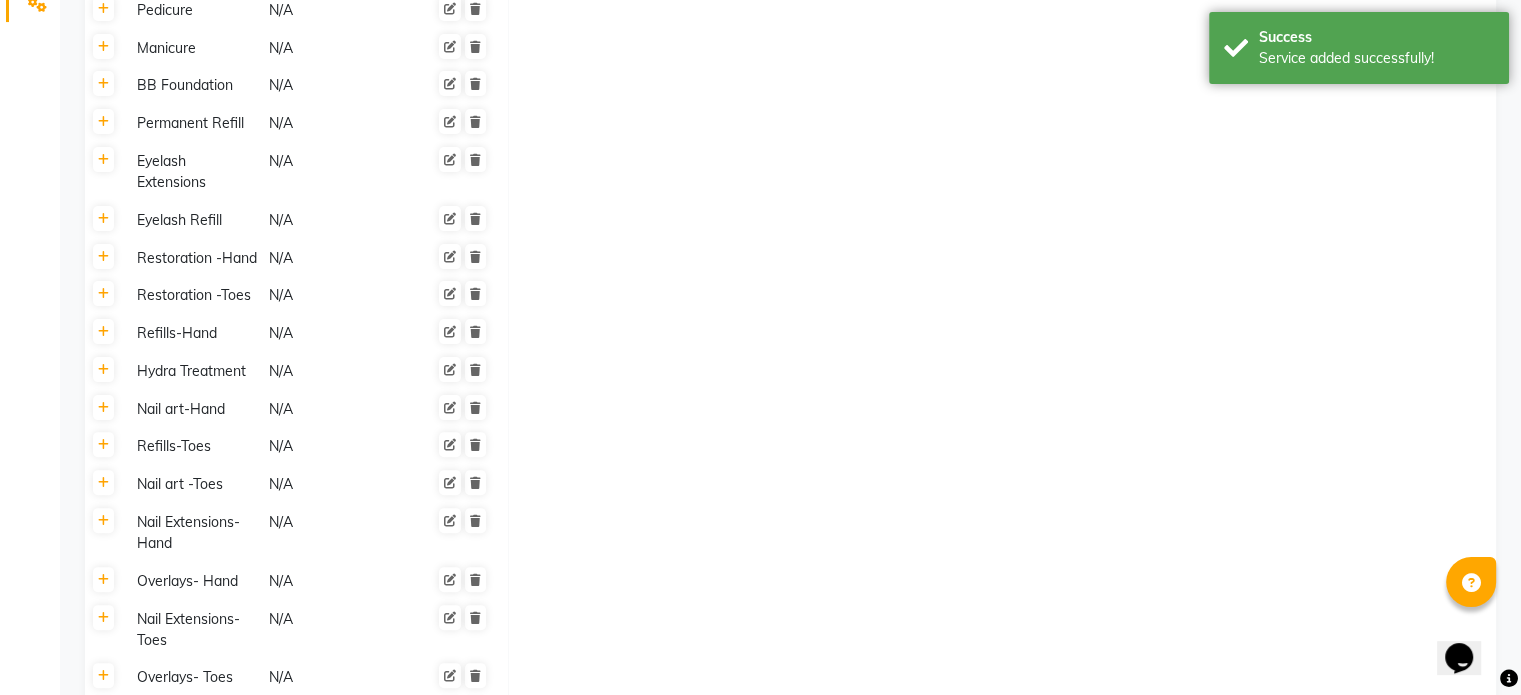 scroll, scrollTop: 244, scrollLeft: 0, axis: vertical 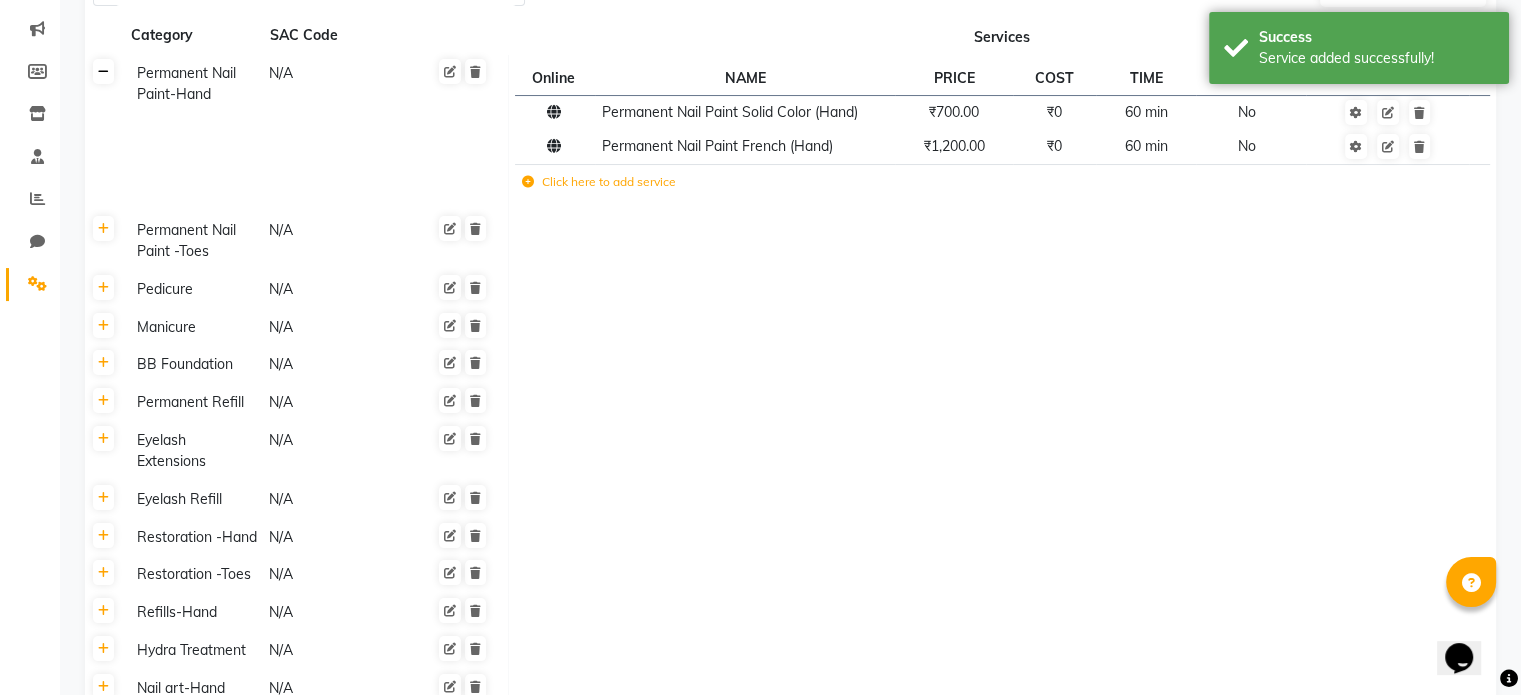 click 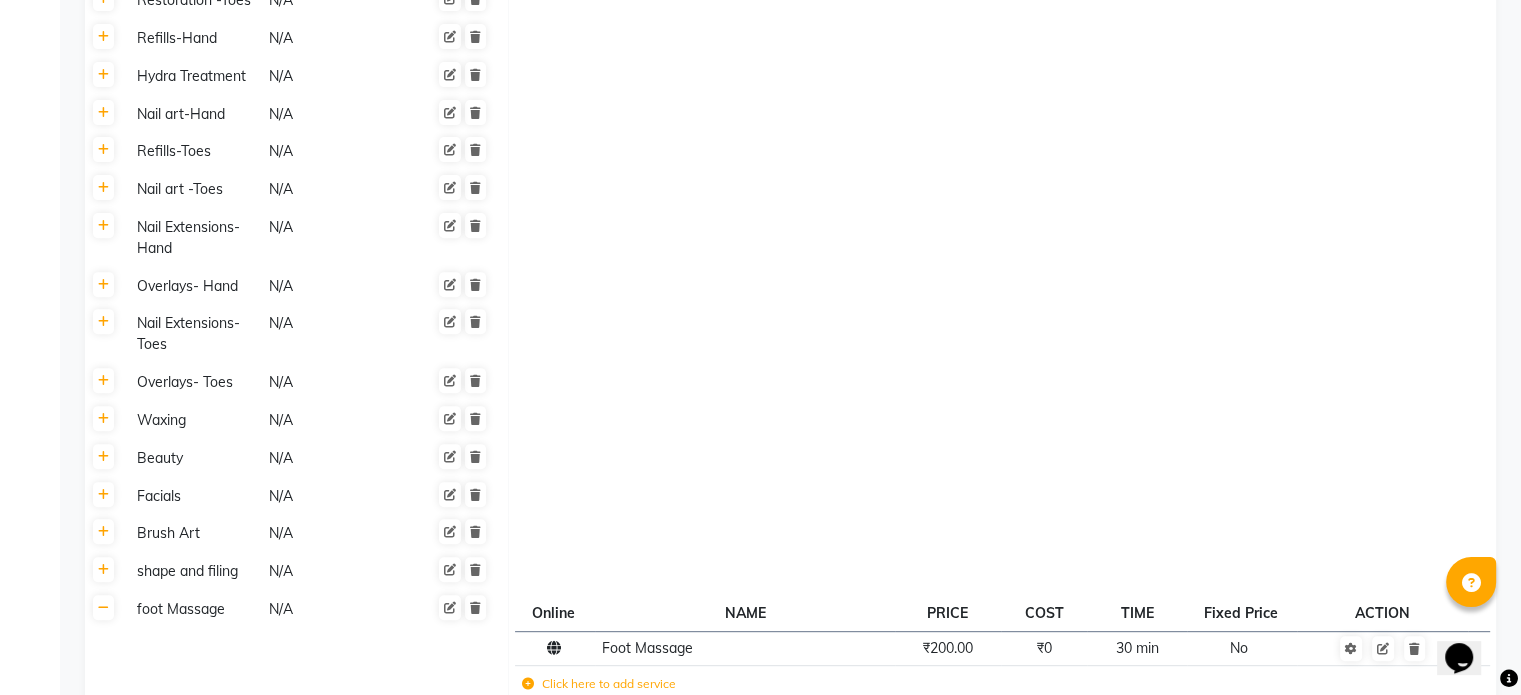 scroll, scrollTop: 742, scrollLeft: 0, axis: vertical 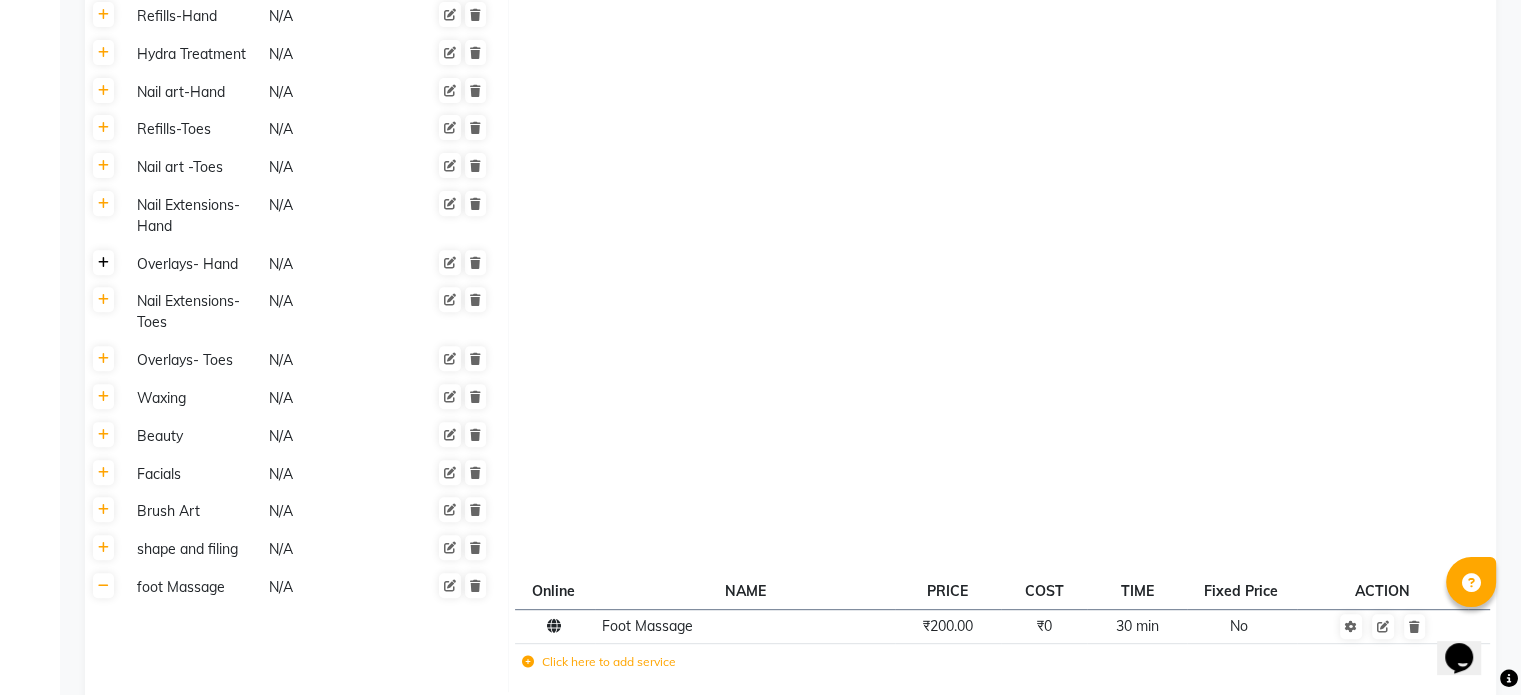 click 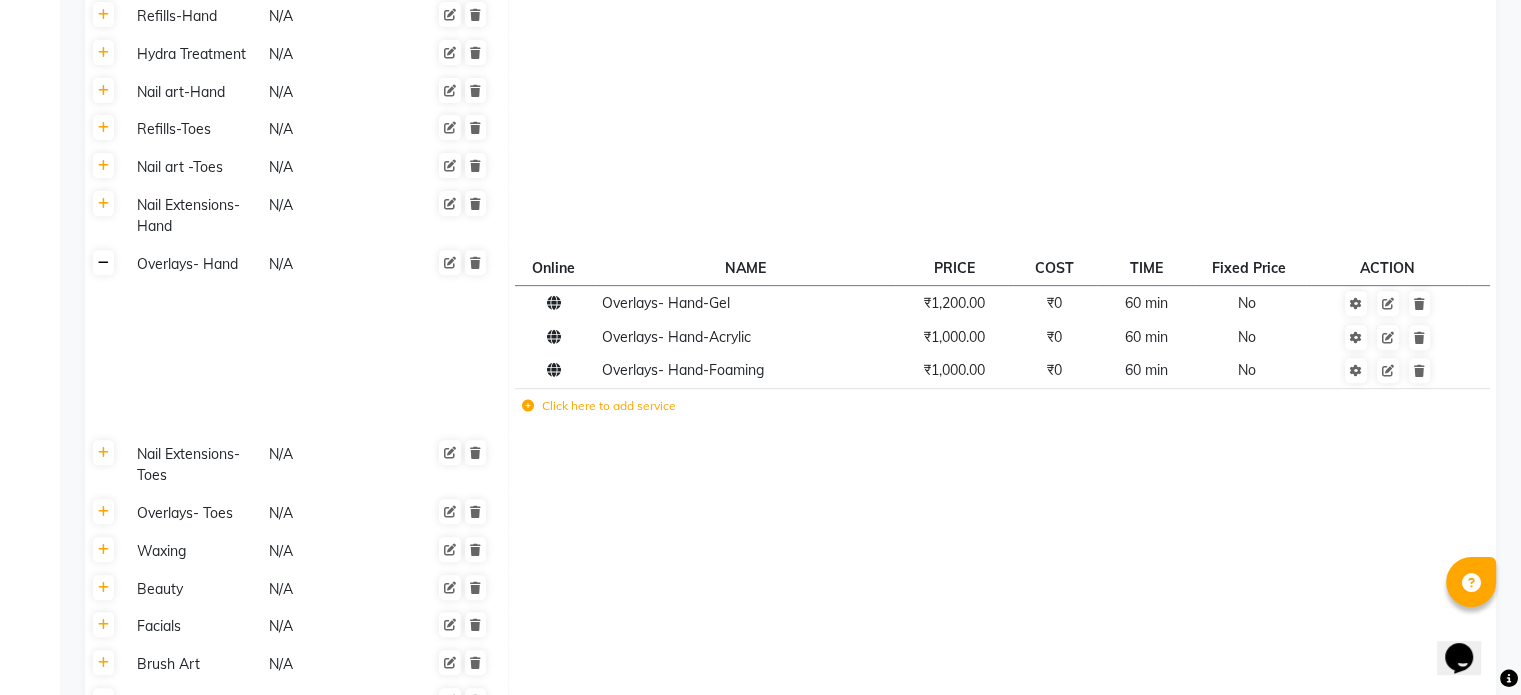 click 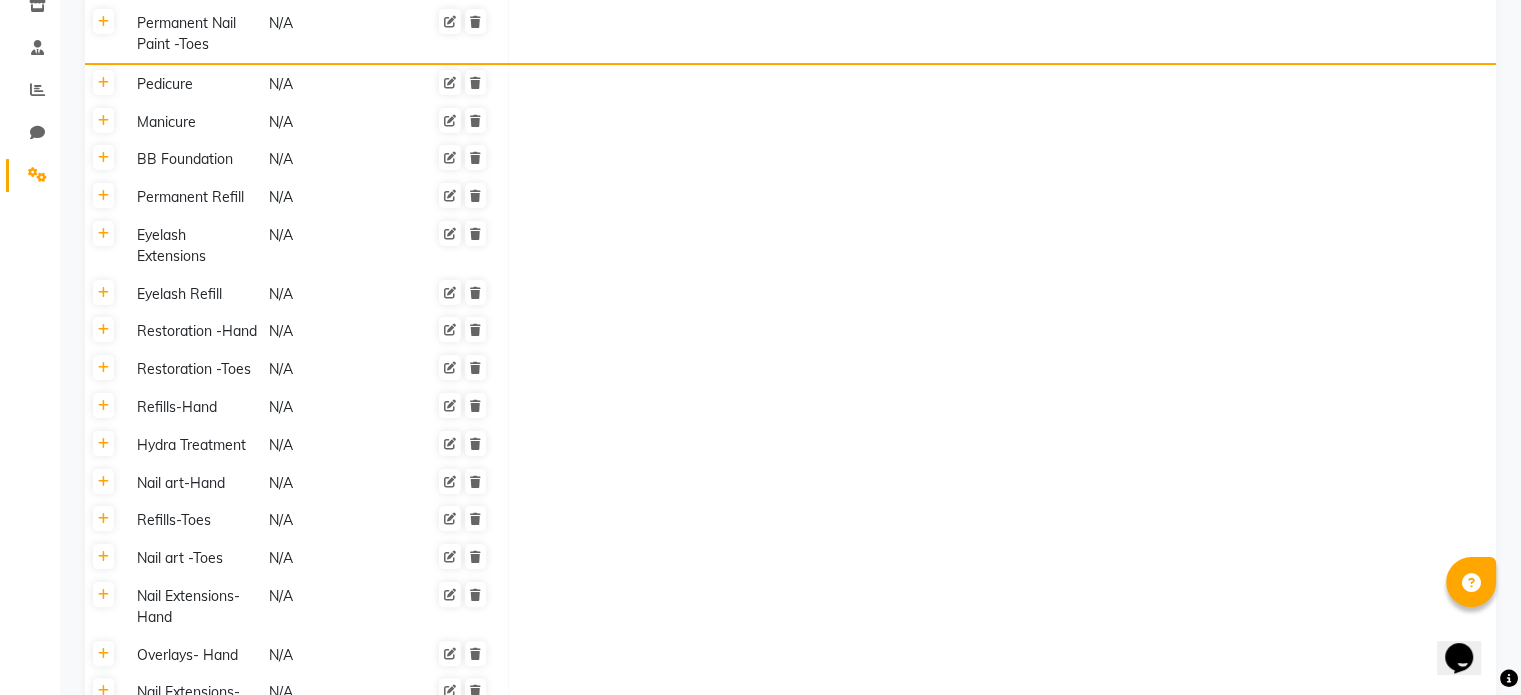 scroll, scrollTop: 348, scrollLeft: 0, axis: vertical 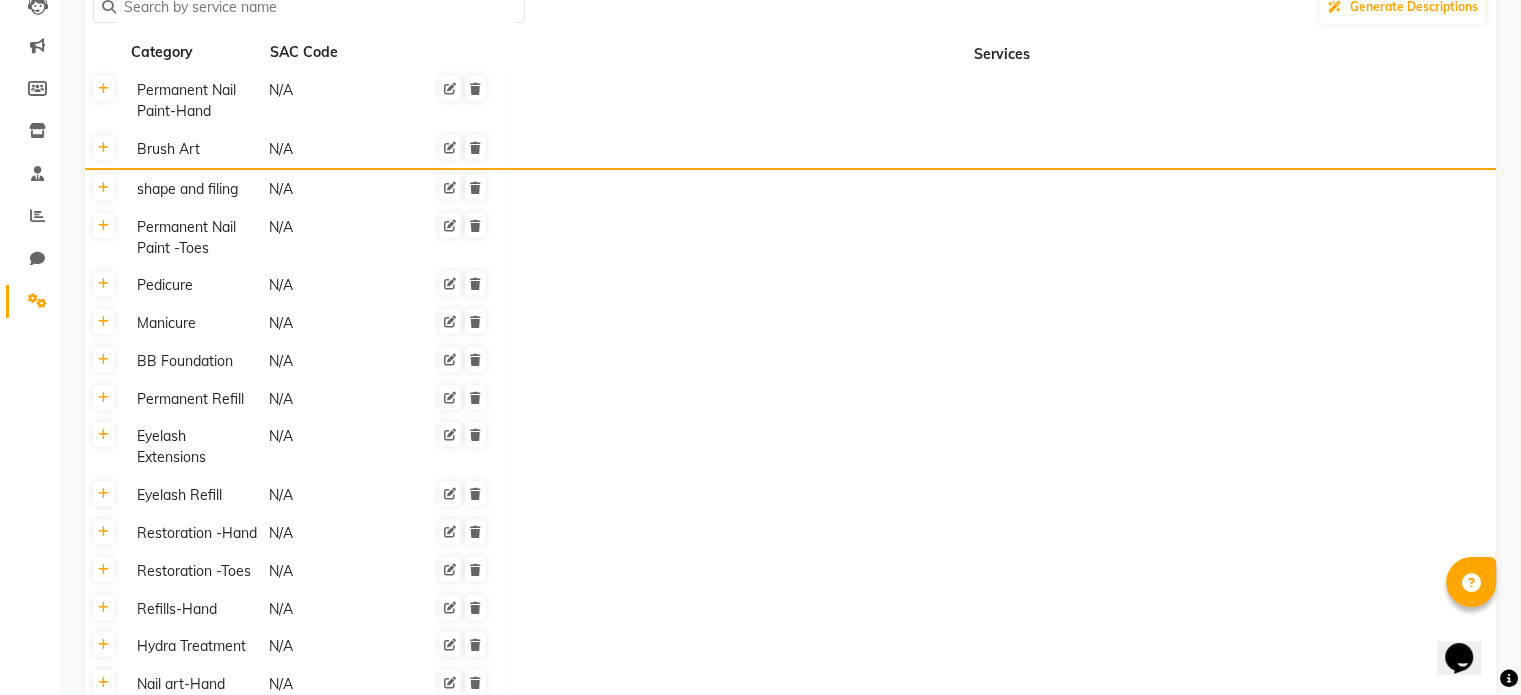 click on "Brush Art" 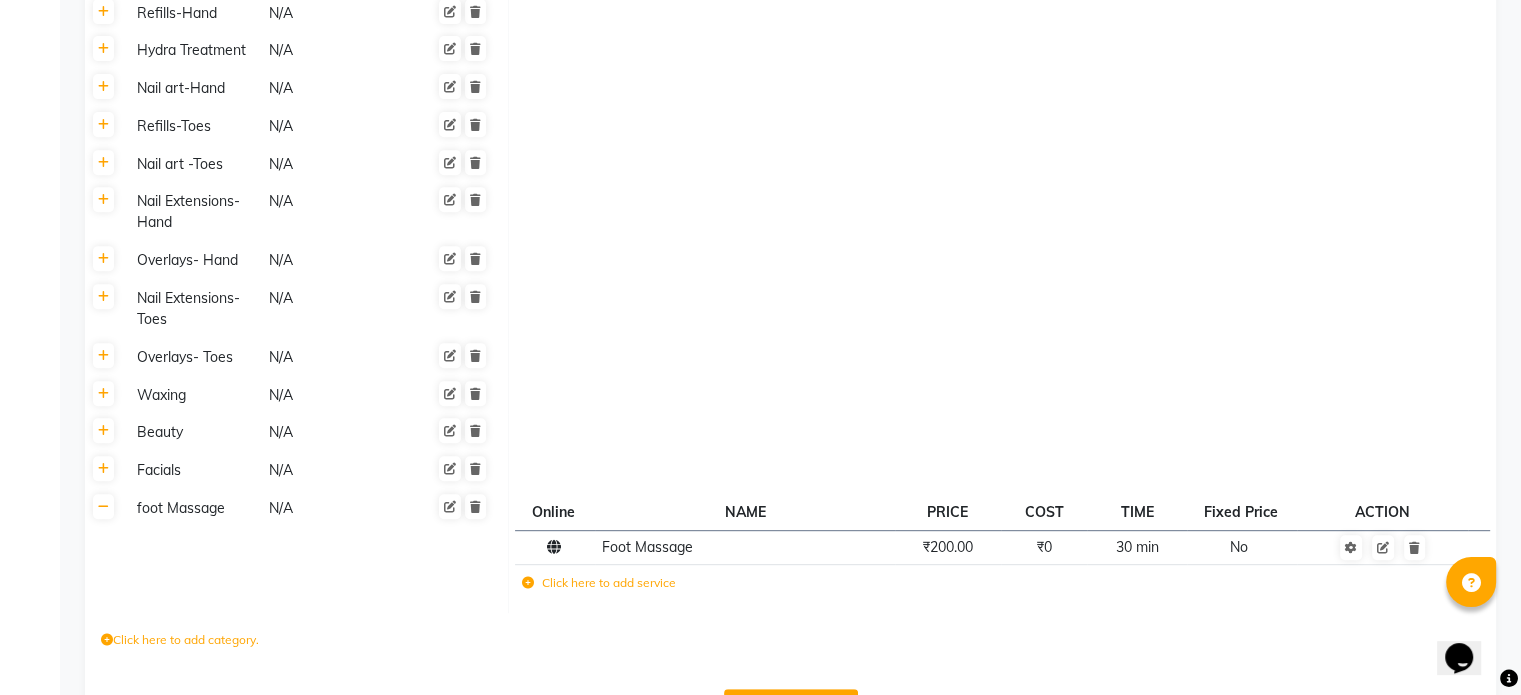 scroll, scrollTop: 892, scrollLeft: 0, axis: vertical 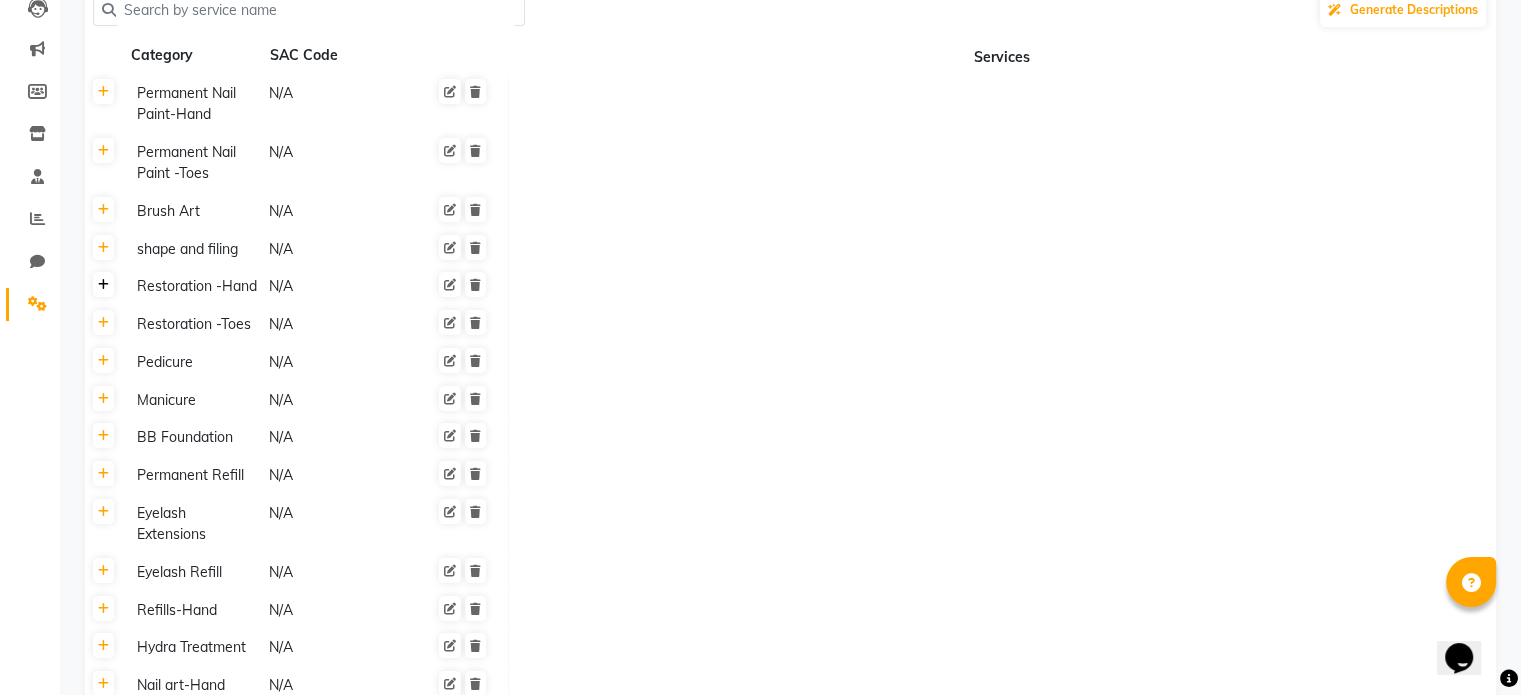 click 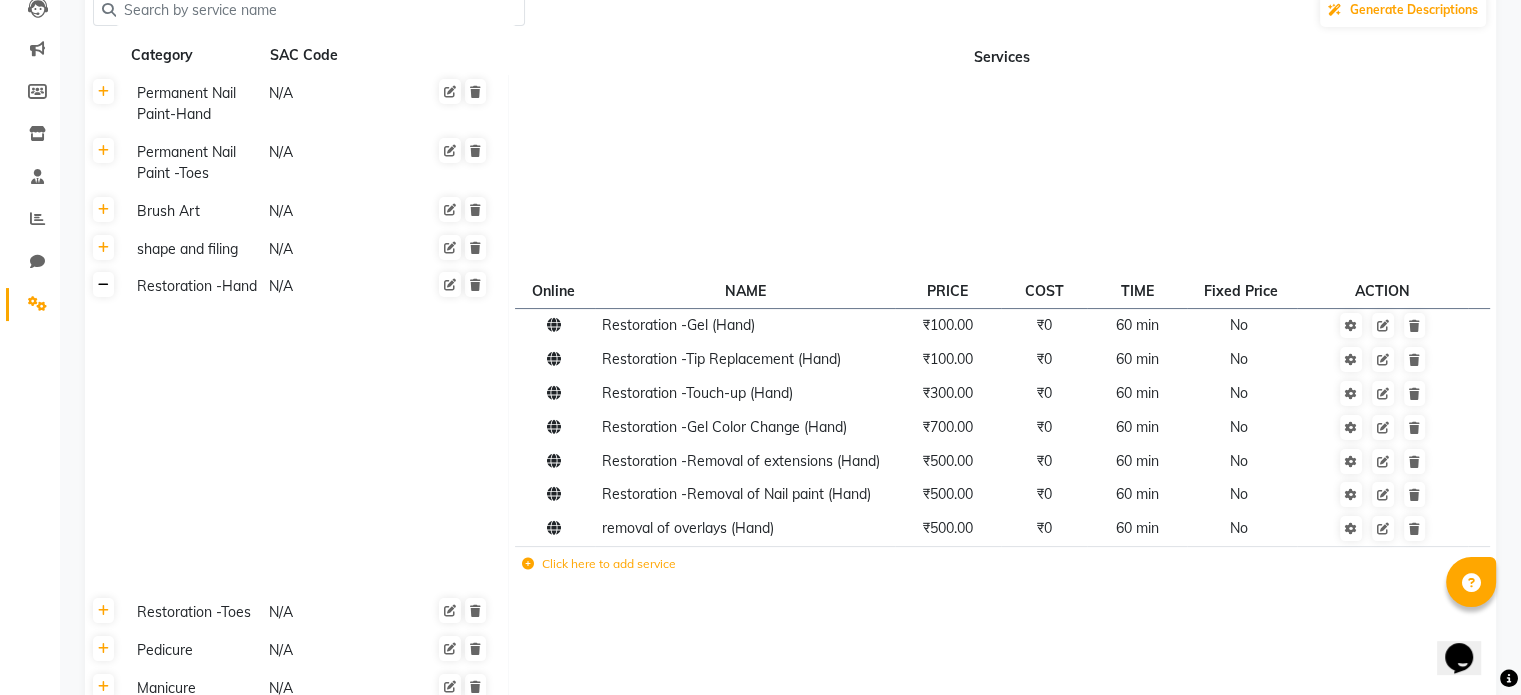 click 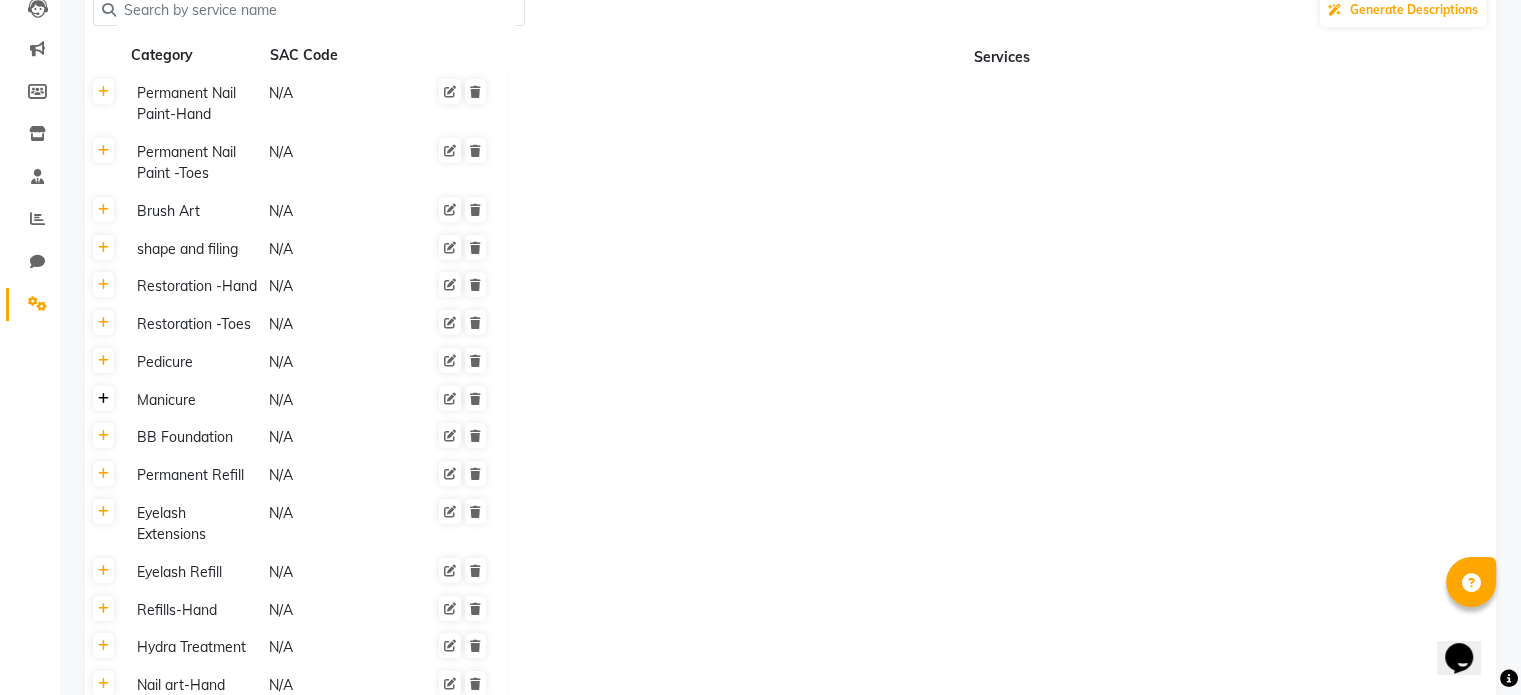 click 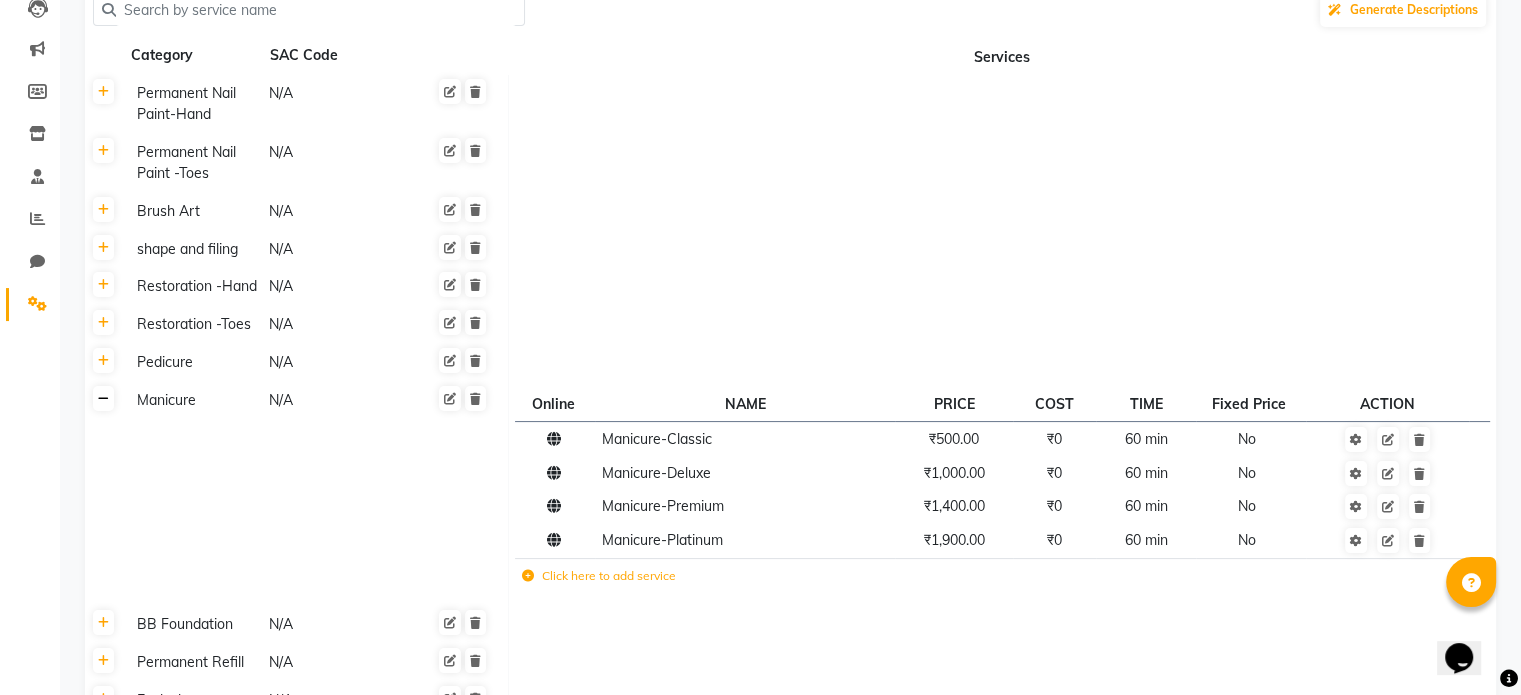 click 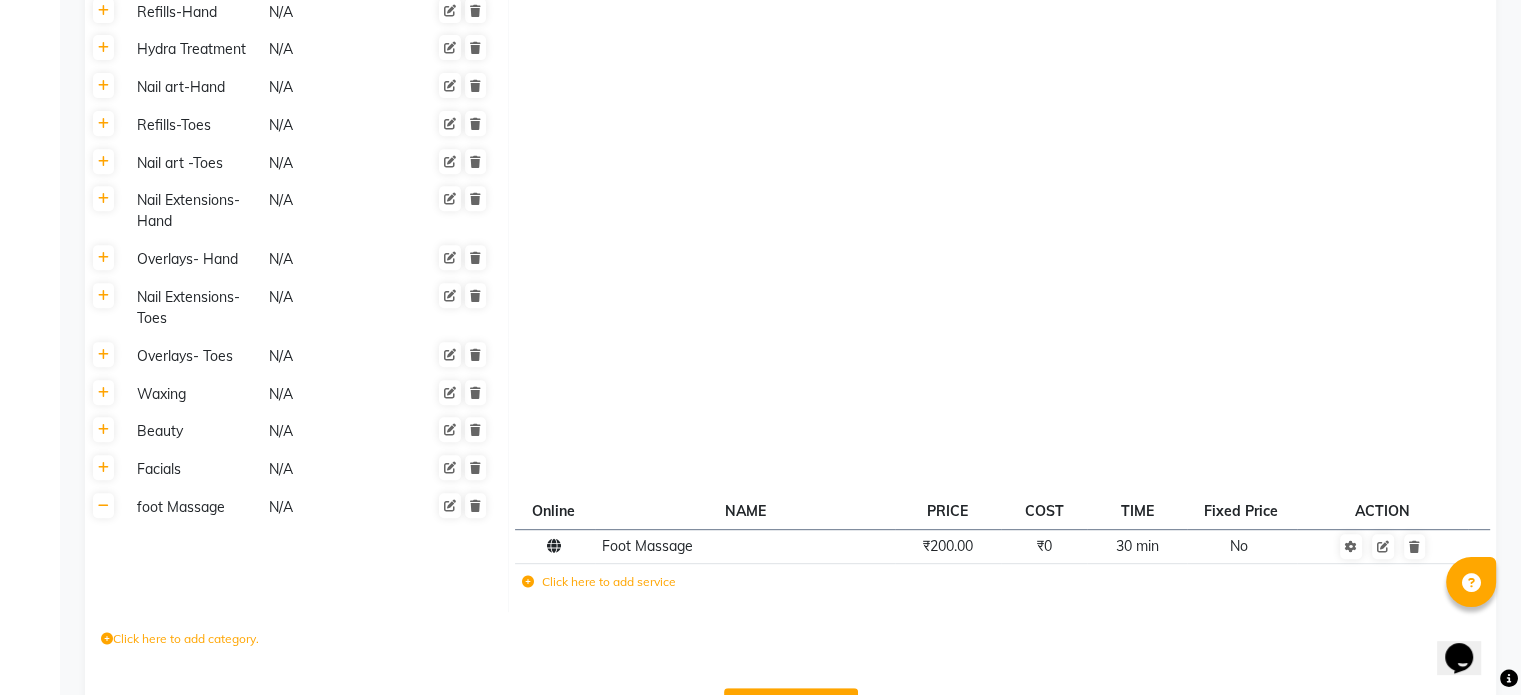 scroll, scrollTop: 824, scrollLeft: 0, axis: vertical 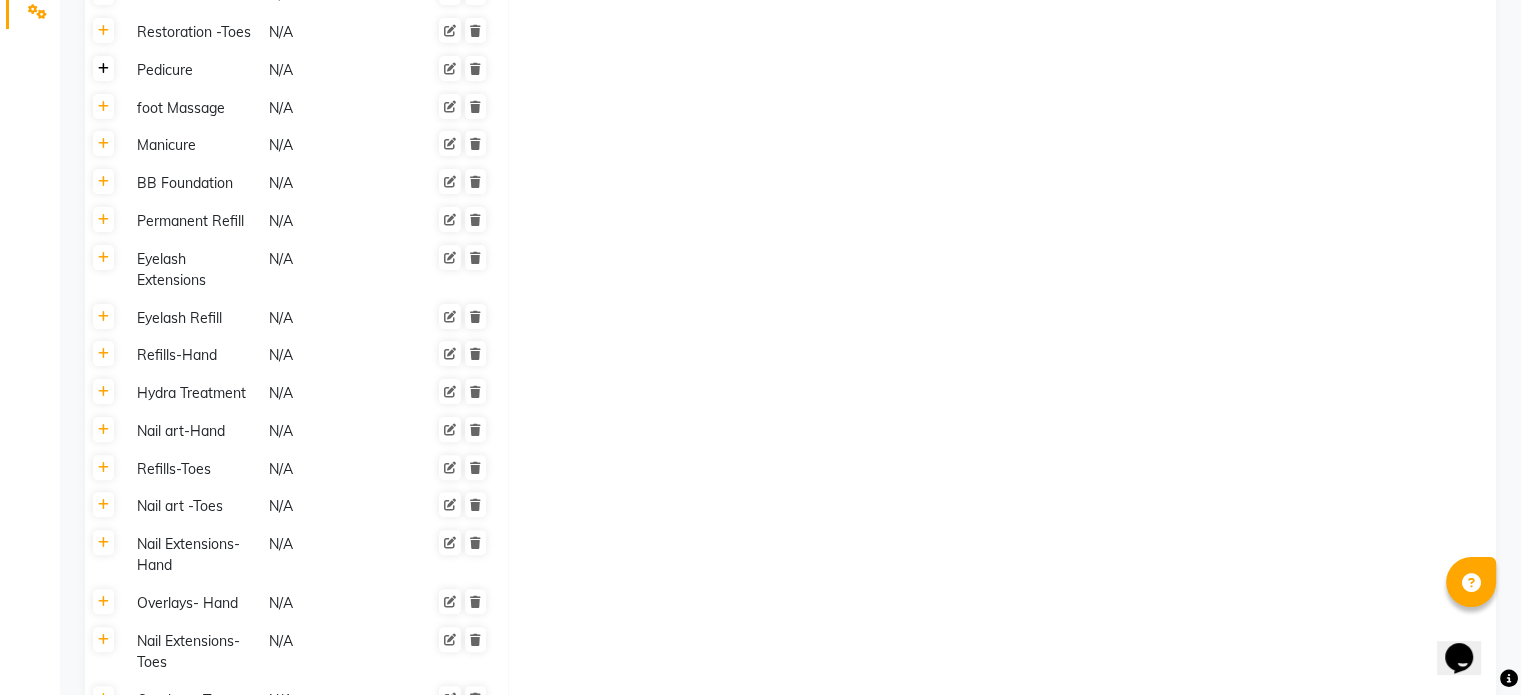 click 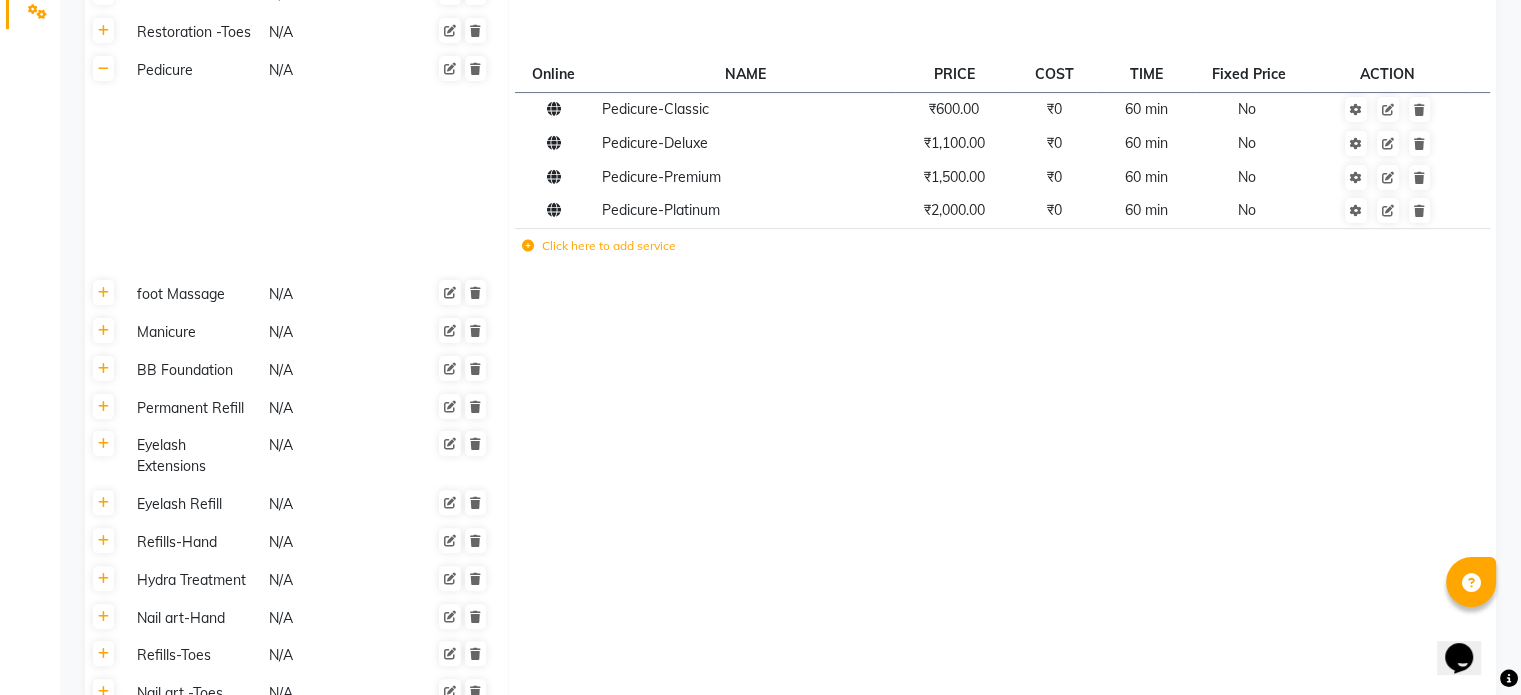 click on "Click here to add service" 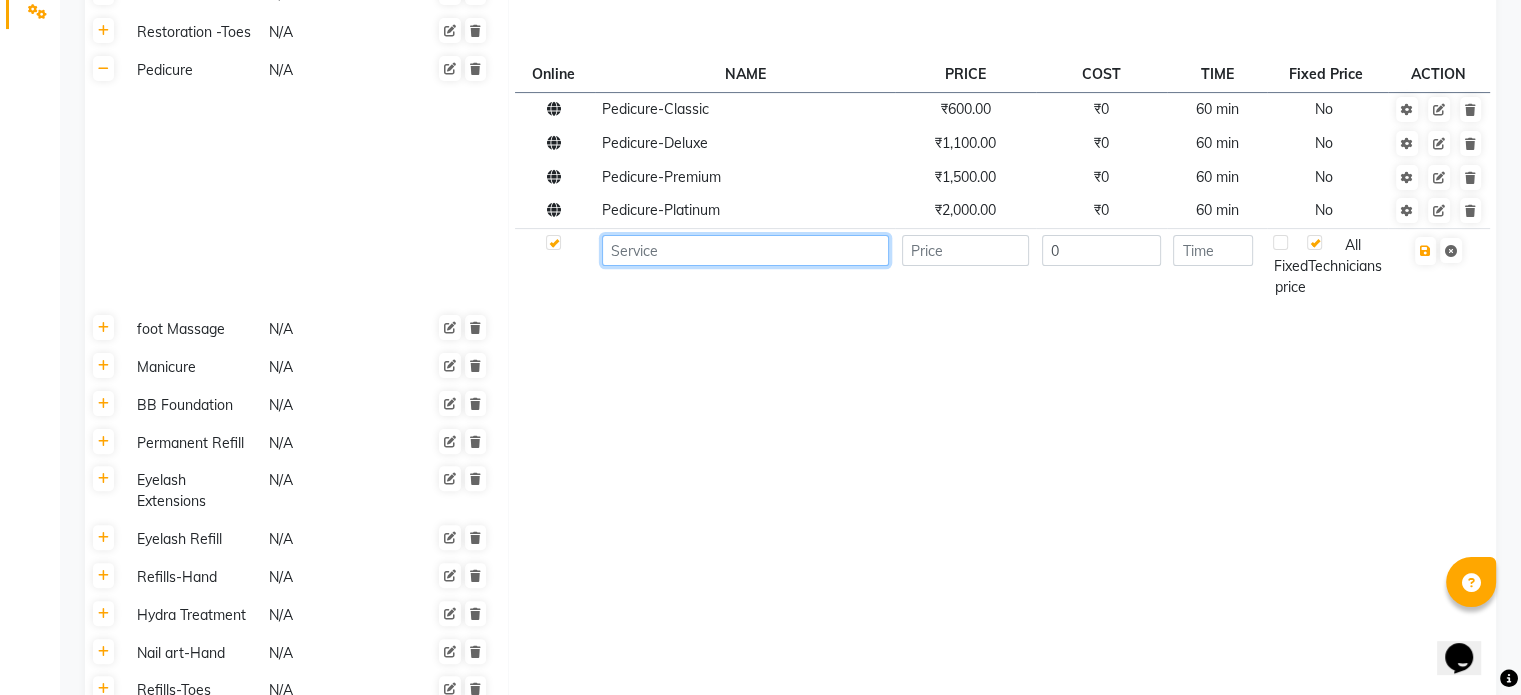 click 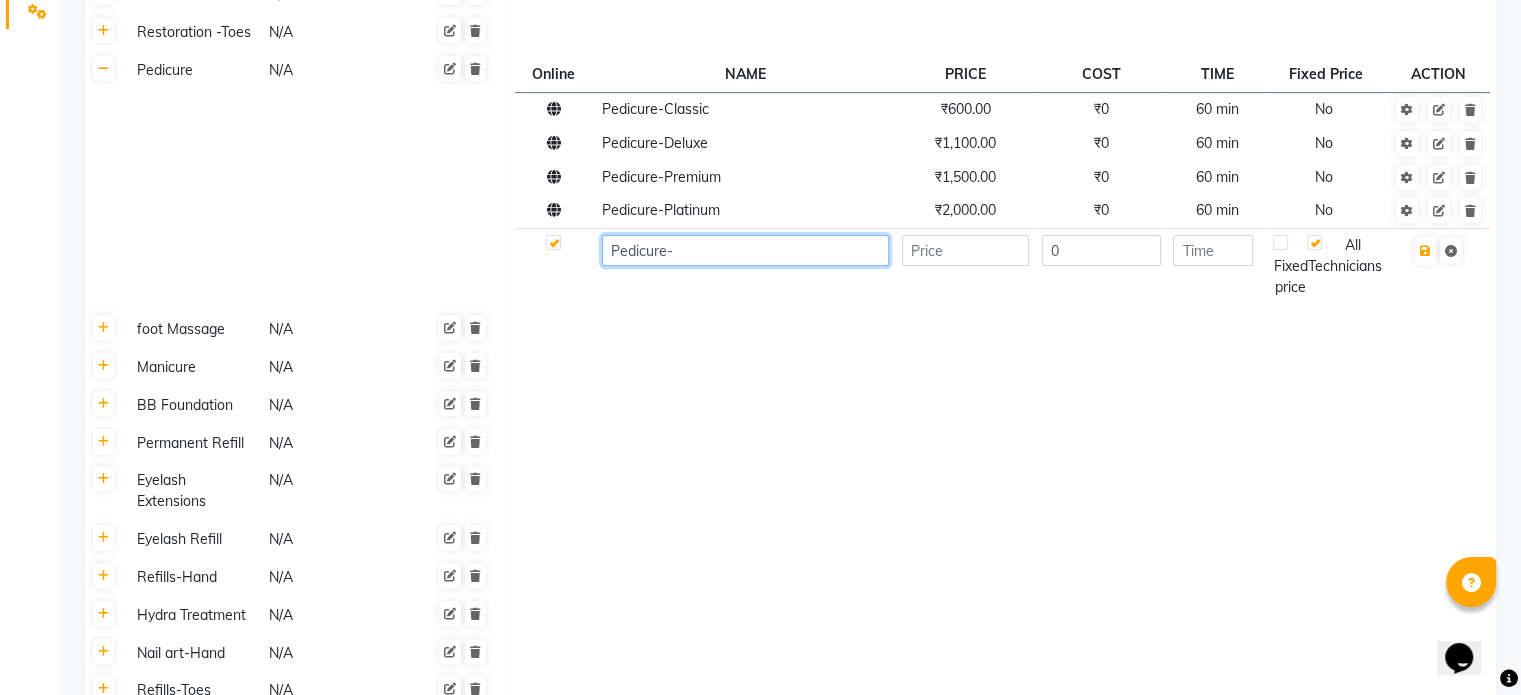 paste on "Luxury" 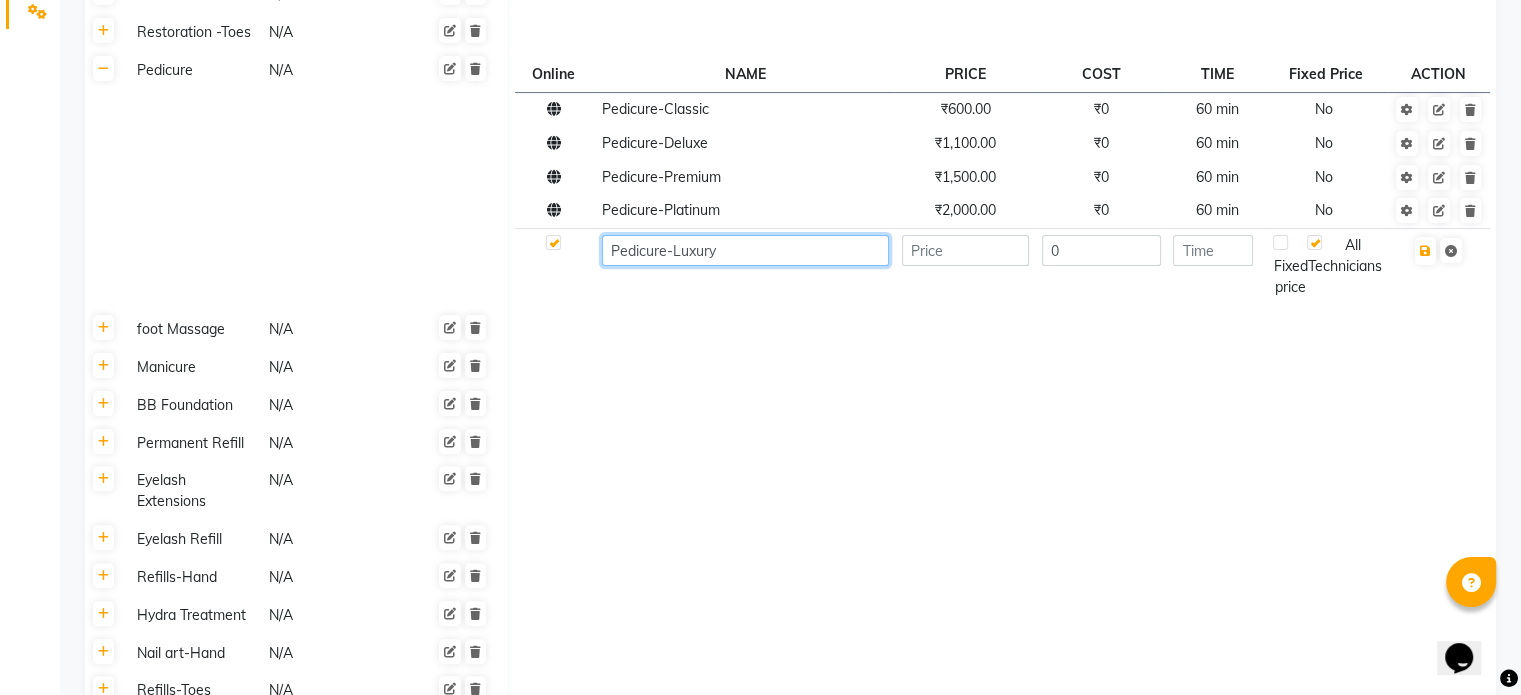 type on "Pedicure-Luxury" 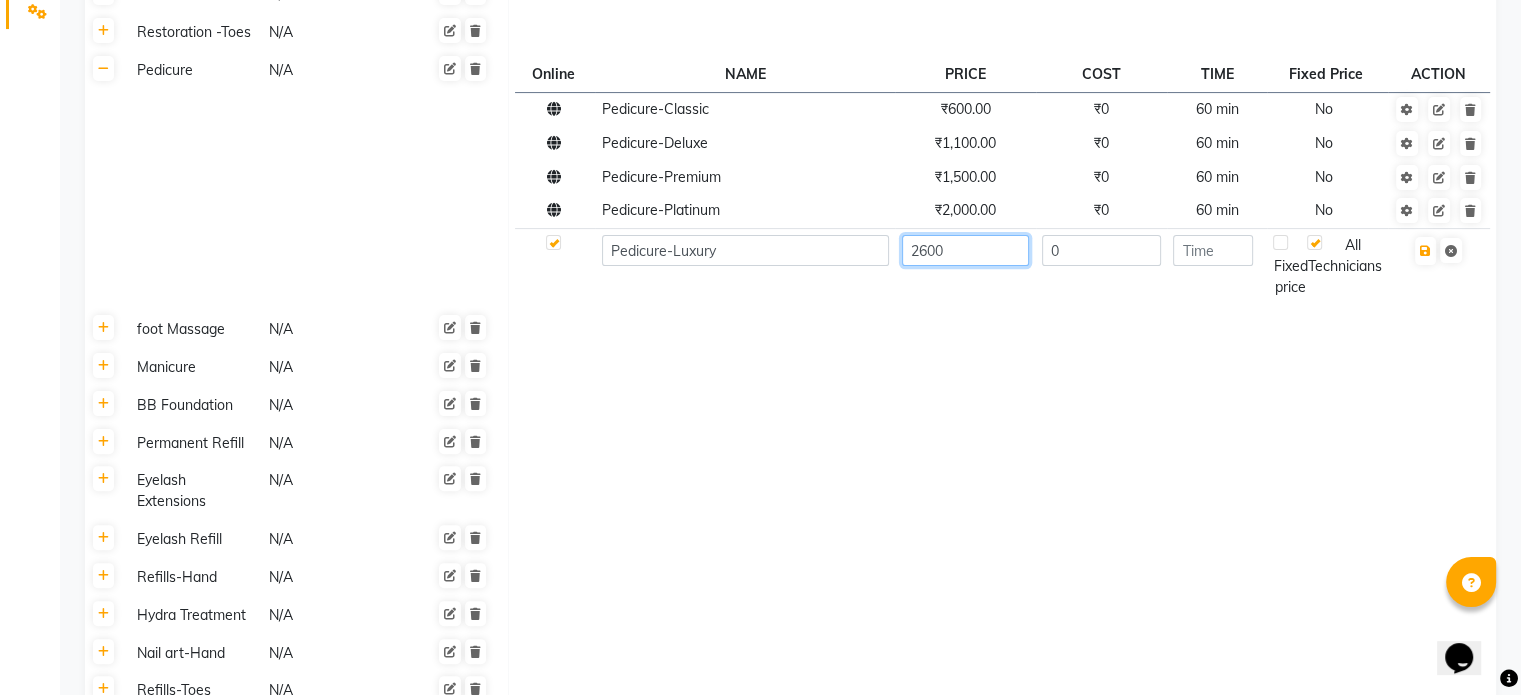type on "2600" 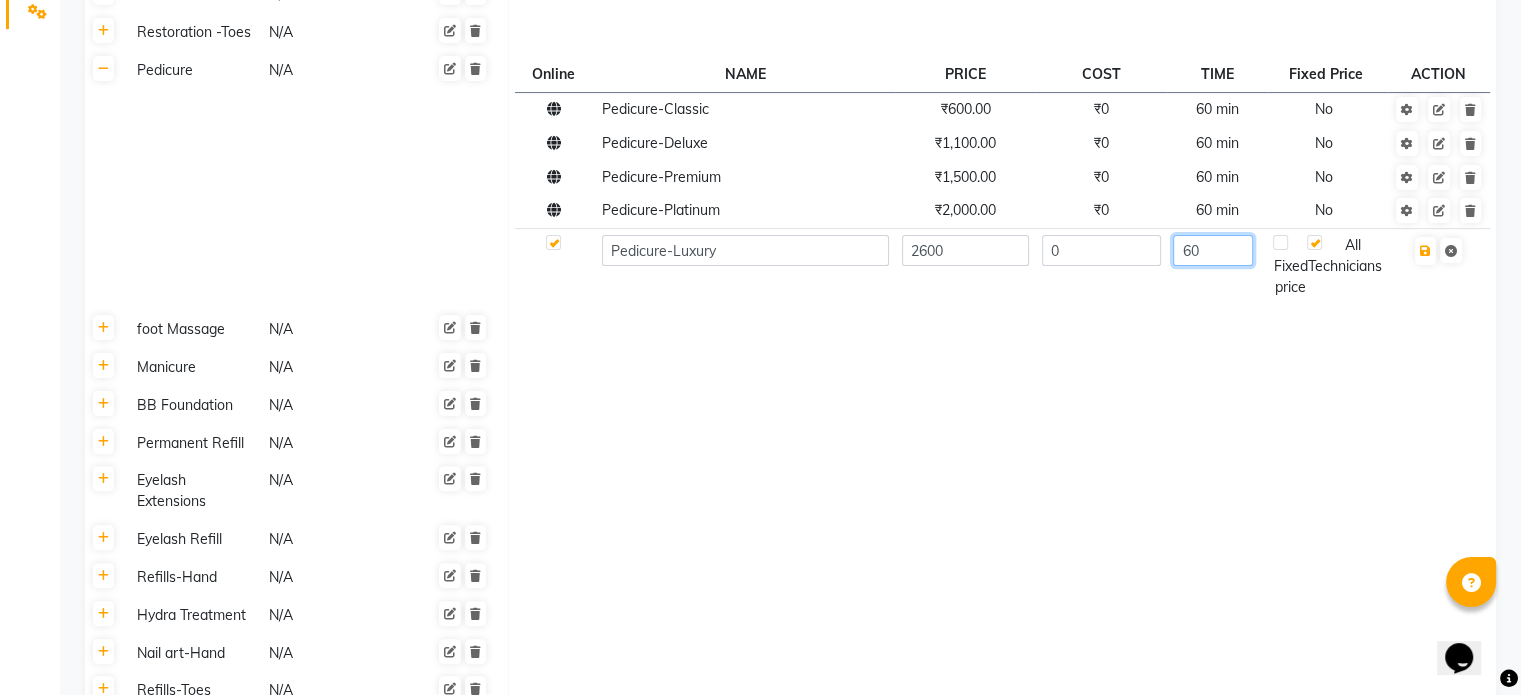 type on "60" 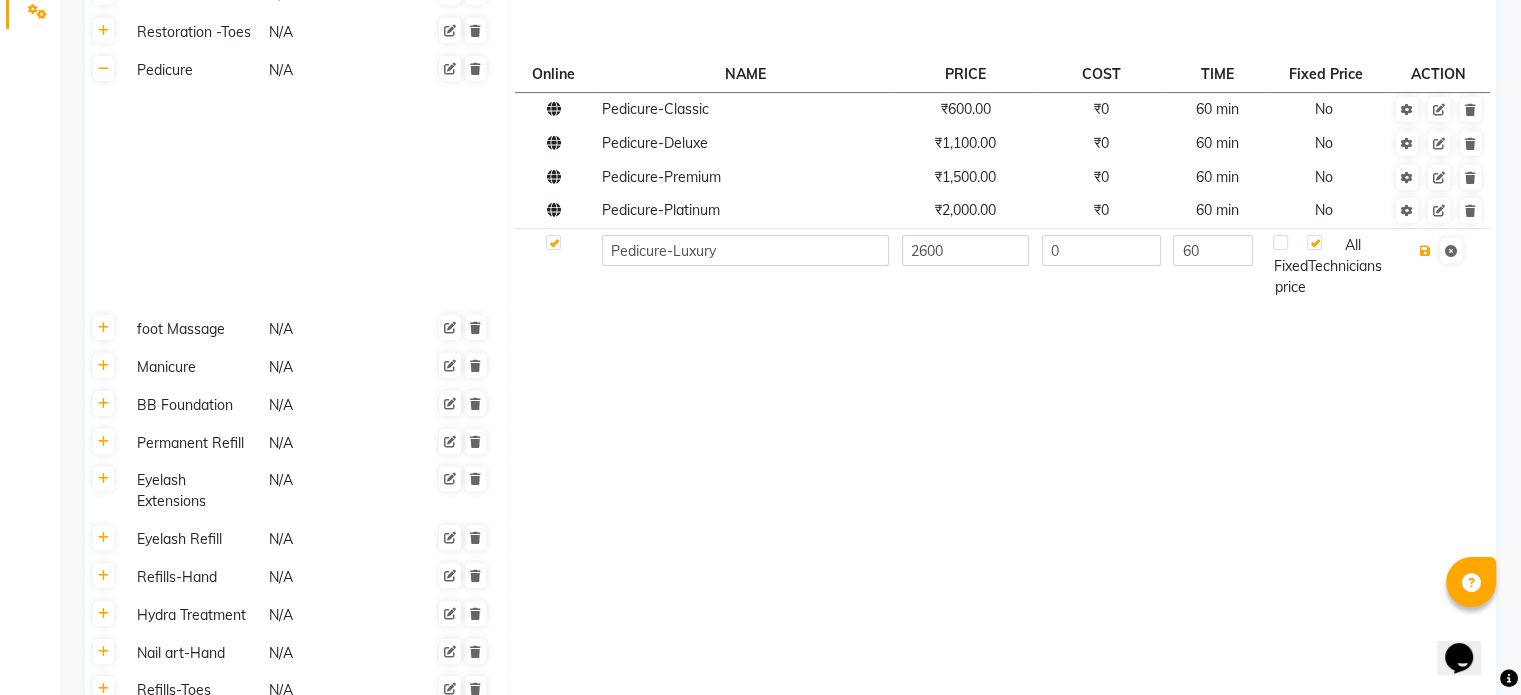 type 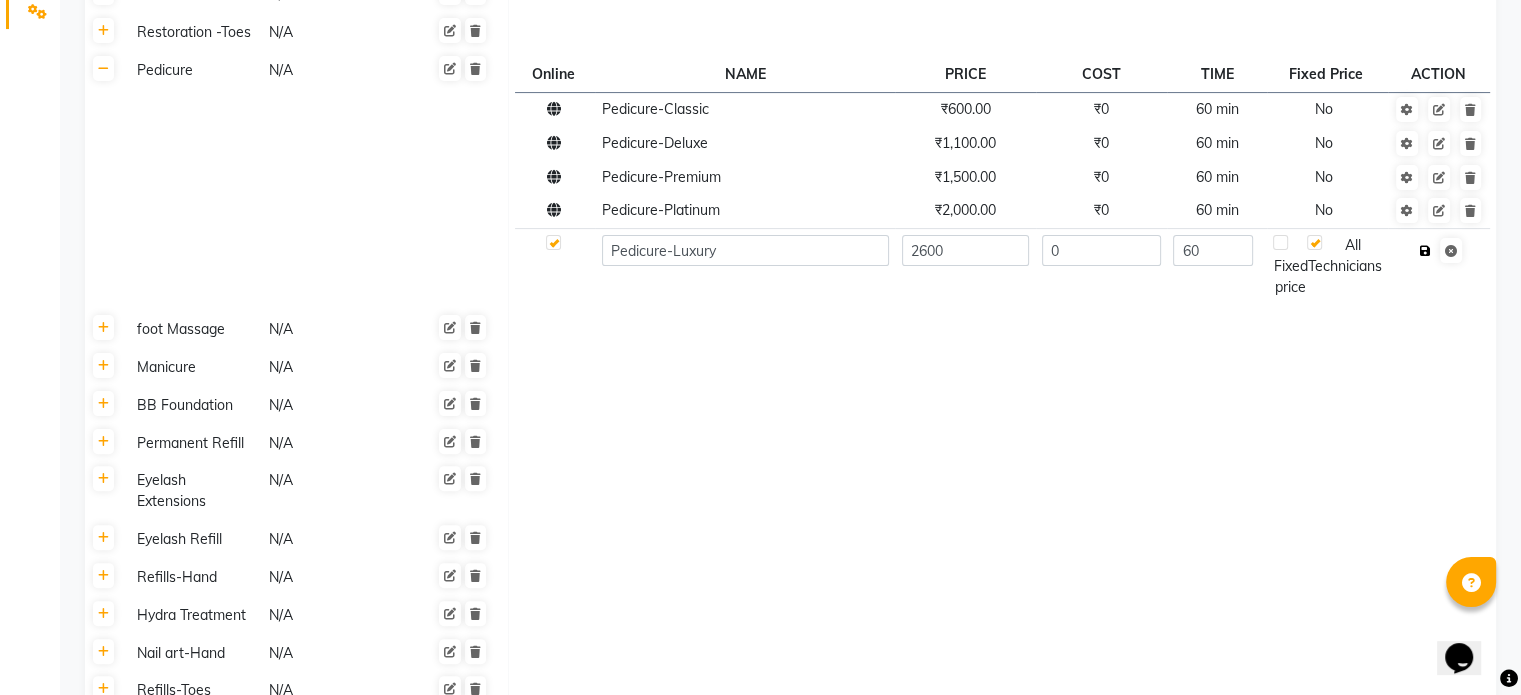 click at bounding box center (1425, 251) 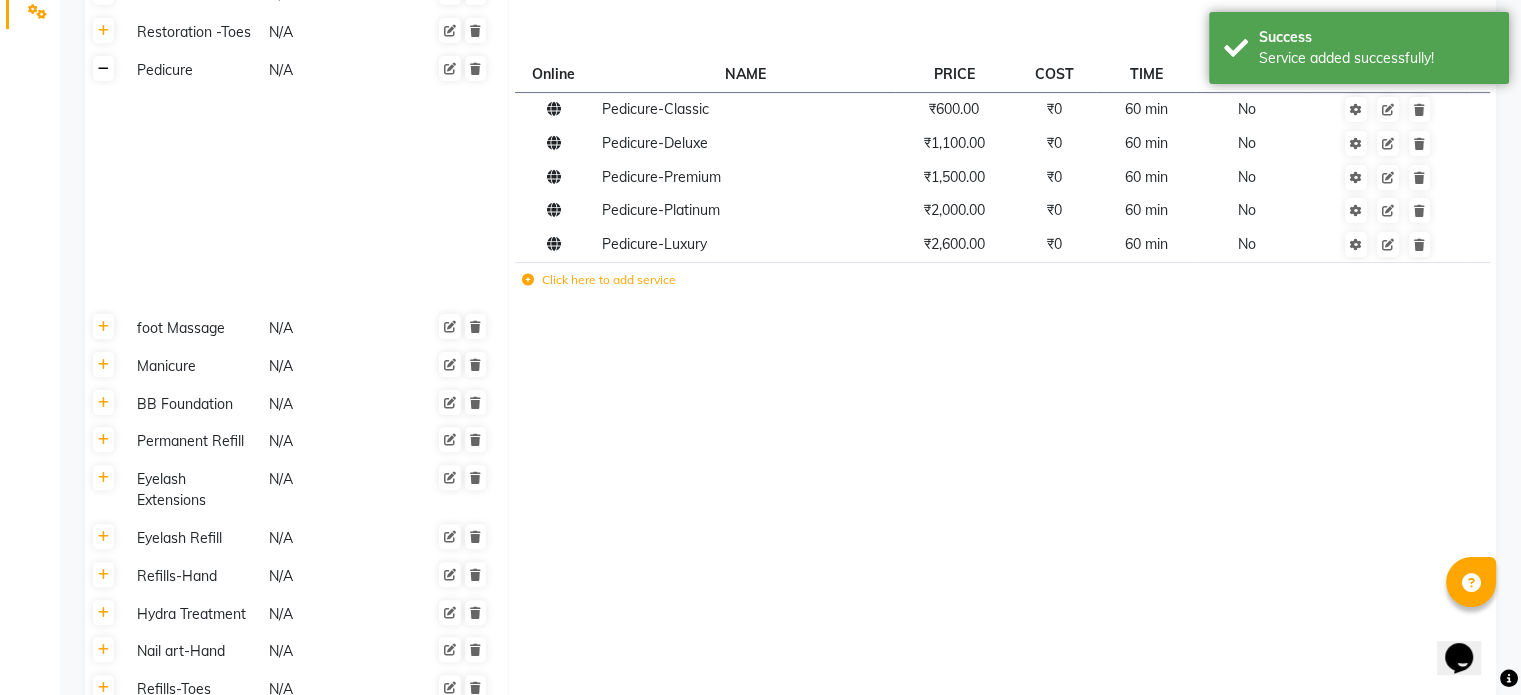 click 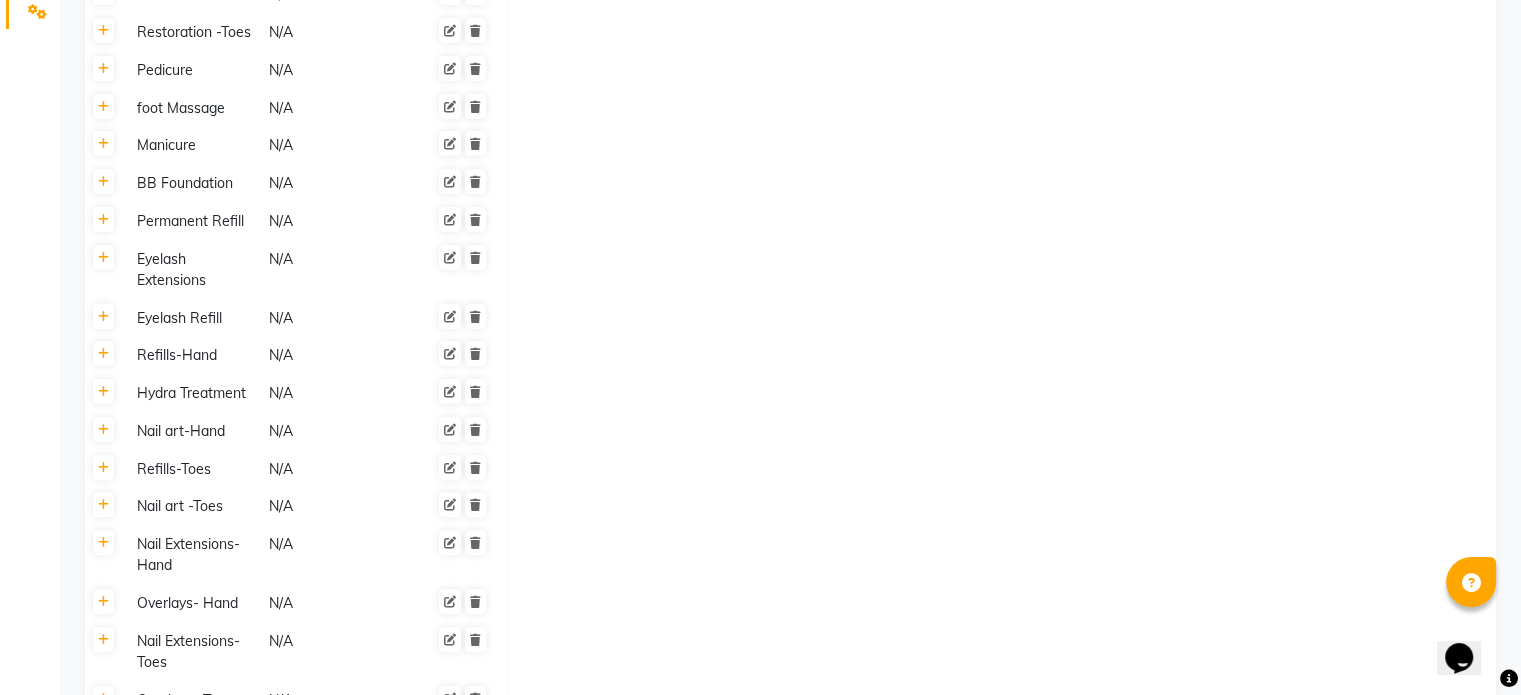 scroll, scrollTop: 499, scrollLeft: 0, axis: vertical 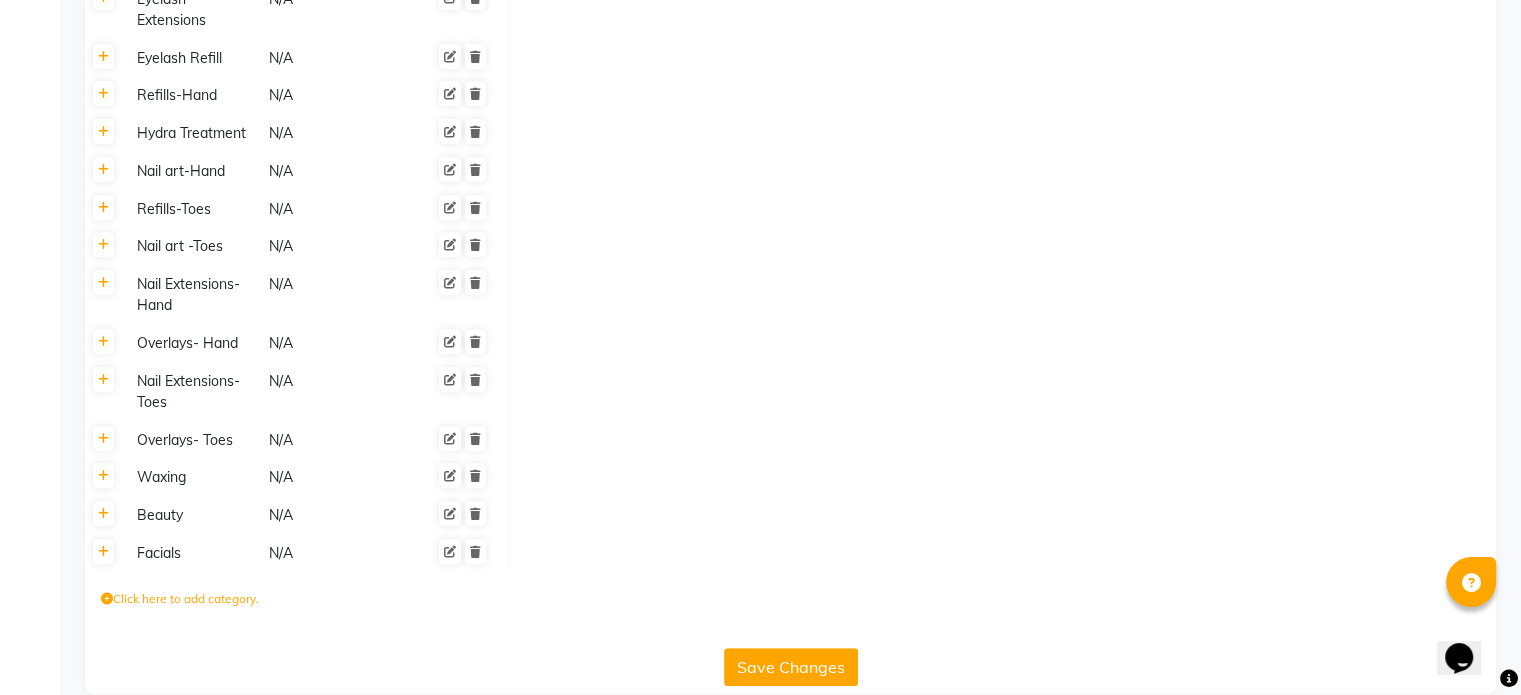 click on "Click here to add category." 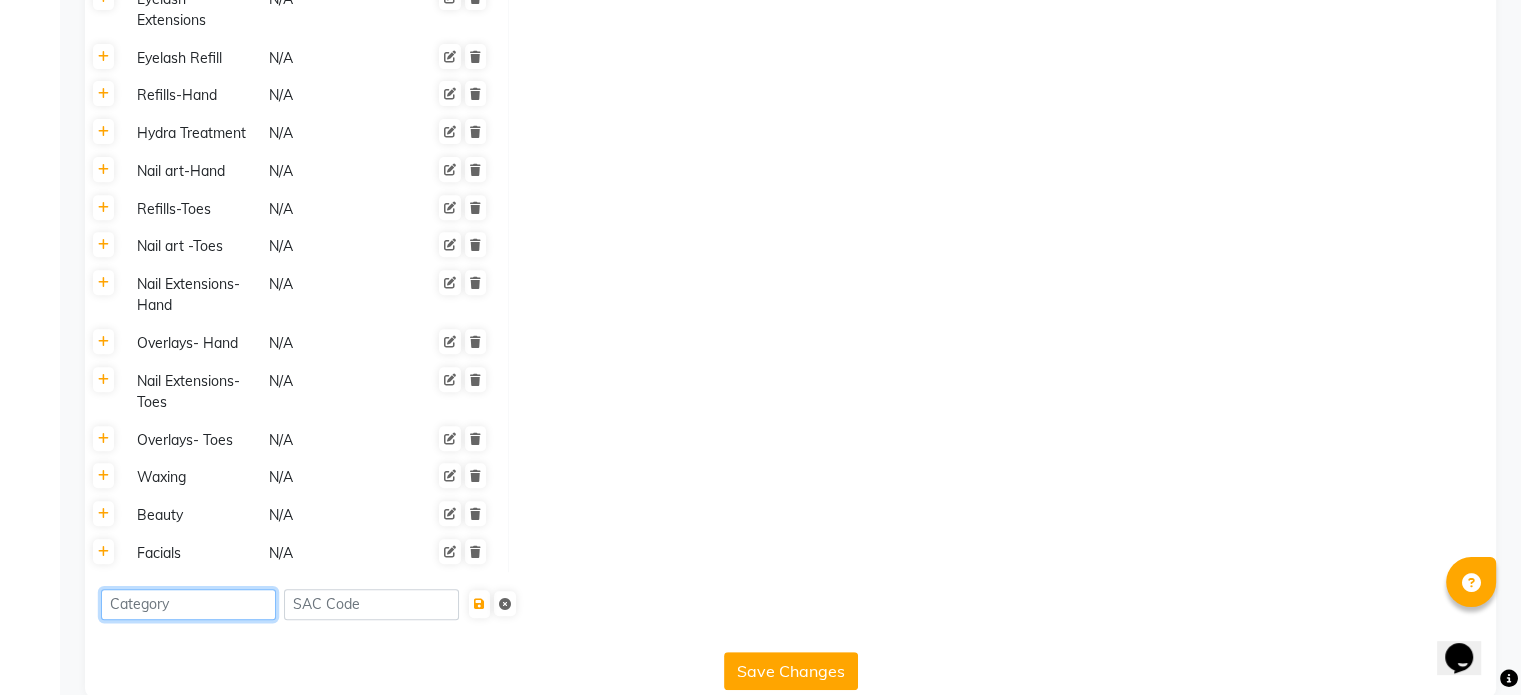 click 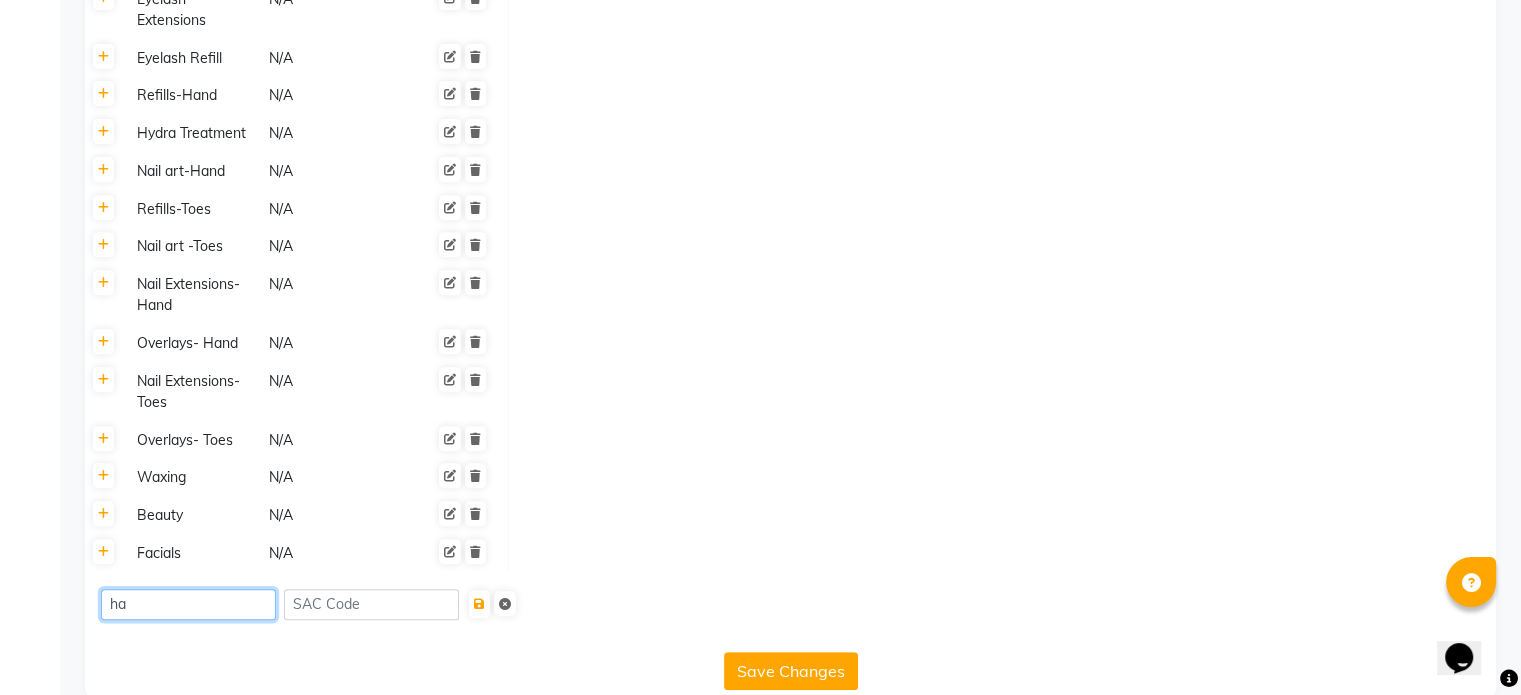 type on "h" 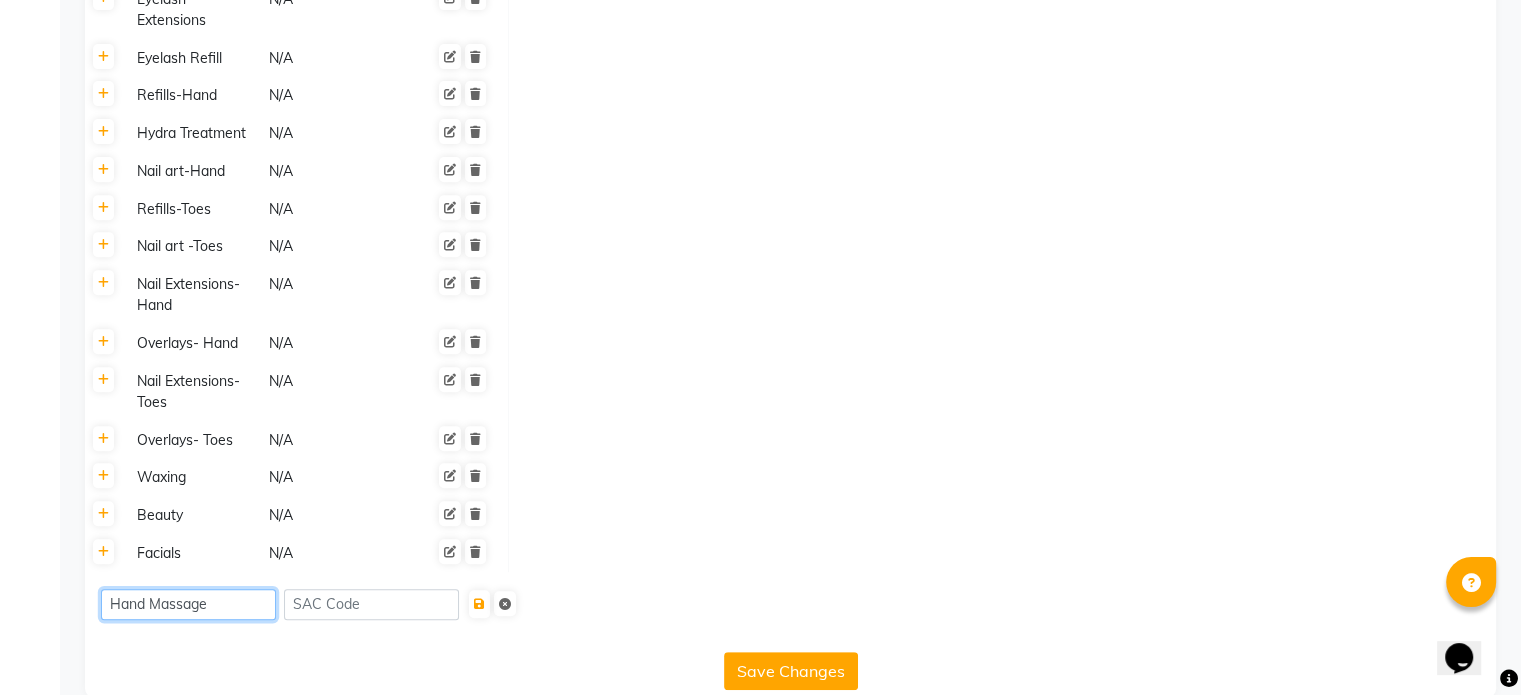 scroll, scrollTop: 809, scrollLeft: 0, axis: vertical 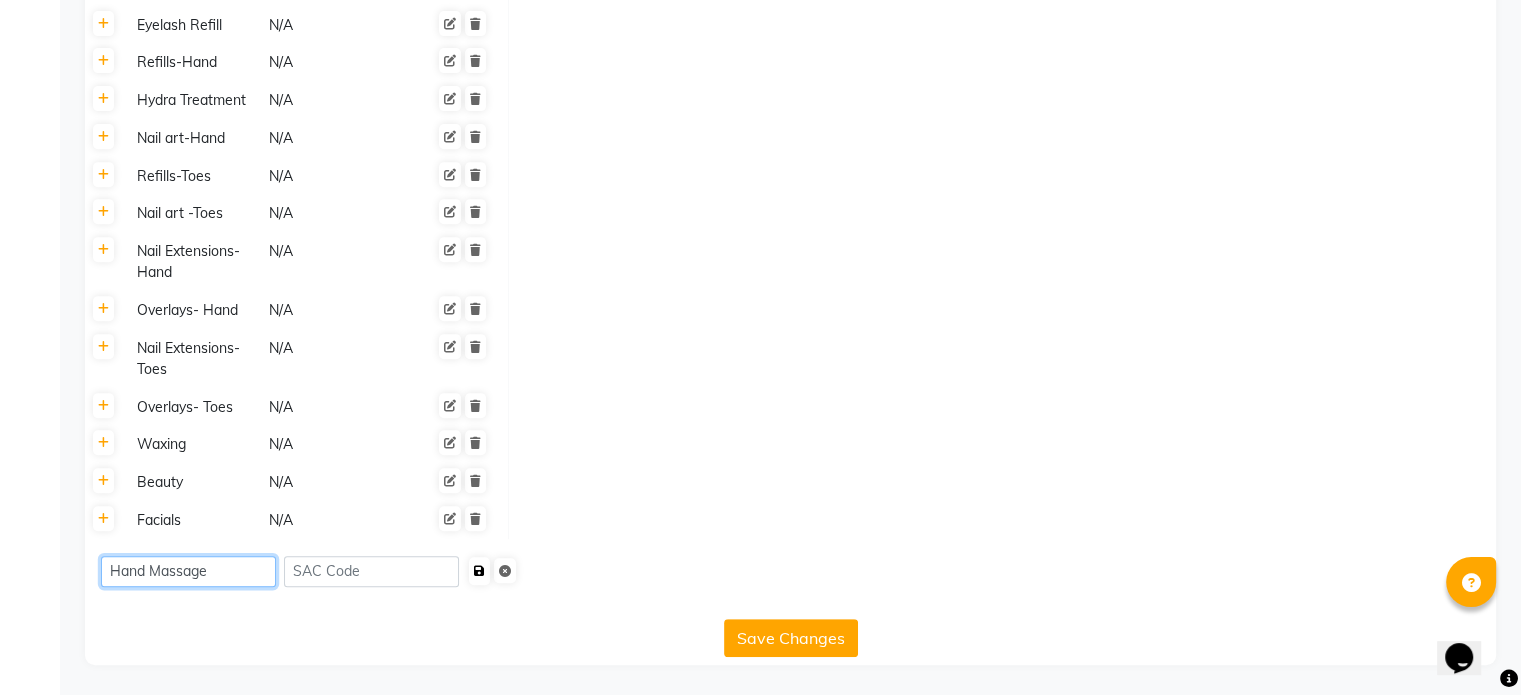 type on "Hand Massage" 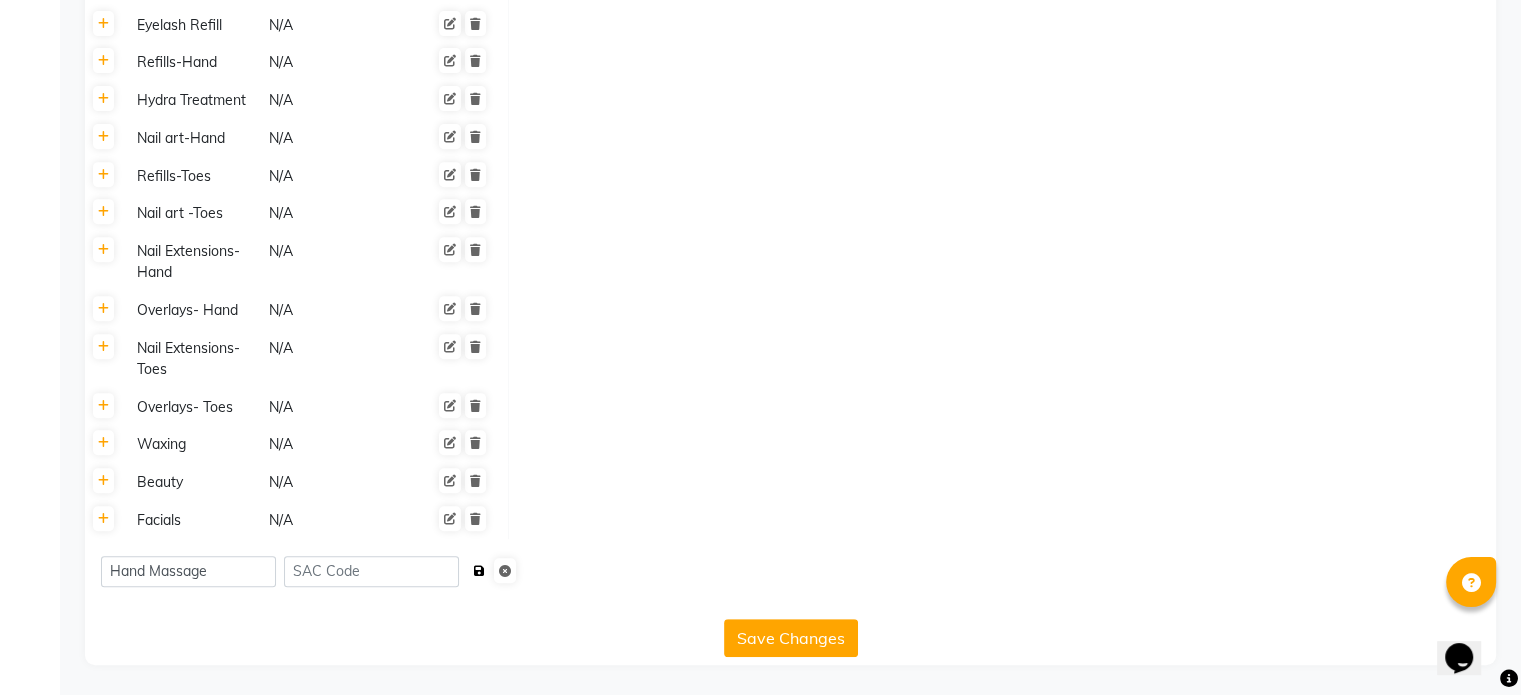 click at bounding box center (479, 571) 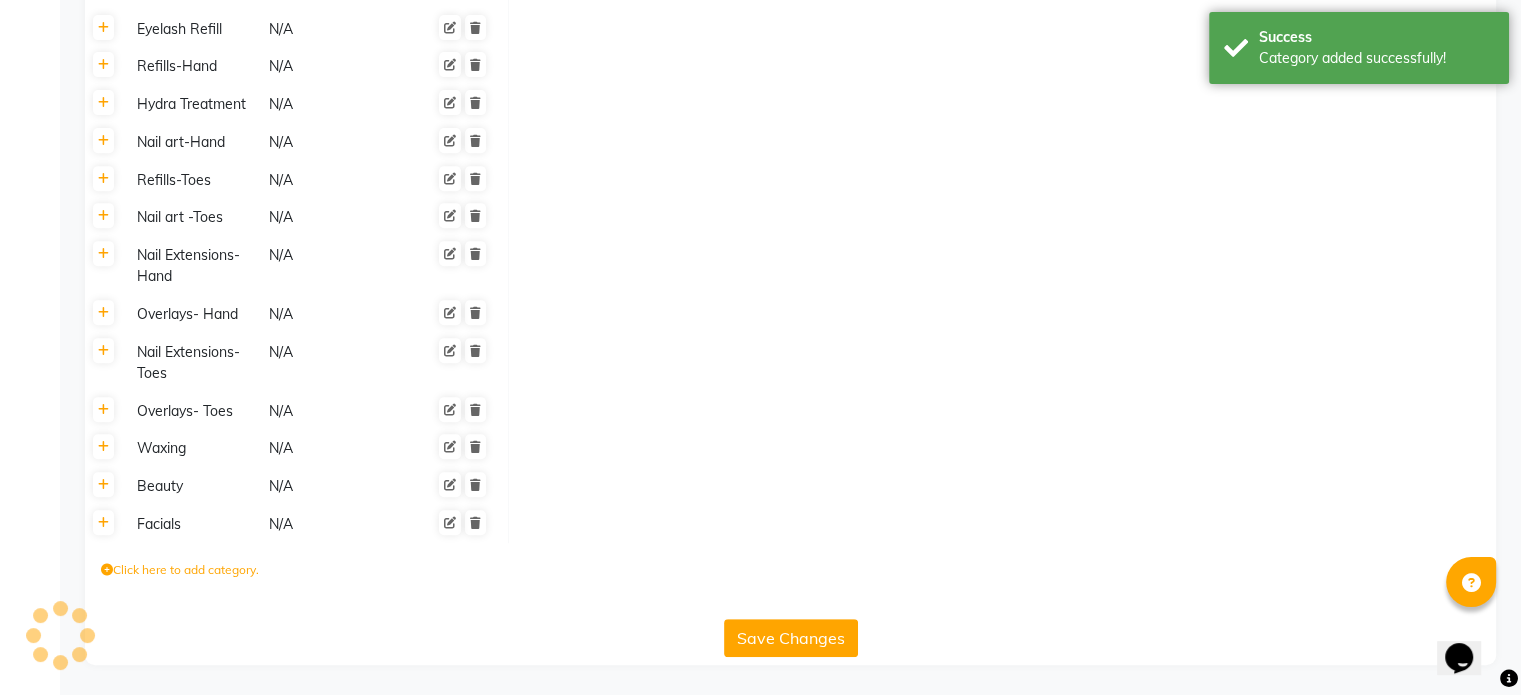 scroll, scrollTop: 809, scrollLeft: 0, axis: vertical 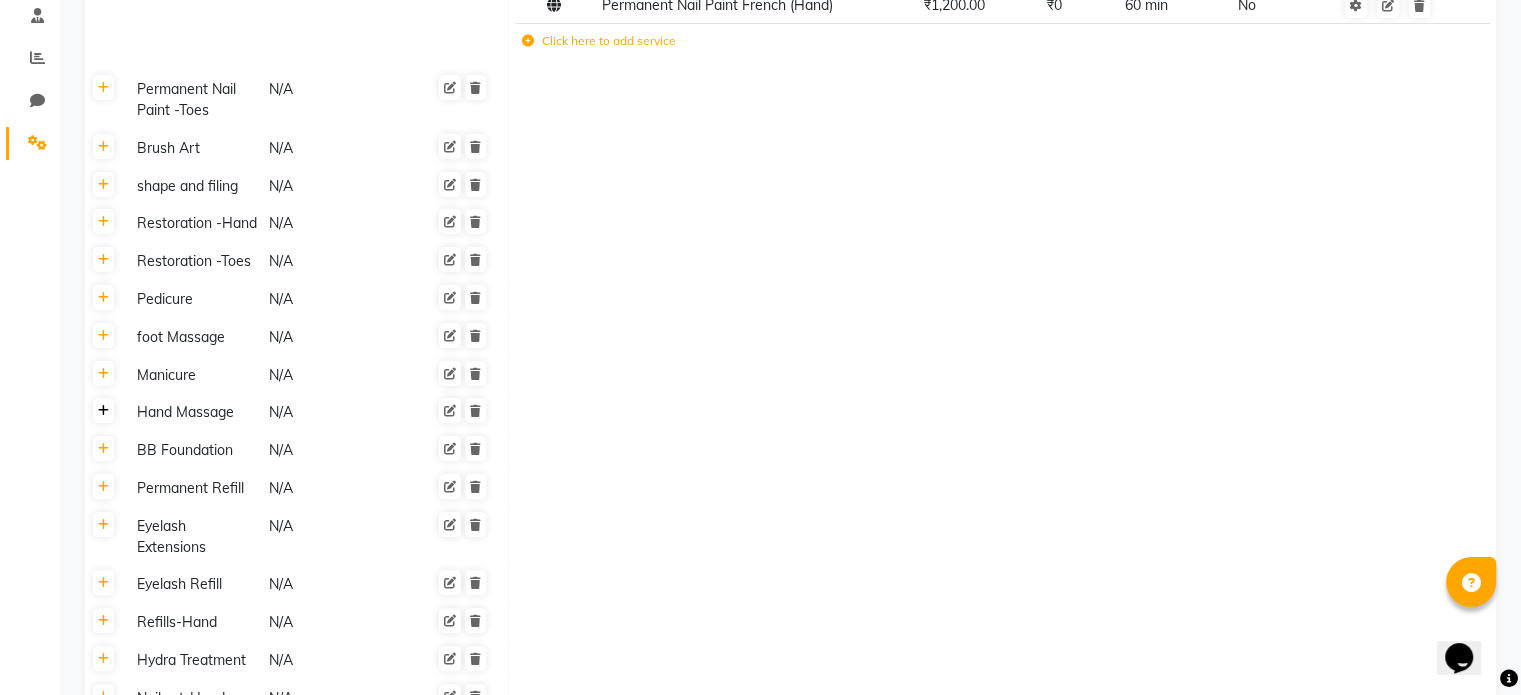 click 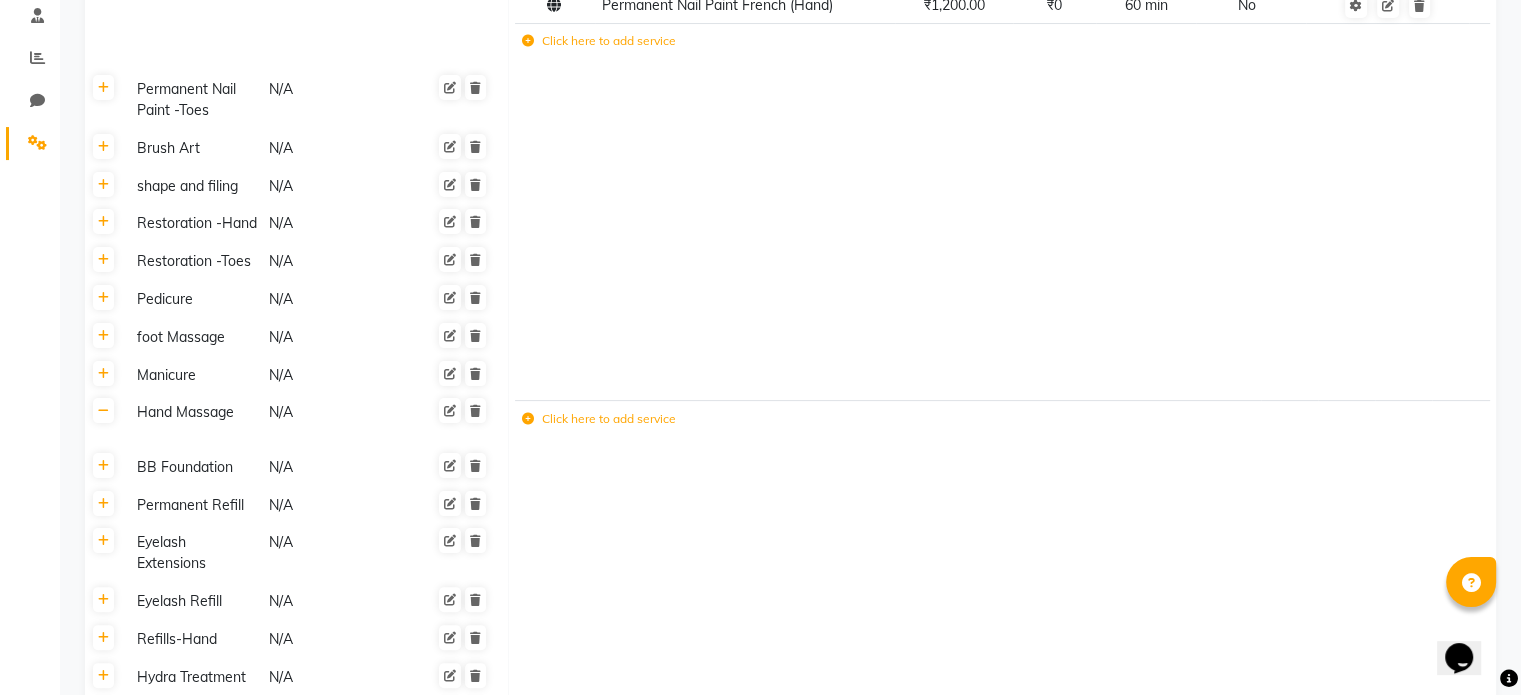 click on "Click here to add service" 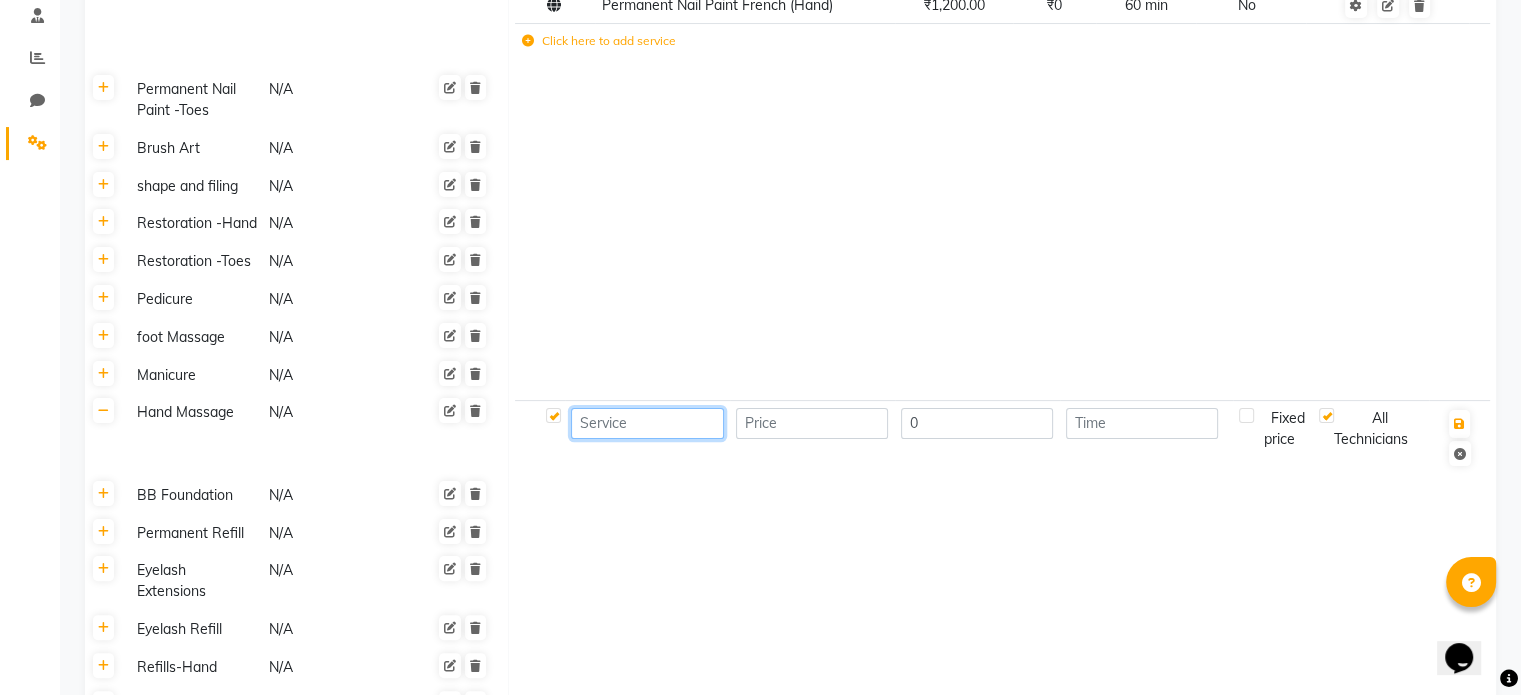 click 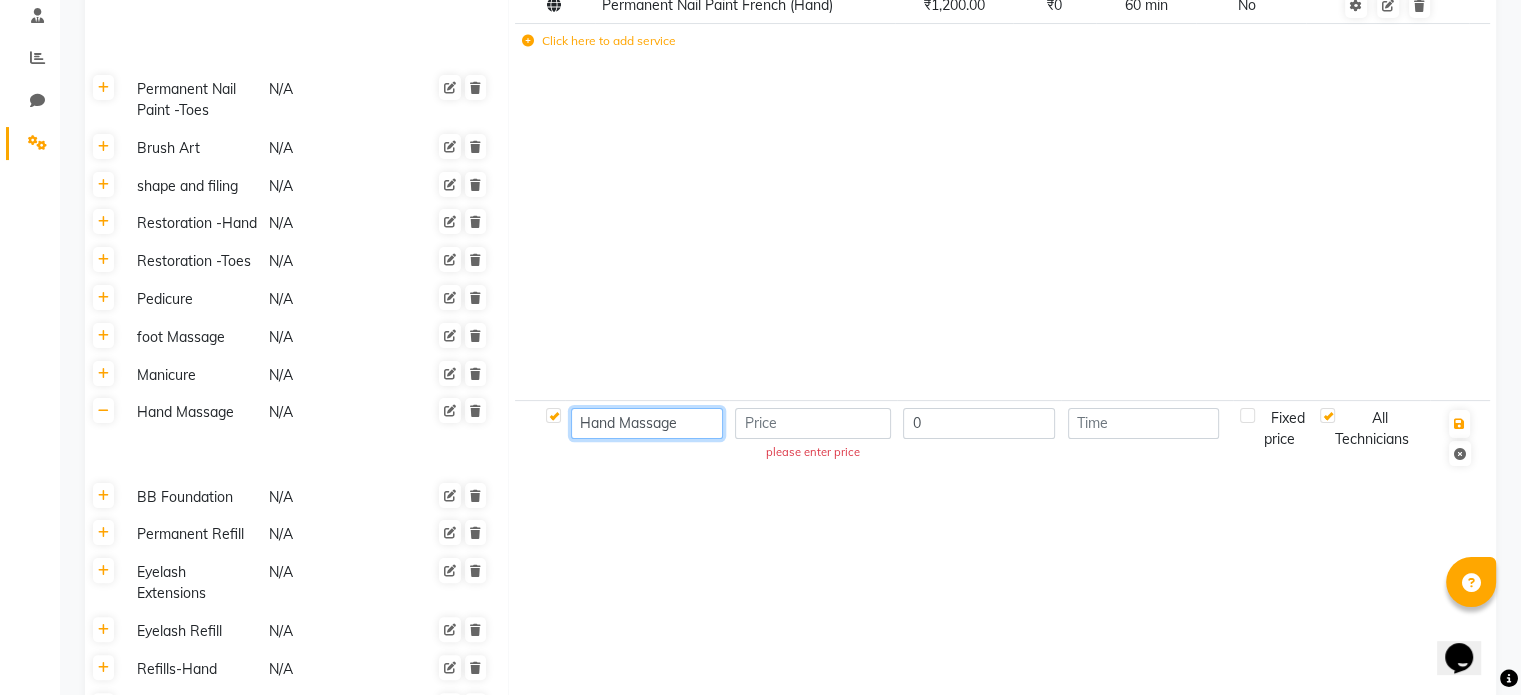 type on "Hand Massage" 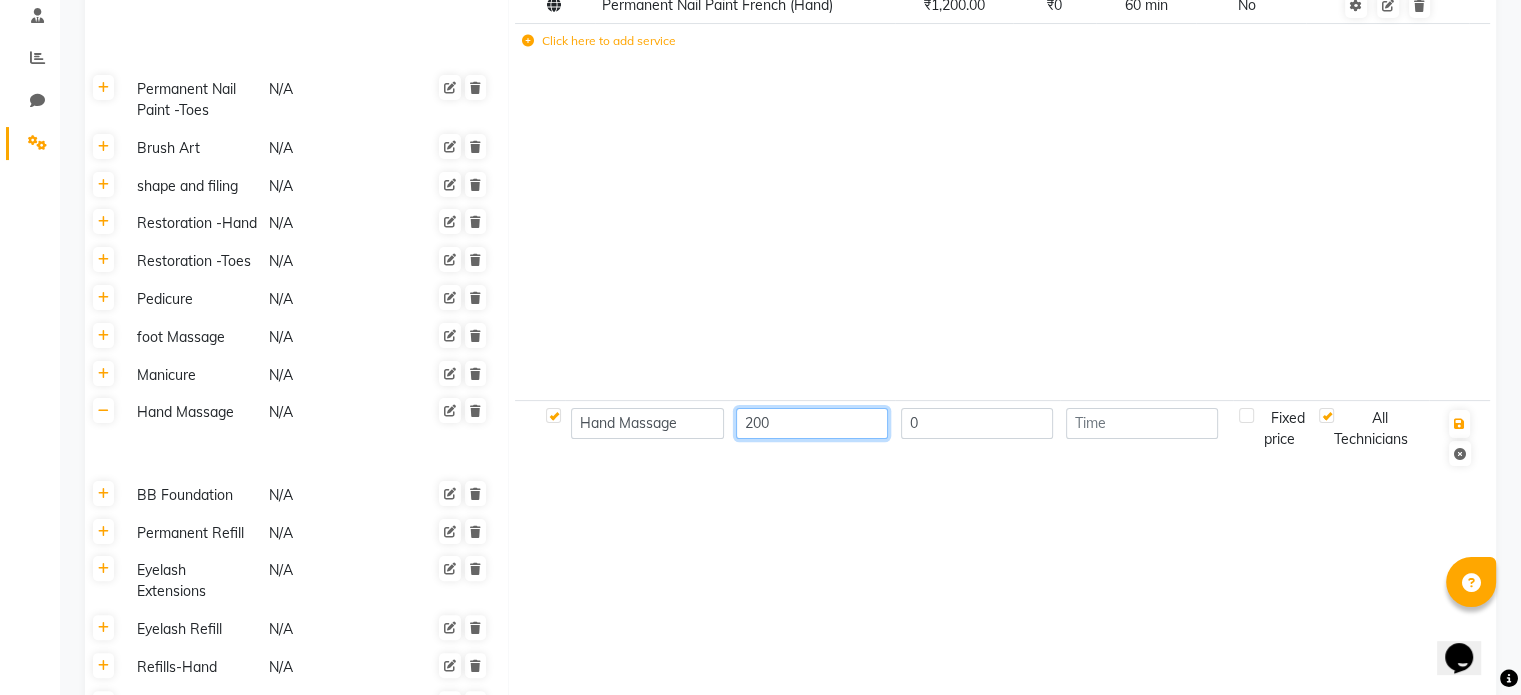 type on "200" 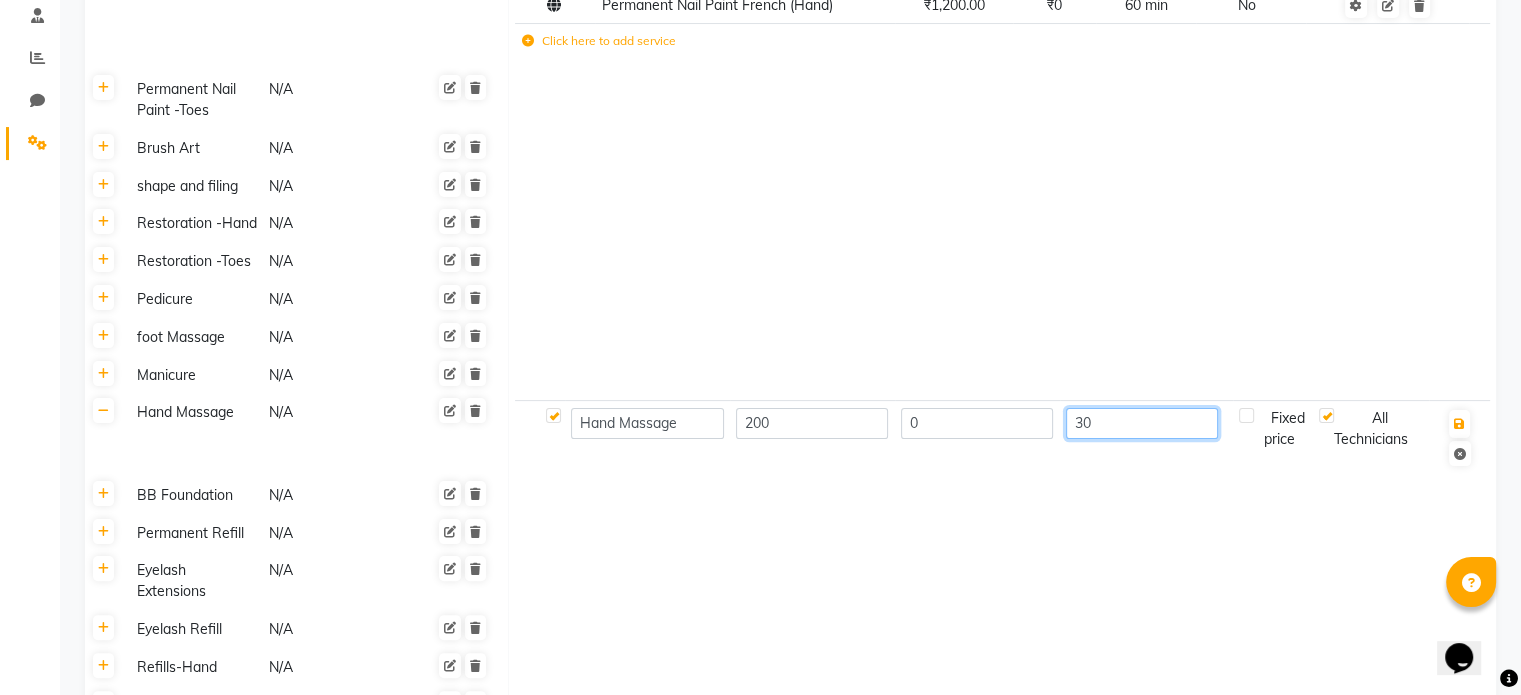 type on "30" 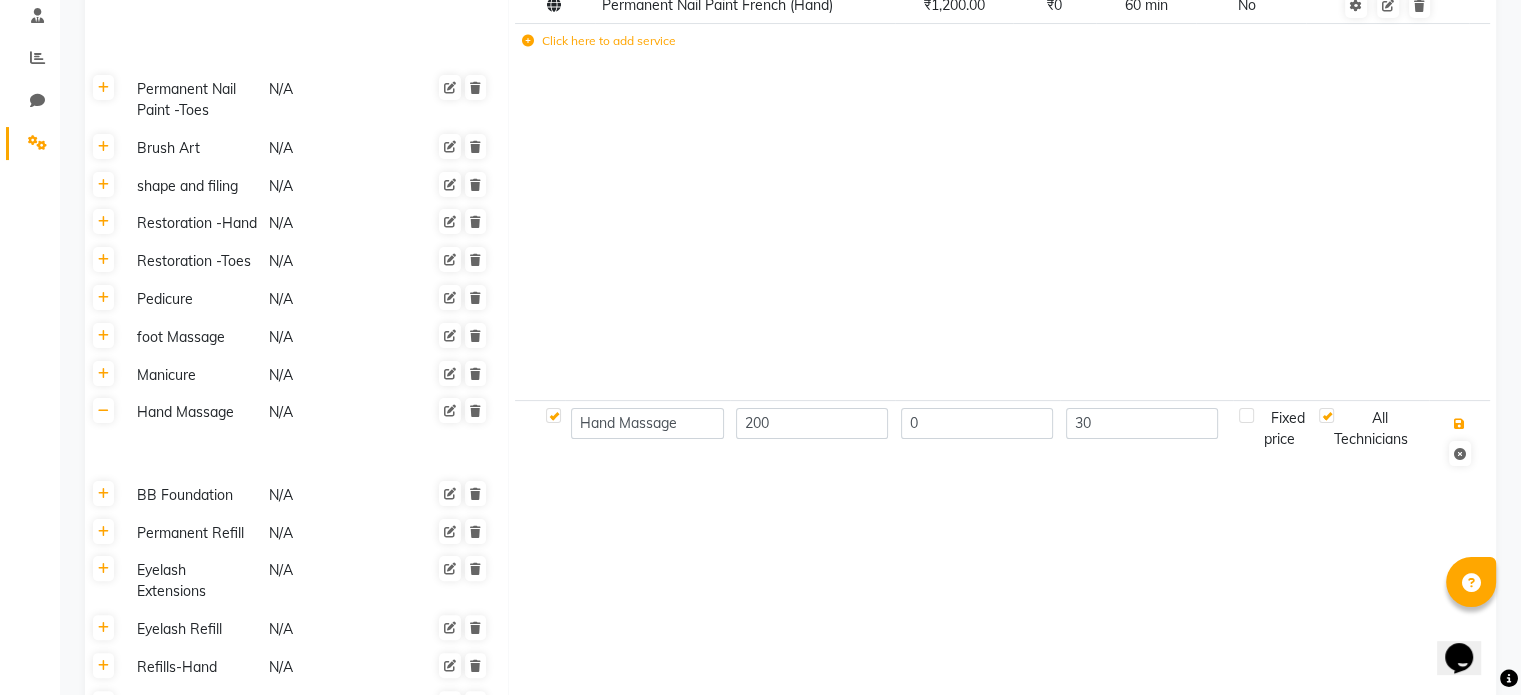 type 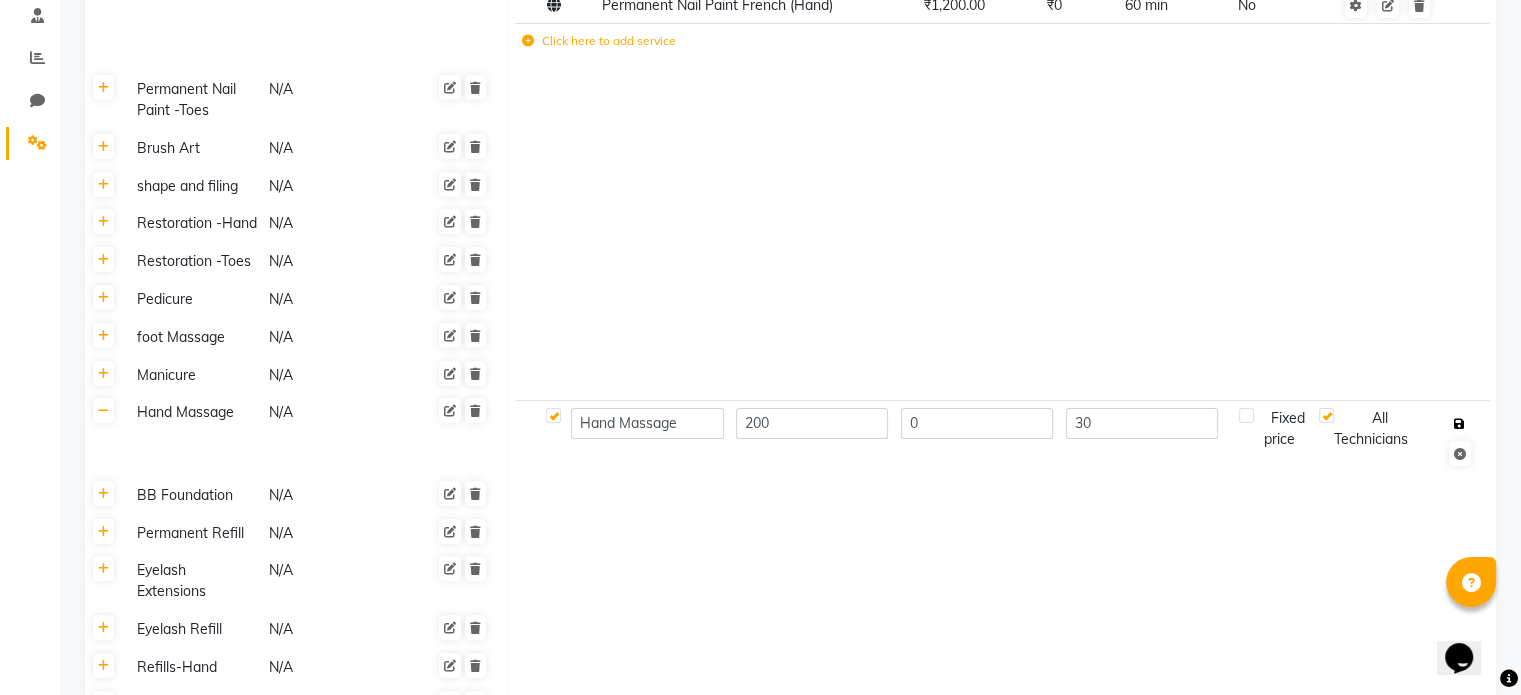 click at bounding box center [1459, 424] 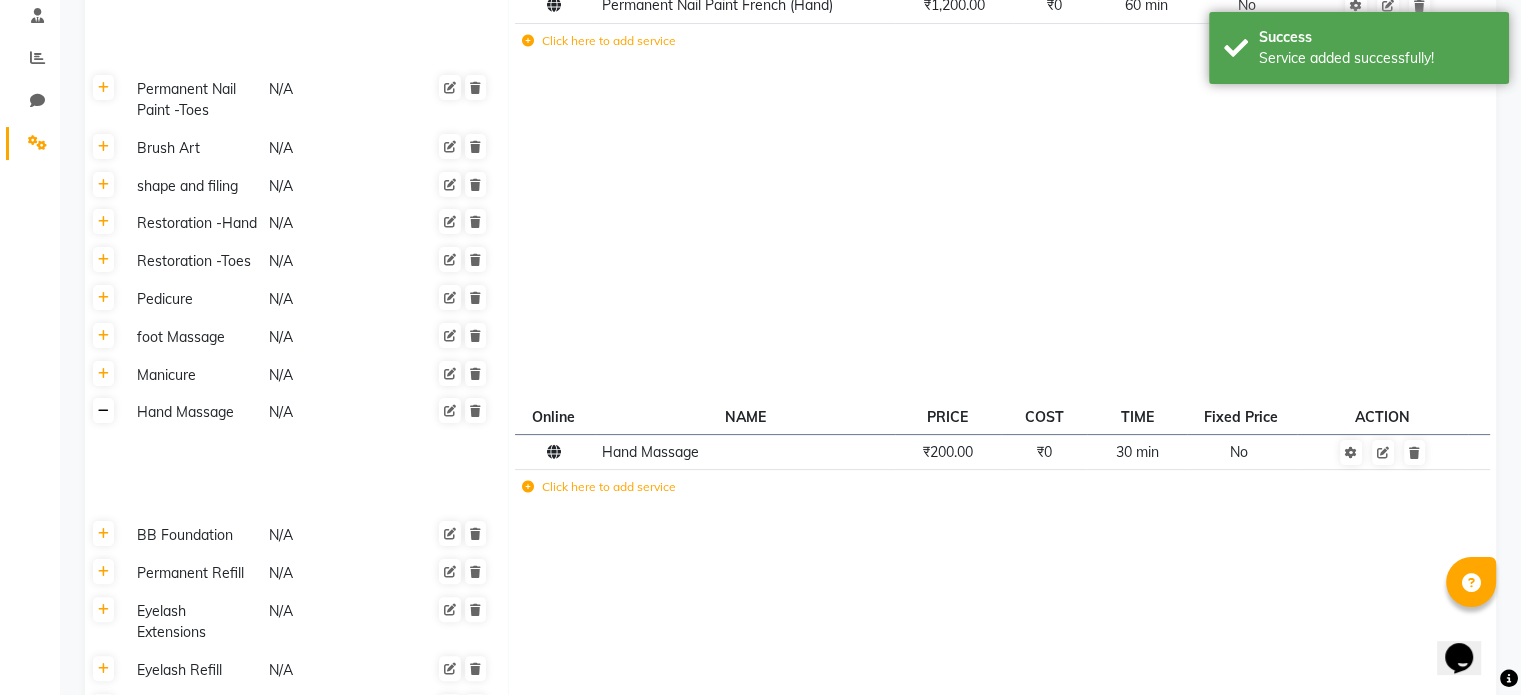 click 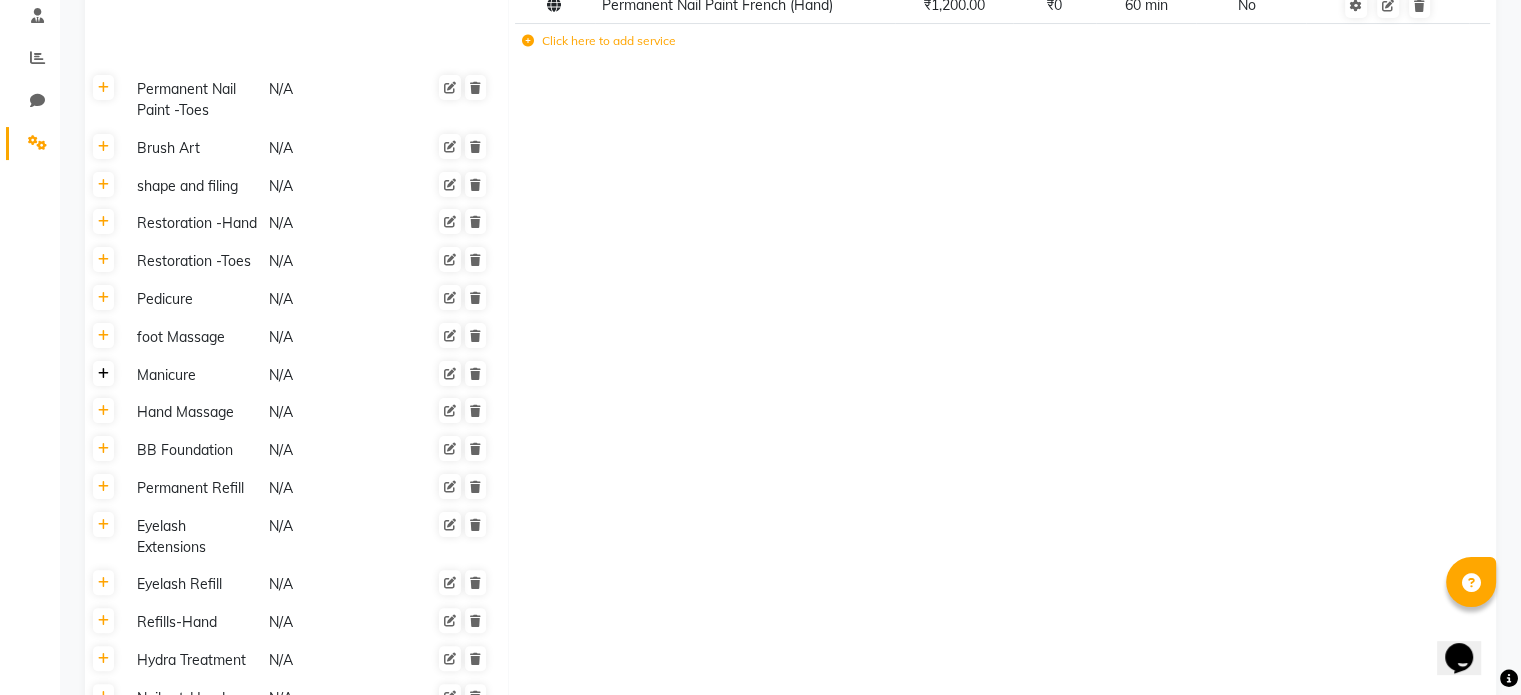 click 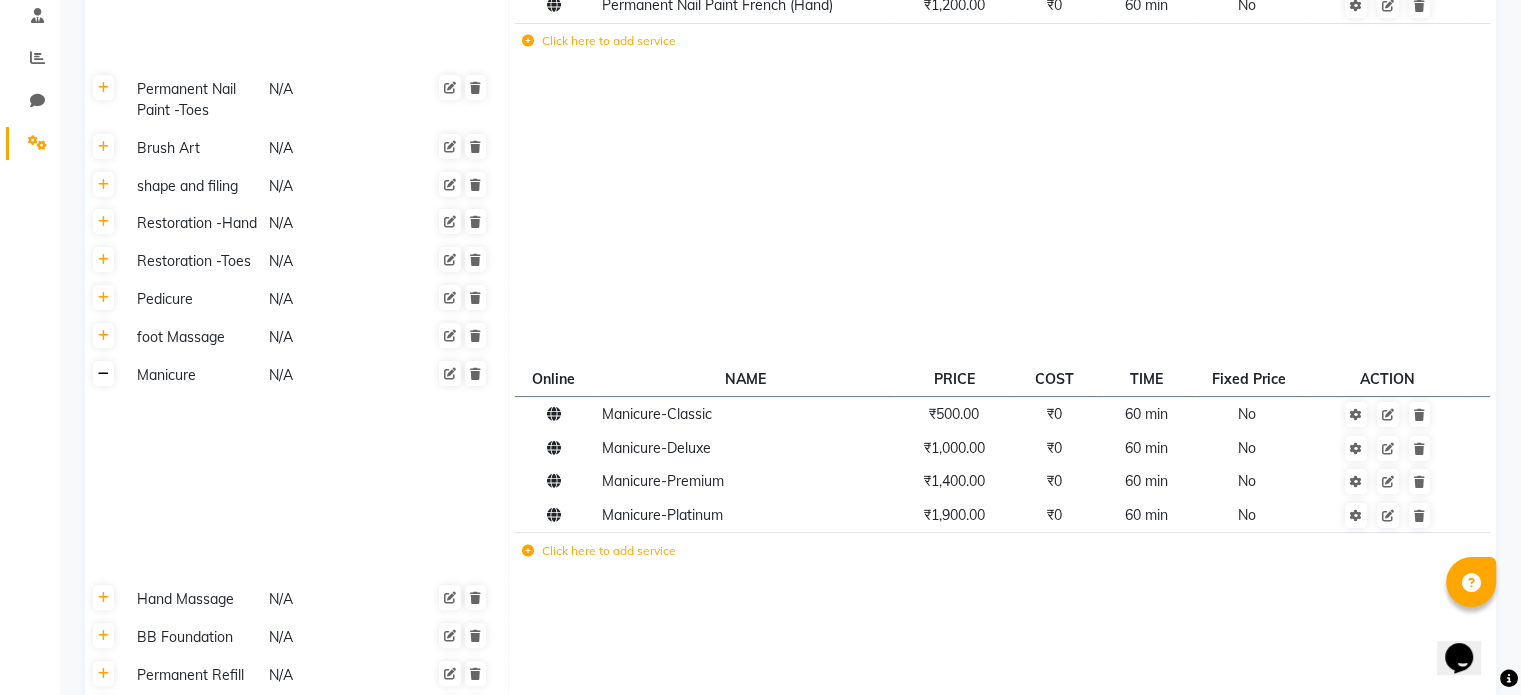 click 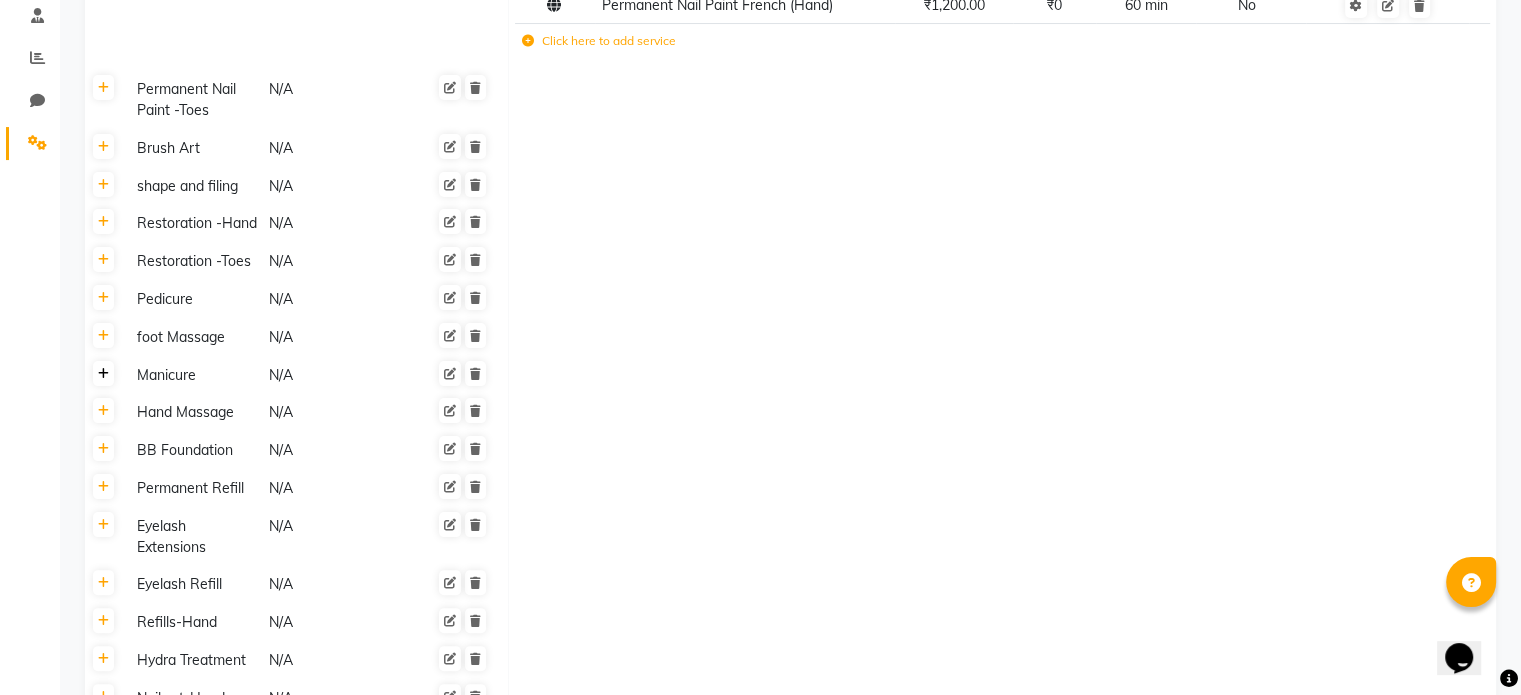click 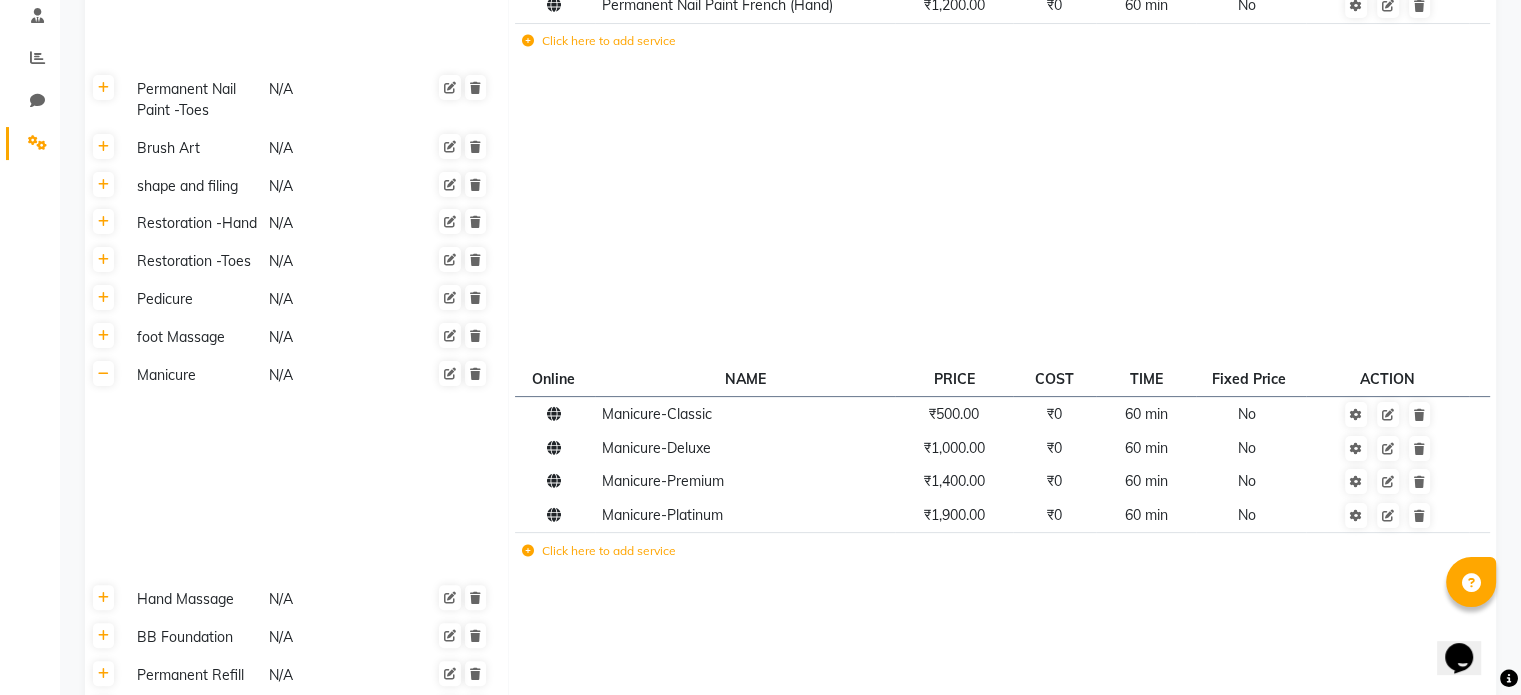 click on "Click here to add service" 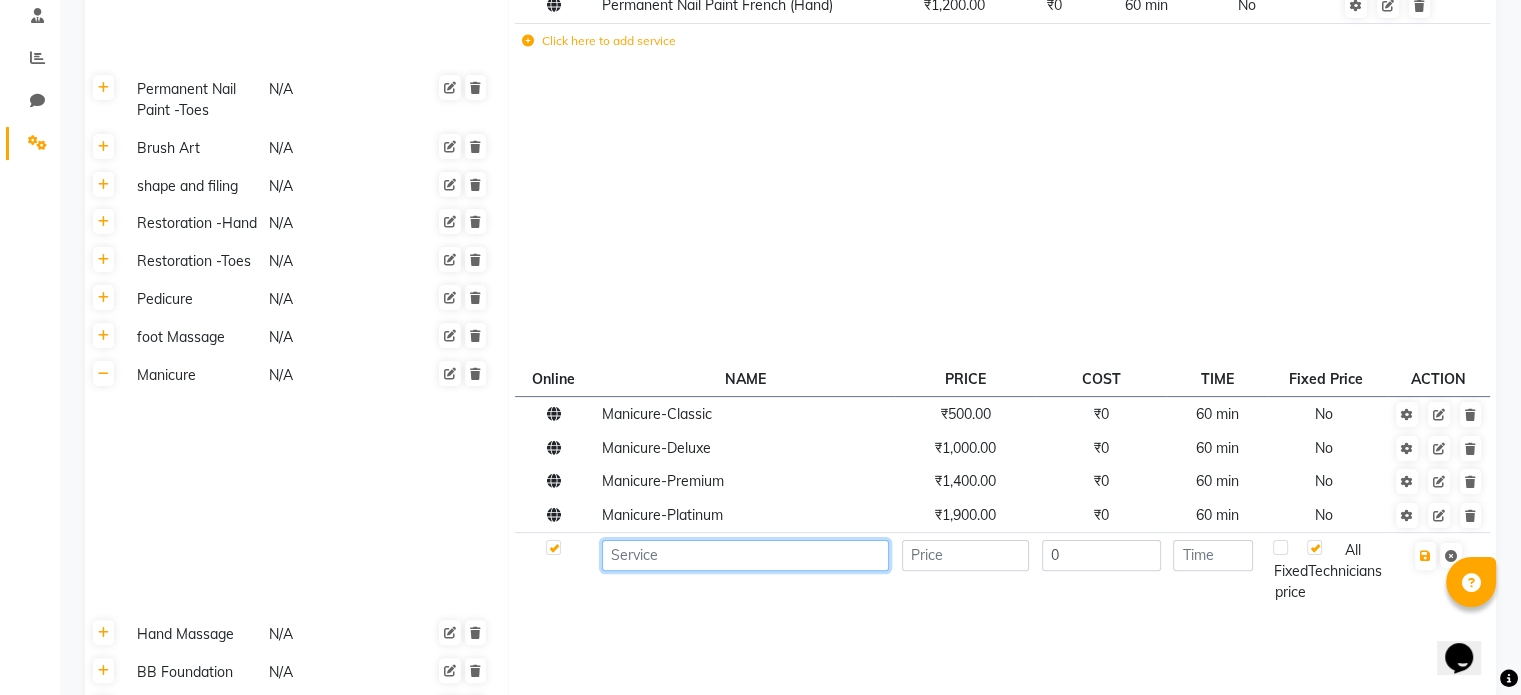 click 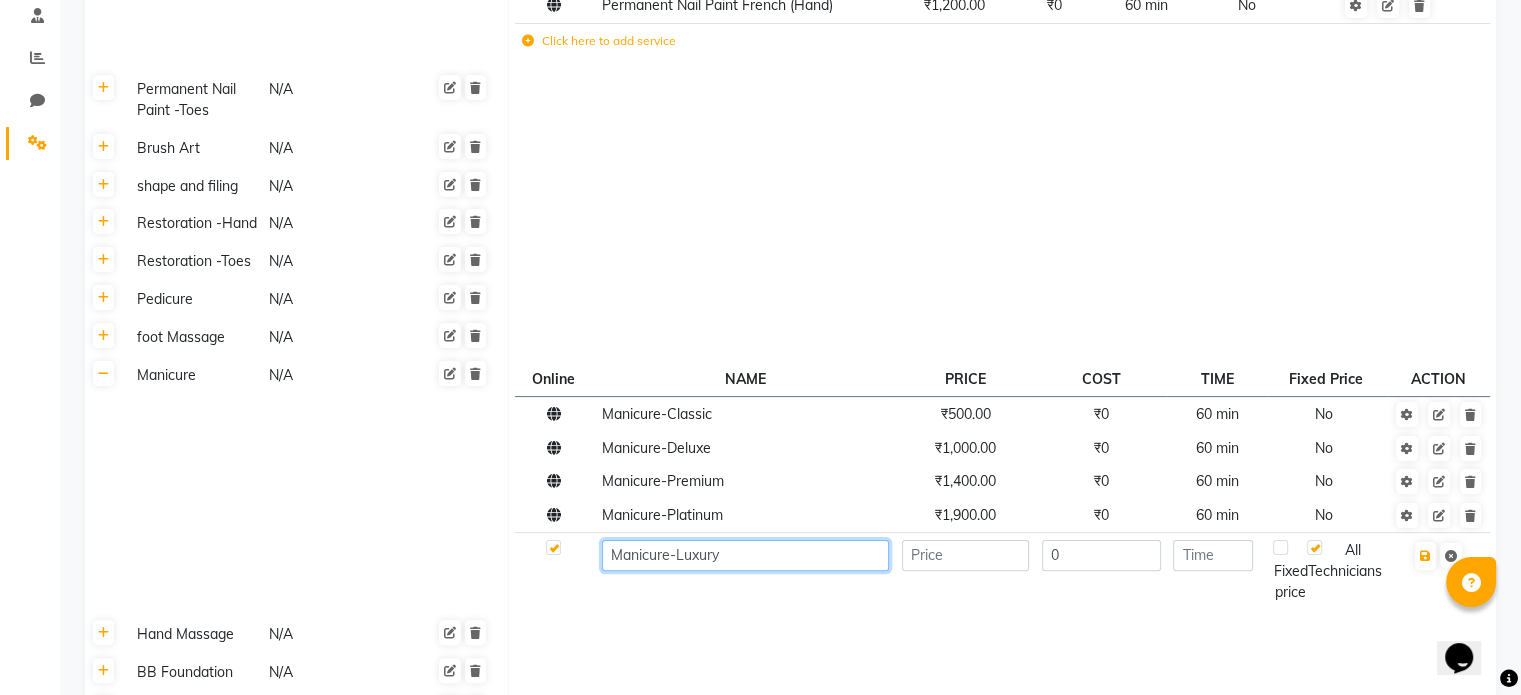 type on "Manicure-Luxury" 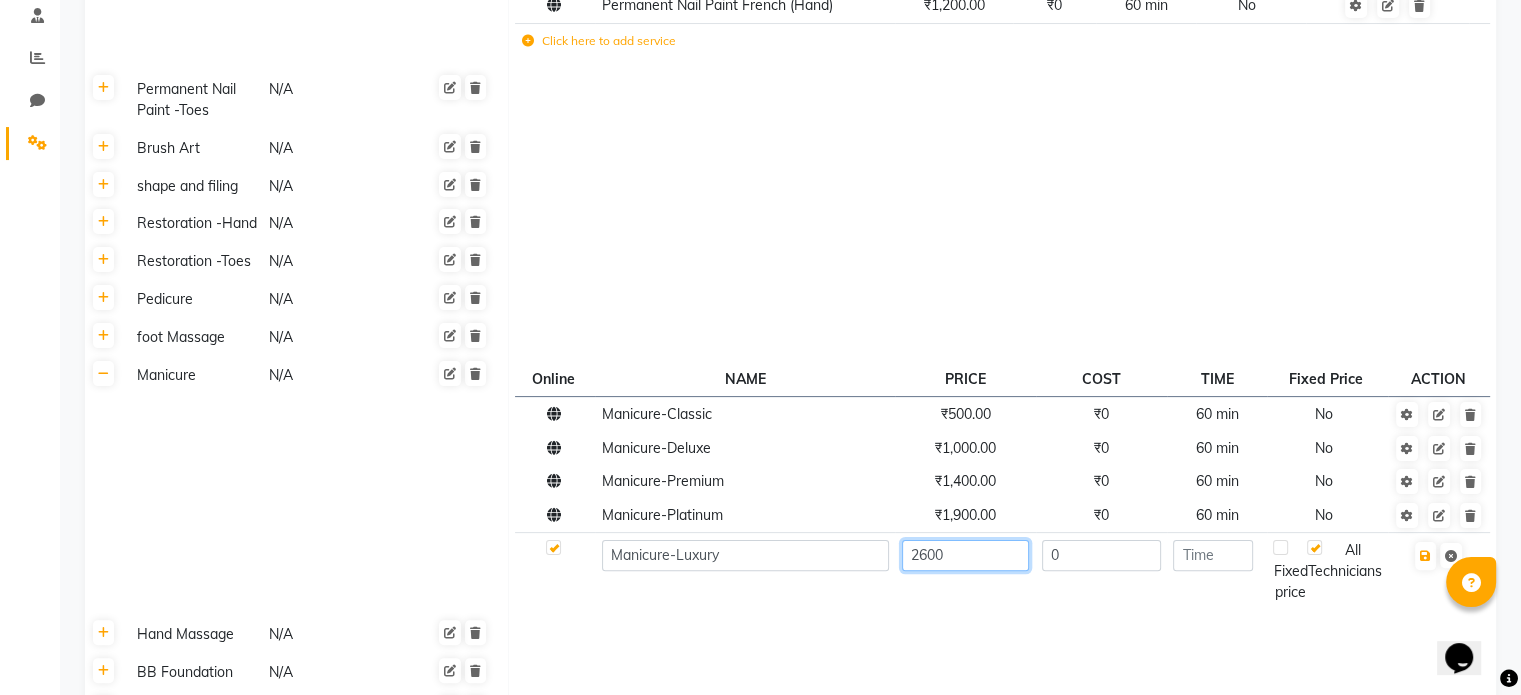 type on "2600" 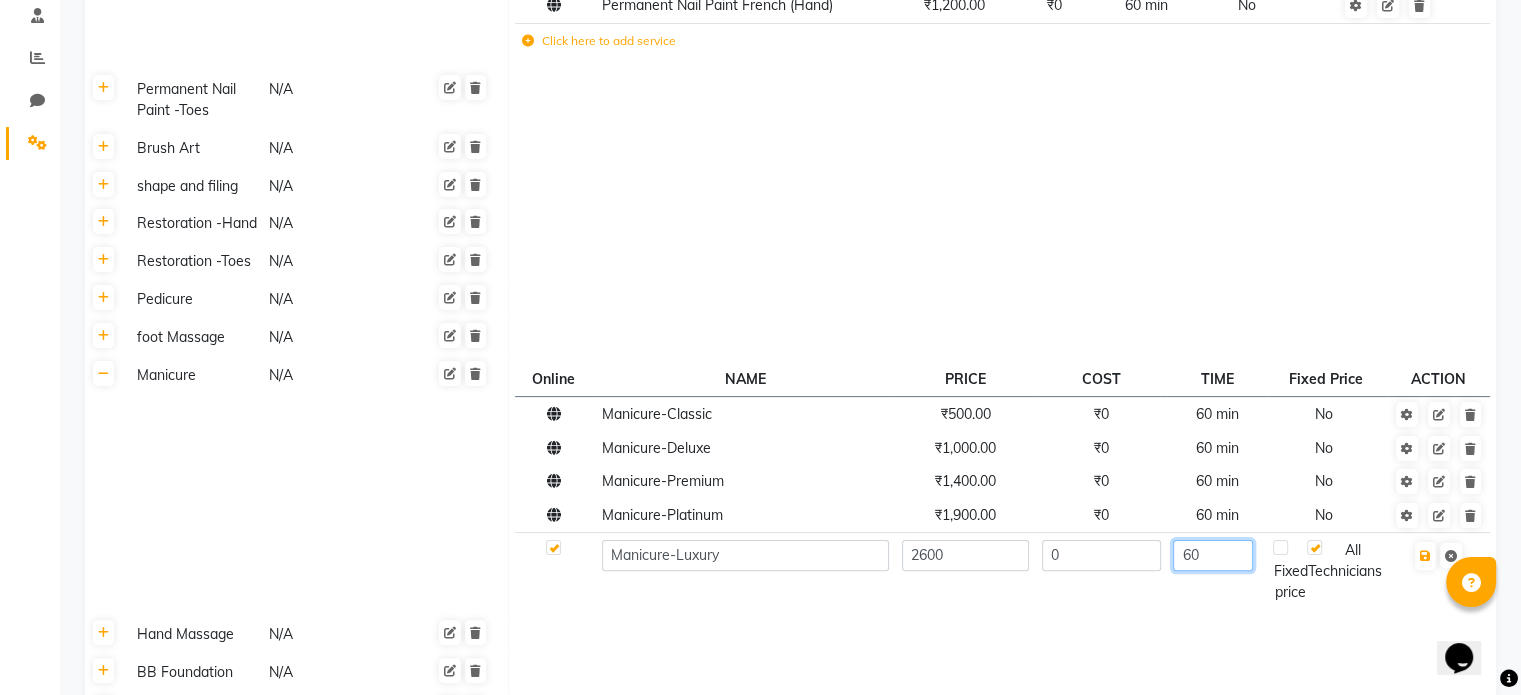type on "60" 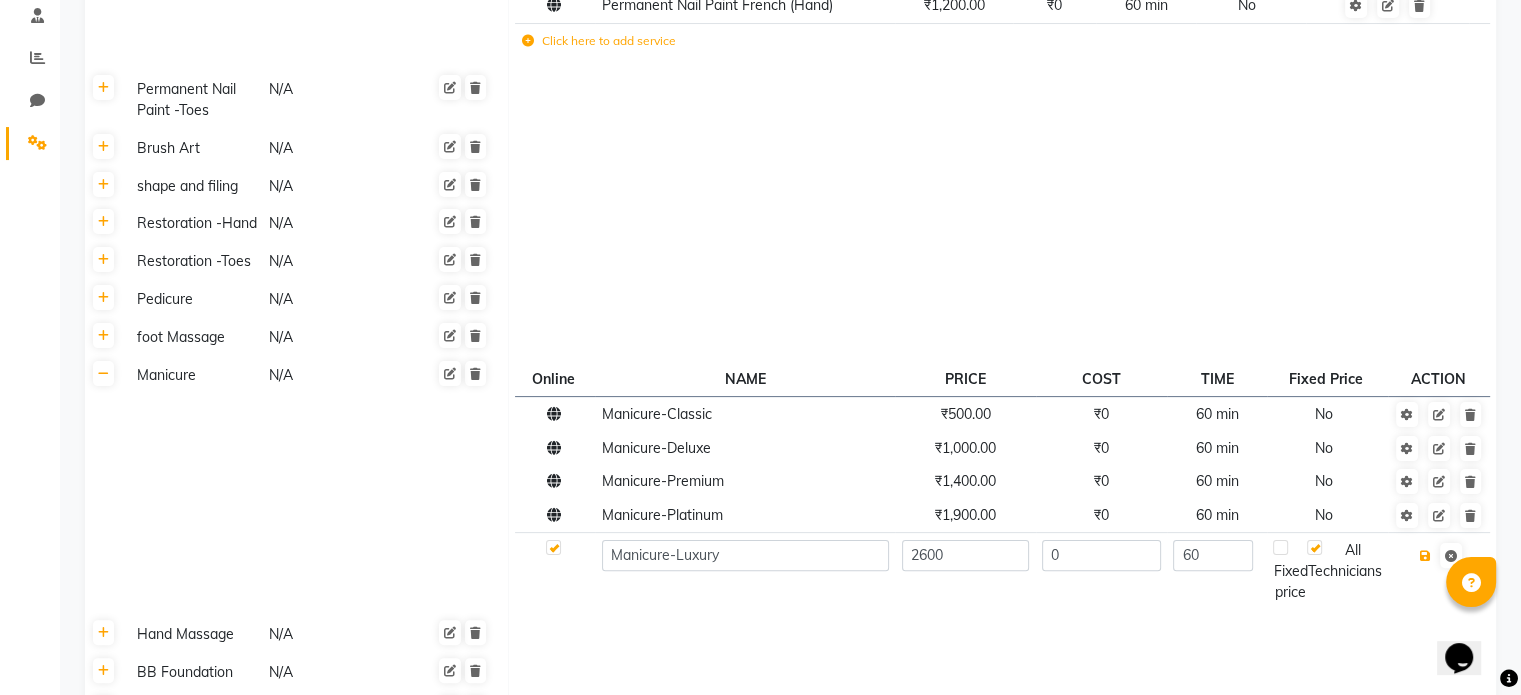 type 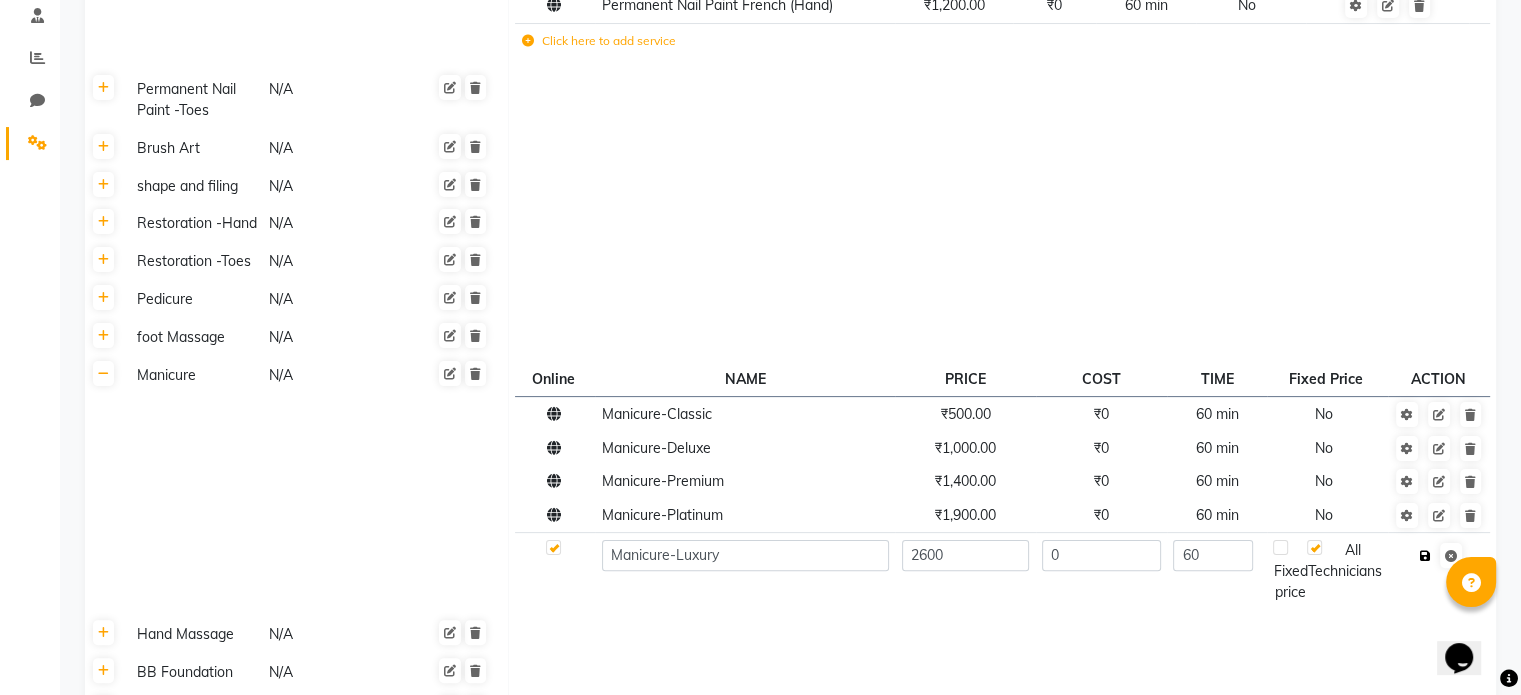 click at bounding box center (1425, 556) 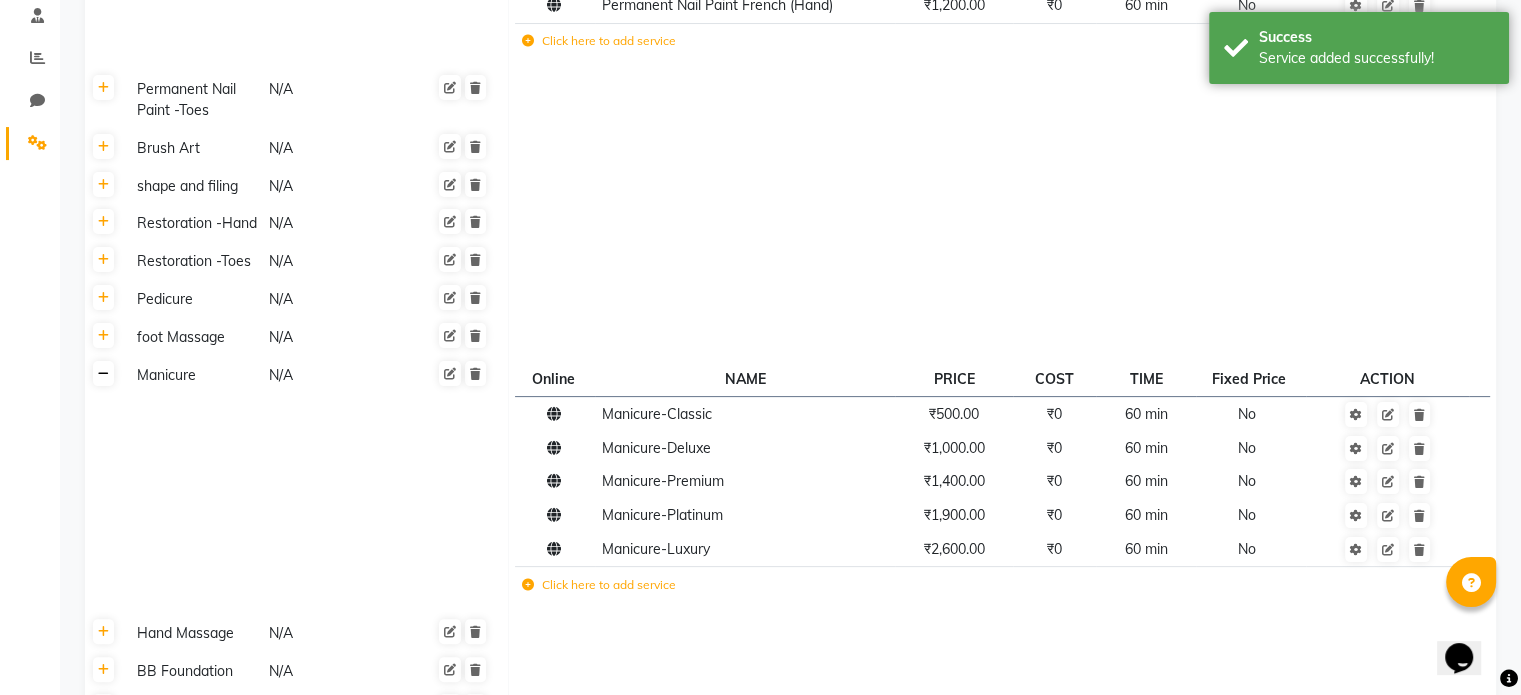 click 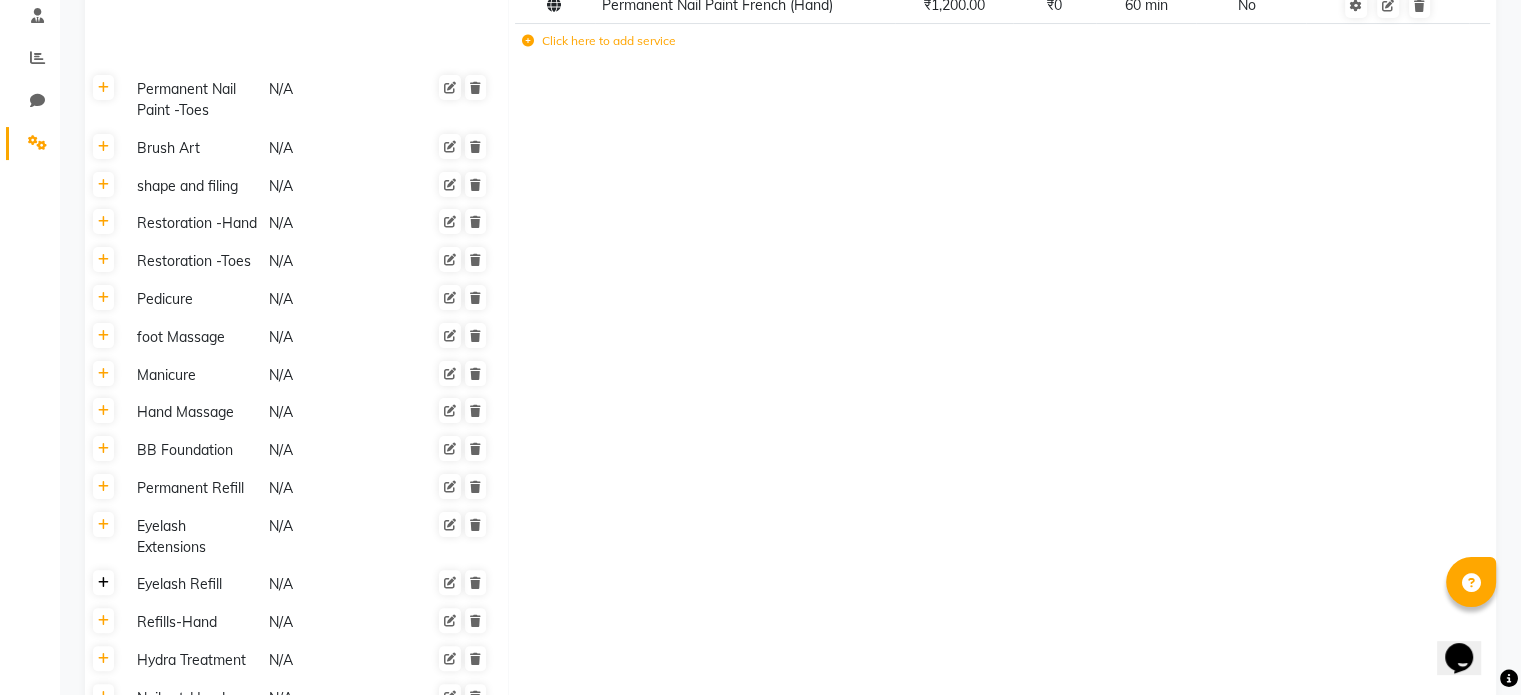 click 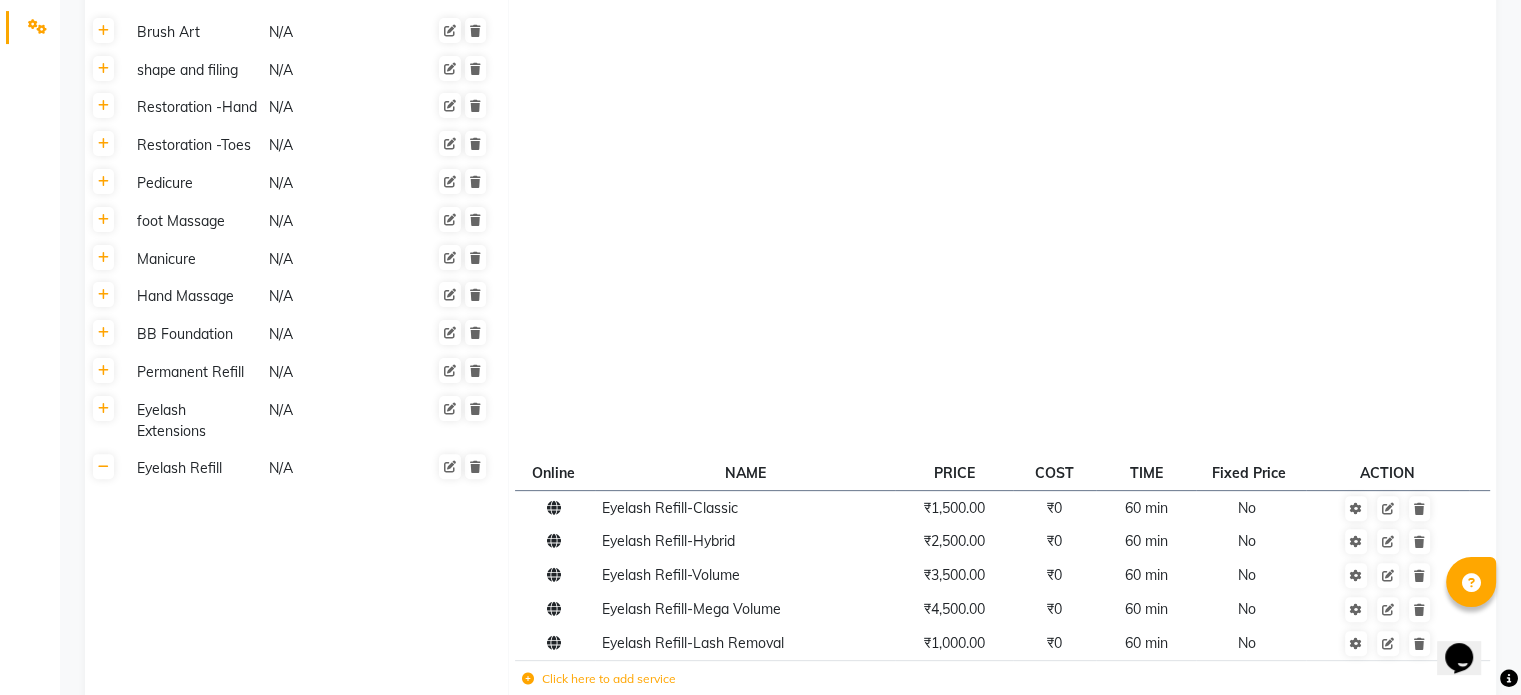 scroll, scrollTop: 522, scrollLeft: 0, axis: vertical 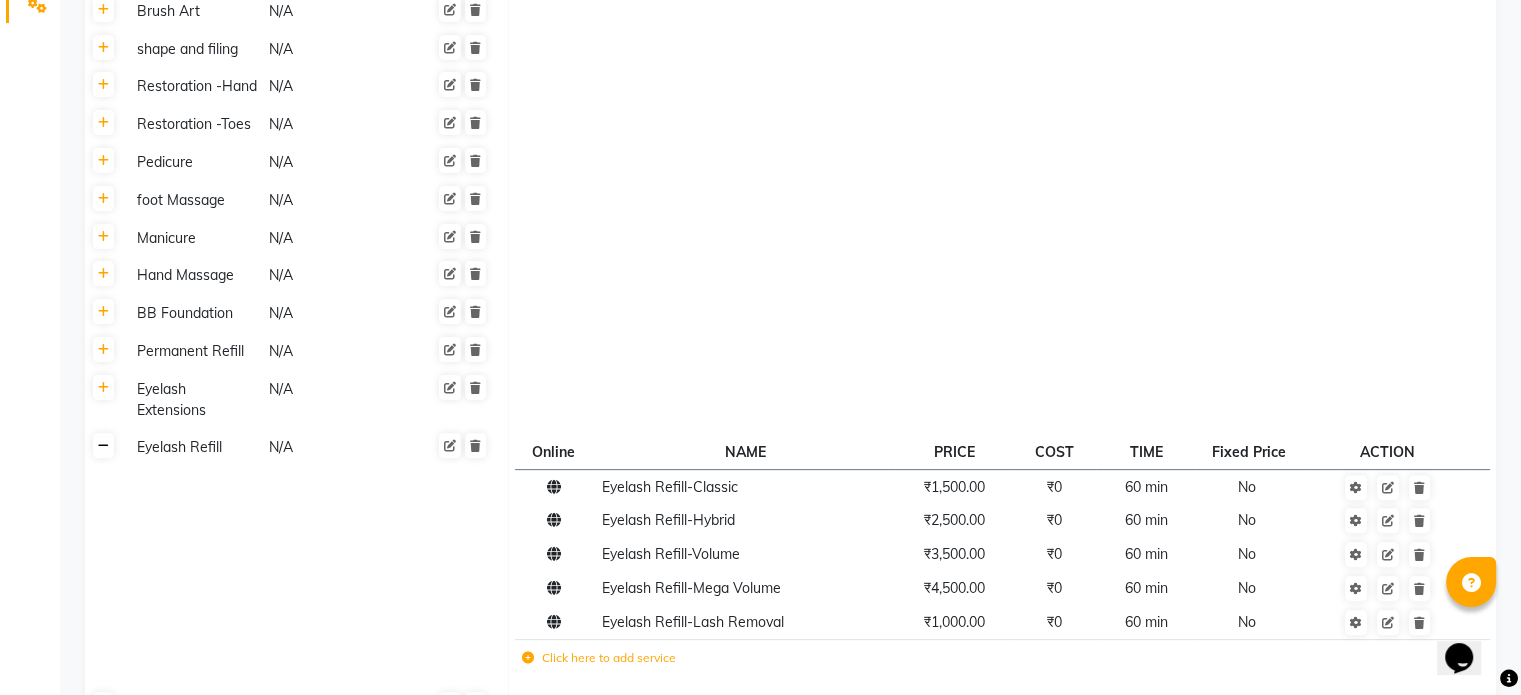 click 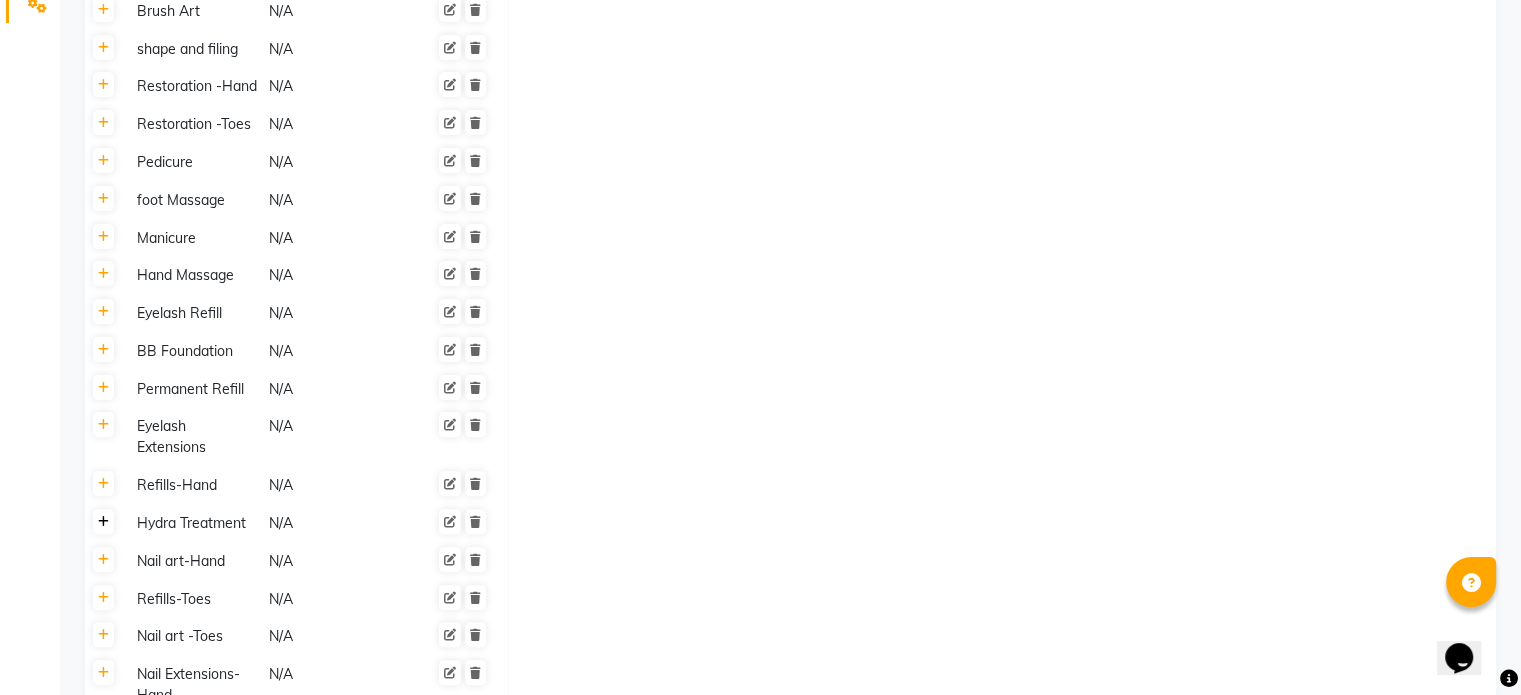 click 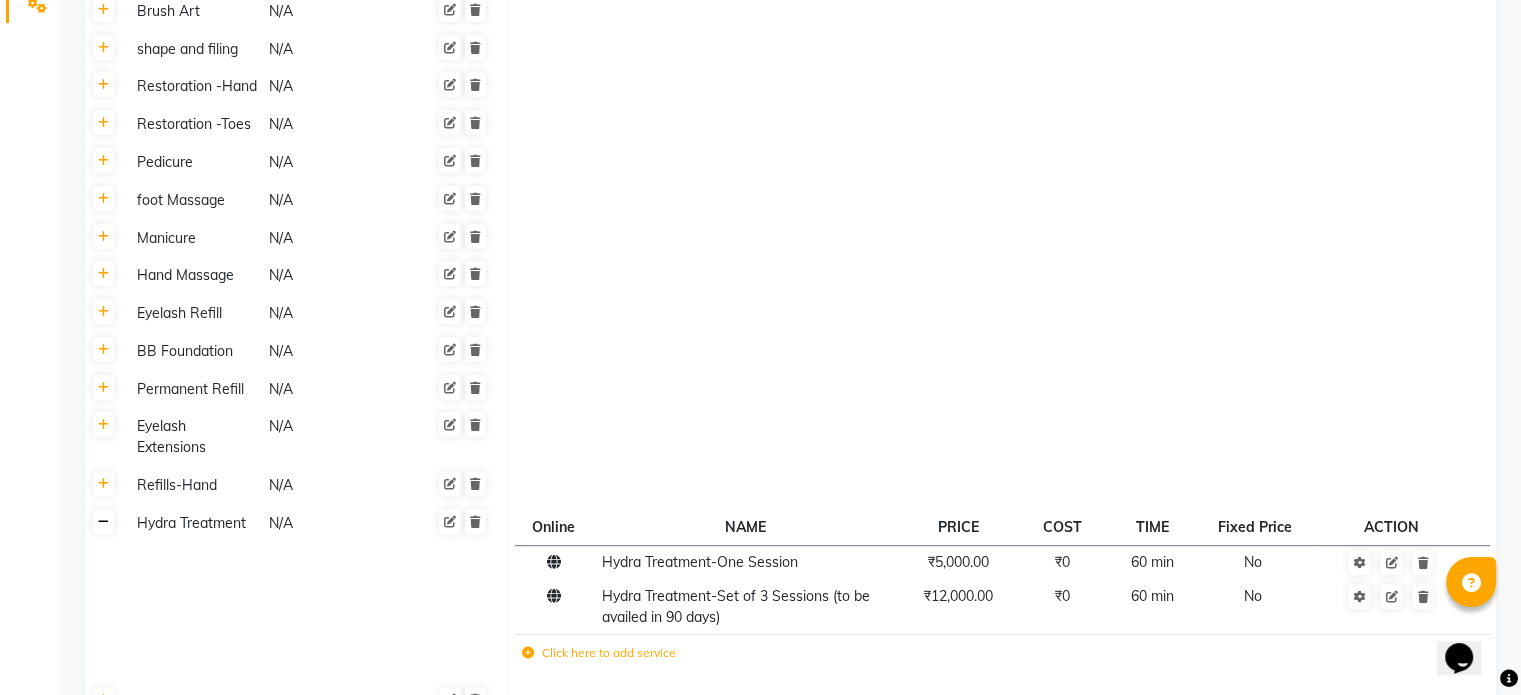 click 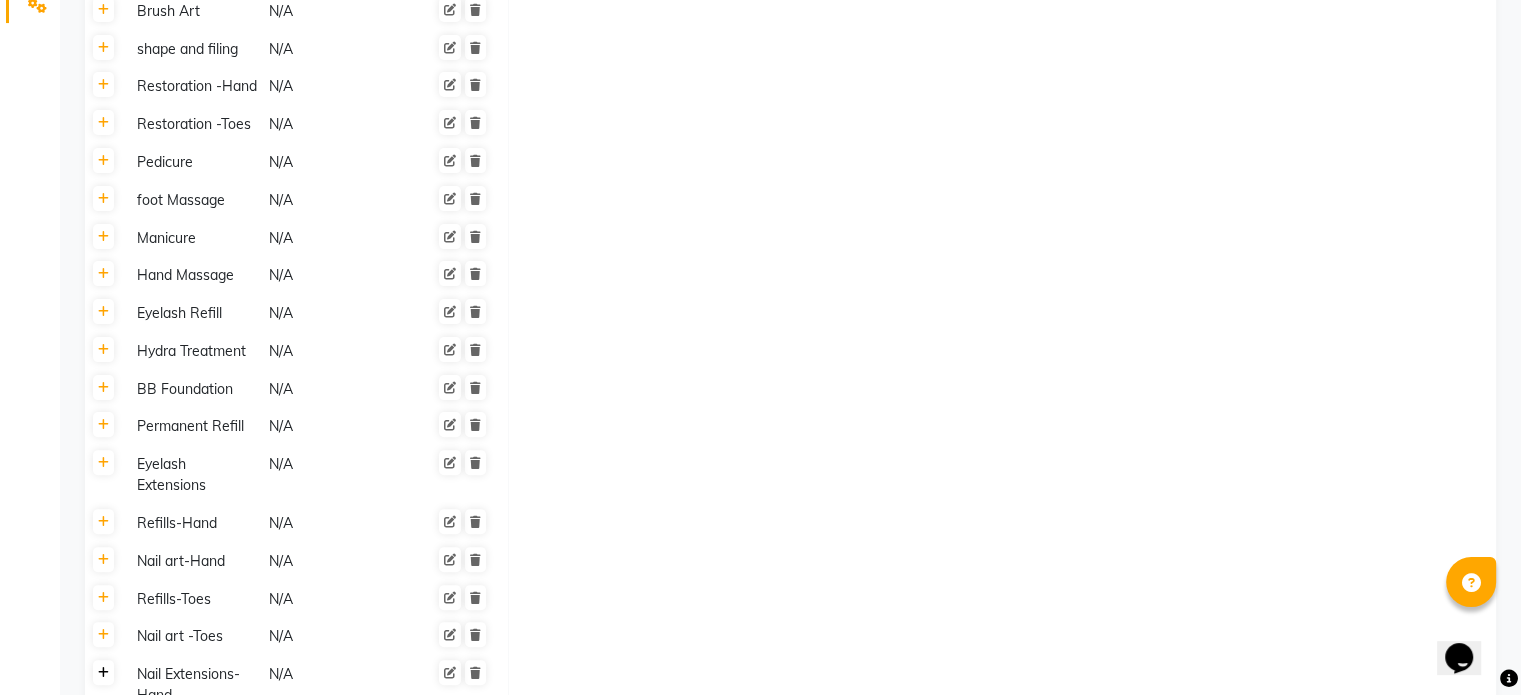 click 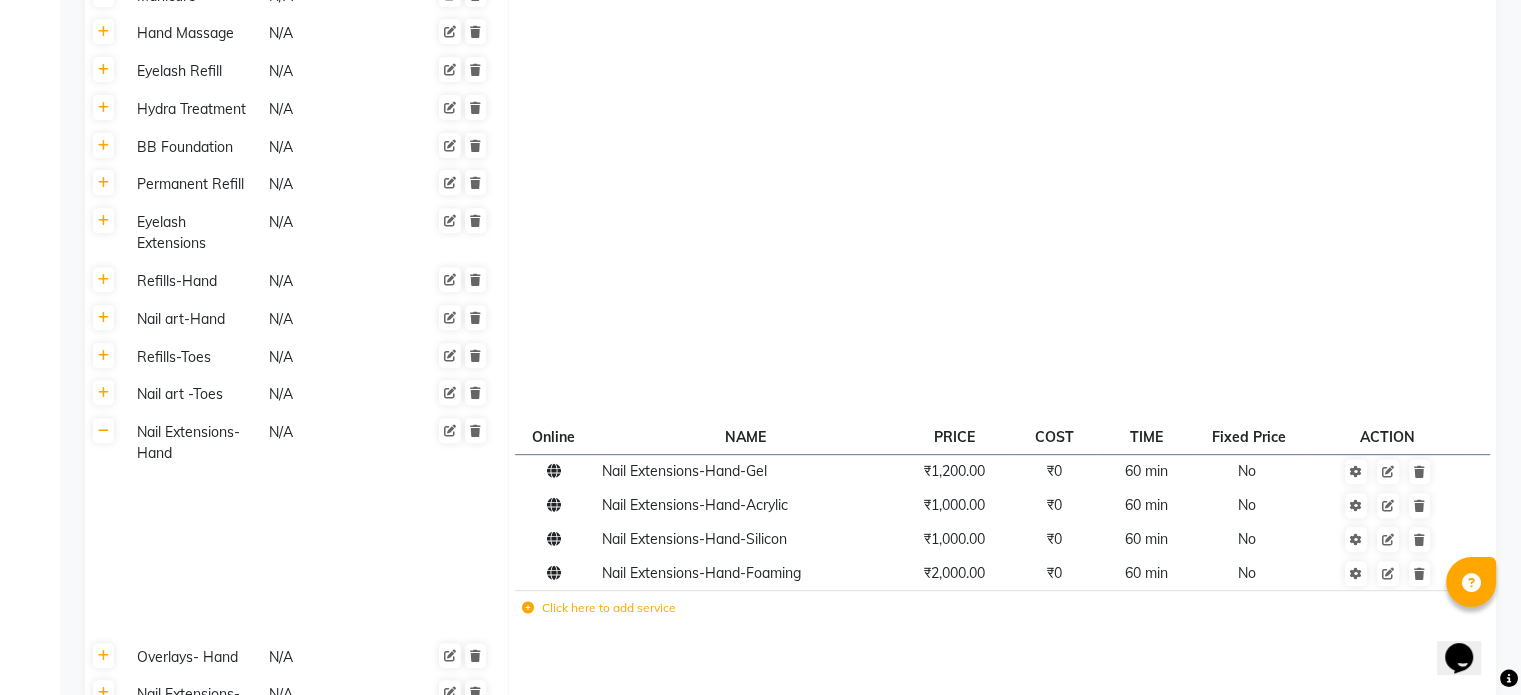 scroll, scrollTop: 795, scrollLeft: 0, axis: vertical 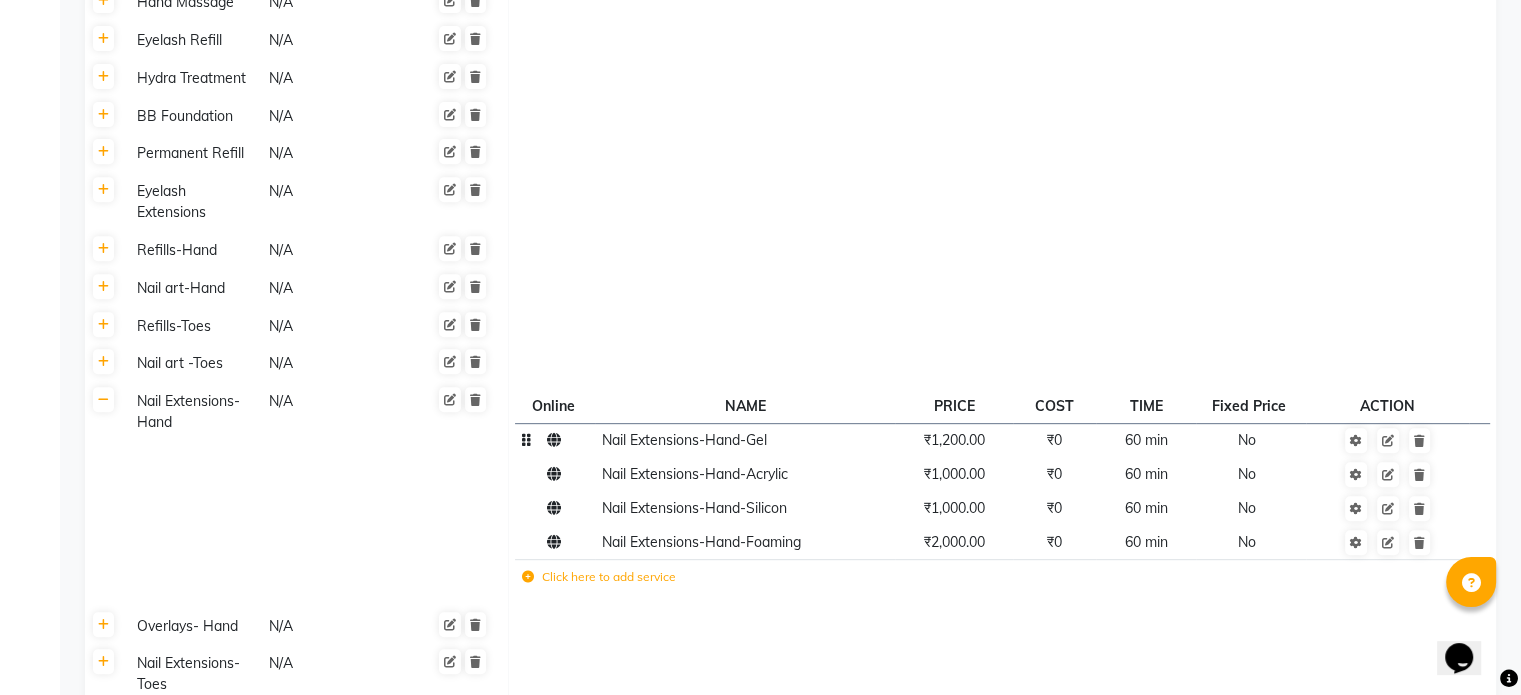 click on "Nail Extensions-Hand-Gel" 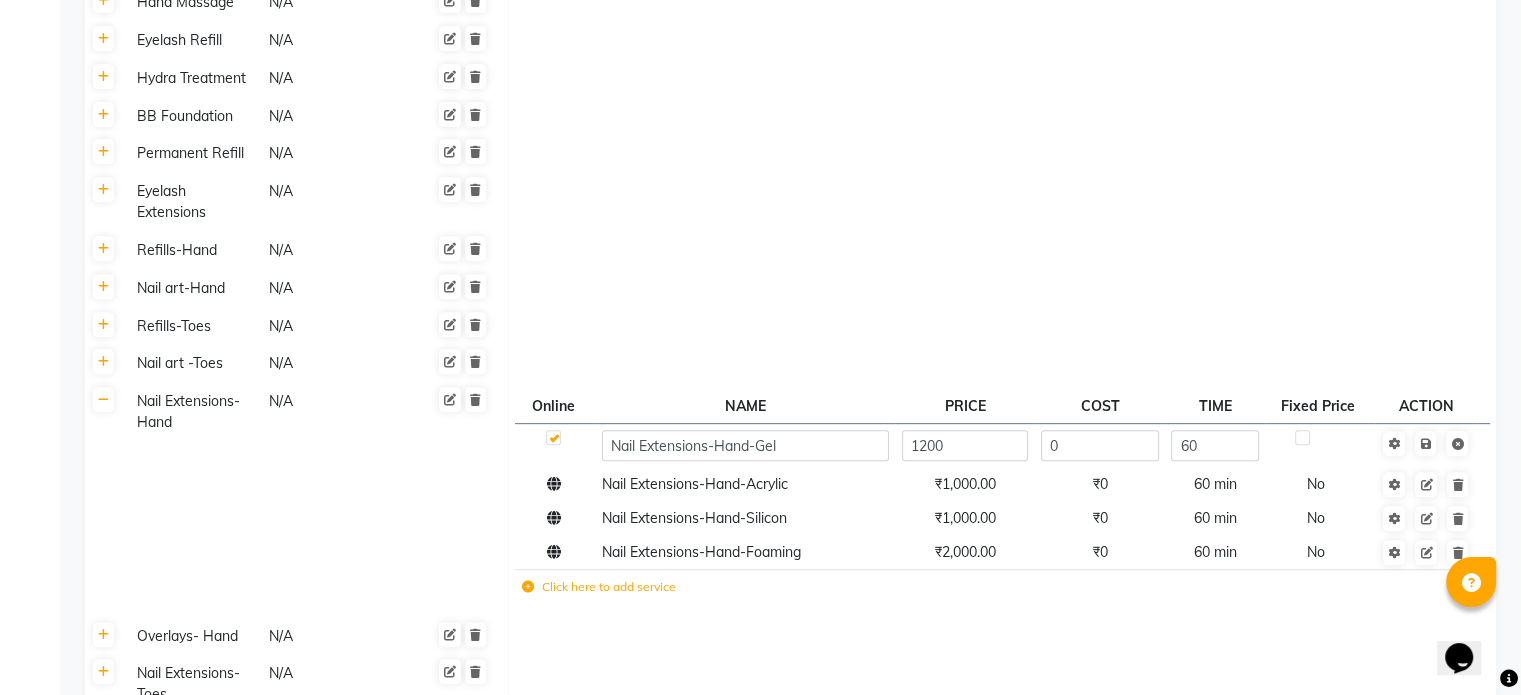 click on "Nail Extensions-Hand-Gel" 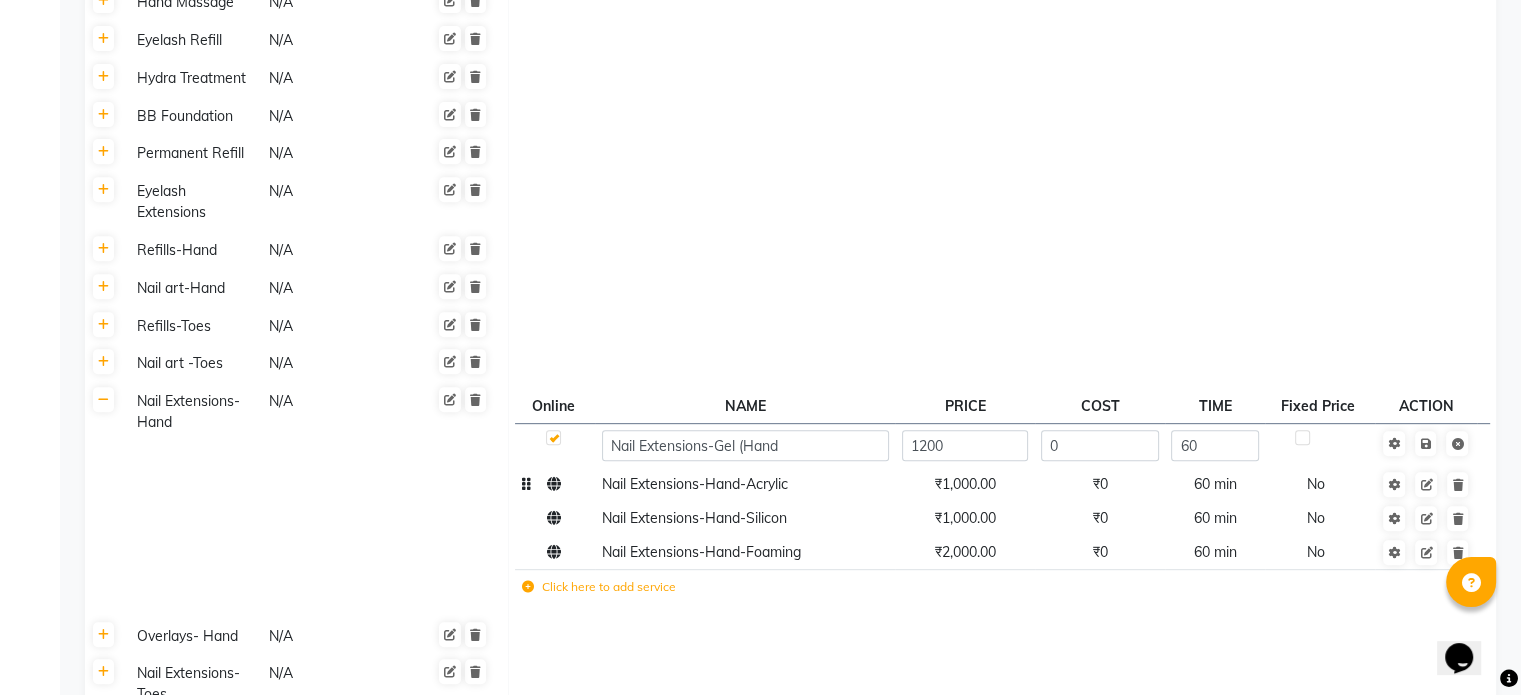 type on "Nail Extensions-Gel (Hand)" 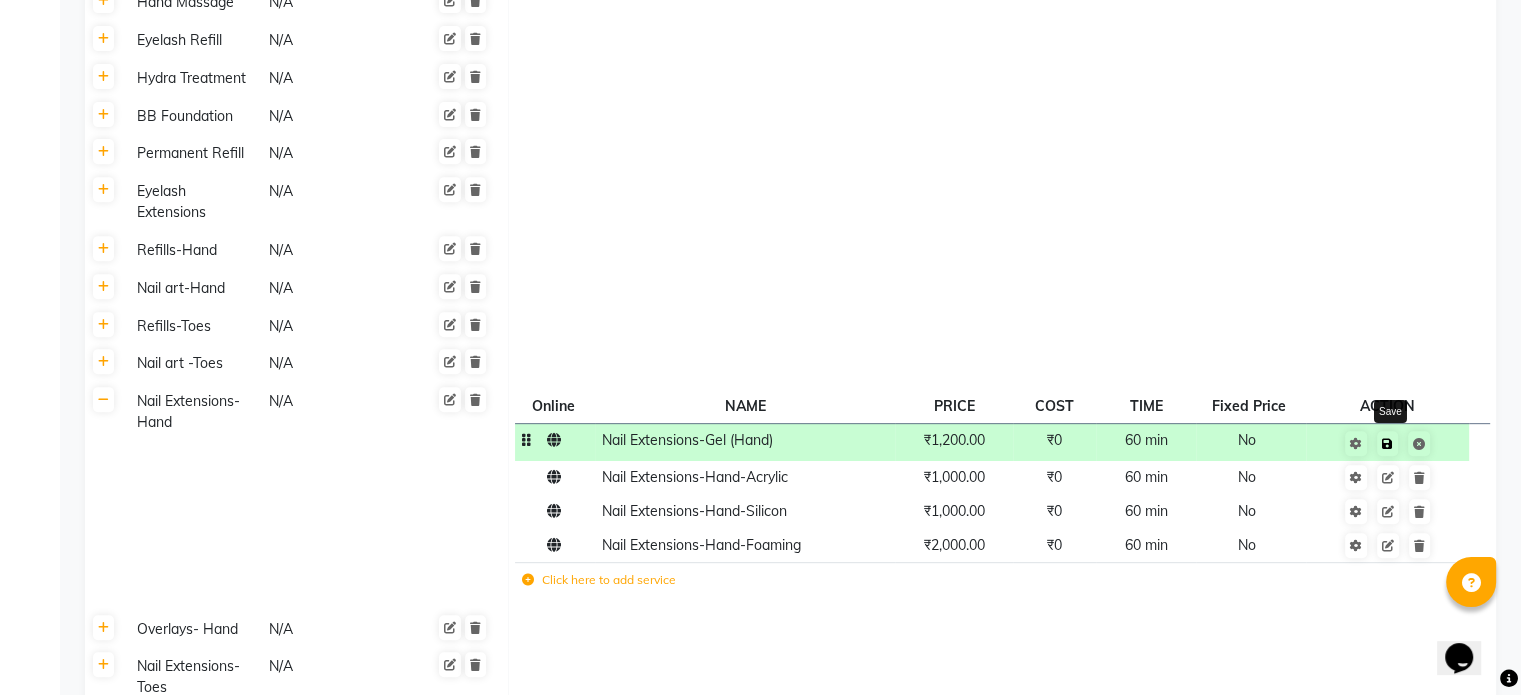 click 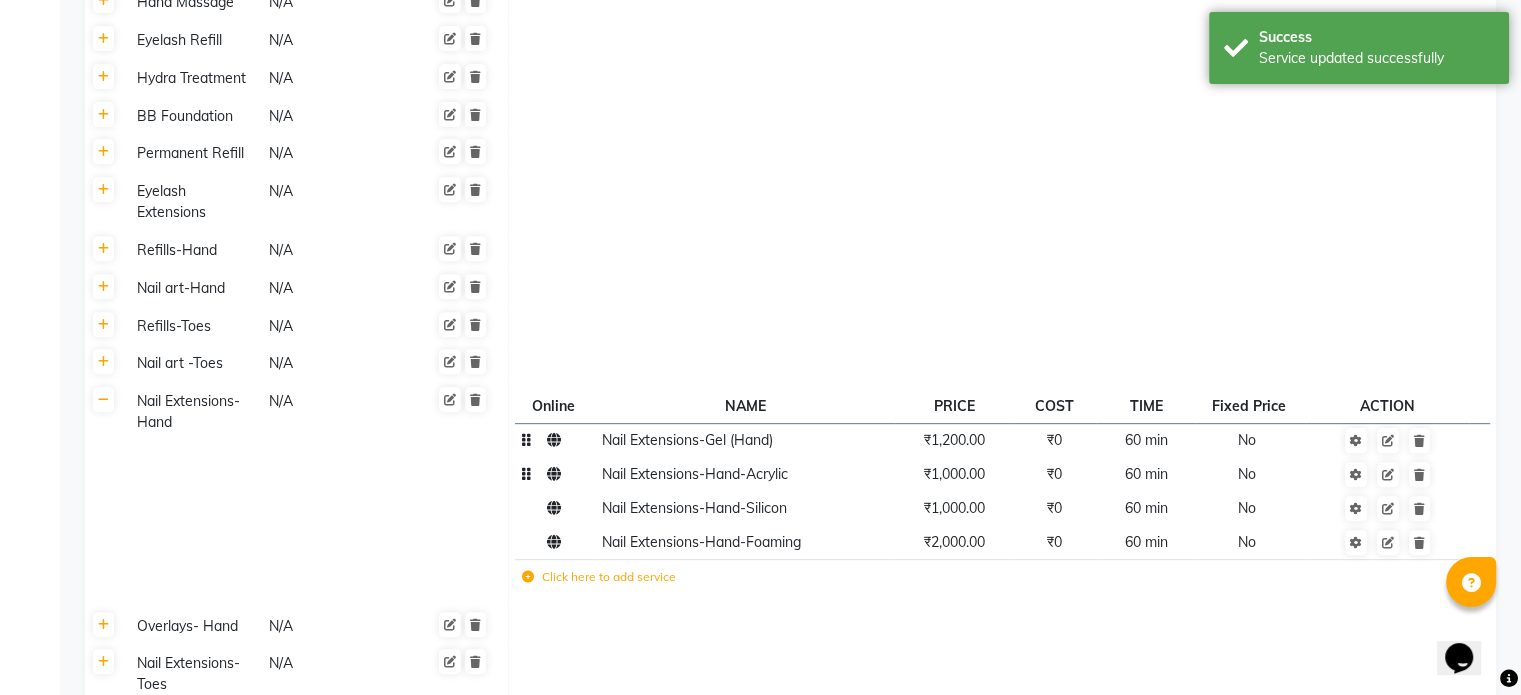 click on "Nail Extensions-Hand-Acrylic" 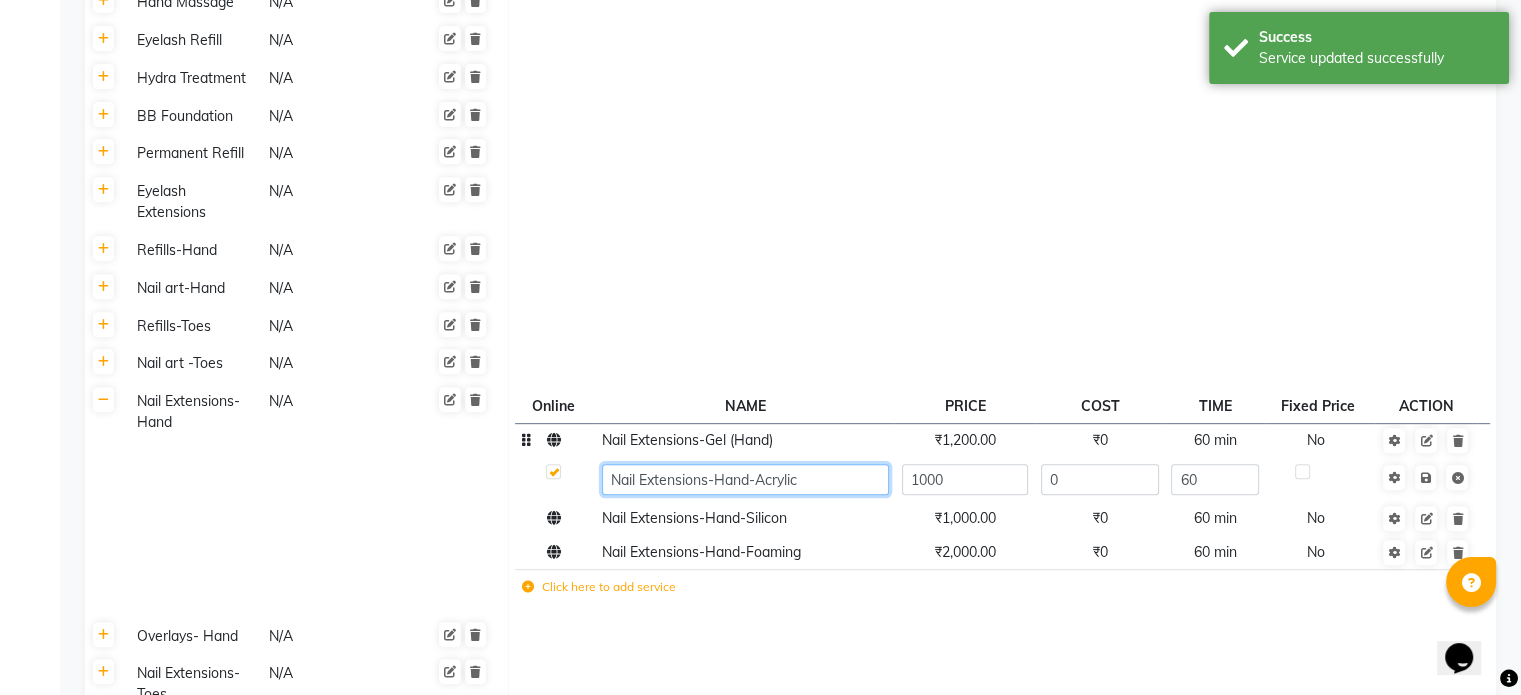 click on "Nail Extensions-Hand-Acrylic" 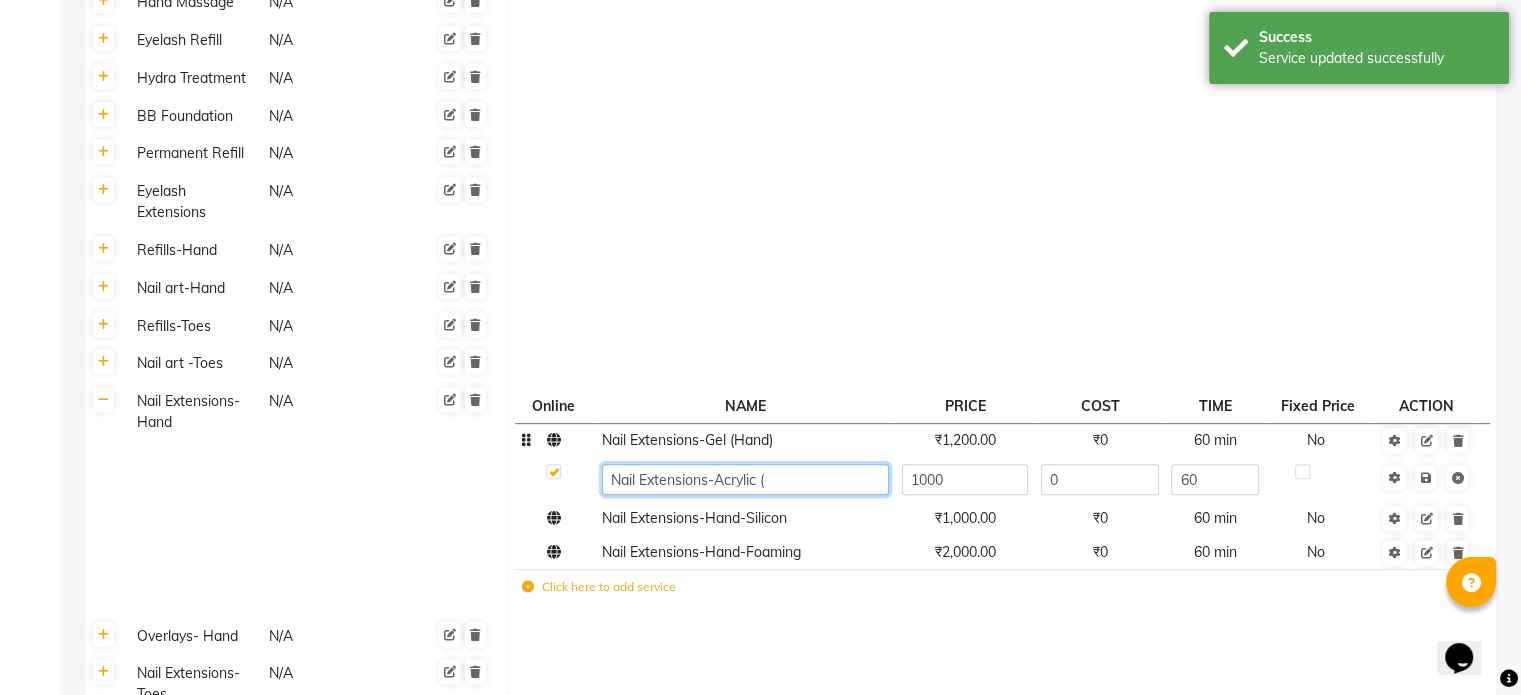 paste on "Hand" 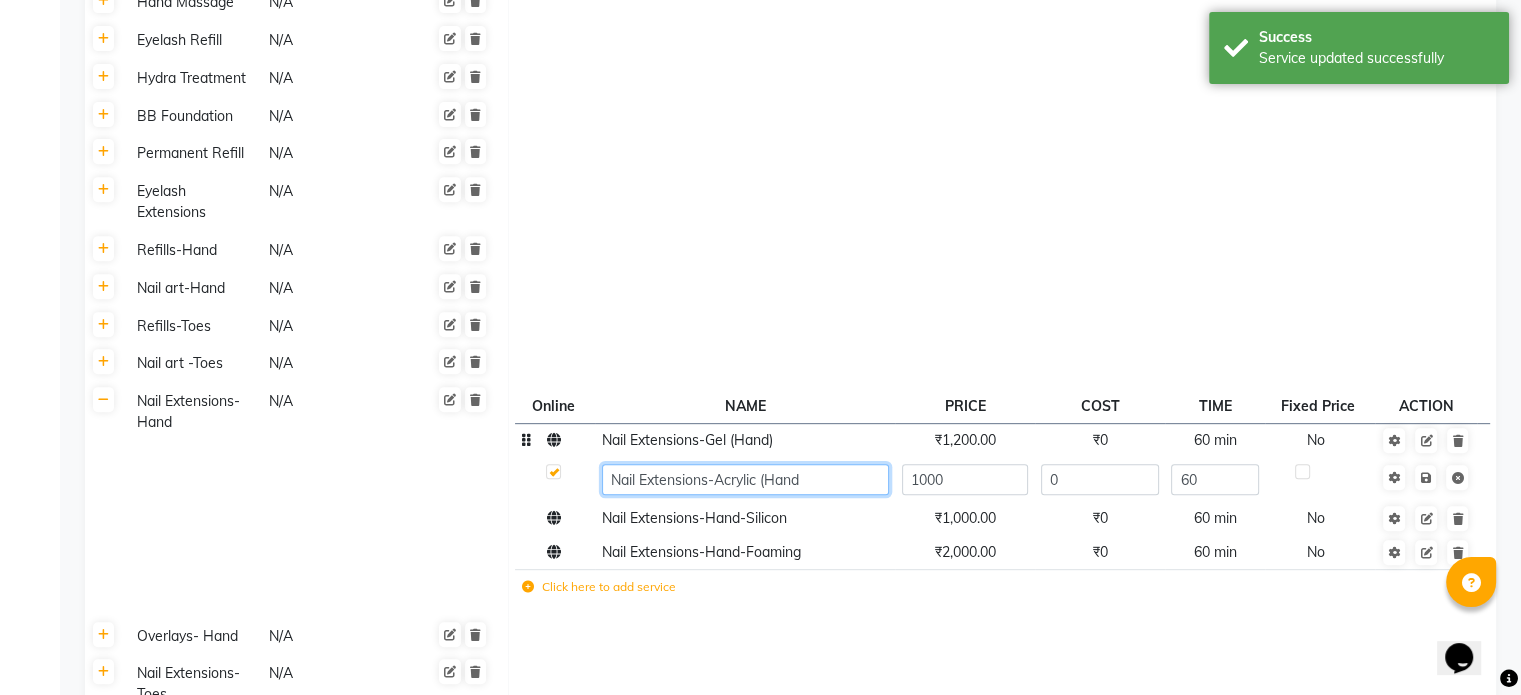 type on "Nail Extensions-Acrylic (Hand)" 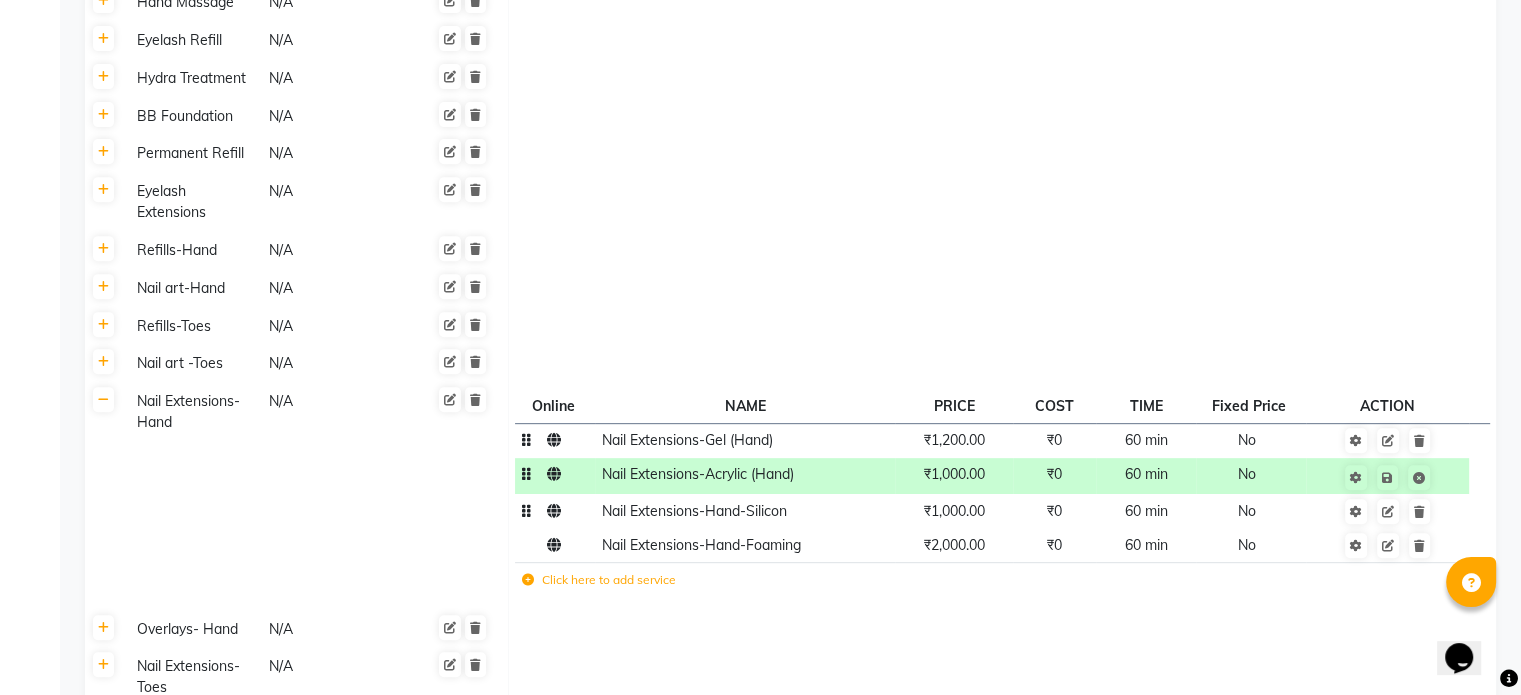 click on "Nail Extensions-Hand-Silicon" 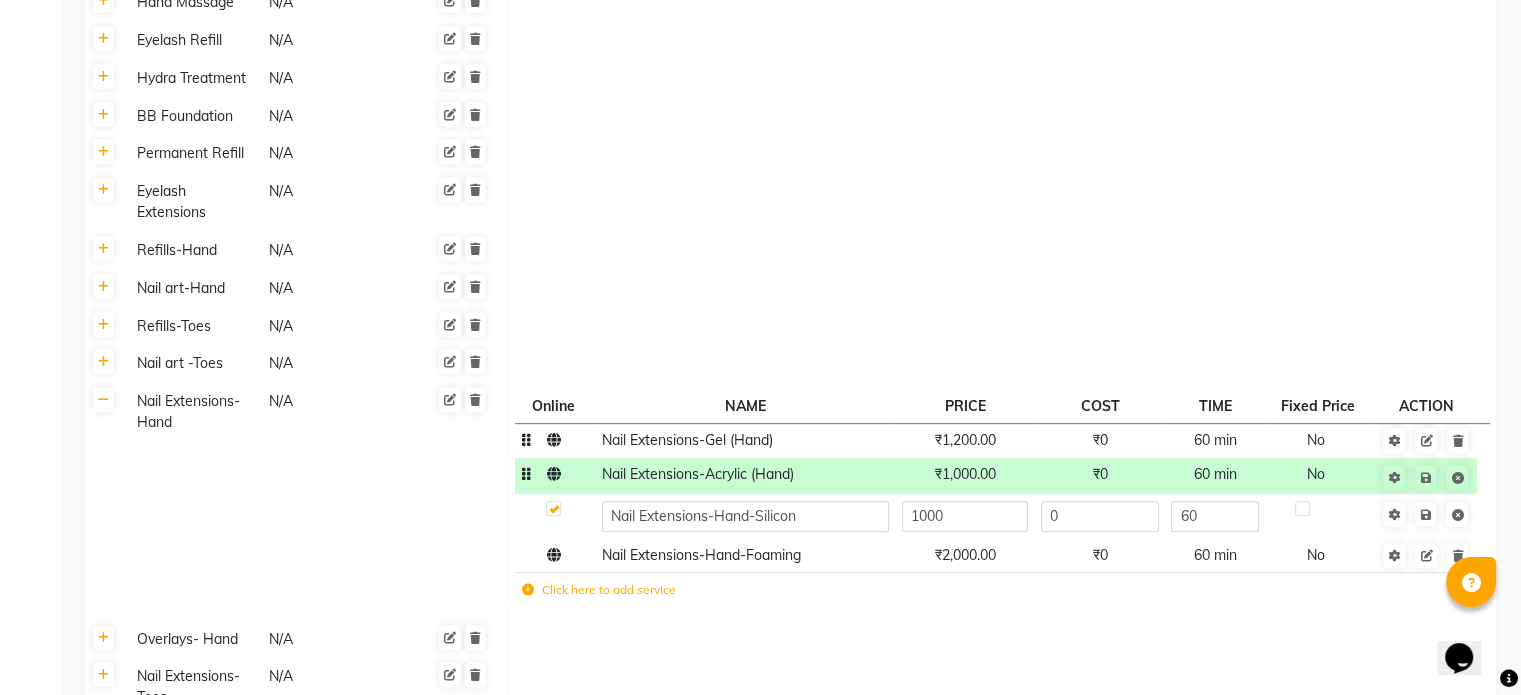 click on "Nail Extensions-Hand-Silicon" 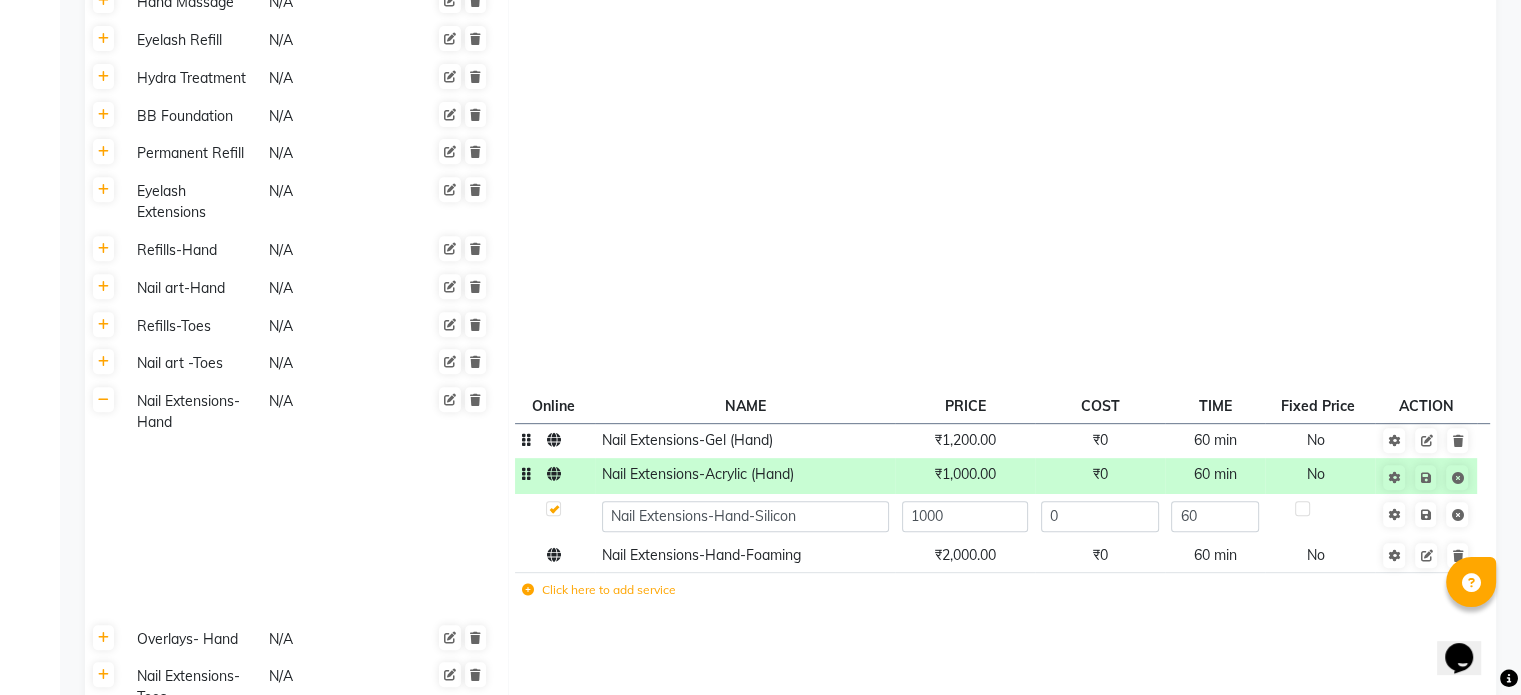 click on "Nail Extensions-Hand-Silicon" 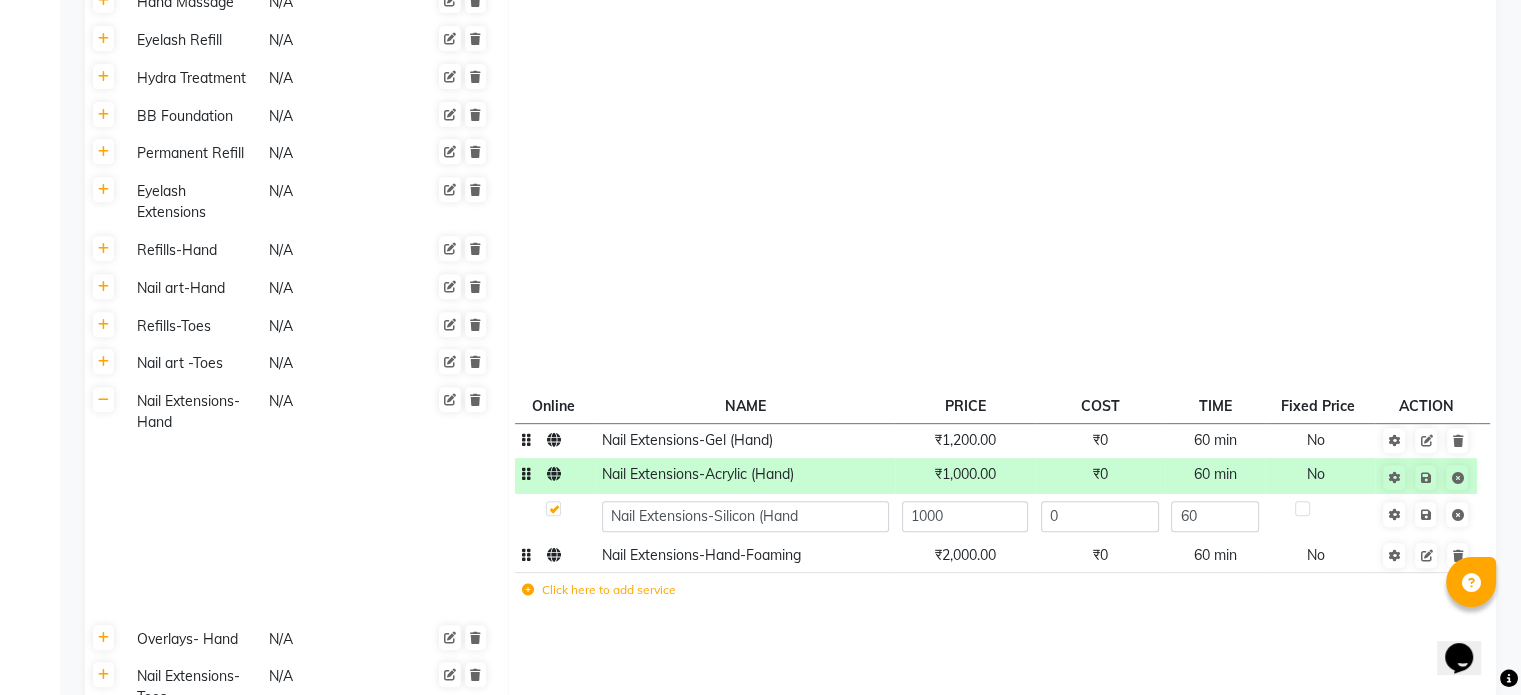 type on "Nail Extensions-Silicon (Hand)" 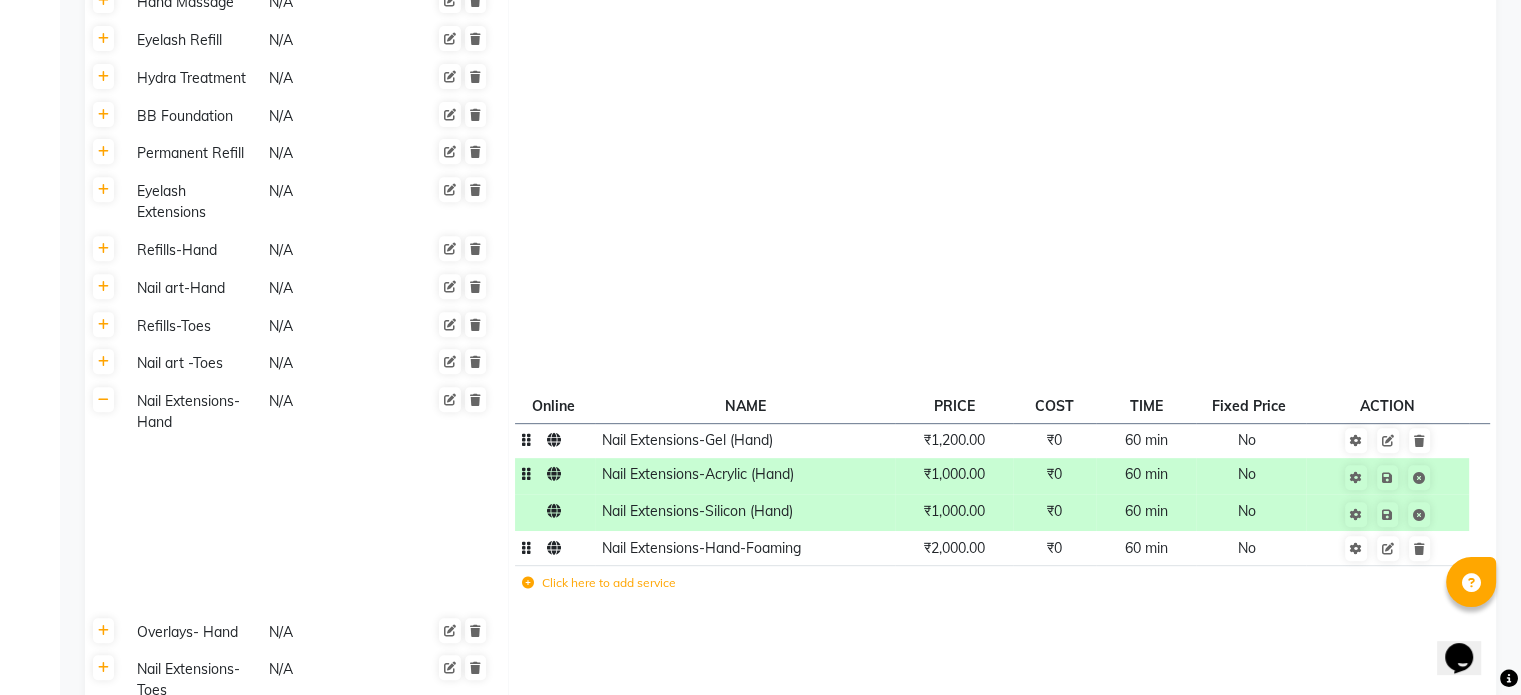 click on "Nail Extensions-Hand-Foaming" 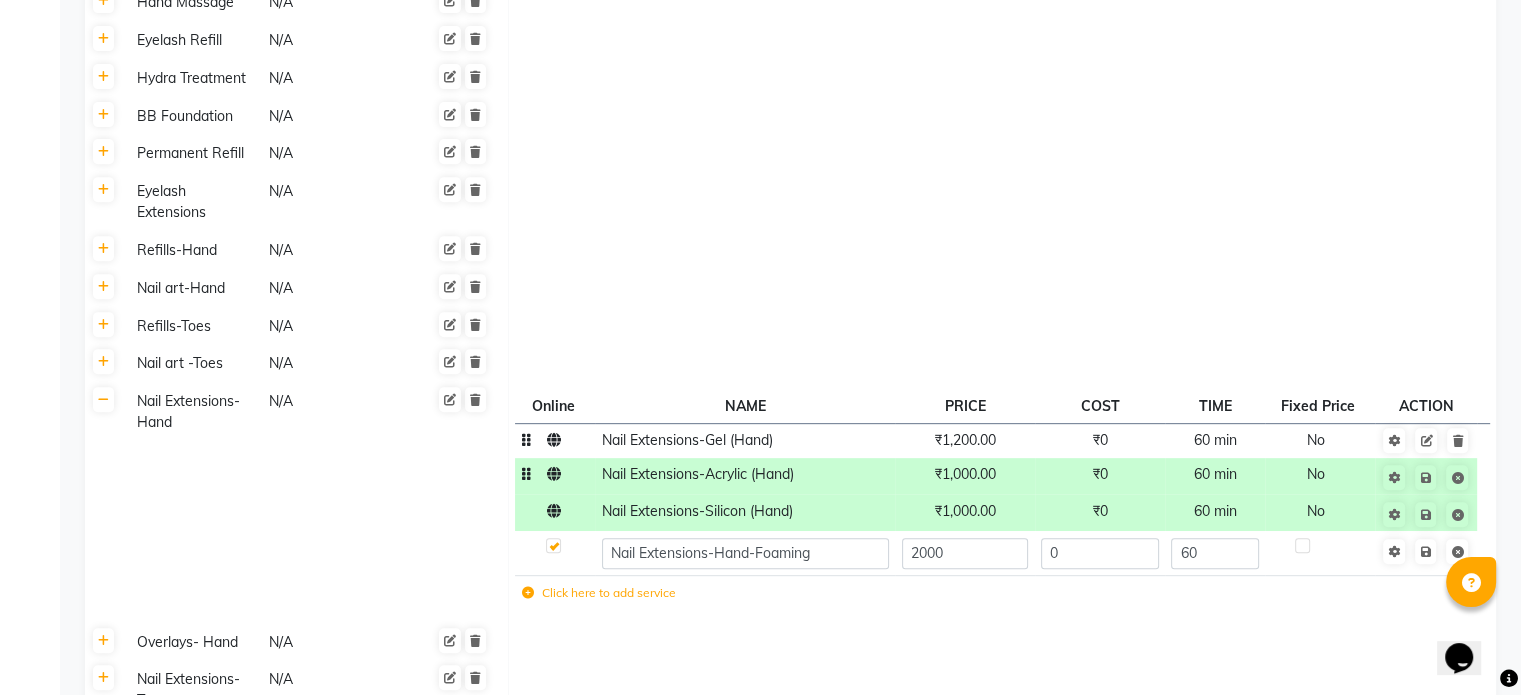click on "Nail Extensions-Hand-Foaming" 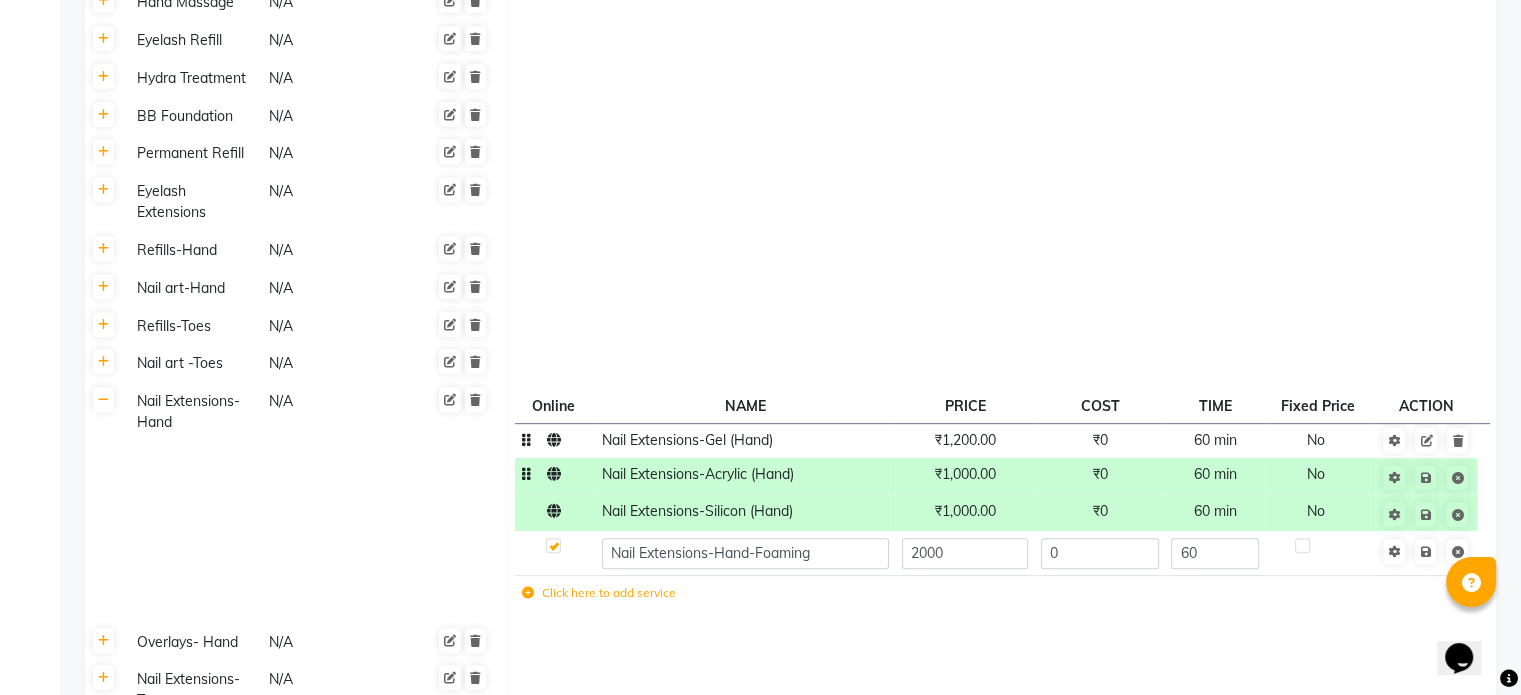 click on "Nail Extensions-Hand-Foaming" 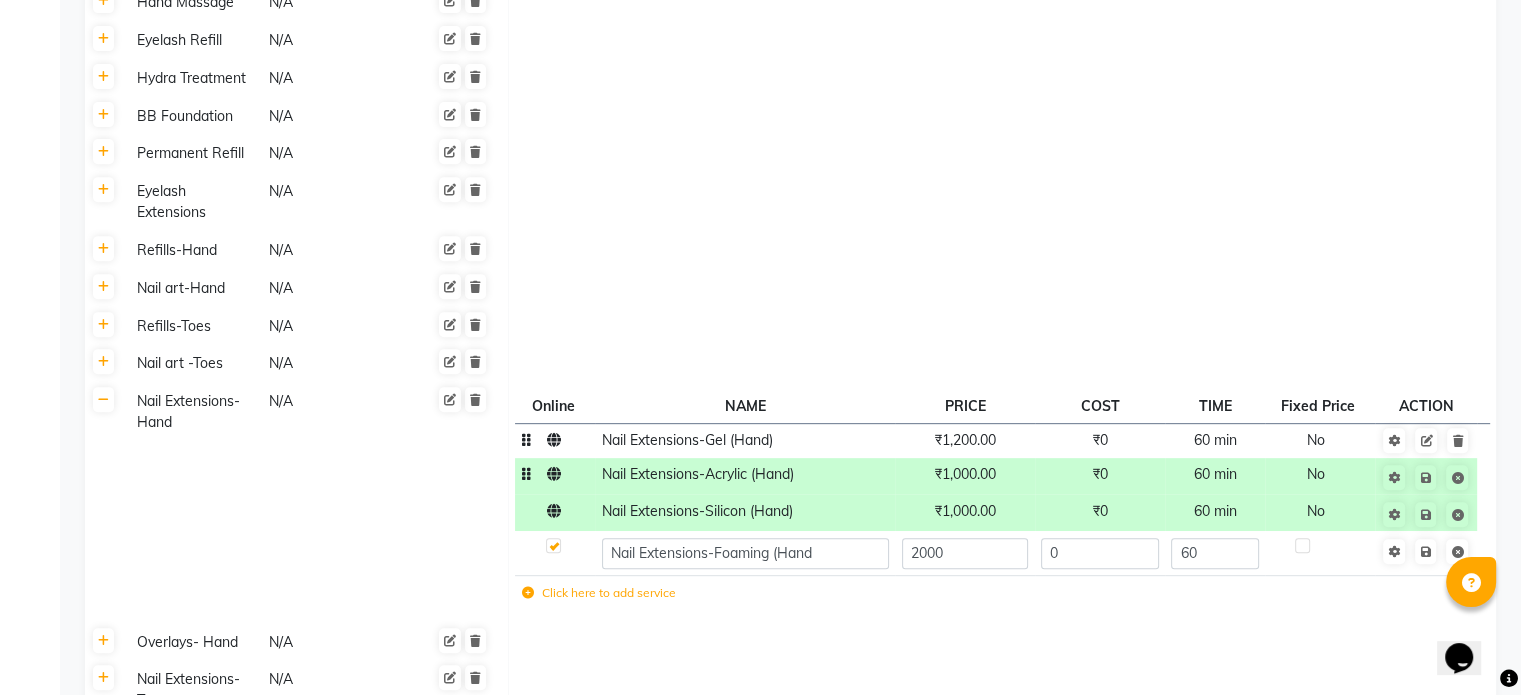 type on "Nail Extensions-Foaming (Hand)" 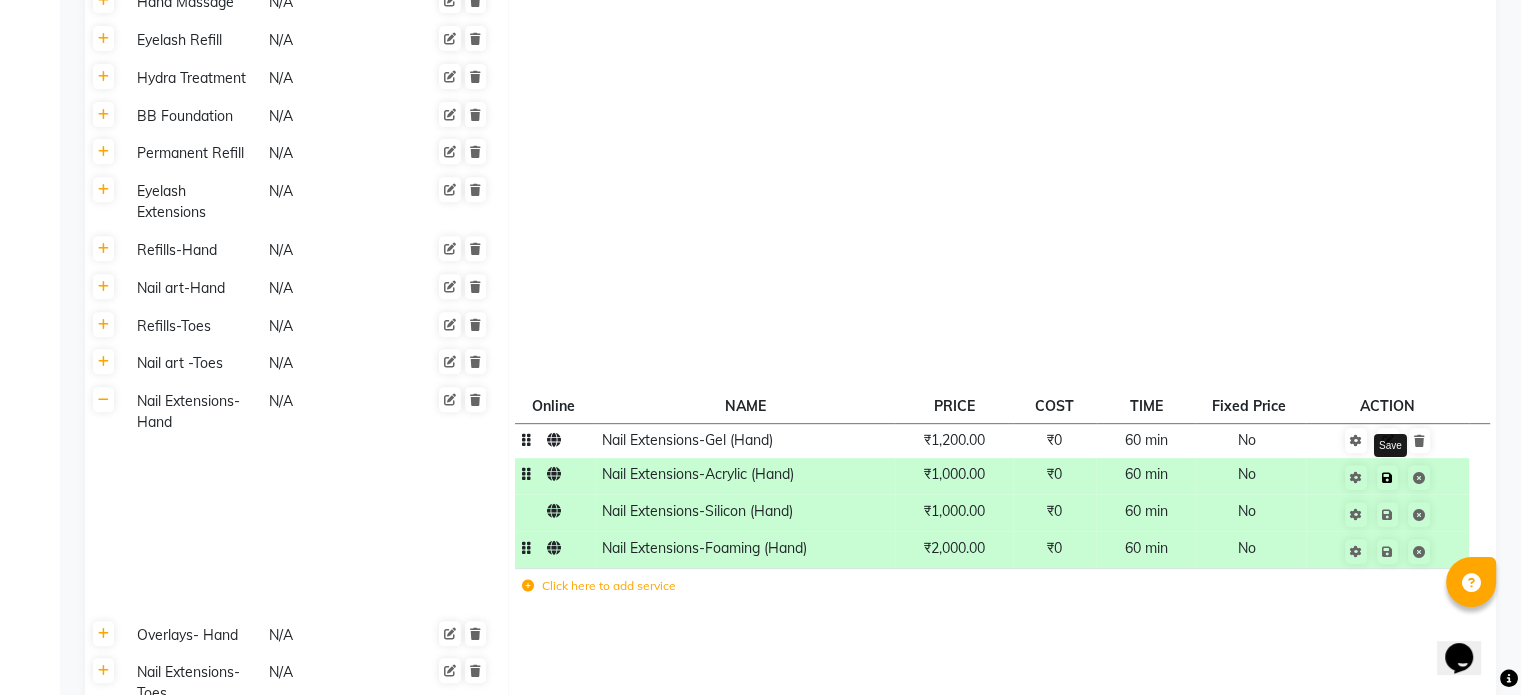 click 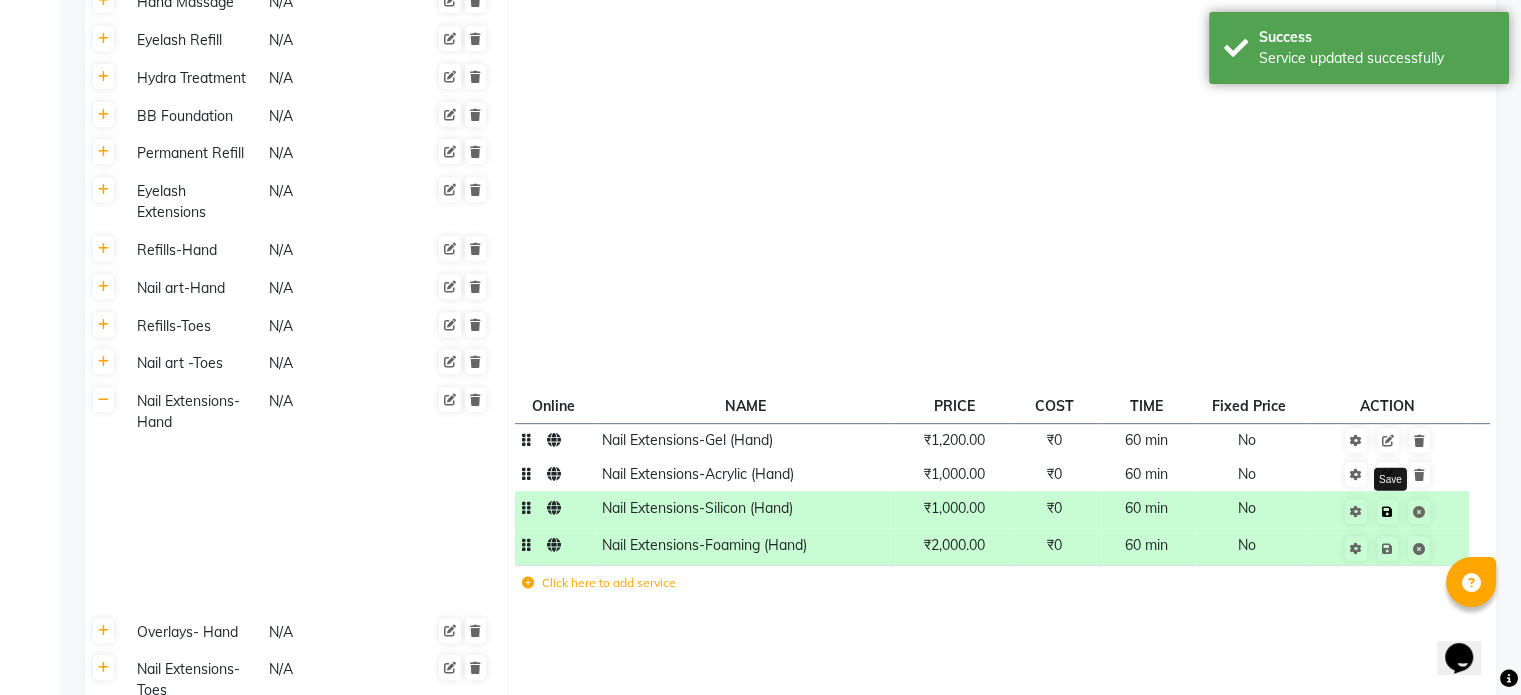 click 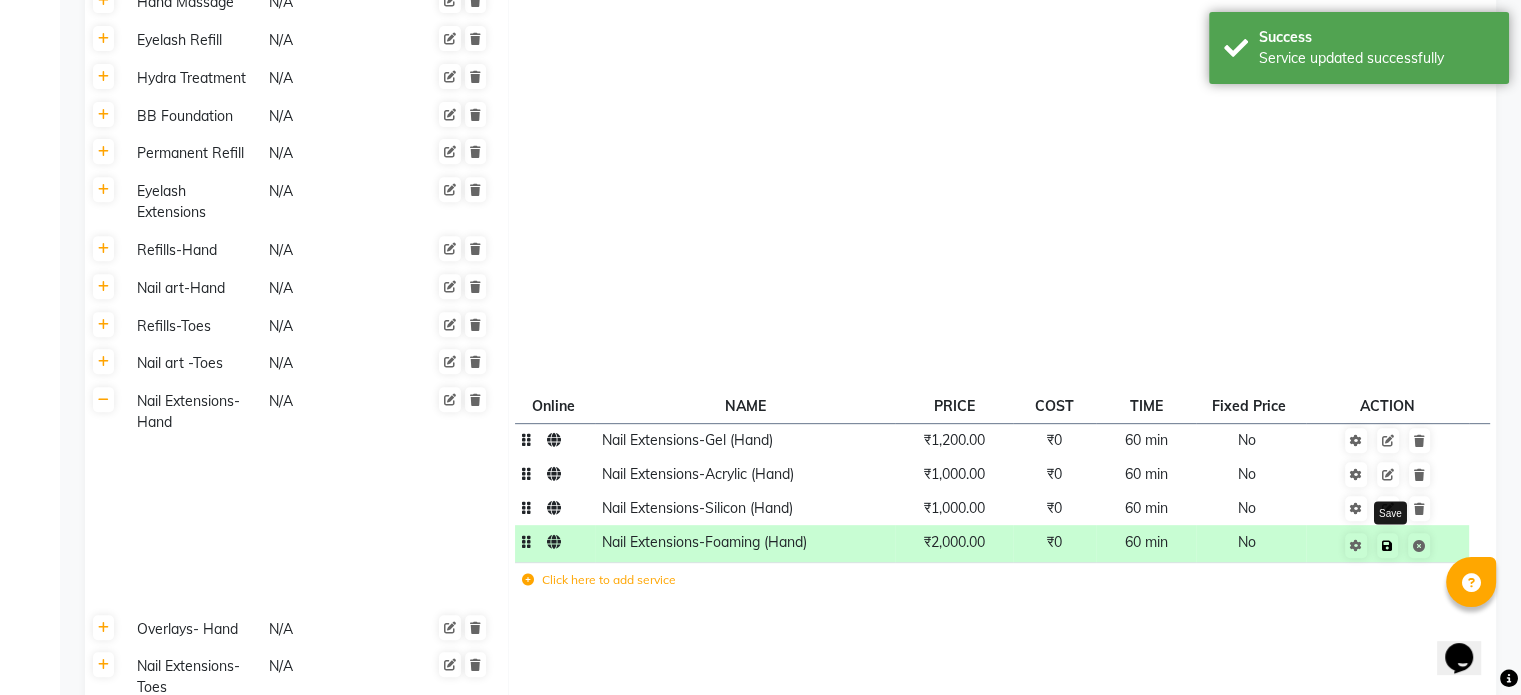 click 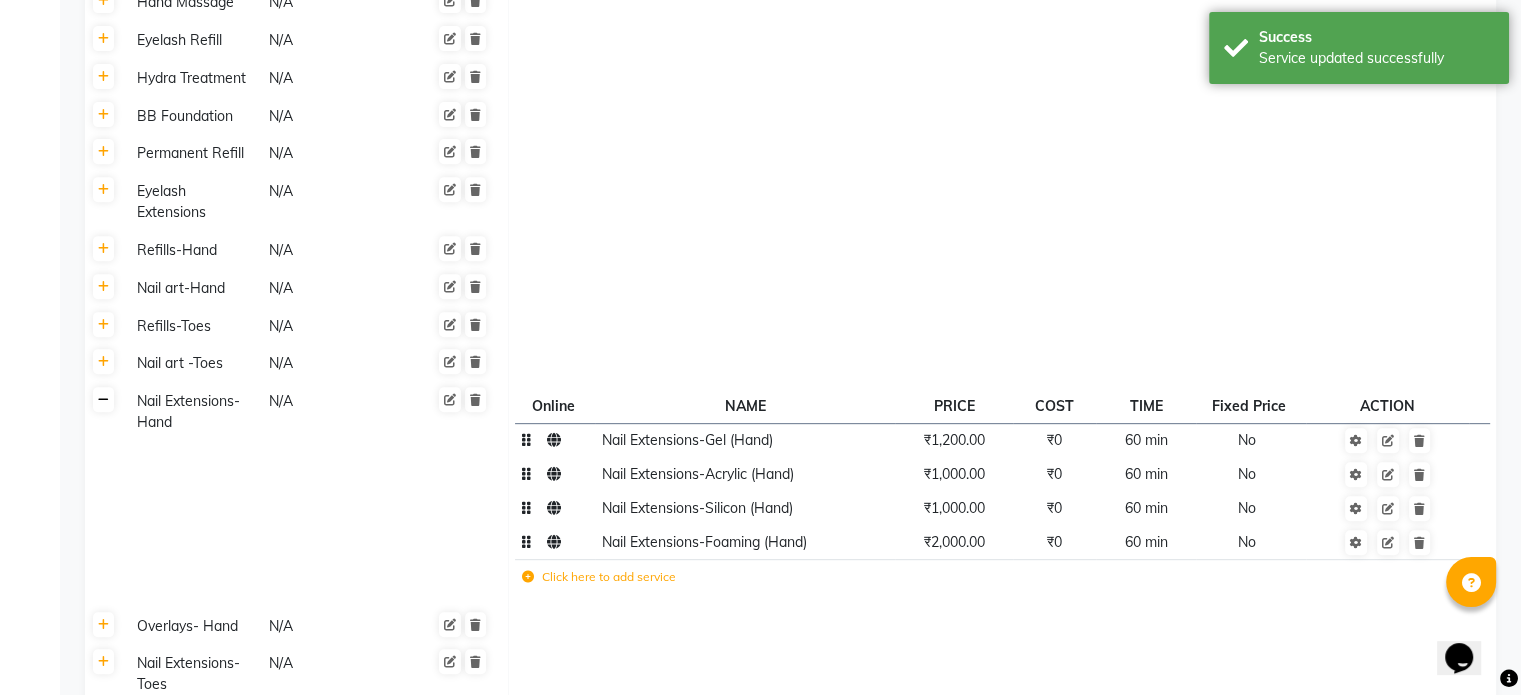 click 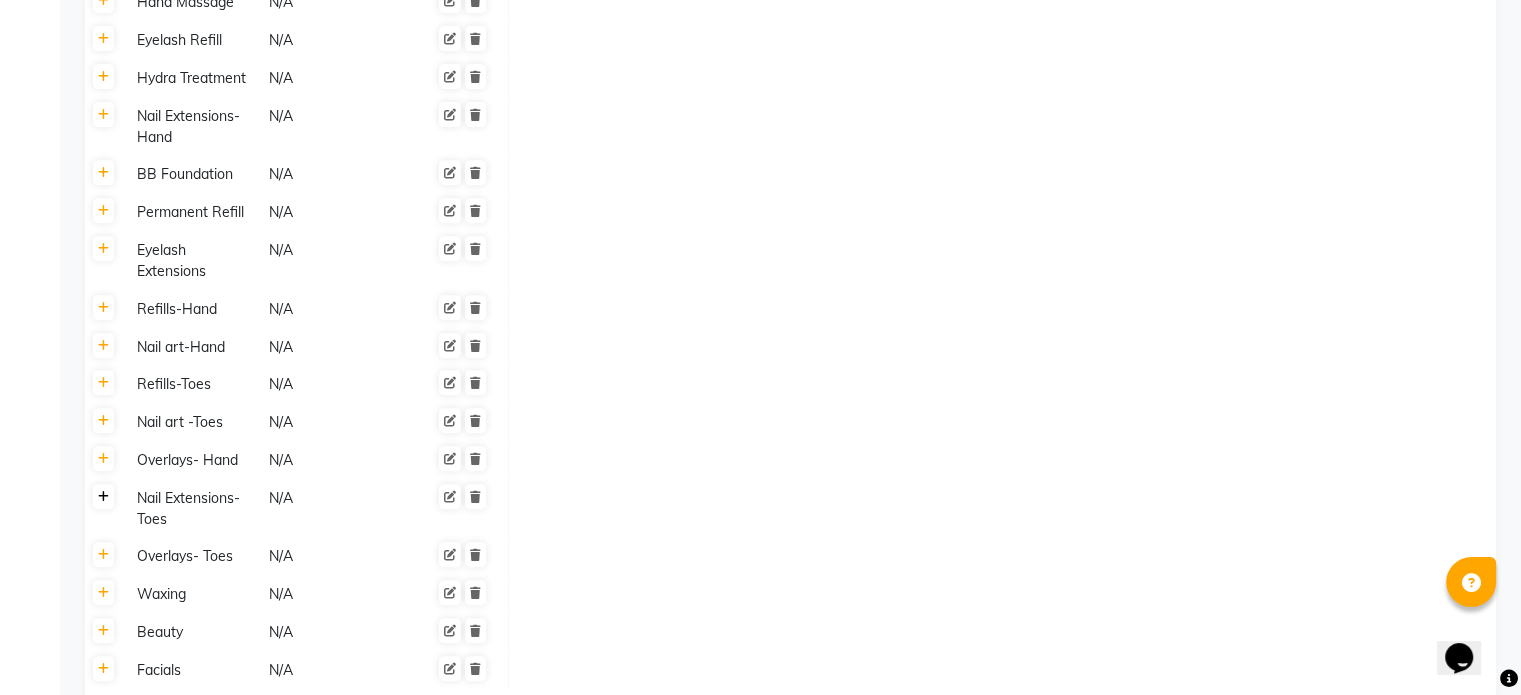 click 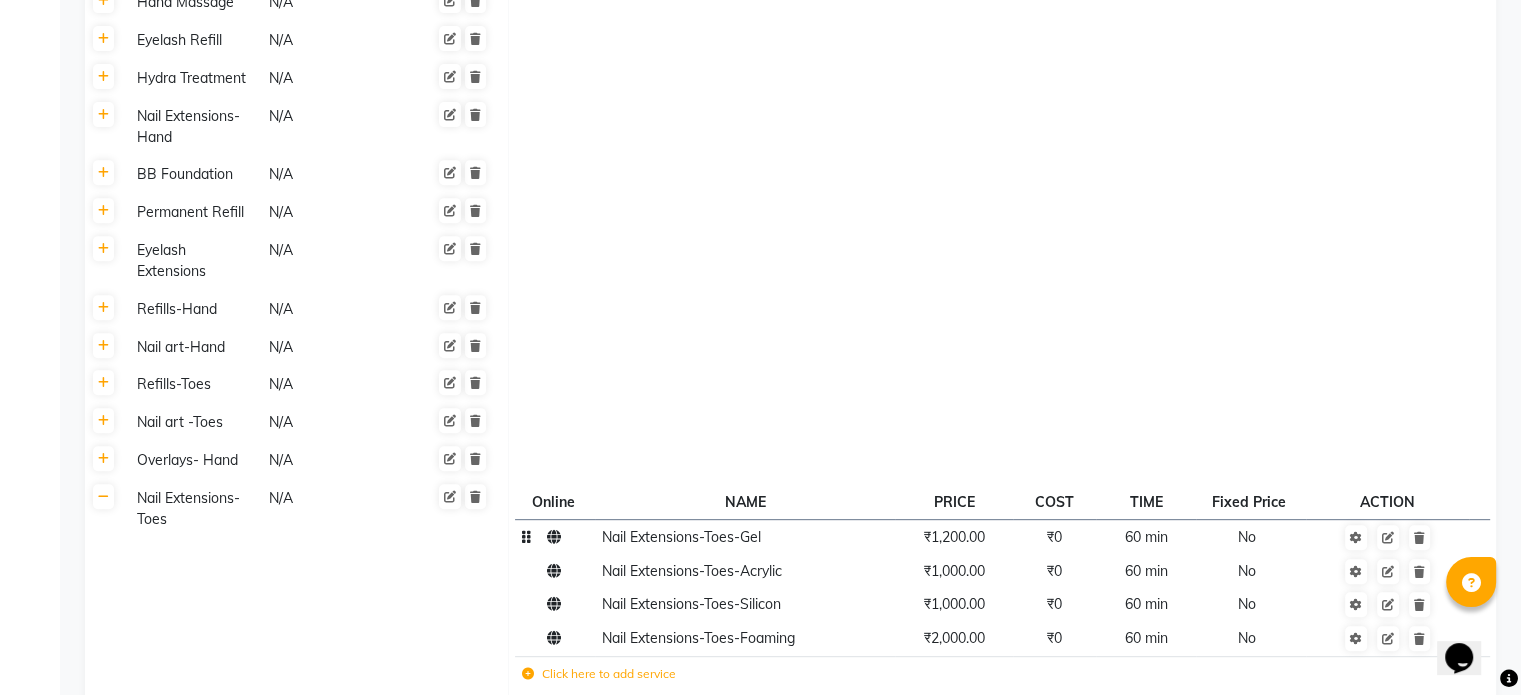 click on "Nail Extensions-Toes-Gel" 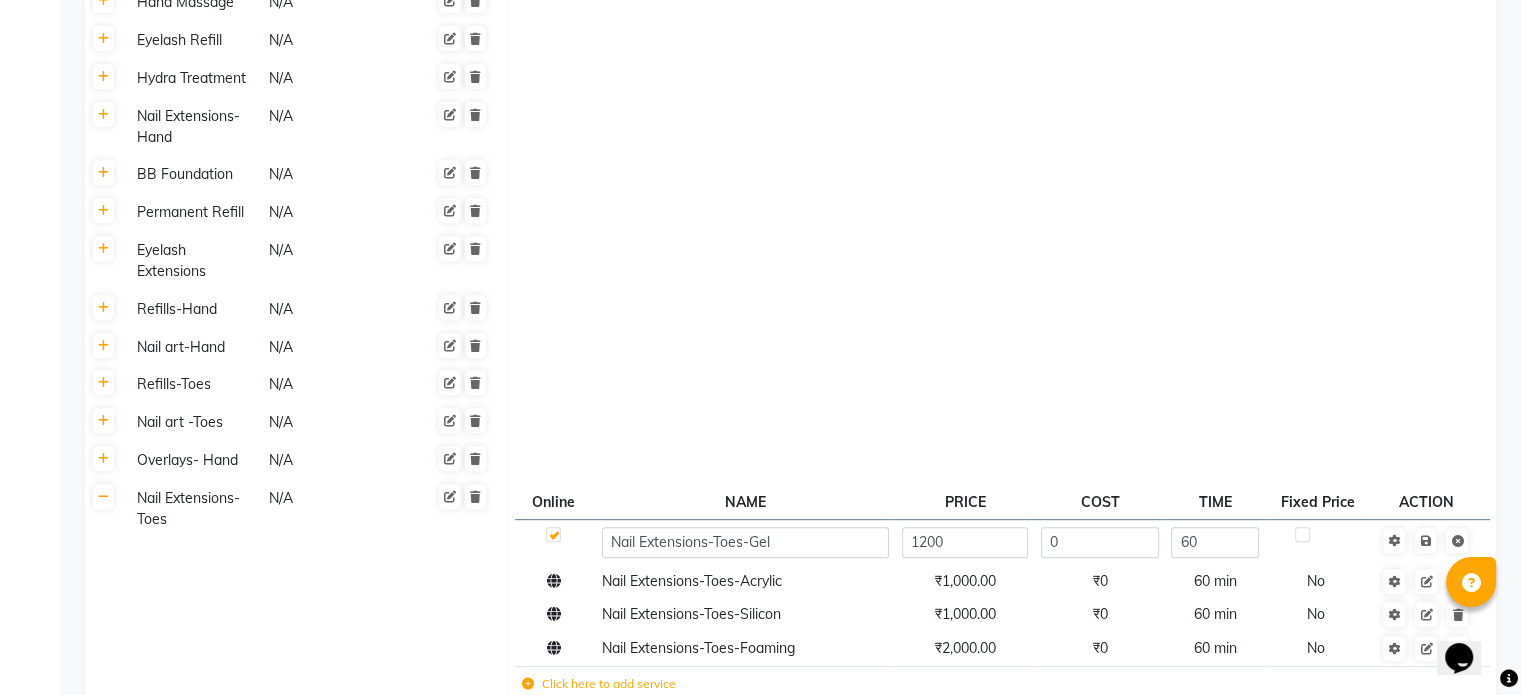 click on "Nail Extensions-Toes-Gel" 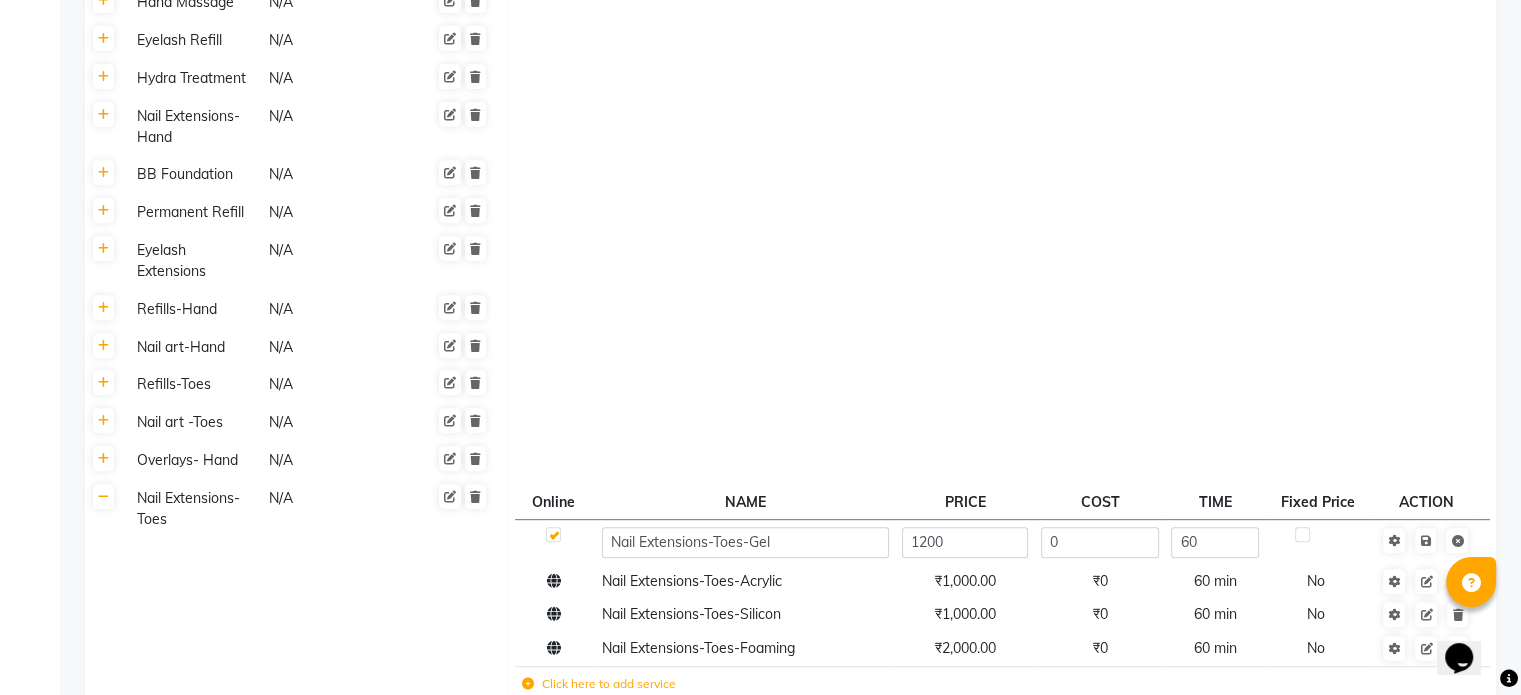 click on "Nail Extensions-Toes-Gel" 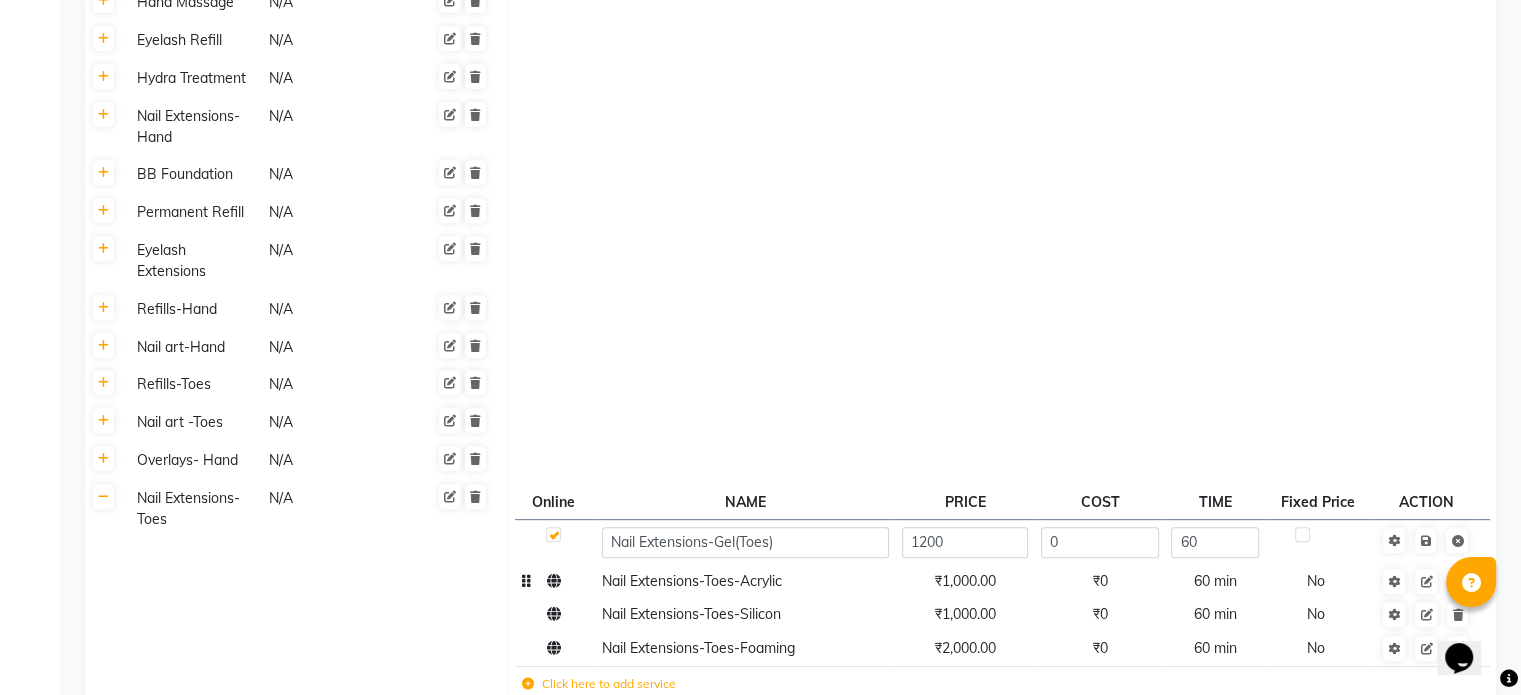type on "Nail Extensions-Gel (Toes)" 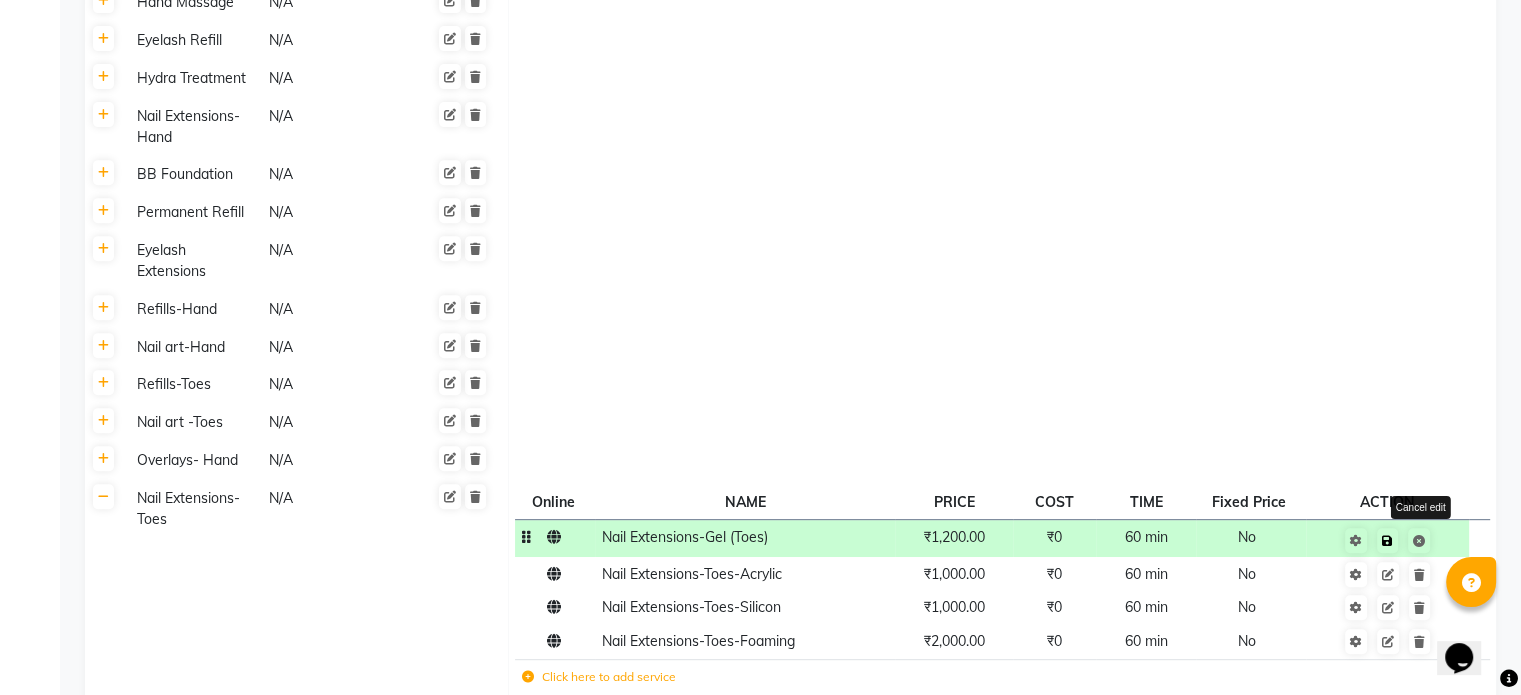 click on "Cancel edit" 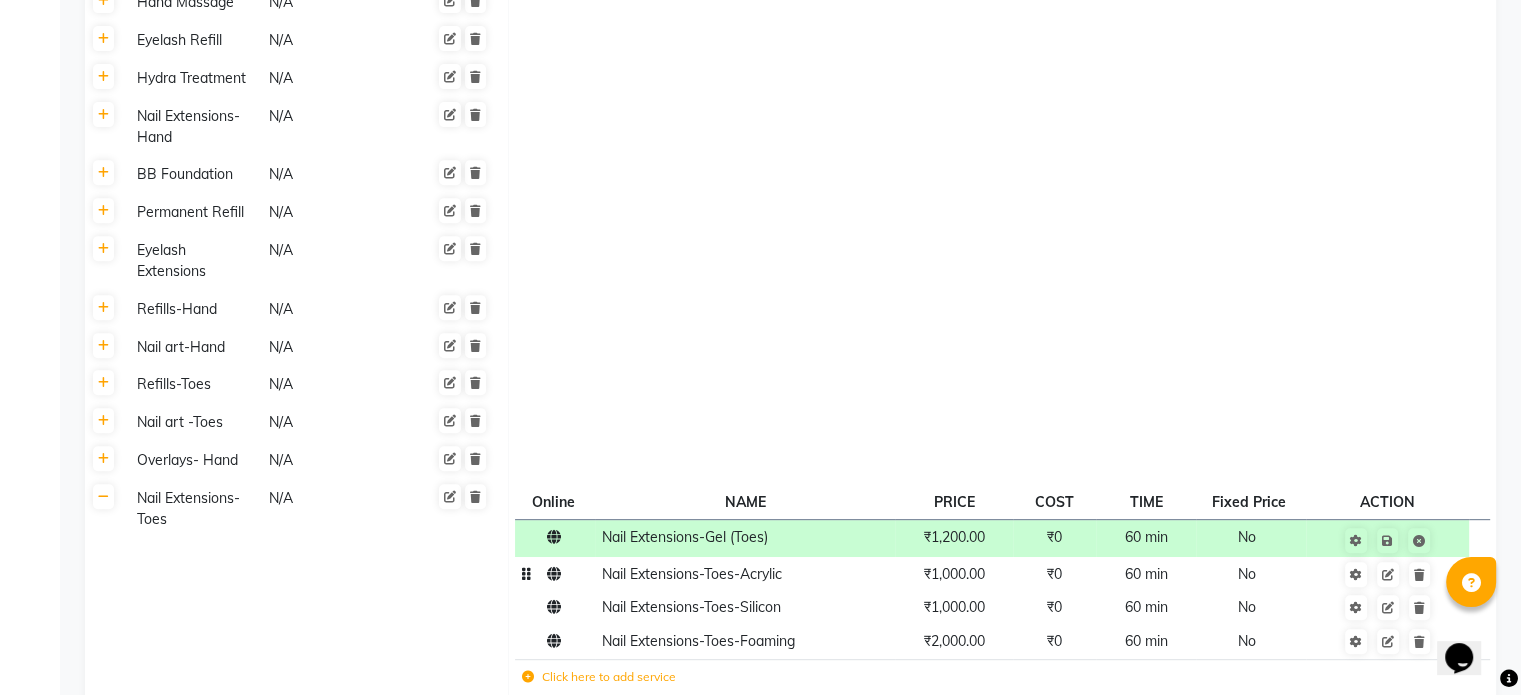 click on "Nail Extensions-Toes-Acrylic" 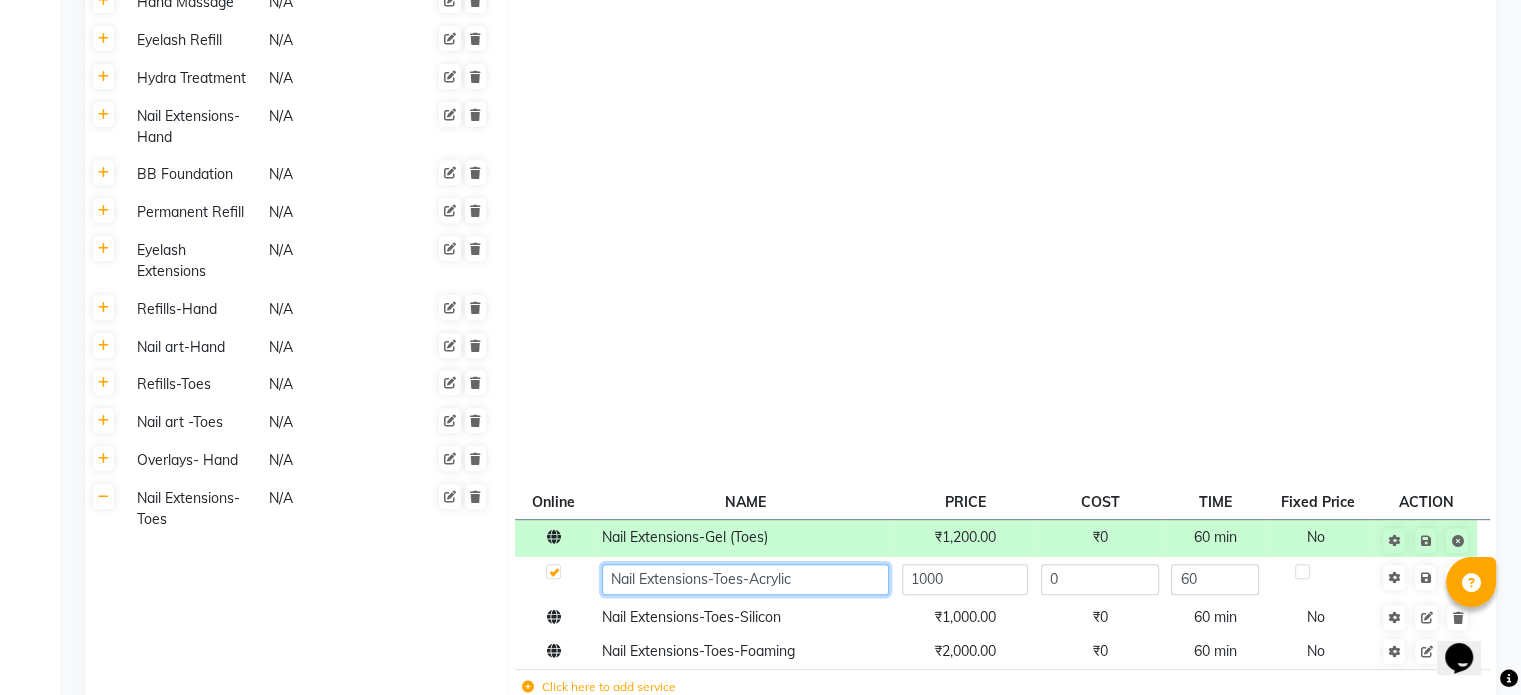 click on "Nail Extensions-Toes-Acrylic" 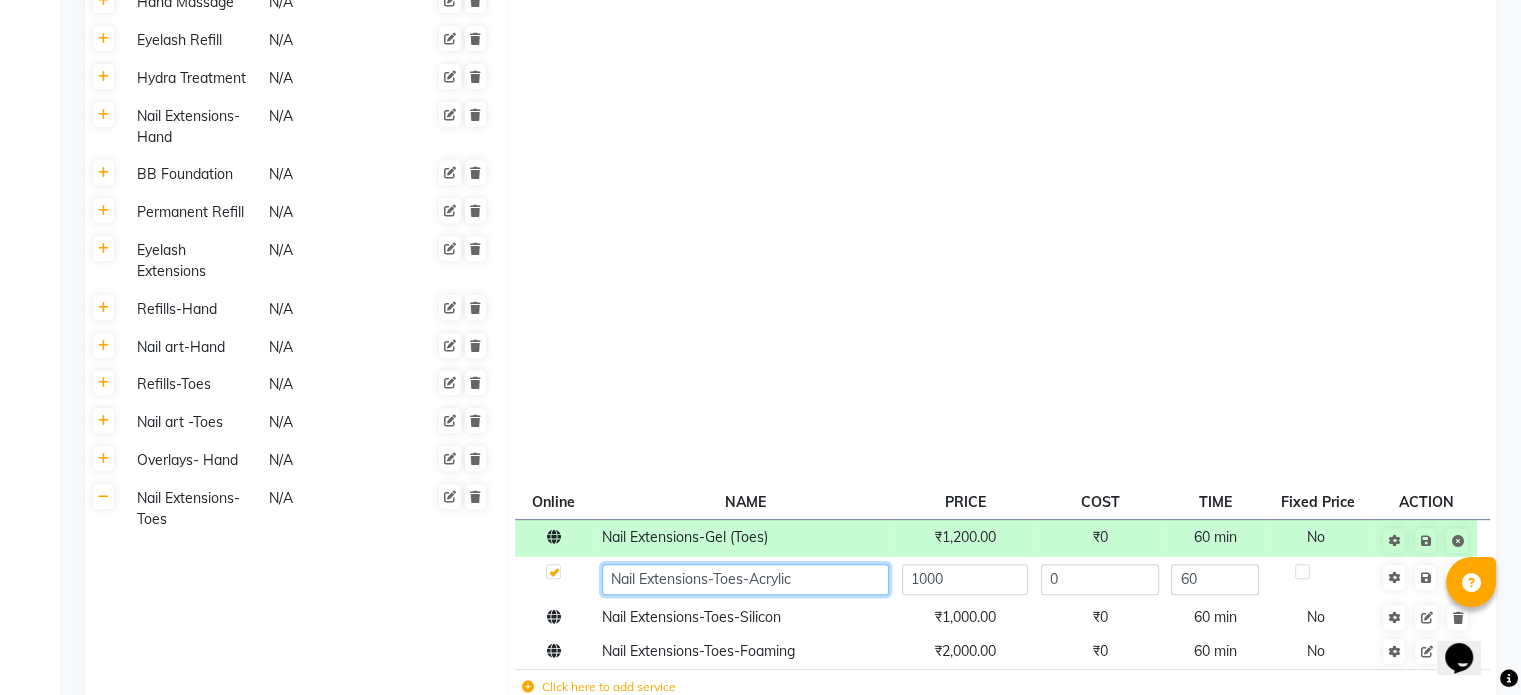 paste on "(Toes)" 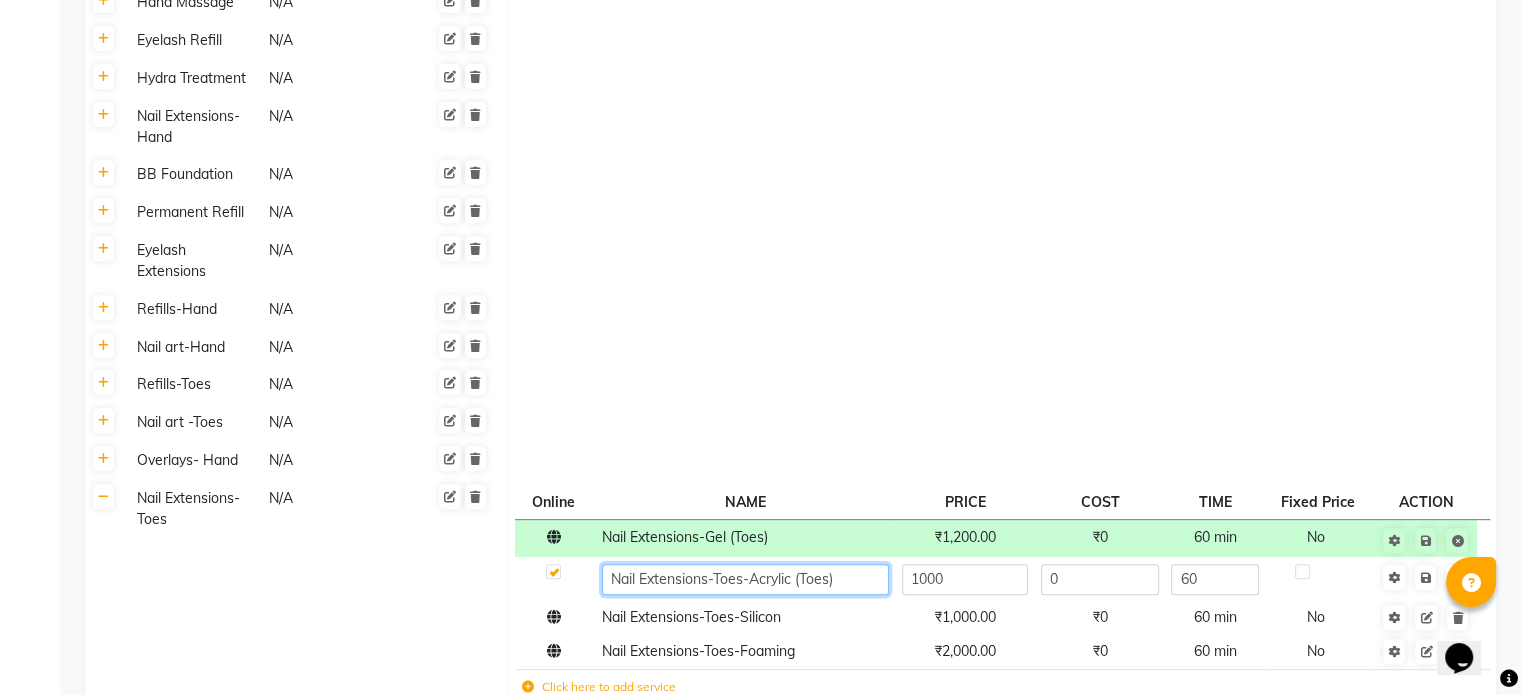 click on "Nail Extensions-Toes-Acrylic (Toes)" 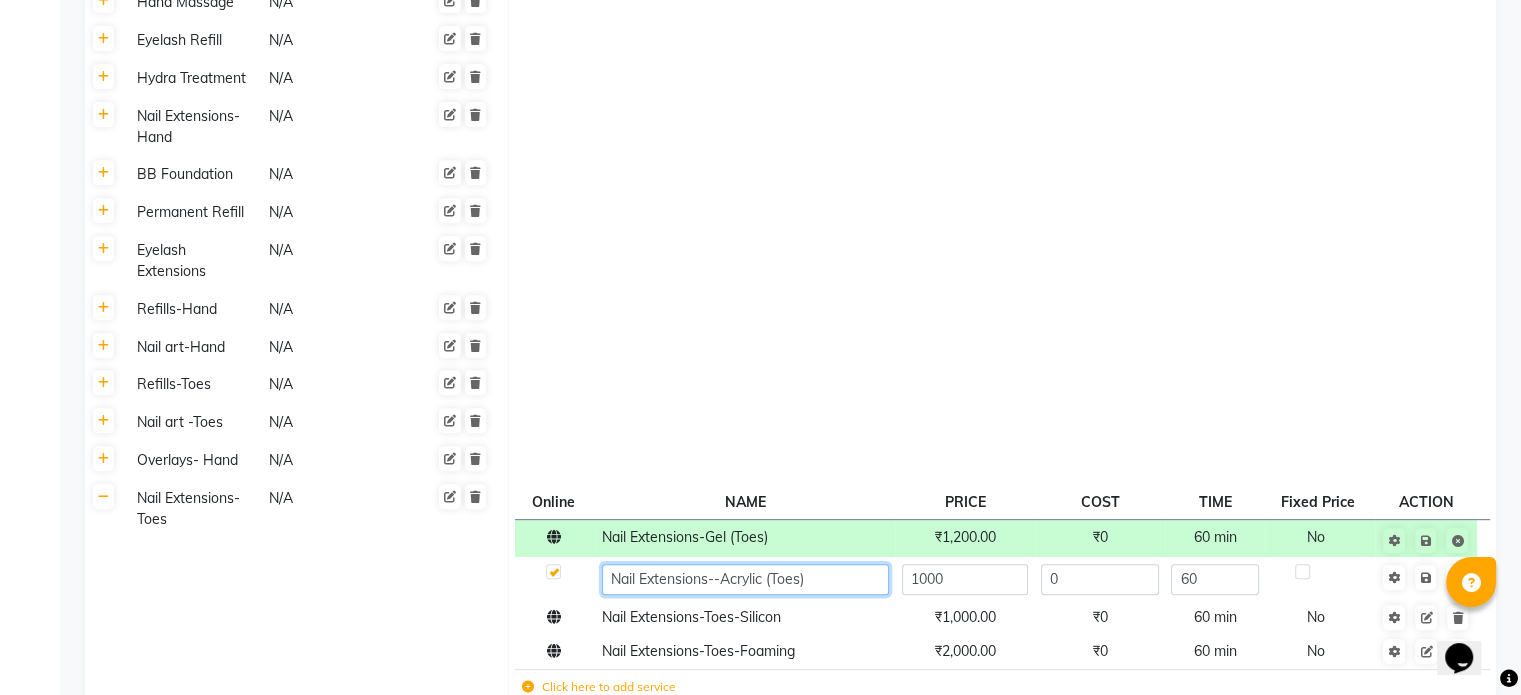 type on "Nail Extensions-Acrylic (Toes)" 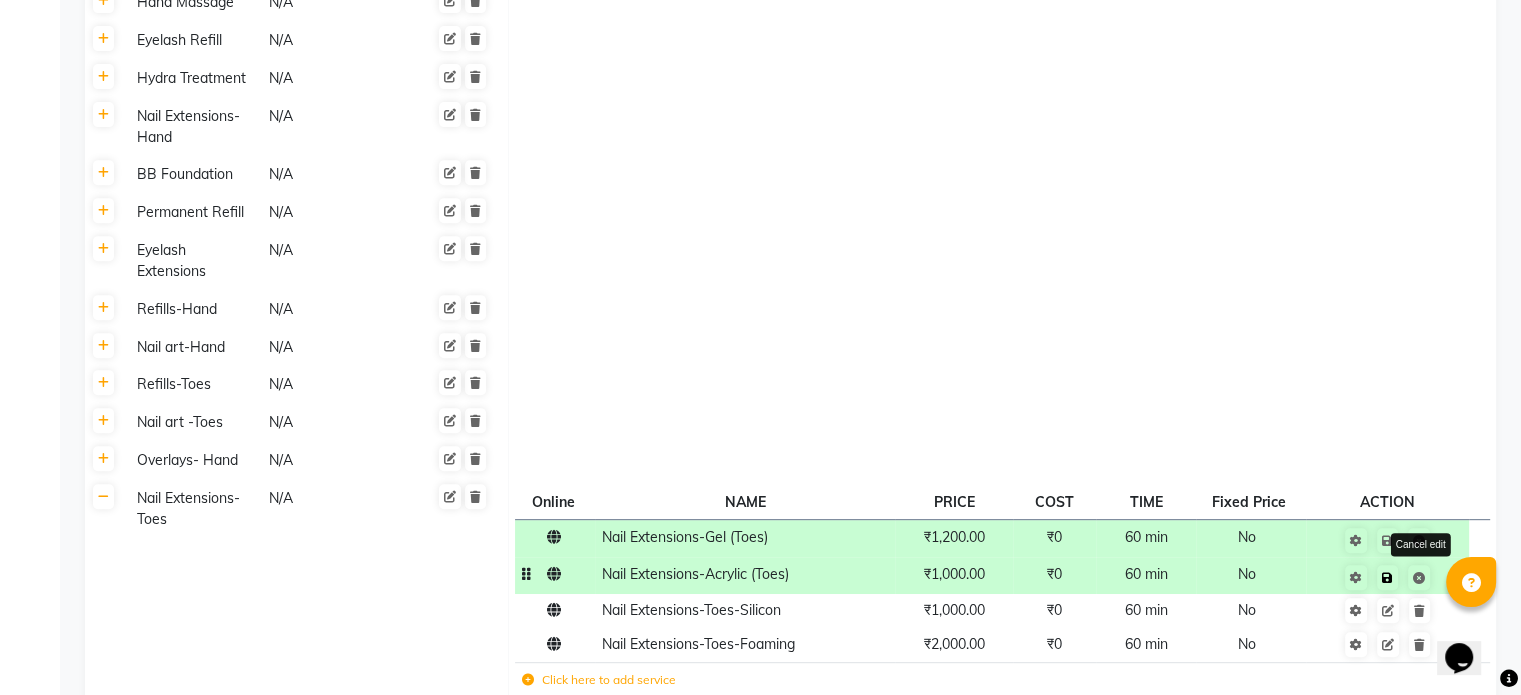click on "Cancel edit" 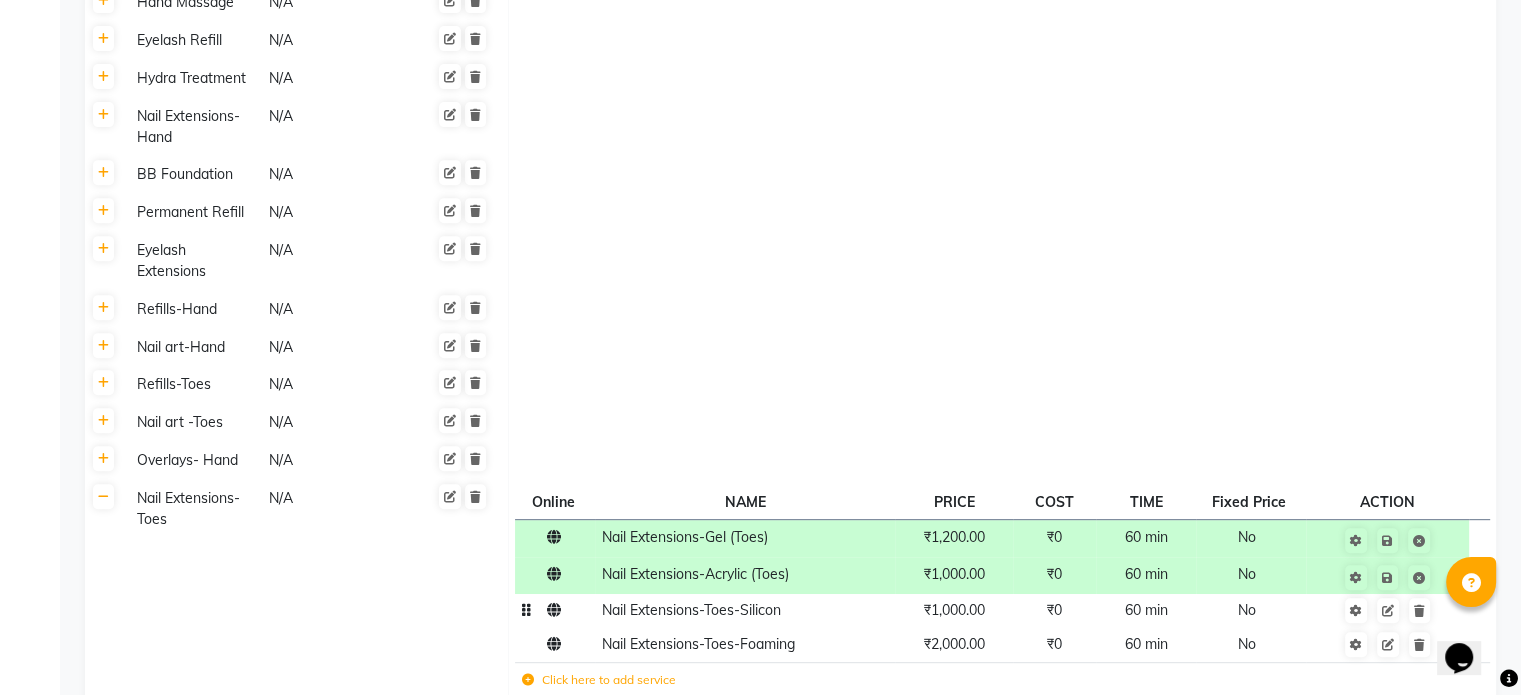 click on "Nail Extensions-Toes-Silicon" 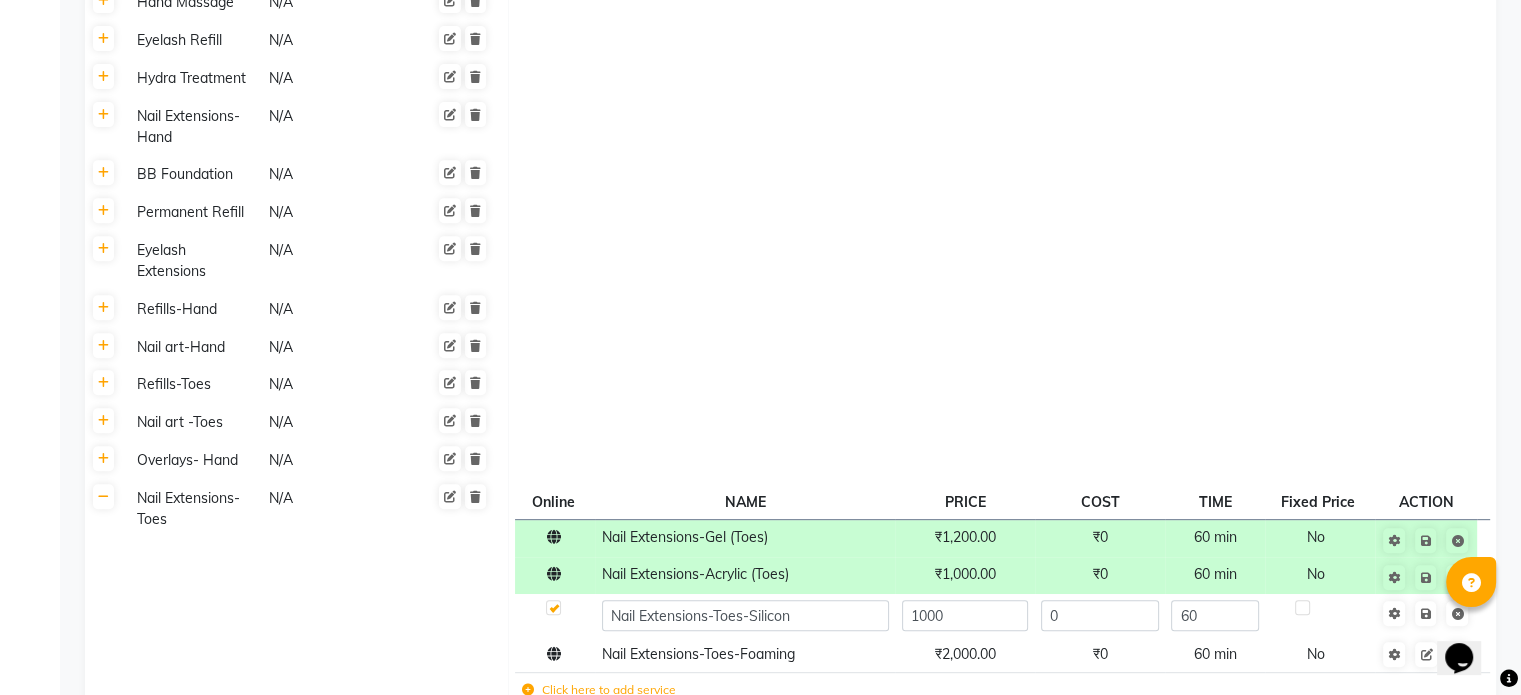 click on "Nail Extensions-Toes-Silicon" 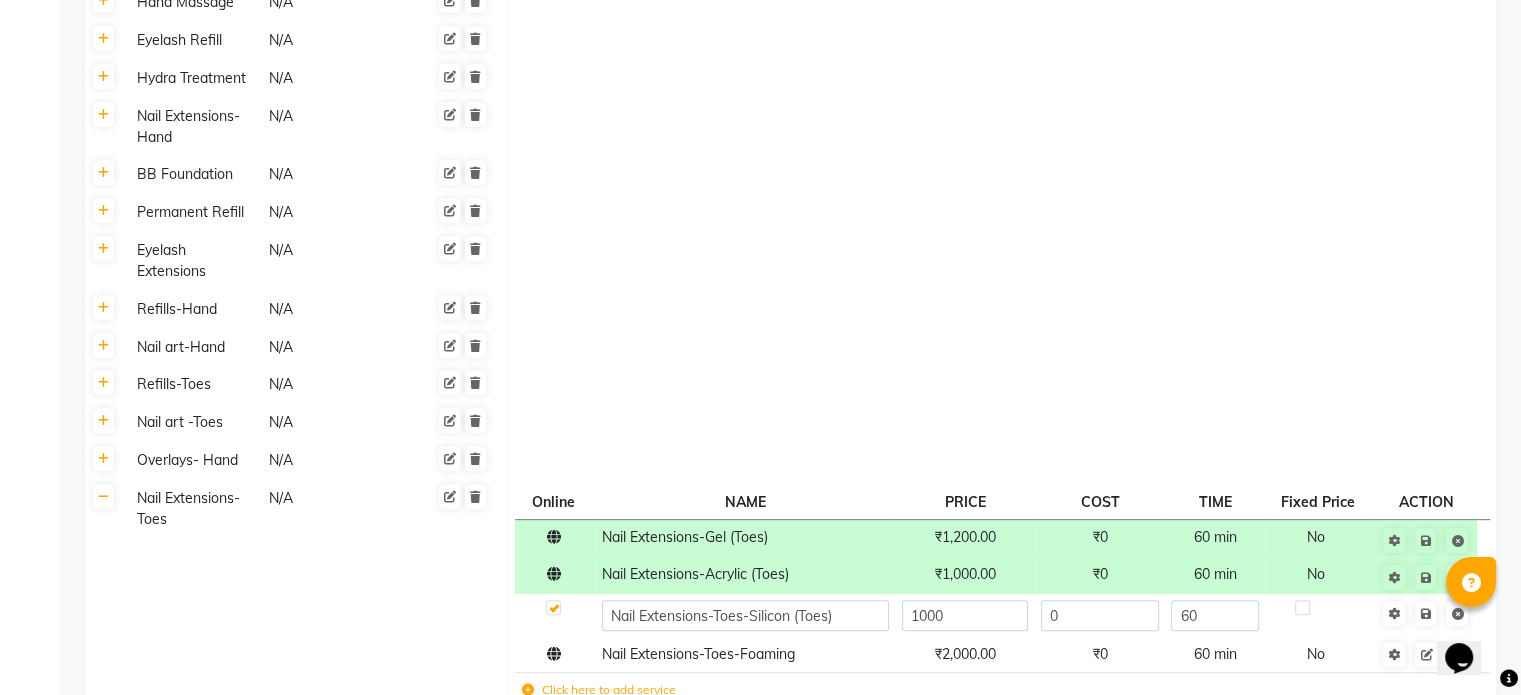 click on "Nail Extensions-Toes-Silicon (Toes)" 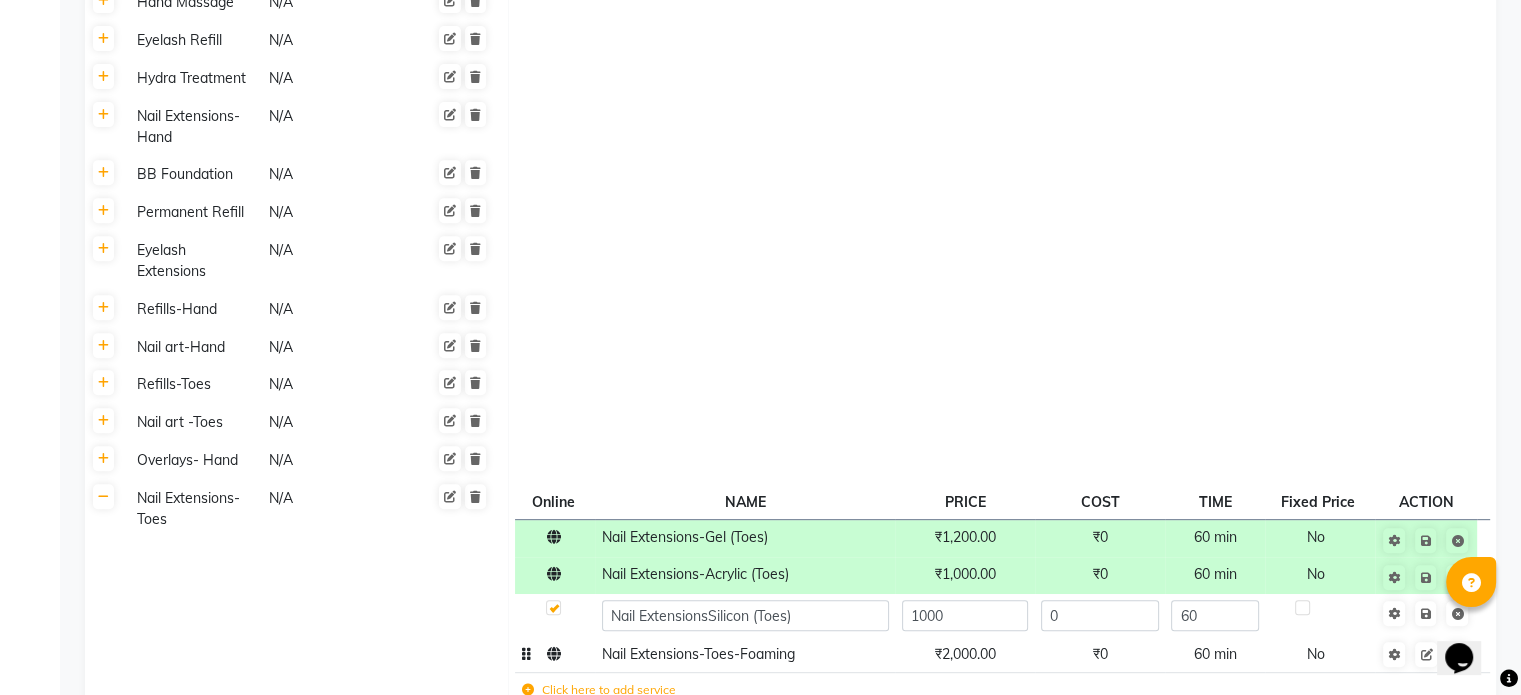 type on "Nail Extensions-Silicon (Toes)" 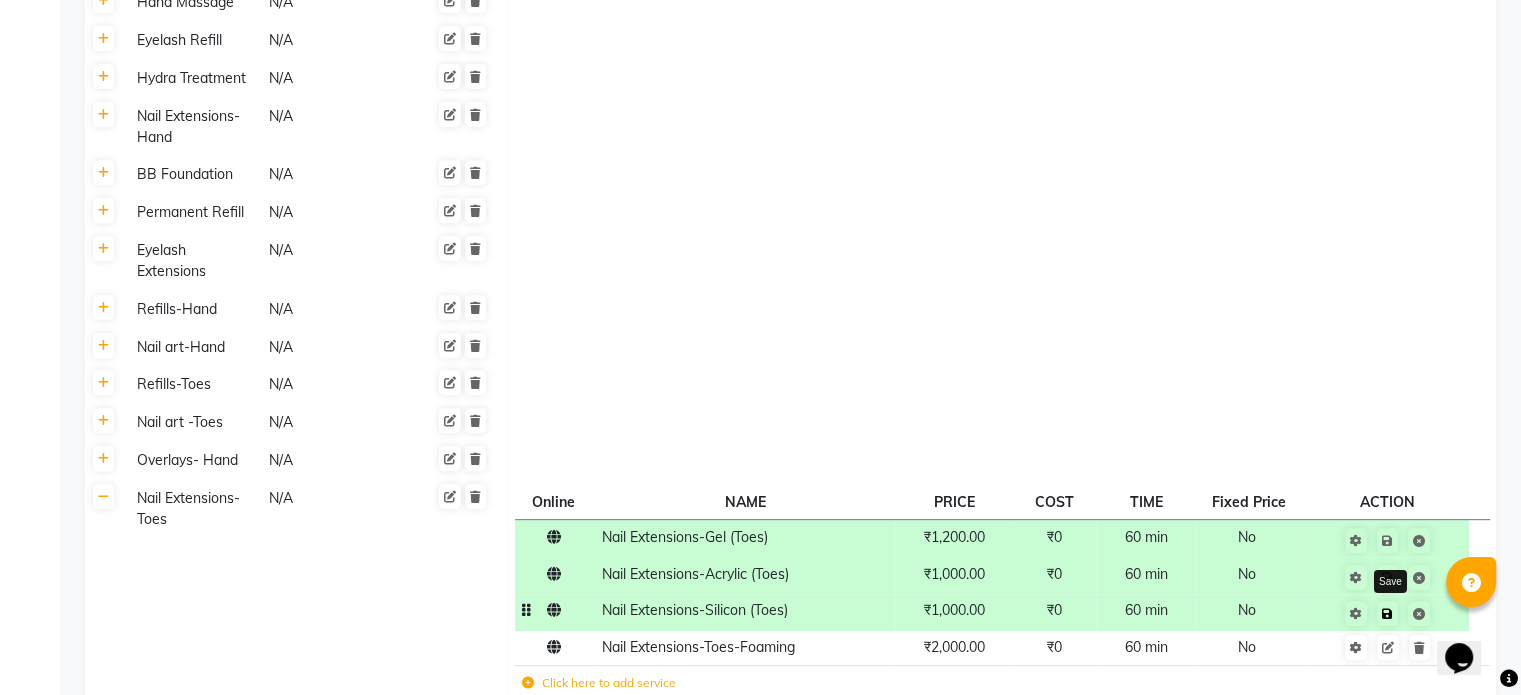 click 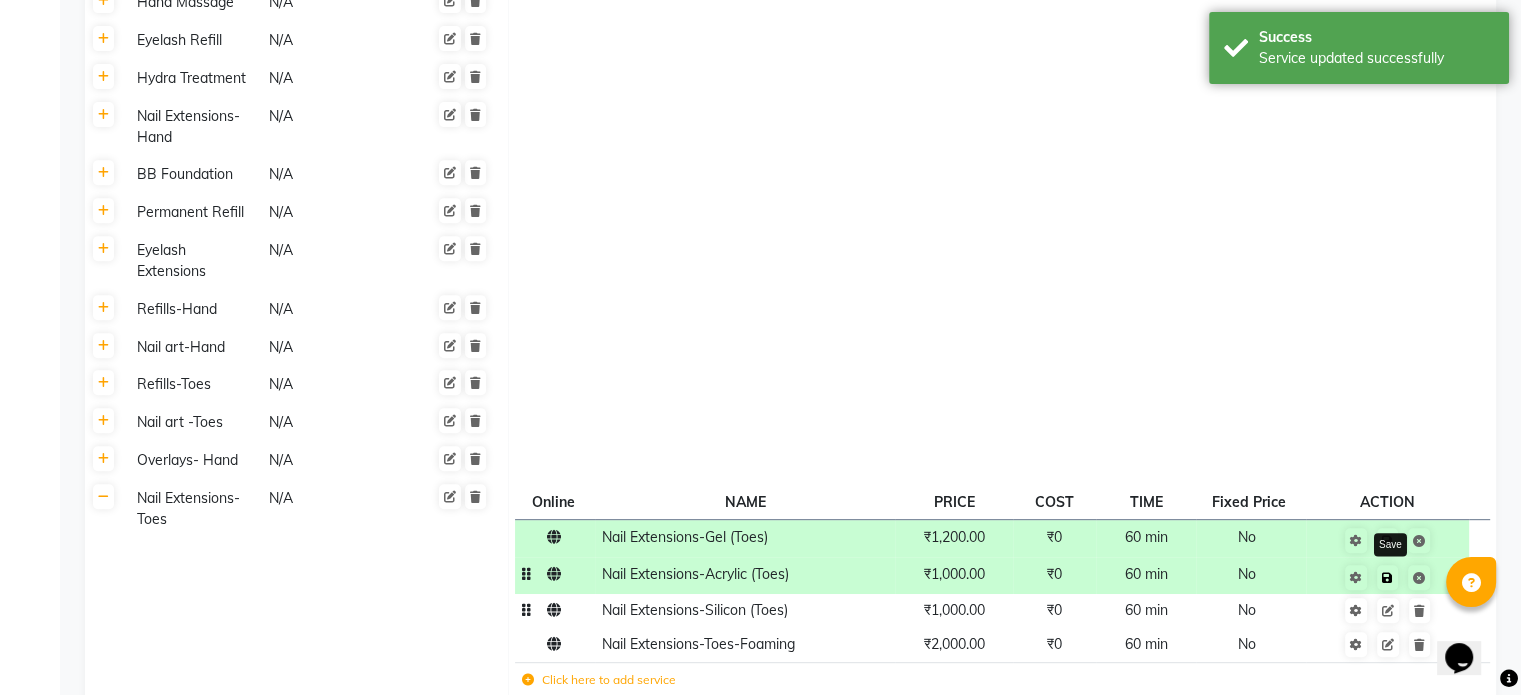 click 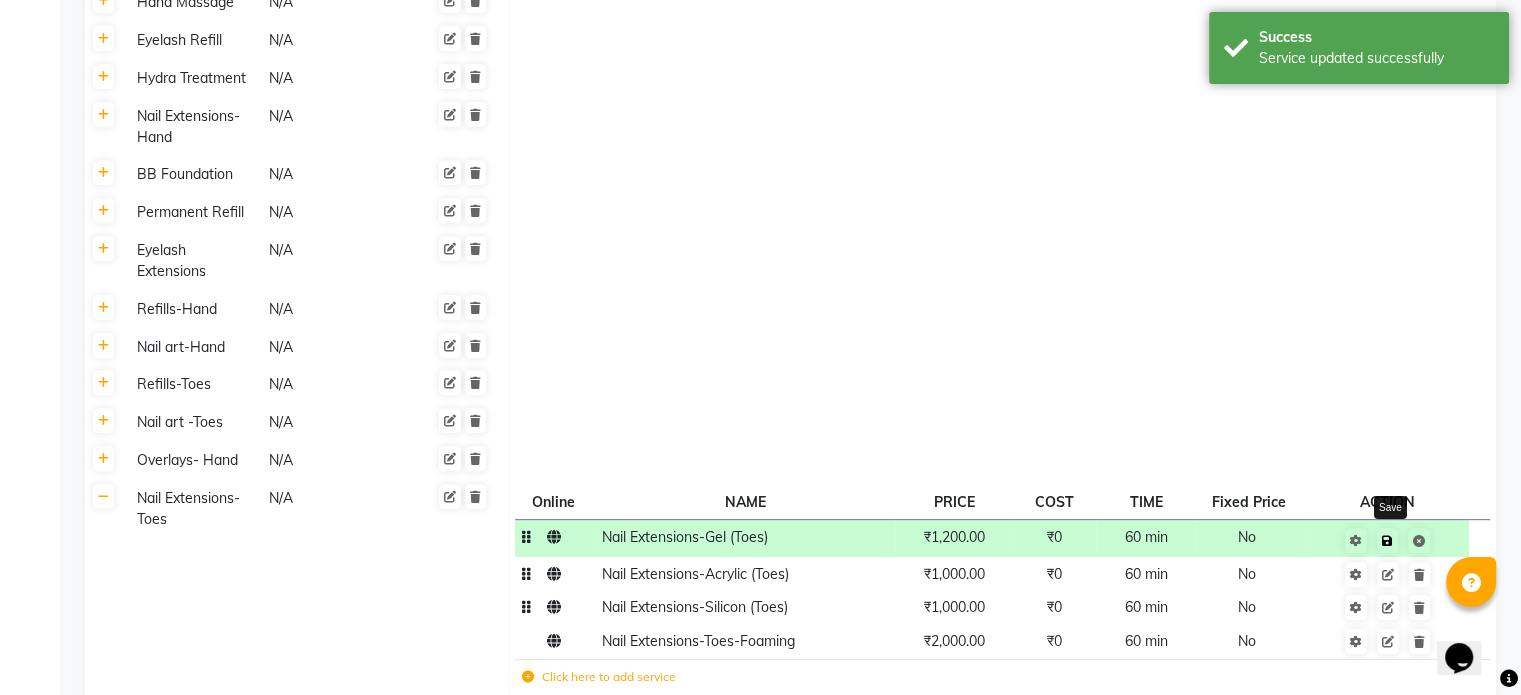 drag, startPoint x: 1393, startPoint y: 543, endPoint x: 1382, endPoint y: 553, distance: 14.866069 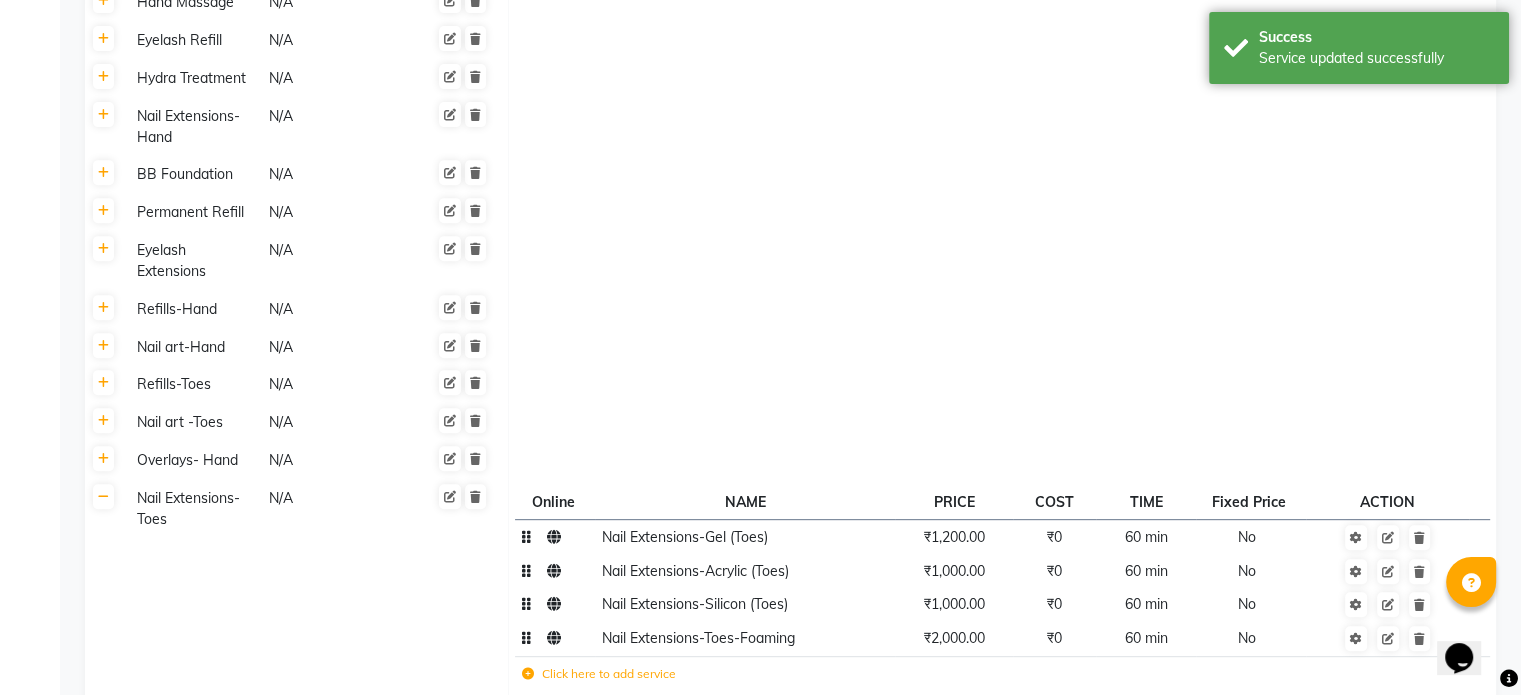 click on "Nail Extensions-Toes-Foaming" 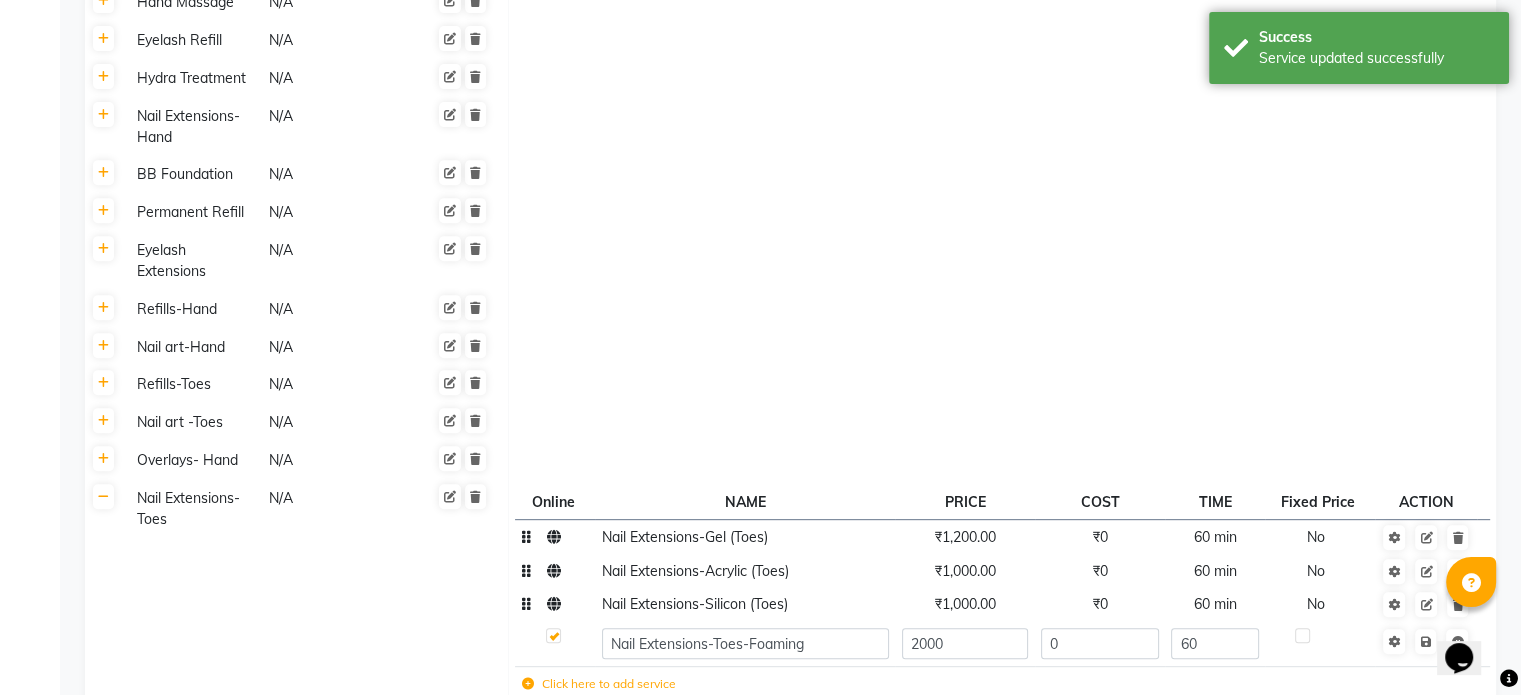 click on "Nail Extensions-Toes-Foaming" 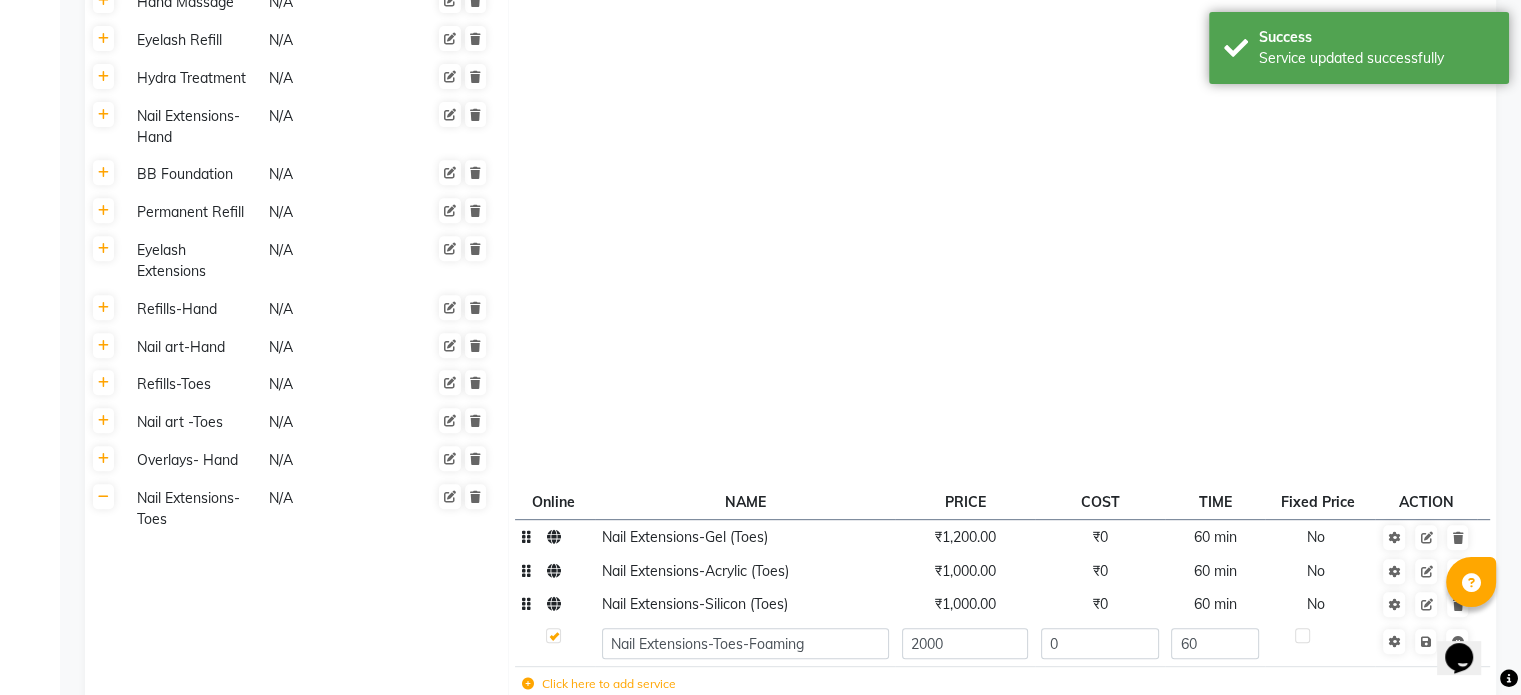 click on "Nail Extensions-Toes-Foaming" 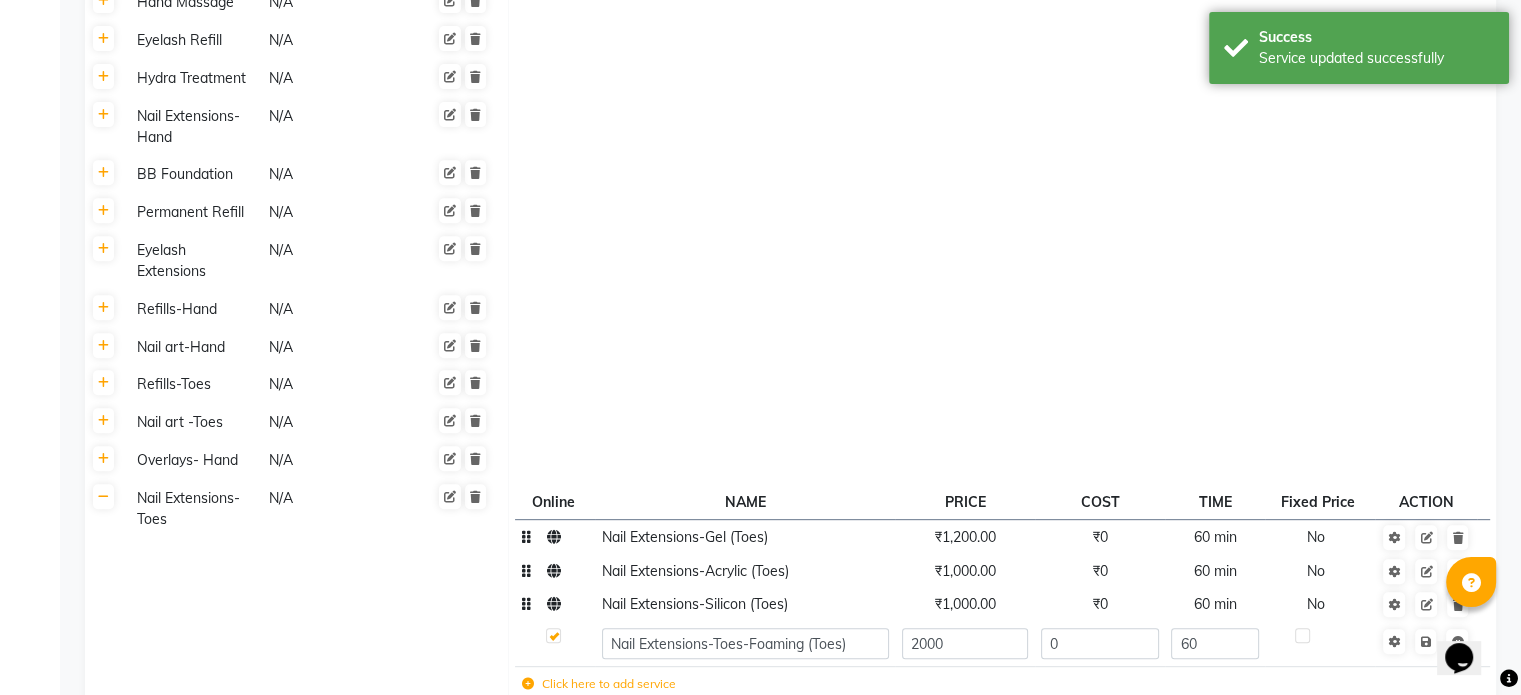 click on "Nail Extensions-Toes-Foaming (Toes)" 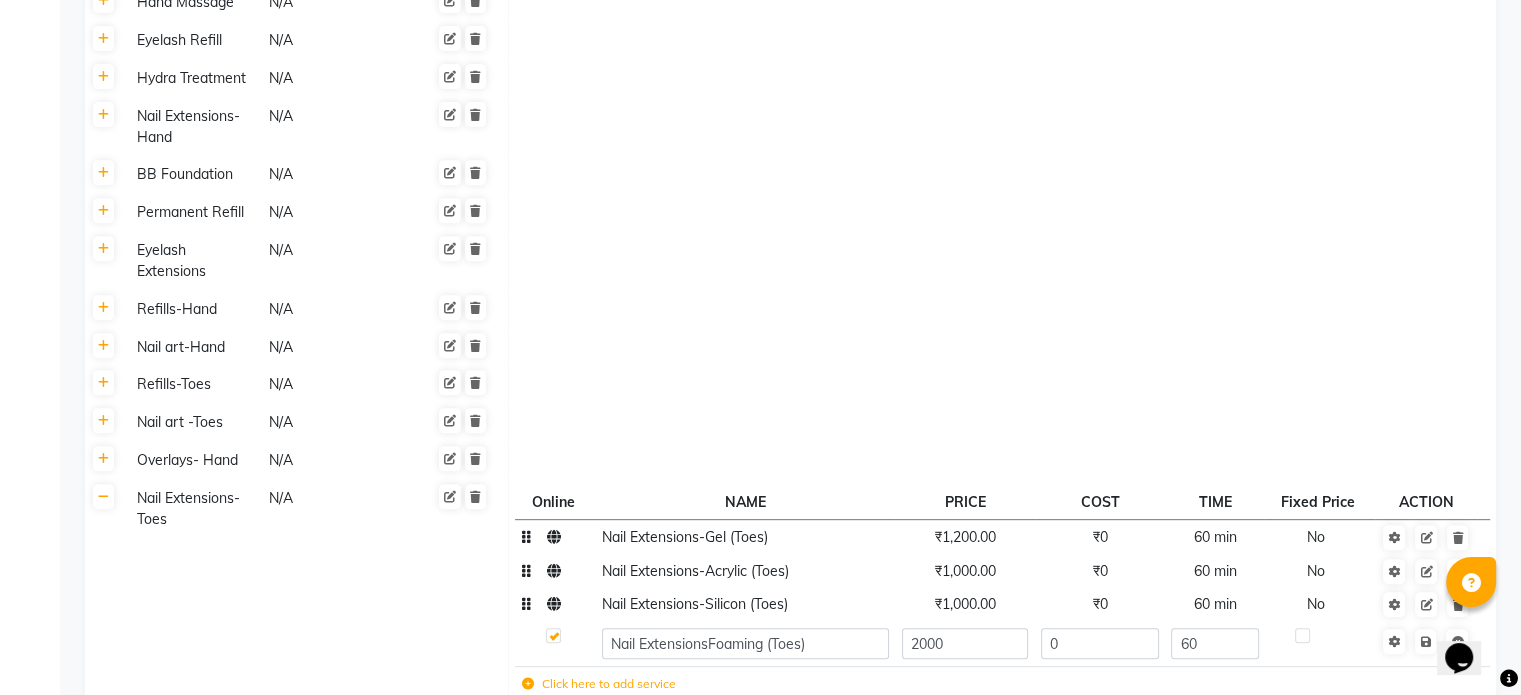 type on "Nail Extensions-Foaming (Toes)" 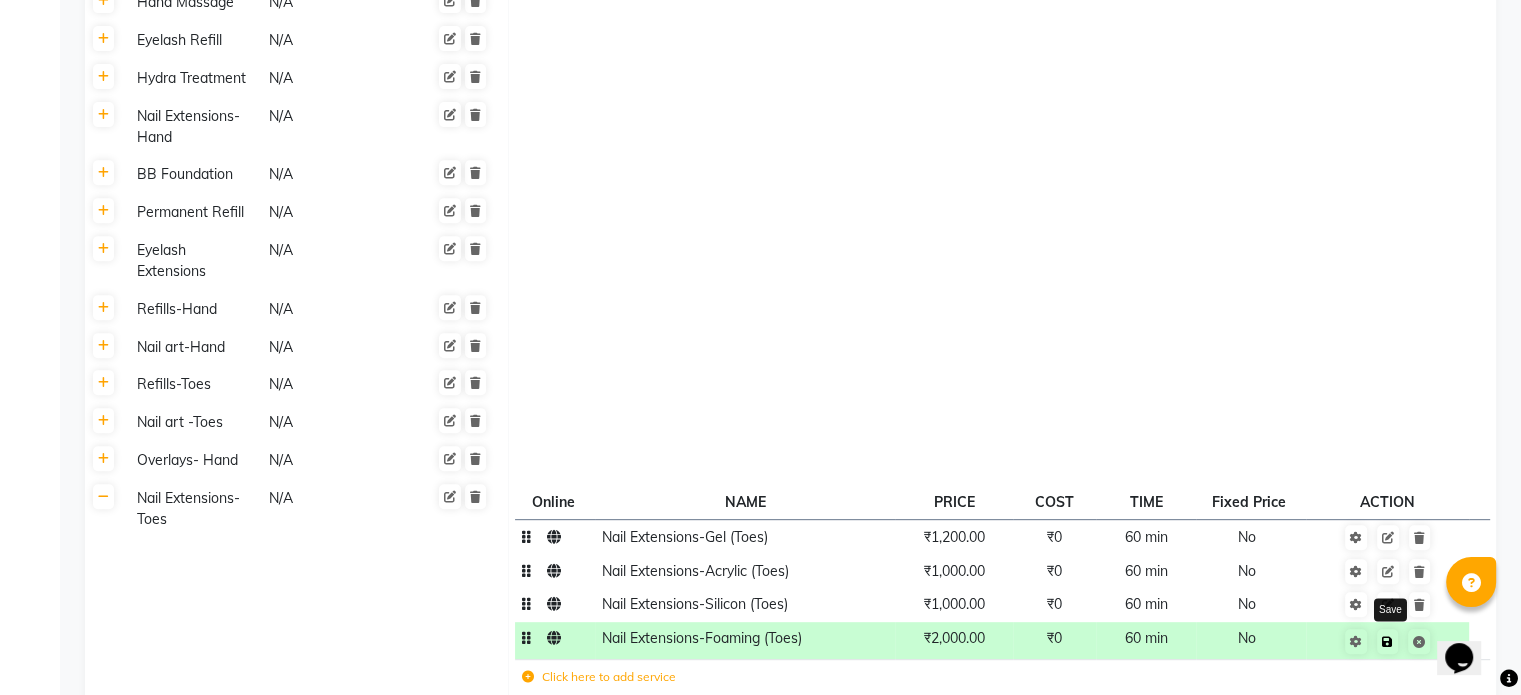click 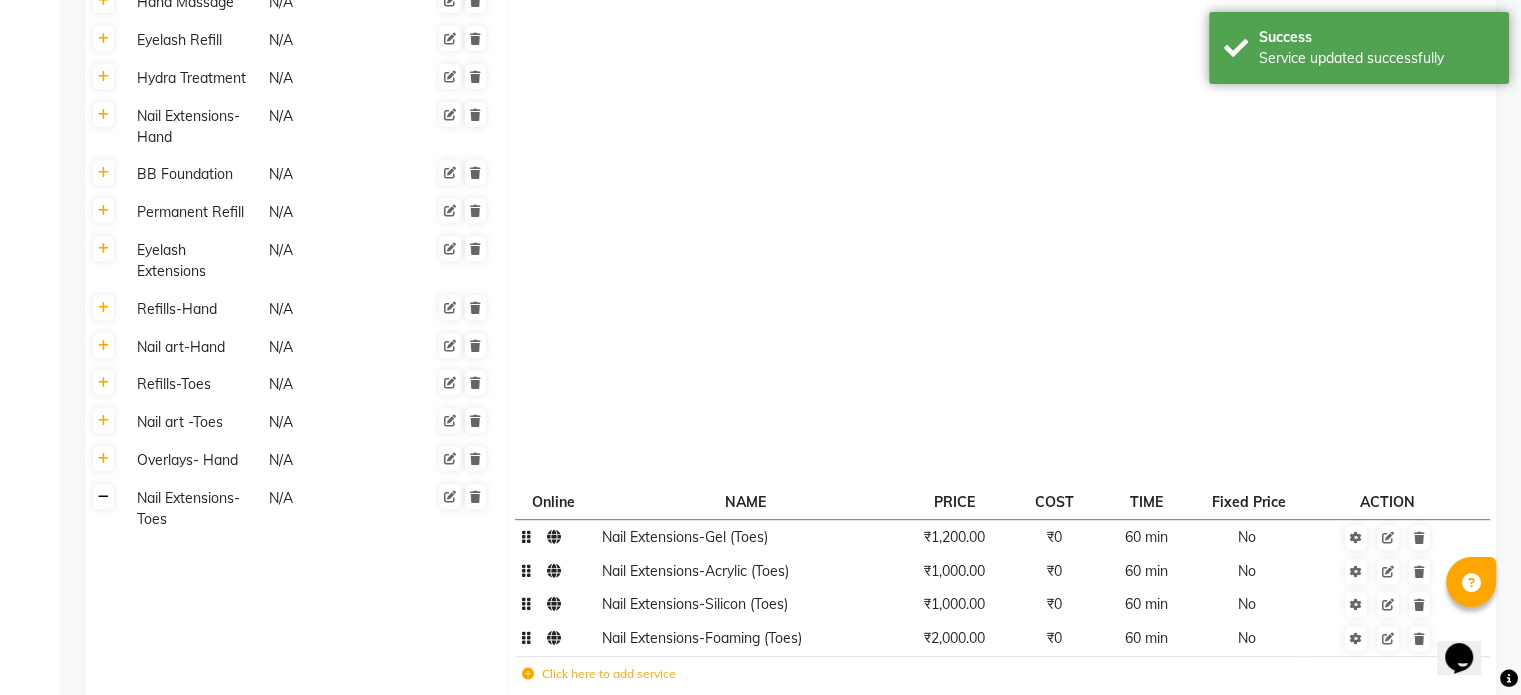 click 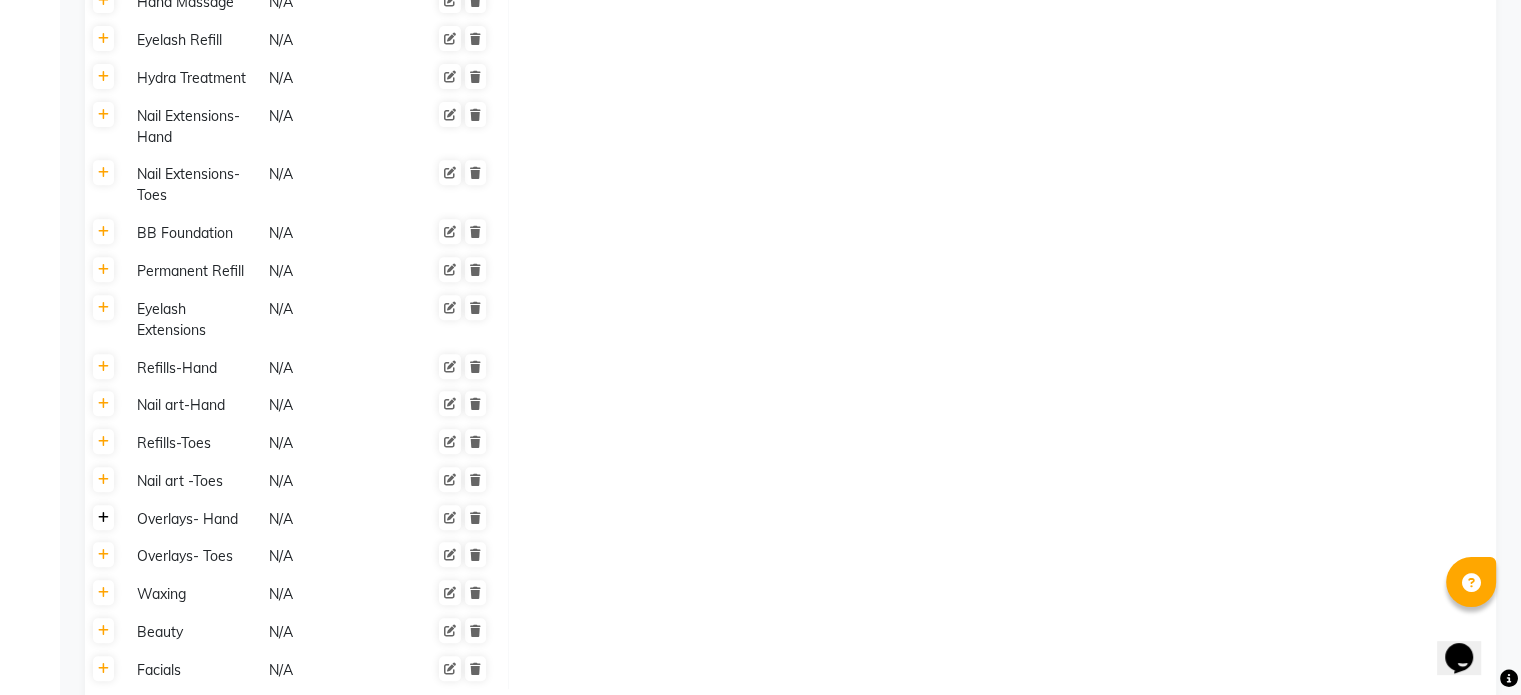 click 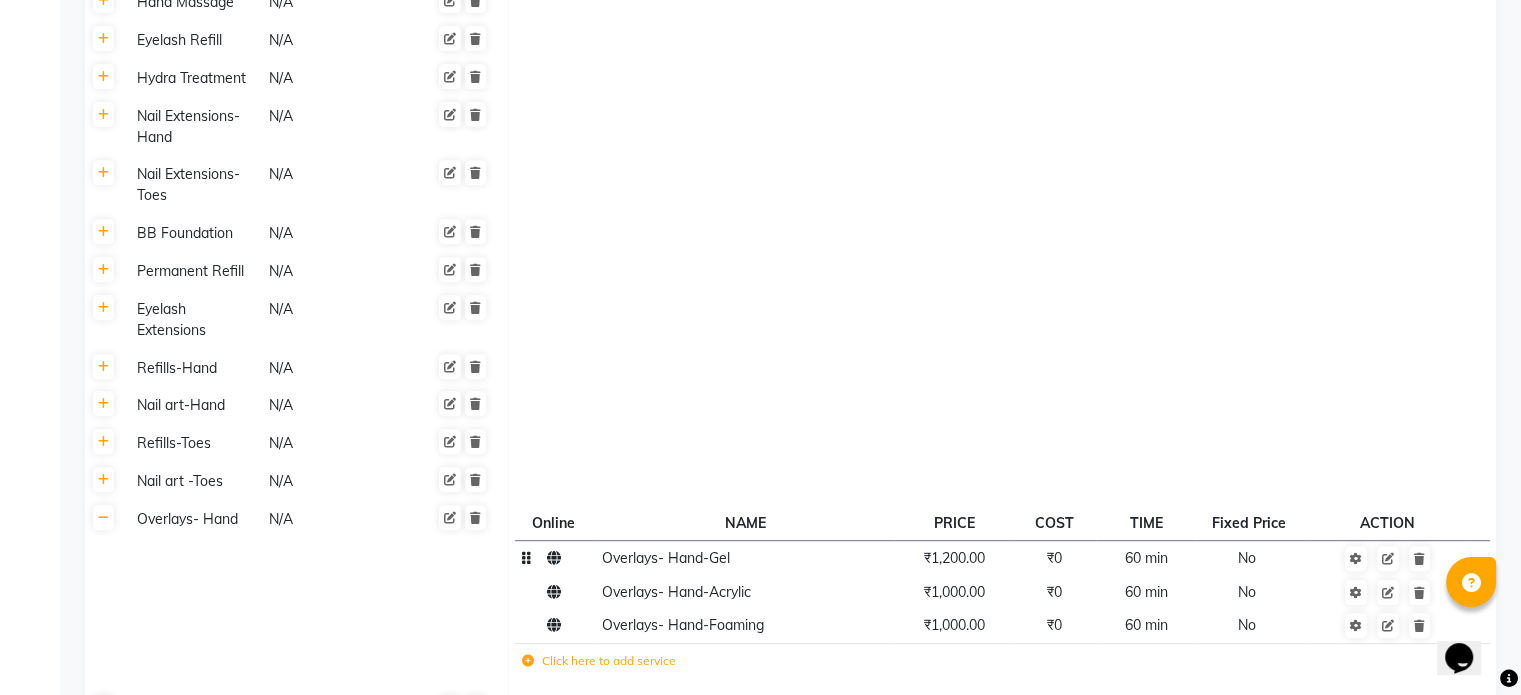 click on "Overlays- Hand-Gel" 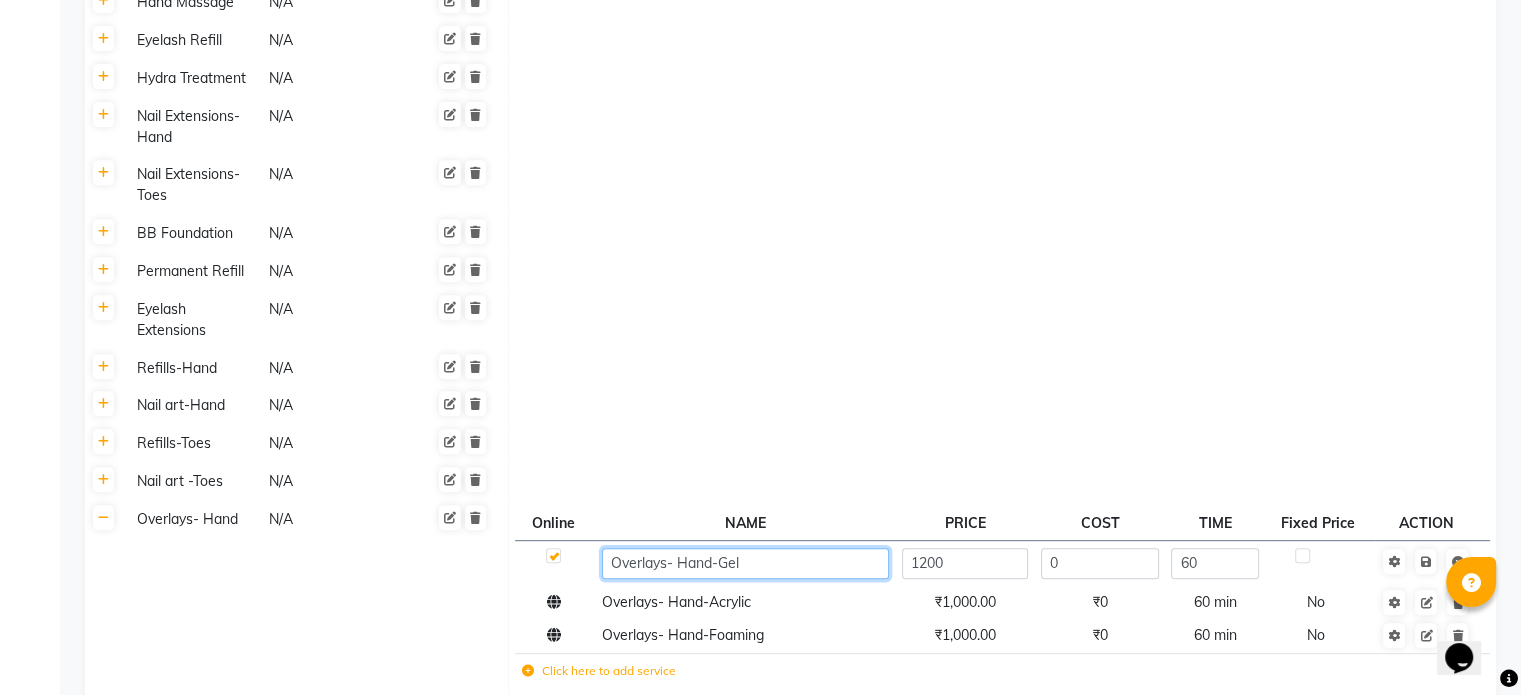 click on "Overlays- Hand-Gel" 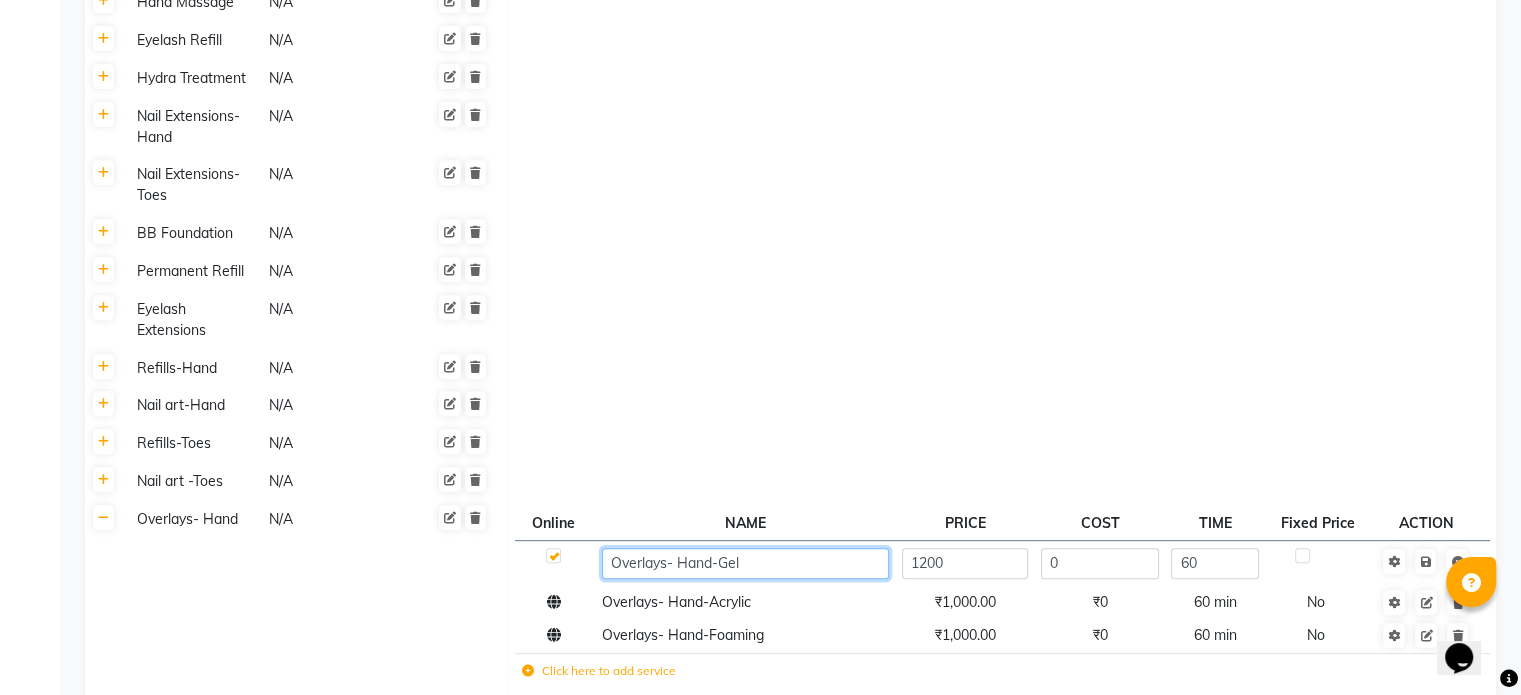 click on "Overlays- Hand-Gel" 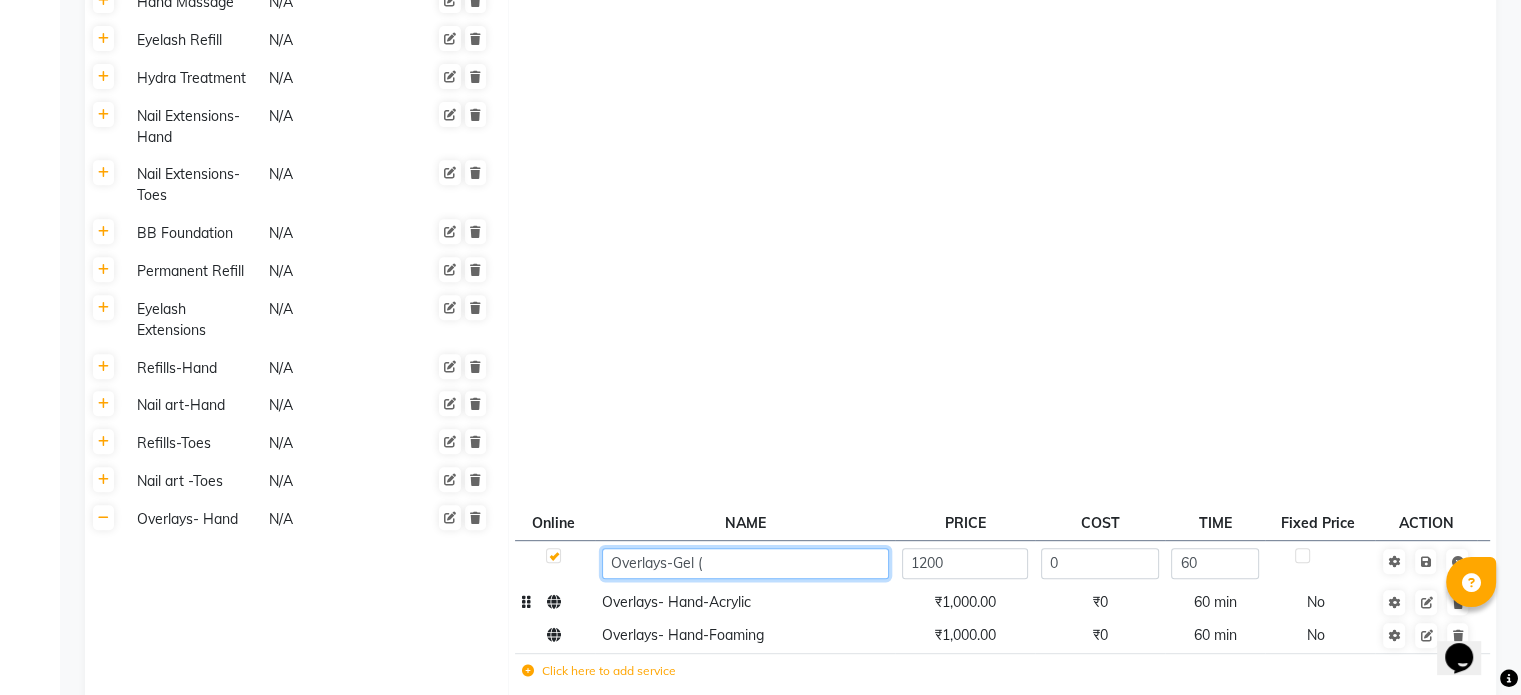 paste on "Hand" 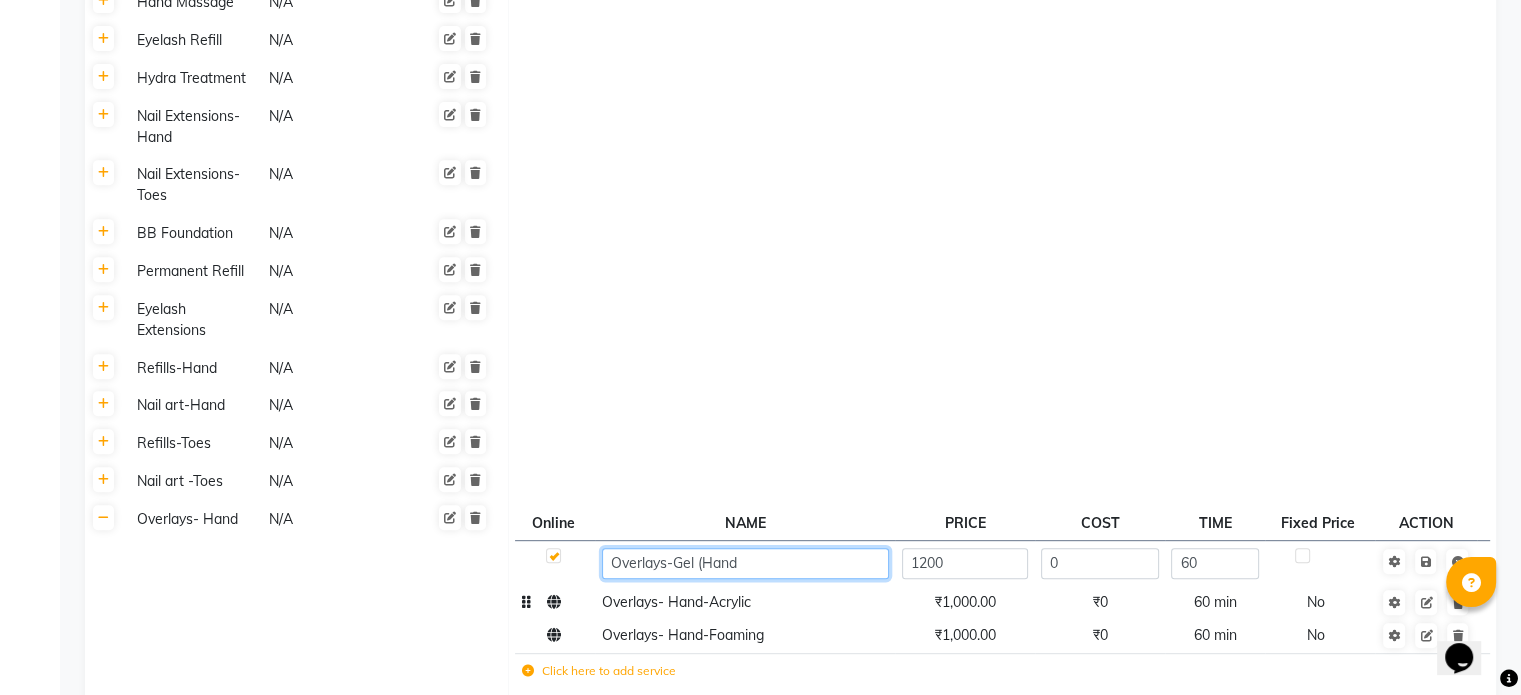 type on "Overlays-Gel (Hand)" 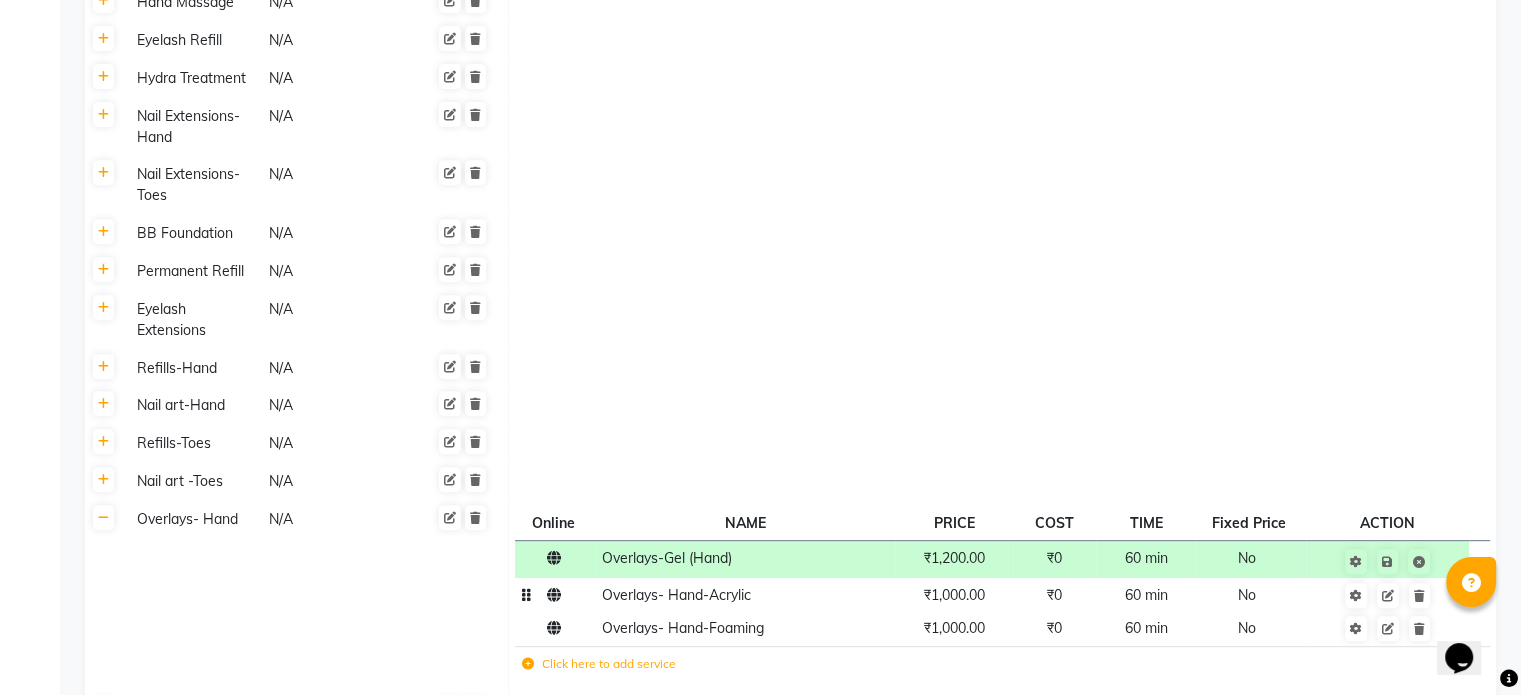 scroll, scrollTop: 1100, scrollLeft: 0, axis: vertical 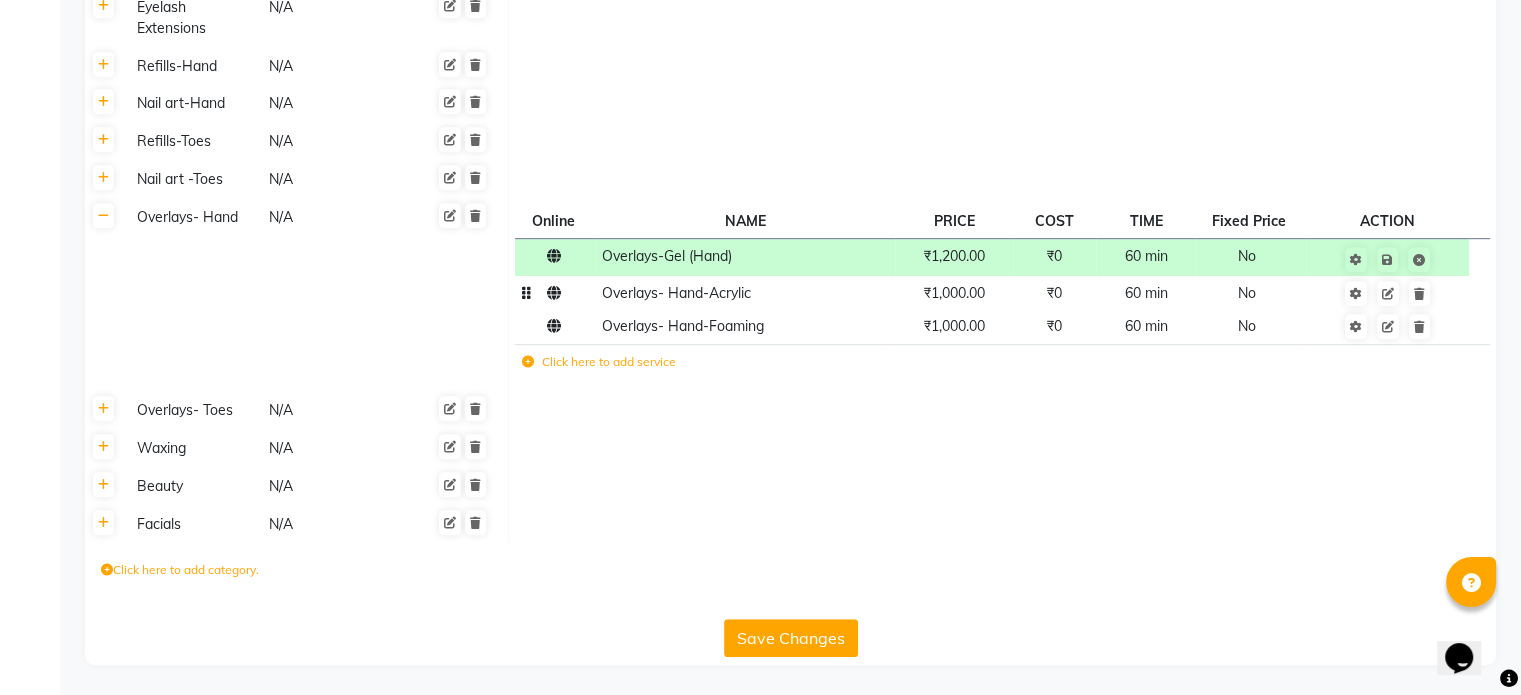 click on "Overlays- Hand-Acrylic" 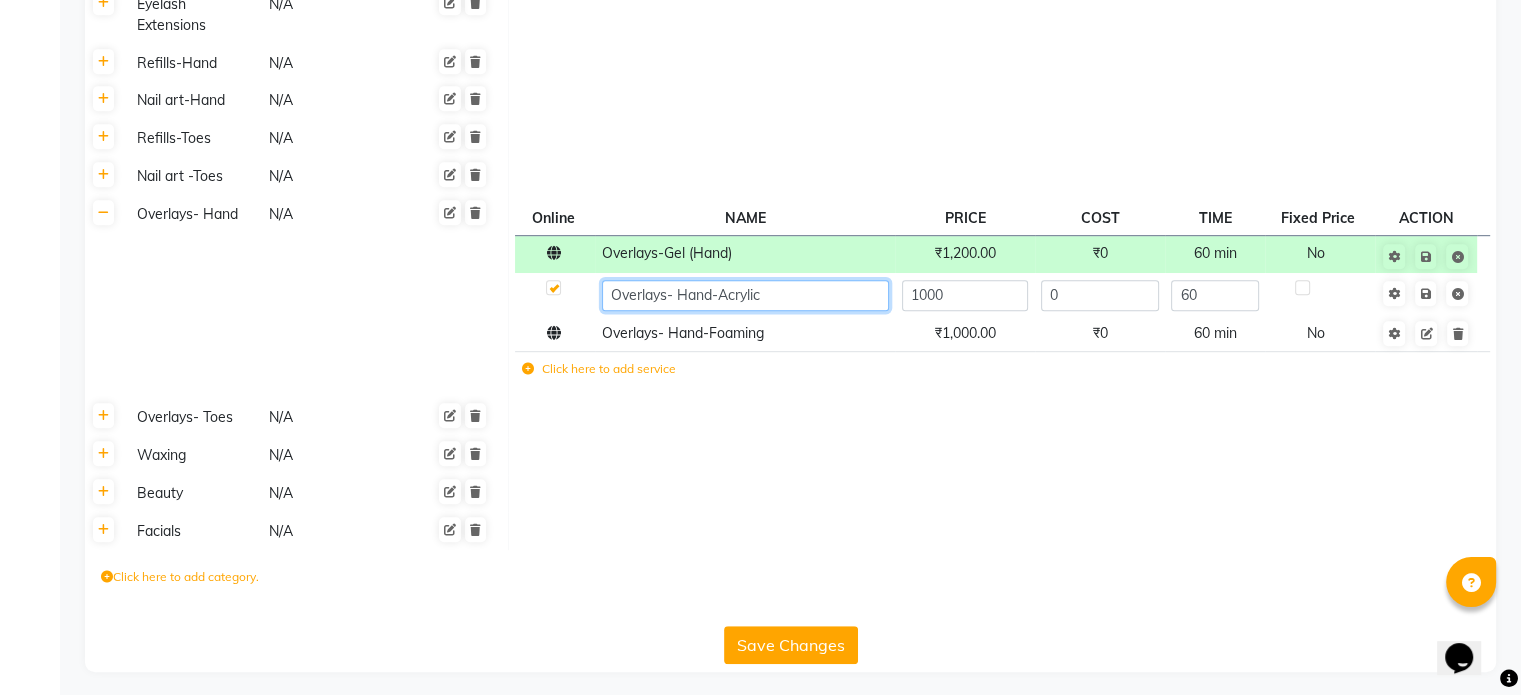 click on "Overlays- Hand-Acrylic" 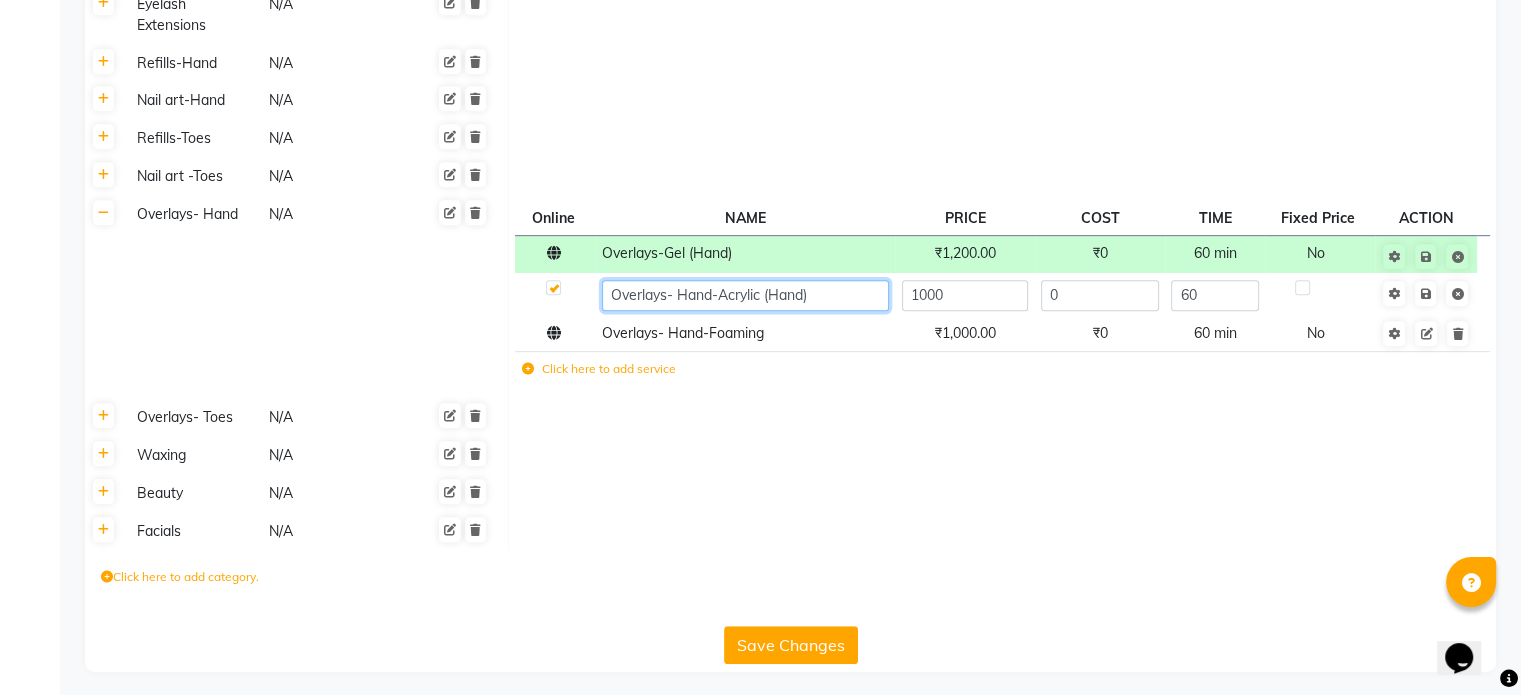 click on "Overlays- Hand-Acrylic (Hand)" 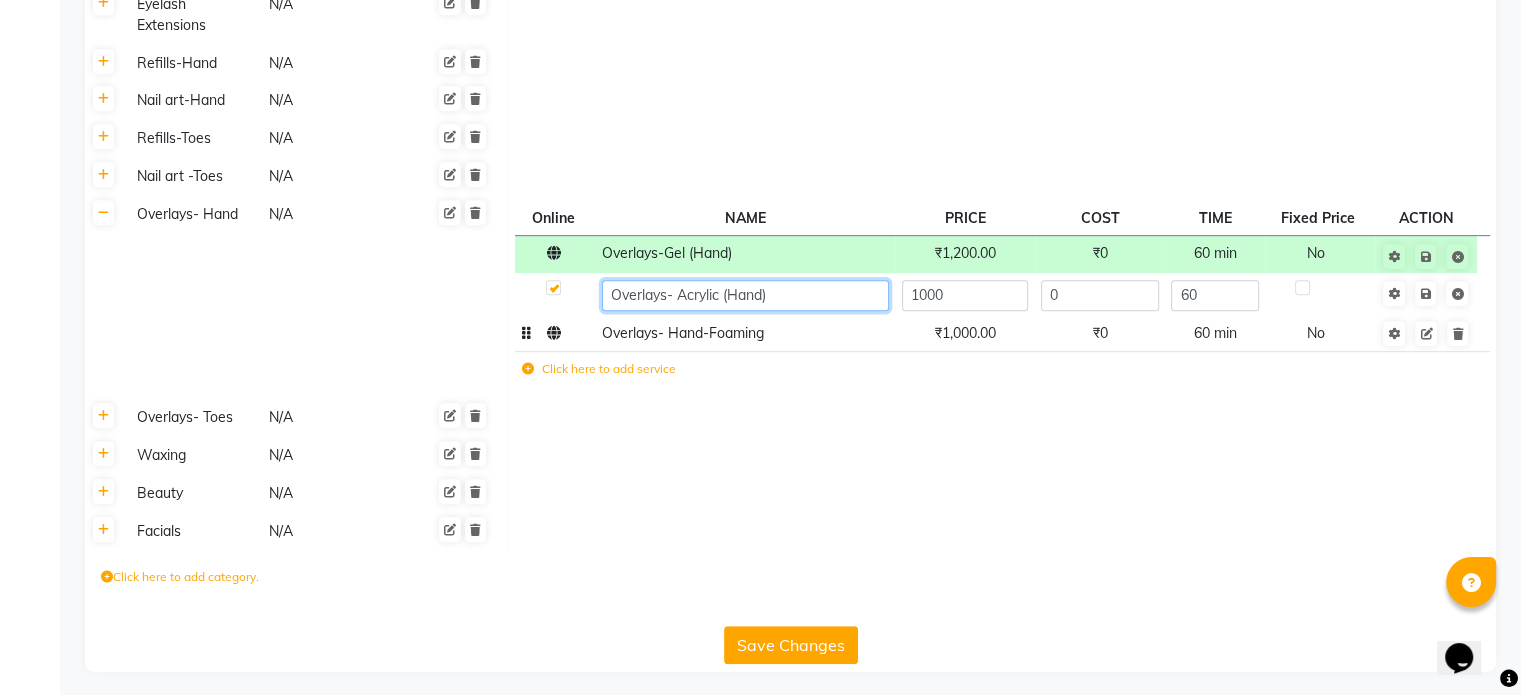 type on "Overlays-Acrylic (Hand)" 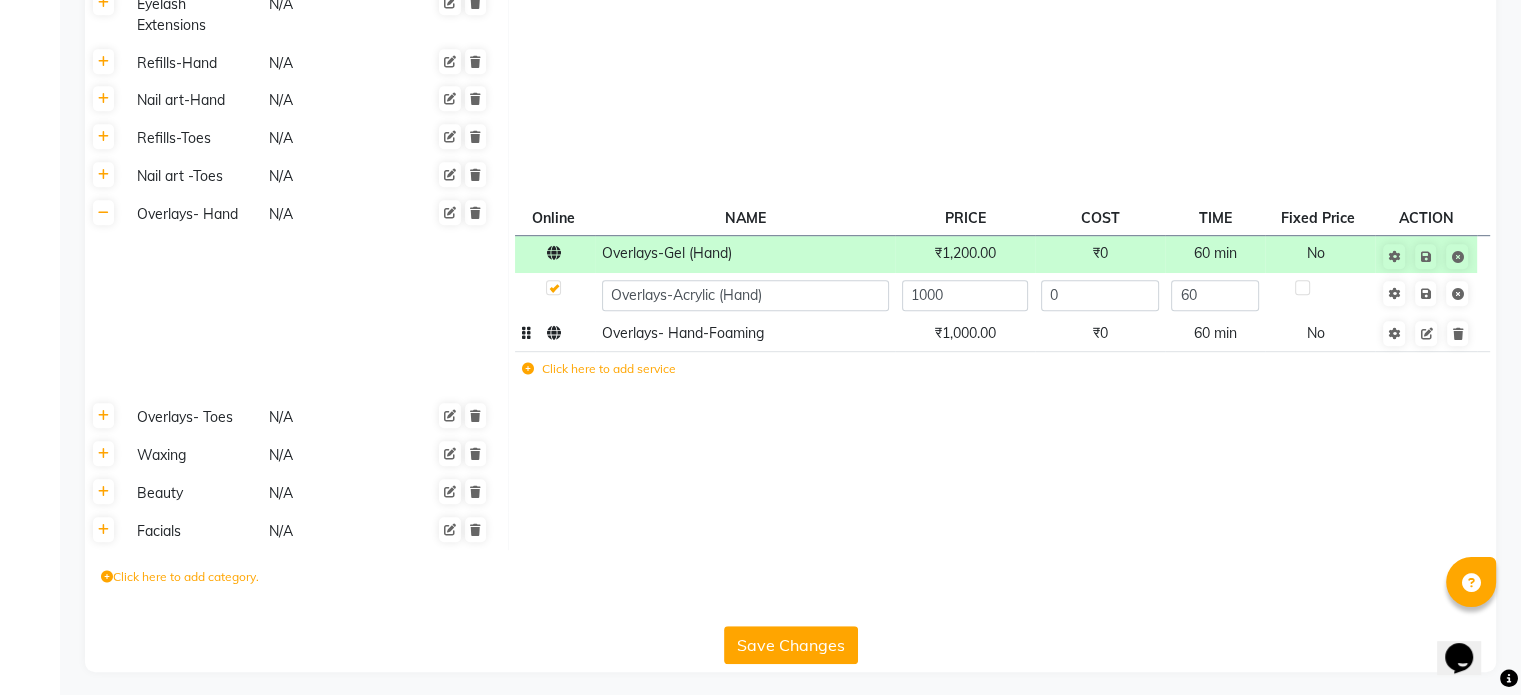 click on "Overlays- Hand-Foaming" 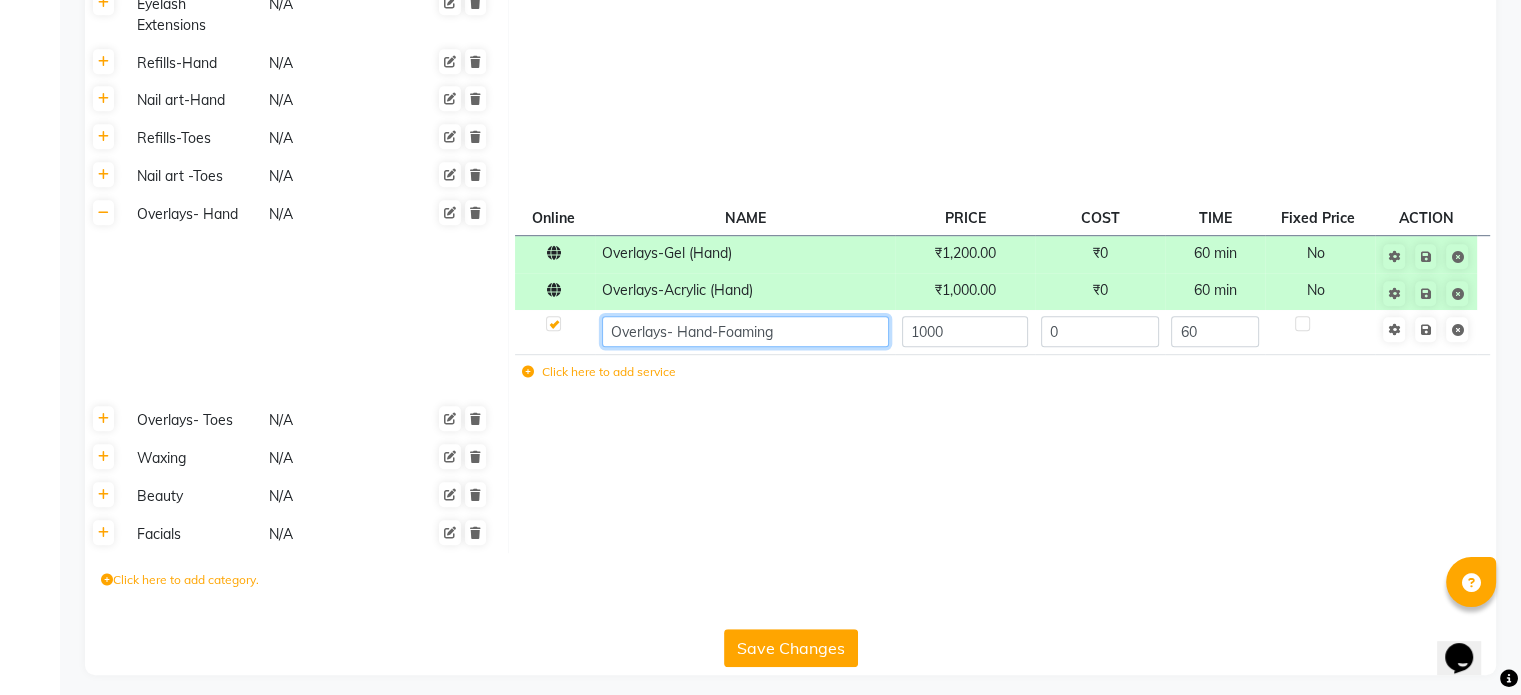click on "Overlays- Hand-Foaming" 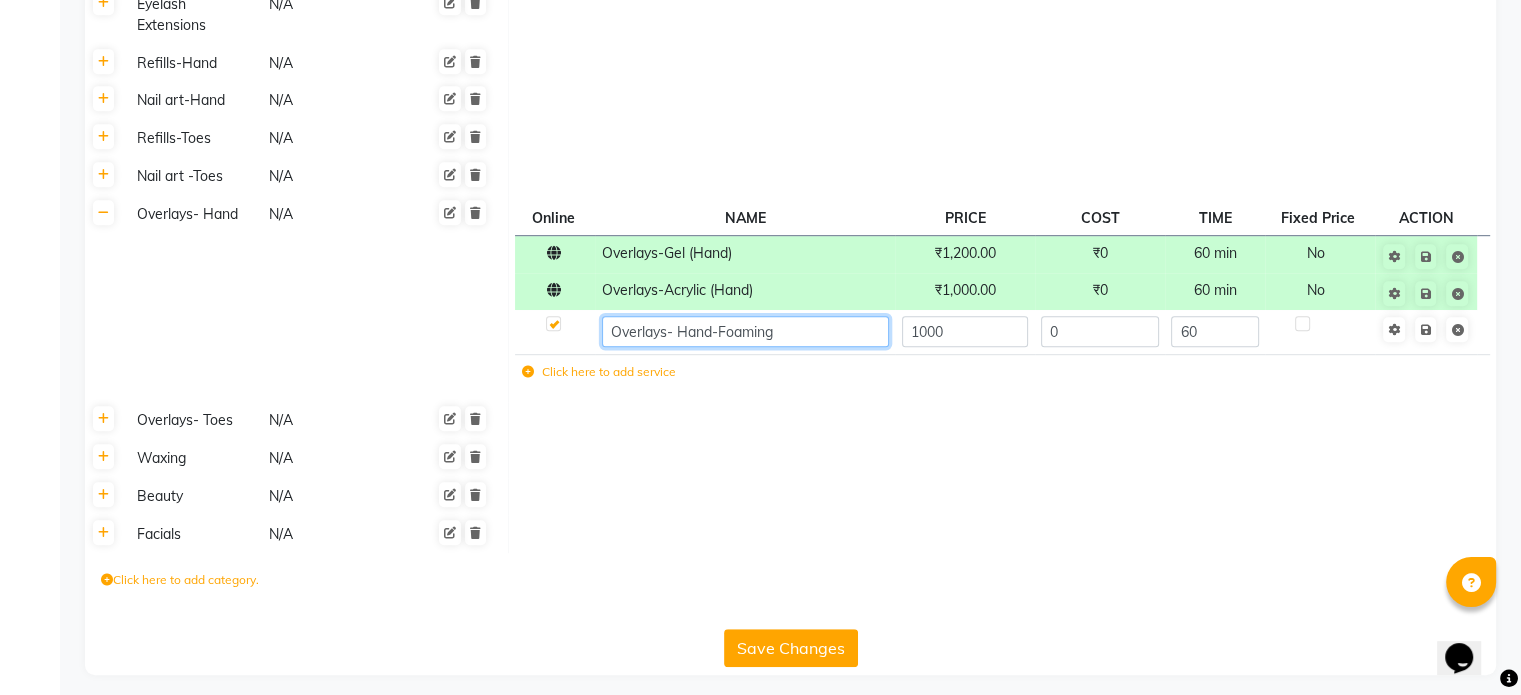 paste on "(Hand)" 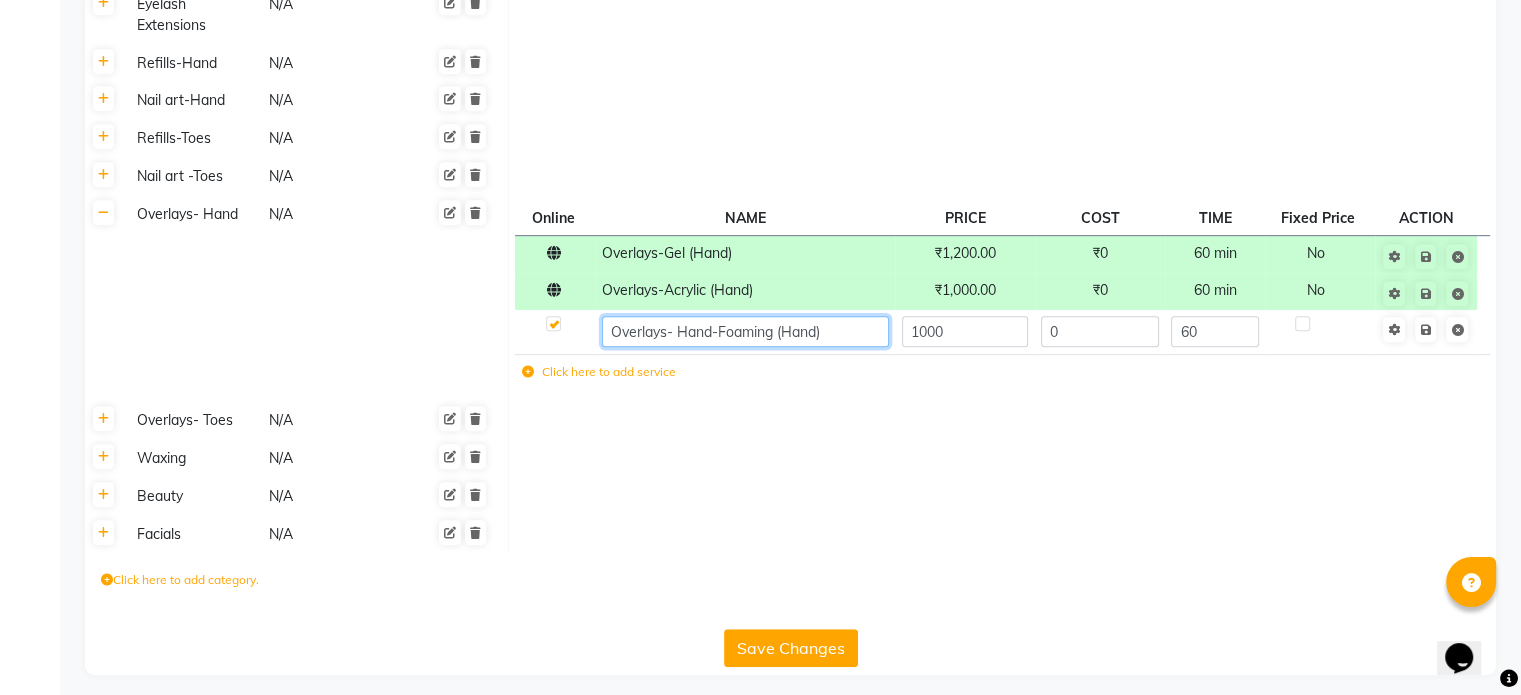 click on "Overlays- Hand-Foaming (Hand)" 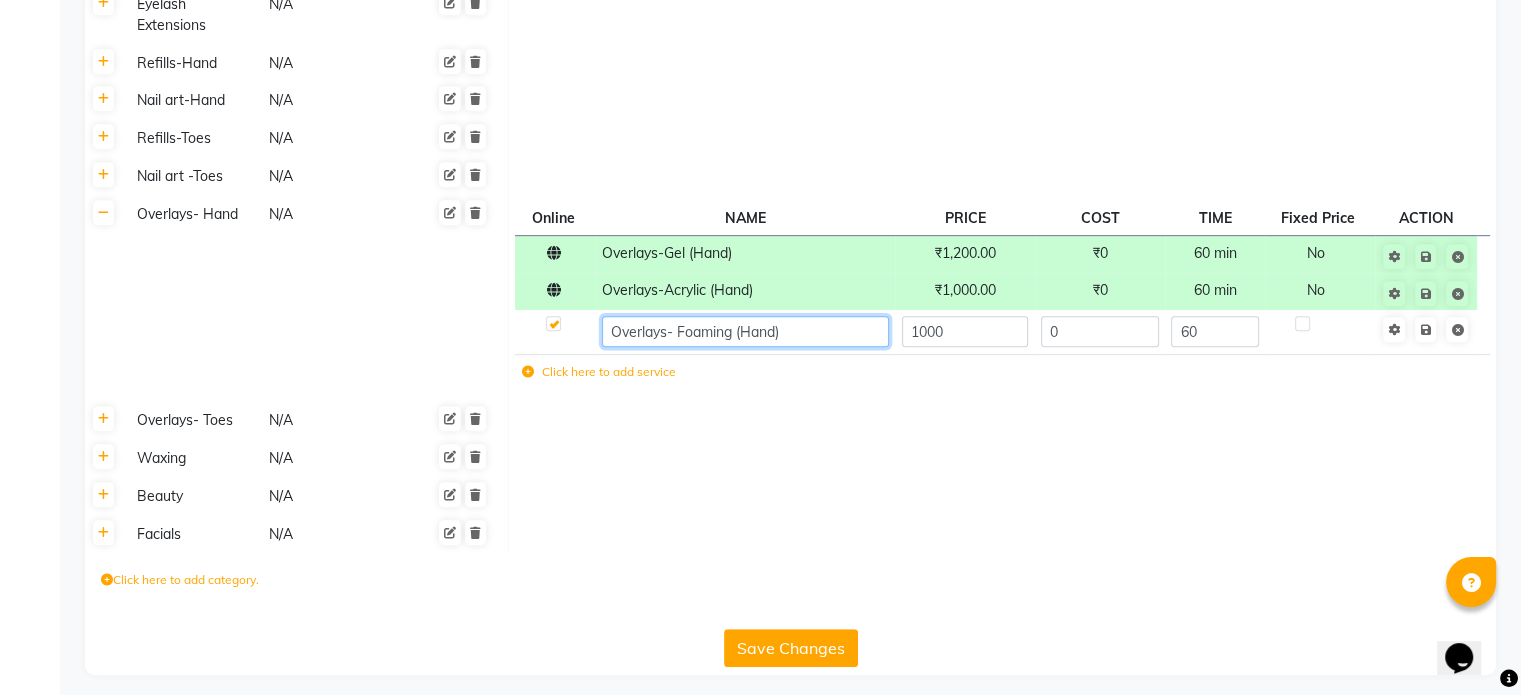 type on "Overlays-Foaming (Hand)" 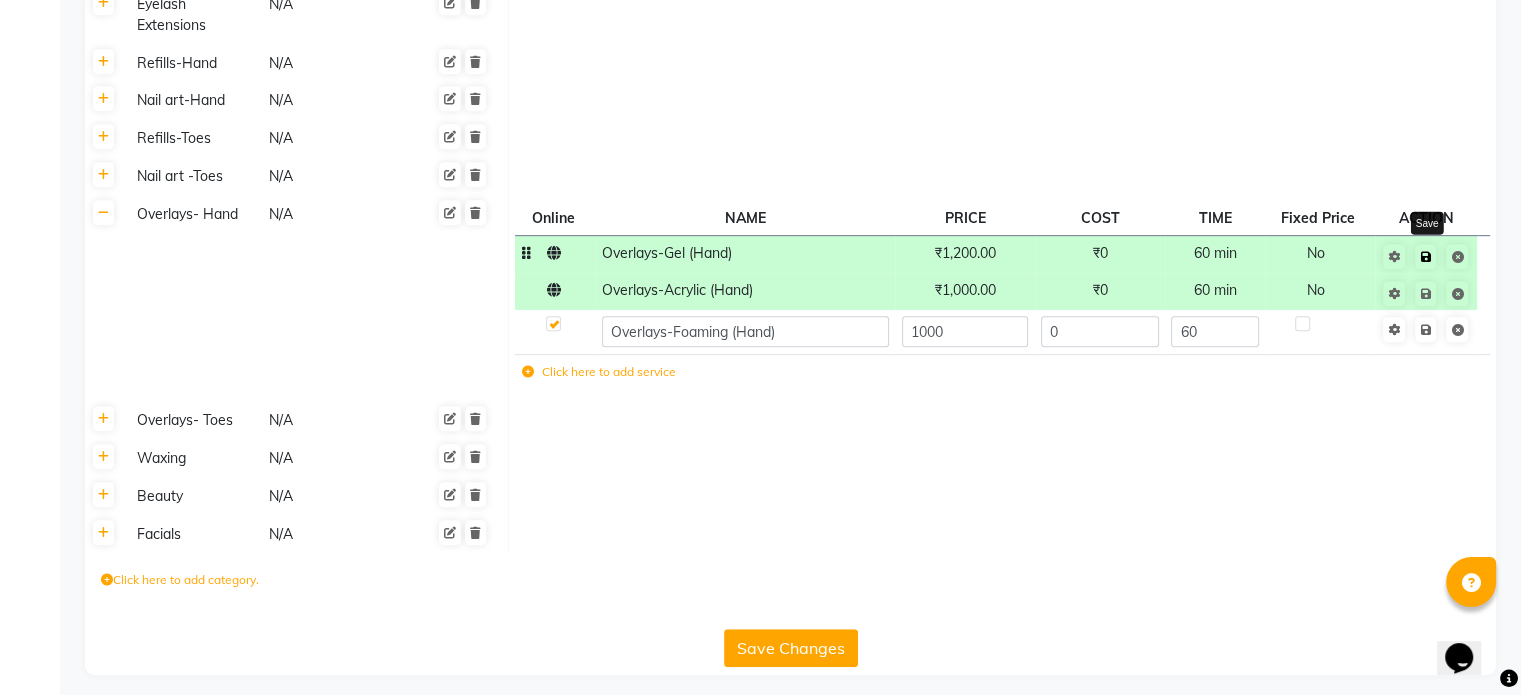 click on "Save" 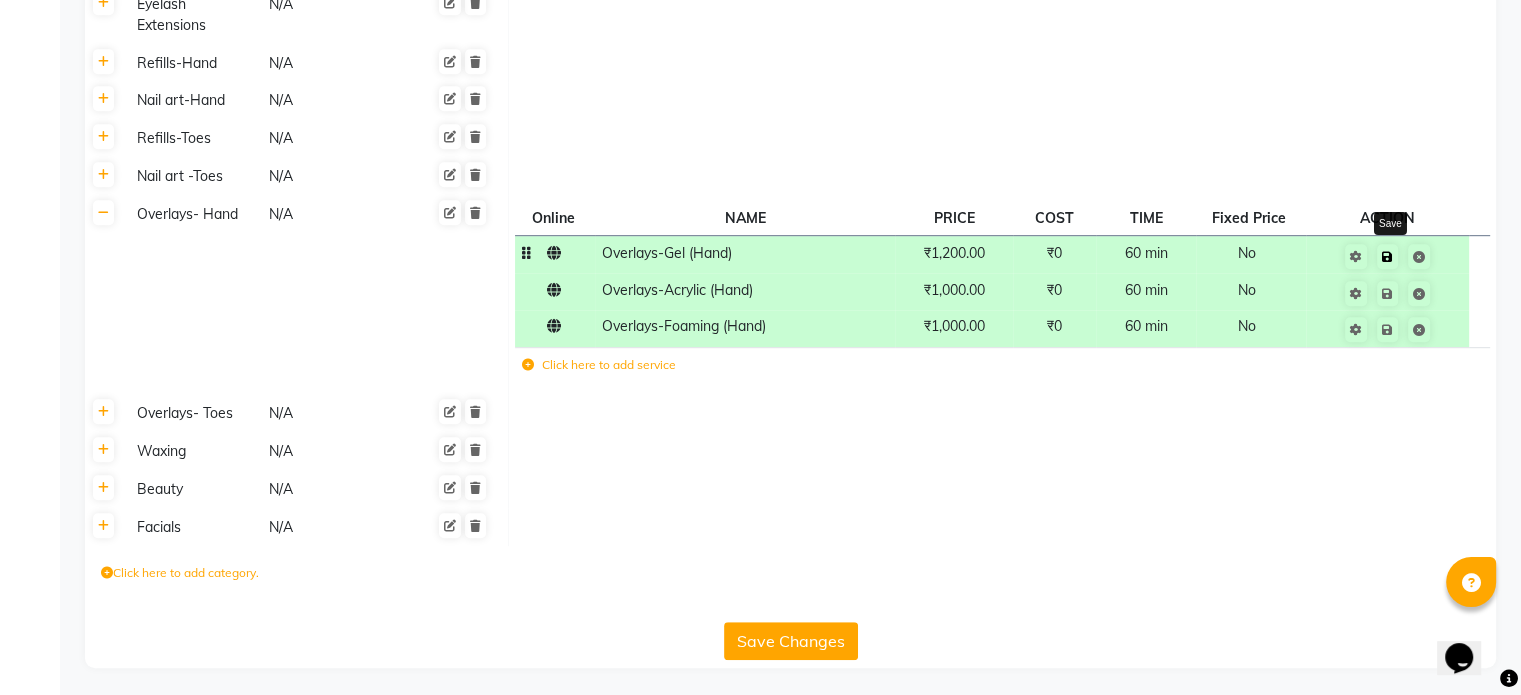 click 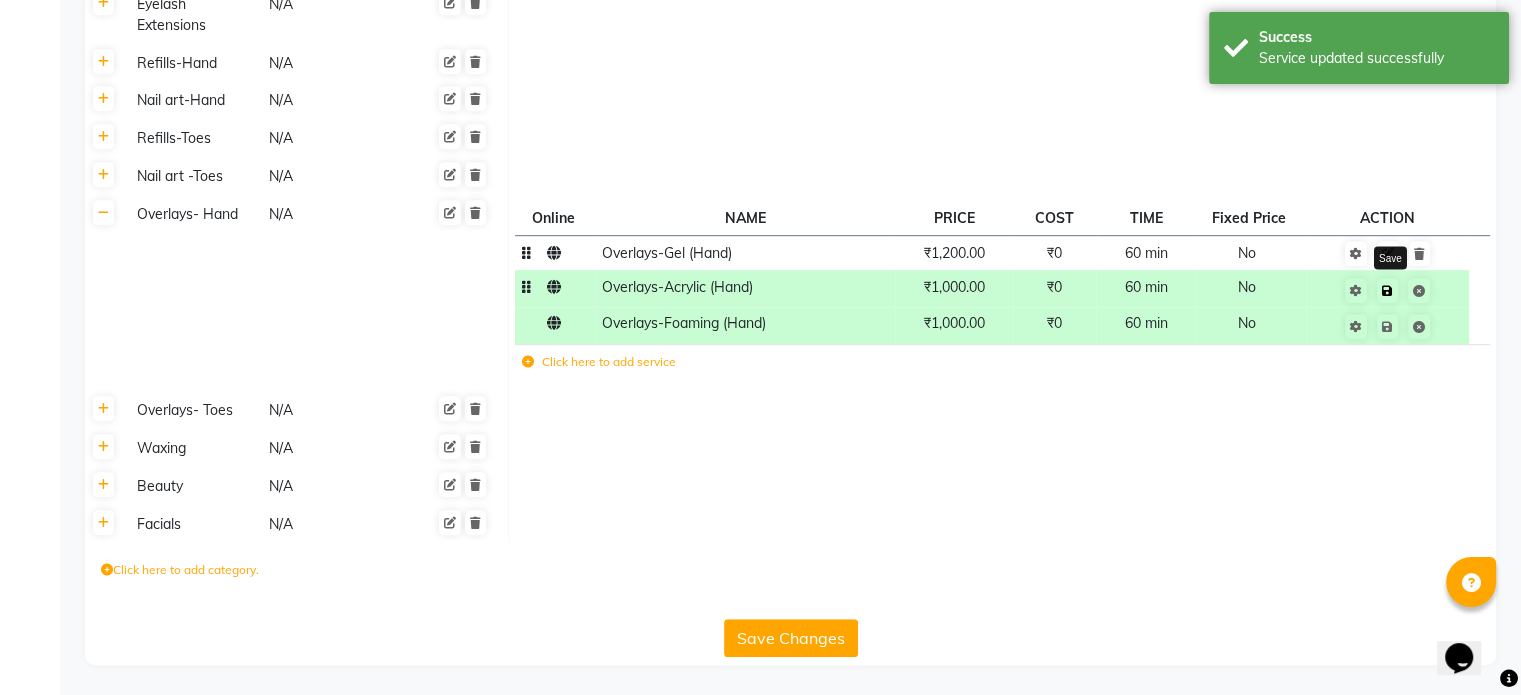 click 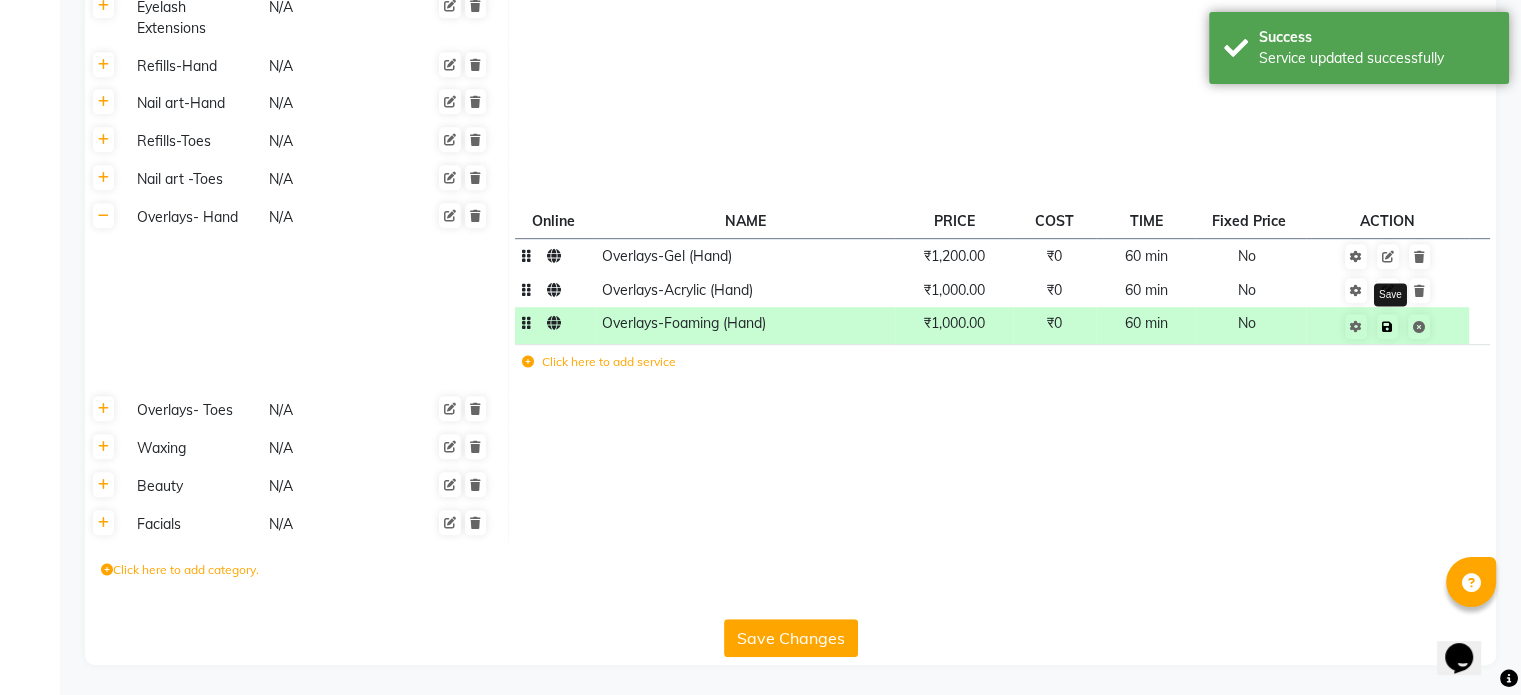 click 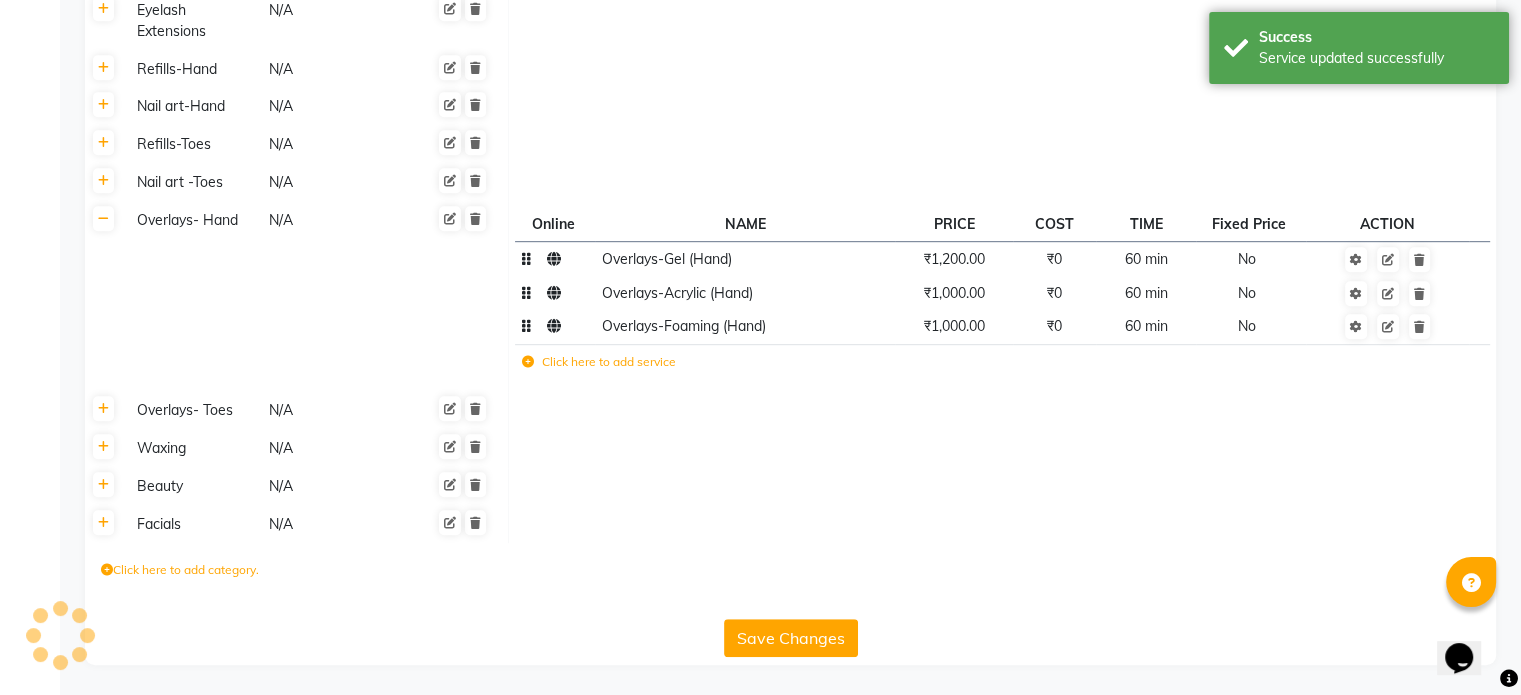 scroll, scrollTop: 1098, scrollLeft: 0, axis: vertical 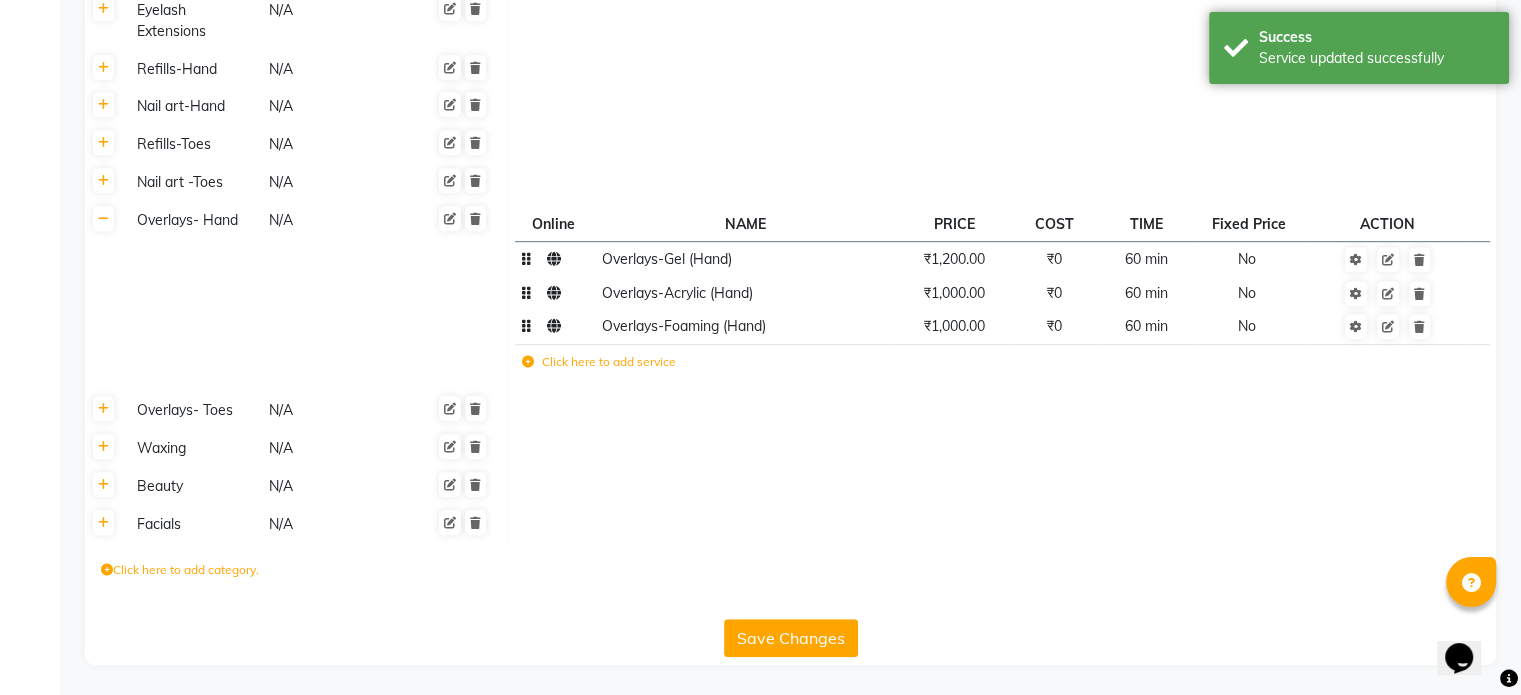 click 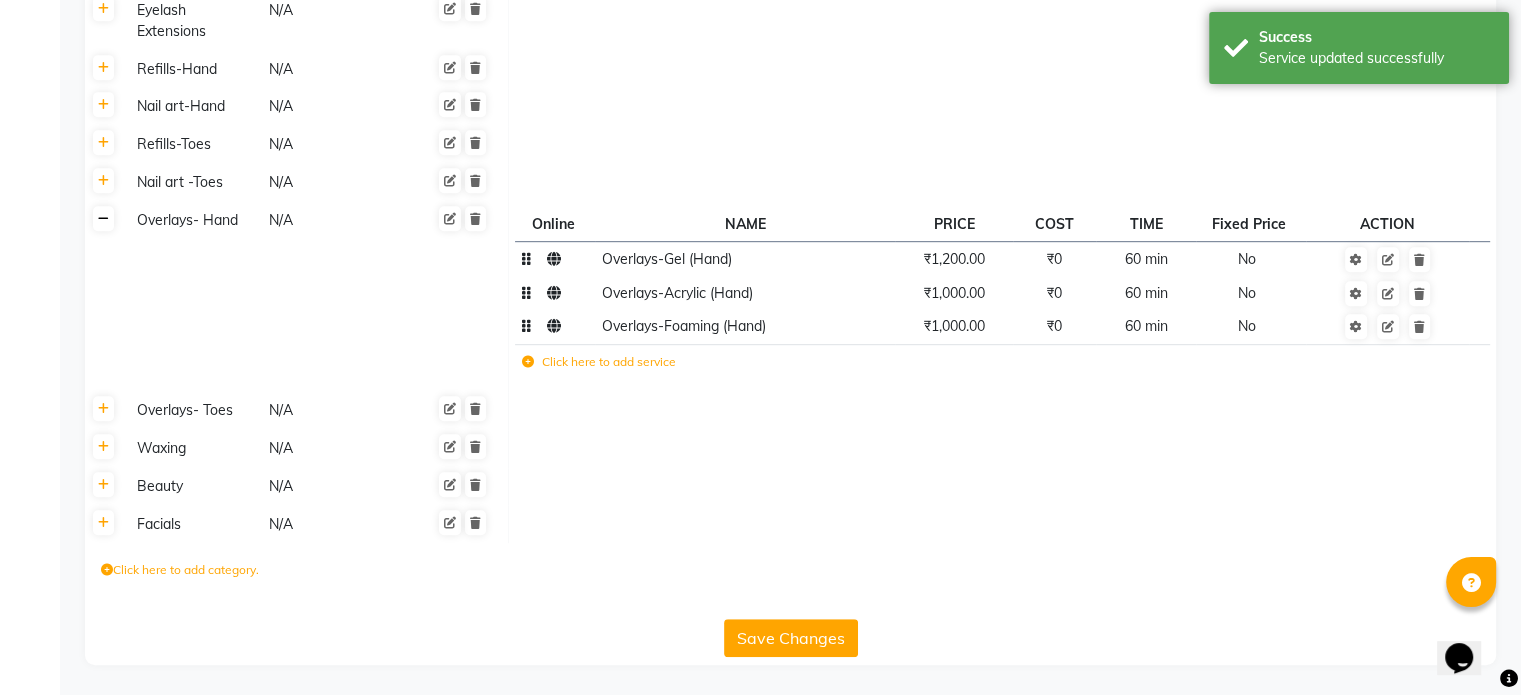 click 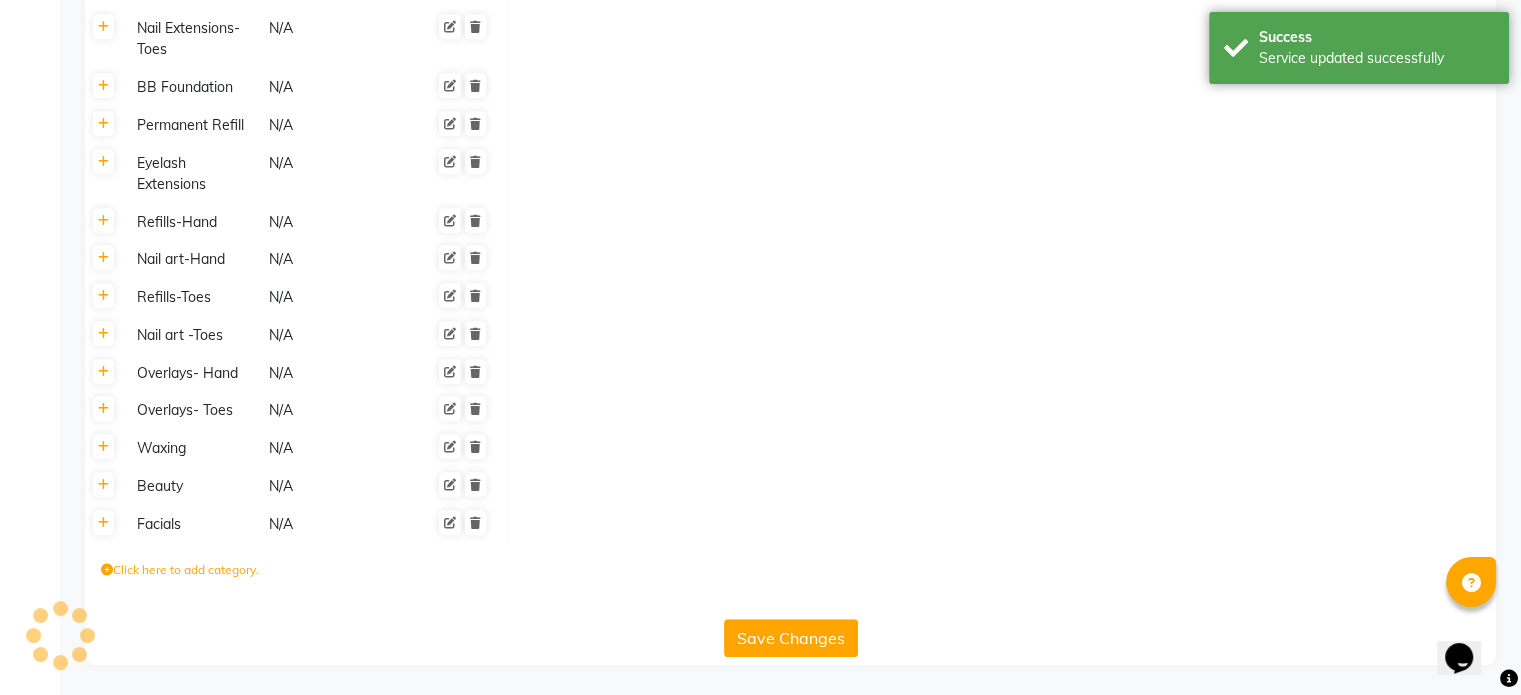 scroll, scrollTop: 944, scrollLeft: 0, axis: vertical 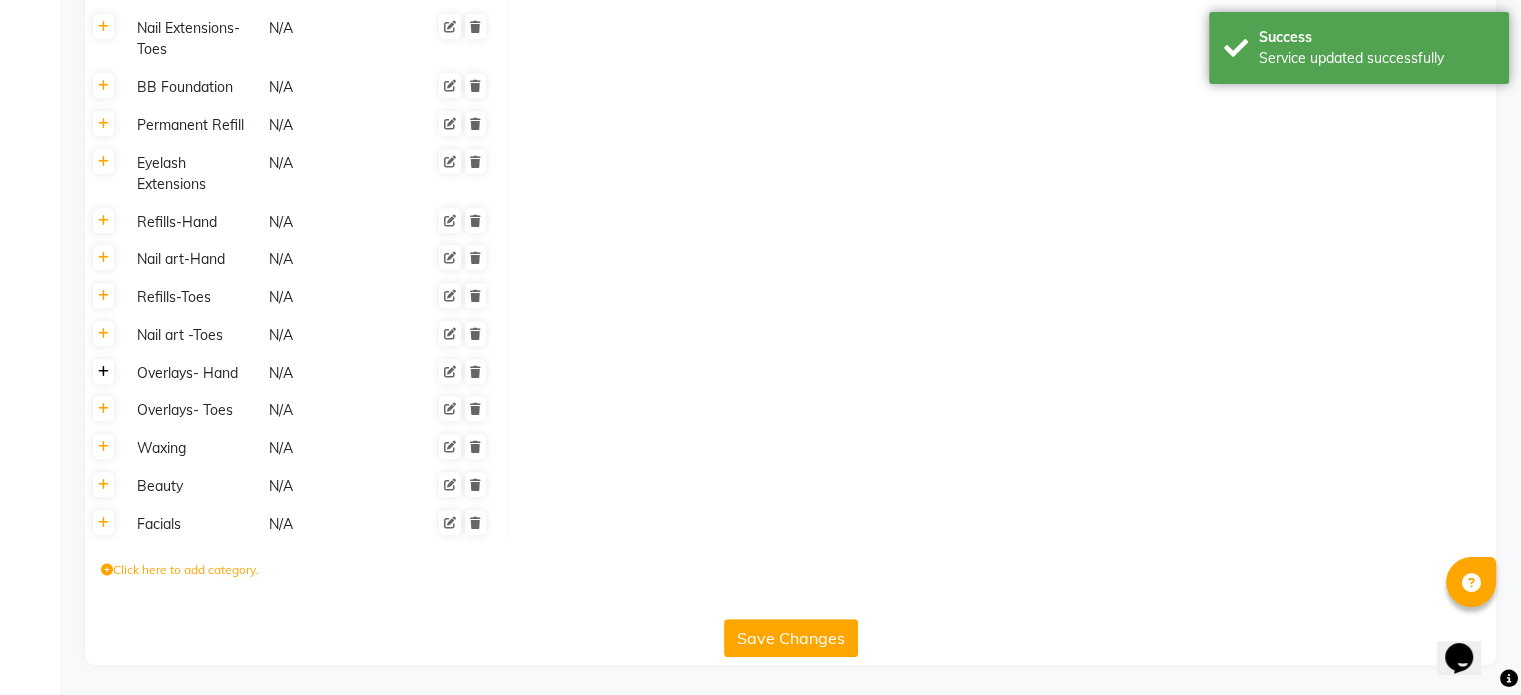 click 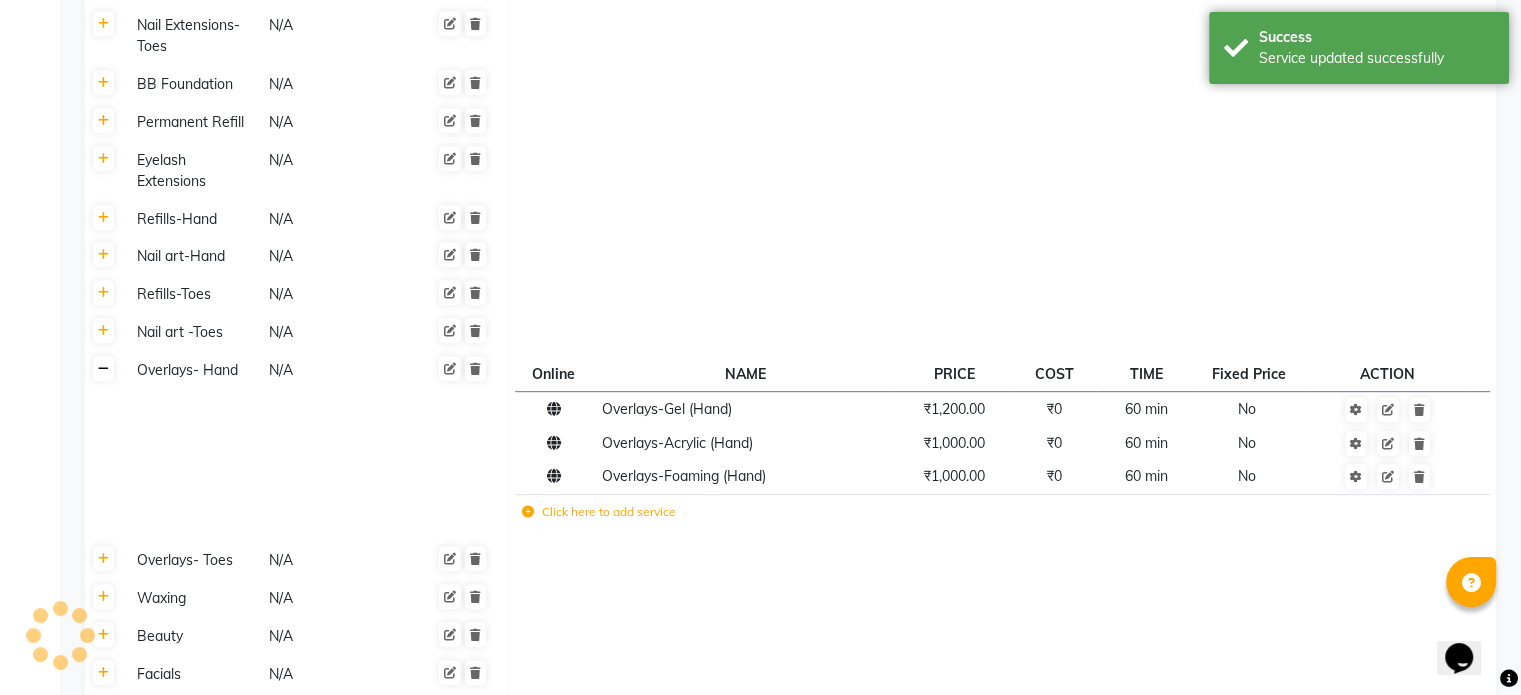 click 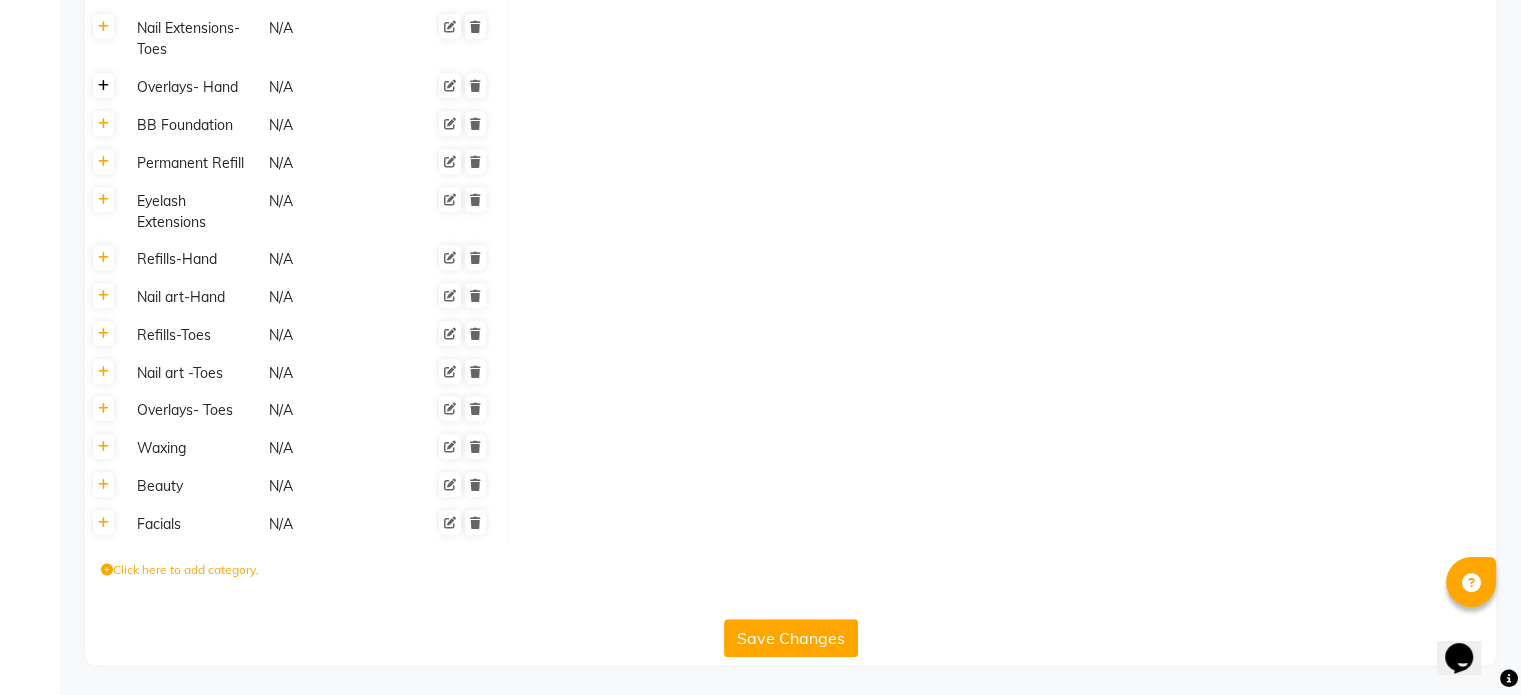 click 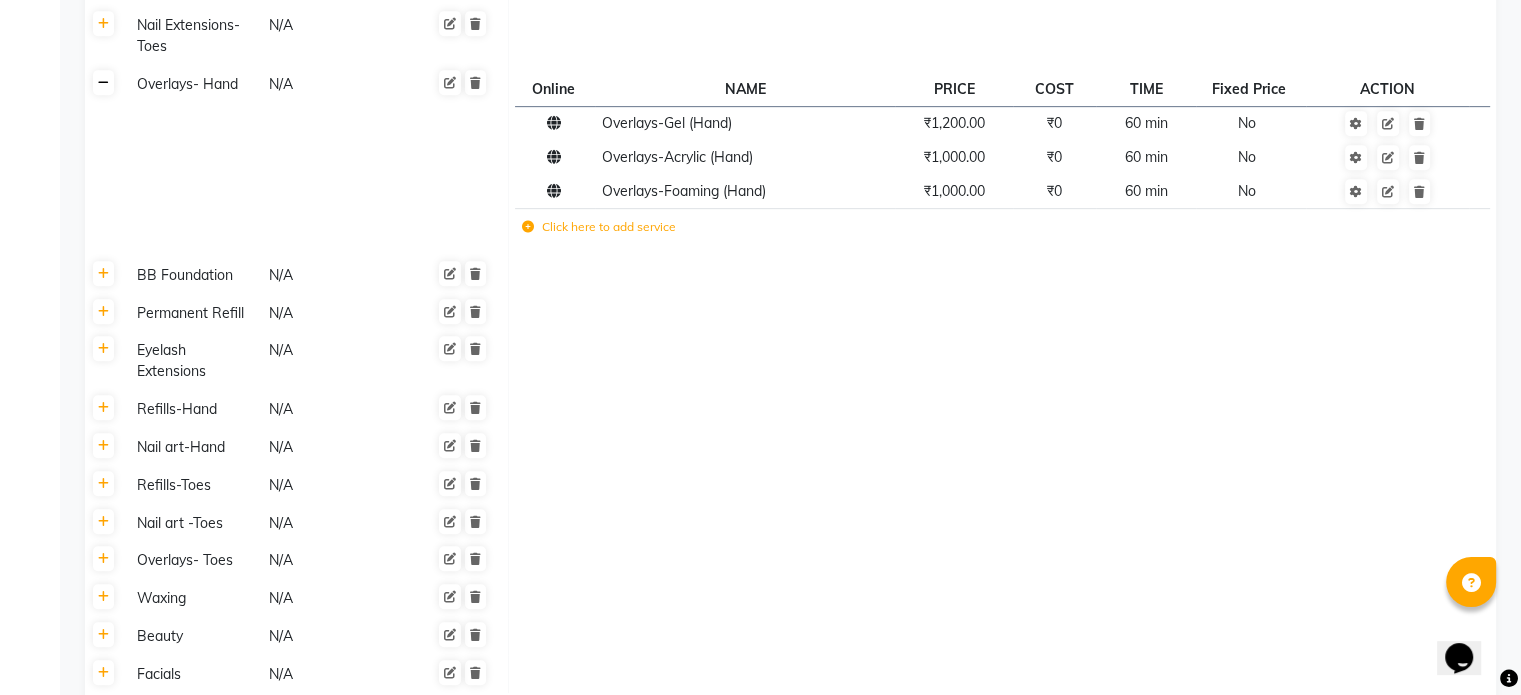 click 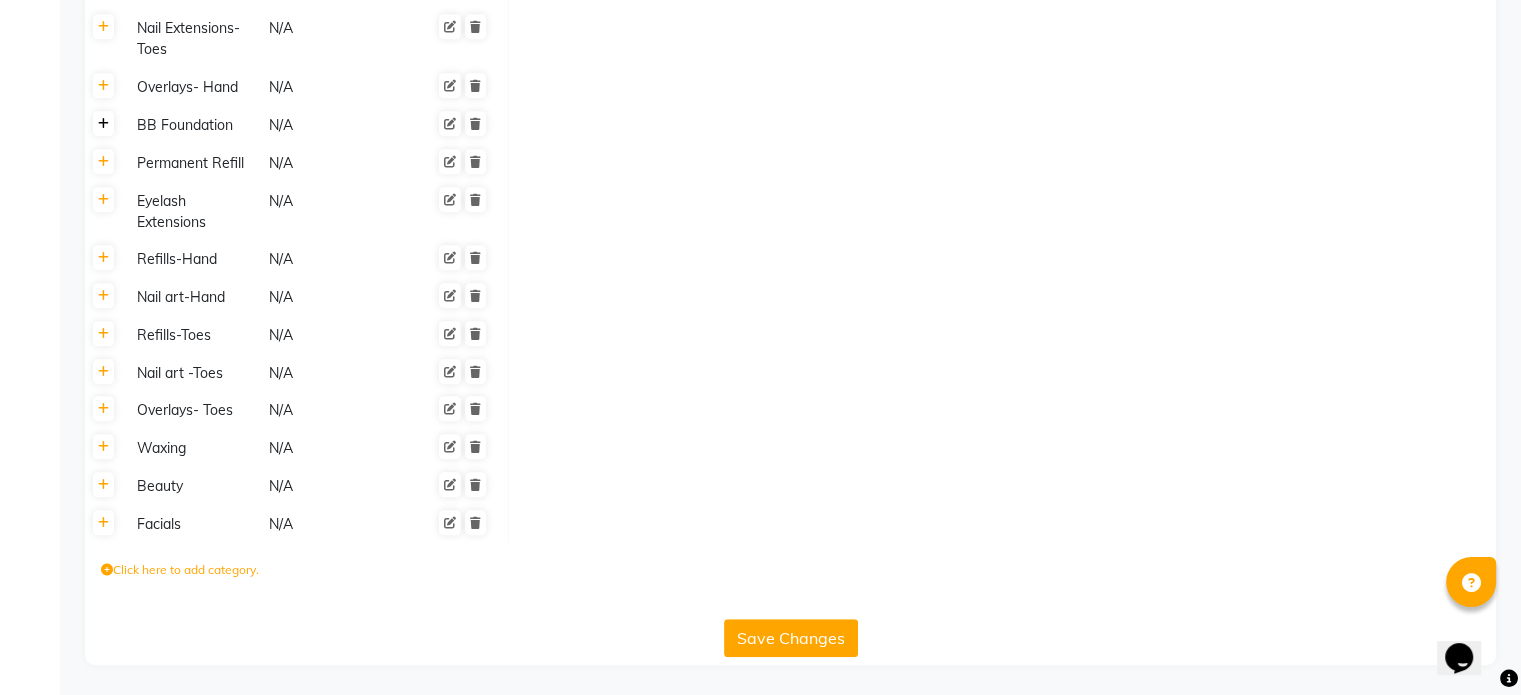 click 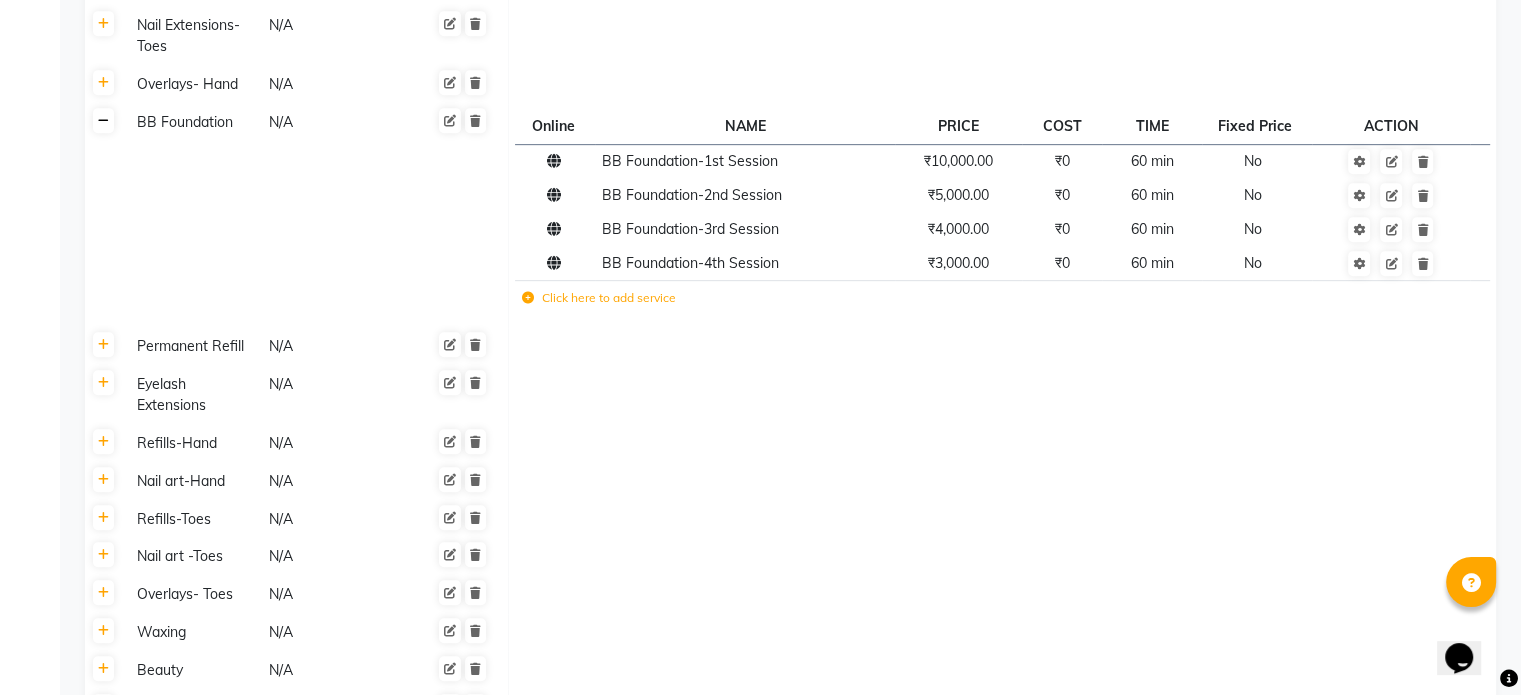 click 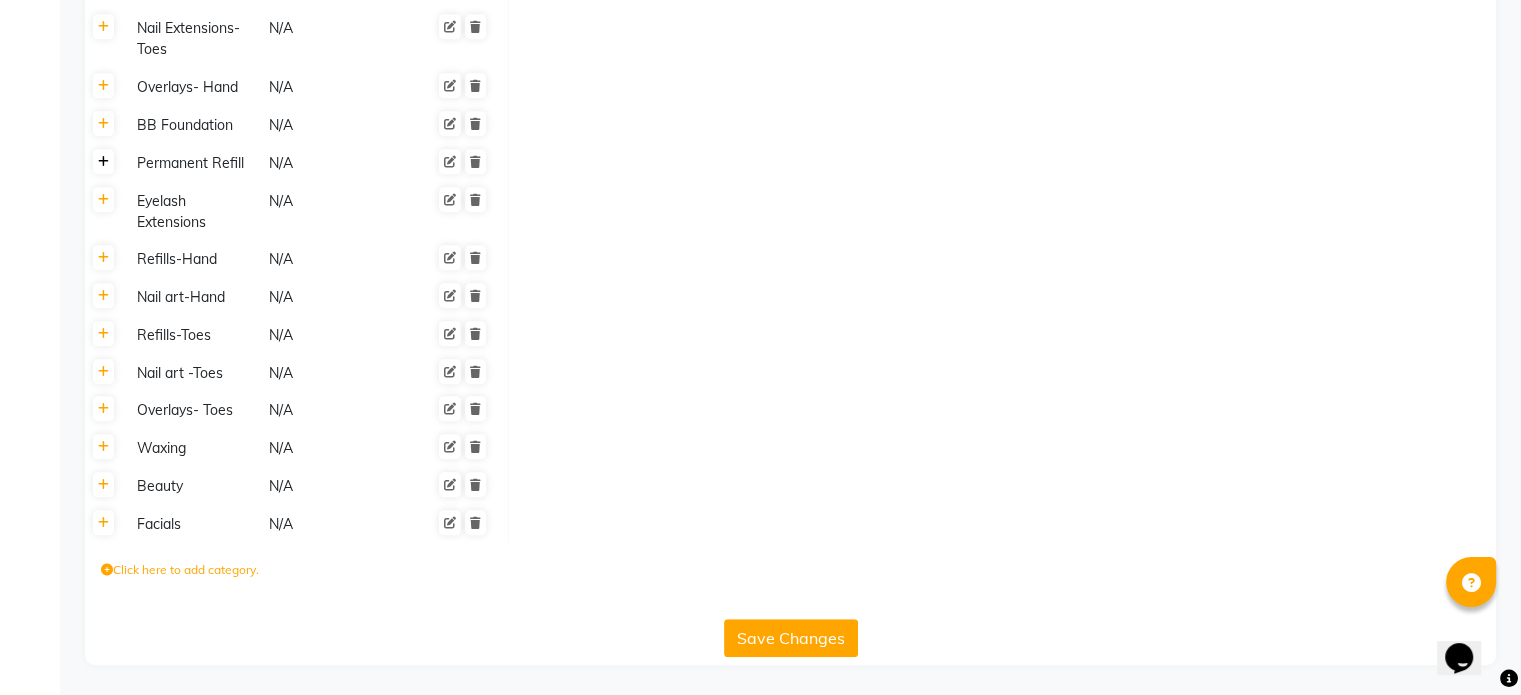 click 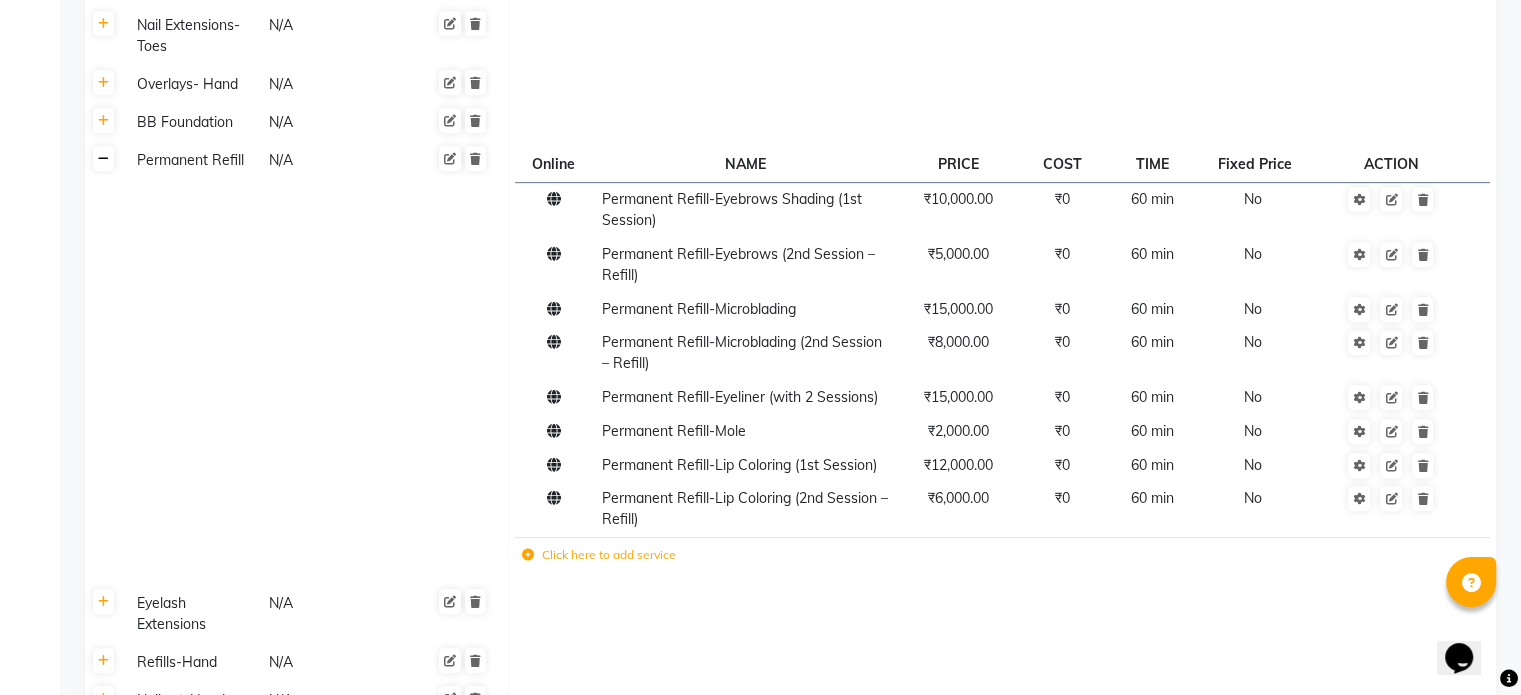 click 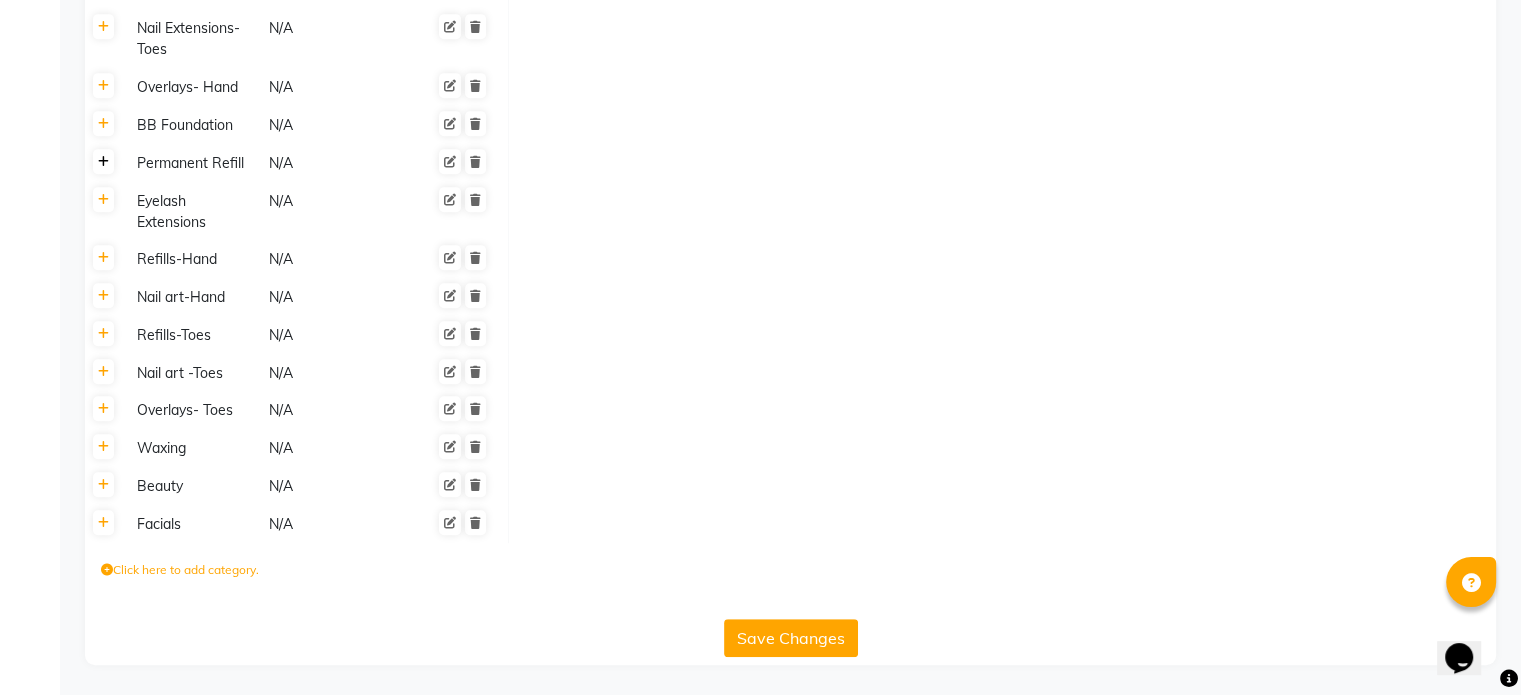 click 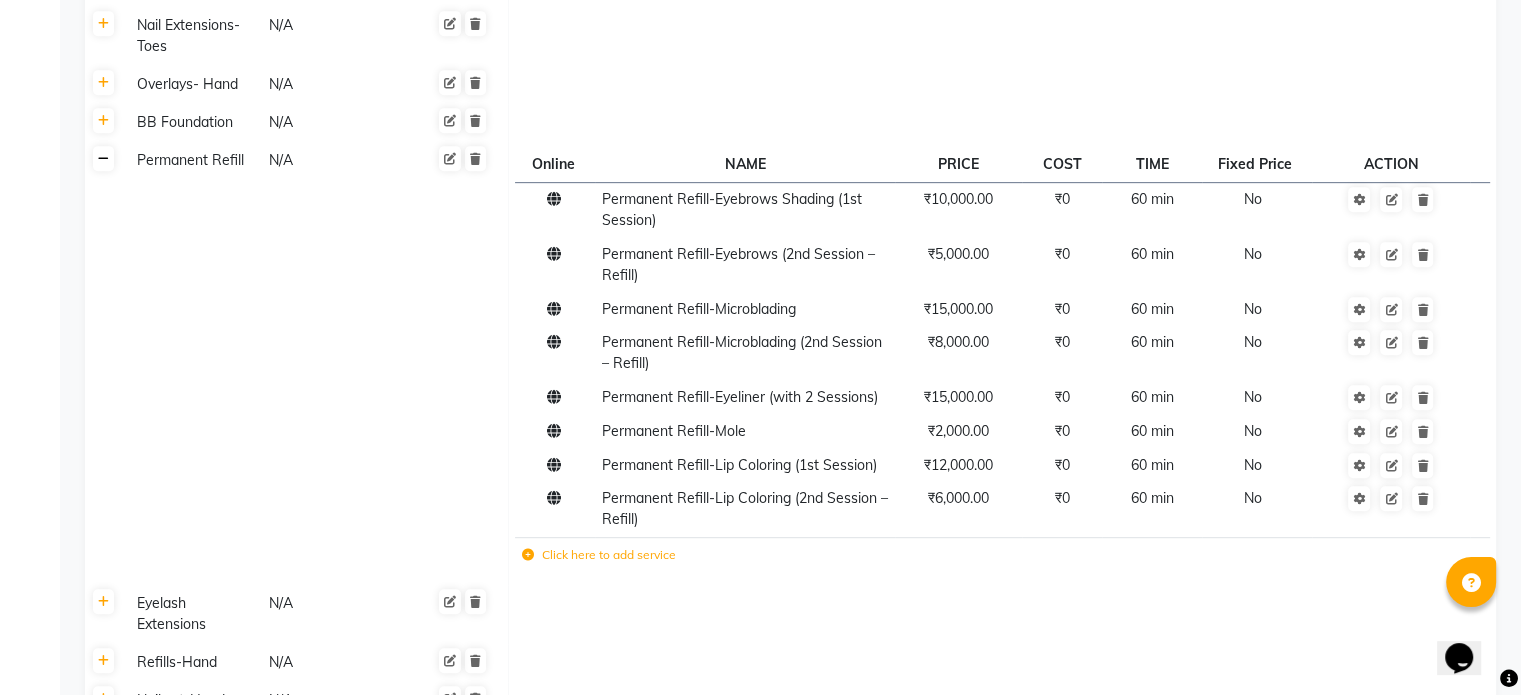 click 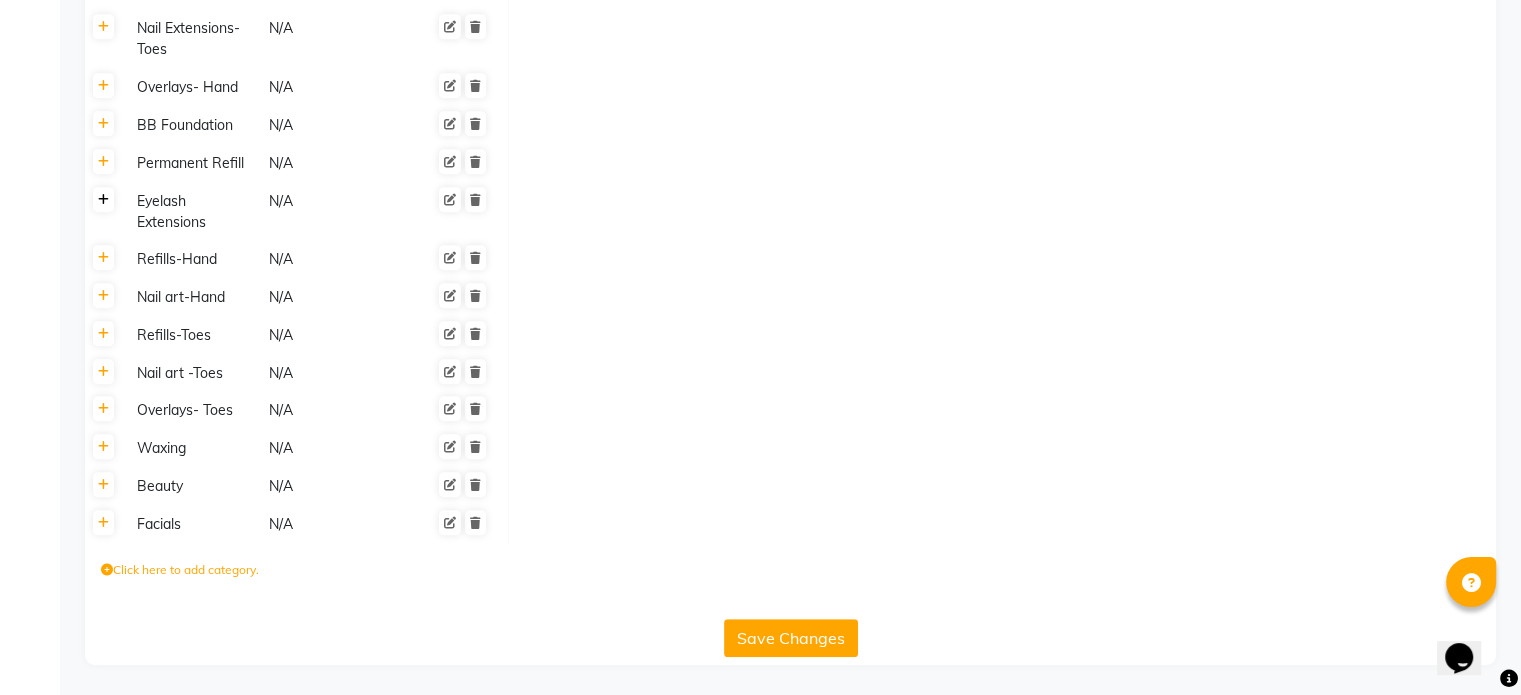 click 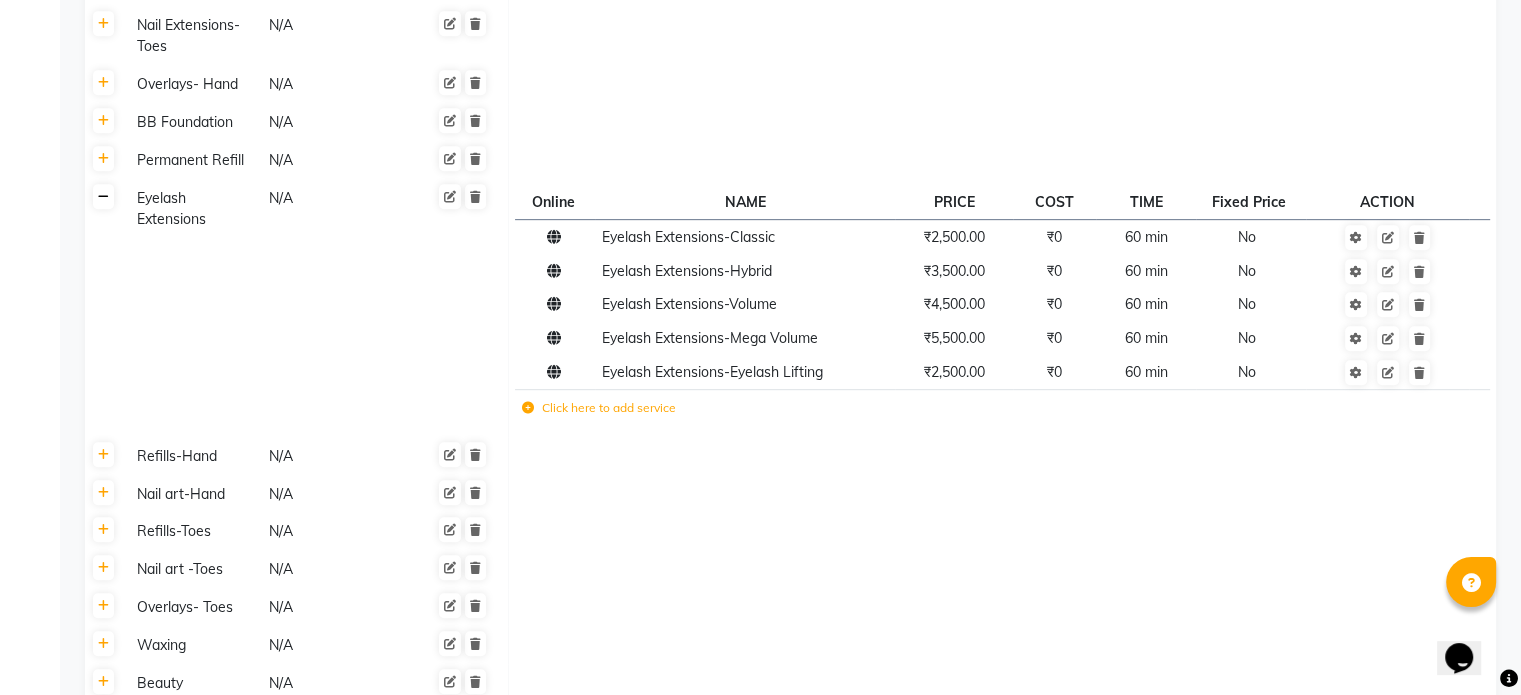 click 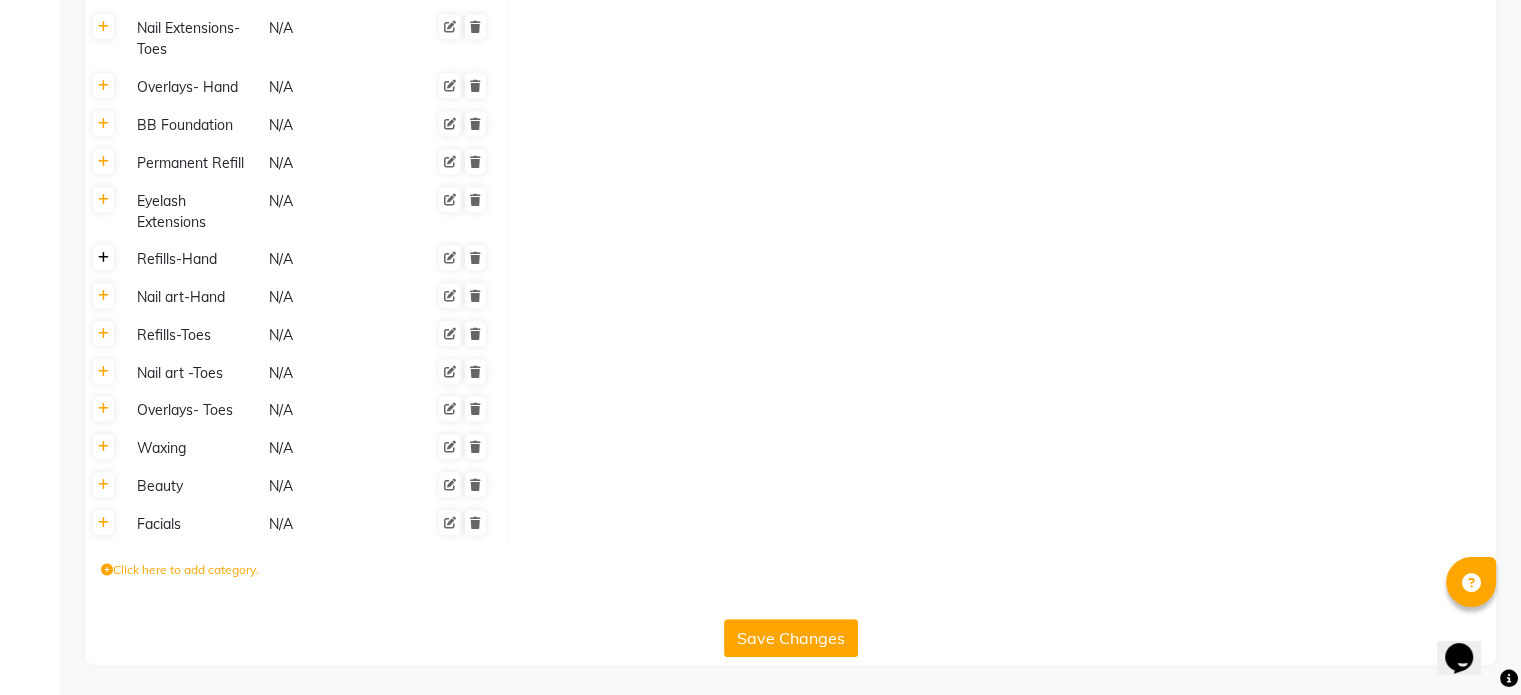 click 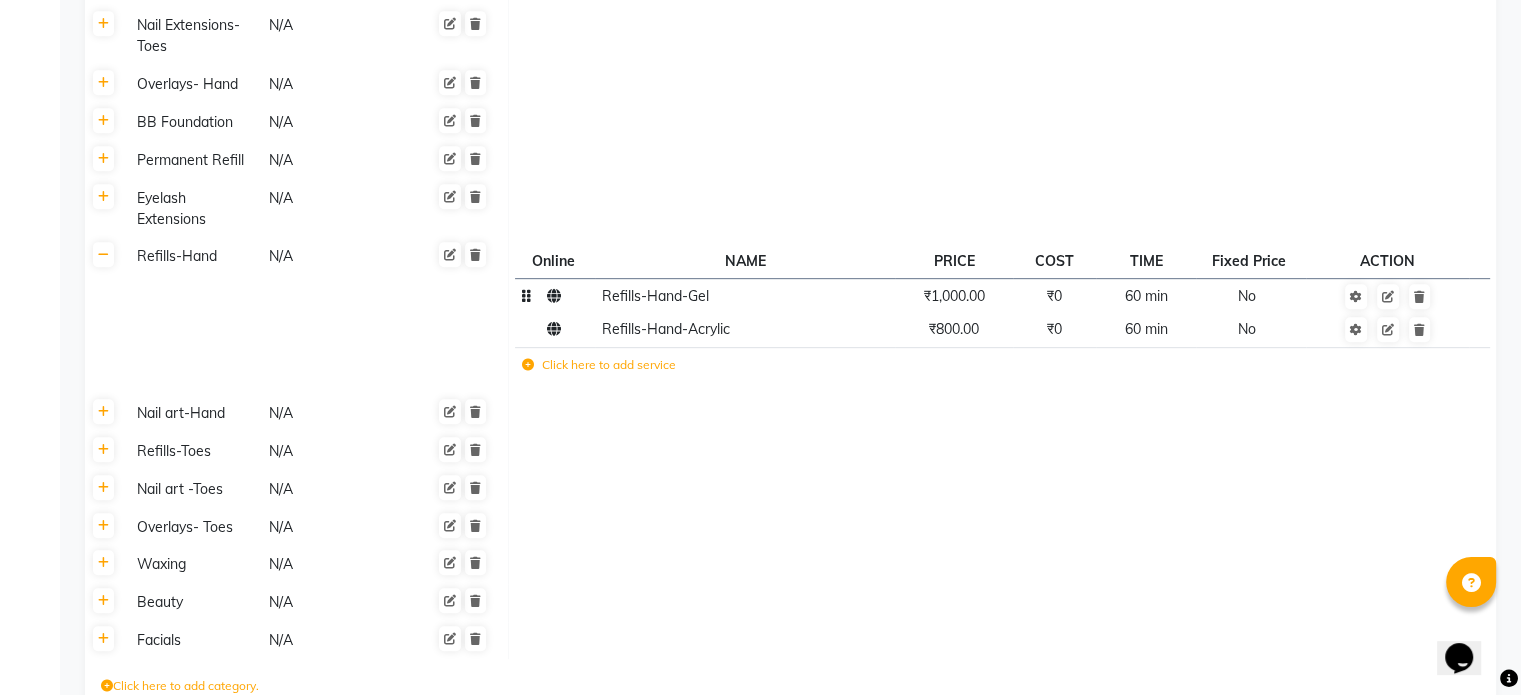 click on "Refills-Hand-Gel" 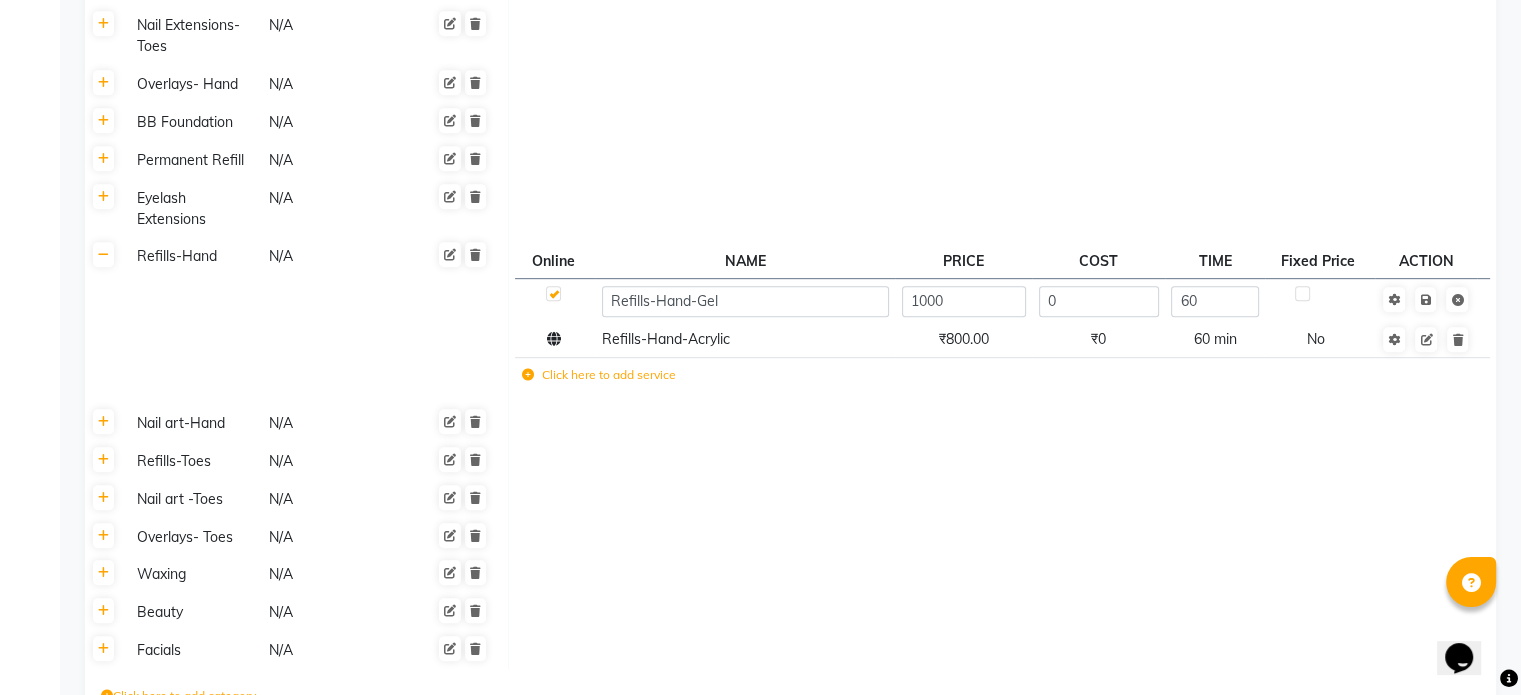 click on "Refills-Hand-Gel" 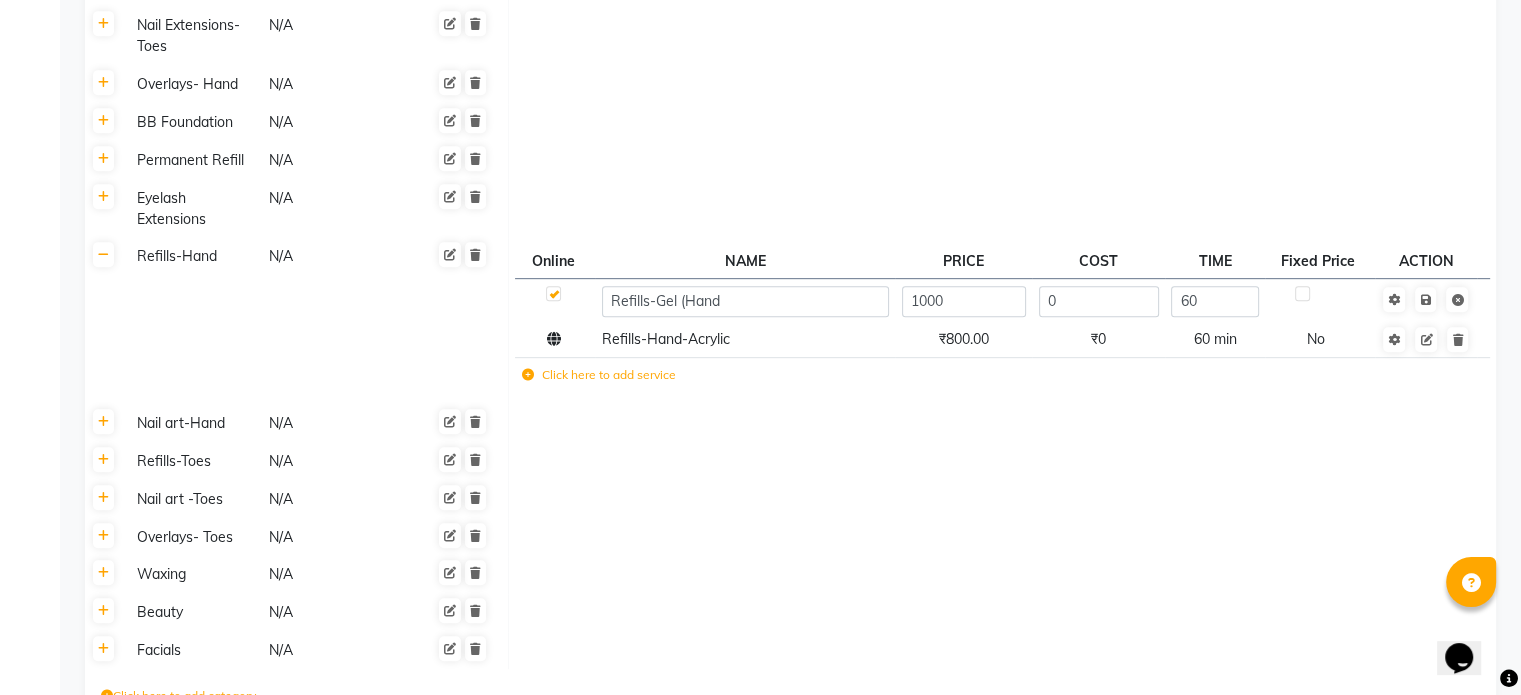 type on "Refills-Gel (Hand)" 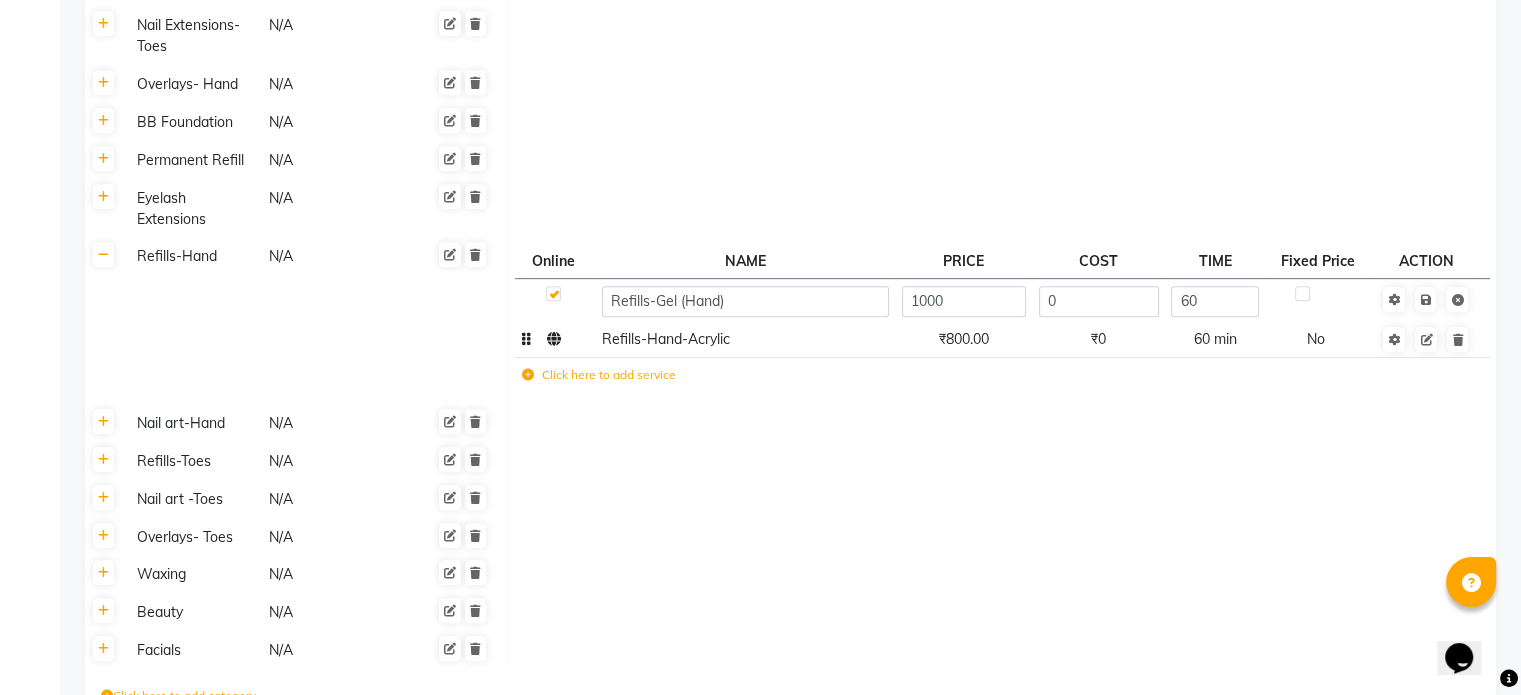 click on "Refills-Hand-Acrylic" 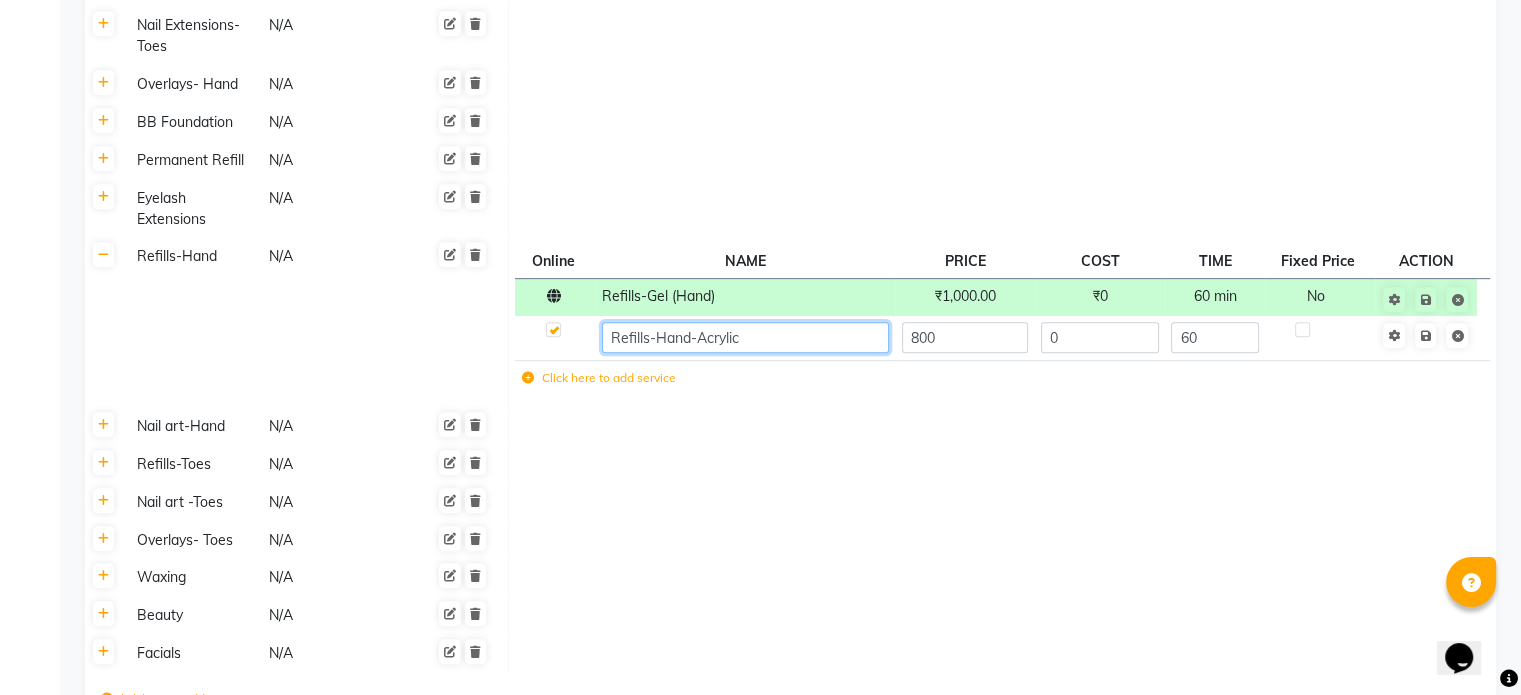click on "Refills-Hand-Acrylic" 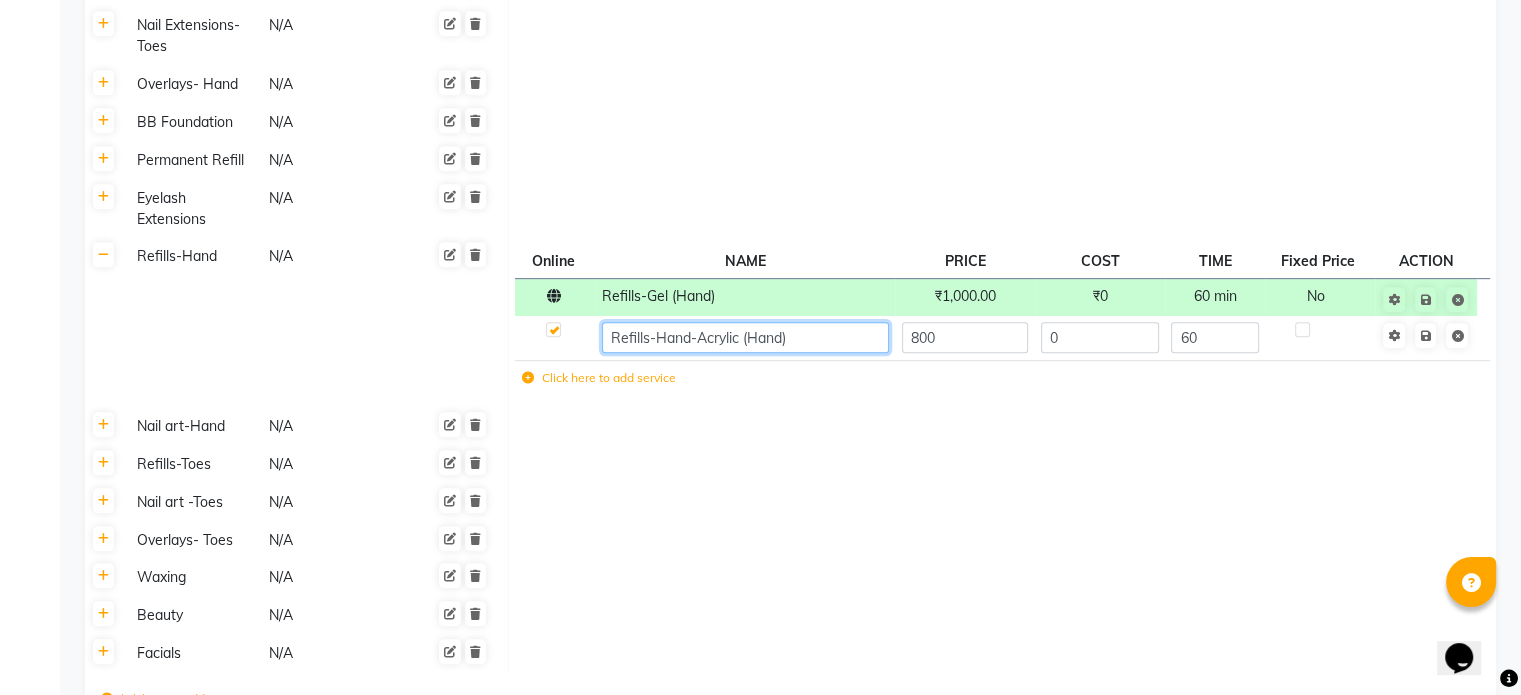 click on "Refills-Hand-Acrylic (Hand)" 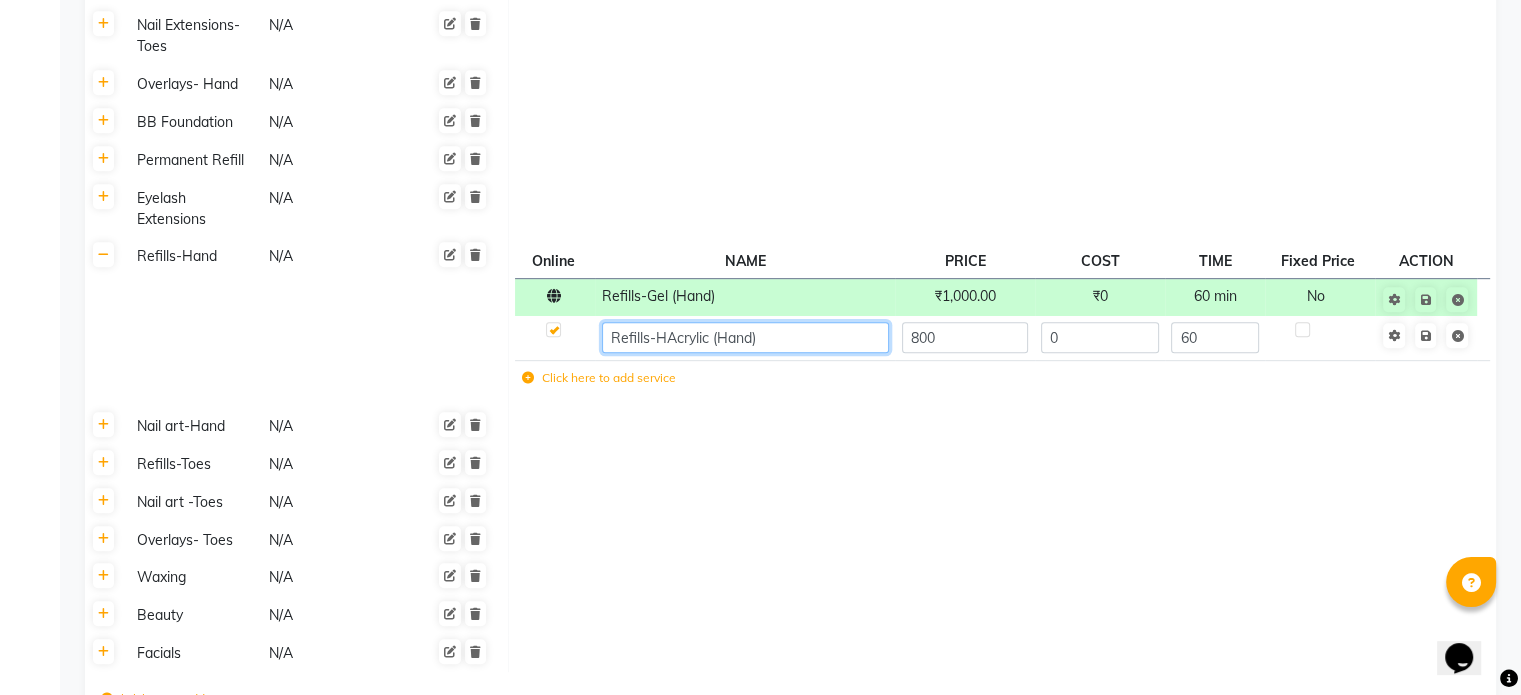 type on "Refills-Acrylic (Hand)" 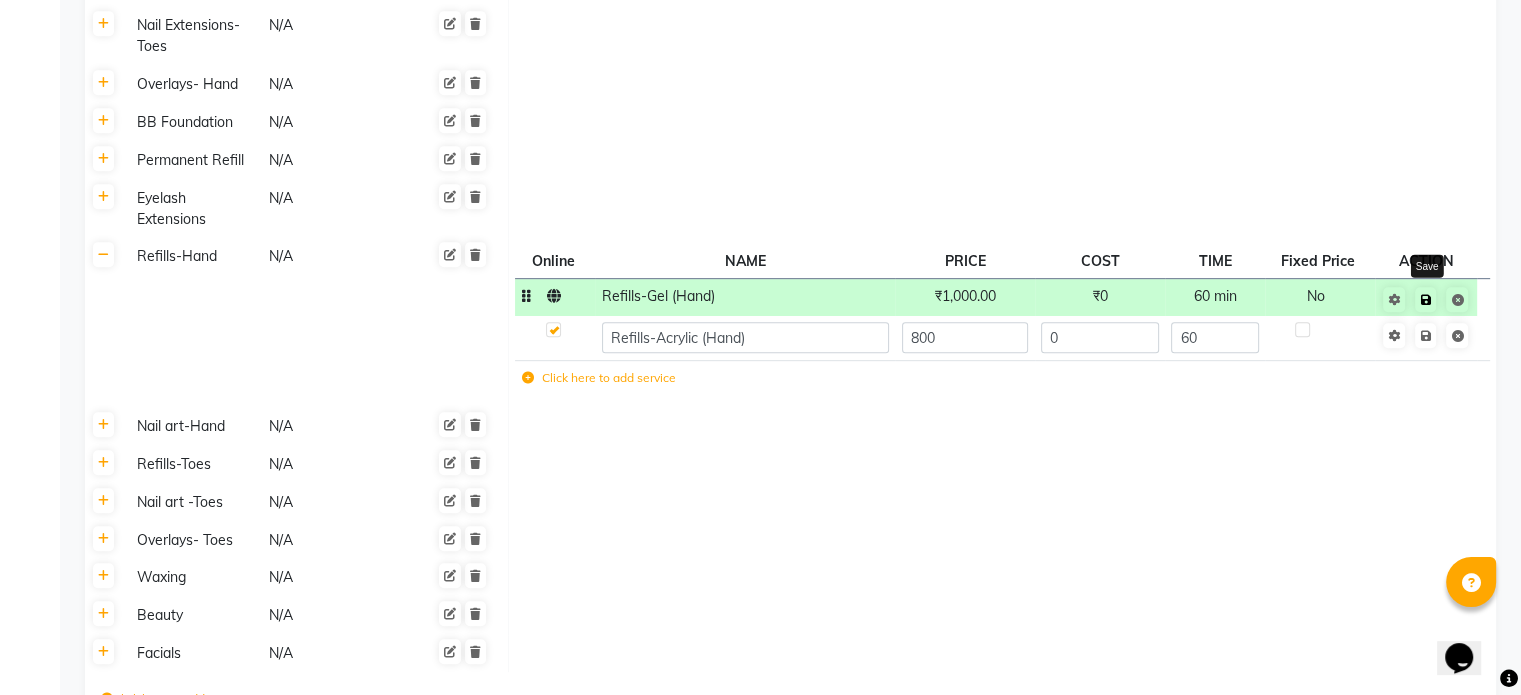 click on "Save" 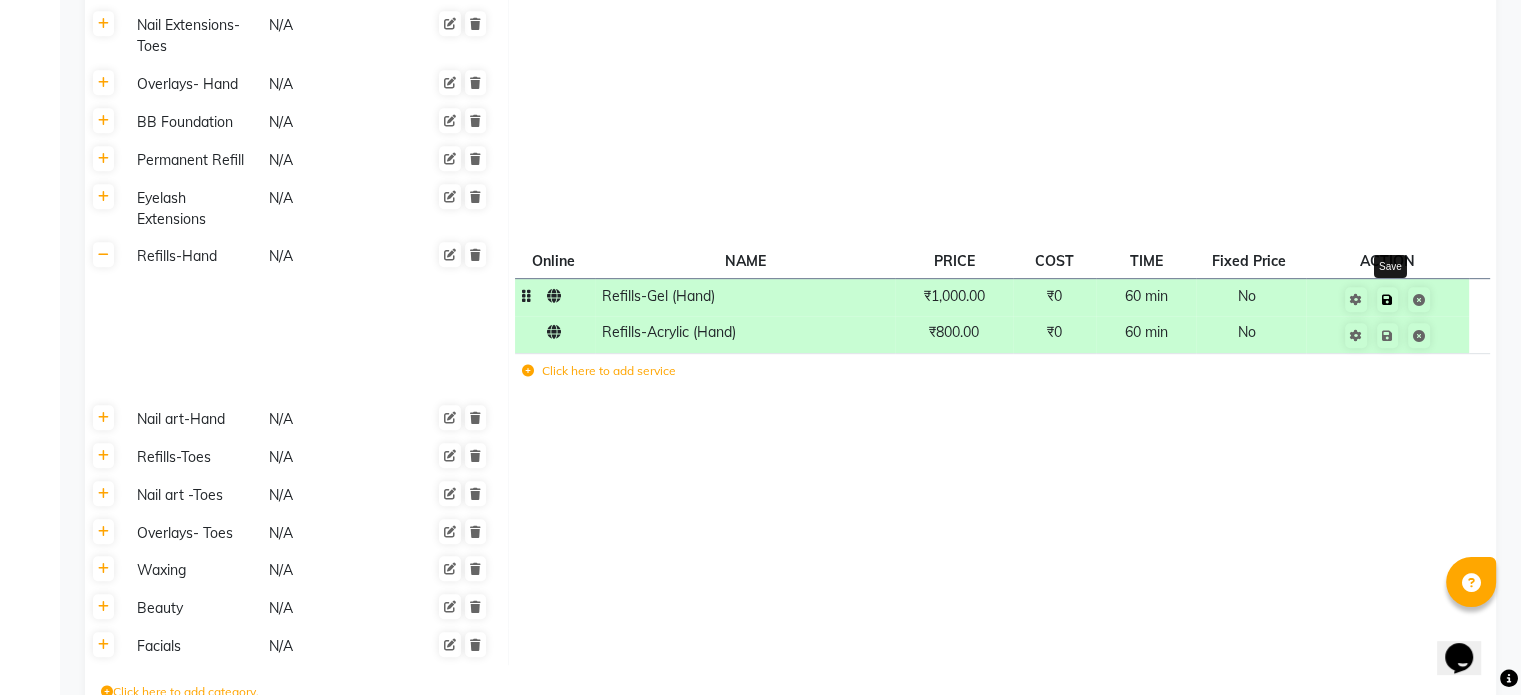 click 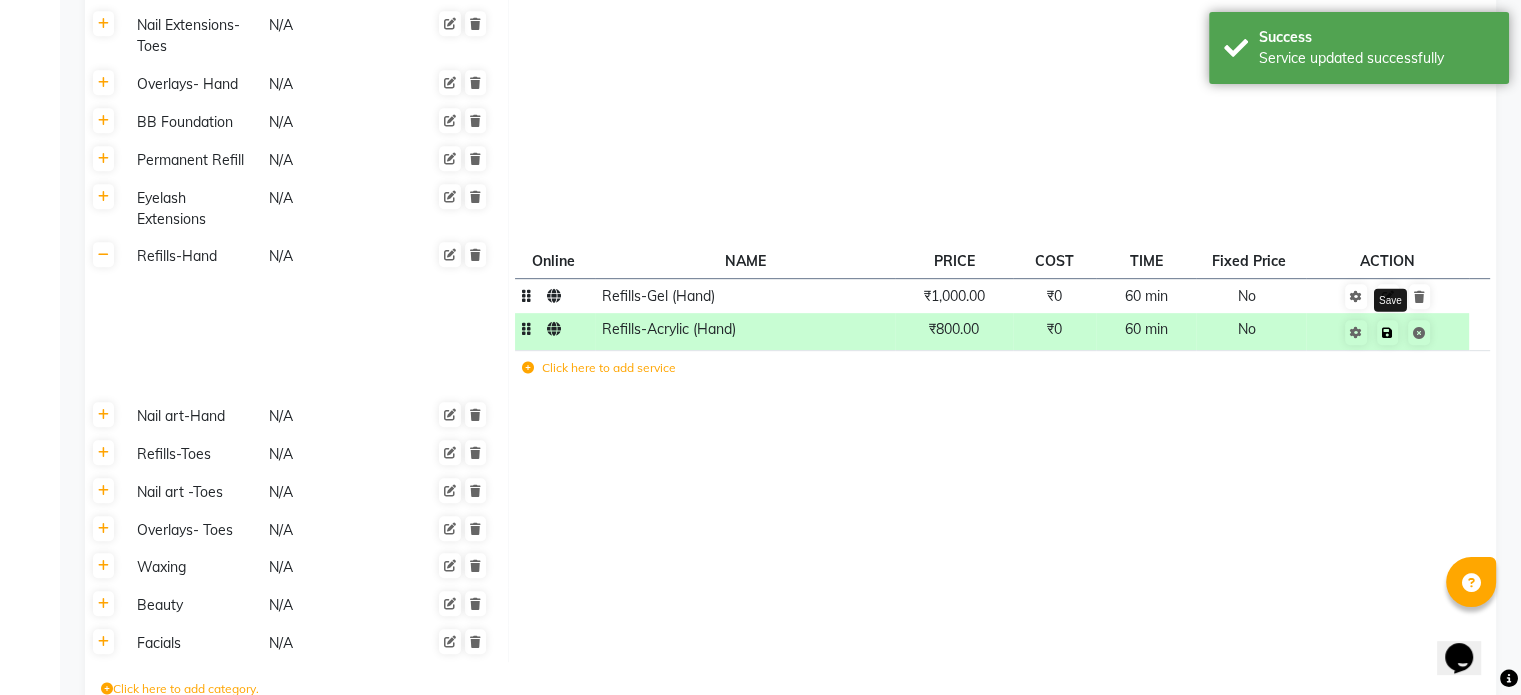 click 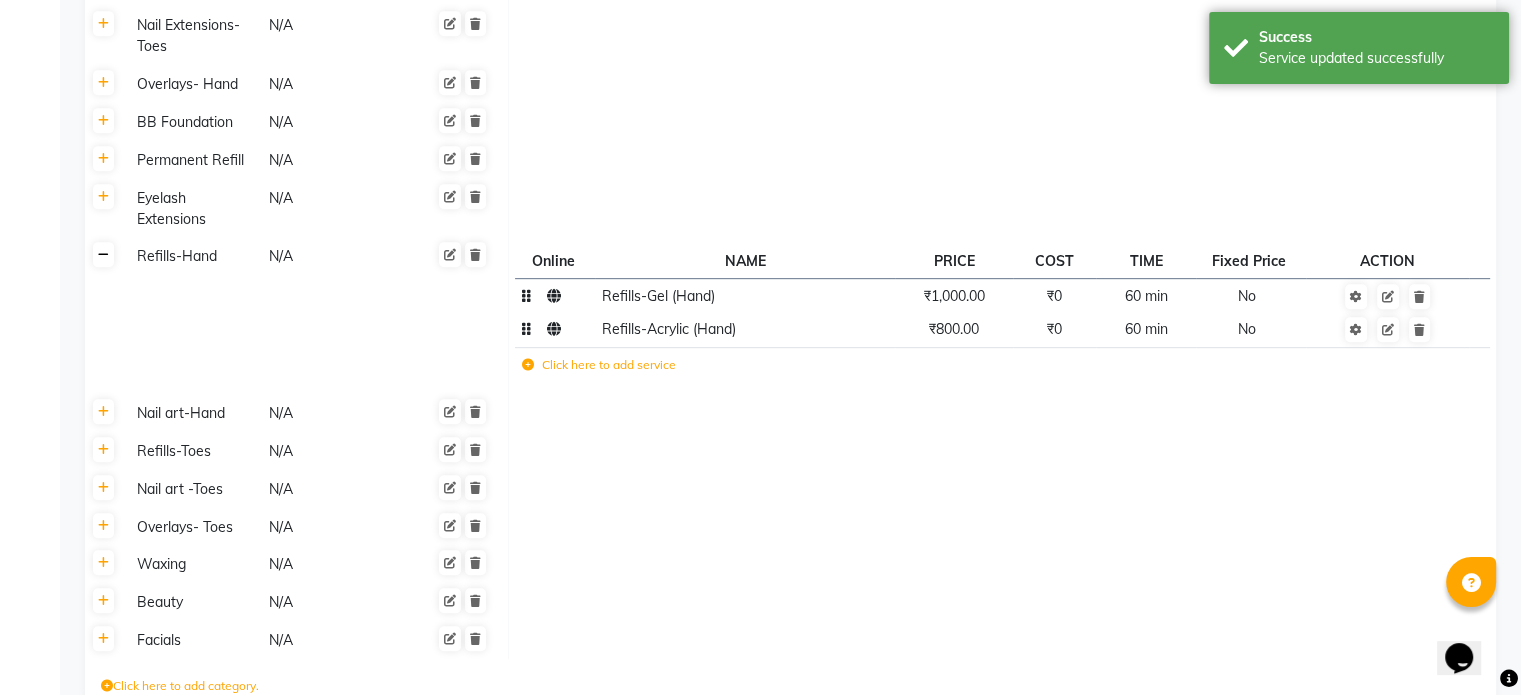click 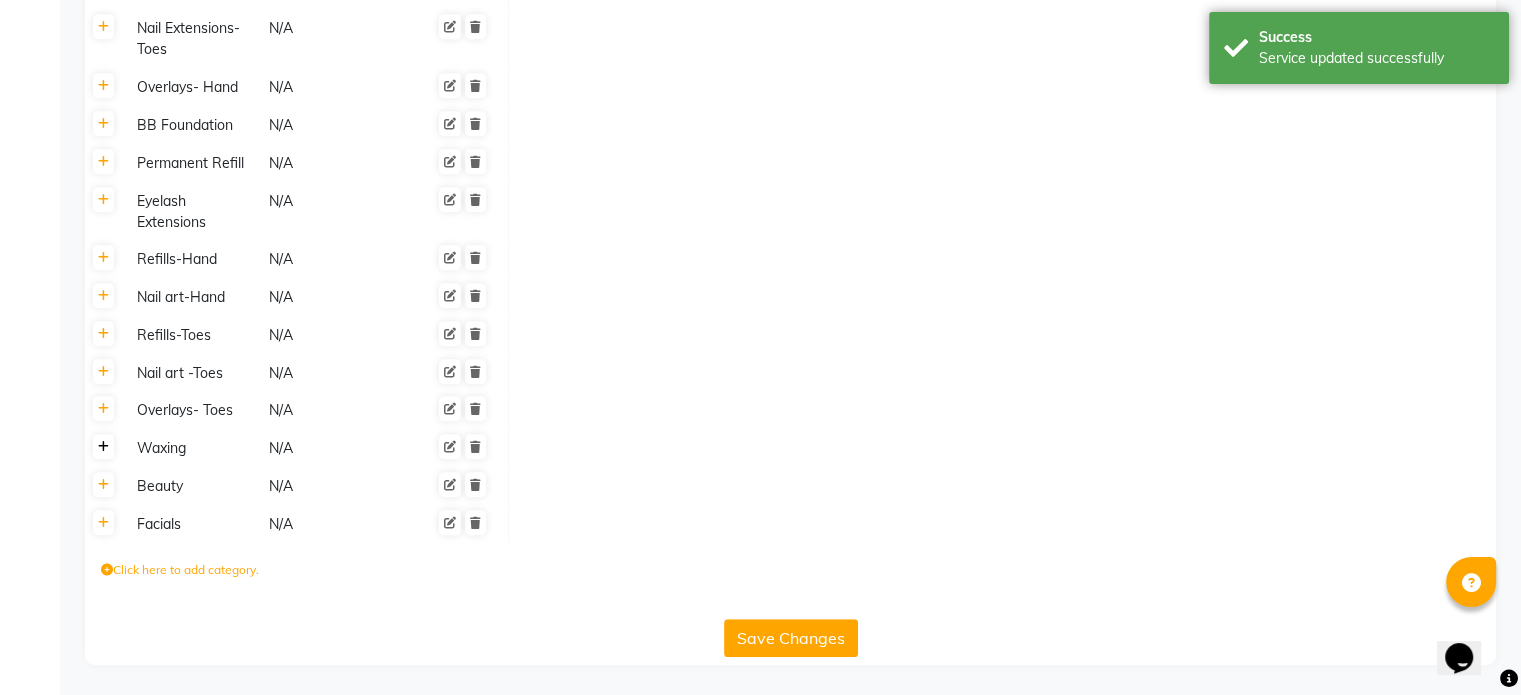 click 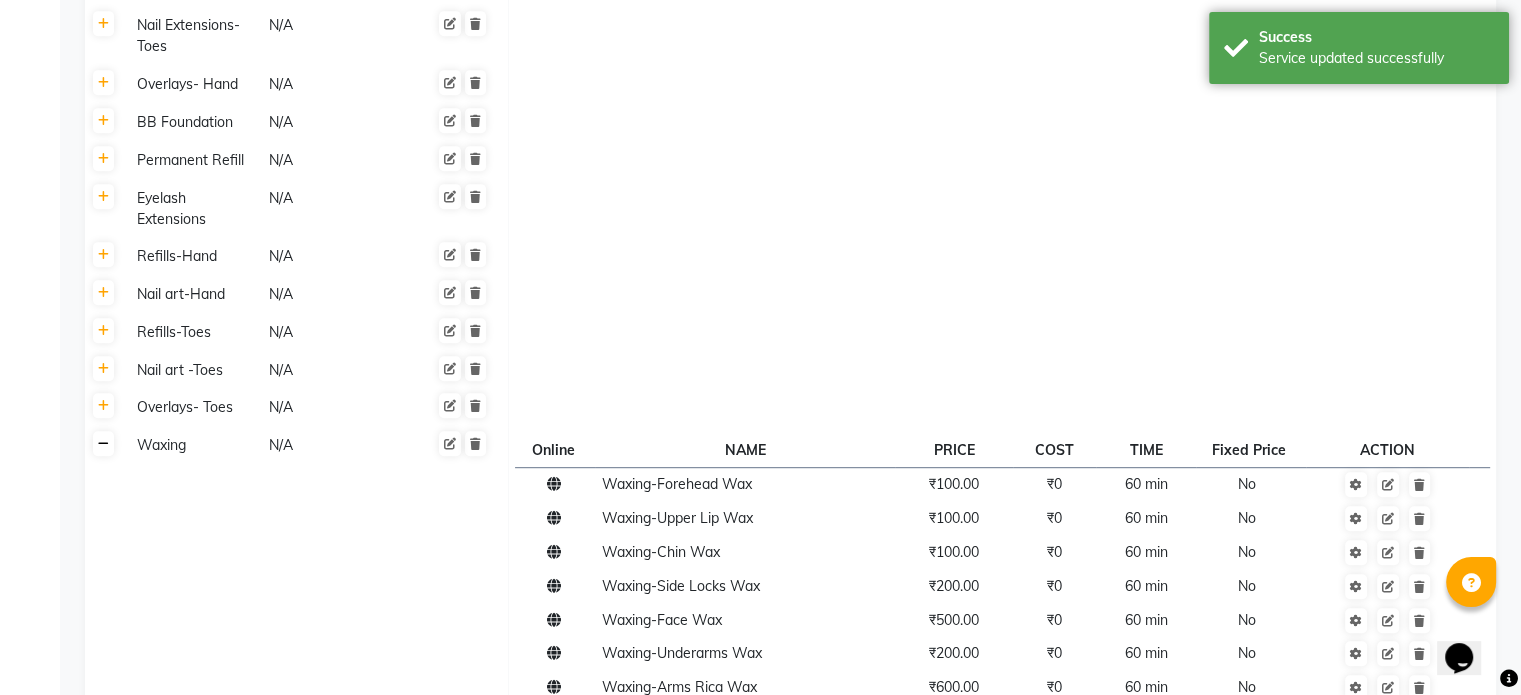 click 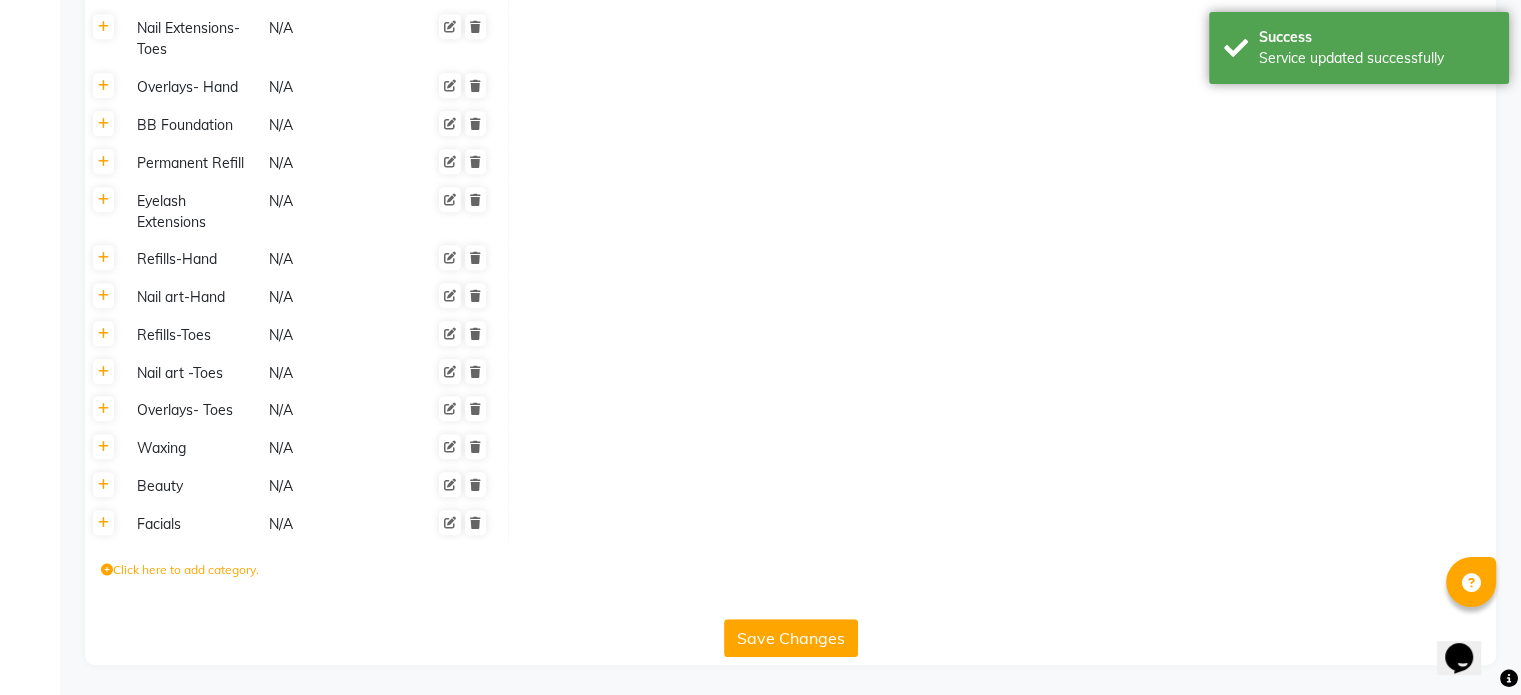 click on "Save Changes" 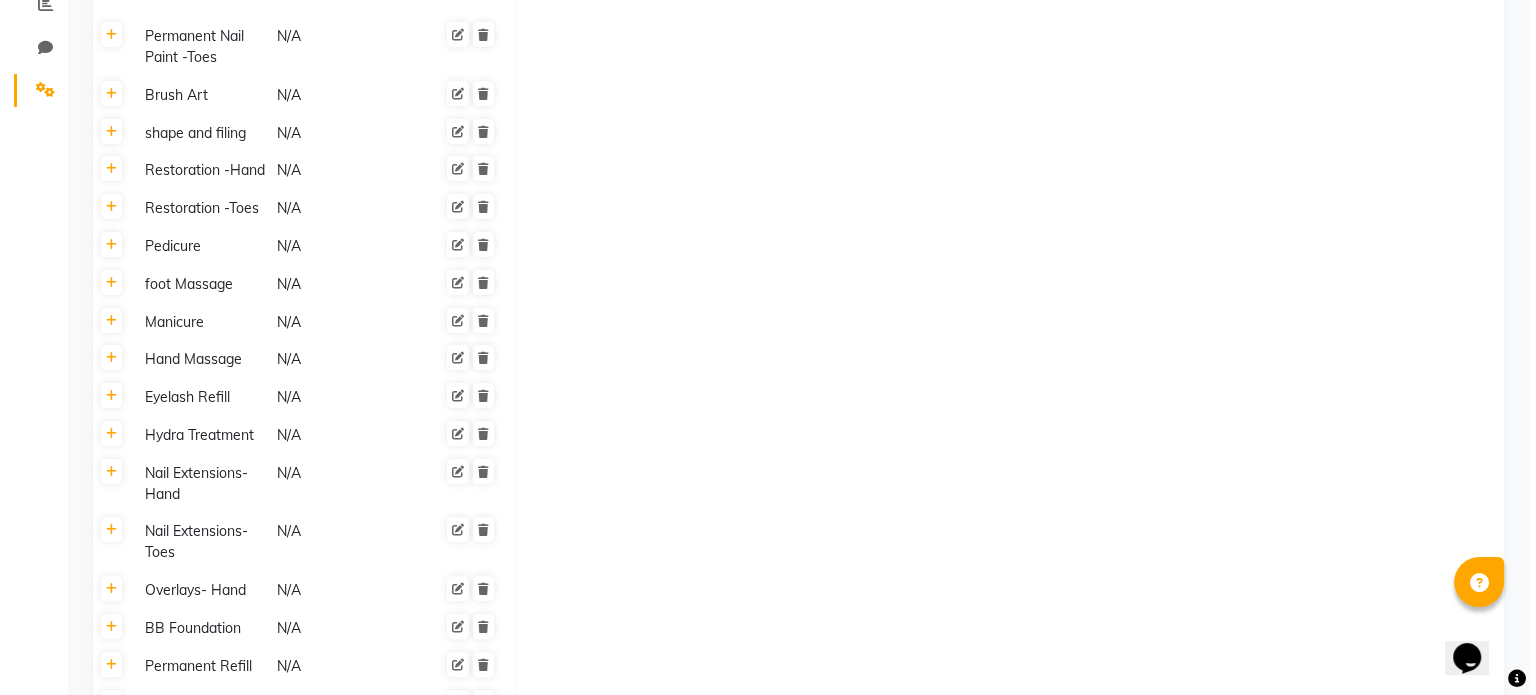 scroll, scrollTop: 0, scrollLeft: 0, axis: both 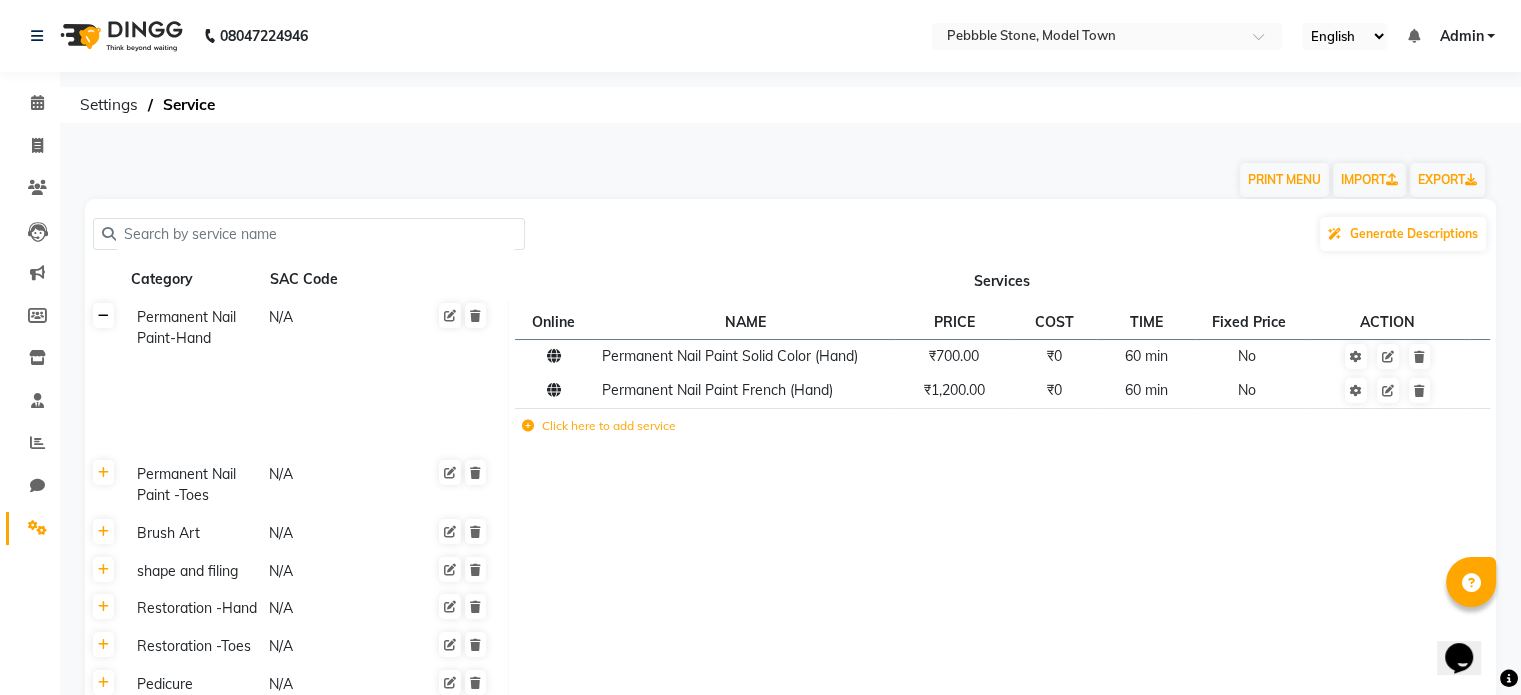 click 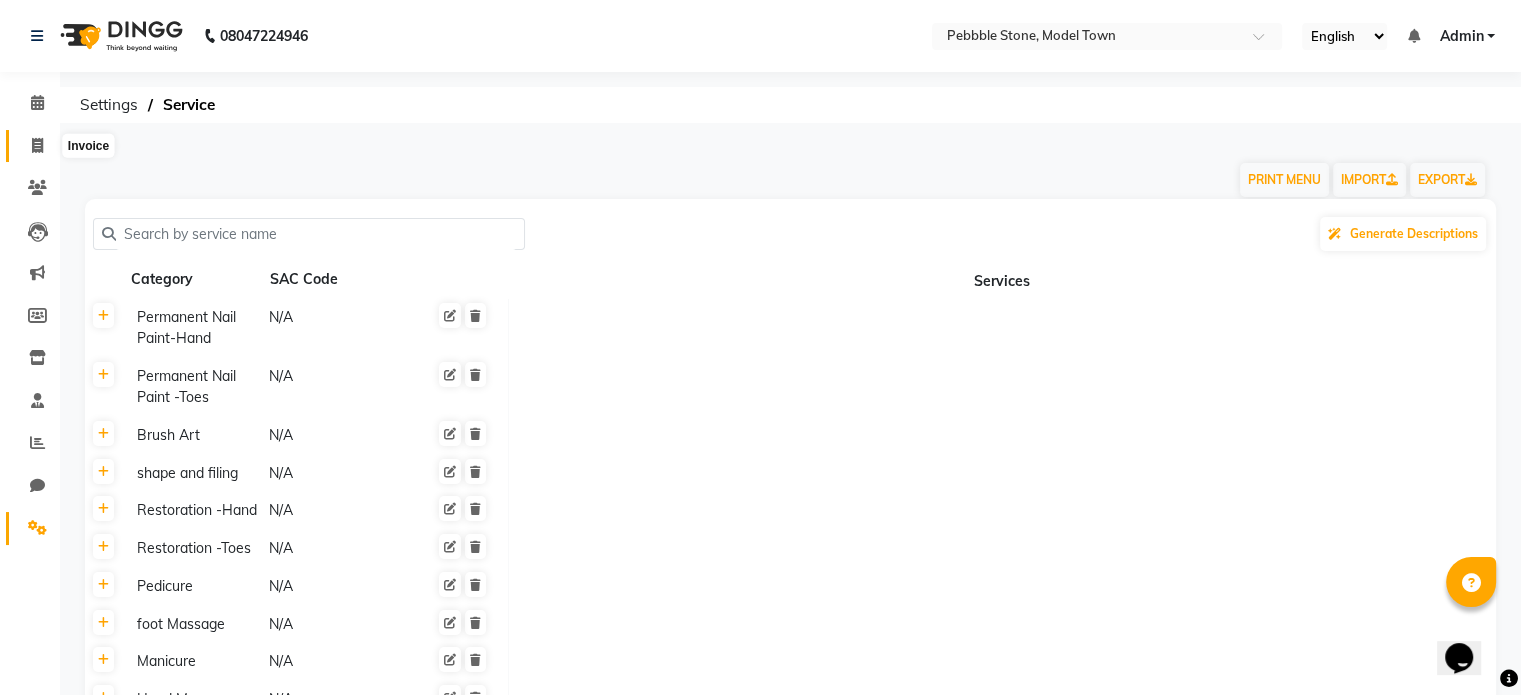 click 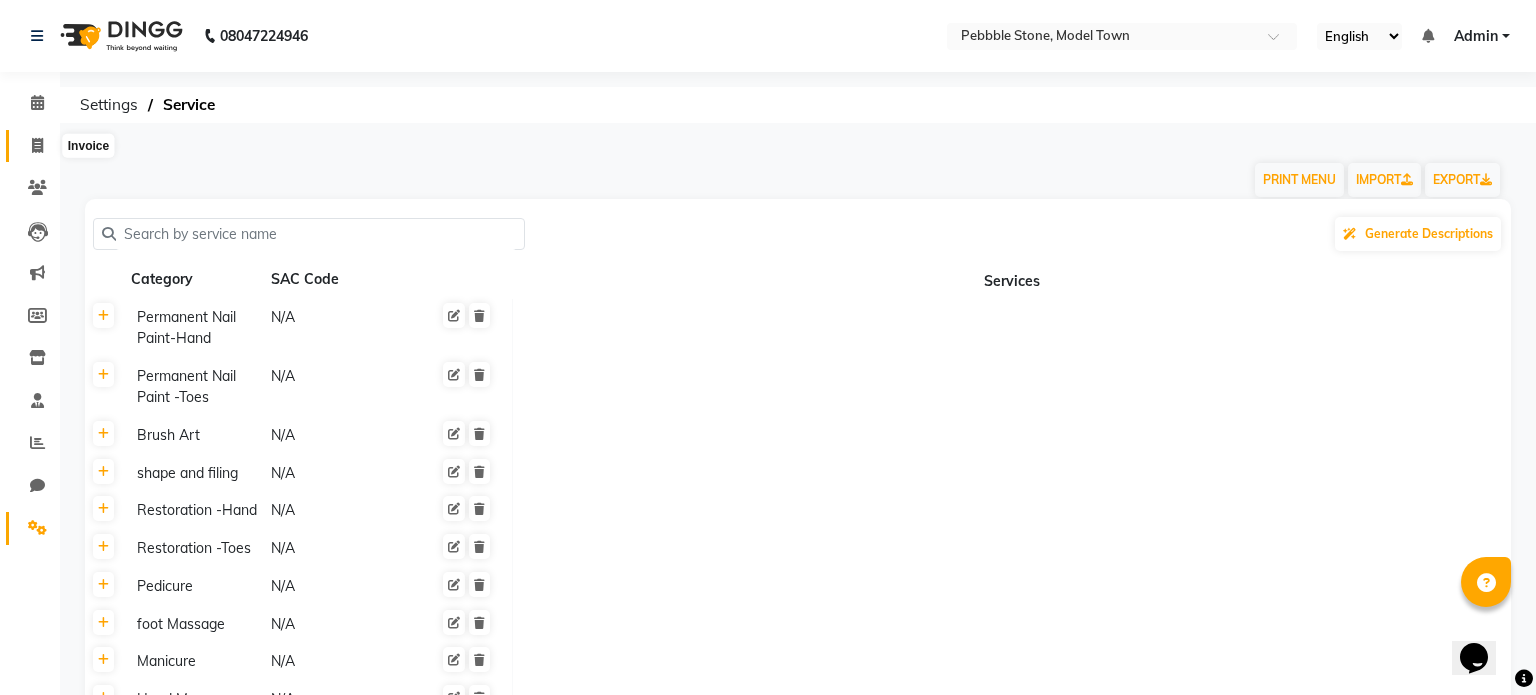 select on "service" 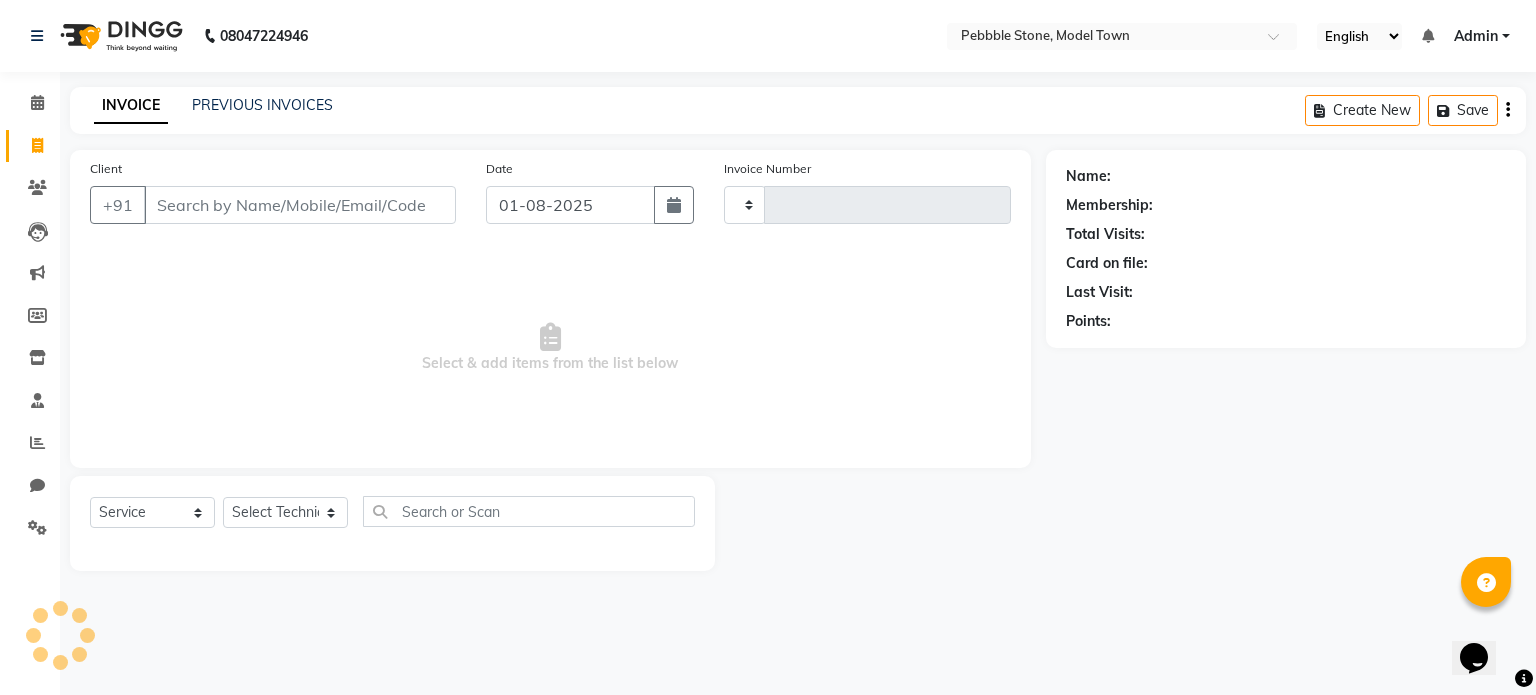 type on "0005" 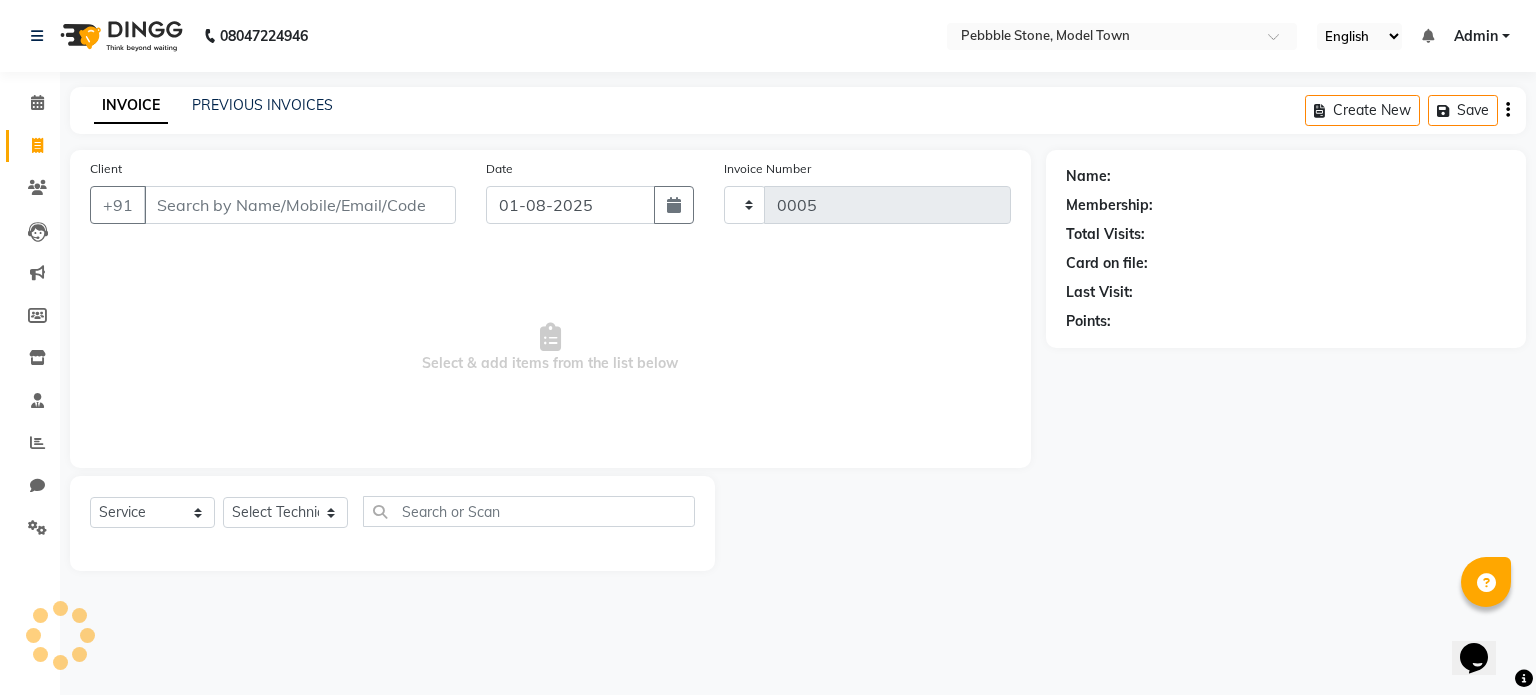 select on "8684" 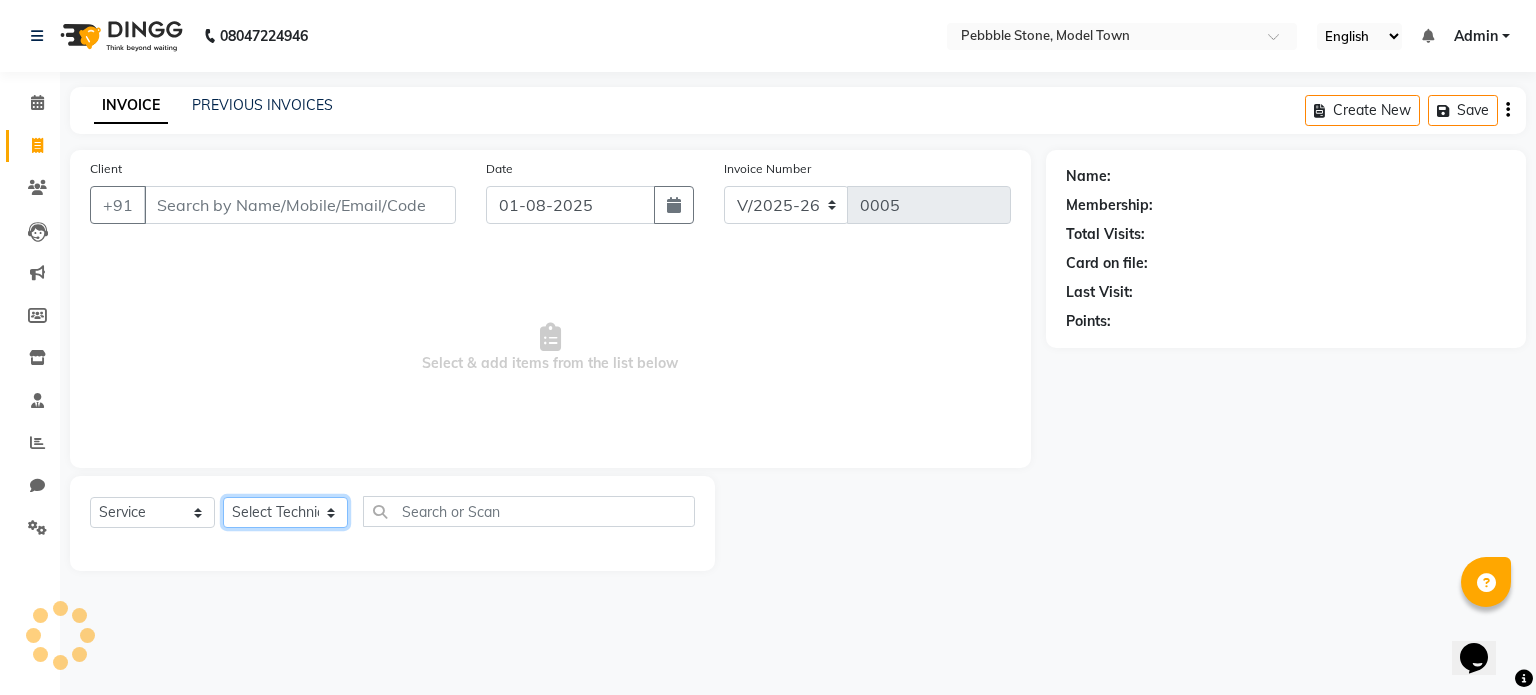 click on "Select Technician" 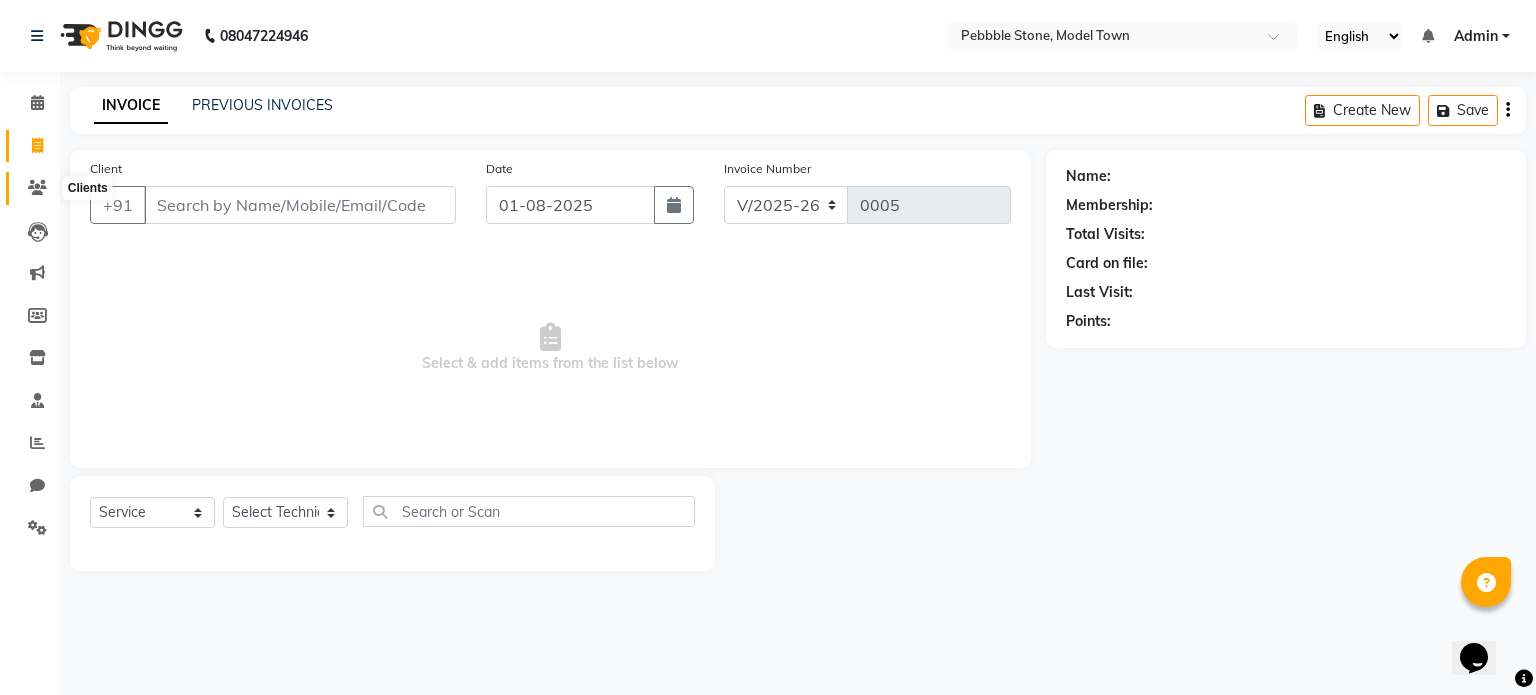 click 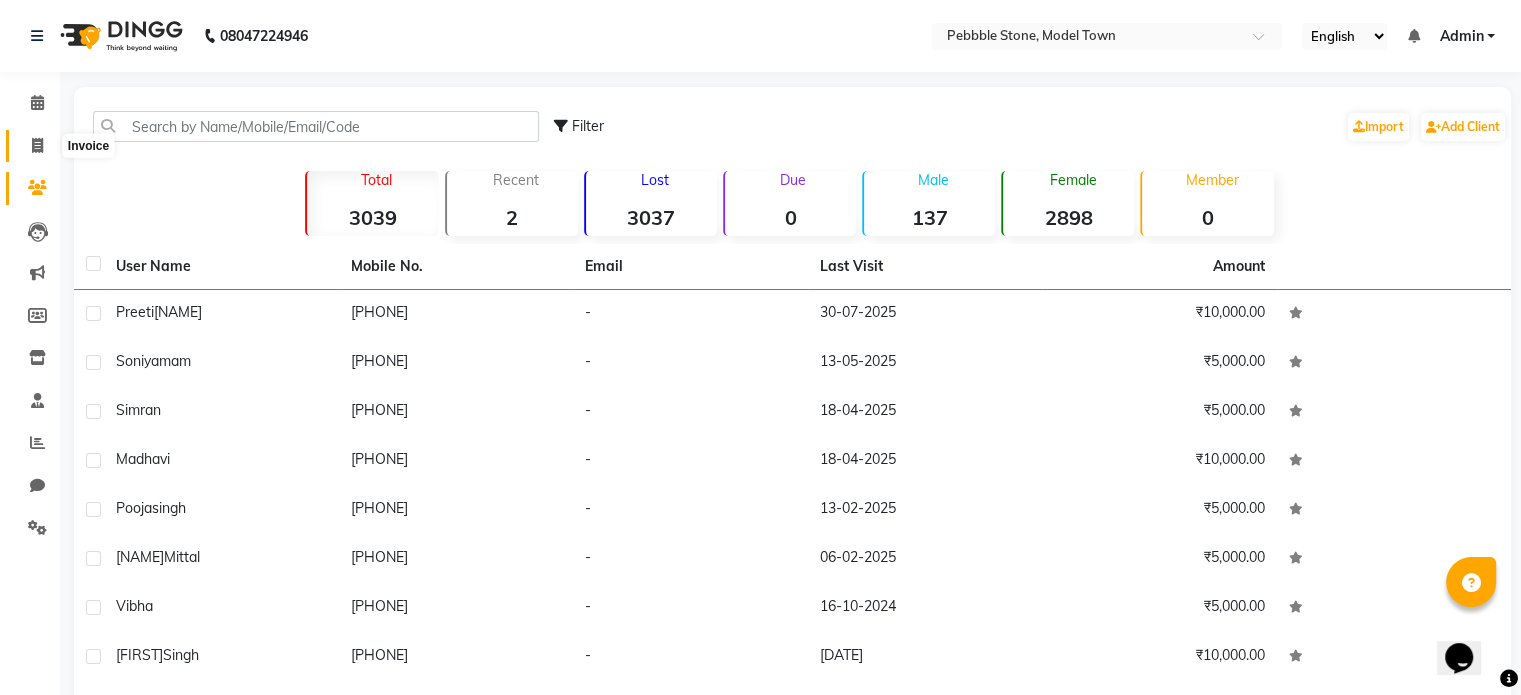click 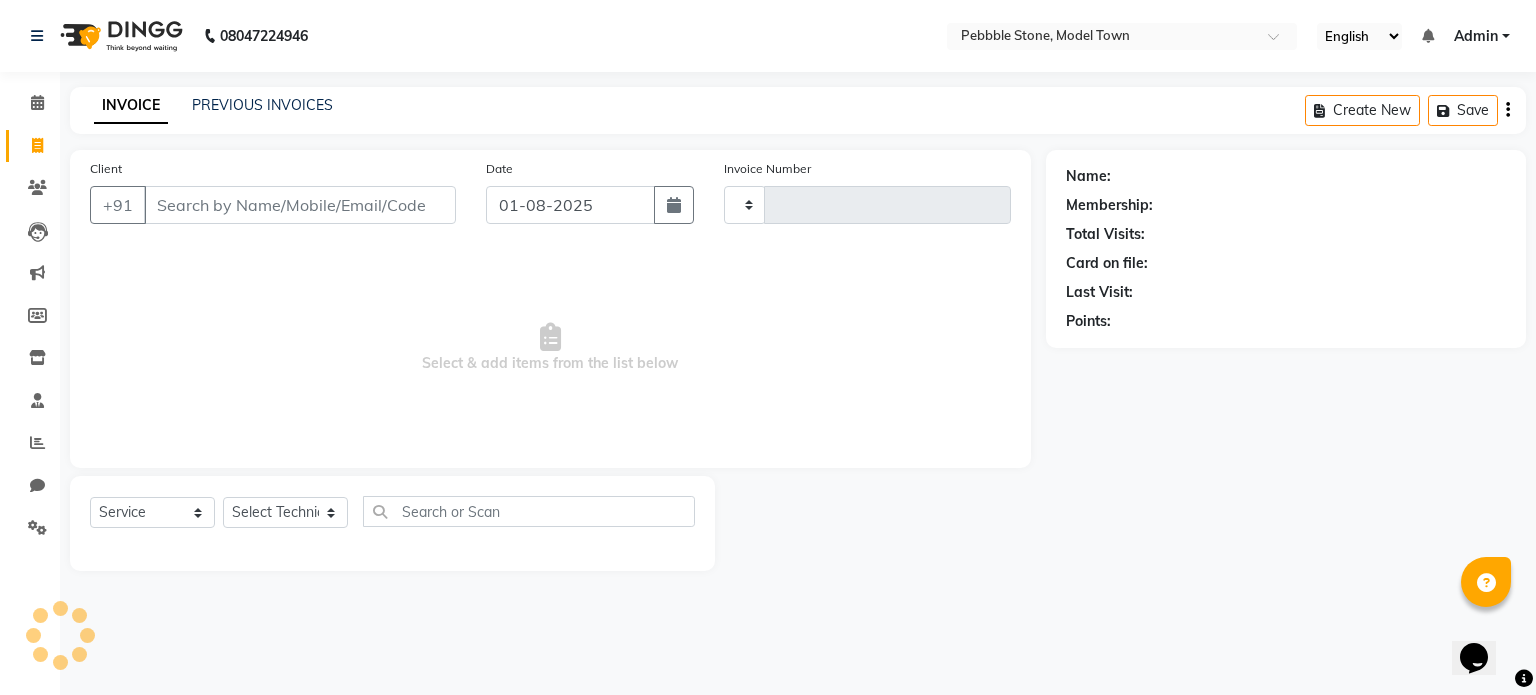 type on "0005" 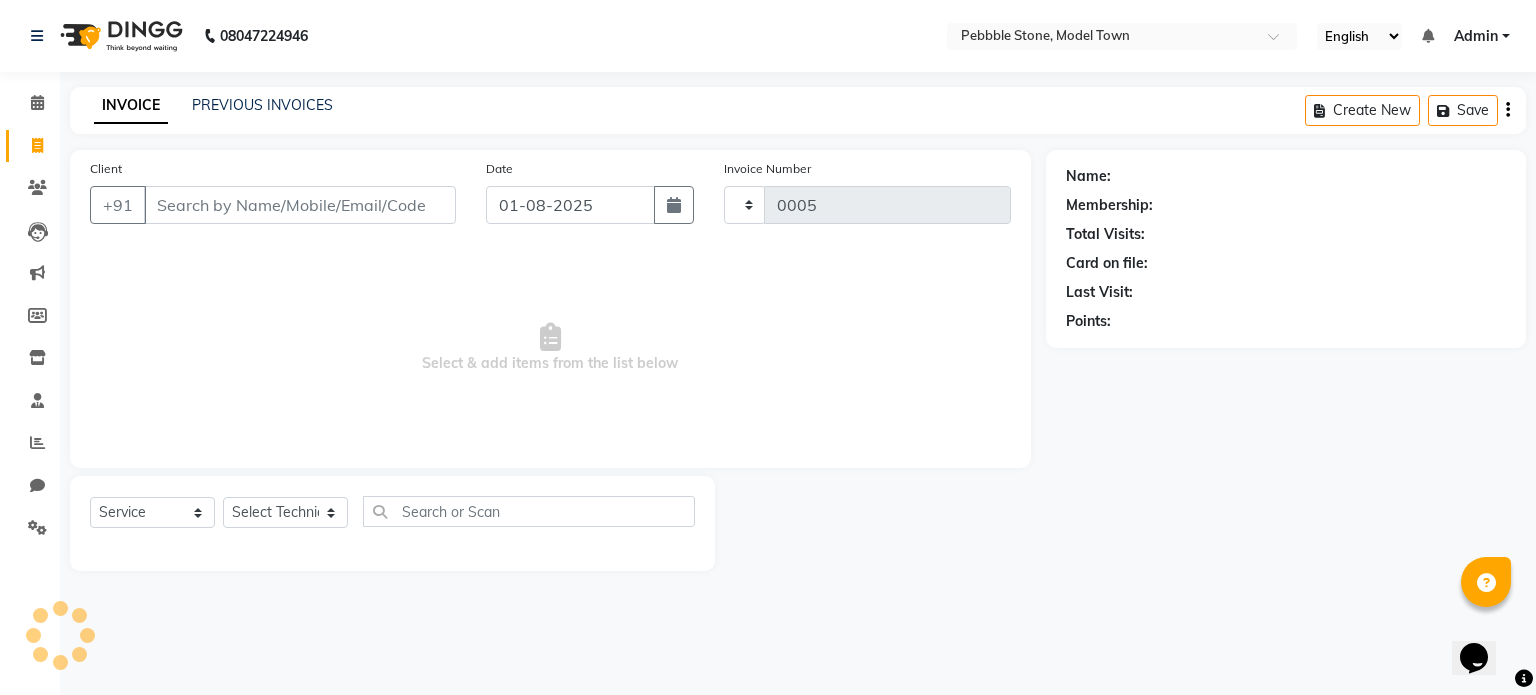 select on "8684" 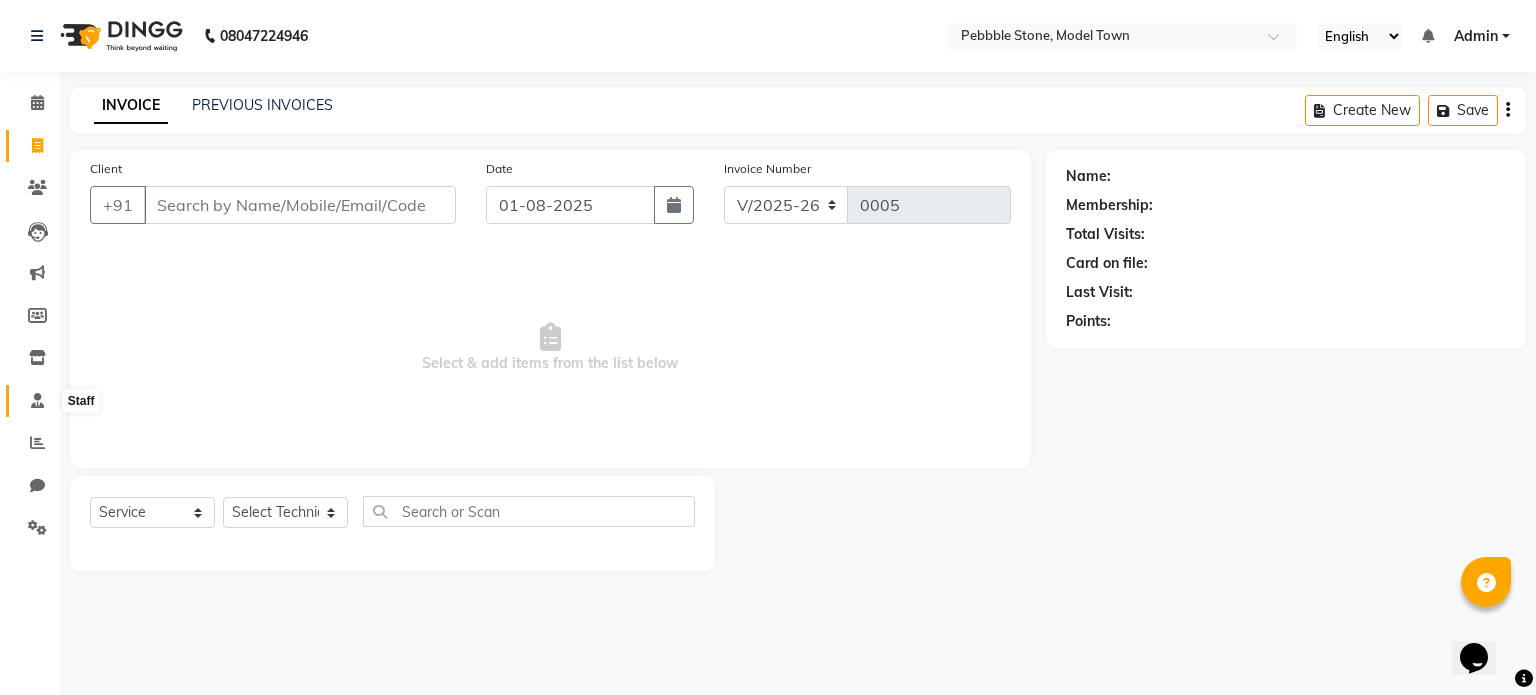 click 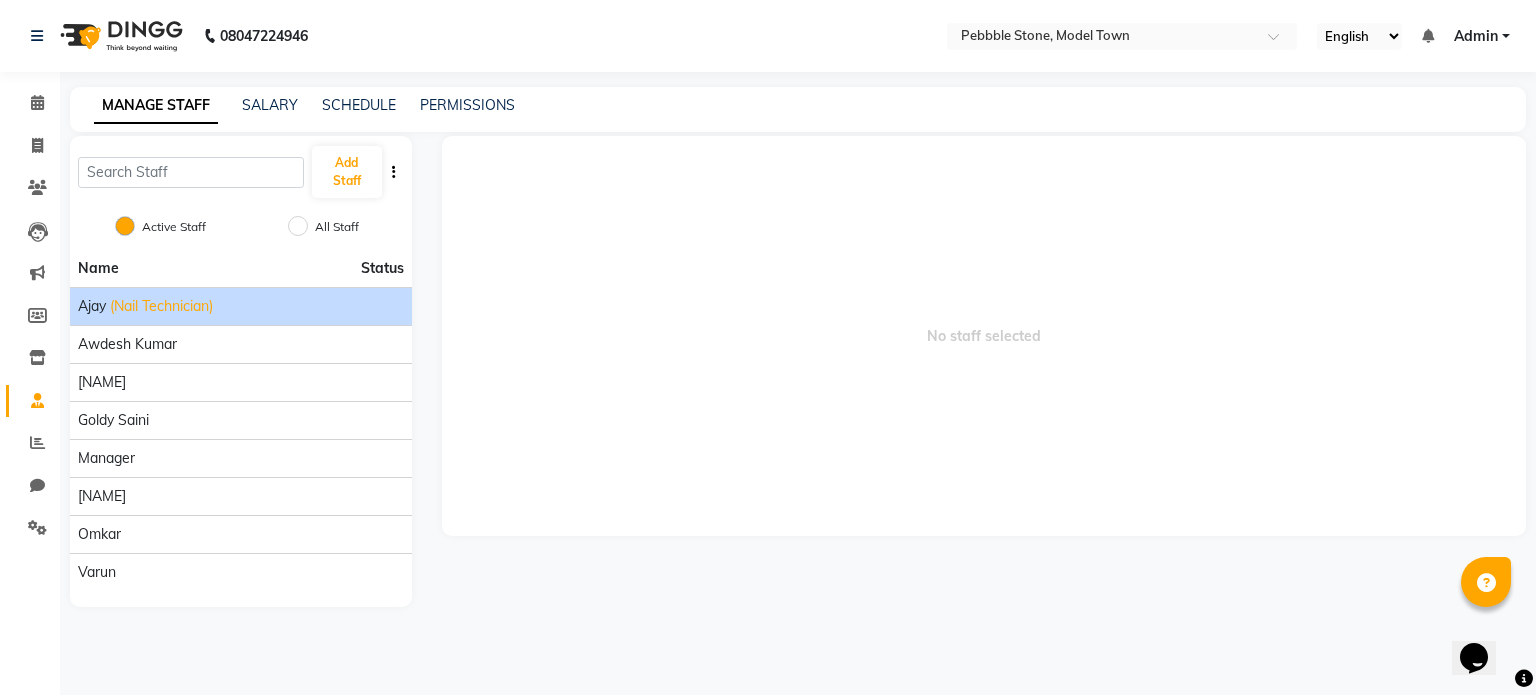 click on "(Nail Technician)" 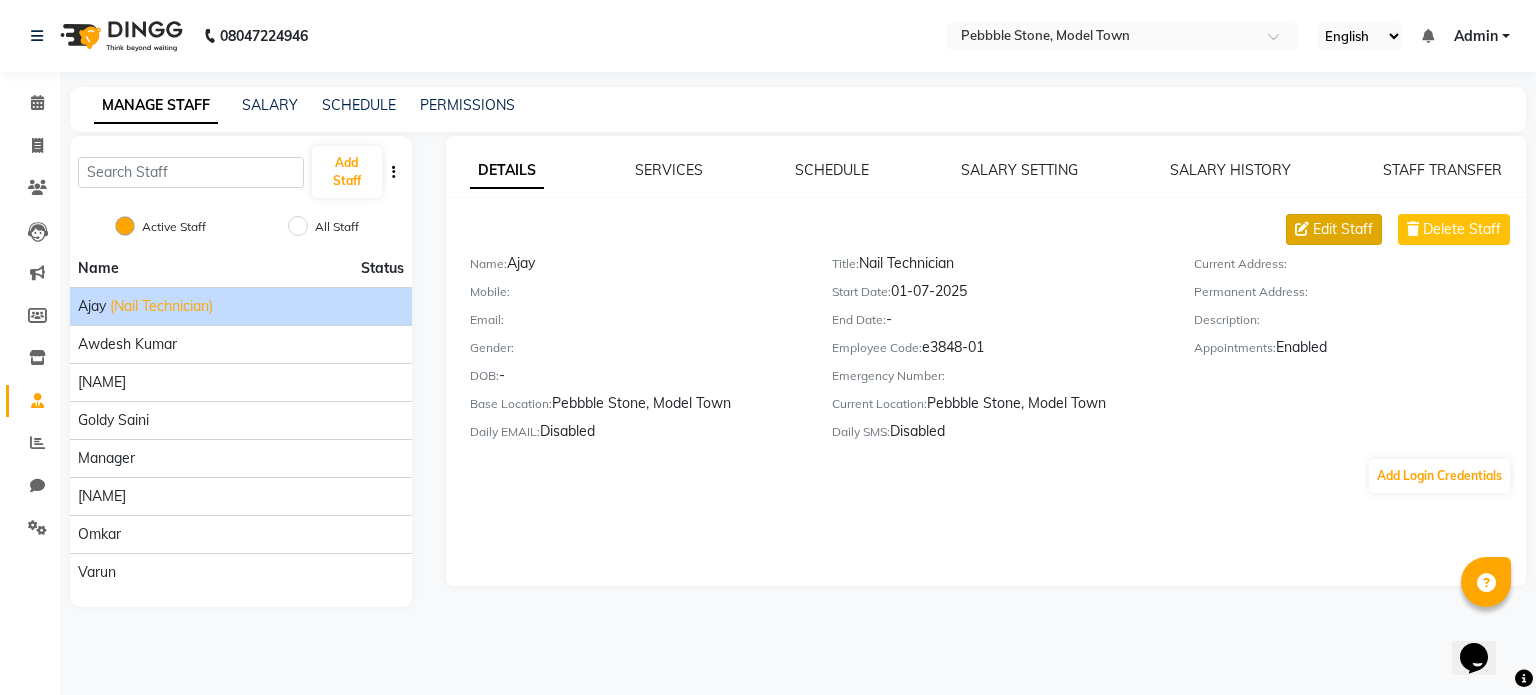 click on "Edit Staff" 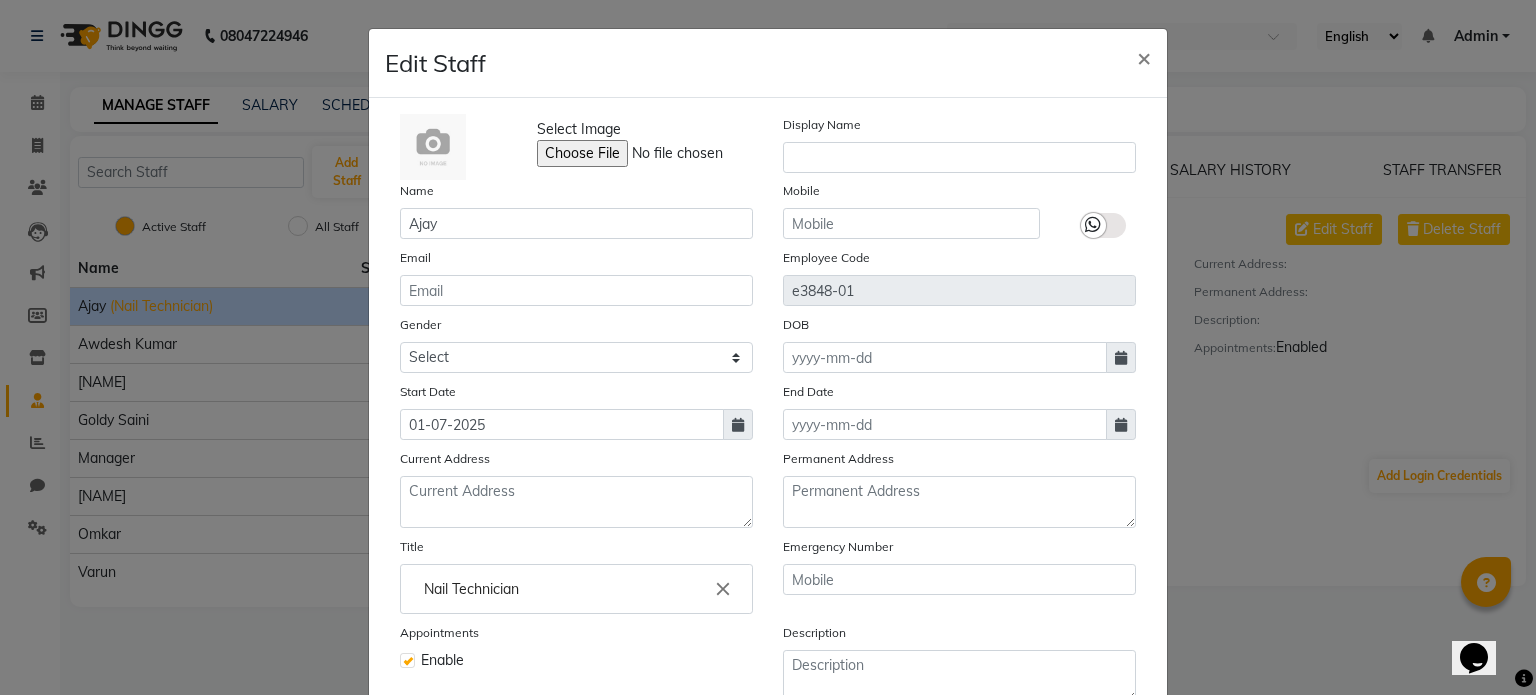 type 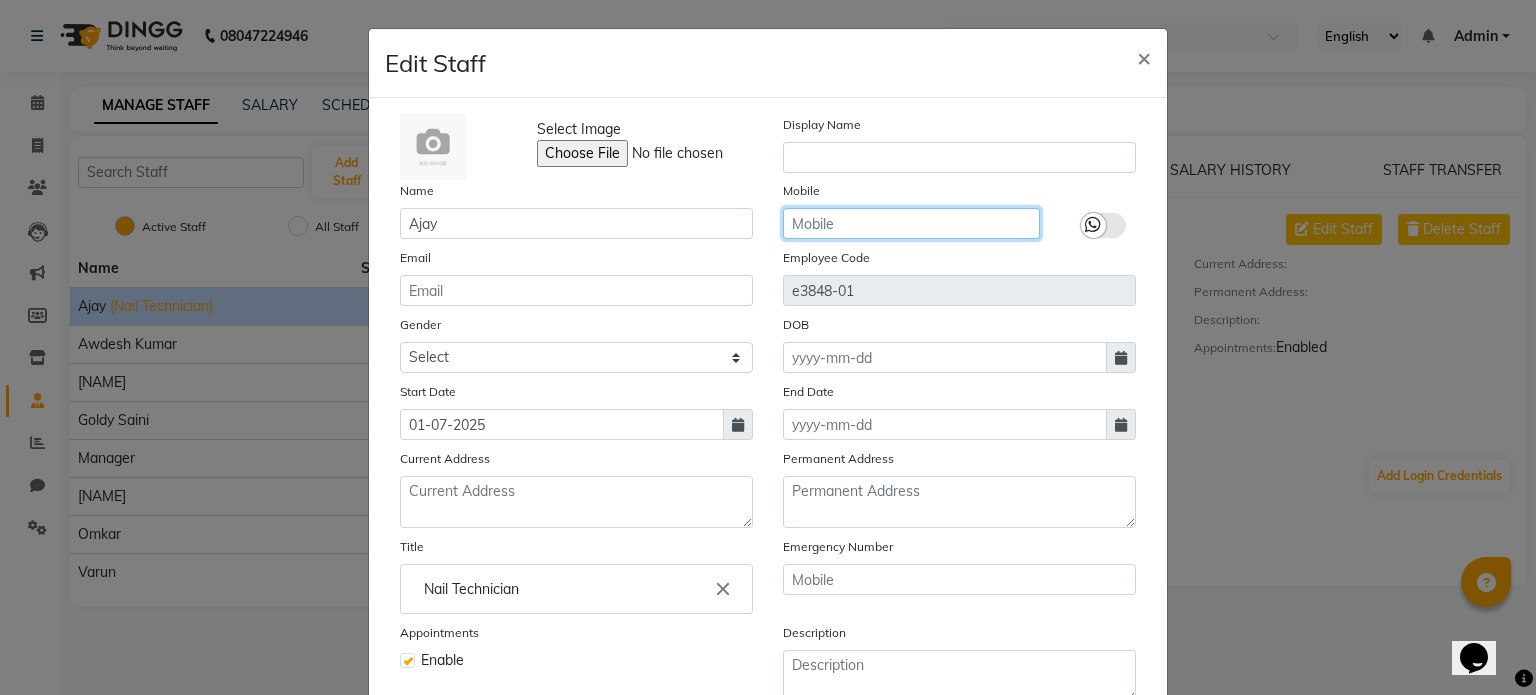 click 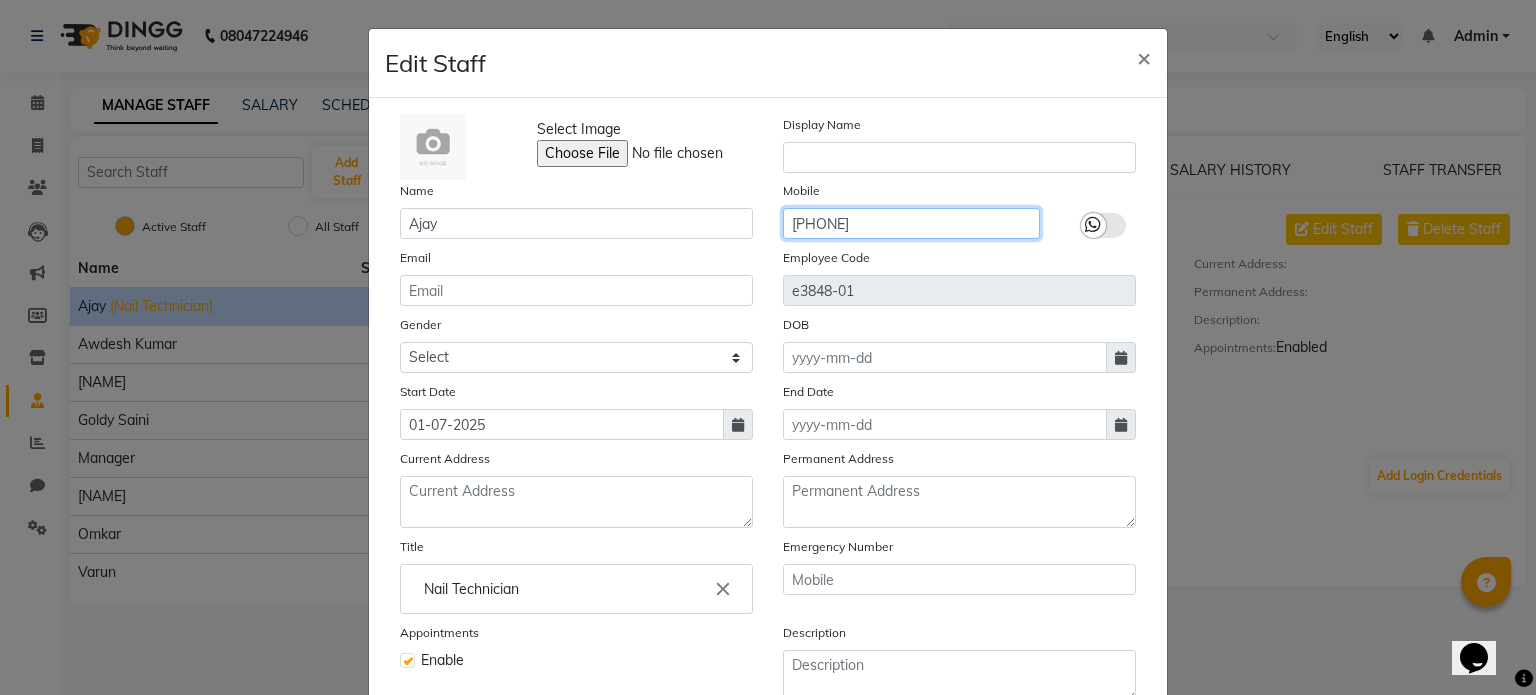type on "[PHONE]" 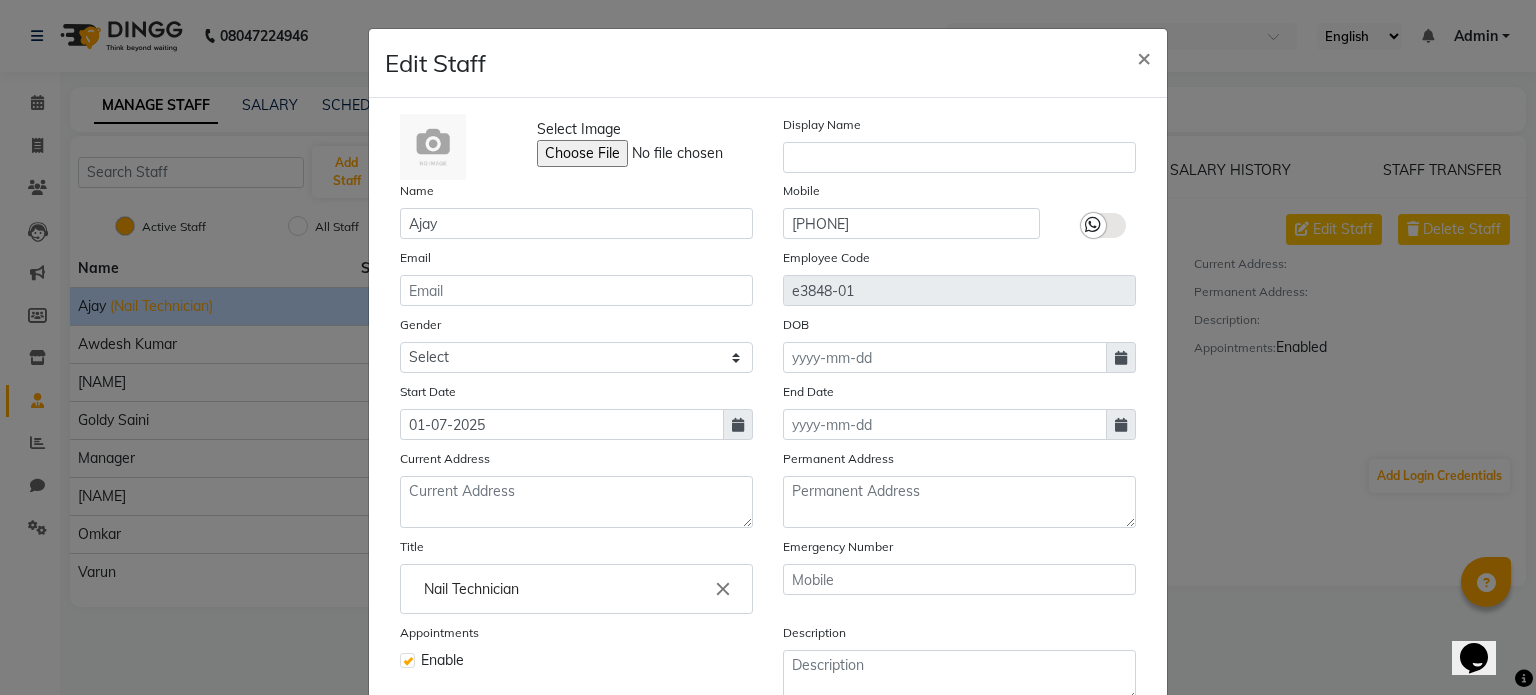 click 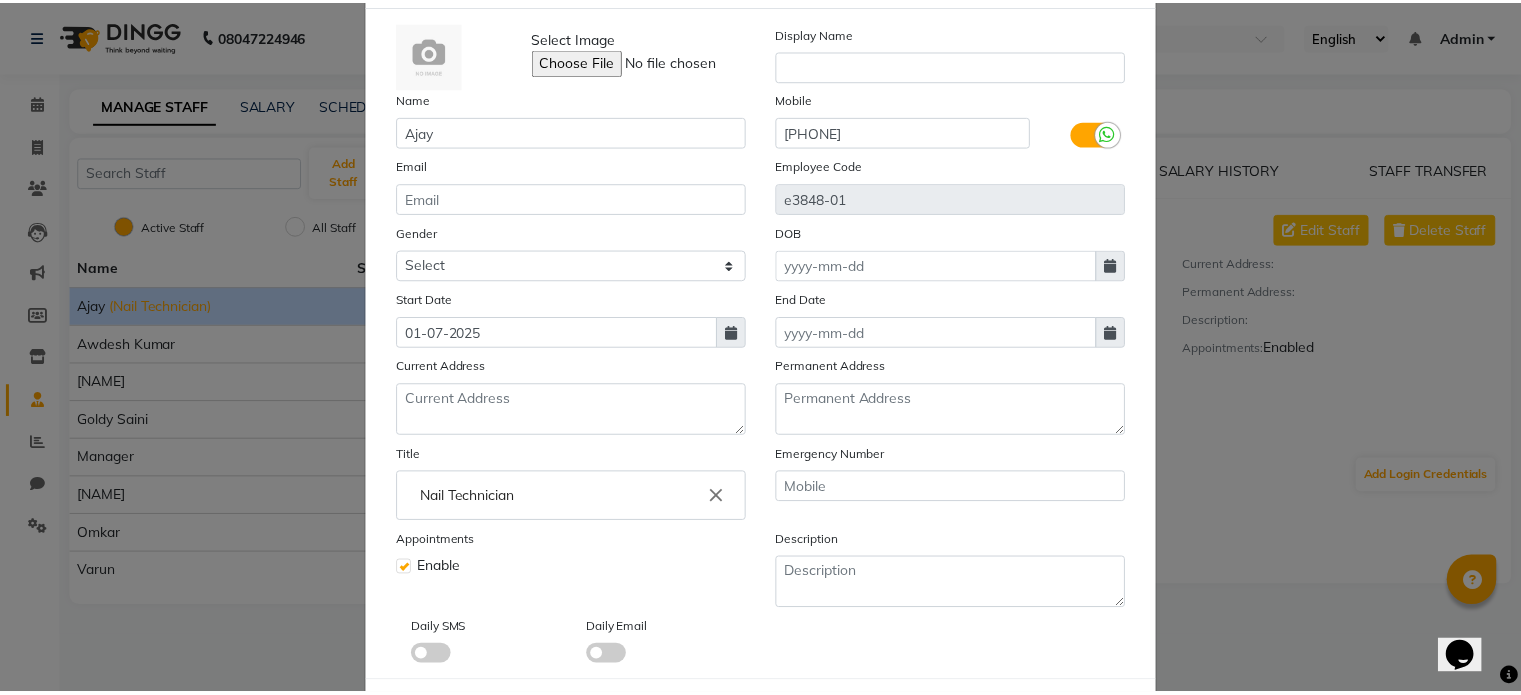 scroll, scrollTop: 149, scrollLeft: 0, axis: vertical 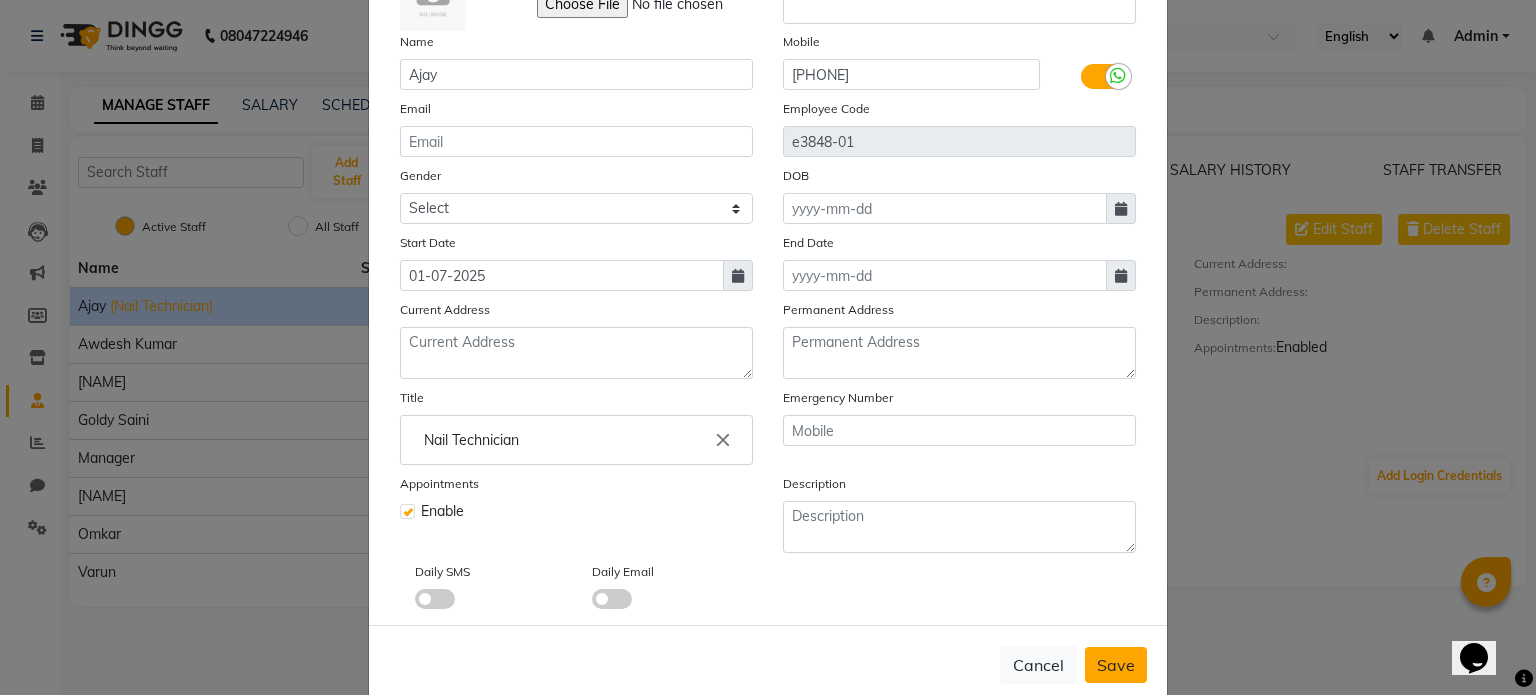 click on "Save" at bounding box center (1116, 665) 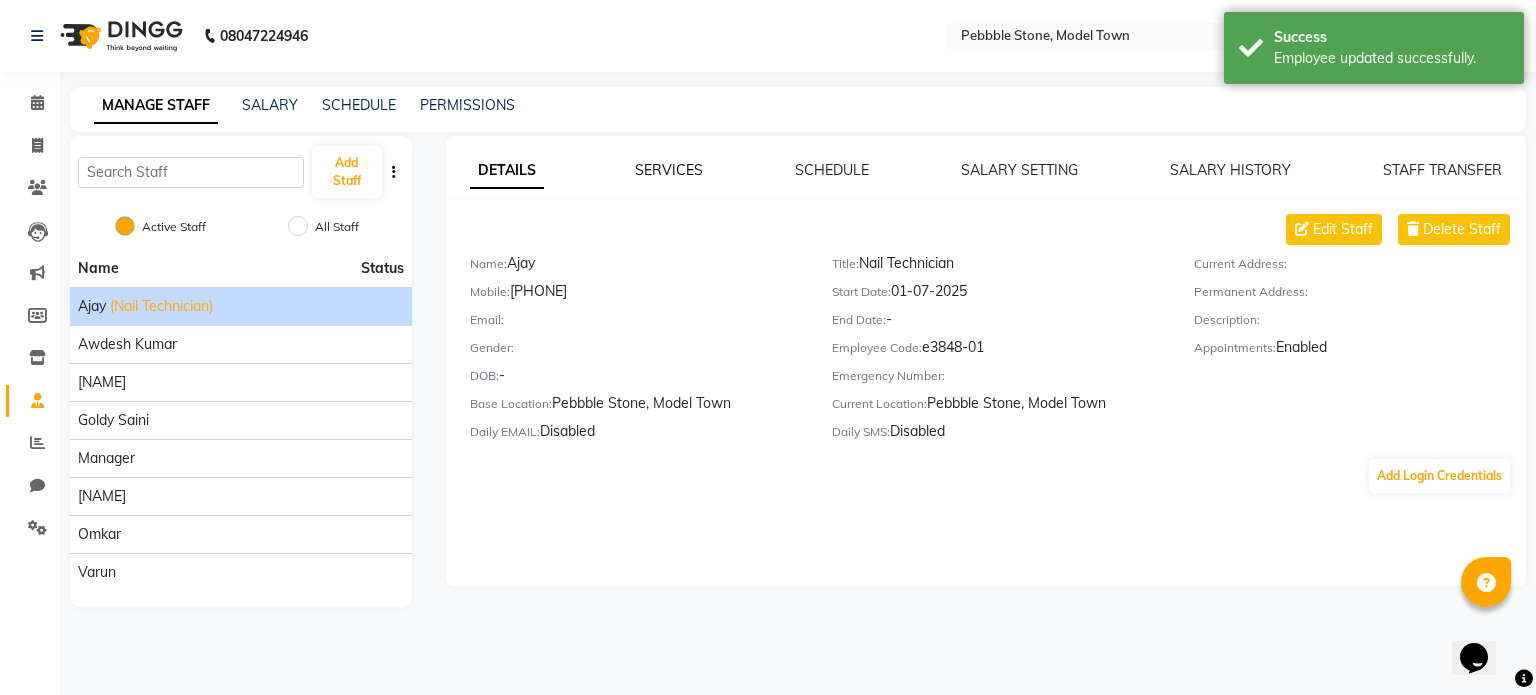 click on "SERVICES" 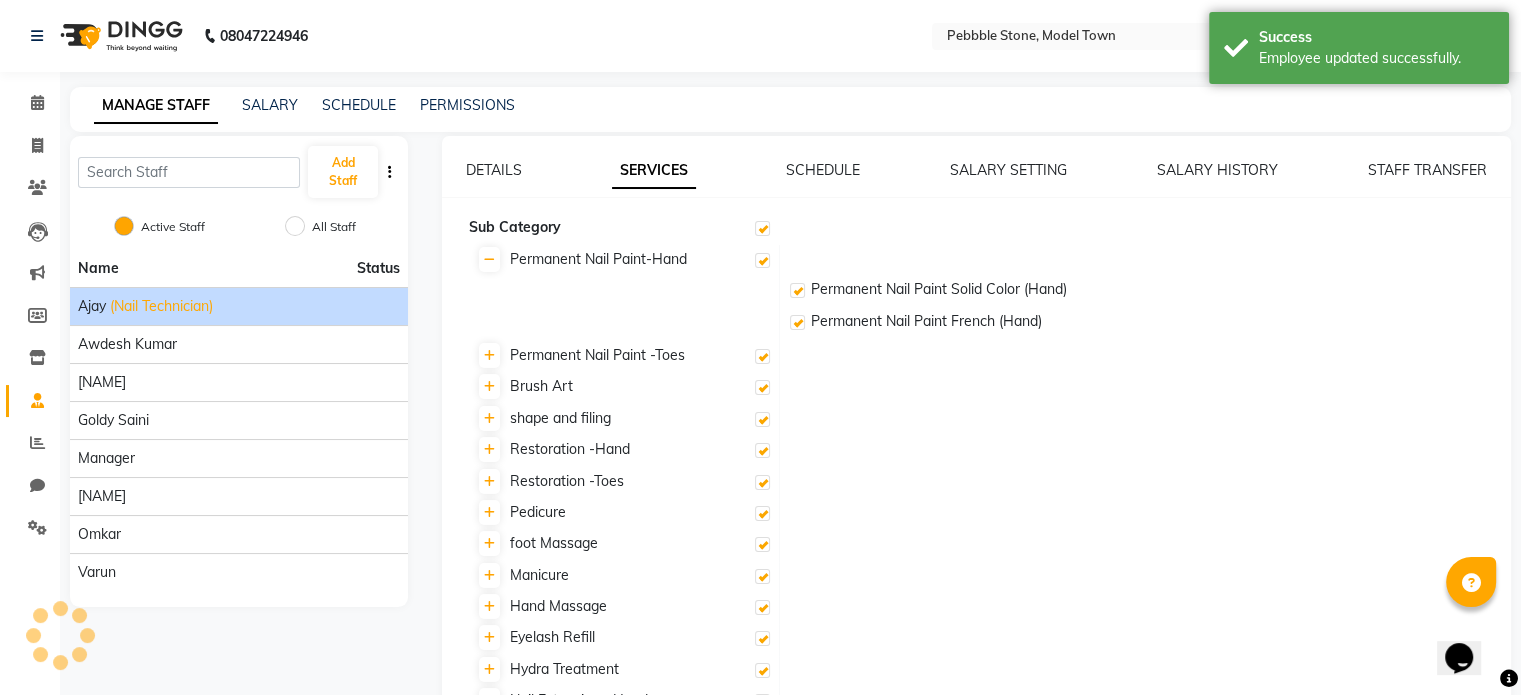checkbox on "true" 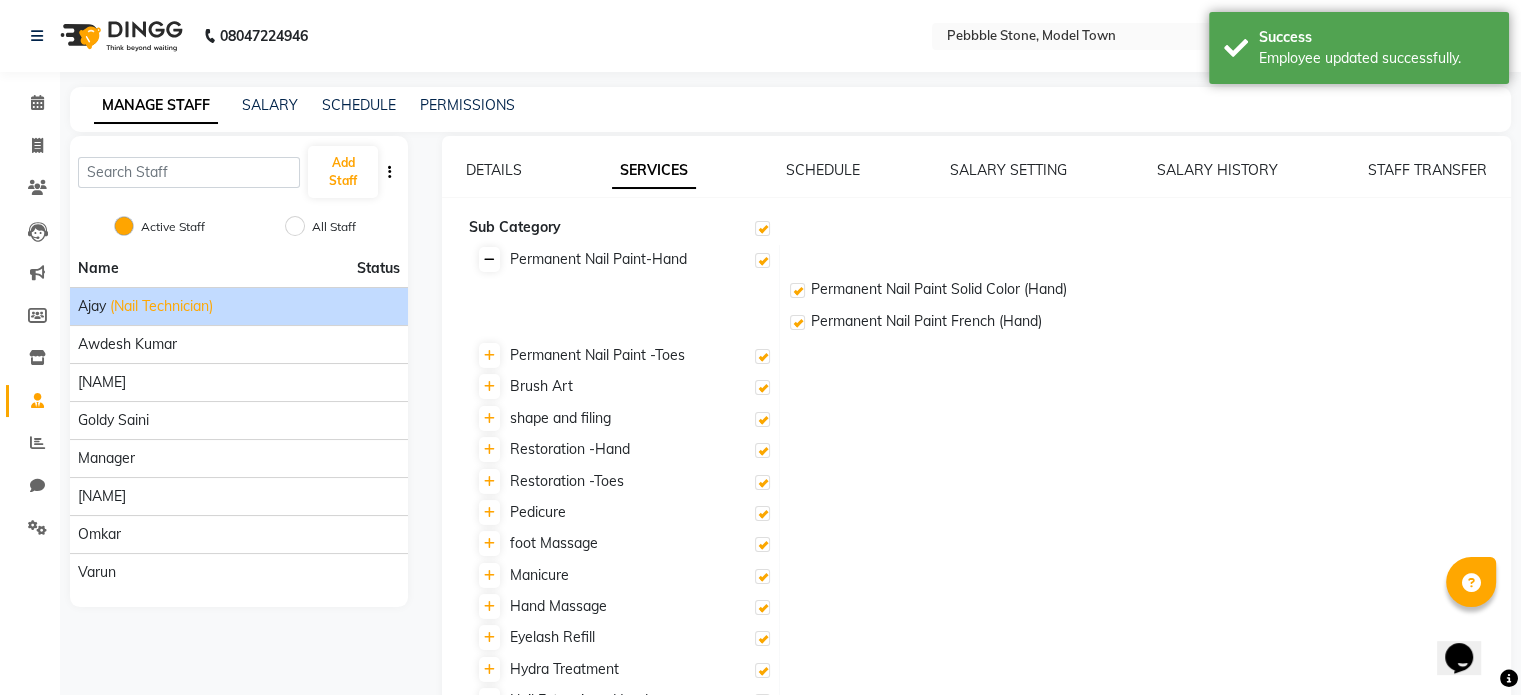 click 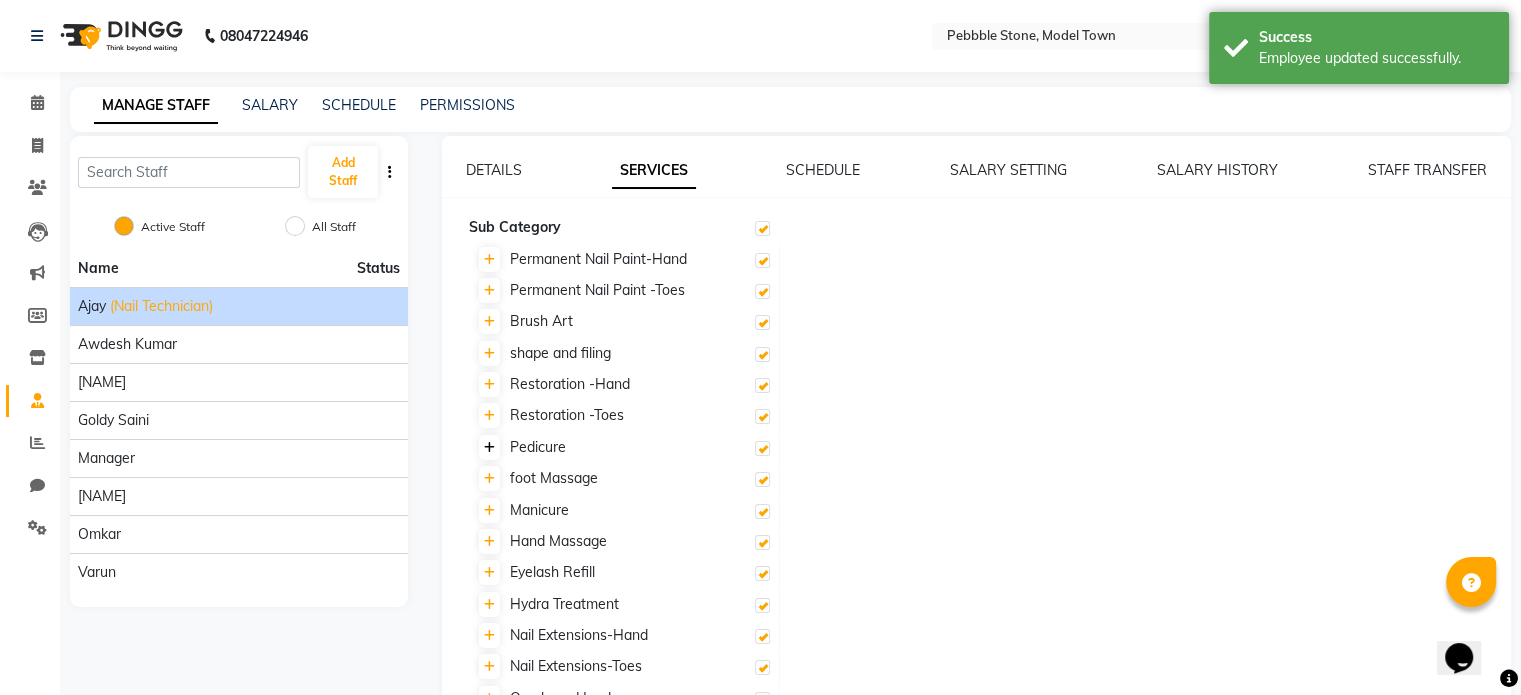 click 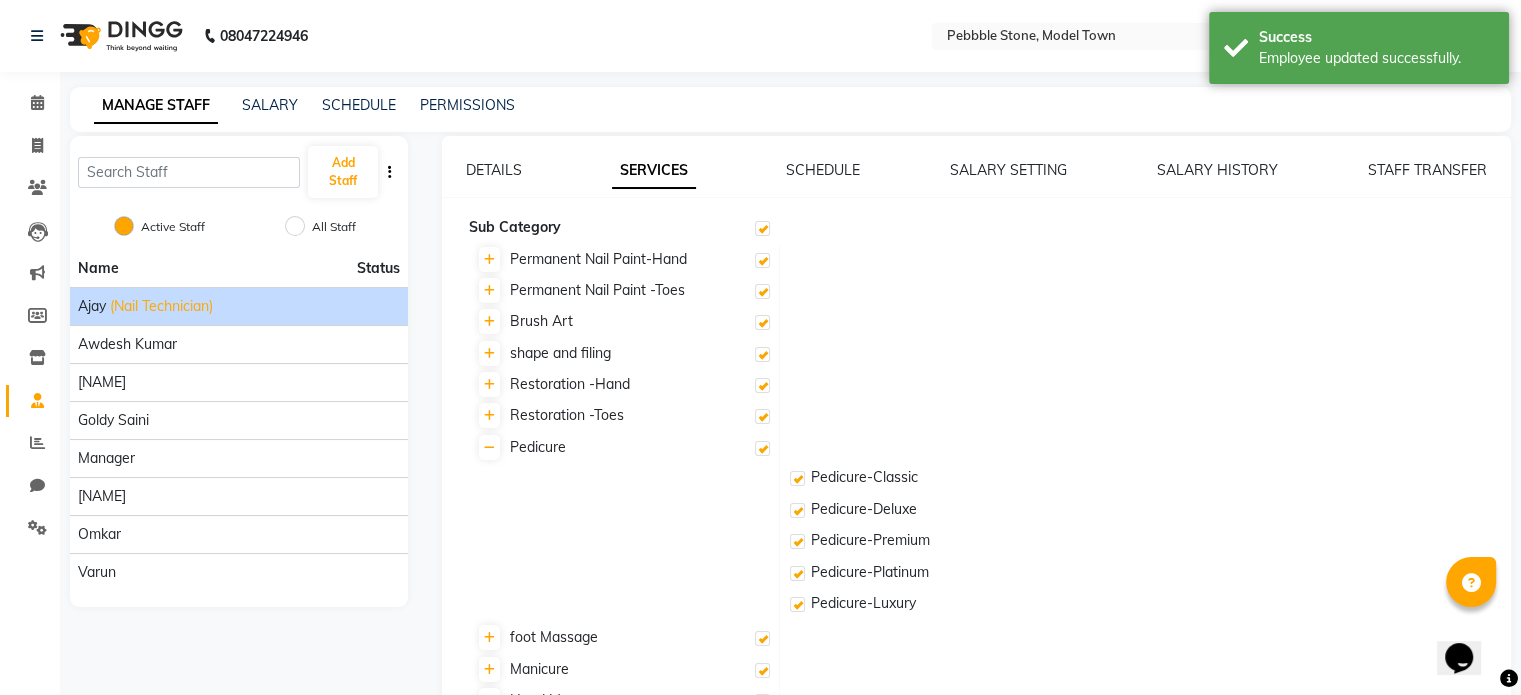 click at bounding box center [762, 448] 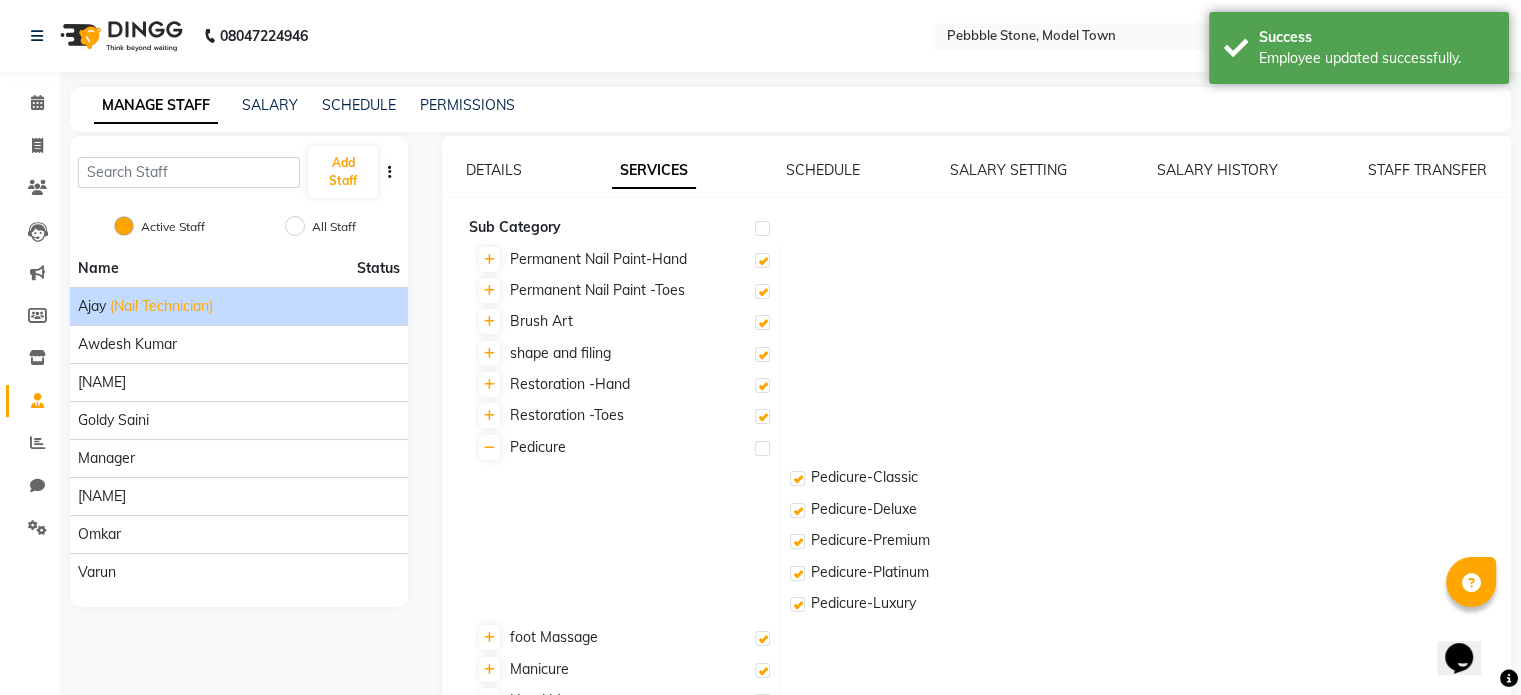 checkbox on "false" 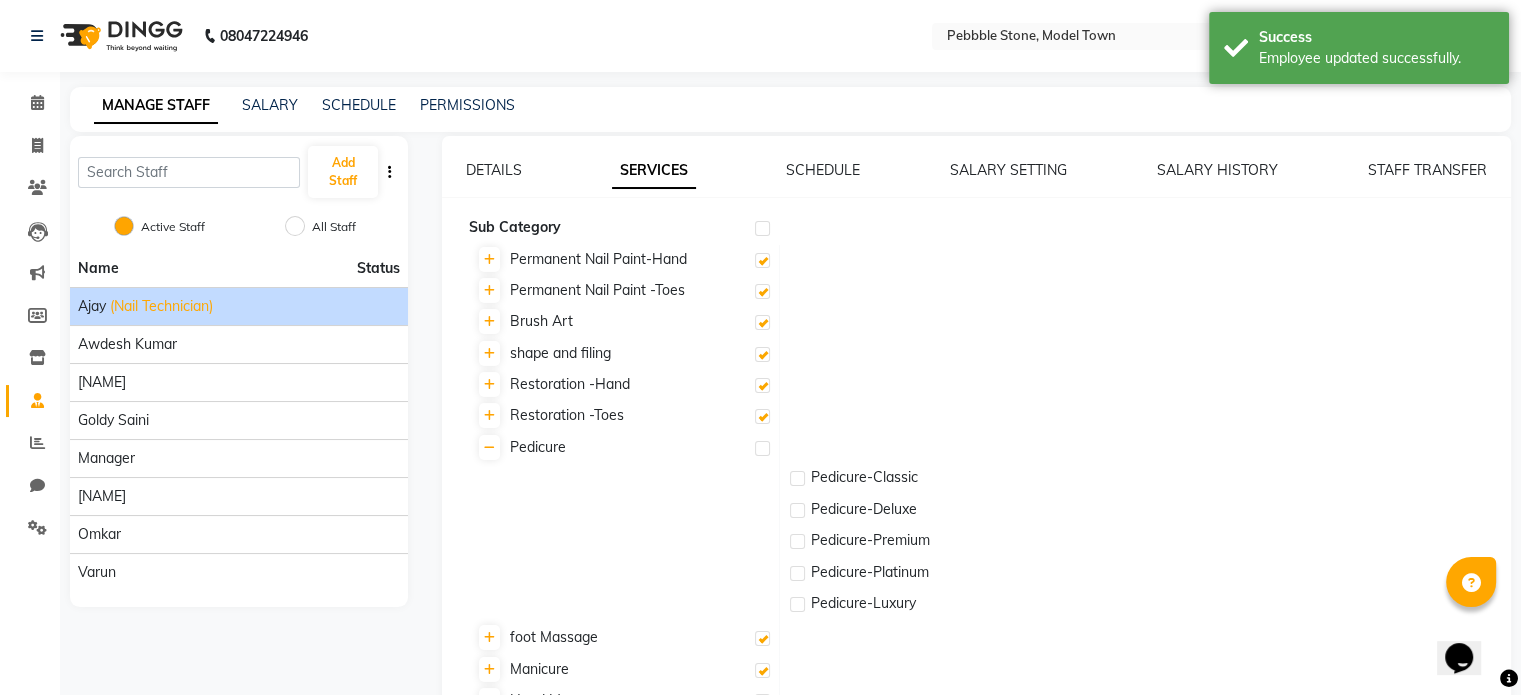 checkbox on "false" 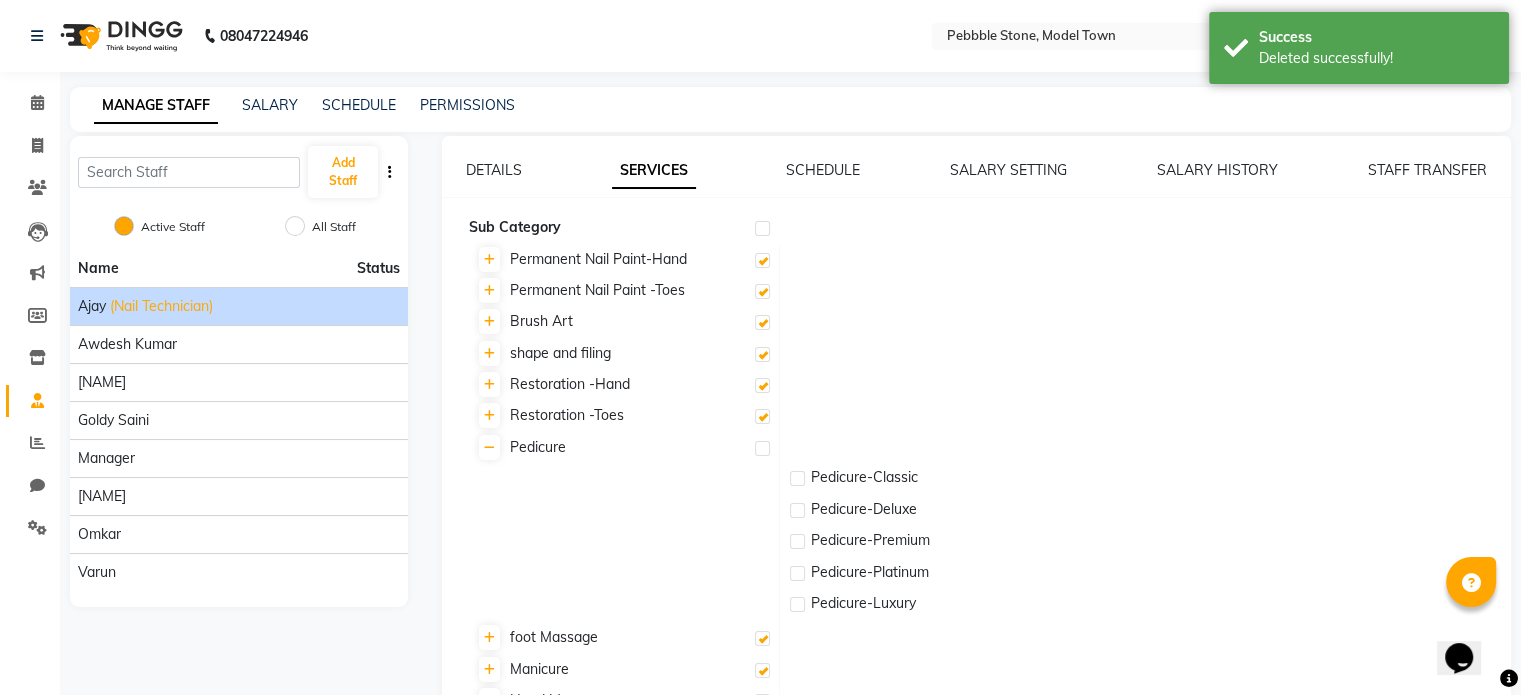 drag, startPoint x: 1517, startPoint y: 341, endPoint x: 1528, endPoint y: 431, distance: 90.66973 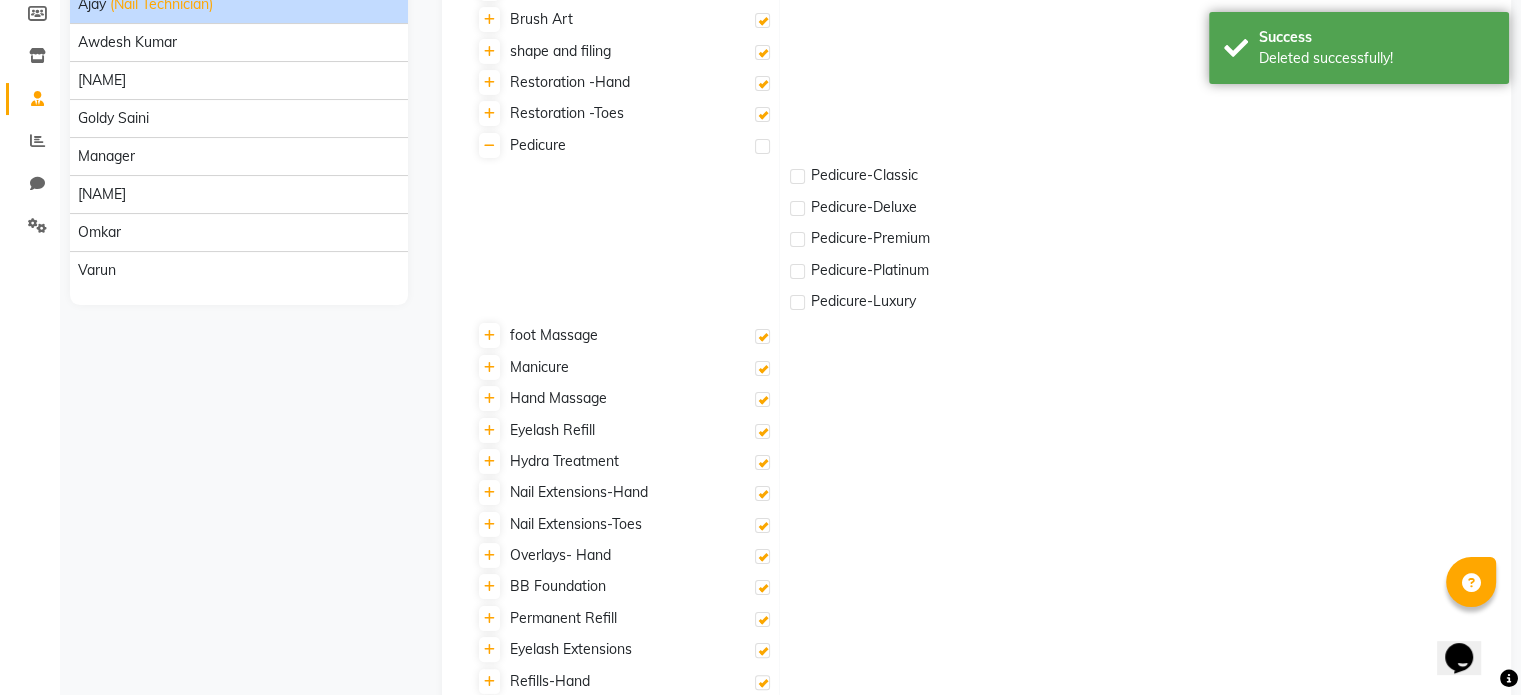 scroll, scrollTop: 331, scrollLeft: 0, axis: vertical 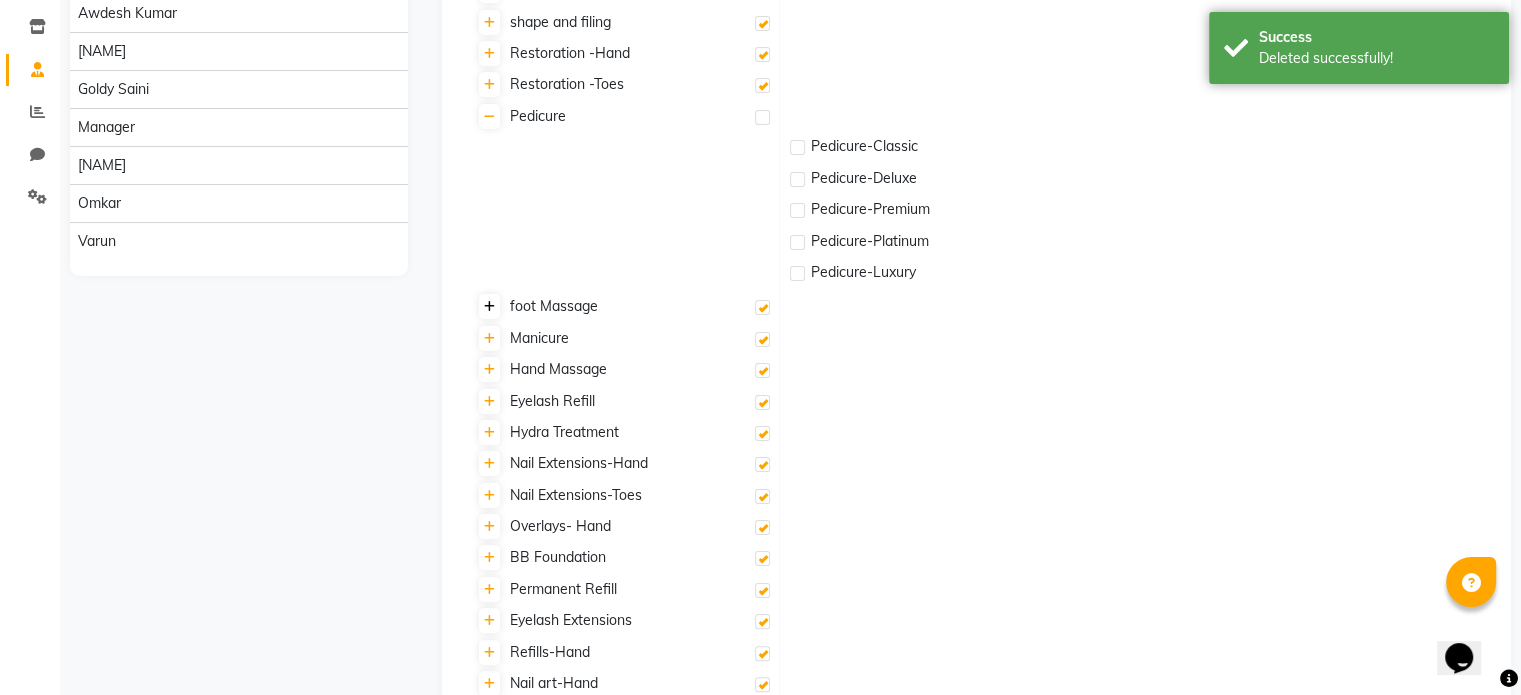 click 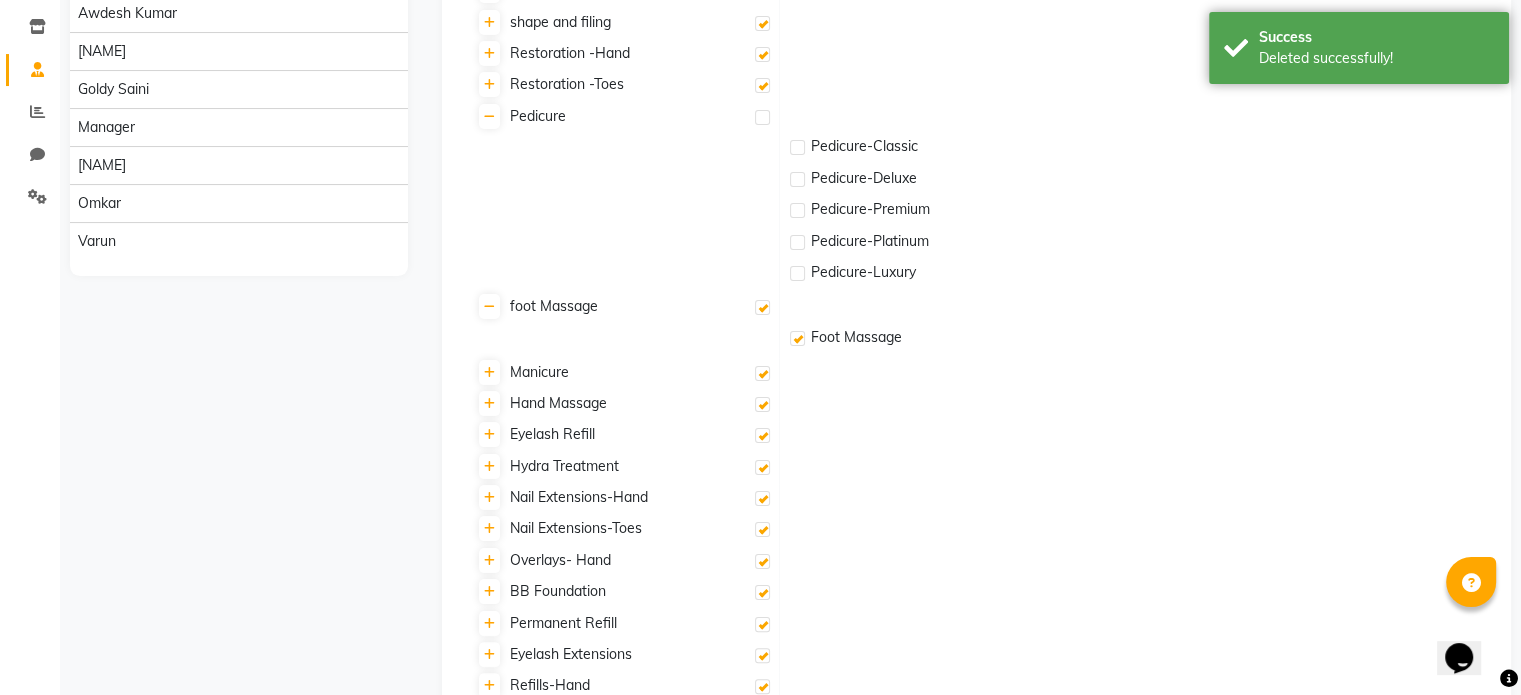 click at bounding box center (762, 307) 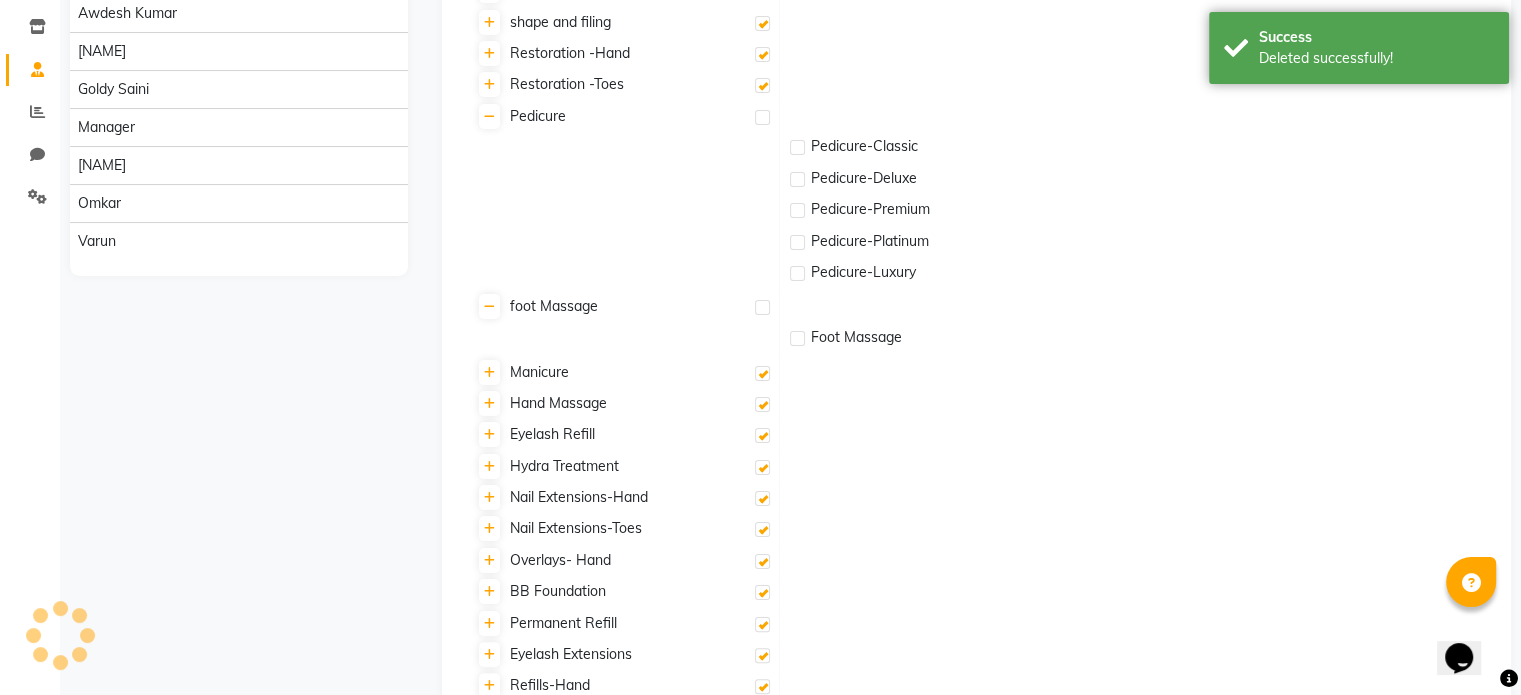 checkbox on "false" 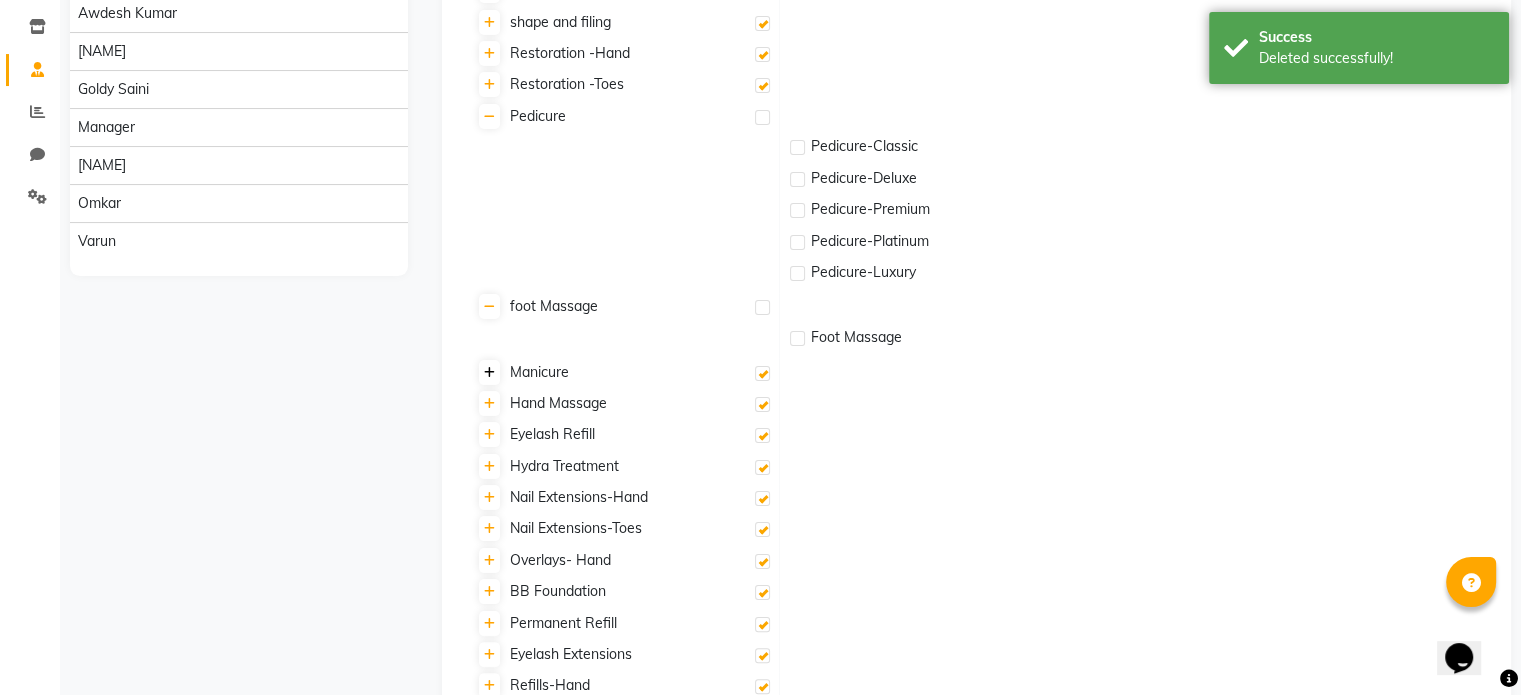click 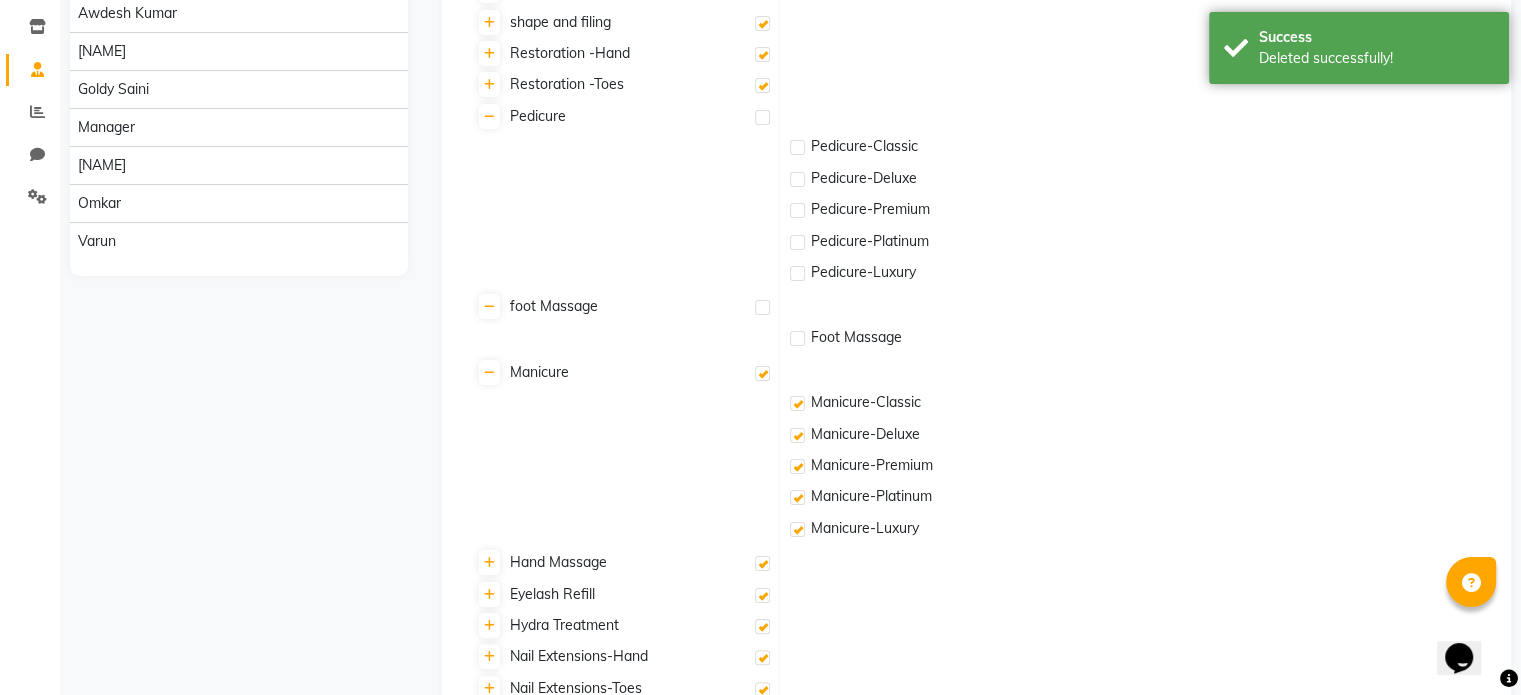 click at bounding box center [762, 373] 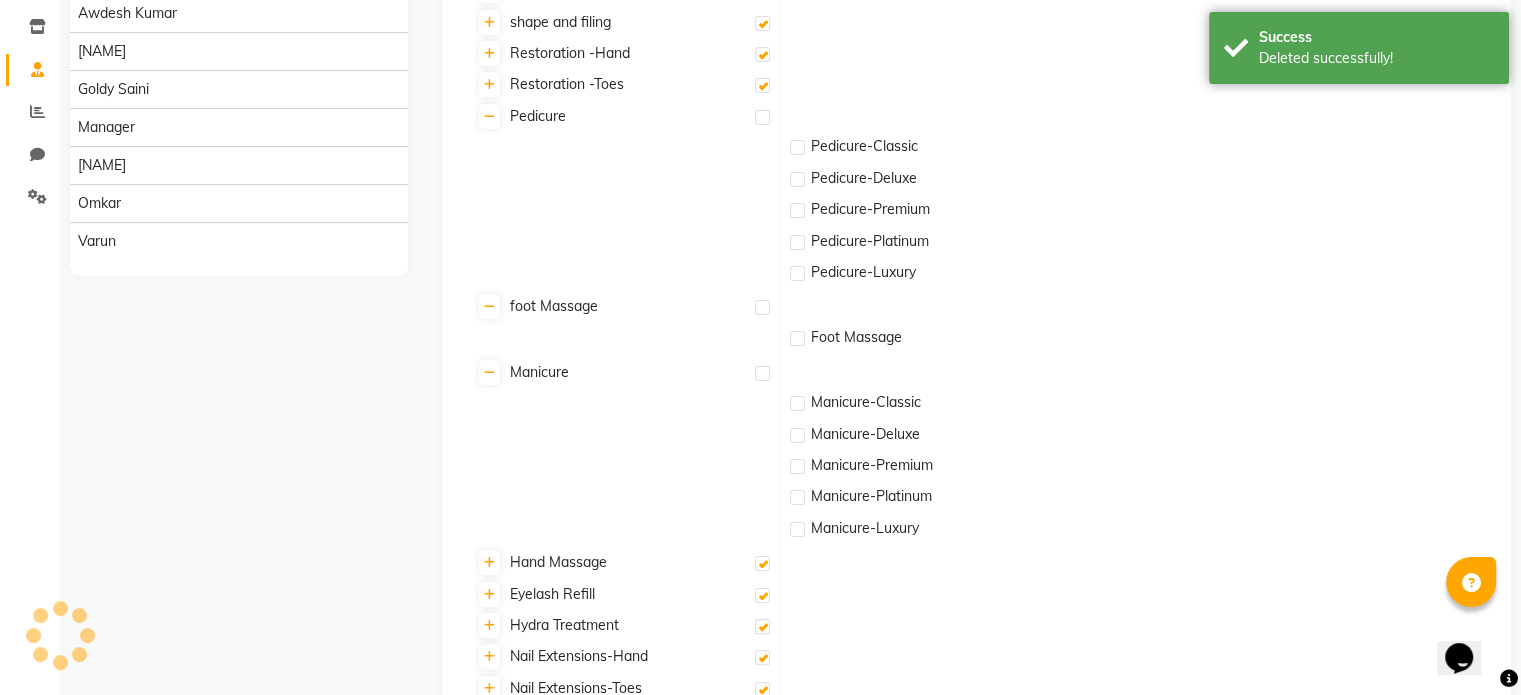 checkbox on "false" 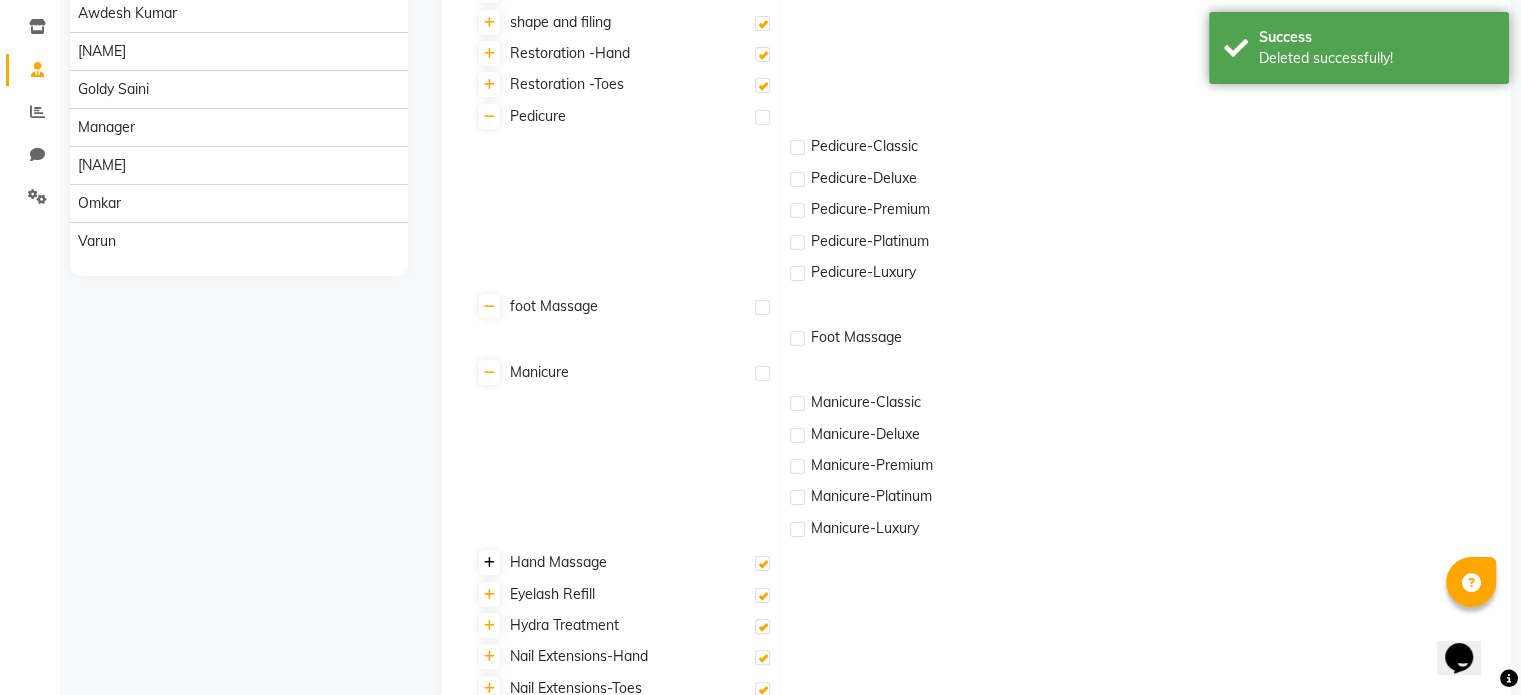click 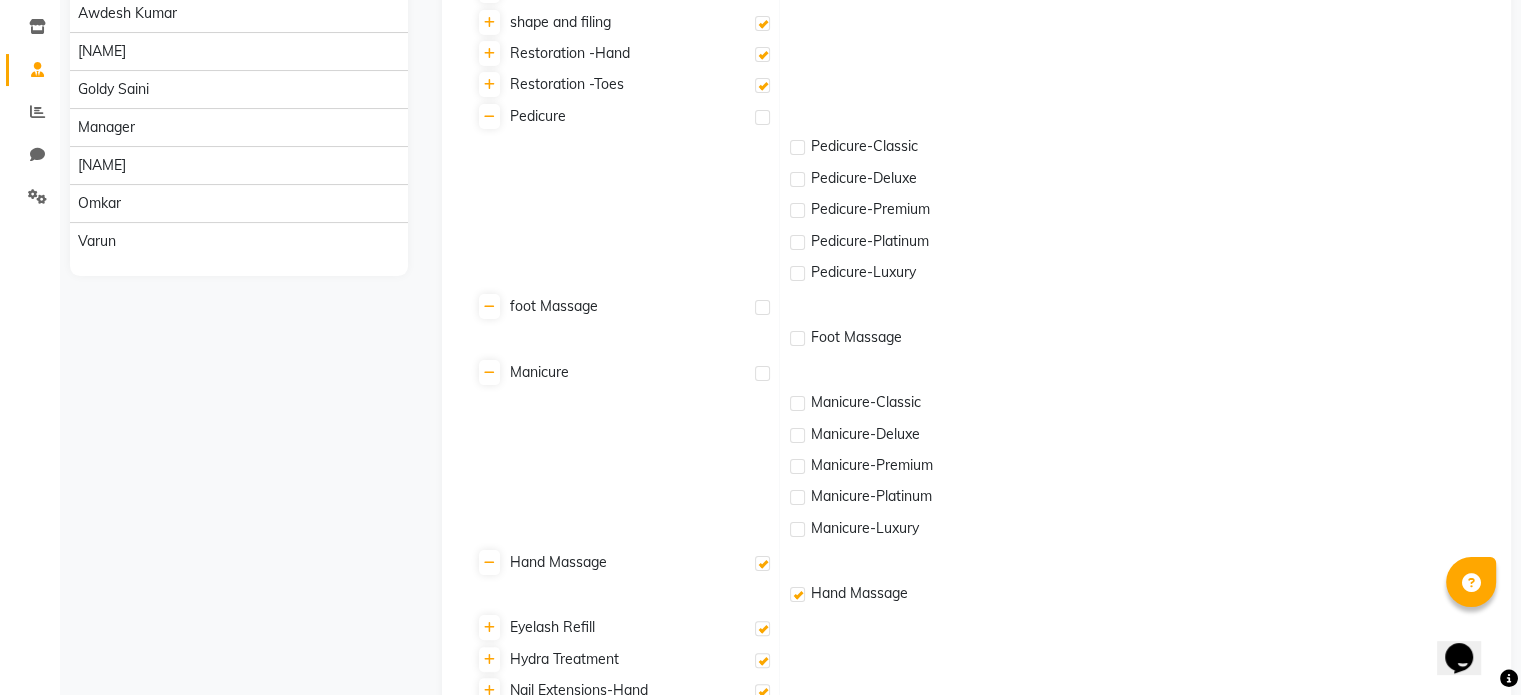 click on "Hand Massage" 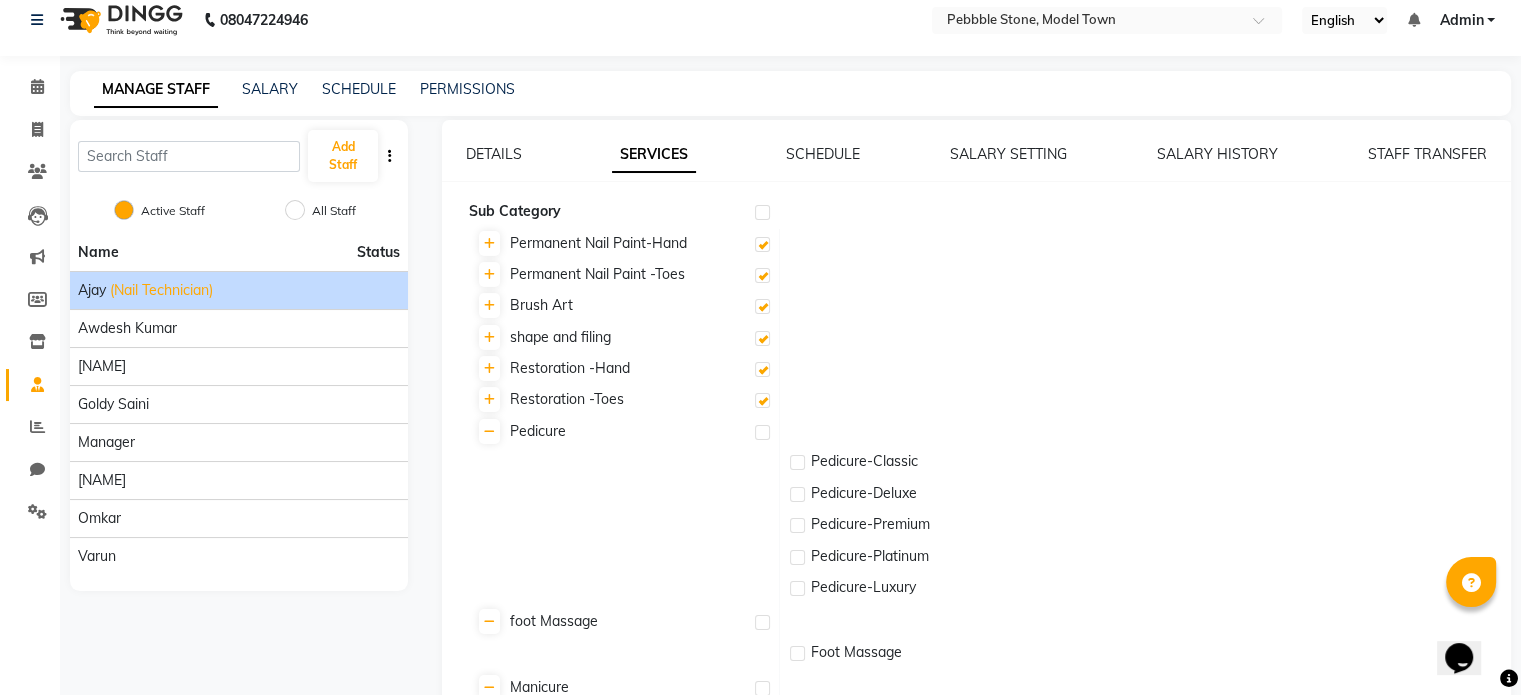 scroll, scrollTop: 0, scrollLeft: 0, axis: both 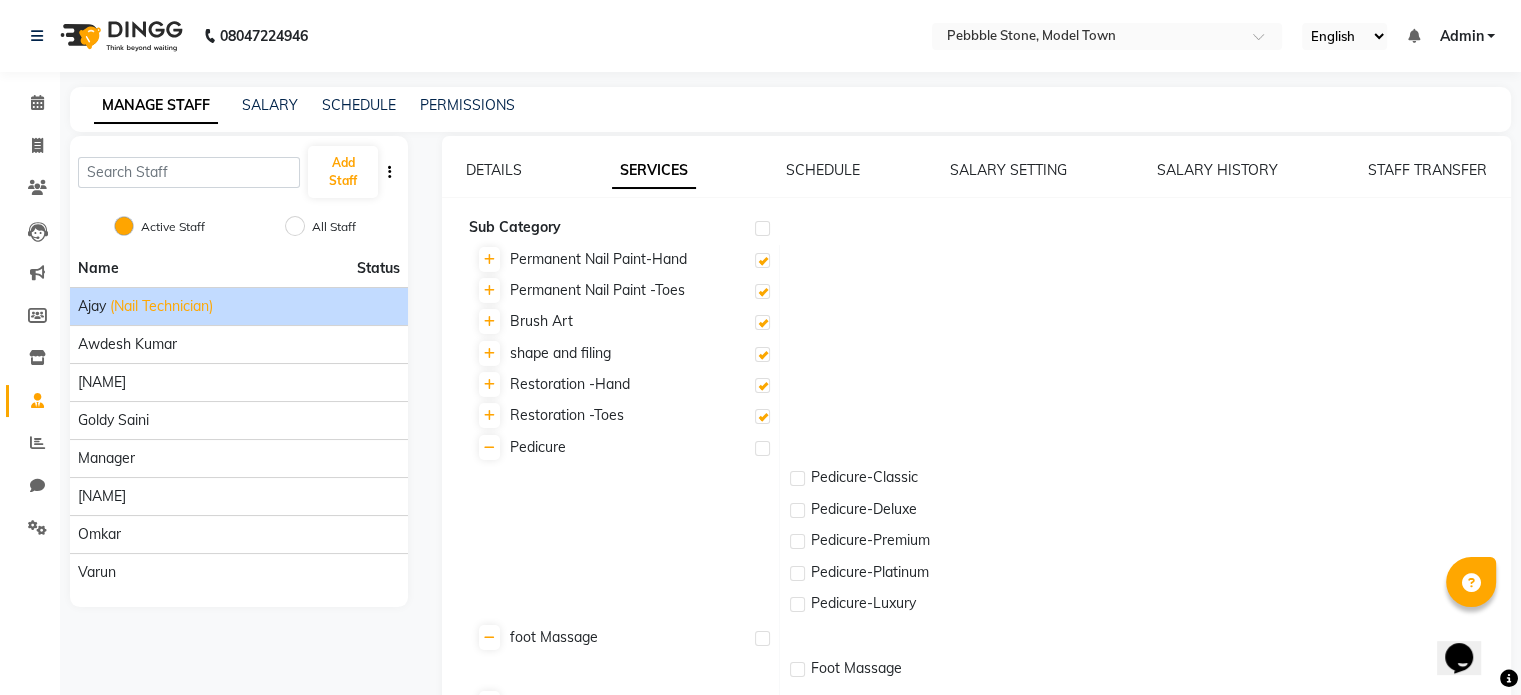 click at bounding box center (762, 228) 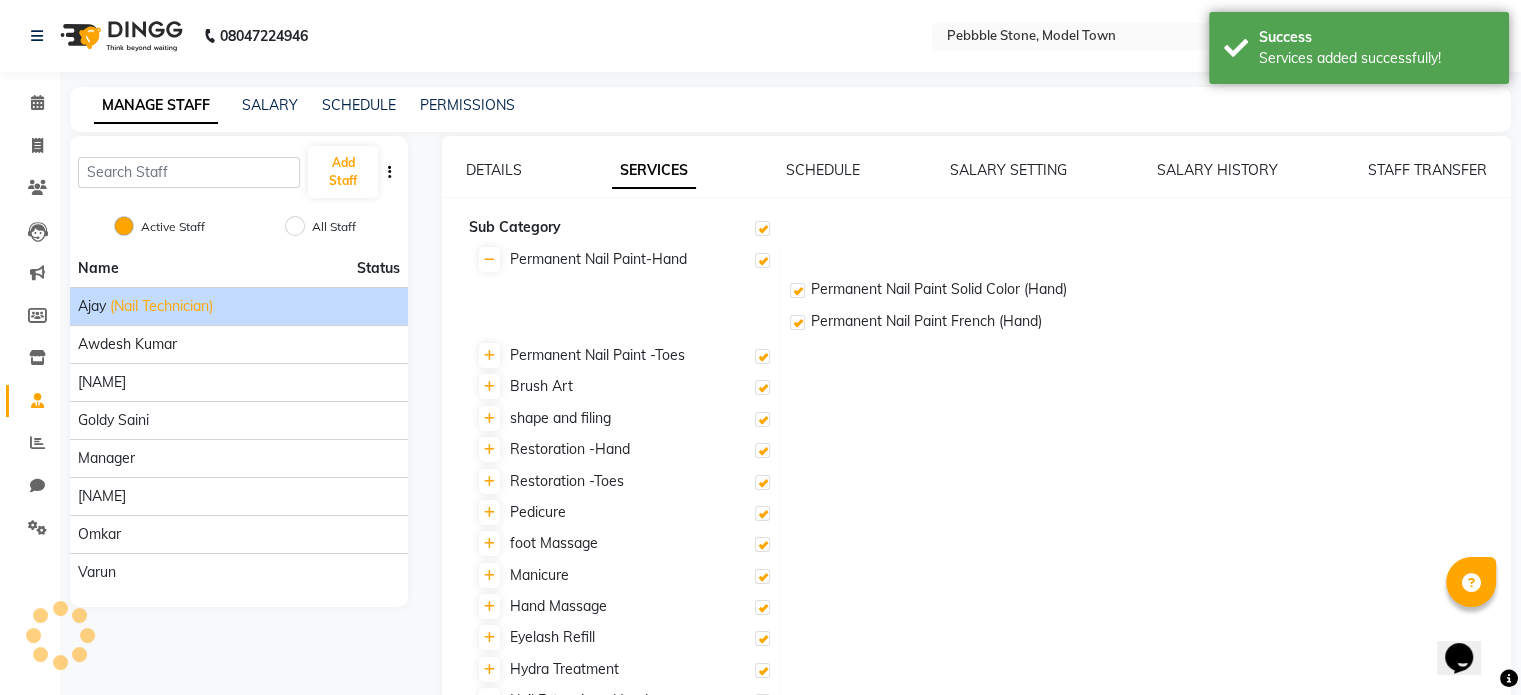 checkbox on "true" 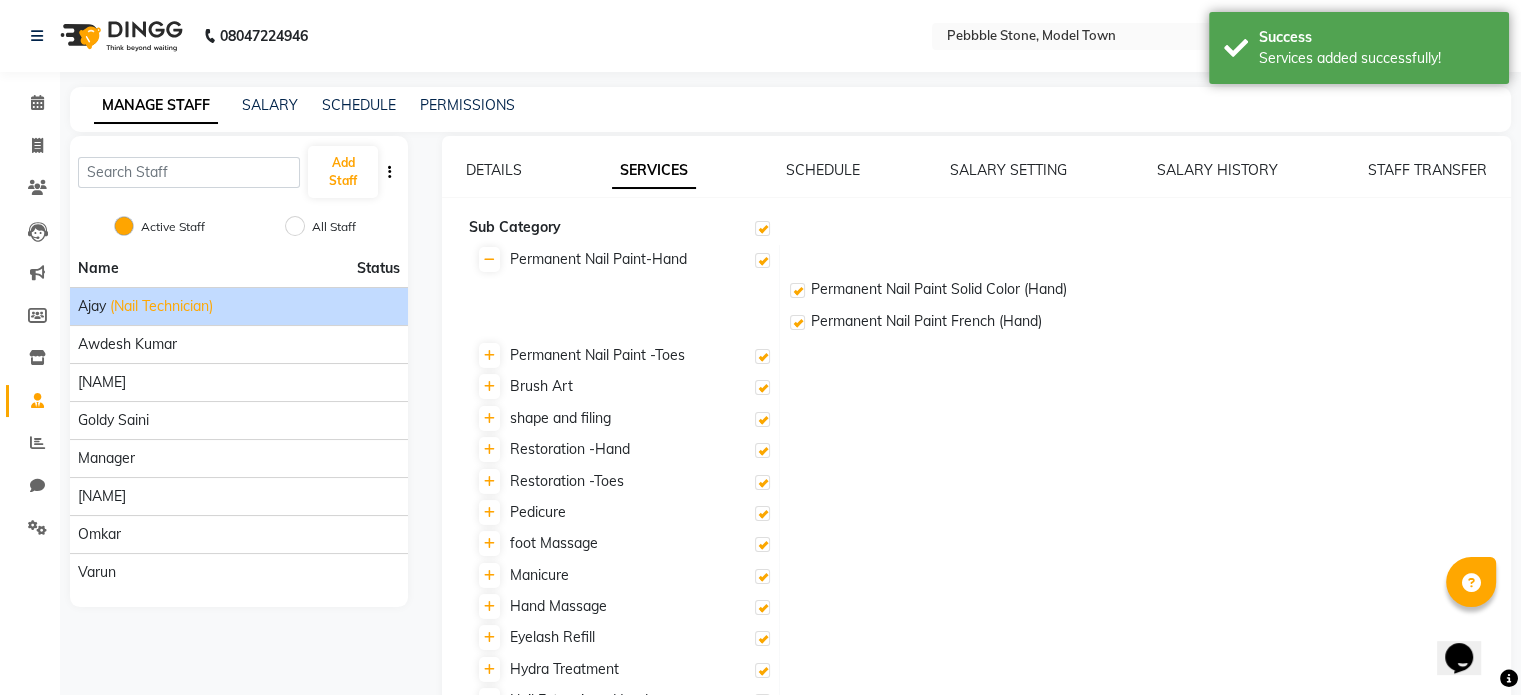 click at bounding box center [762, 228] 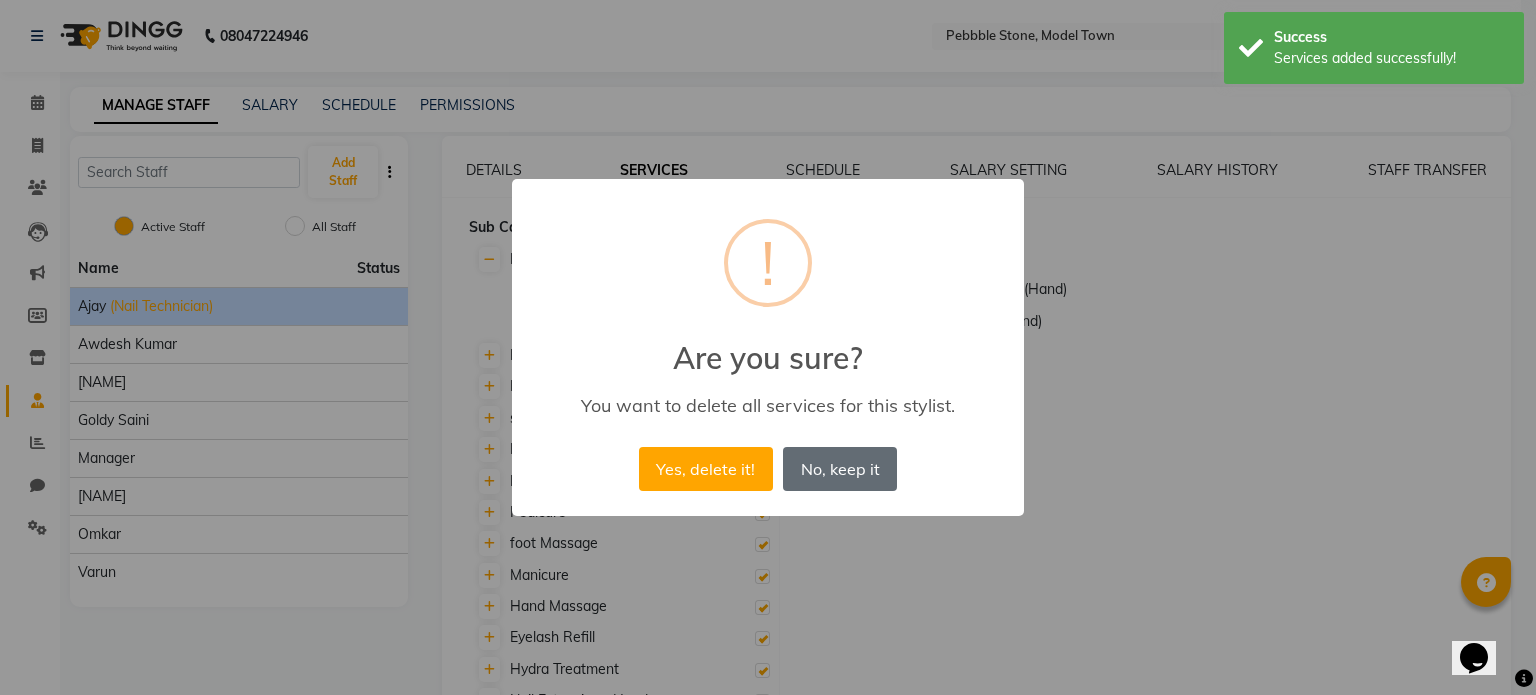 click on "No, keep it" at bounding box center (840, 469) 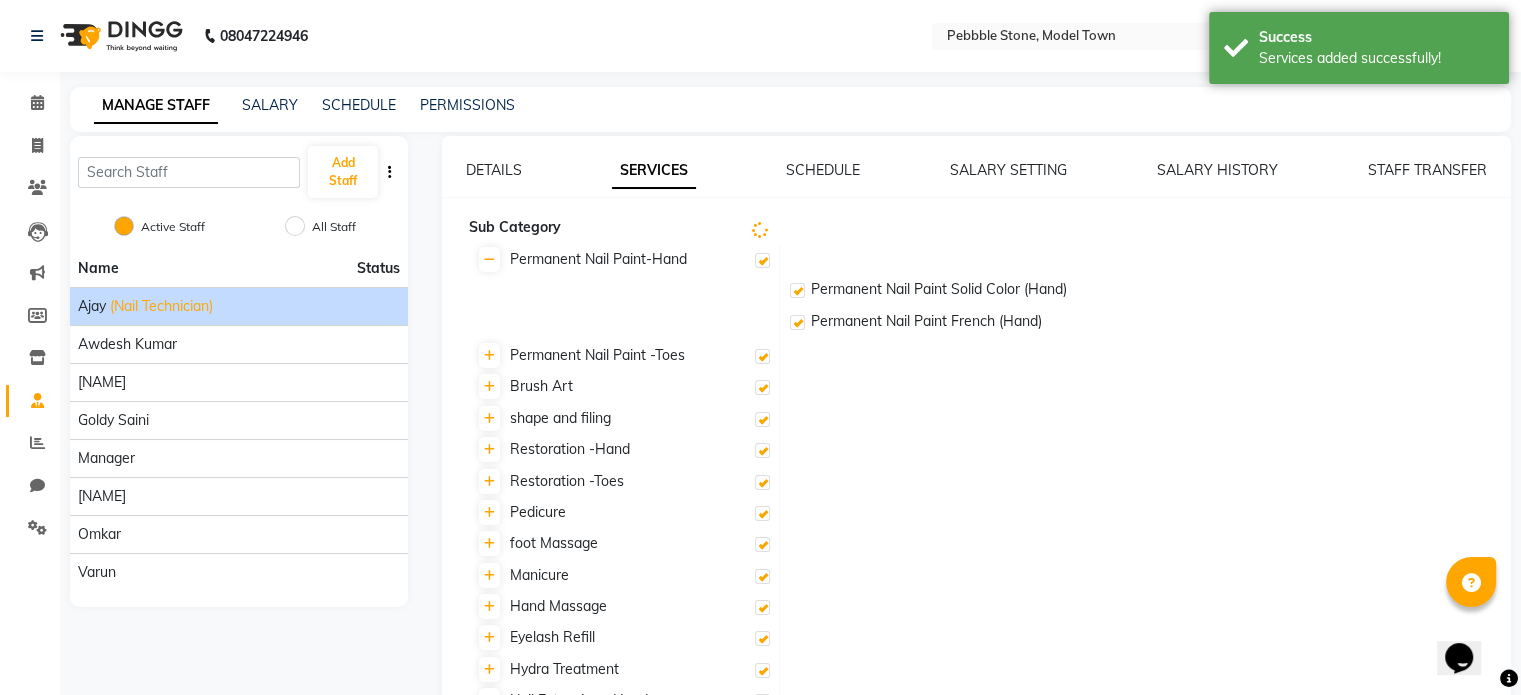 click on "Sub Category  Permanent Nail Paint-Hand Permanent Nail Paint Solid Color (Hand) Permanent Nail Paint French (Hand) Permanent Nail Paint -Toes Brush Art shape and filing Restoration -Hand Restoration -Toes Pedicure foot Massage Manicure Hand Massage Eyelash Refill Hydra Treatment Nail Extensions-Hand Nail Extensions-Toes Overlays- Hand BB Foundation Permanent Refill Eyelash Extensions Refills-Hand Nail art-Hand Refills-Toes Nail art -Toes Overlays- Toes Waxing Beauty Facials" 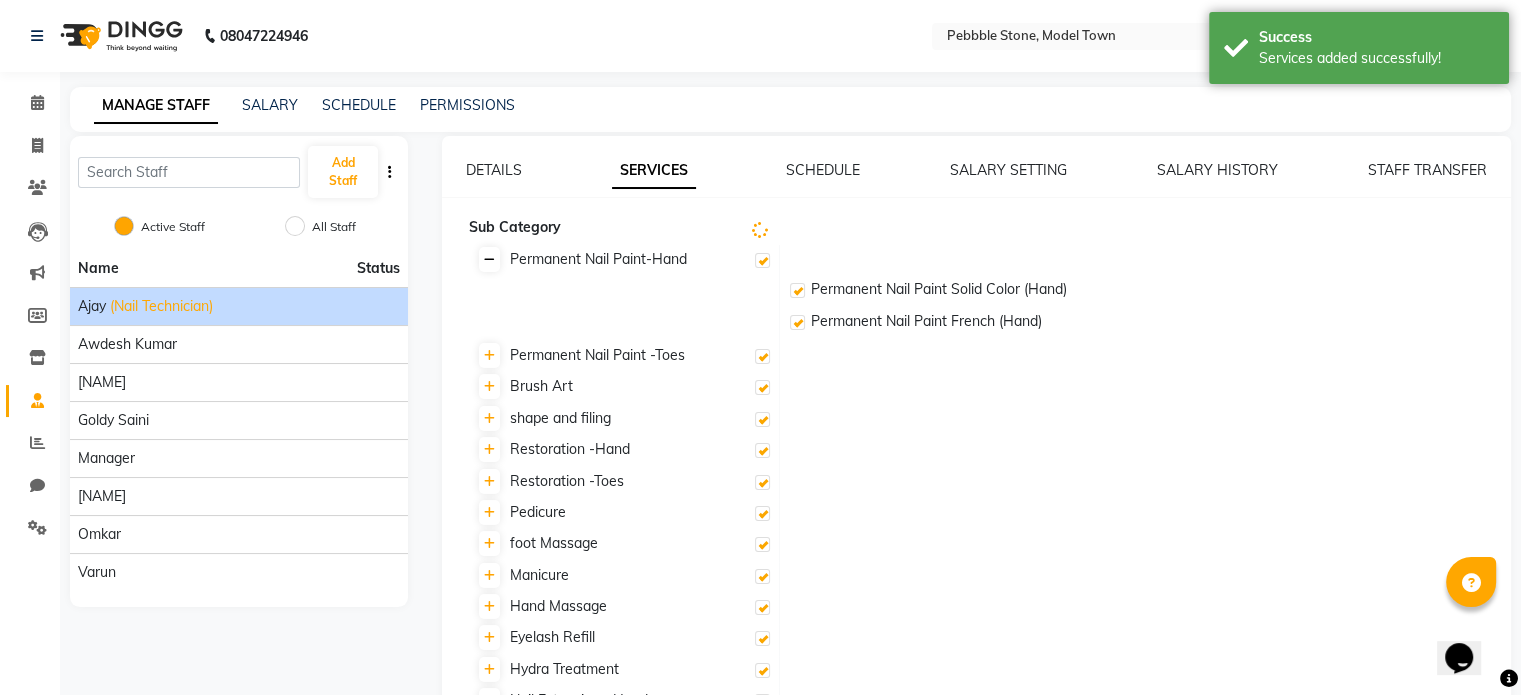 click 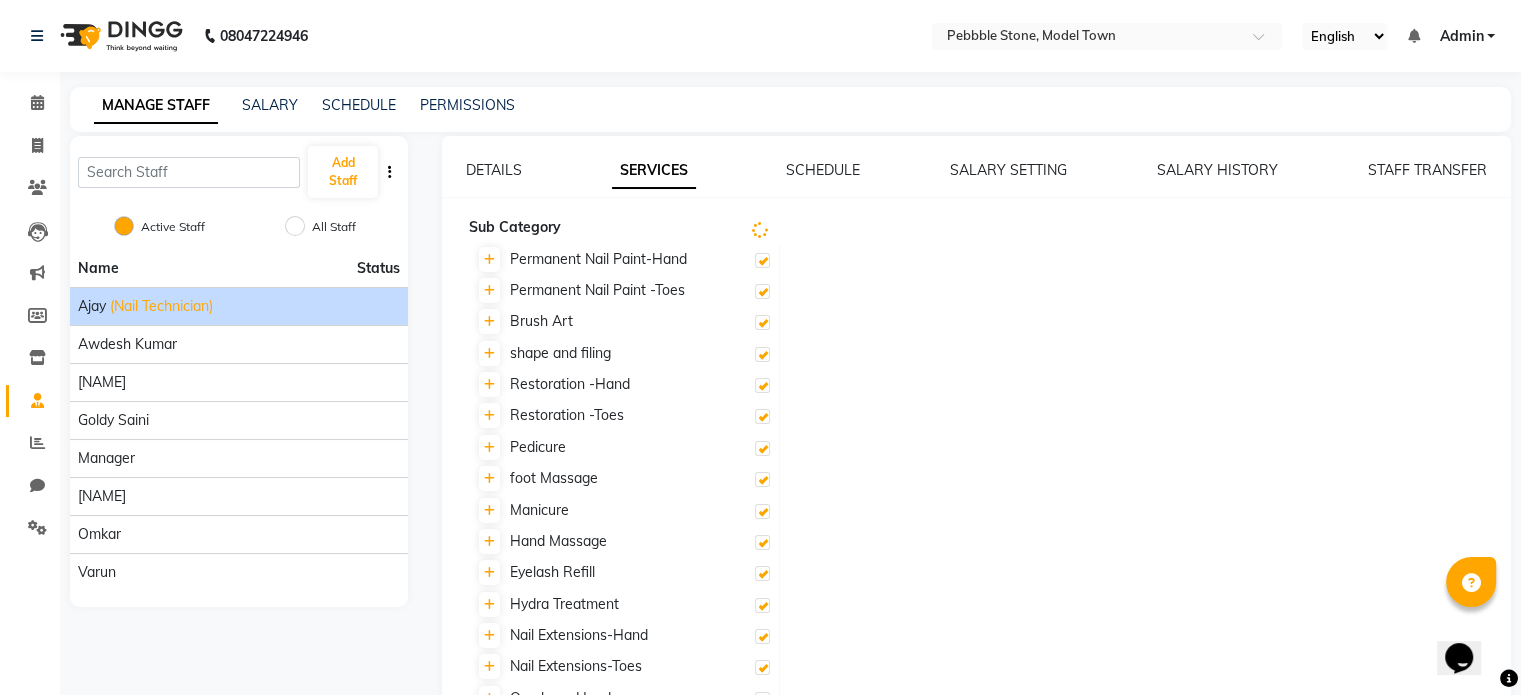 click at bounding box center [762, 448] 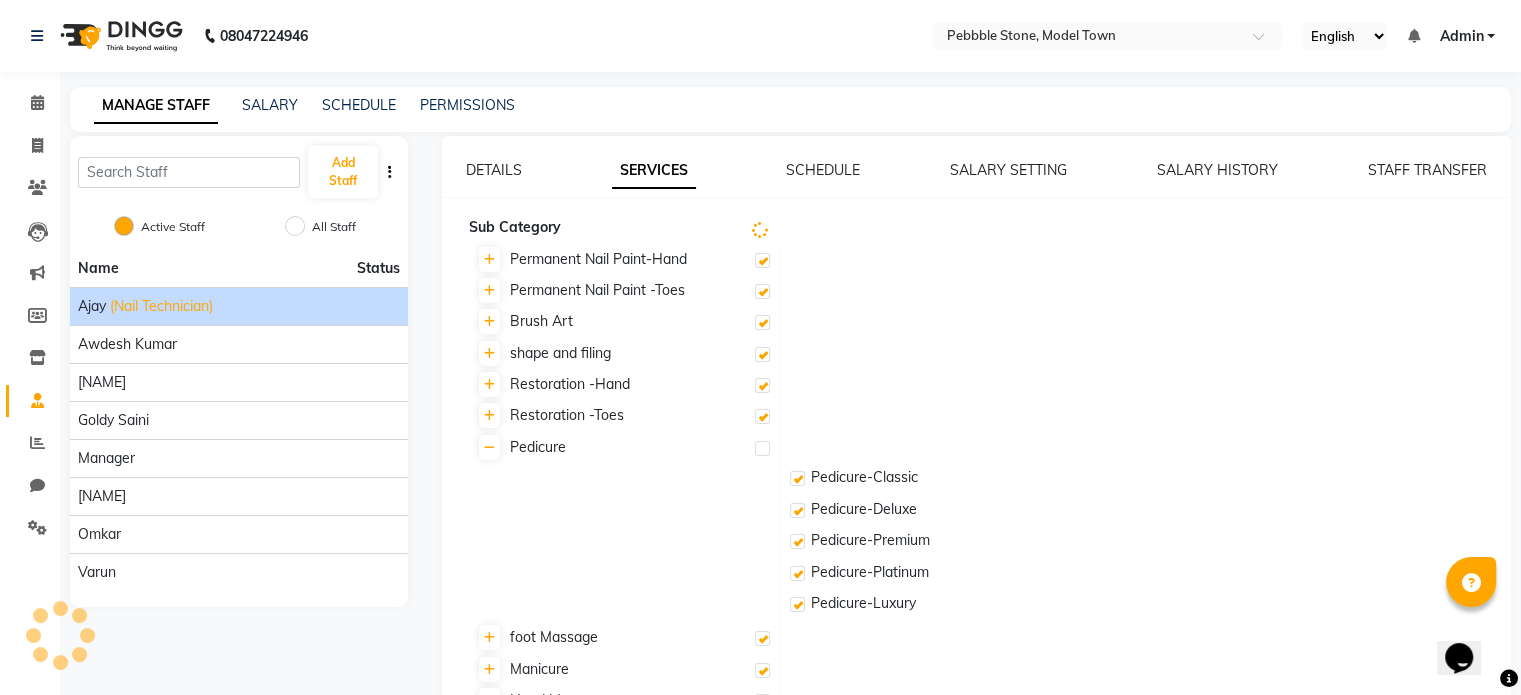 checkbox on "false" 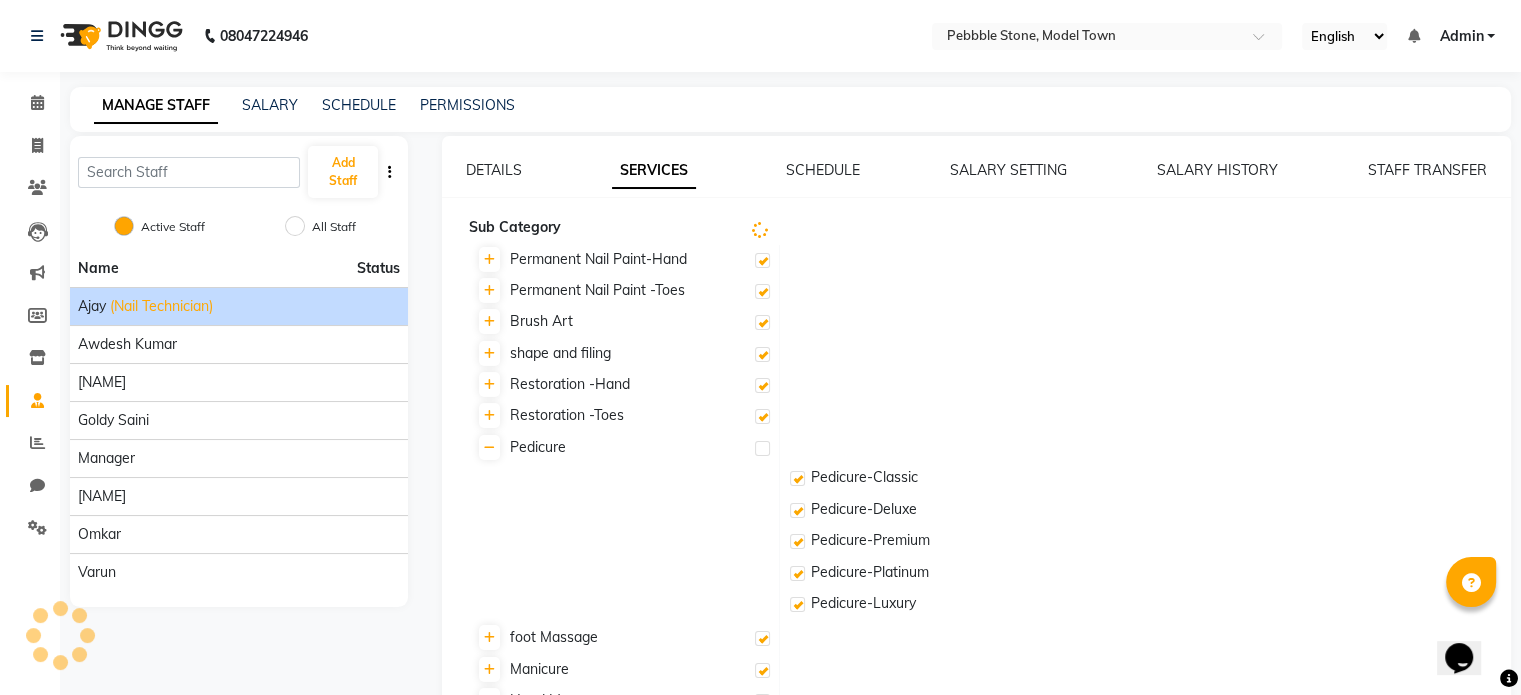 checkbox on "false" 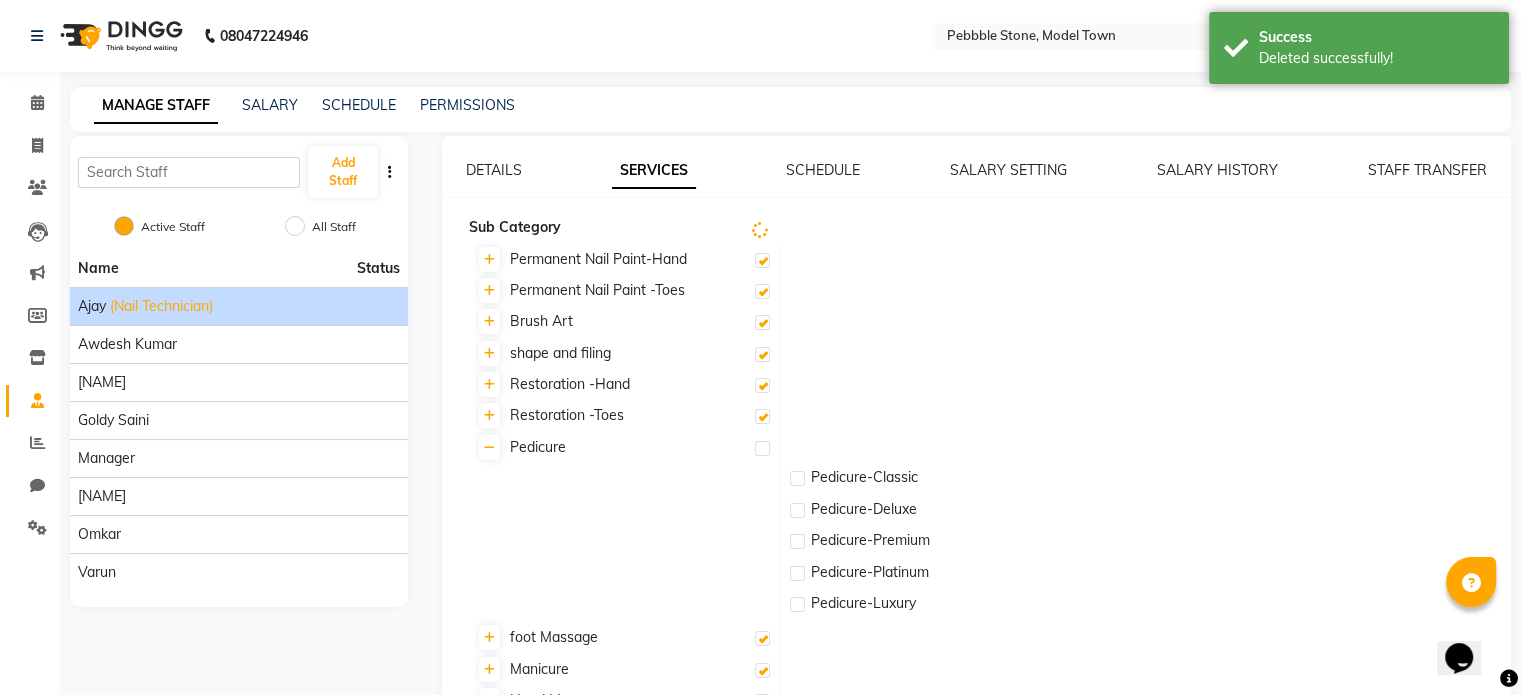click at bounding box center [762, 638] 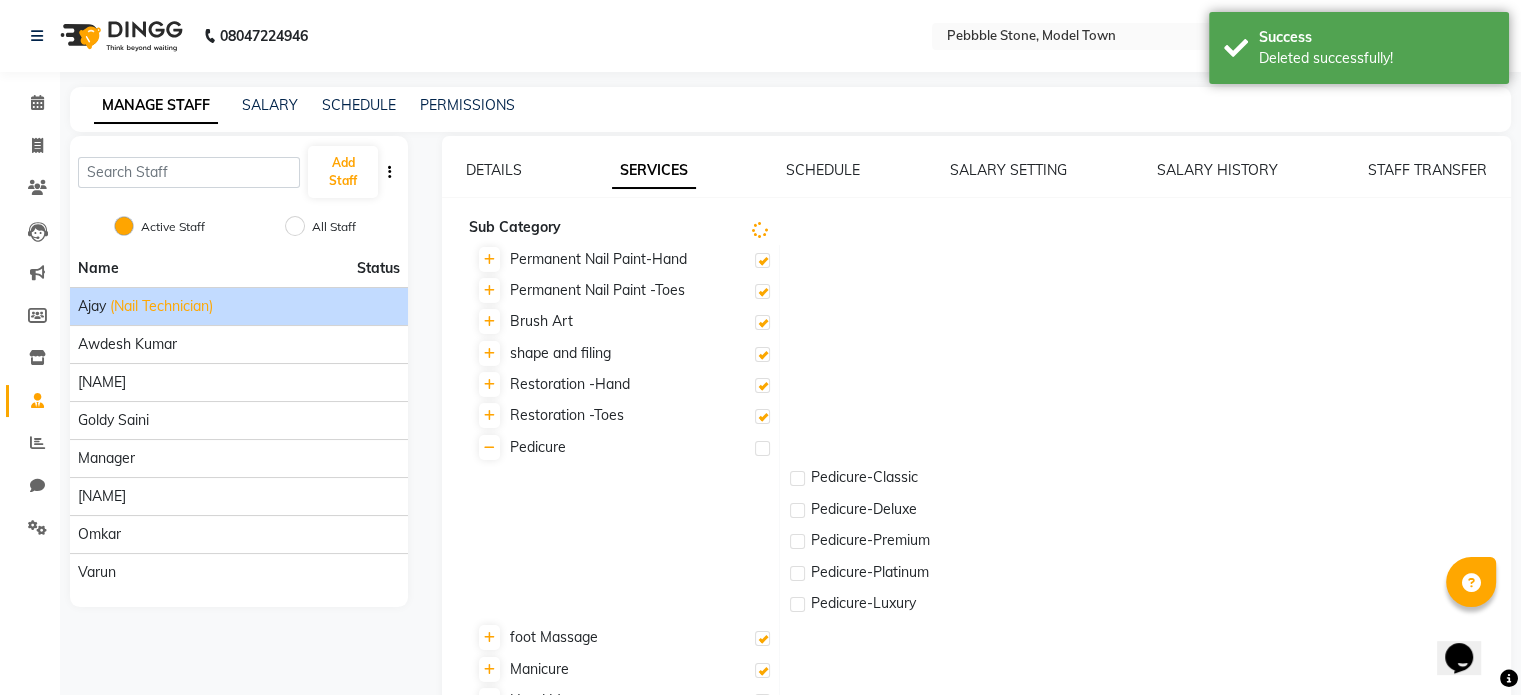 click at bounding box center [761, 639] 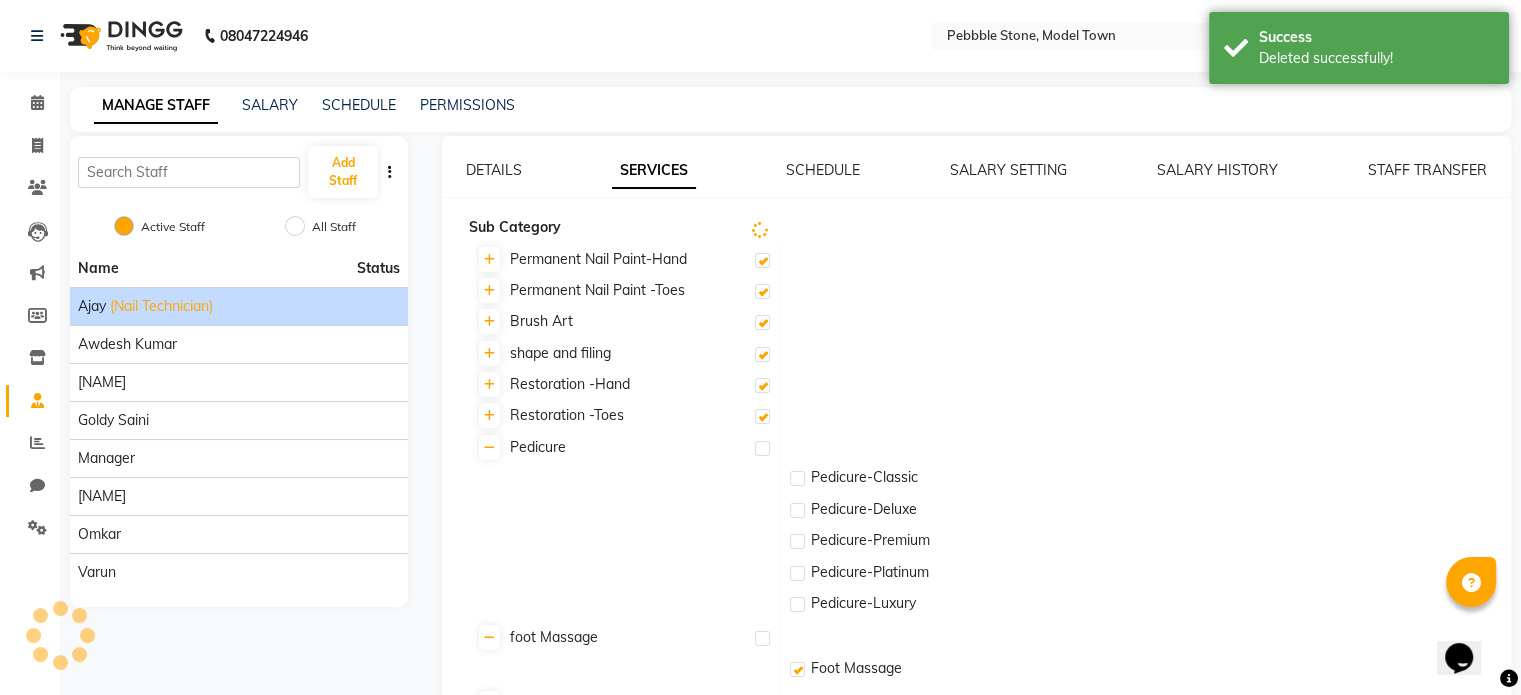 checkbox on "false" 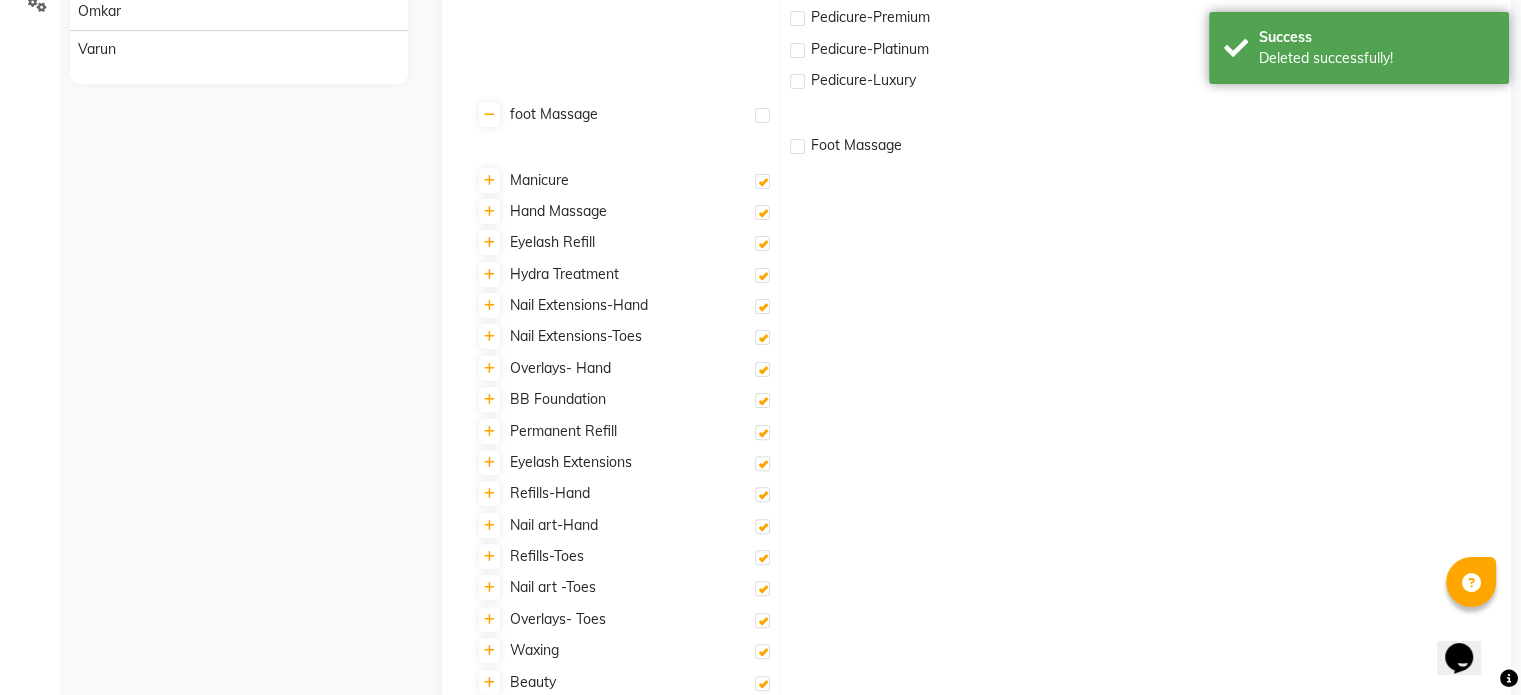 scroll, scrollTop: 576, scrollLeft: 0, axis: vertical 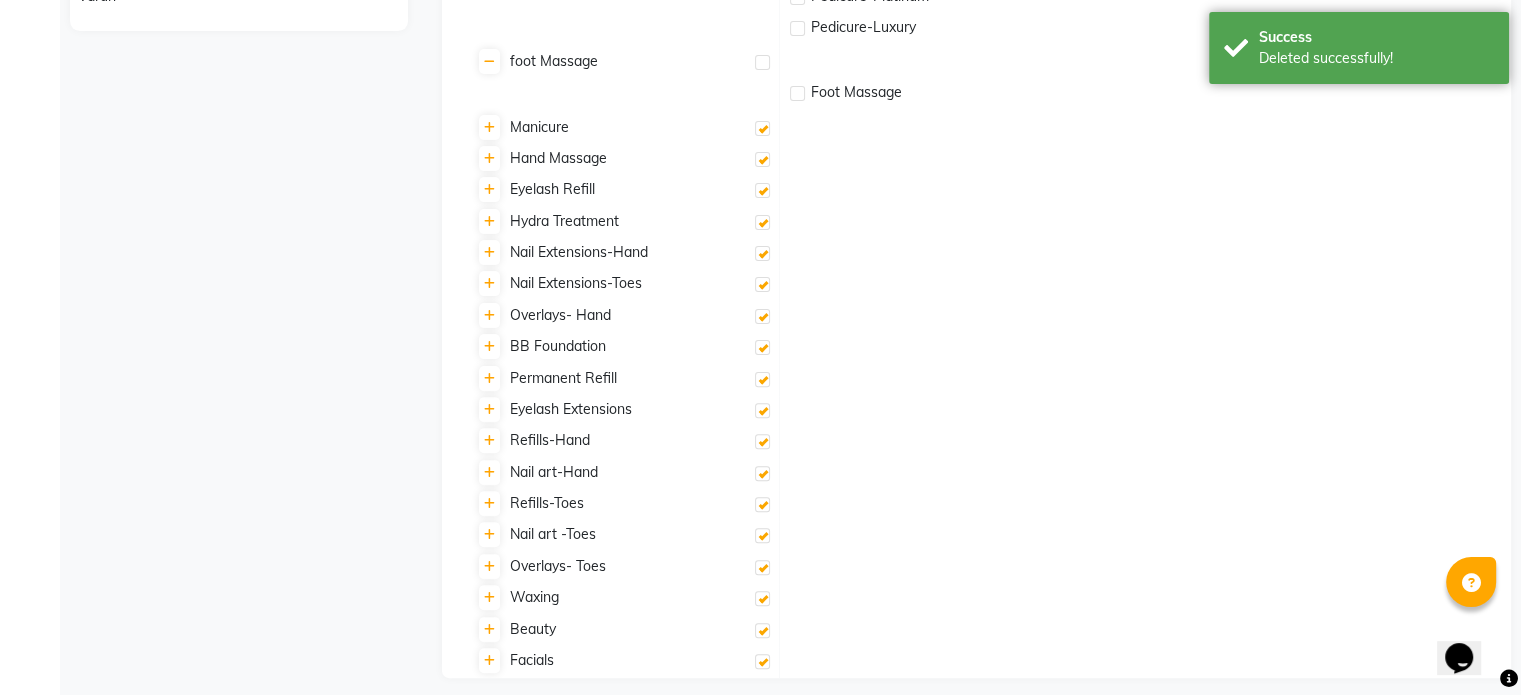 click at bounding box center (762, 128) 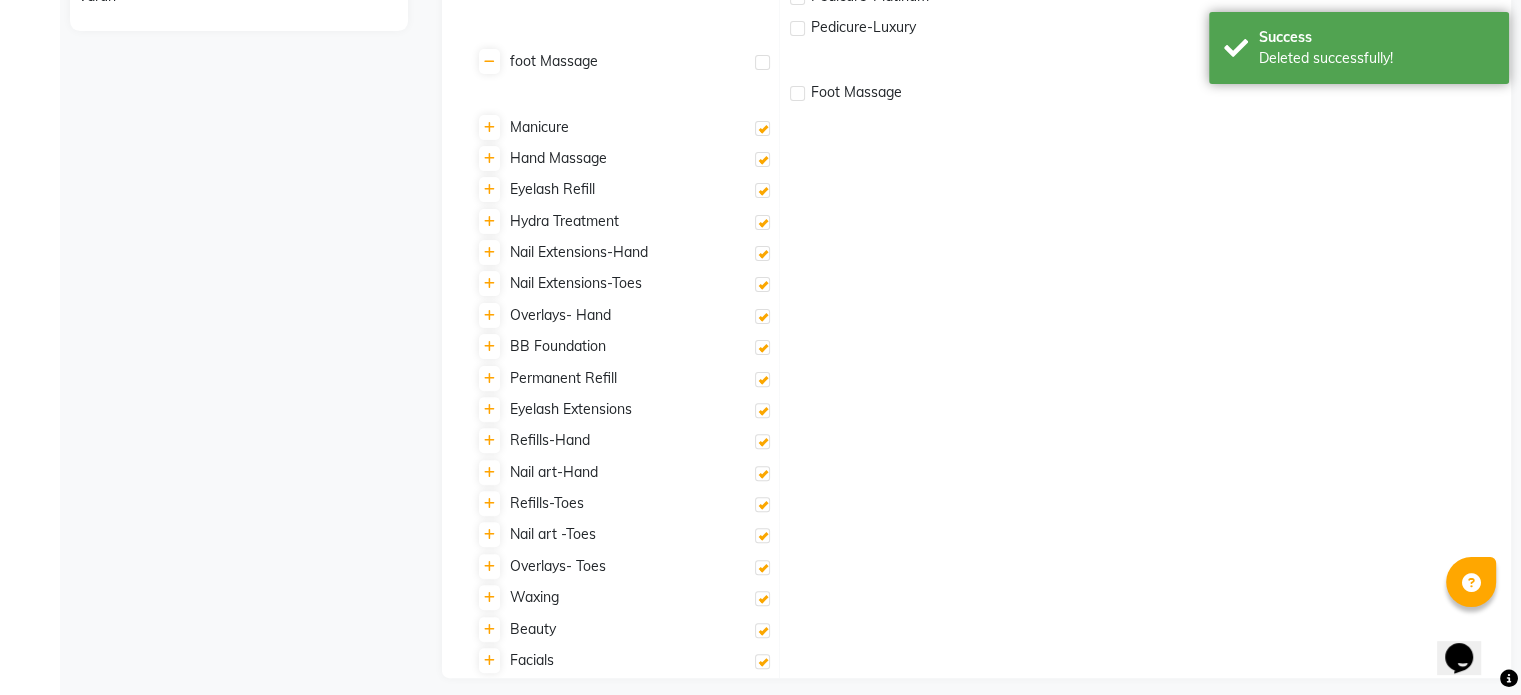click at bounding box center [761, 129] 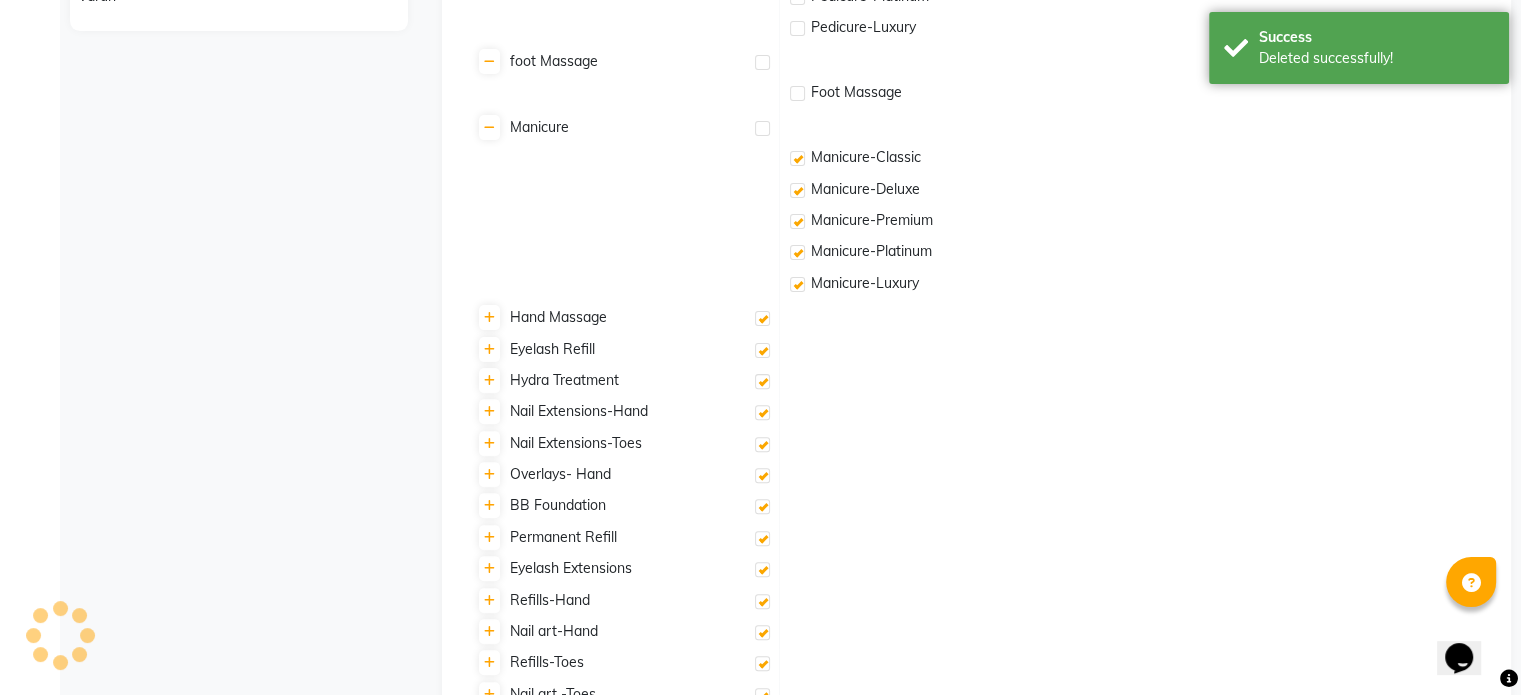 checkbox on "false" 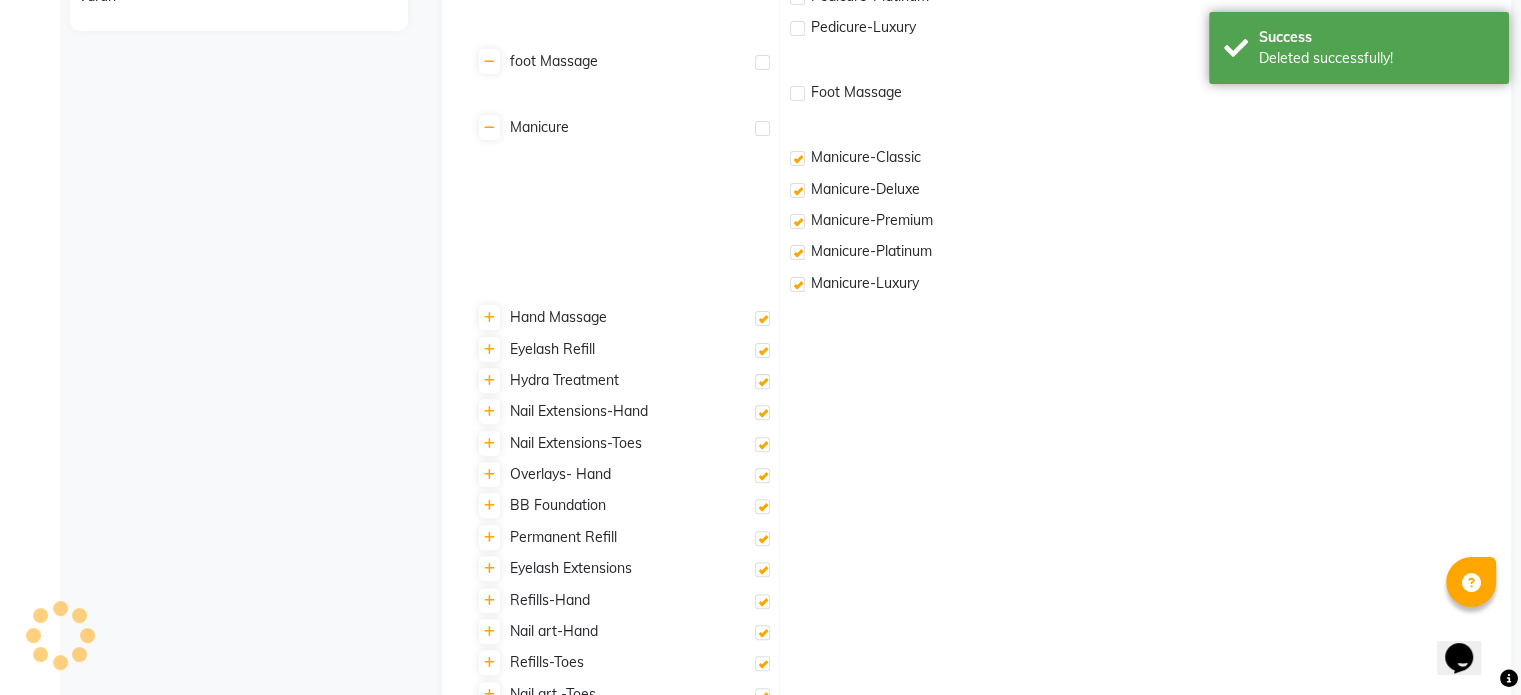 checkbox on "false" 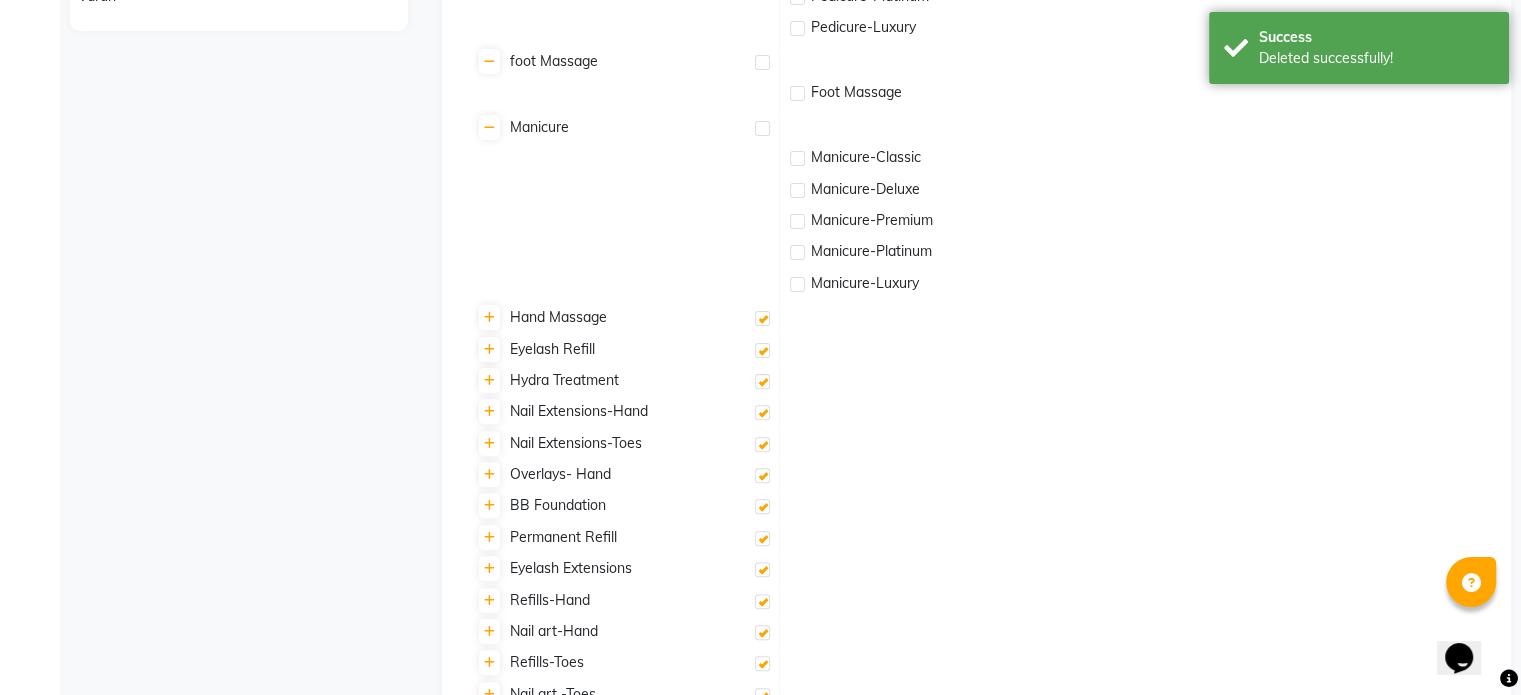 click at bounding box center [762, 318] 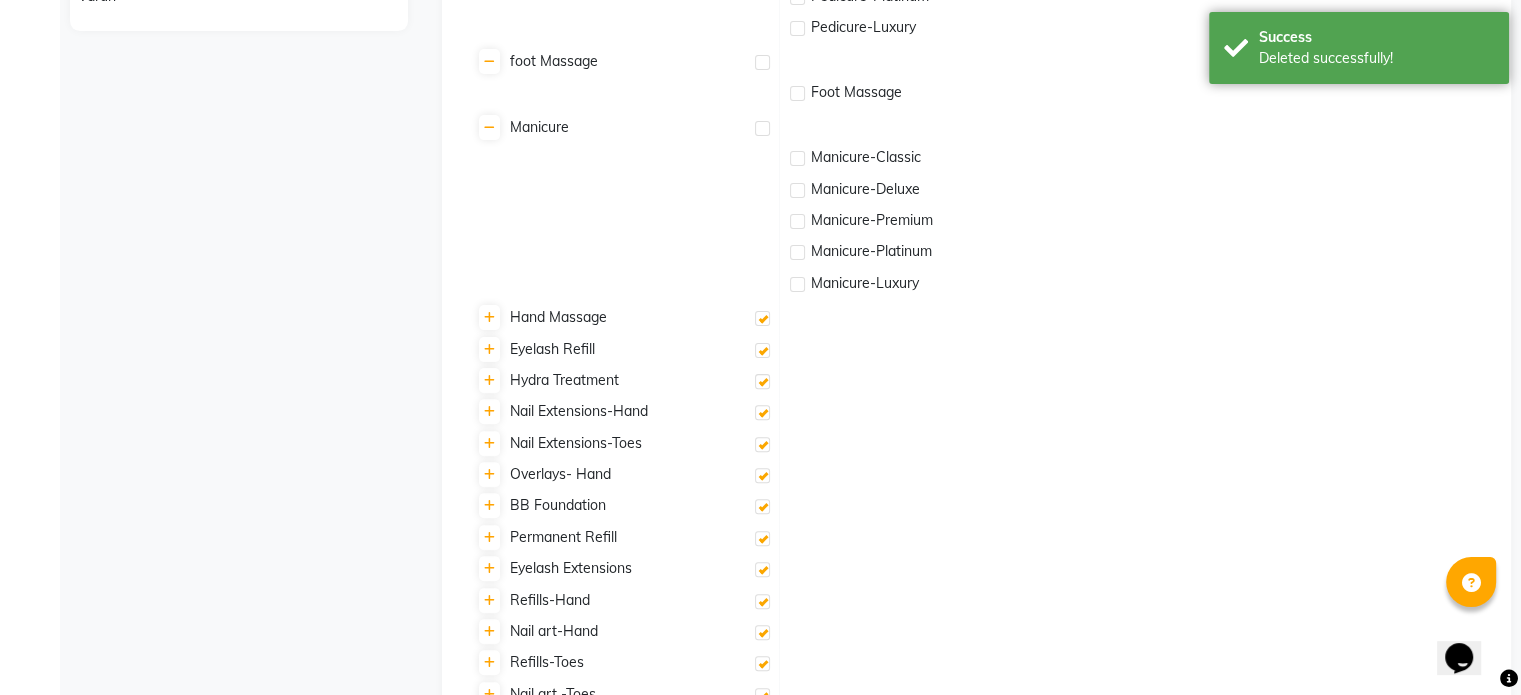 click at bounding box center (761, 319) 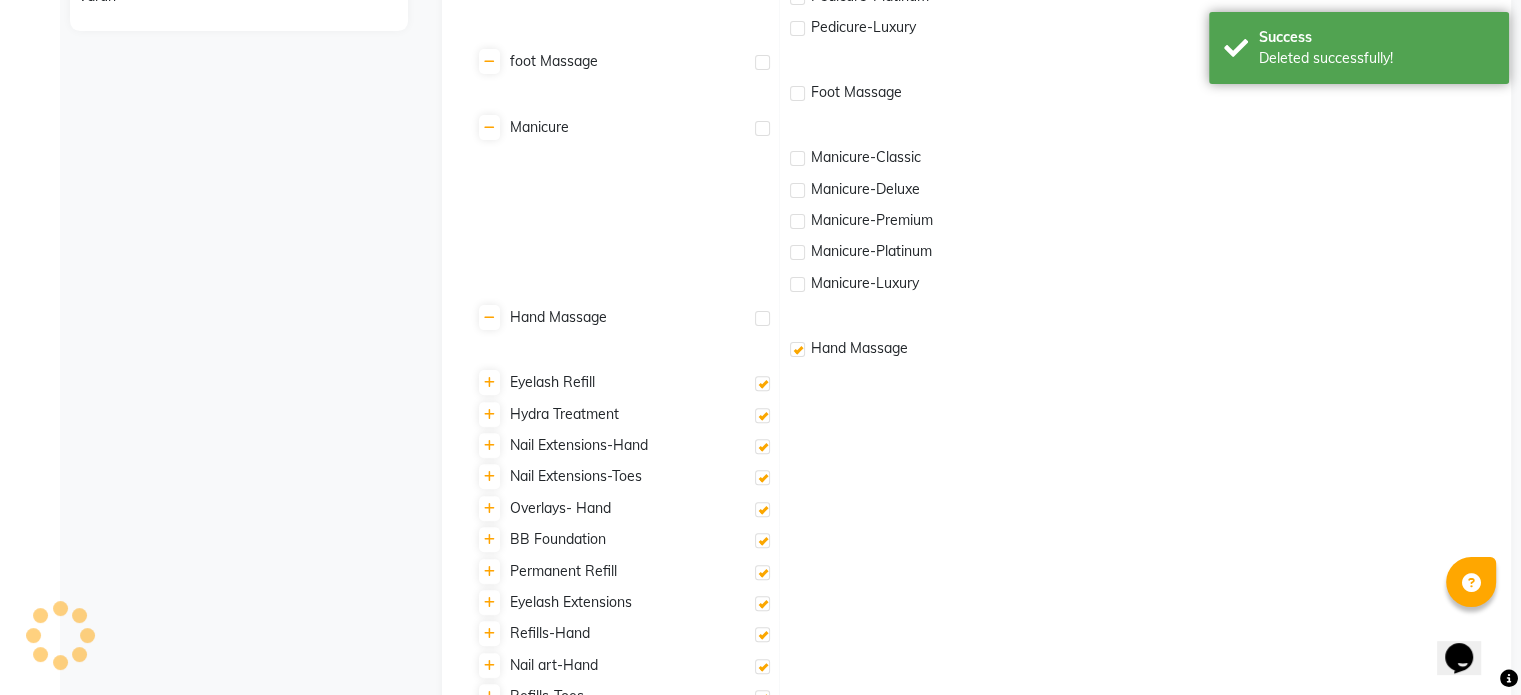 checkbox on "false" 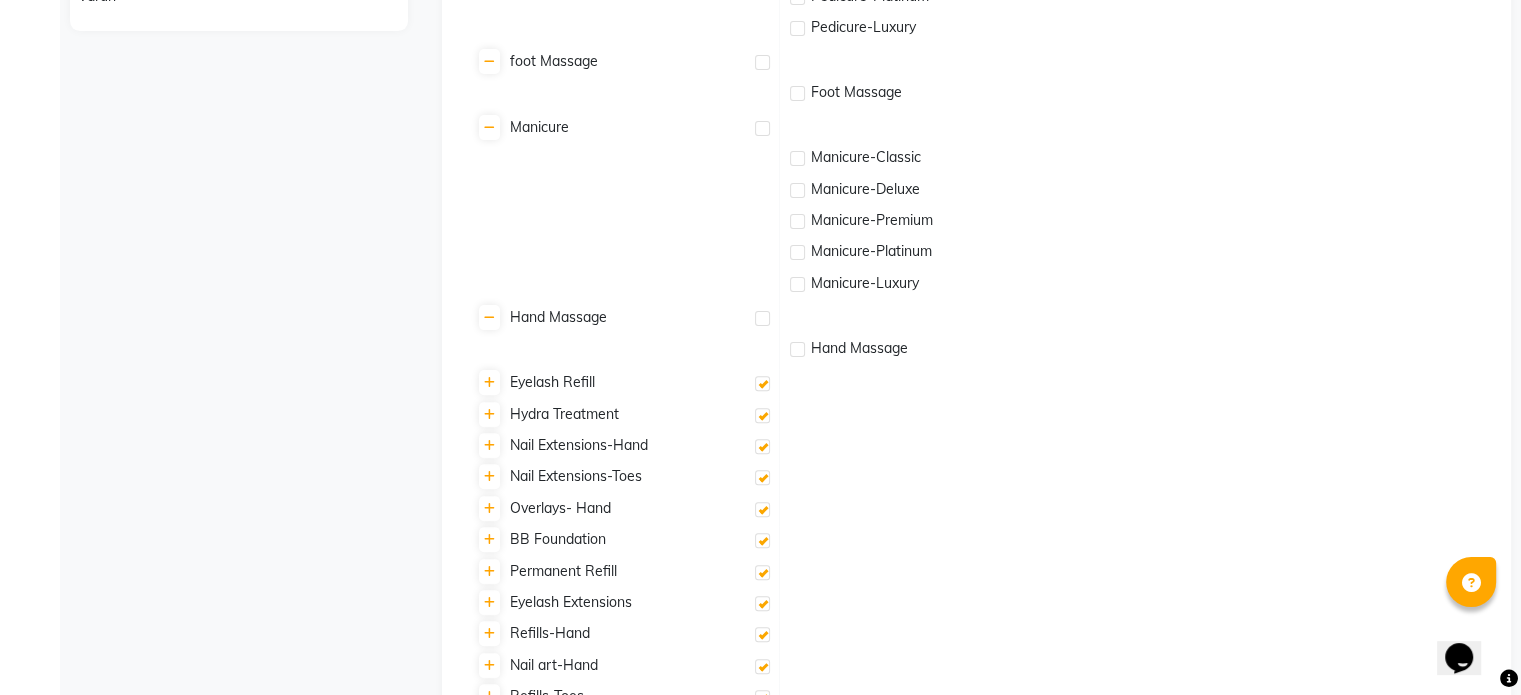 click at bounding box center [762, 540] 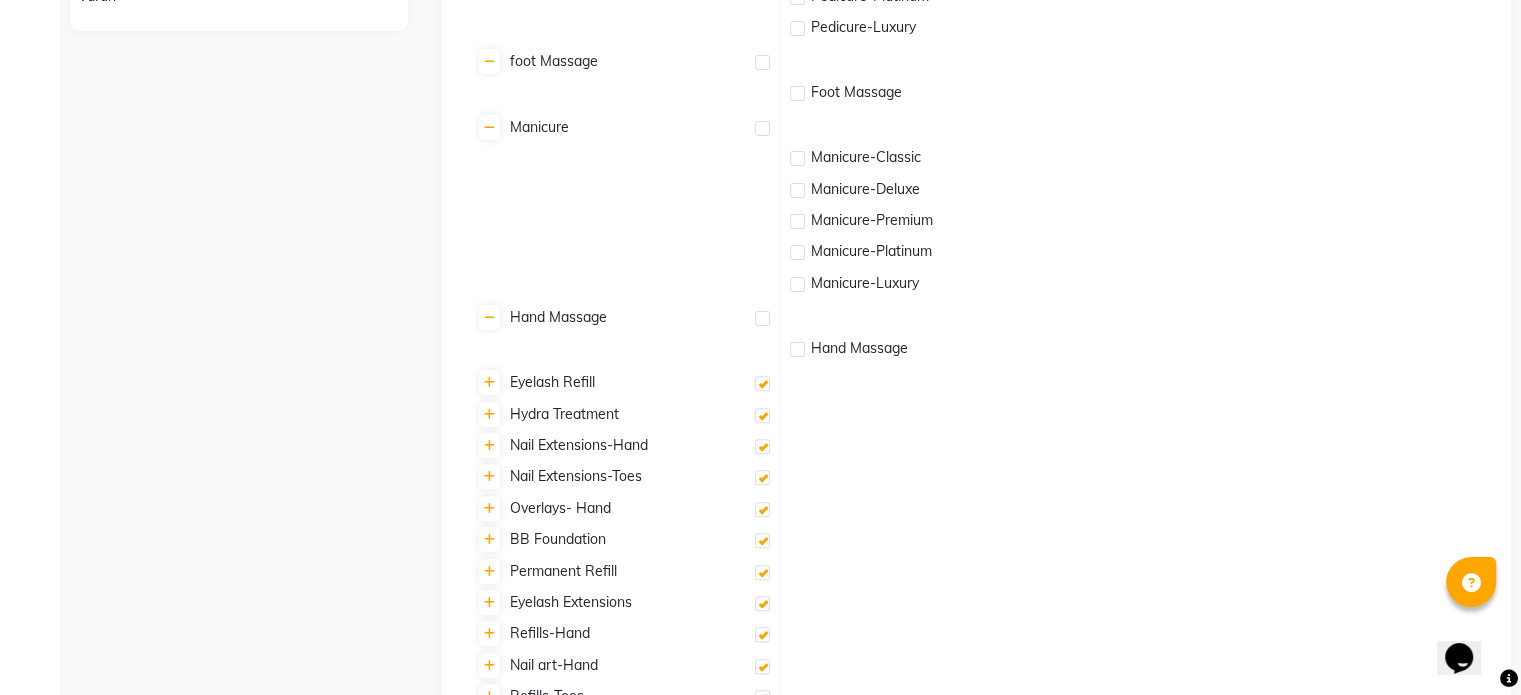 click at bounding box center [761, 541] 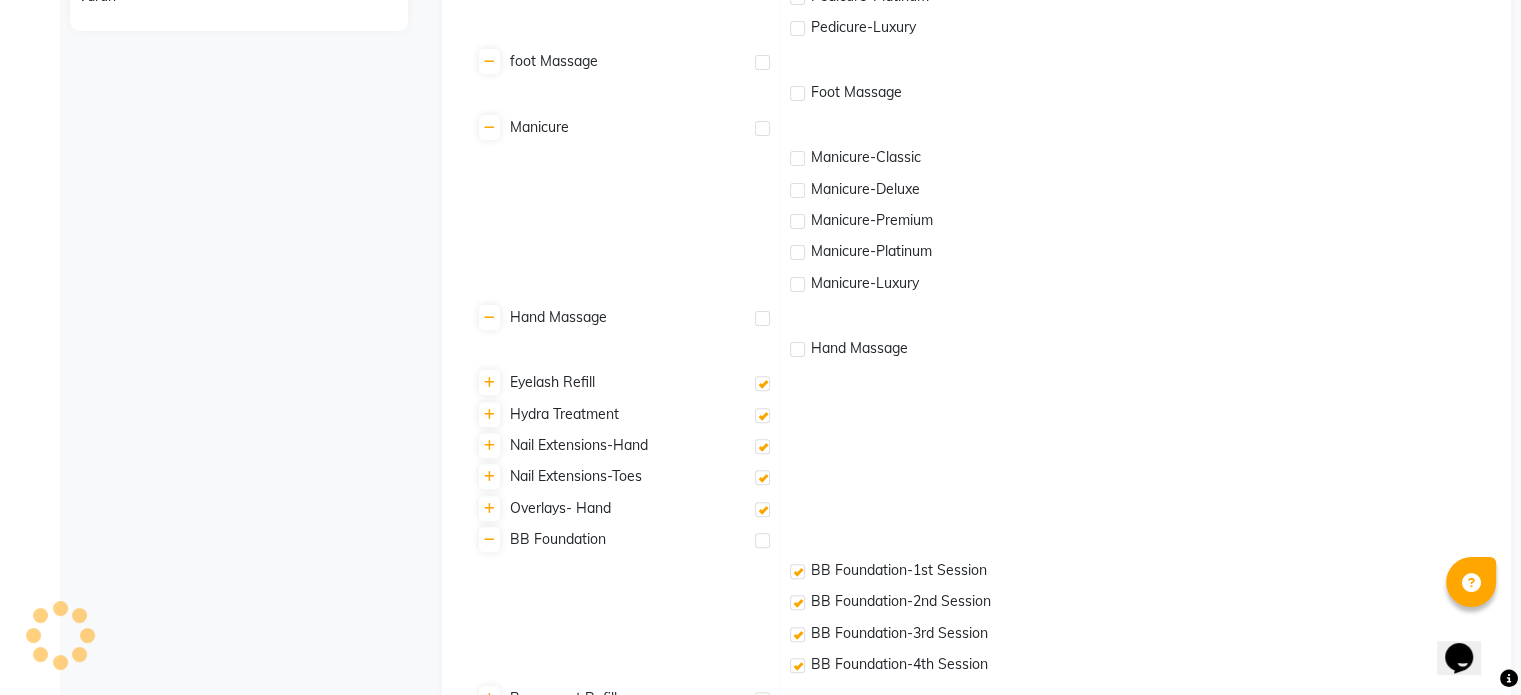 checkbox on "false" 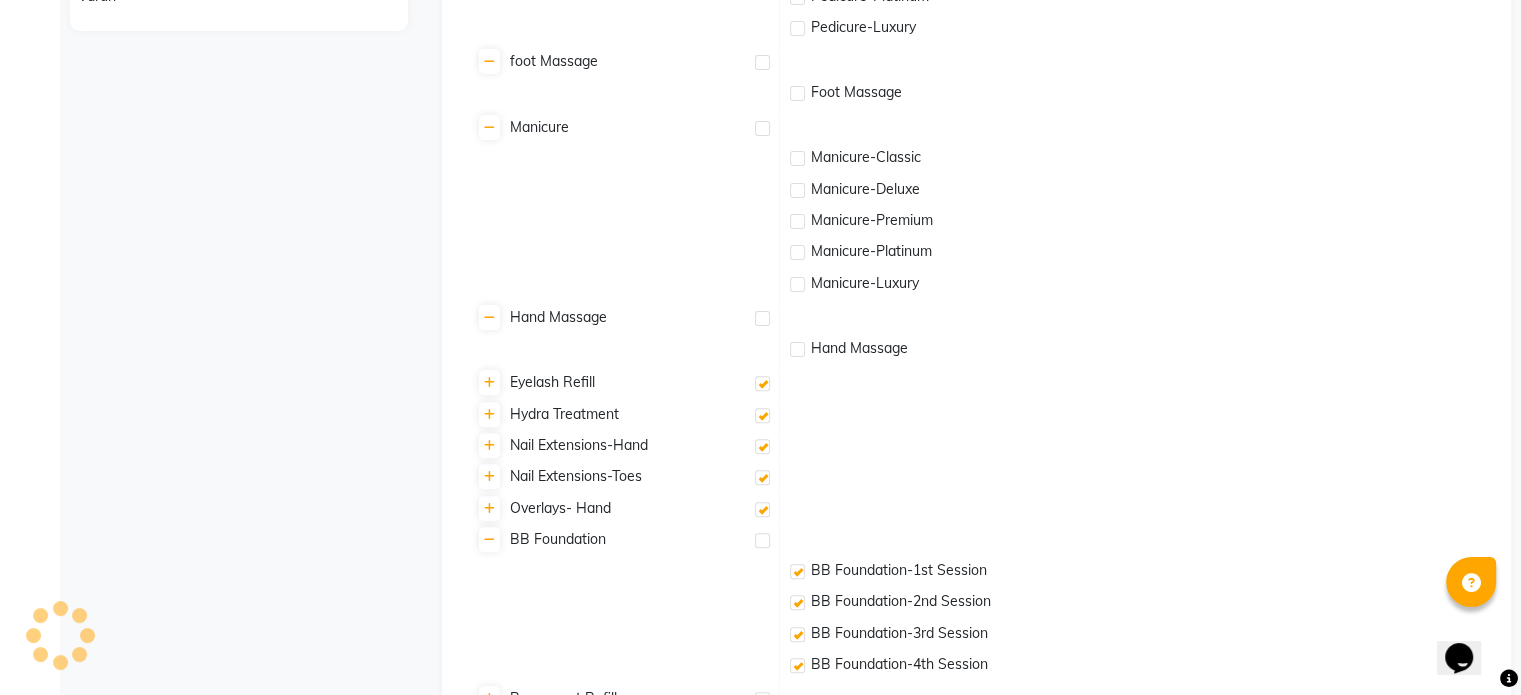 checkbox on "false" 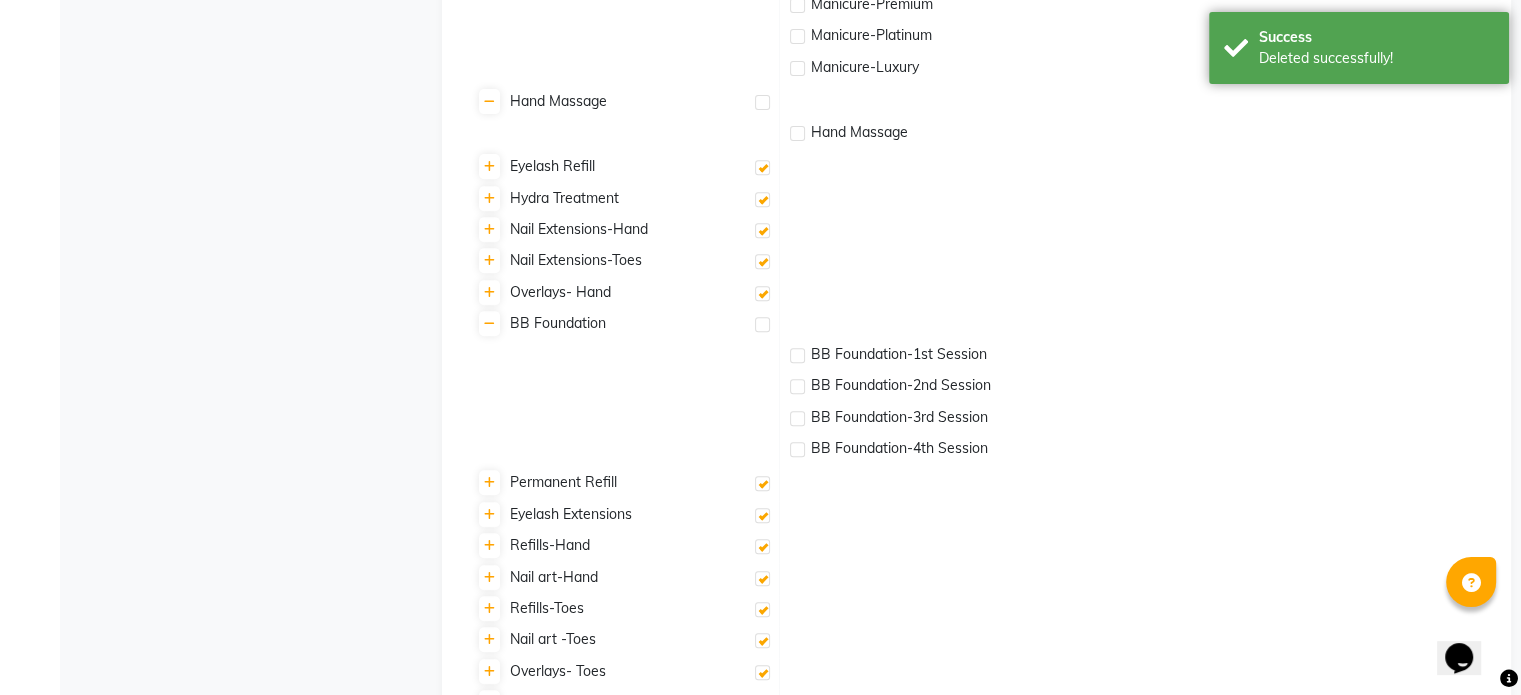 scroll, scrollTop: 911, scrollLeft: 0, axis: vertical 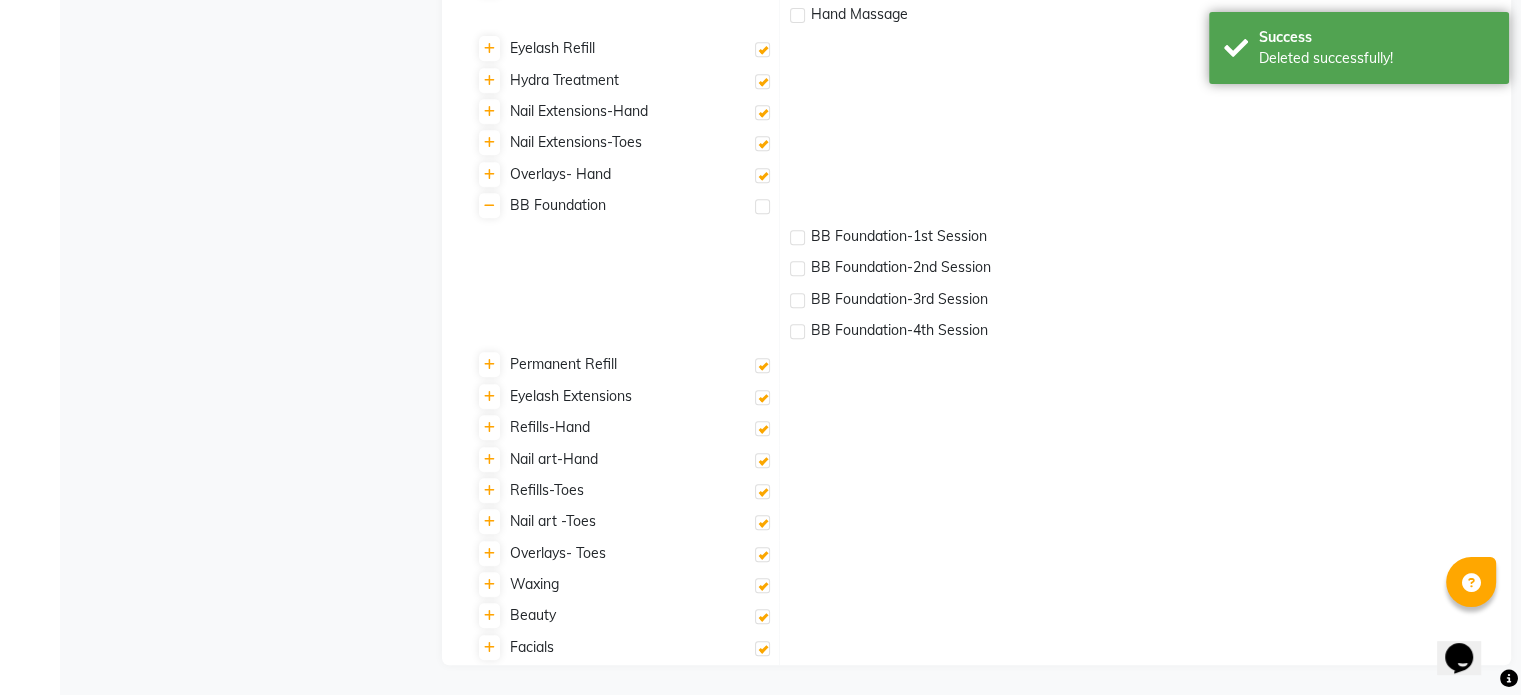 click at bounding box center [762, 585] 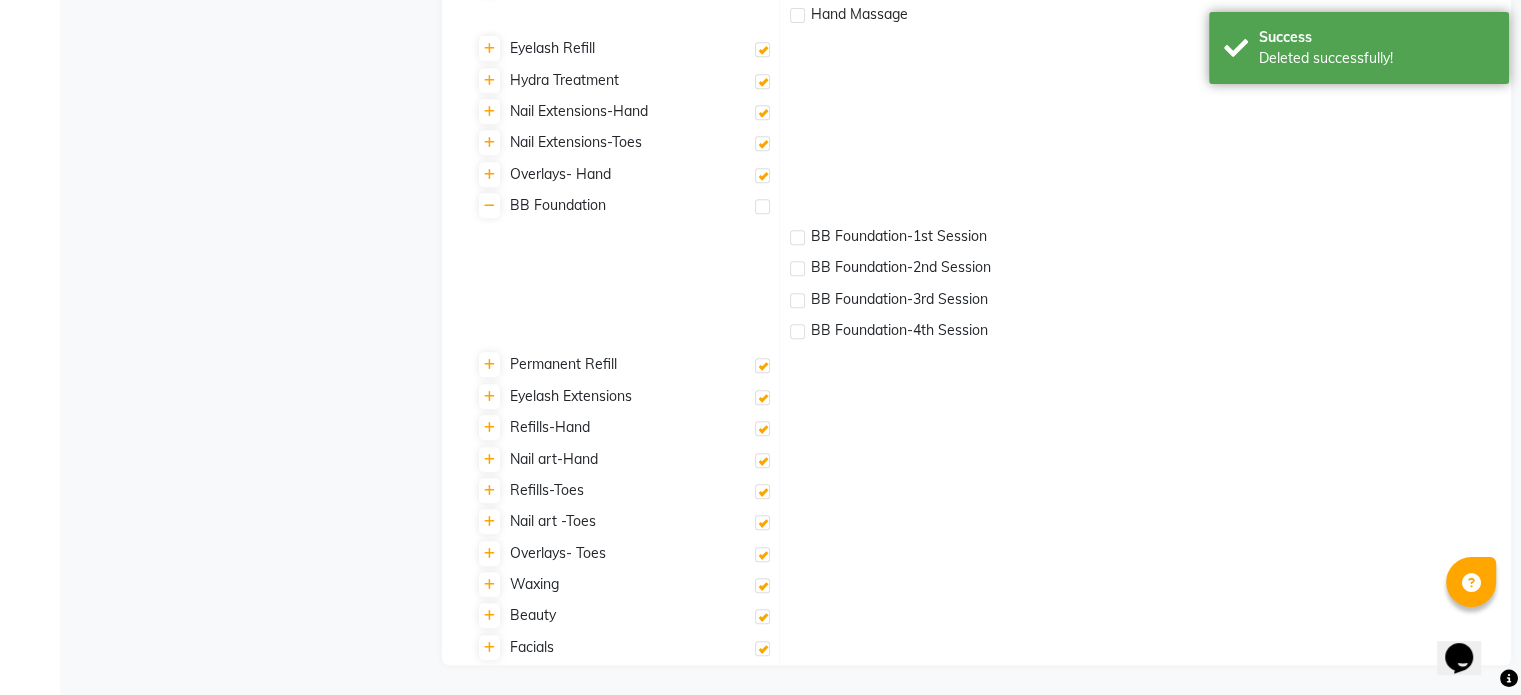 click at bounding box center [761, 586] 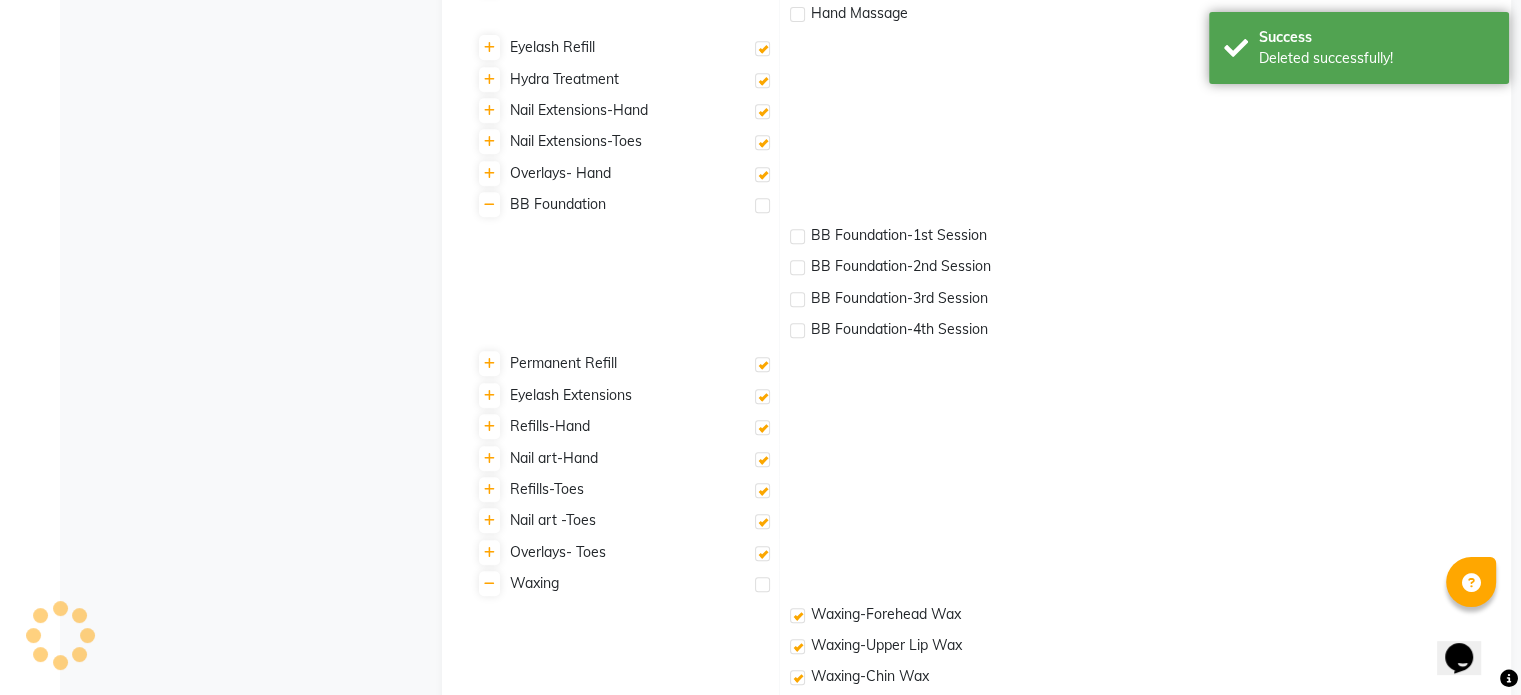 checkbox on "false" 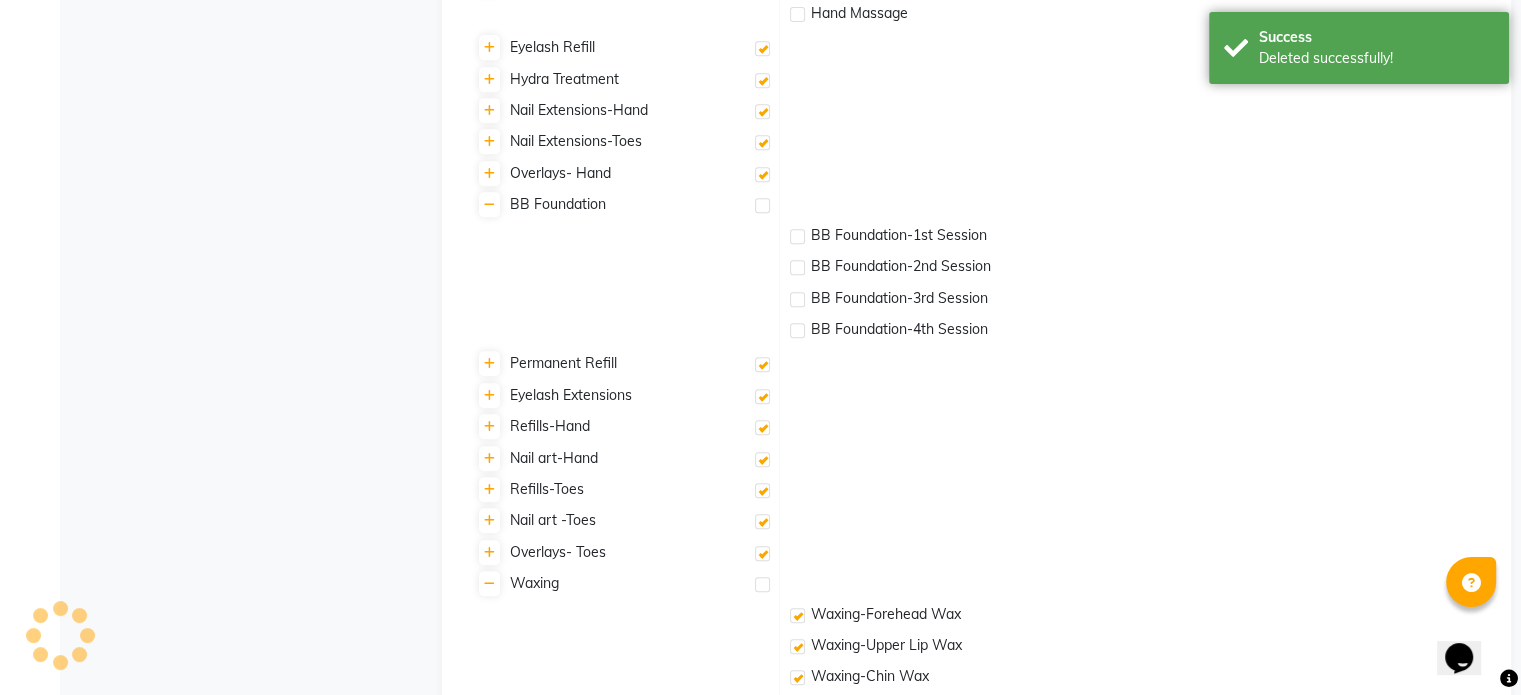 checkbox on "false" 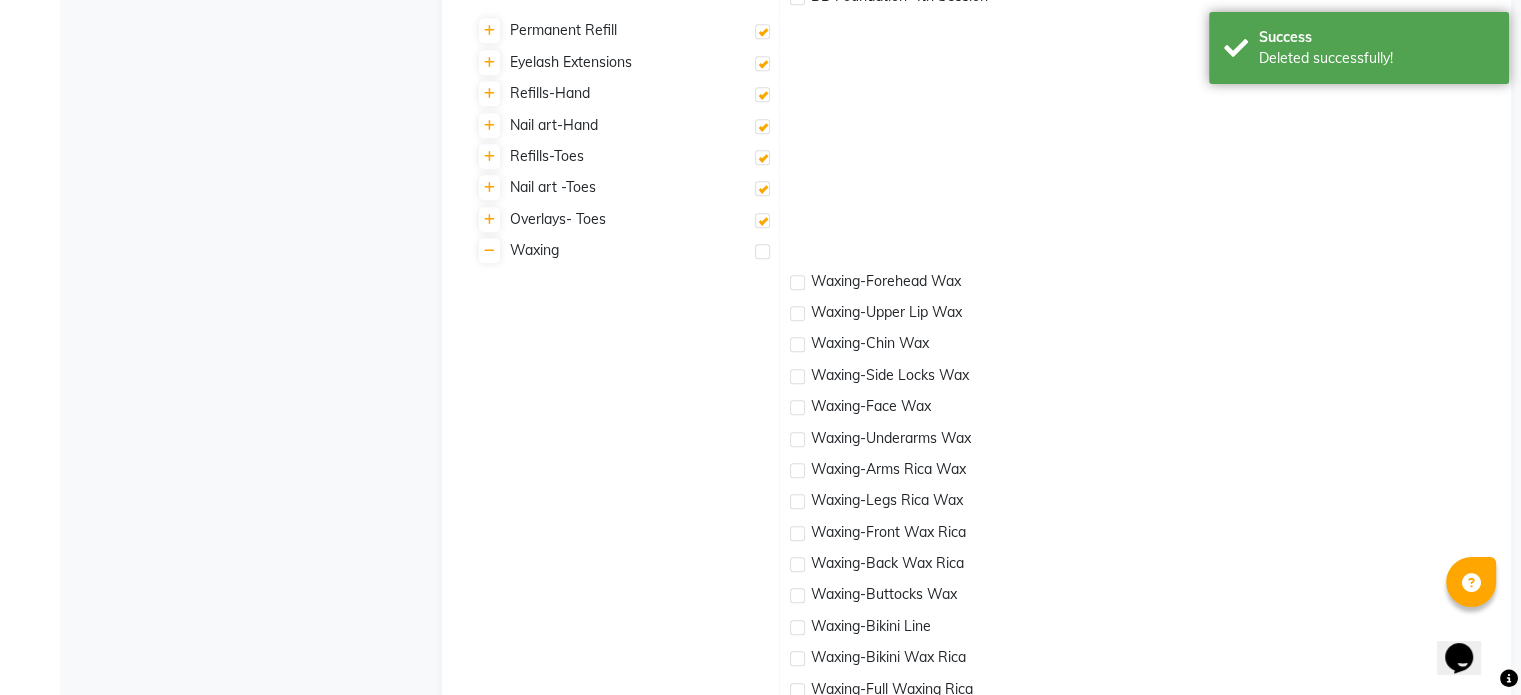 scroll, scrollTop: 1352, scrollLeft: 0, axis: vertical 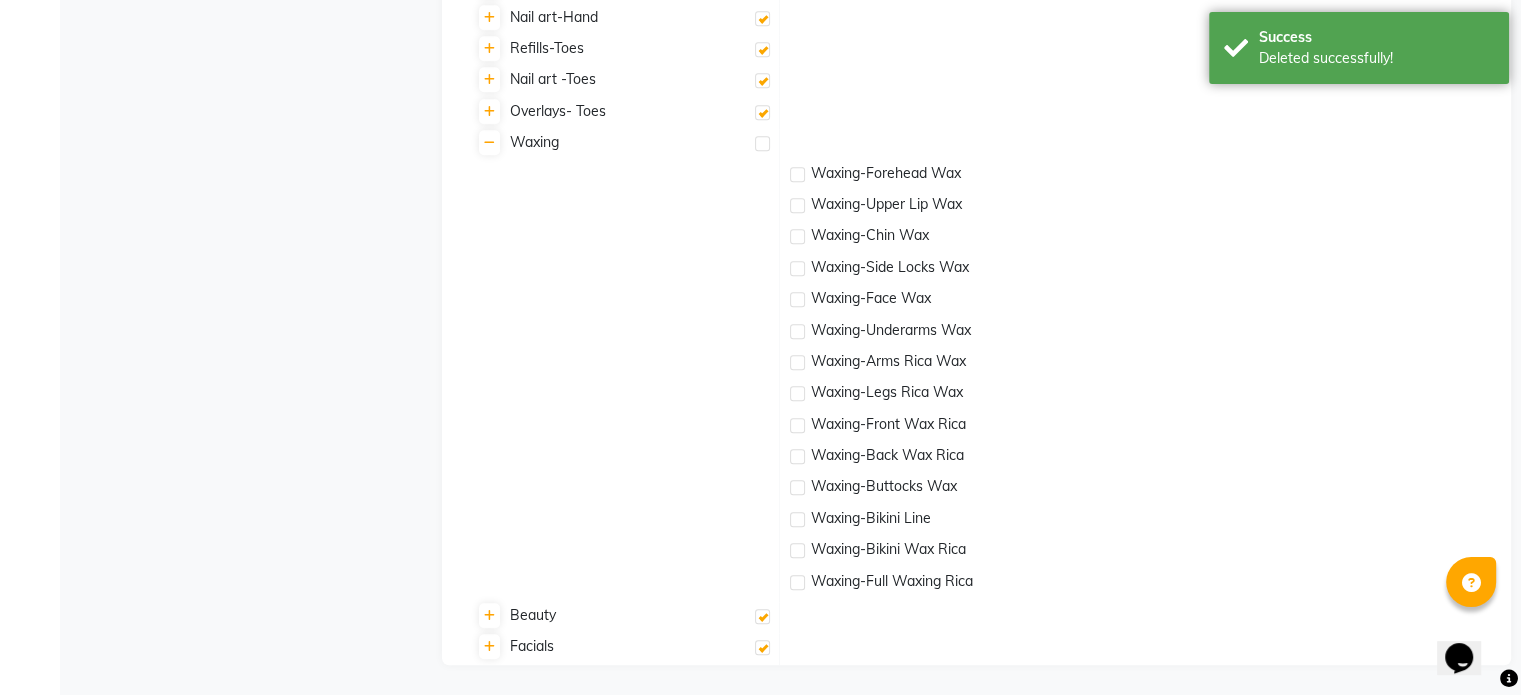 click at bounding box center (762, 616) 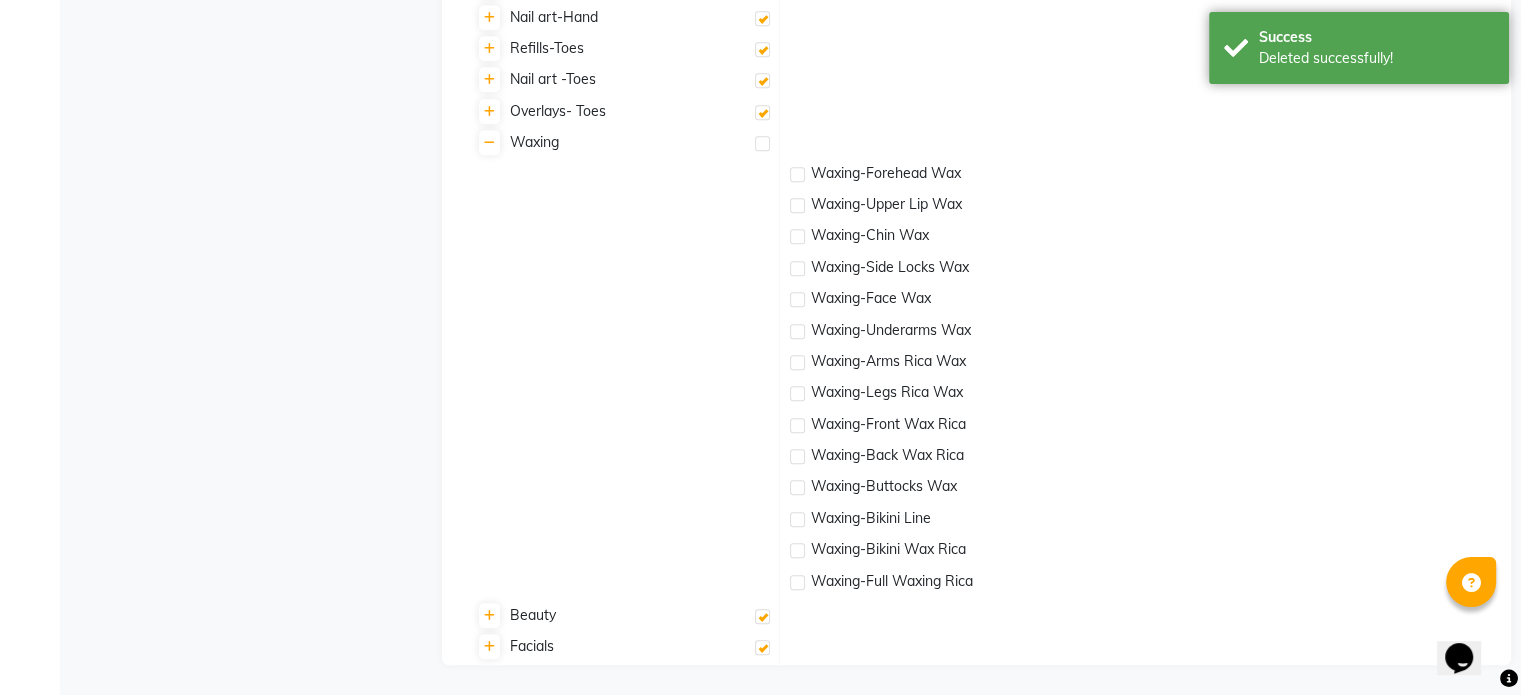 click at bounding box center (761, 617) 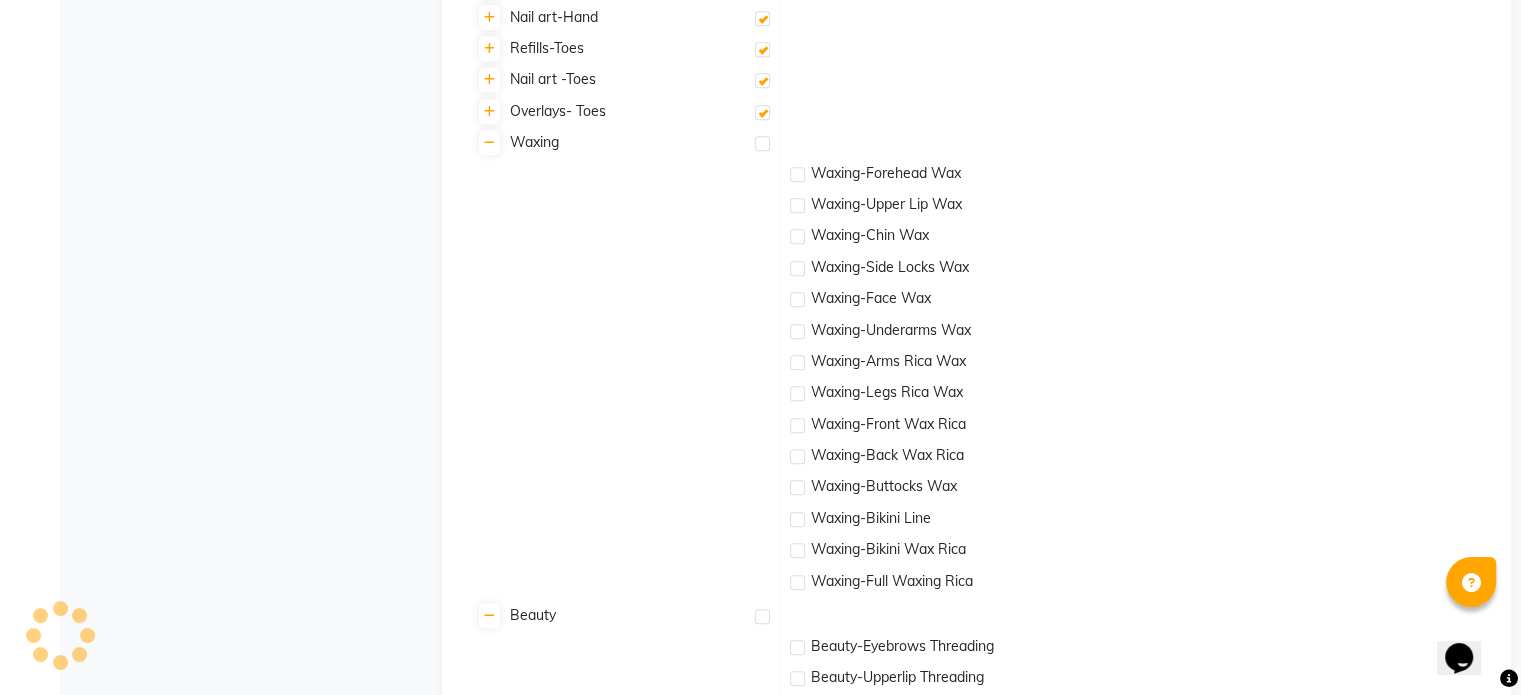 scroll, scrollTop: 1512, scrollLeft: 0, axis: vertical 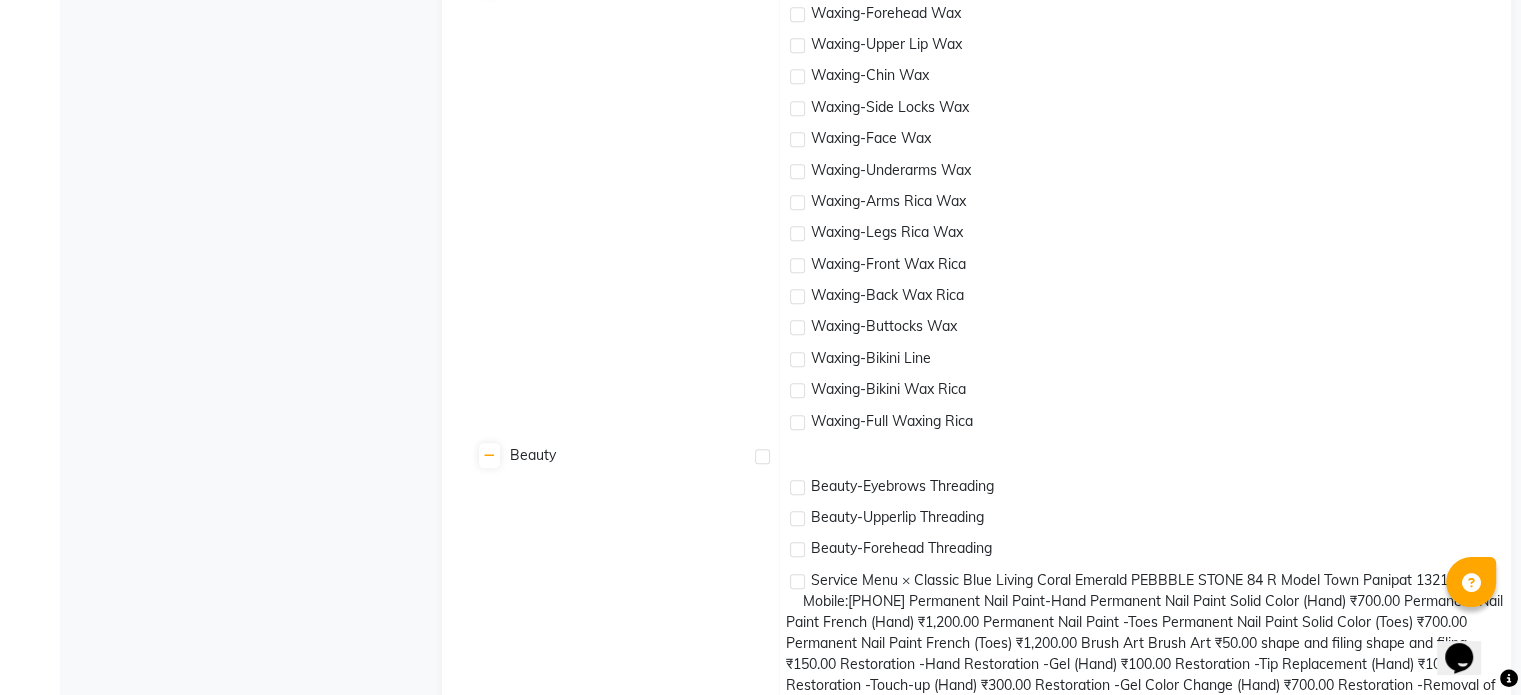 click at bounding box center (762, 832) 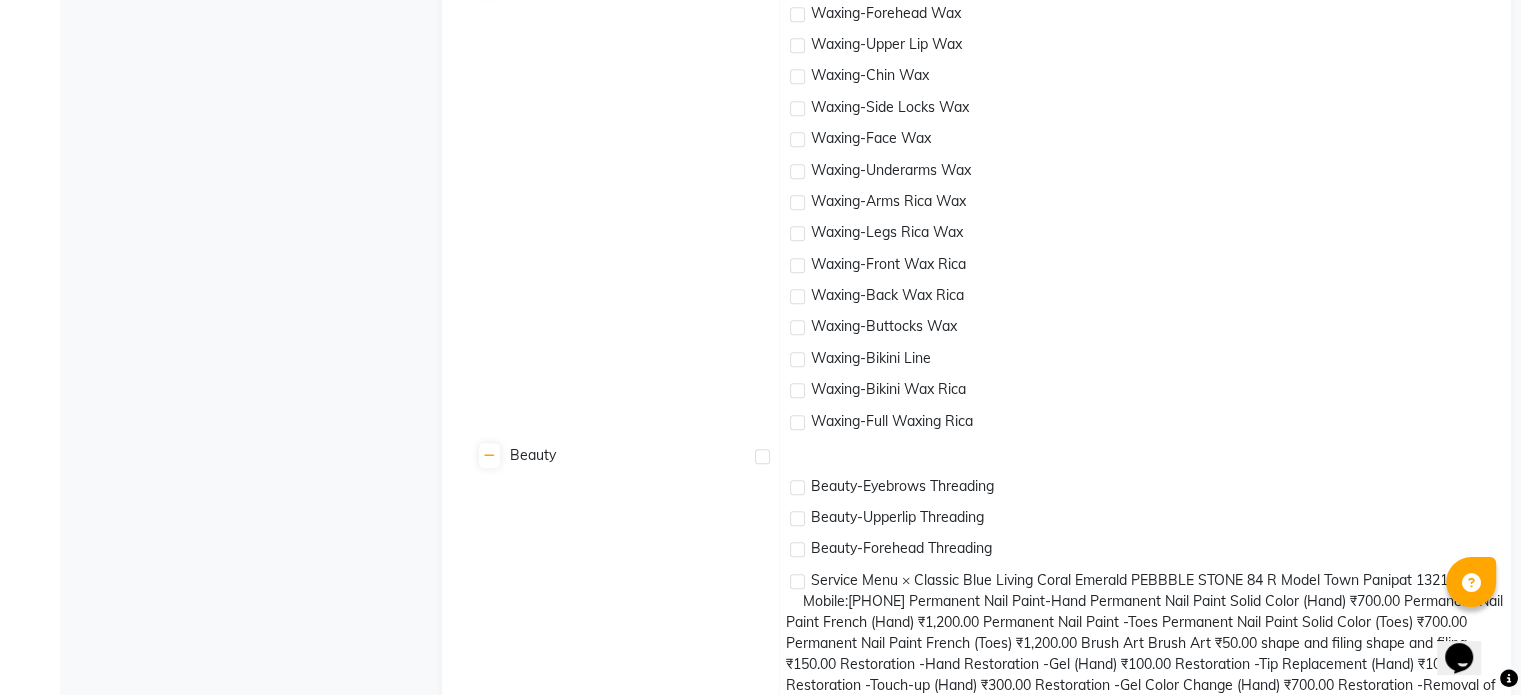 click at bounding box center (761, 833) 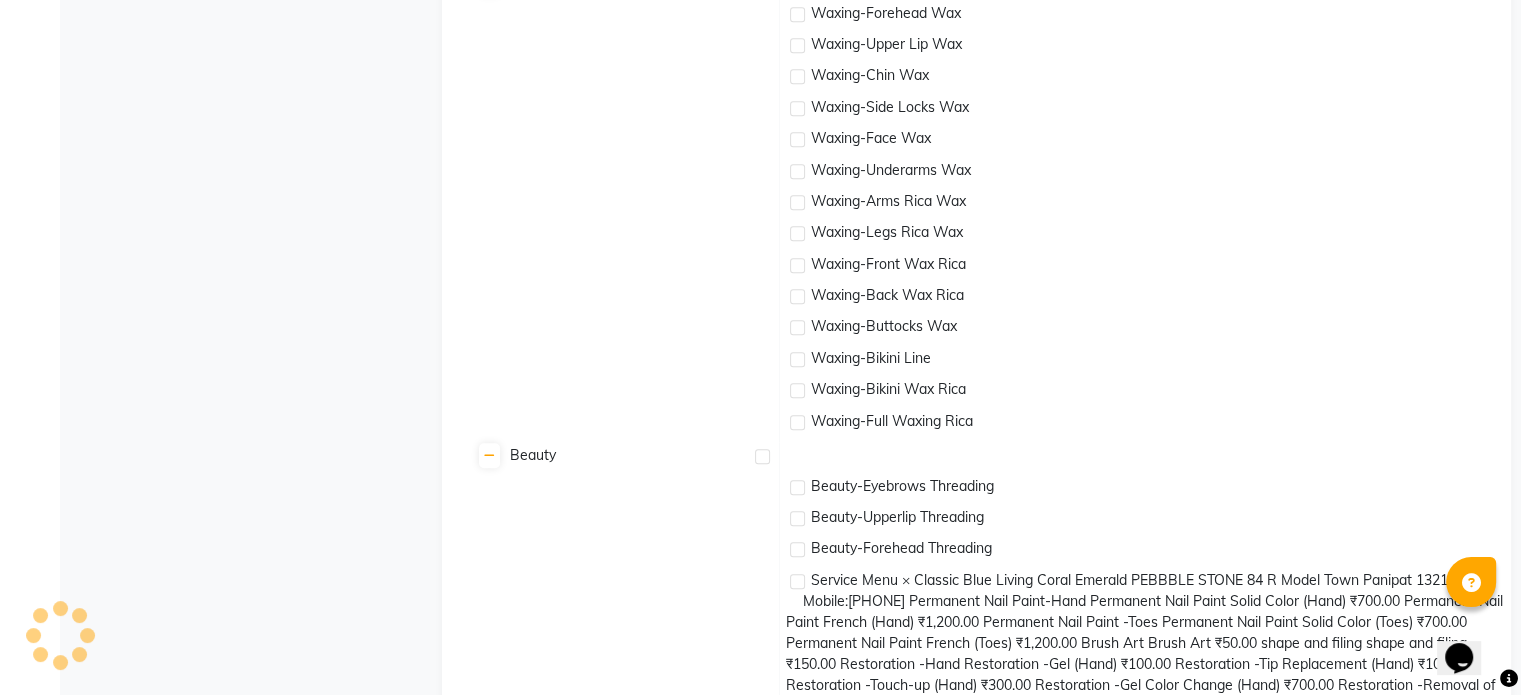 checkbox on "false" 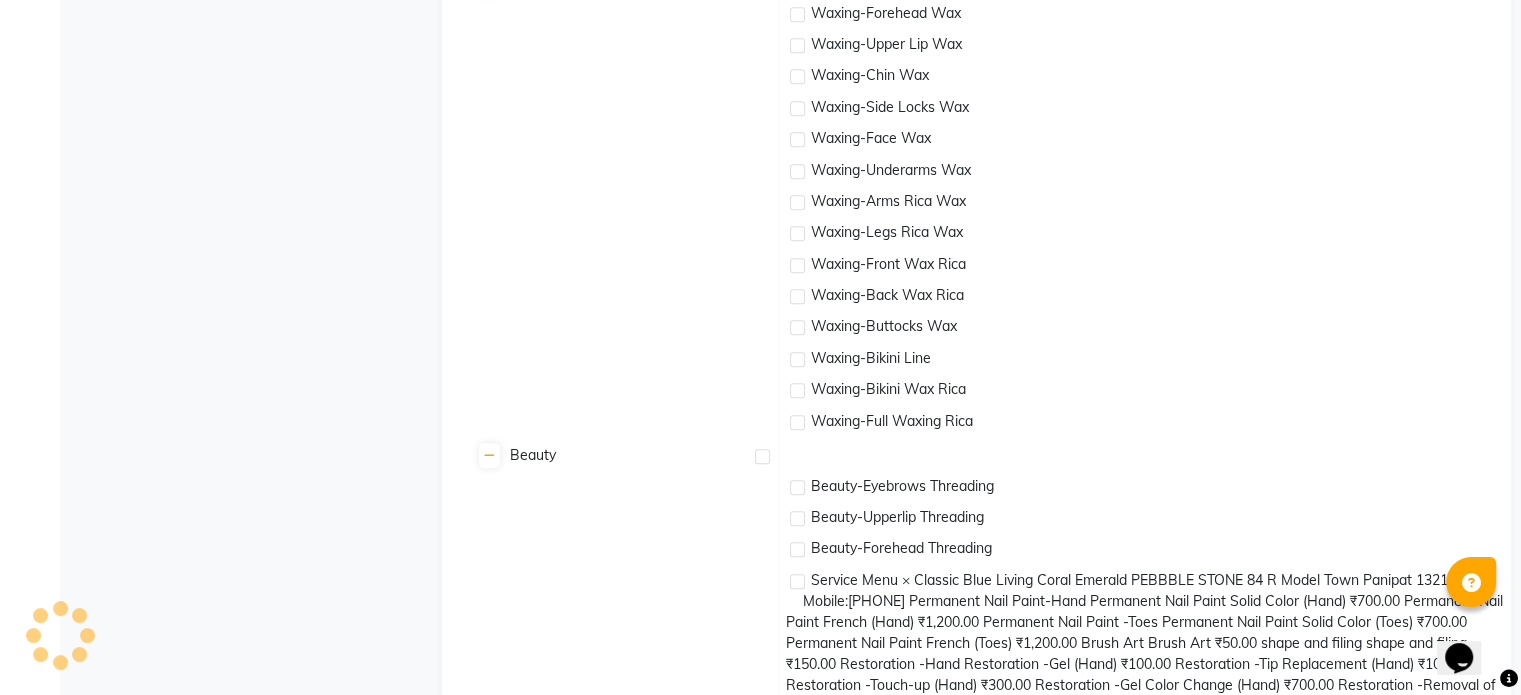 checkbox on "false" 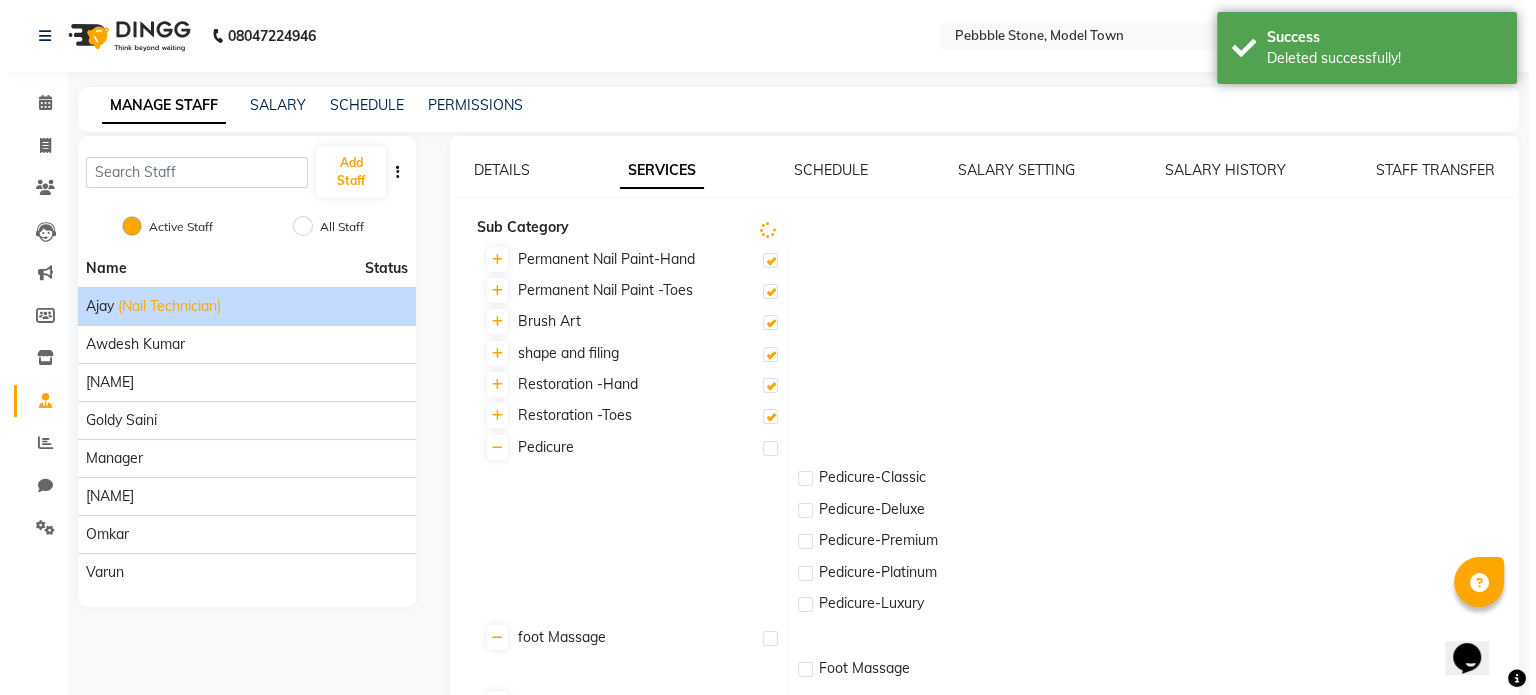 scroll, scrollTop: 0, scrollLeft: 0, axis: both 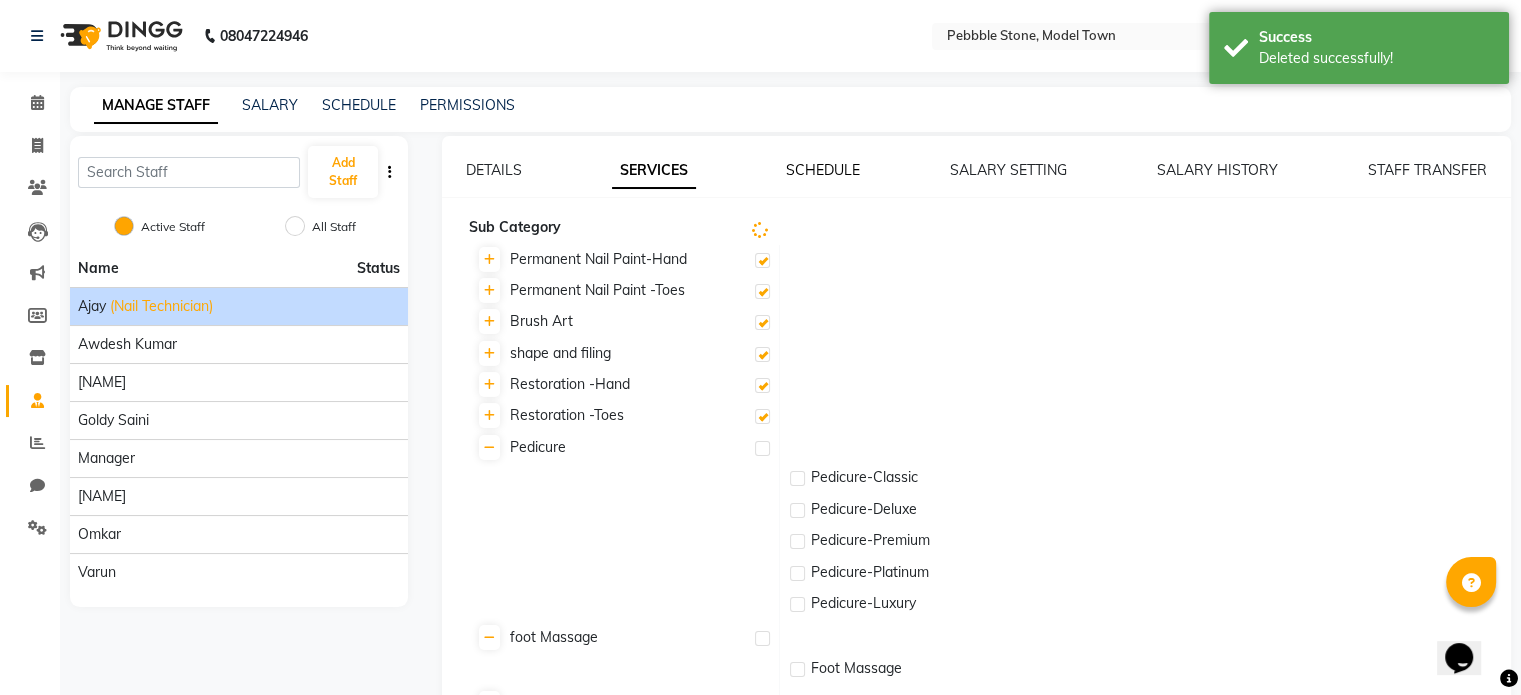 click on "SCHEDULE" 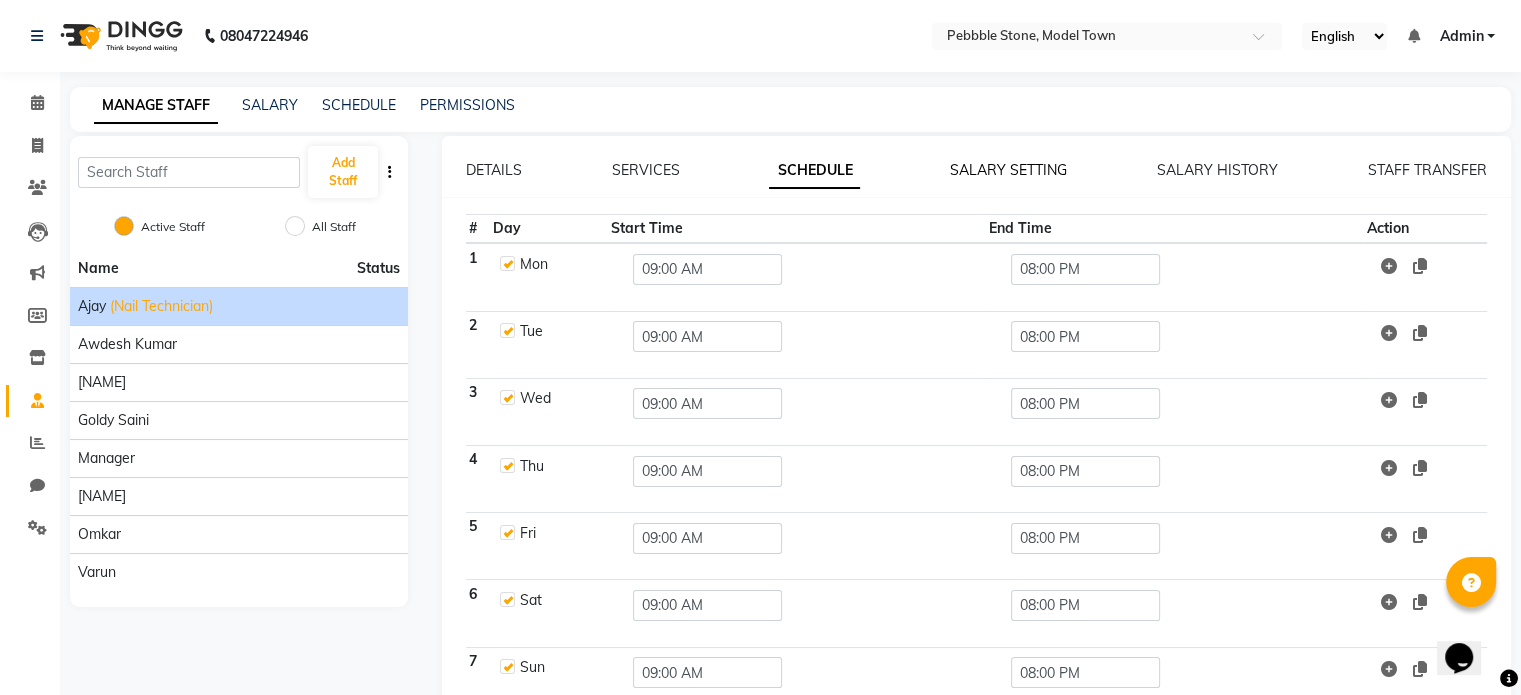 click on "SALARY SETTING" 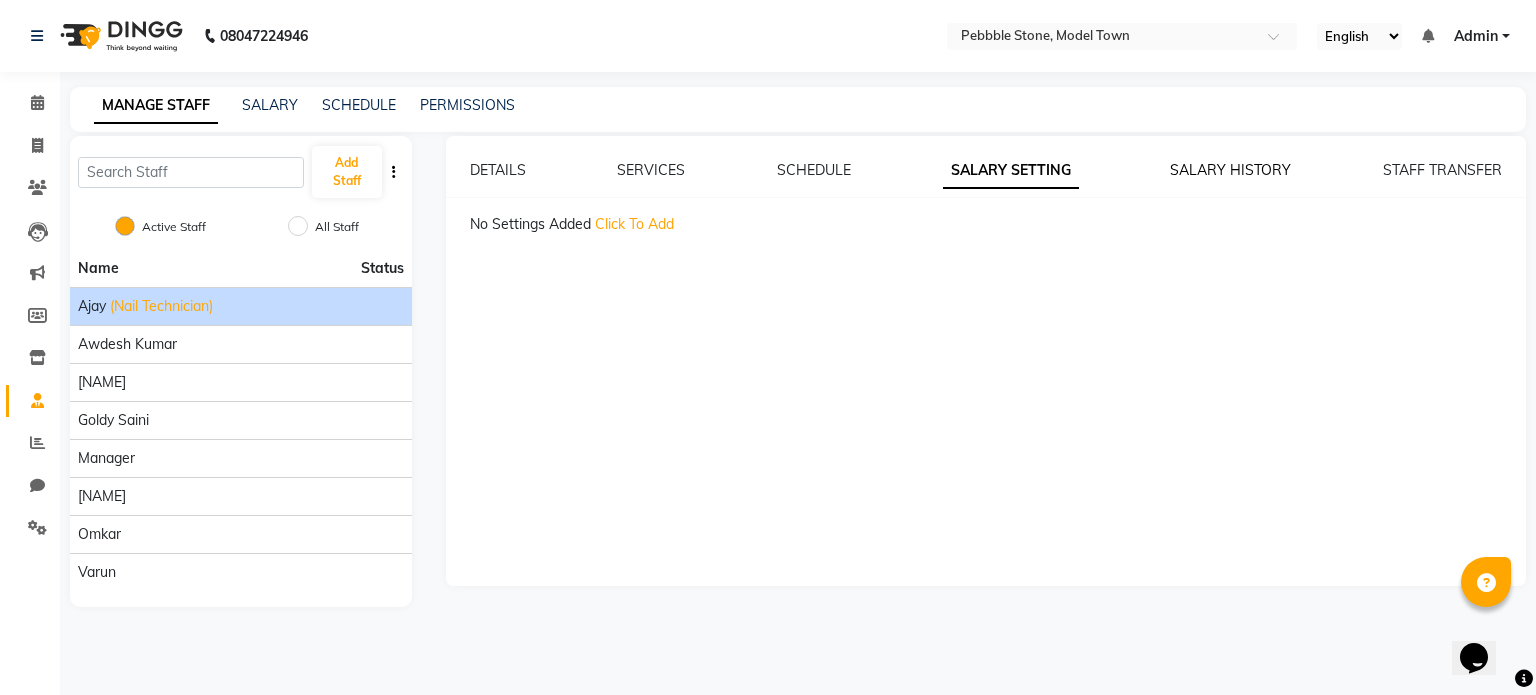 click on "SALARY HISTORY" 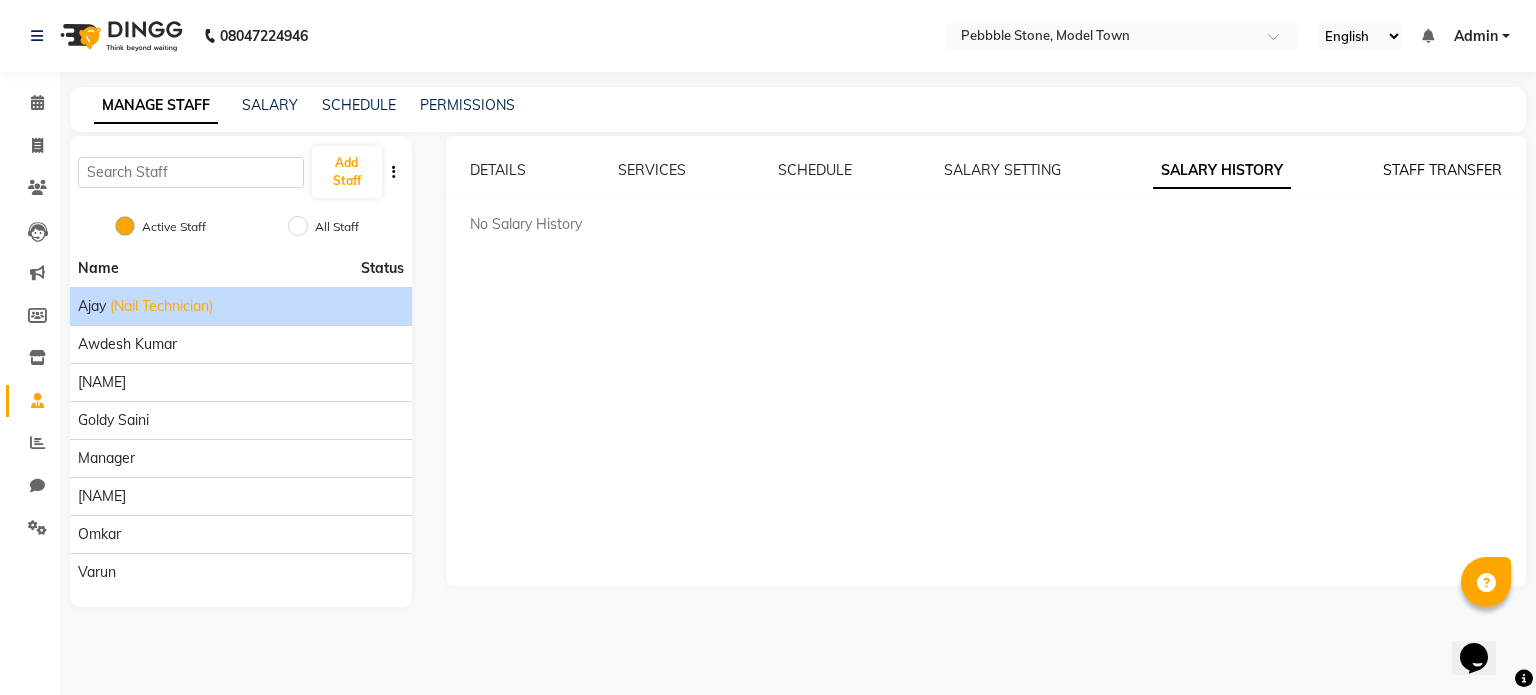 click on "STAFF TRANSFER" 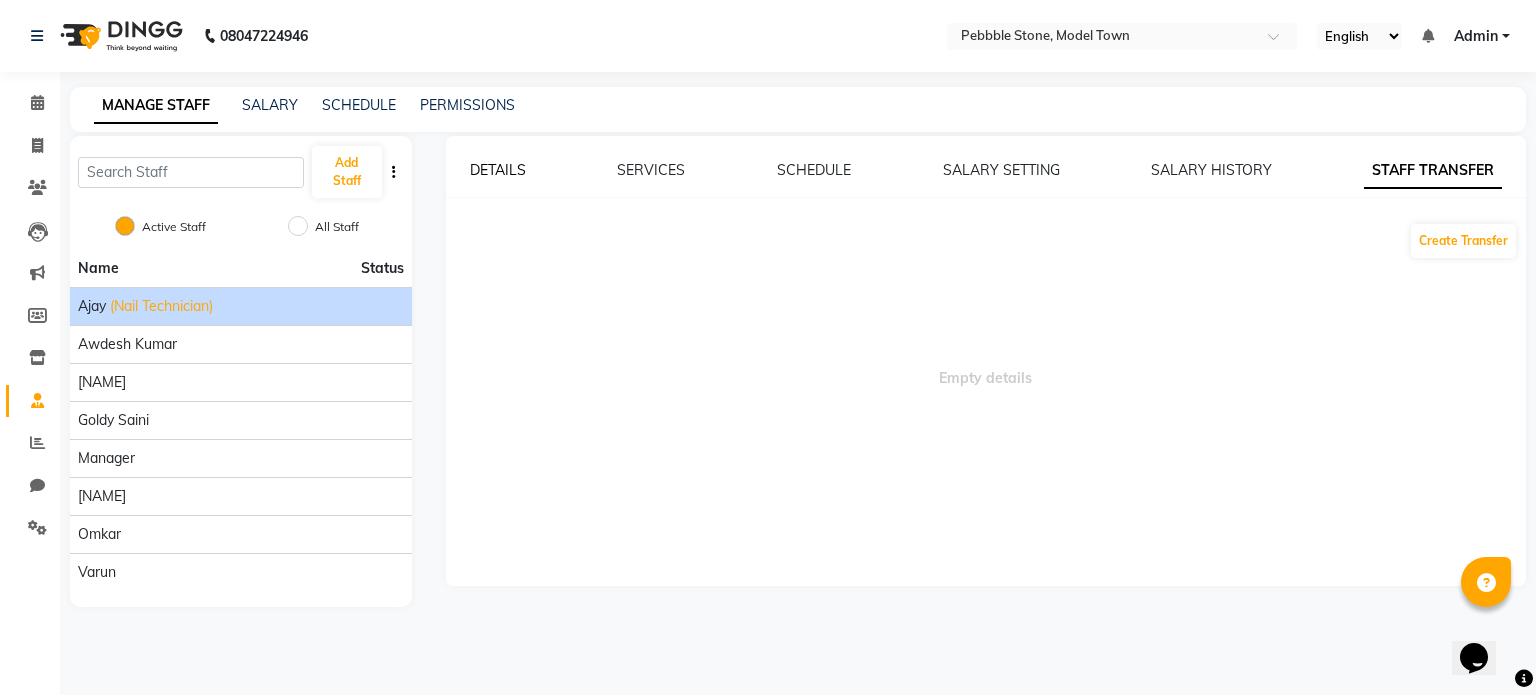 click on "DETAILS" 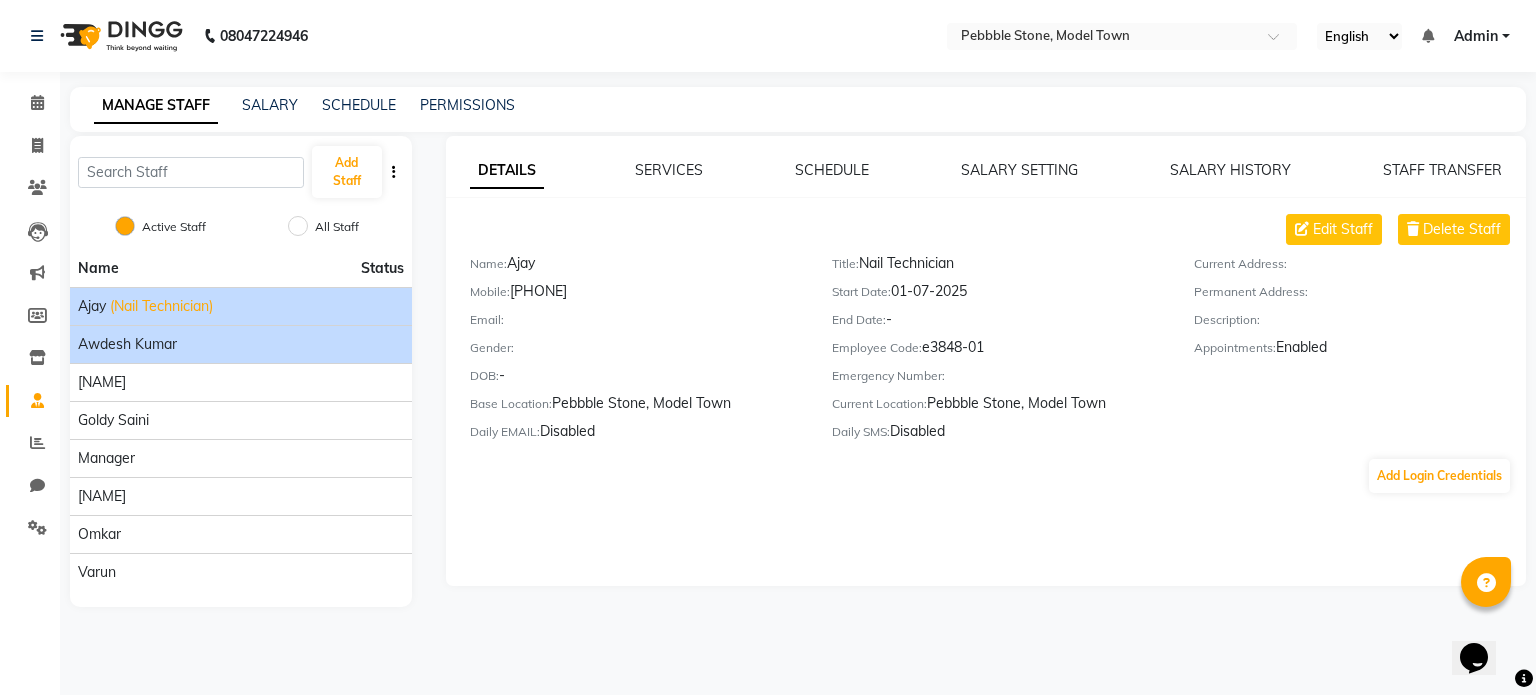 click on "Awdesh Kumar" 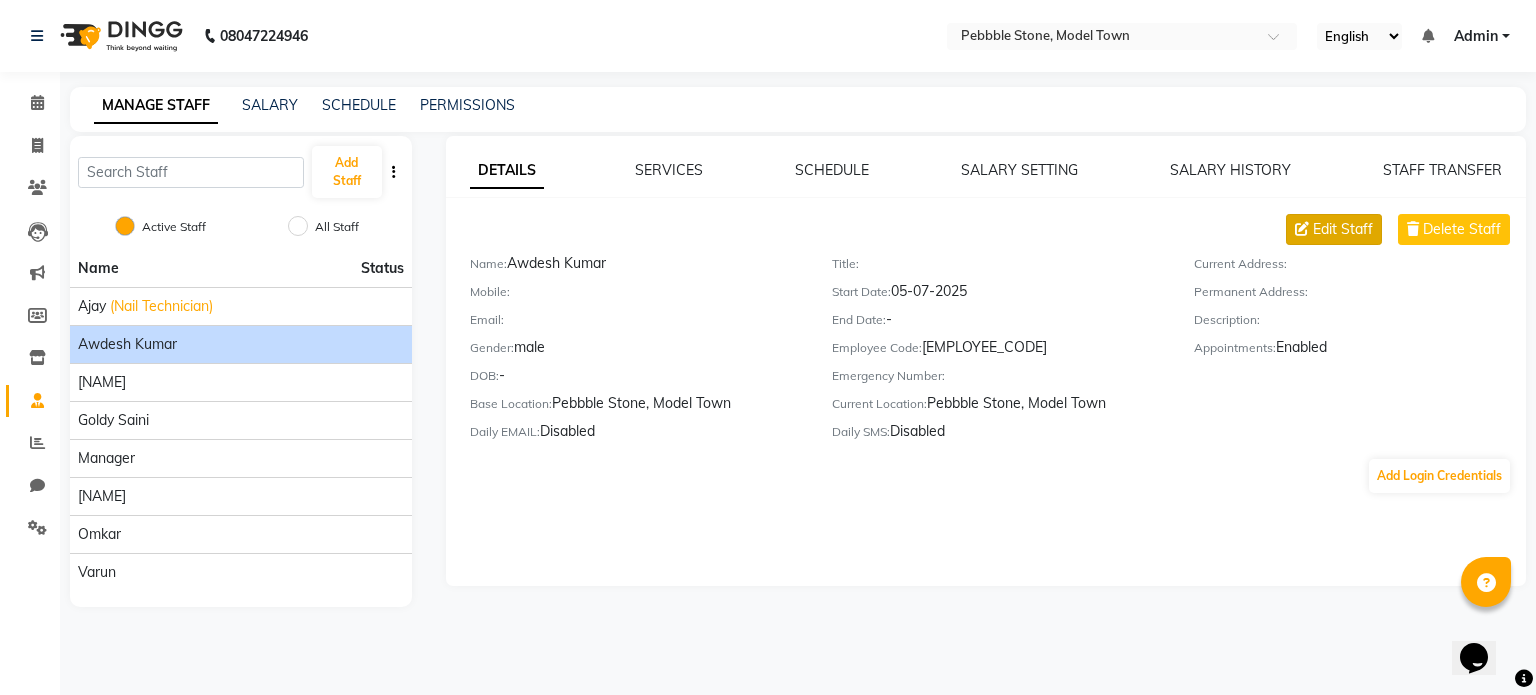 click on "Edit Staff" 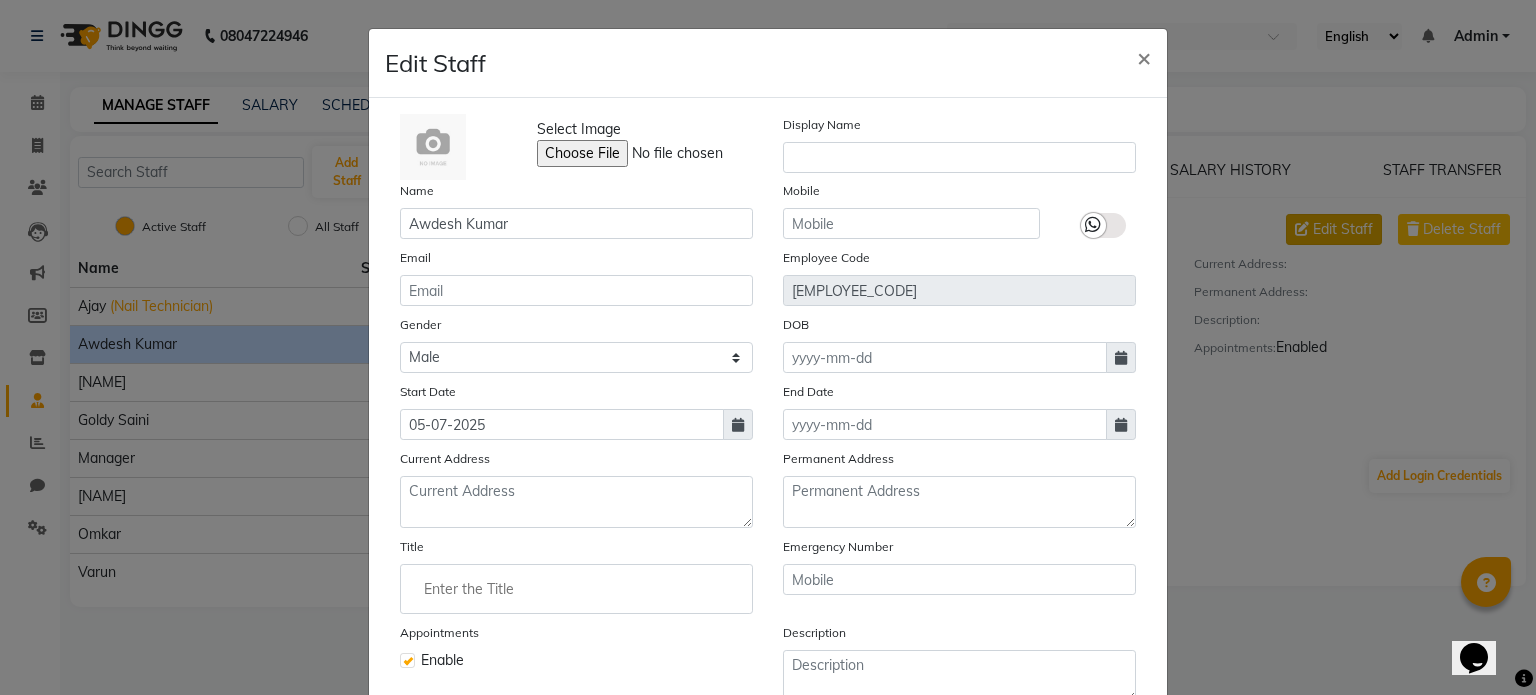 type 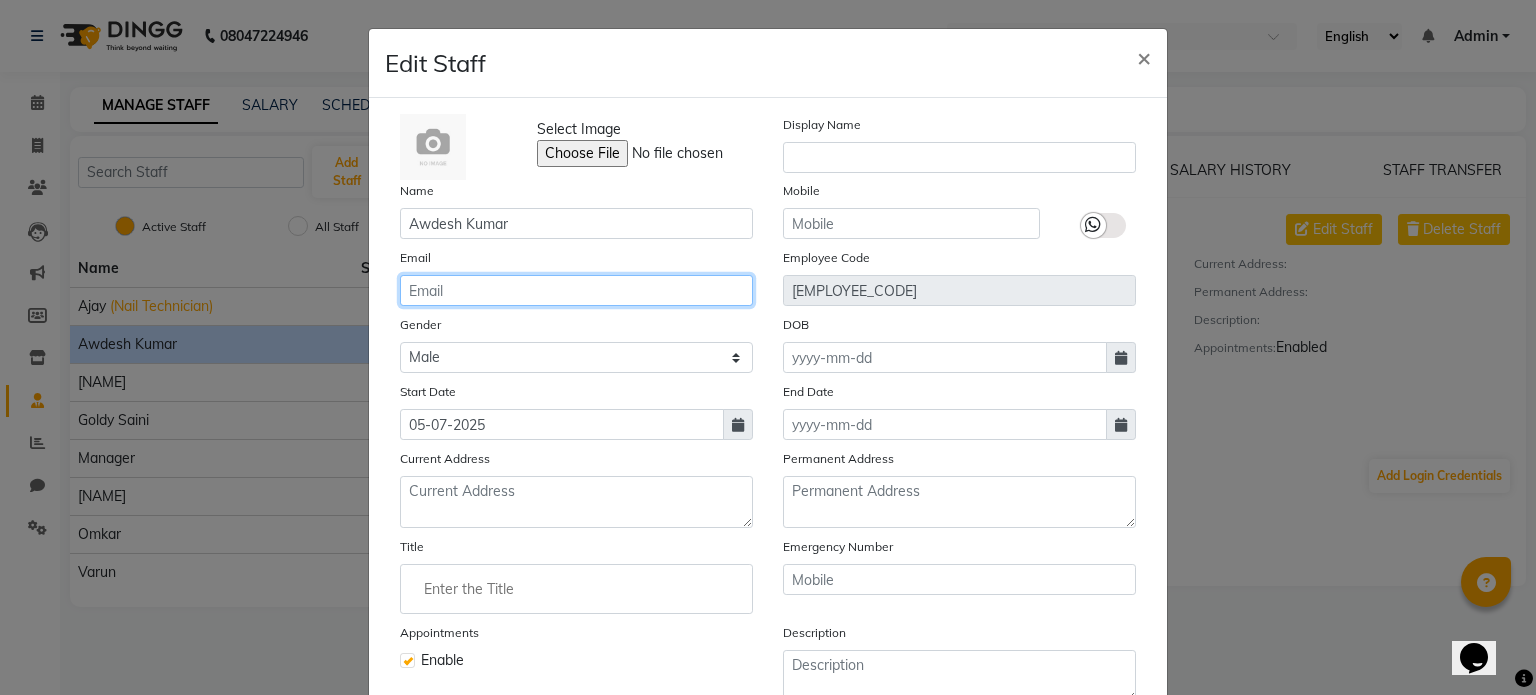 click 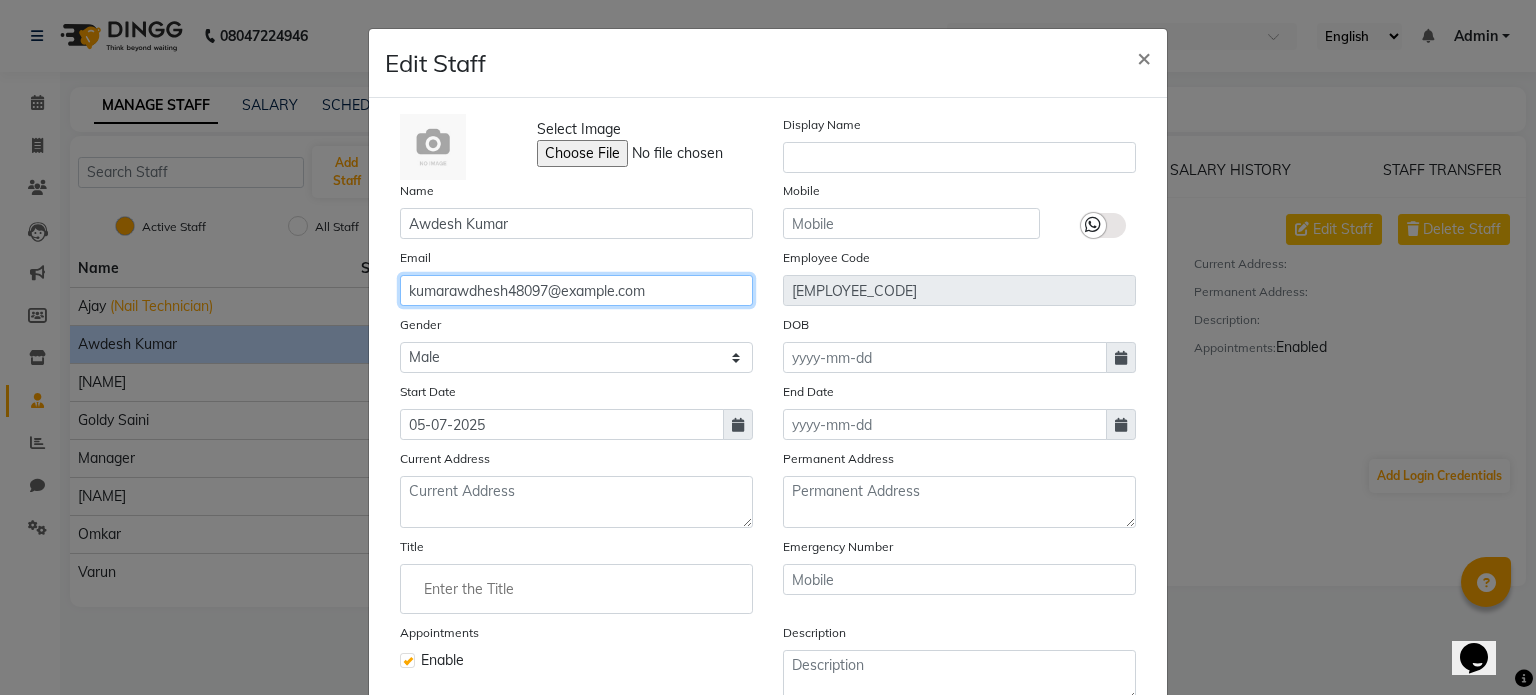 type on "kumarawdhesh48097@example.com" 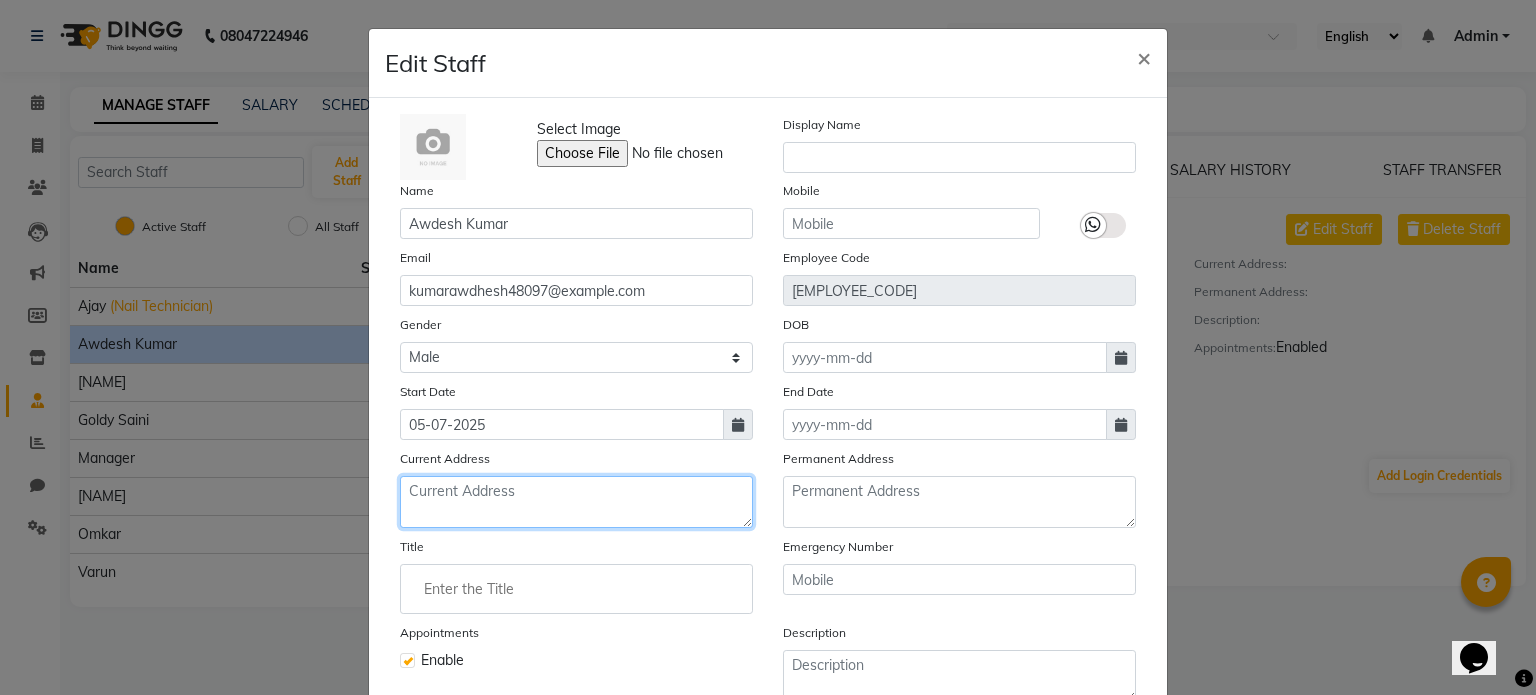 click 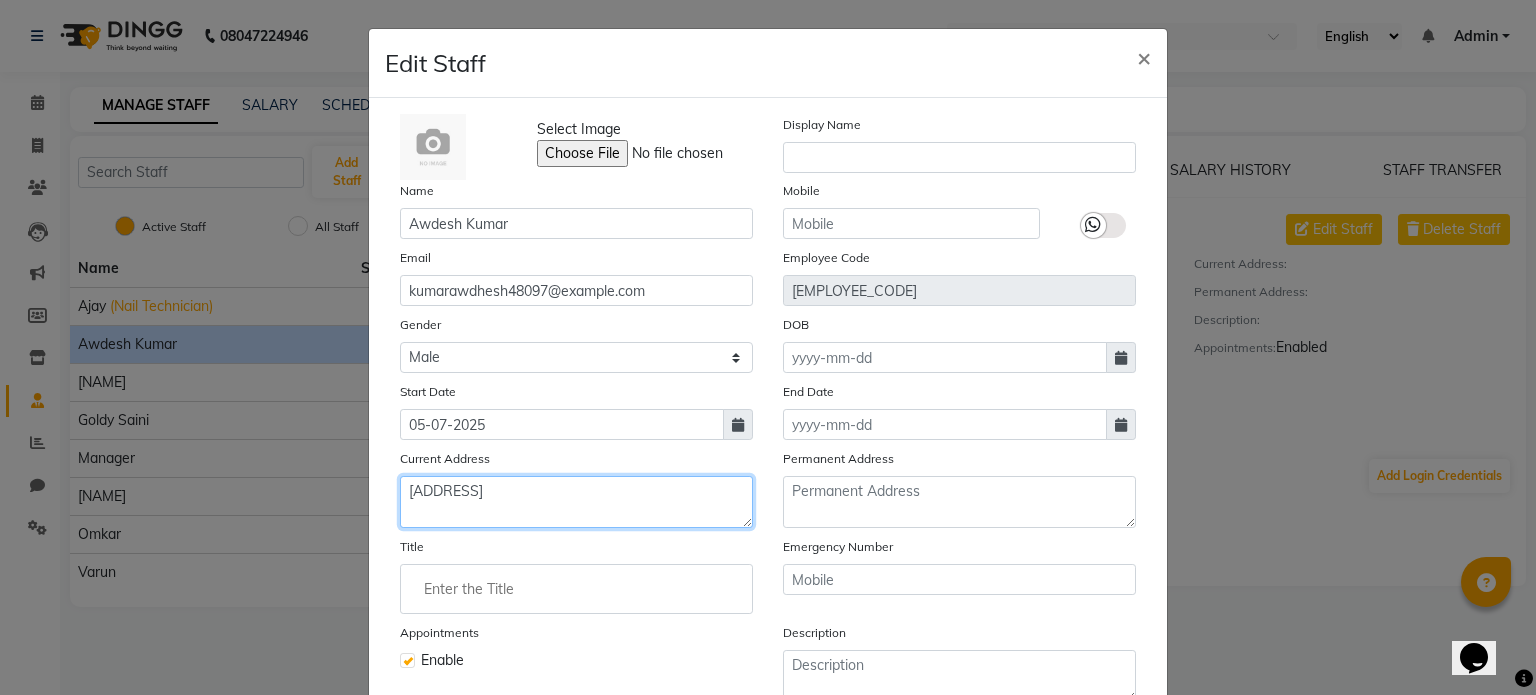type 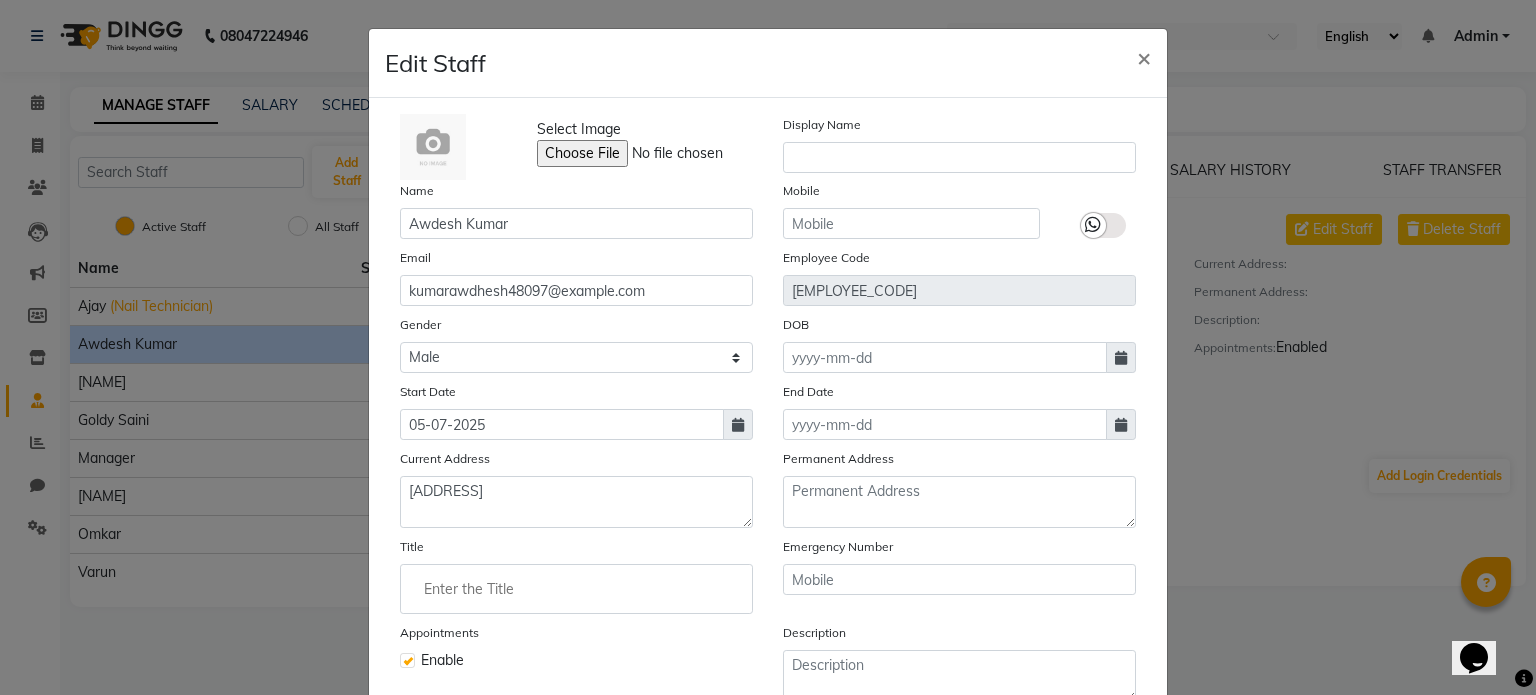 click 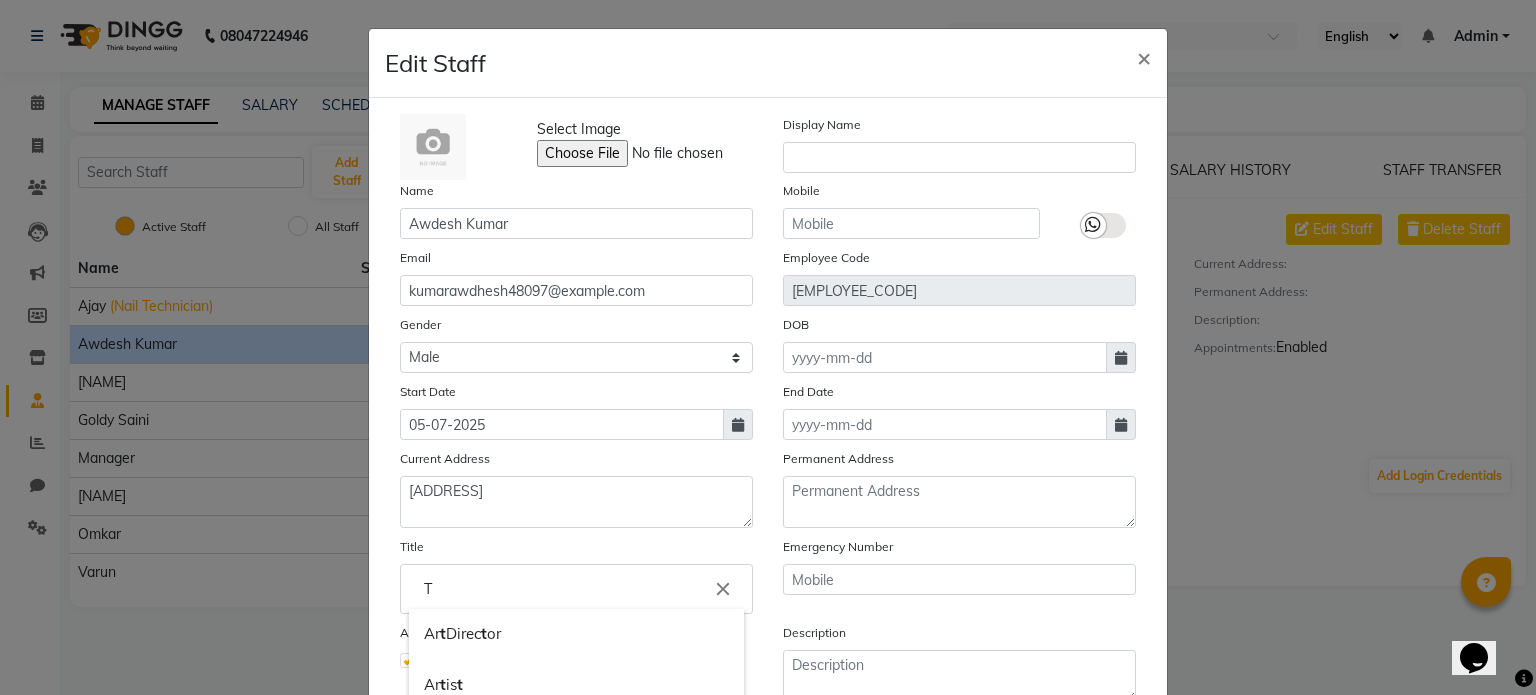scroll, scrollTop: 194, scrollLeft: 0, axis: vertical 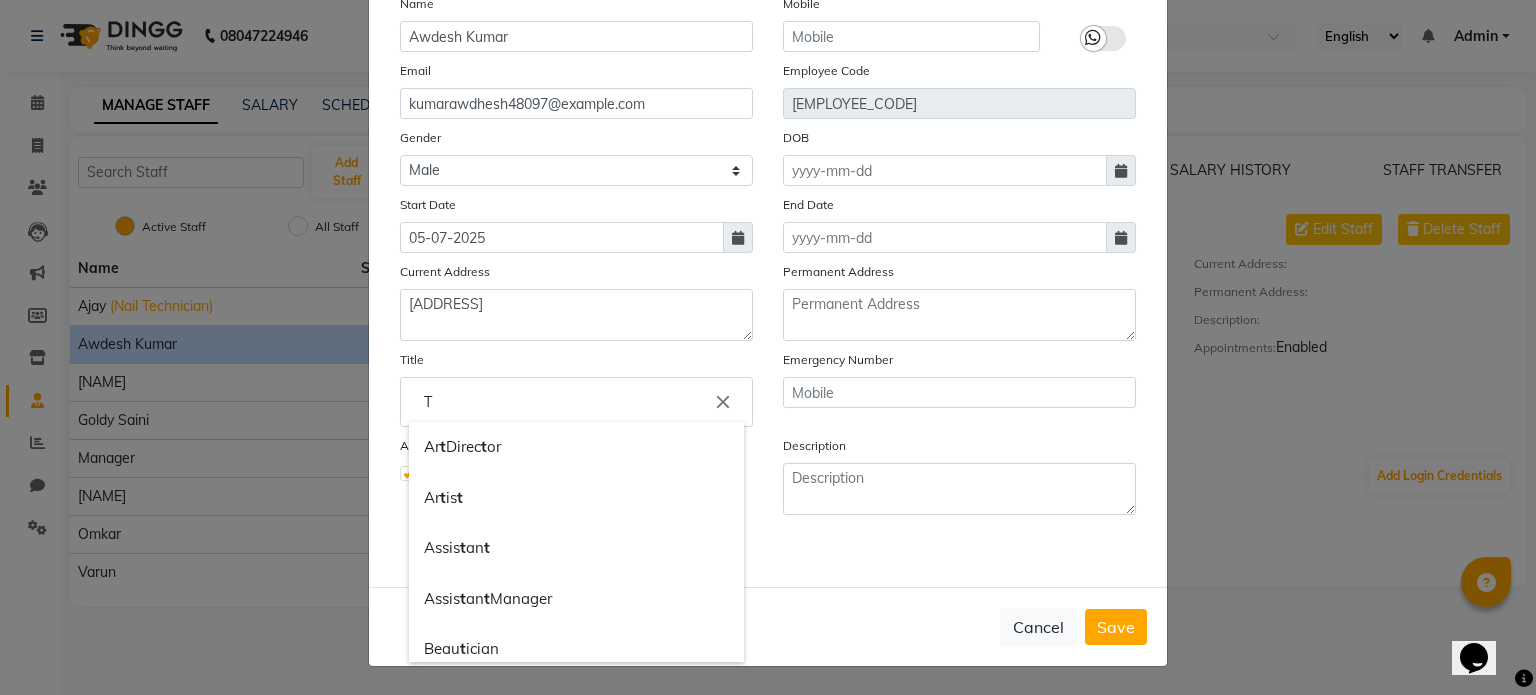 click on "T" 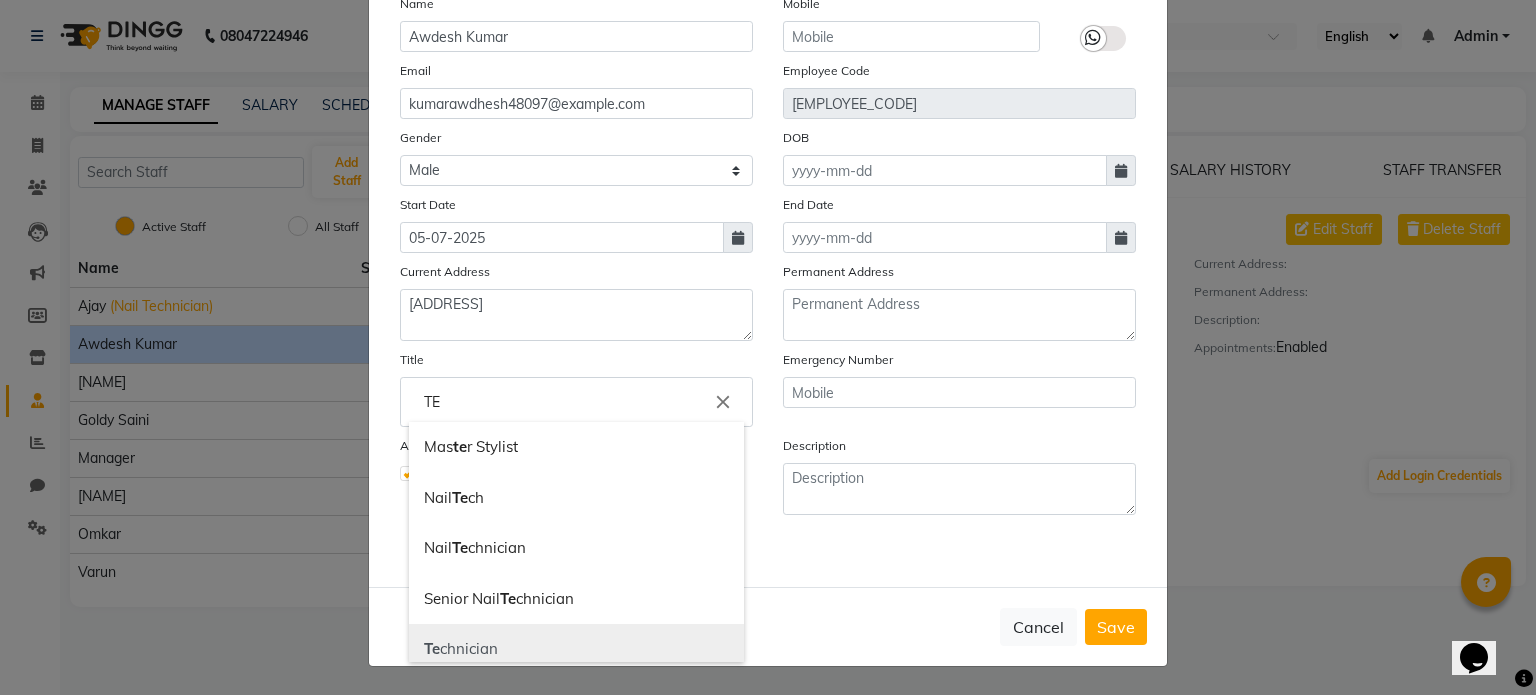 click on "Te chnician" at bounding box center (576, 649) 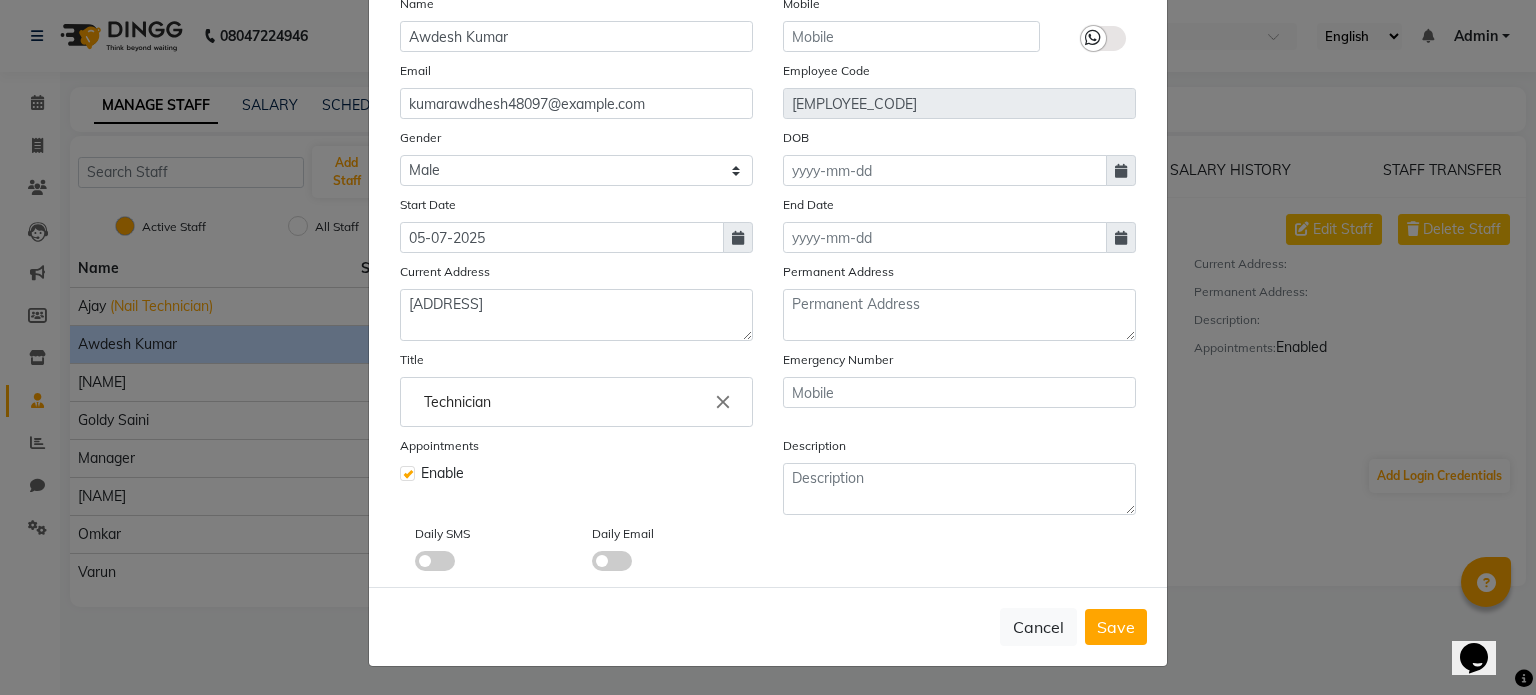 click on "Technician" 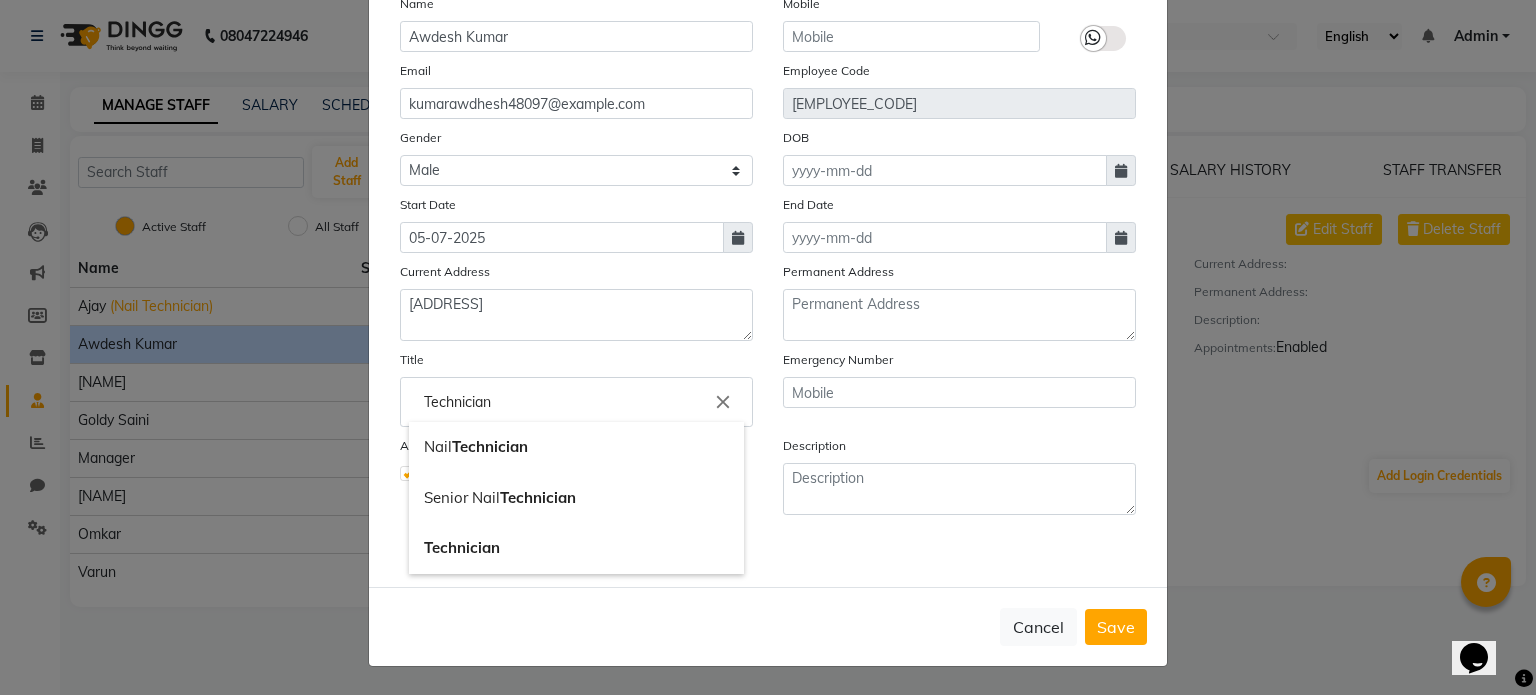 click 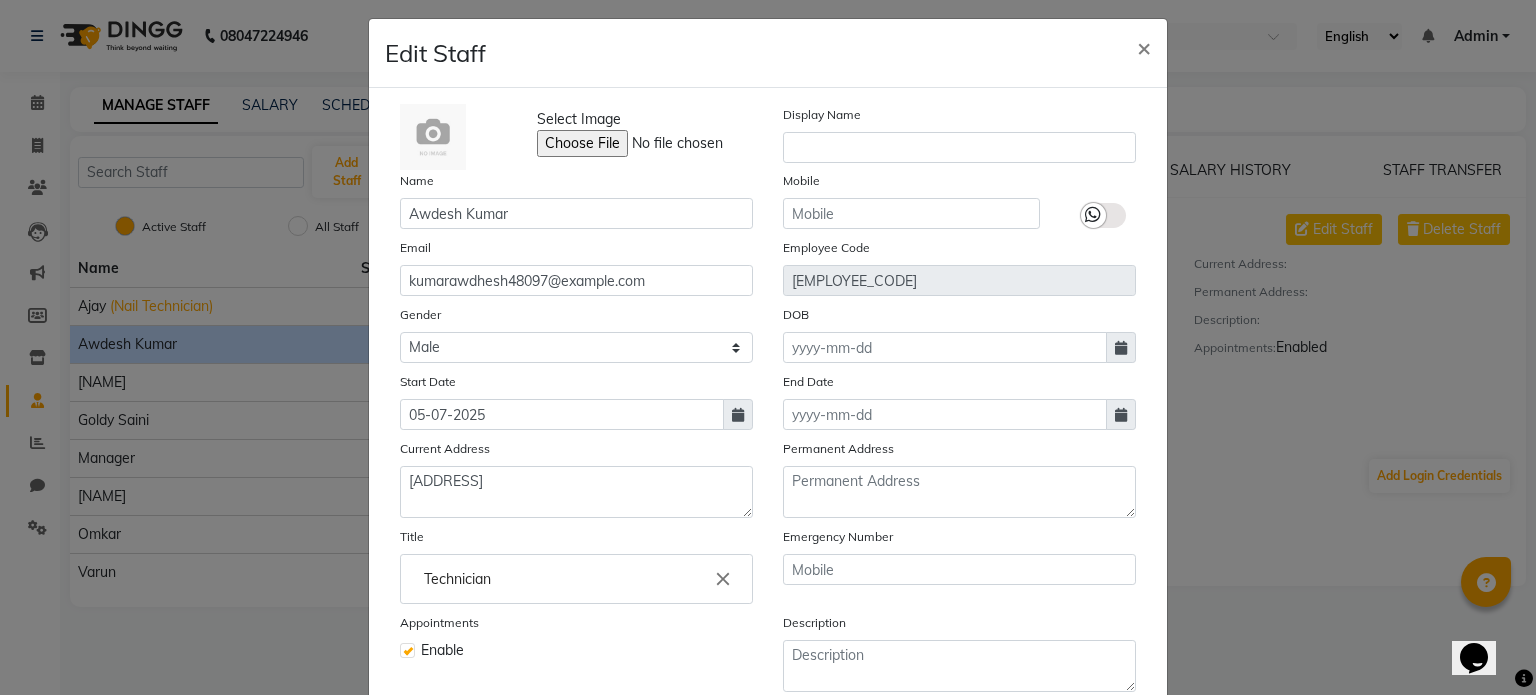 scroll, scrollTop: 0, scrollLeft: 0, axis: both 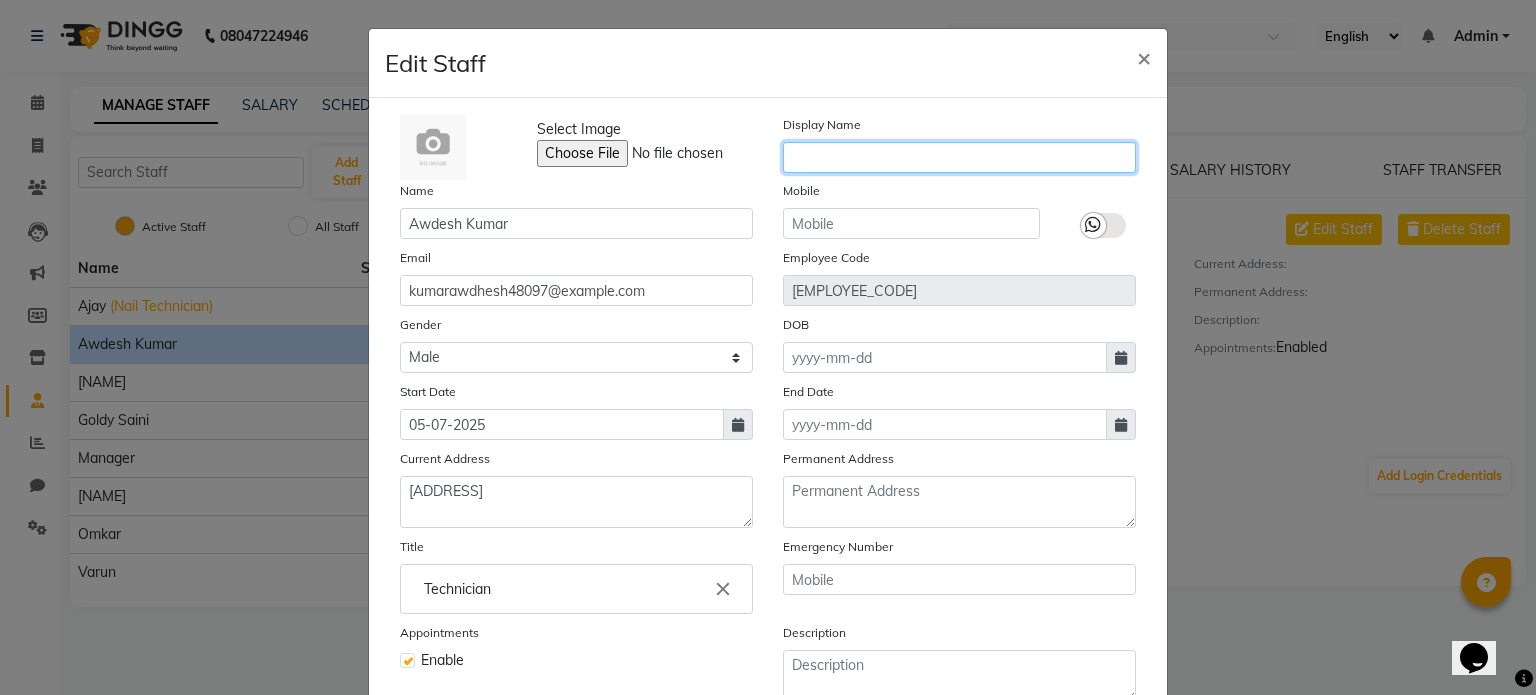 click 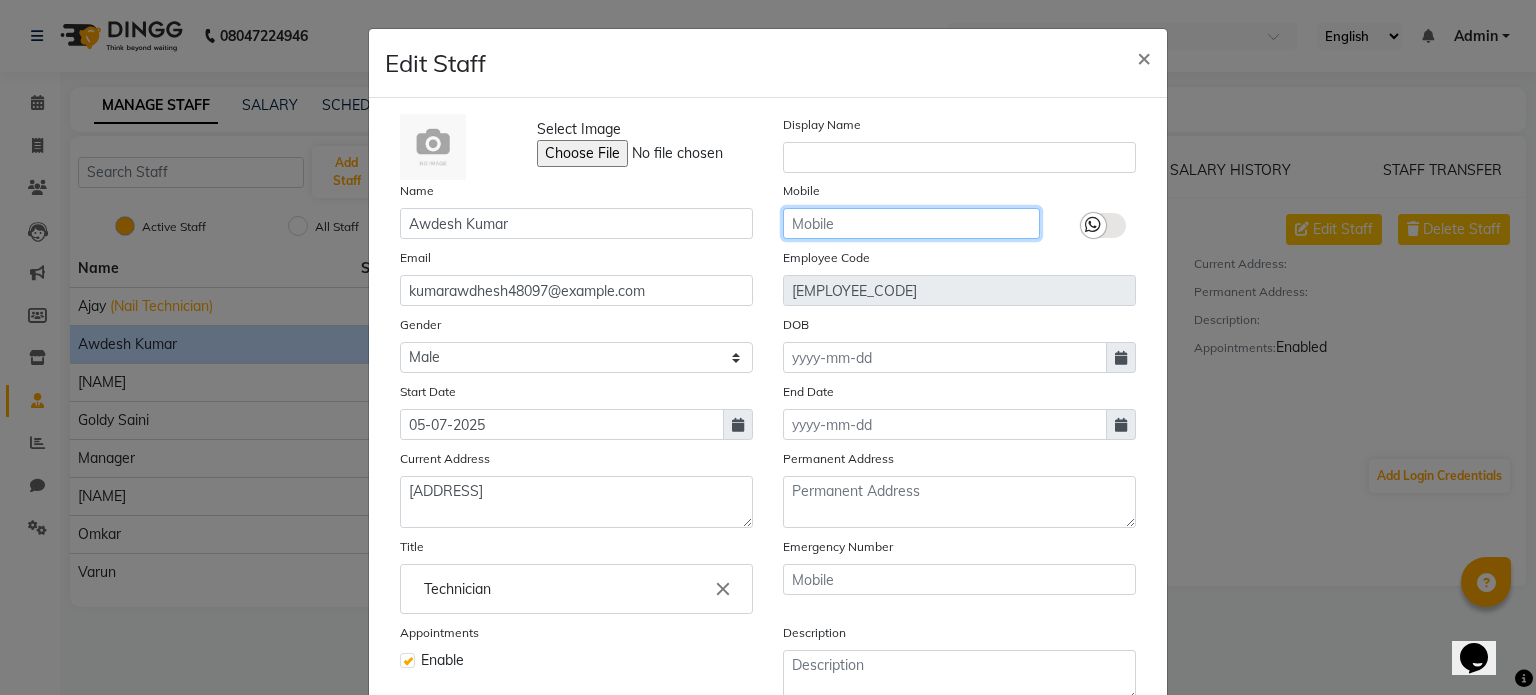 click 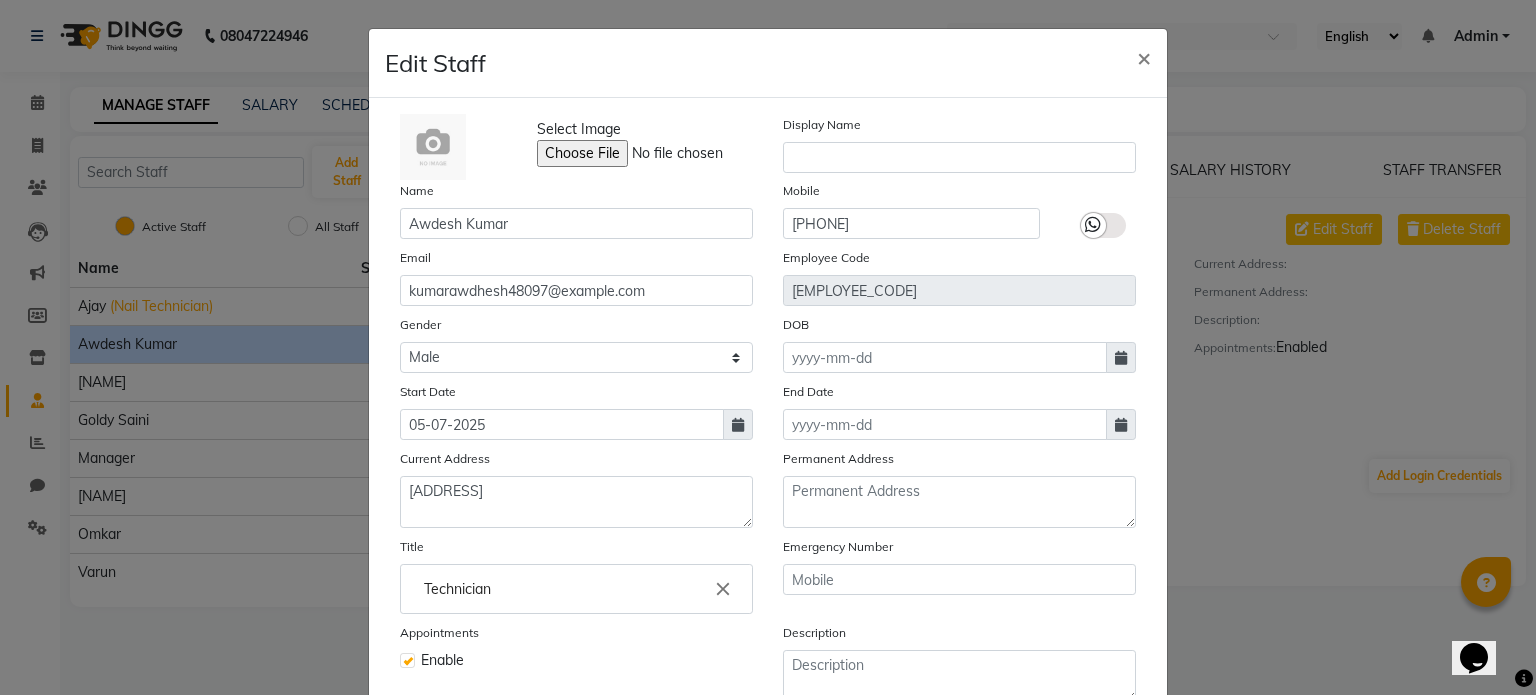 click 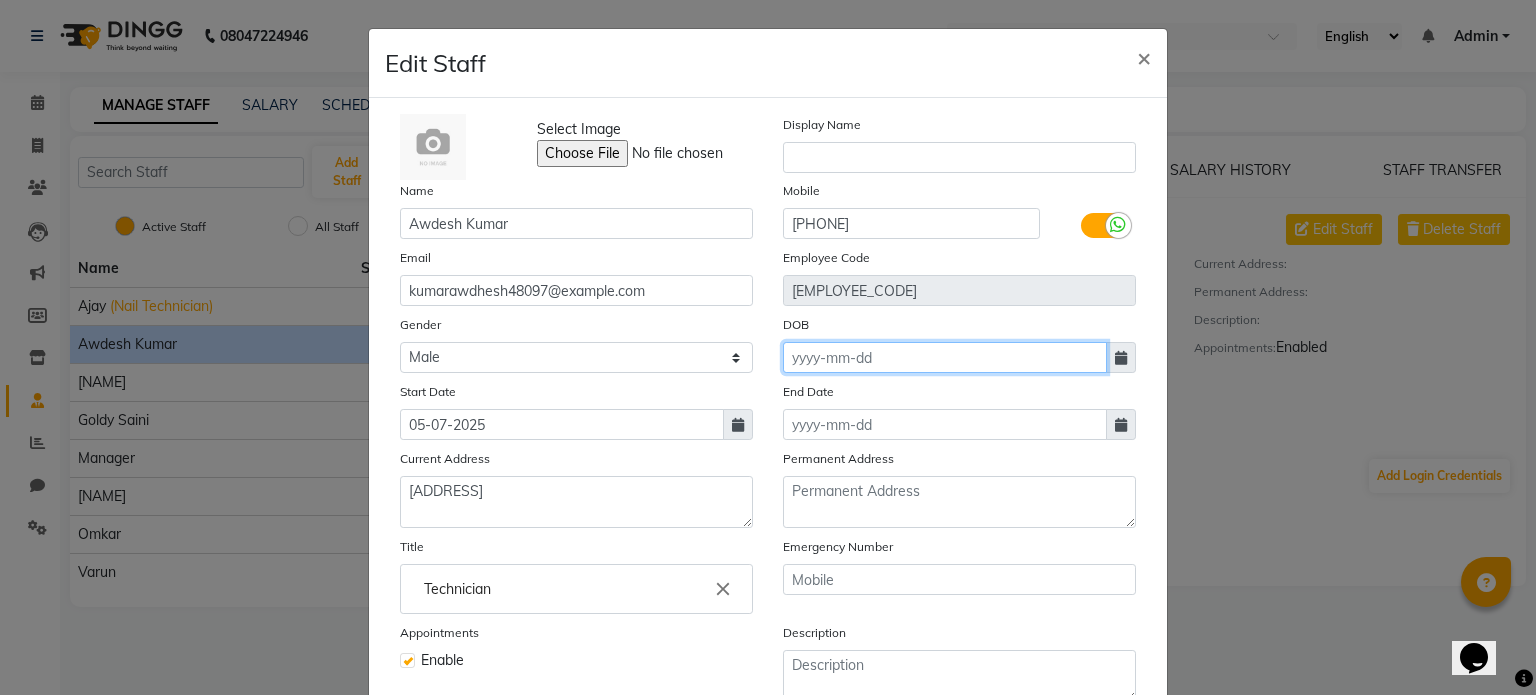 click 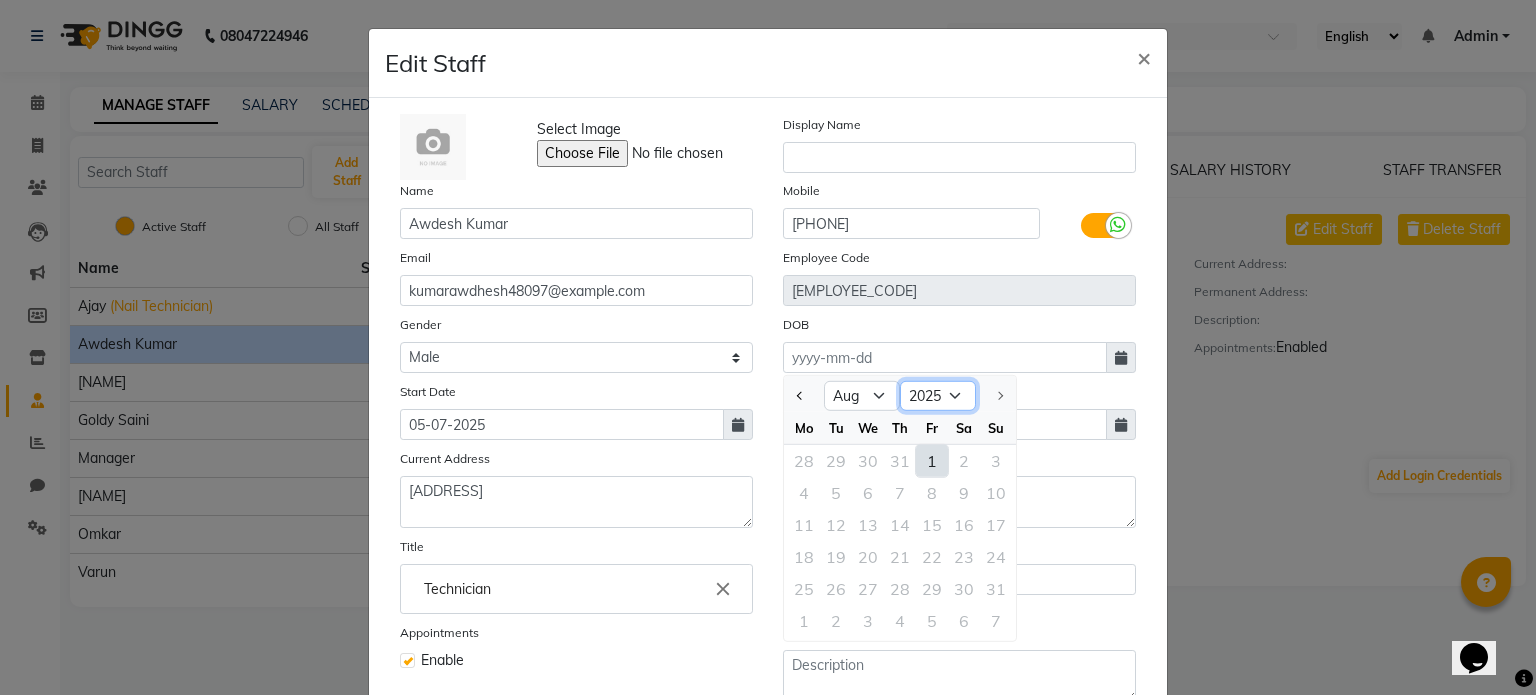 click on "1920 1921 1922 1923 1924 1925 1926 1927 1928 1929 1930 1931 1932 1933 1934 1935 1936 1937 1938 1939 1940 1941 1942 1943 1944 1945 1946 1947 1948 1949 1950 1951 1952 1953 1954 1955 1956 1957 1958 1959 1960 1961 1962 1963 1964 1965 1966 1967 1968 1969 1970 1971 1972 1973 1974 1975 1976 1977 1978 1979 1980 1981 1982 1983 1984 1985 1986 1987 1988 1989 1990 1991 1992 1993 1994 1995 1996 1997 1998 1999 2000 2001 2002 2003 2004 2005 2006 2007 2008 2009 2010 2011 2012 2013 2014 2015 2016 2017 2018 2019 2020 2021 2022 2023 2024 2025" 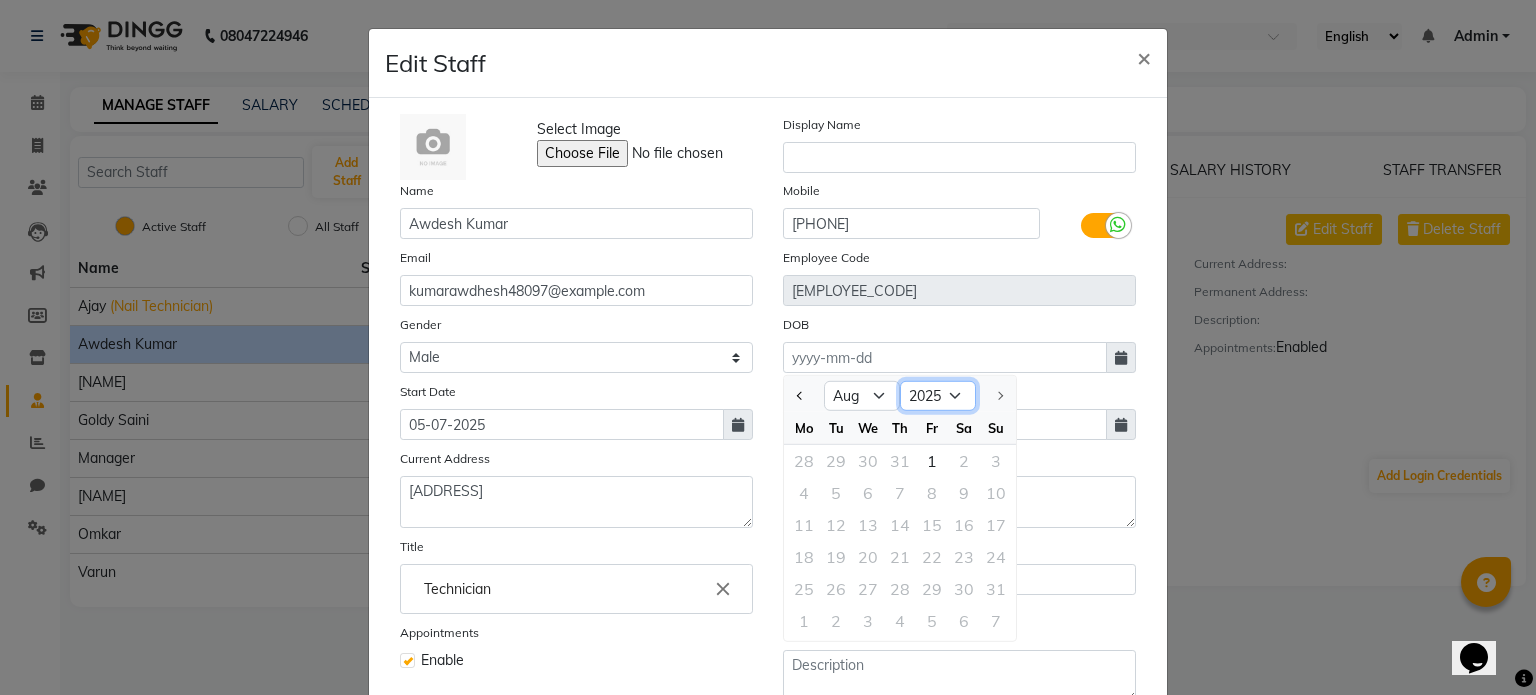 click on "1920 1921 1922 1923 1924 1925 1926 1927 1928 1929 1930 1931 1932 1933 1934 1935 1936 1937 1938 1939 1940 1941 1942 1943 1944 1945 1946 1947 1948 1949 1950 1951 1952 1953 1954 1955 1956 1957 1958 1959 1960 1961 1962 1963 1964 1965 1966 1967 1968 1969 1970 1971 1972 1973 1974 1975 1976 1977 1978 1979 1980 1981 1982 1983 1984 1985 1986 1987 1988 1989 1990 1991 1992 1993 1994 1995 1996 1997 1998 1999 2000 2001 2002 2003 2004 2005 2006 2007 2008 2009 2010 2011 2012 2013 2014 2015 2016 2017 2018 2019 2020 2021 2022 2023 2024 2025" 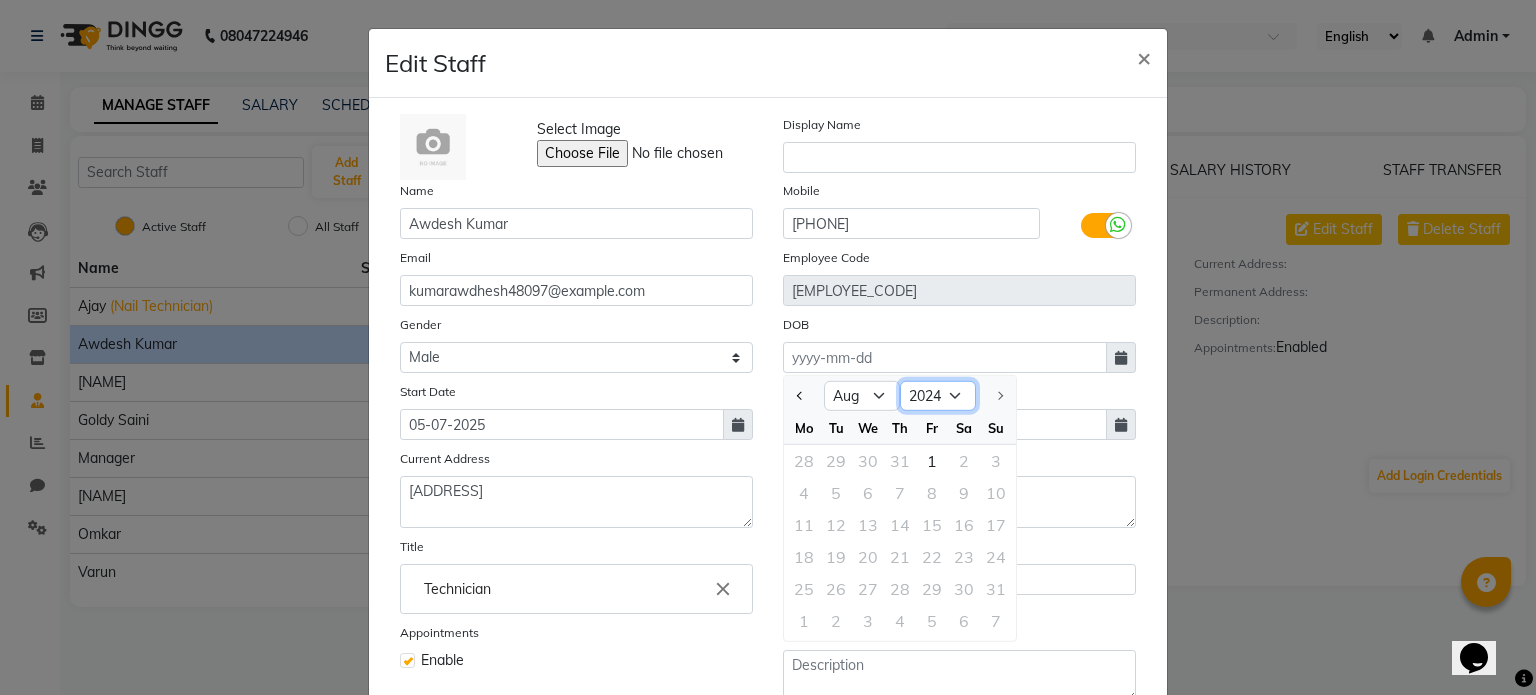 click on "1920 1921 1922 1923 1924 1925 1926 1927 1928 1929 1930 1931 1932 1933 1934 1935 1936 1937 1938 1939 1940 1941 1942 1943 1944 1945 1946 1947 1948 1949 1950 1951 1952 1953 1954 1955 1956 1957 1958 1959 1960 1961 1962 1963 1964 1965 1966 1967 1968 1969 1970 1971 1972 1973 1974 1975 1976 1977 1978 1979 1980 1981 1982 1983 1984 1985 1986 1987 1988 1989 1990 1991 1992 1993 1994 1995 1996 1997 1998 1999 2000 2001 2002 2003 2004 2005 2006 2007 2008 2009 2010 2011 2012 2013 2014 2015 2016 2017 2018 2019 2020 2021 2022 2023 2024 2025" 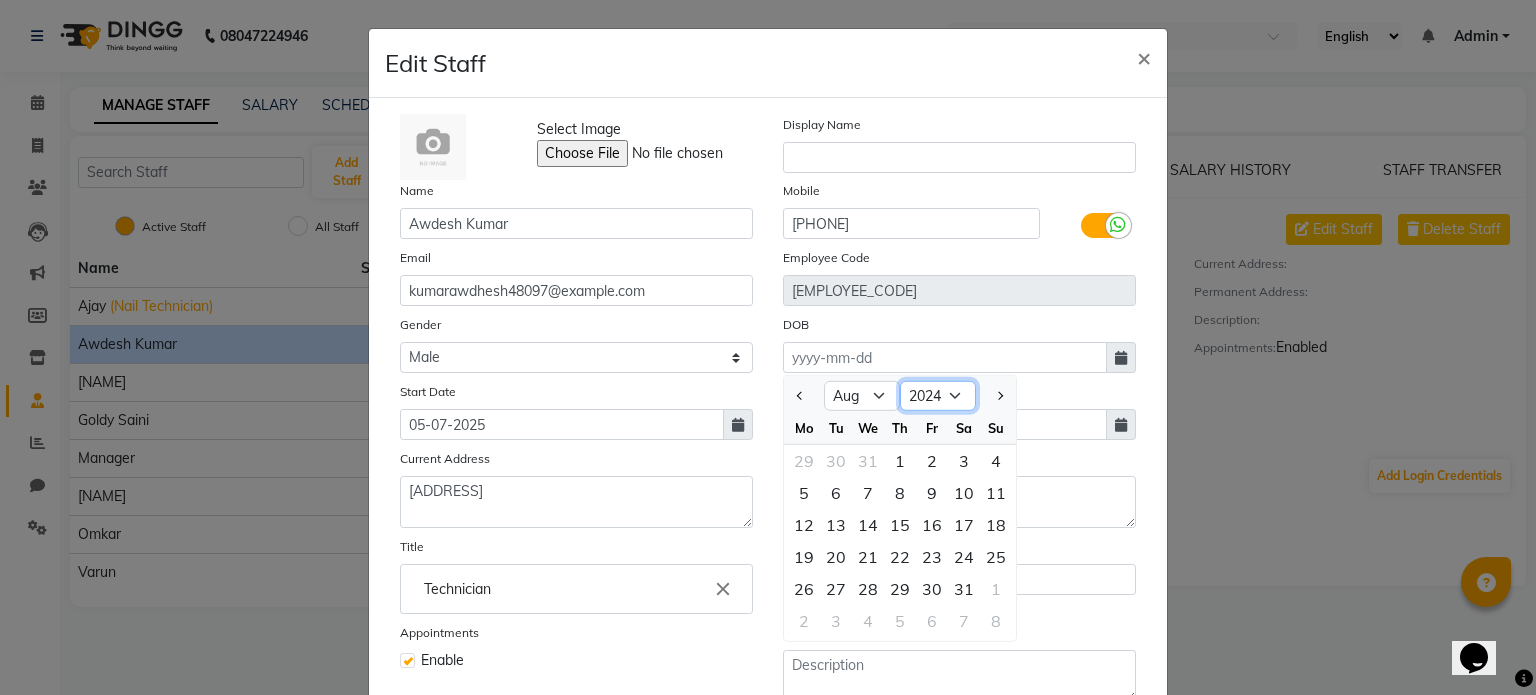 click on "1920 1921 1922 1923 1924 1925 1926 1927 1928 1929 1930 1931 1932 1933 1934 1935 1936 1937 1938 1939 1940 1941 1942 1943 1944 1945 1946 1947 1948 1949 1950 1951 1952 1953 1954 1955 1956 1957 1958 1959 1960 1961 1962 1963 1964 1965 1966 1967 1968 1969 1970 1971 1972 1973 1974 1975 1976 1977 1978 1979 1980 1981 1982 1983 1984 1985 1986 1987 1988 1989 1990 1991 1992 1993 1994 1995 1996 1997 1998 1999 2000 2001 2002 2003 2004 2005 2006 2007 2008 2009 2010 2011 2012 2013 2014 2015 2016 2017 2018 2019 2020 2021 2022 2023 2024 2025" 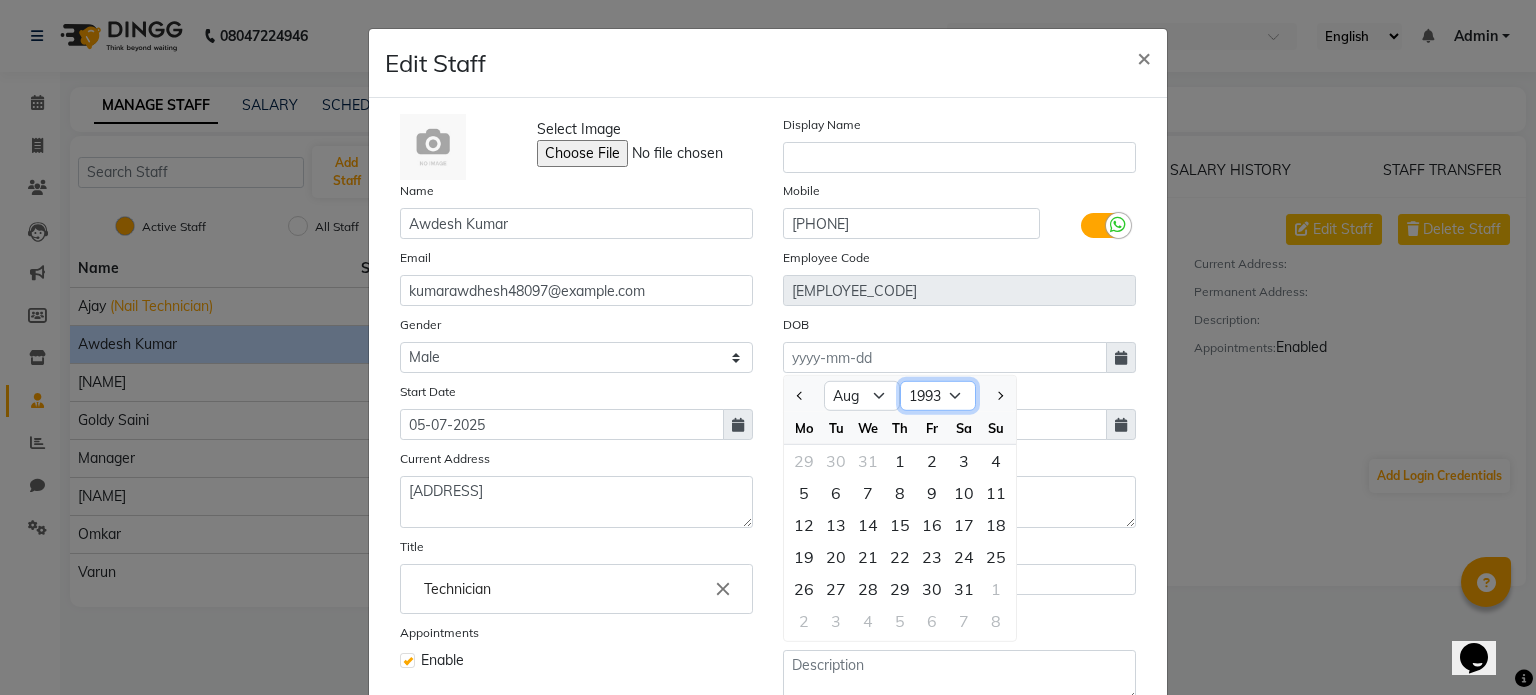 click on "1920 1921 1922 1923 1924 1925 1926 1927 1928 1929 1930 1931 1932 1933 1934 1935 1936 1937 1938 1939 1940 1941 1942 1943 1944 1945 1946 1947 1948 1949 1950 1951 1952 1953 1954 1955 1956 1957 1958 1959 1960 1961 1962 1963 1964 1965 1966 1967 1968 1969 1970 1971 1972 1973 1974 1975 1976 1977 1978 1979 1980 1981 1982 1983 1984 1985 1986 1987 1988 1989 1990 1991 1992 1993 1994 1995 1996 1997 1998 1999 2000 2001 2002 2003 2004 2005 2006 2007 2008 2009 2010 2011 2012 2013 2014 2015 2016 2017 2018 2019 2020 2021 2022 2023 2024 2025" 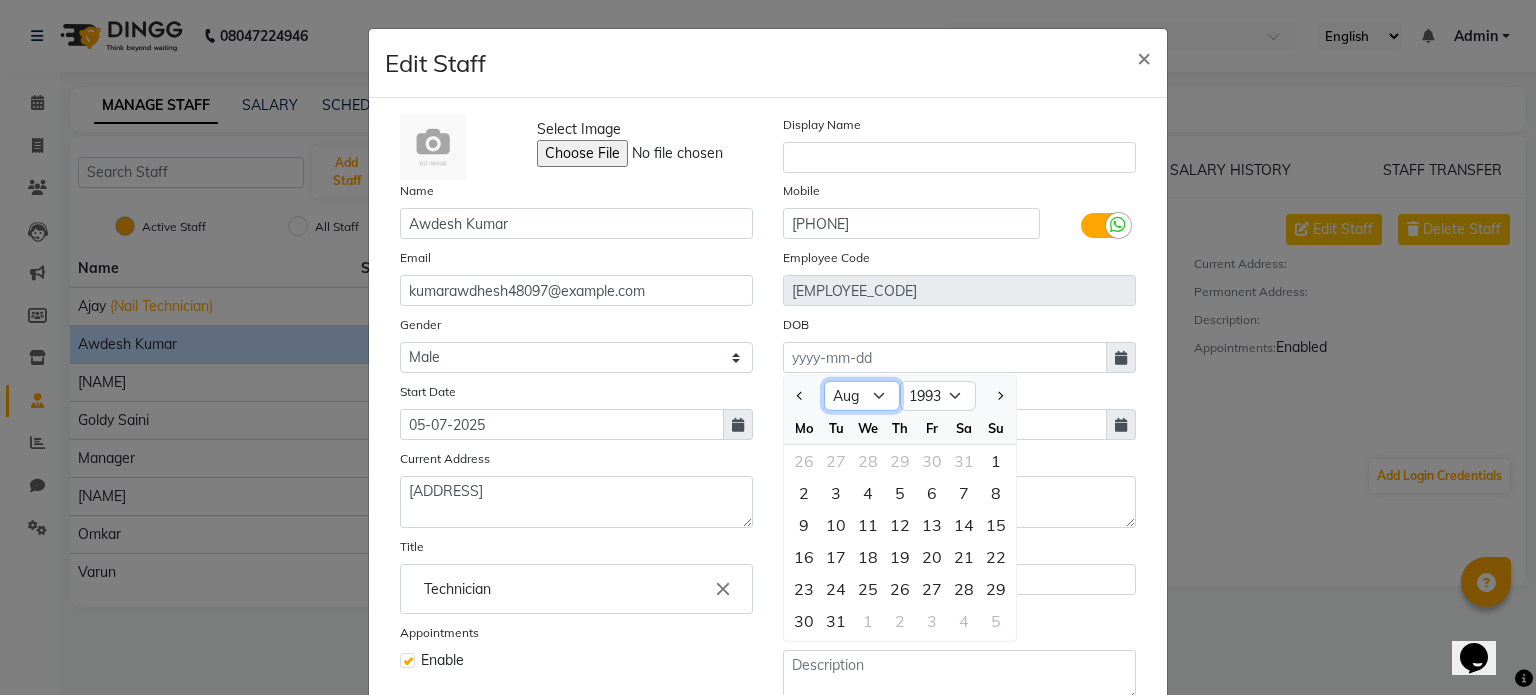 click on "Jan Feb Mar Apr May Jun Jul Aug Sep Oct Nov Dec" 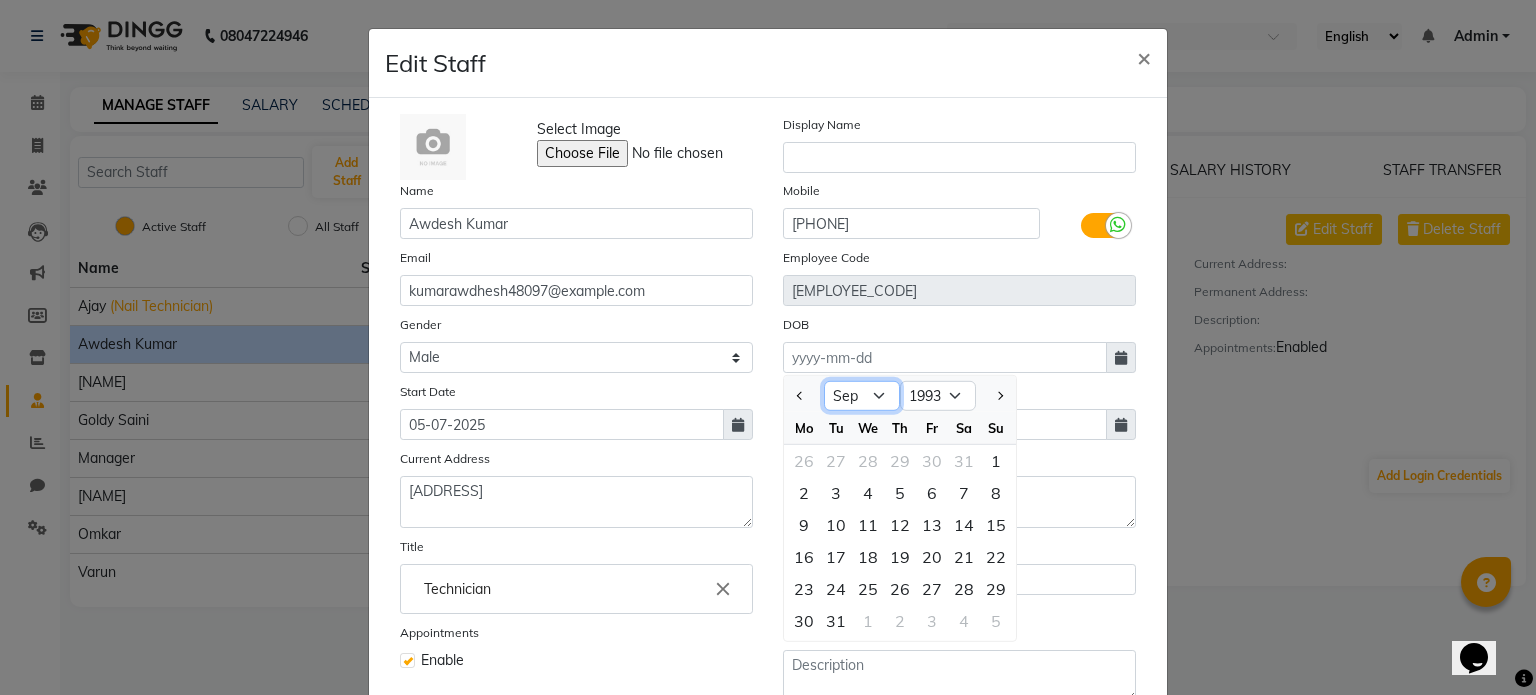 click on "Jan Feb Mar Apr May Jun Jul Aug Sep Oct Nov Dec" 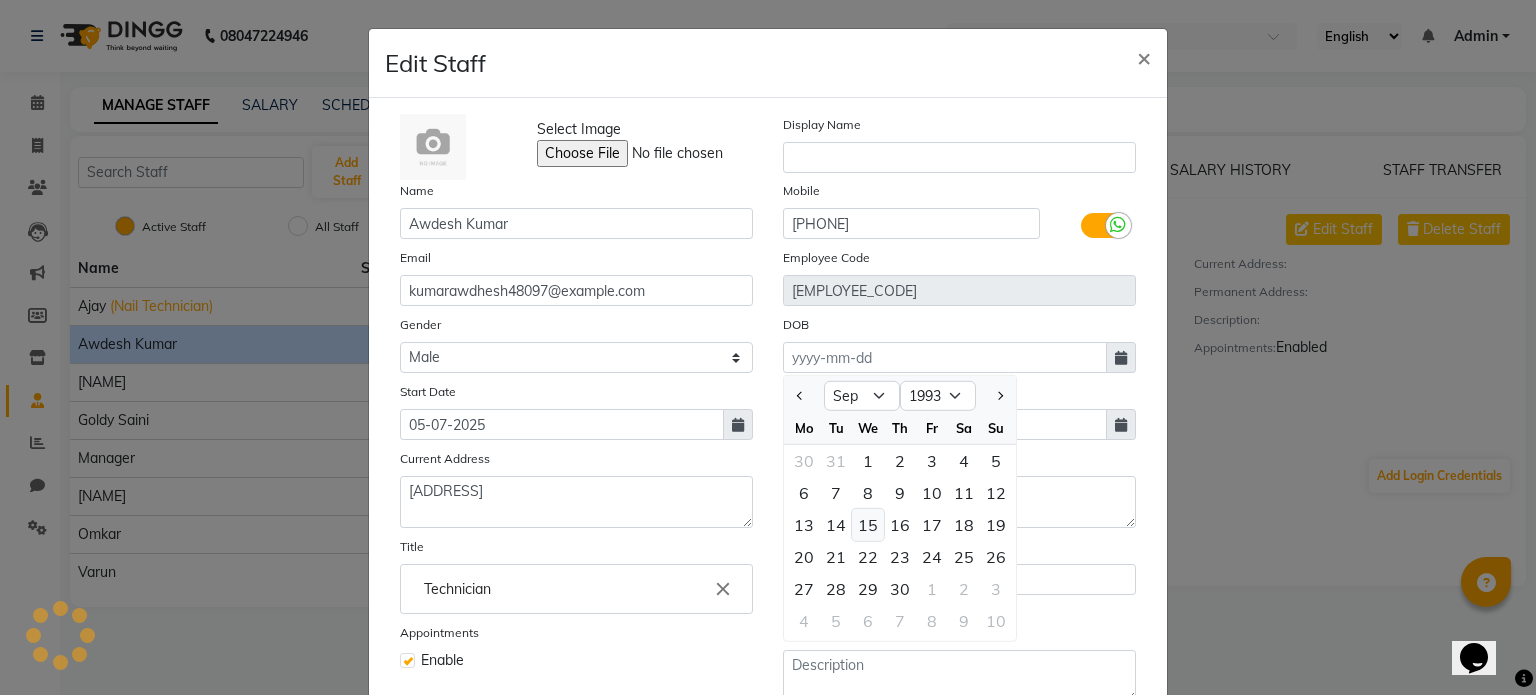 click on "15" 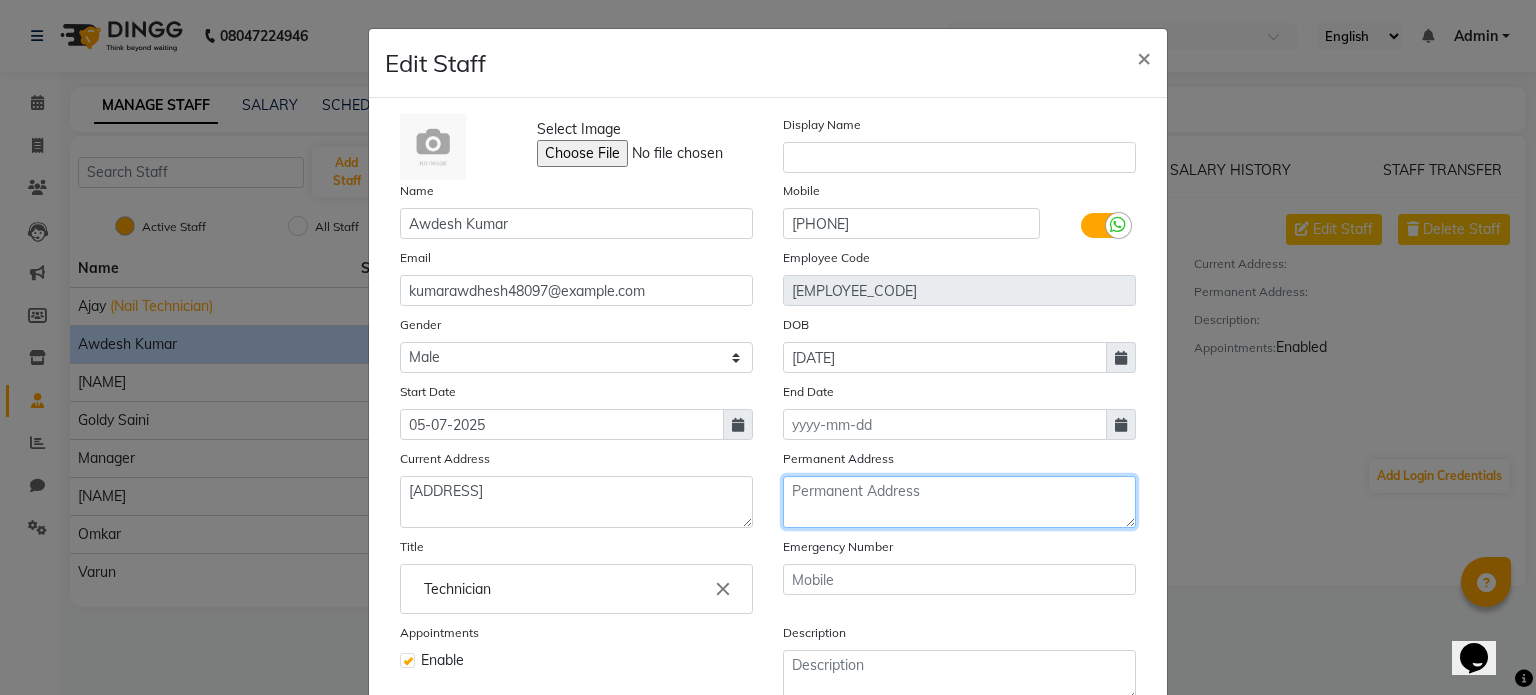 click 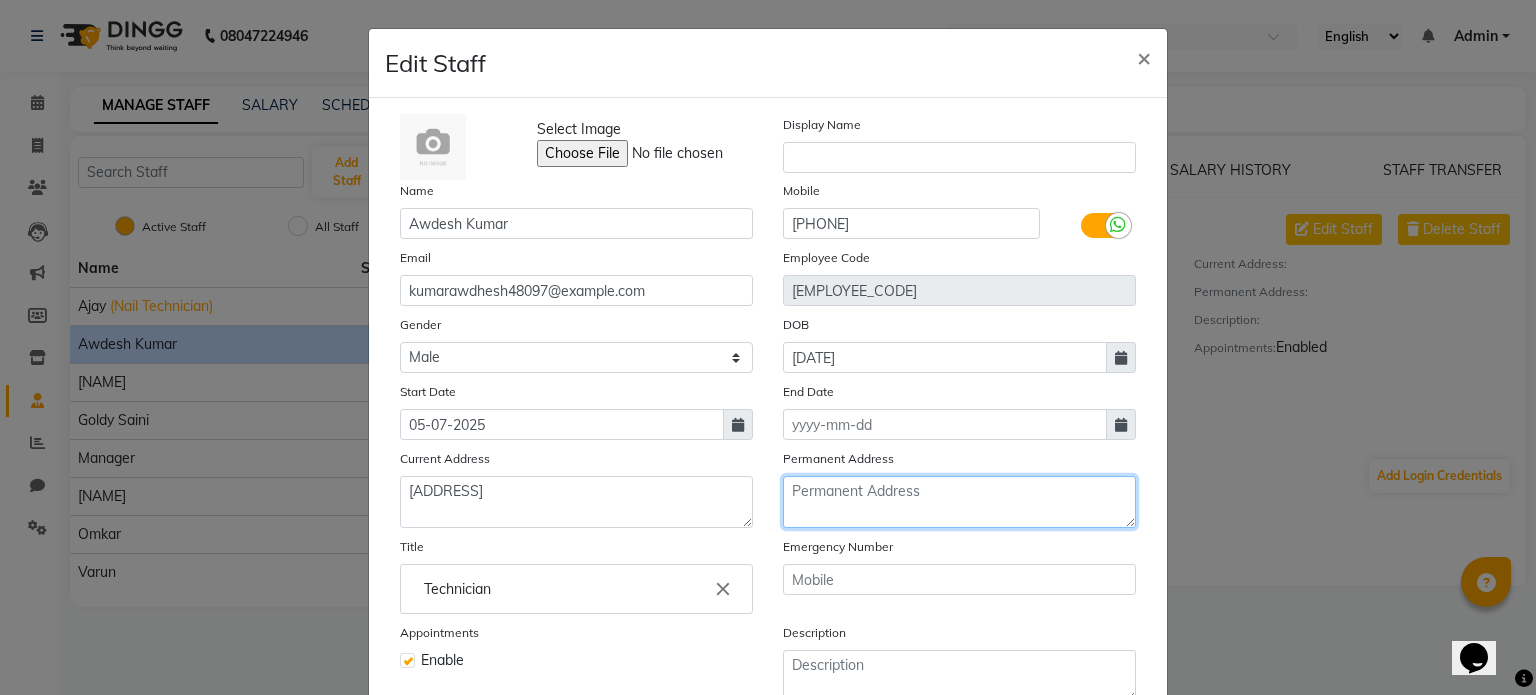 paste on "[FIRST] [LAST] [ADDRESS] [POSTAL_CODE]" 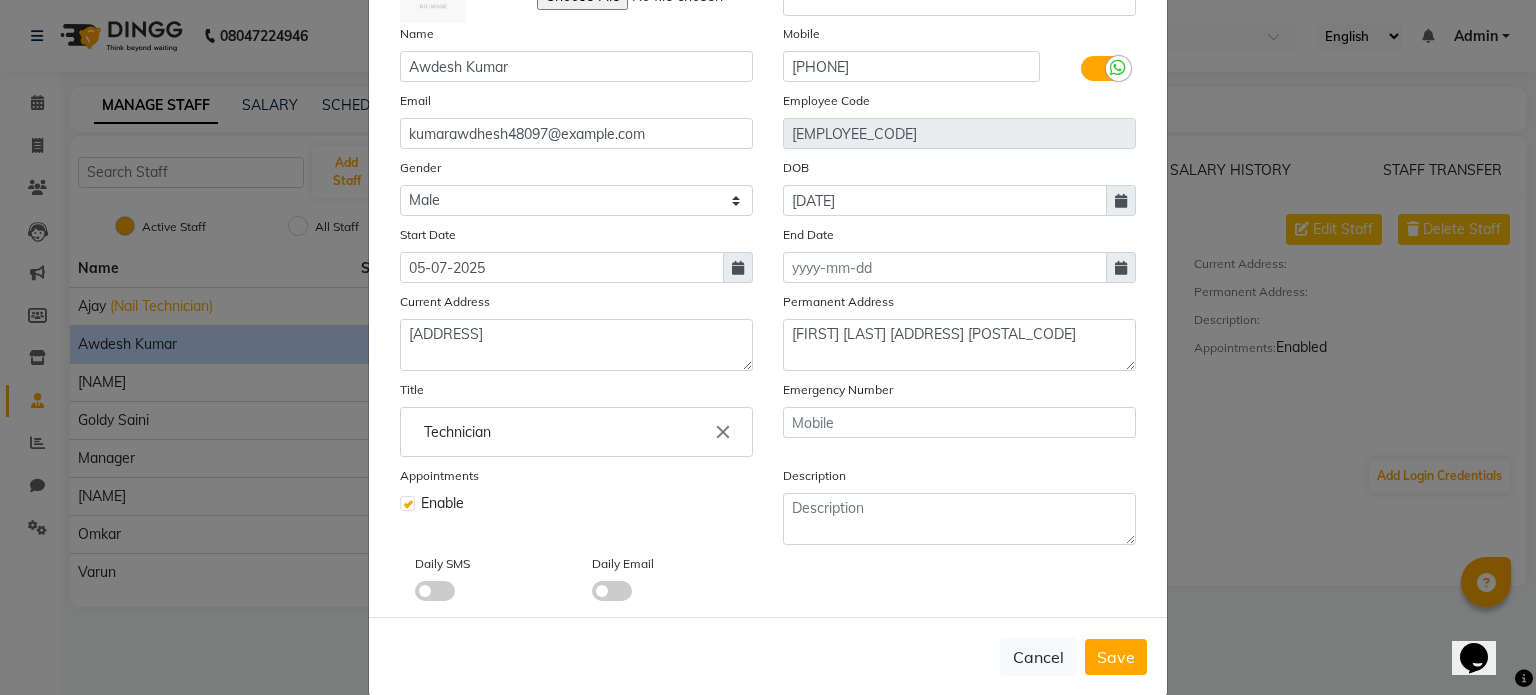 scroll, scrollTop: 194, scrollLeft: 0, axis: vertical 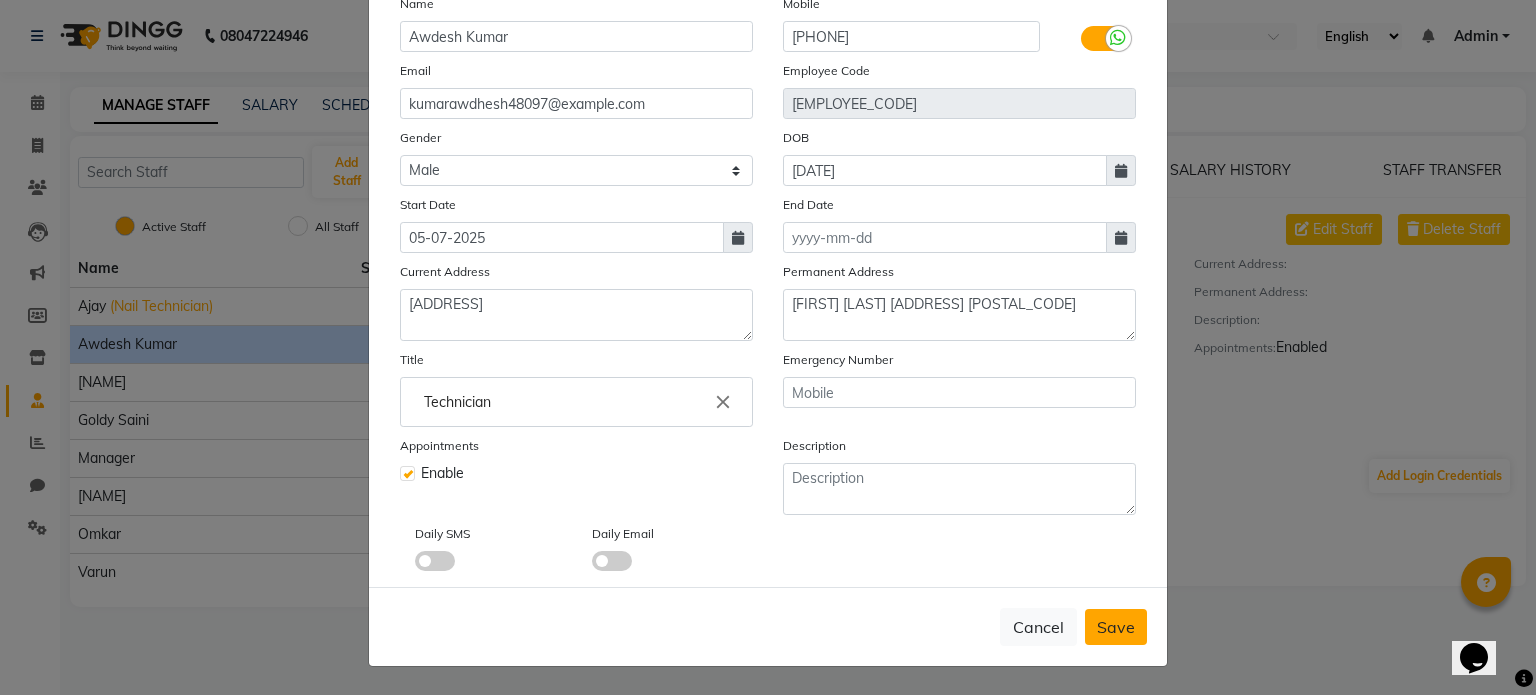 click on "Save" at bounding box center [1116, 627] 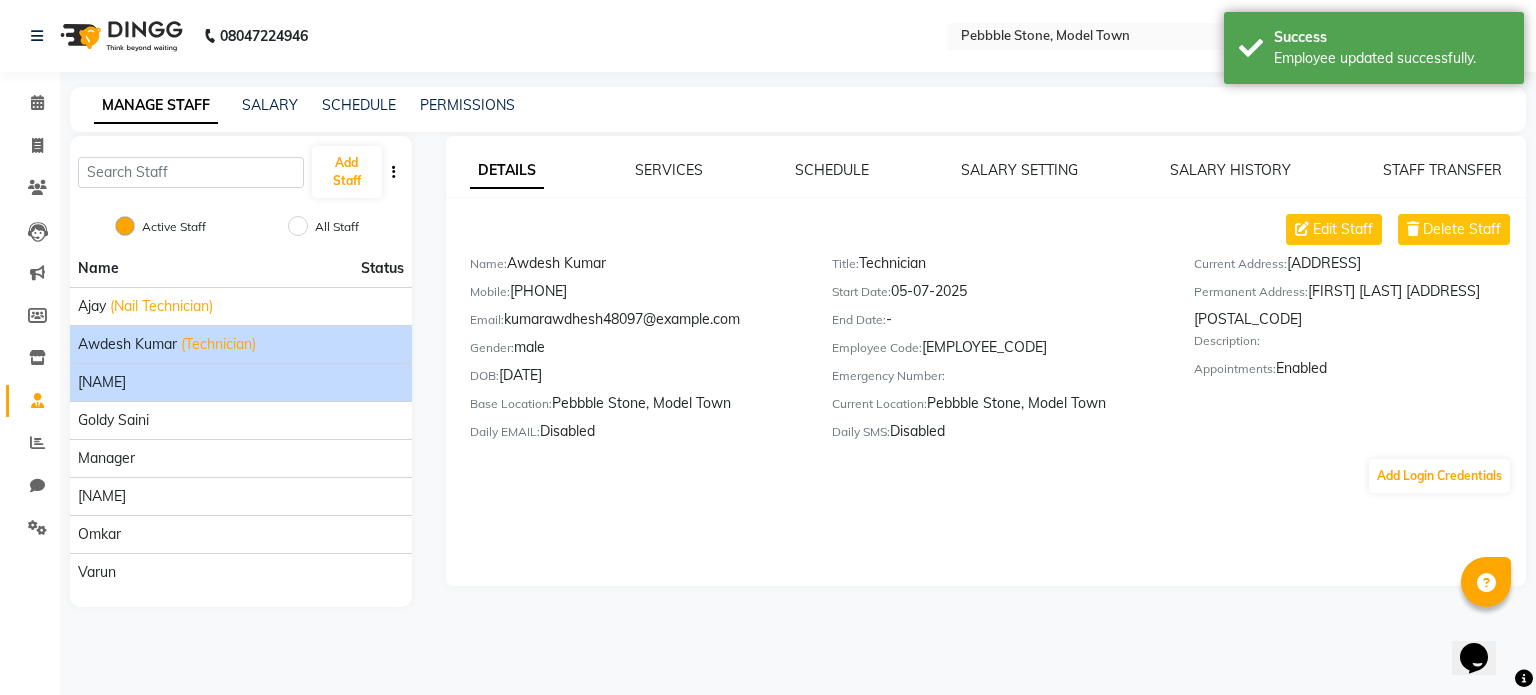 click on "[NAME]" 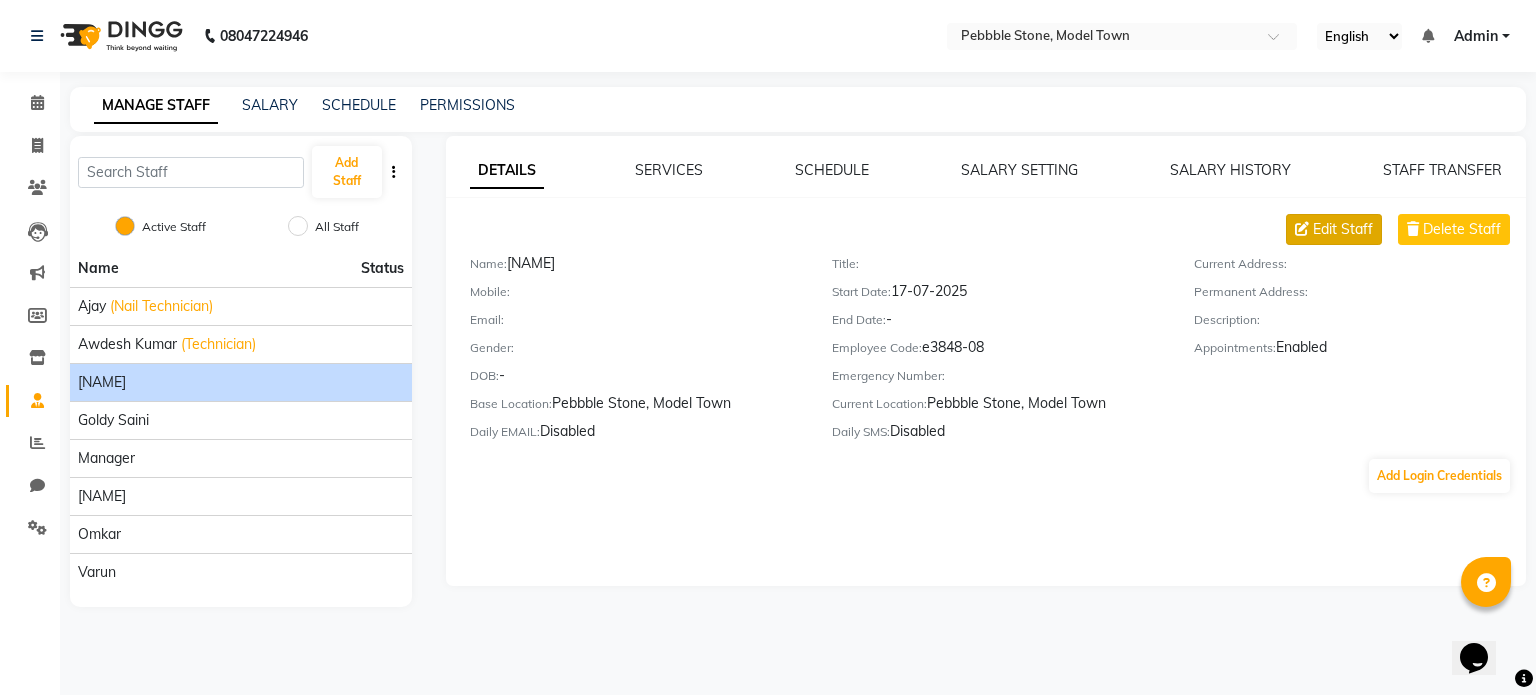 click on "Edit Staff" 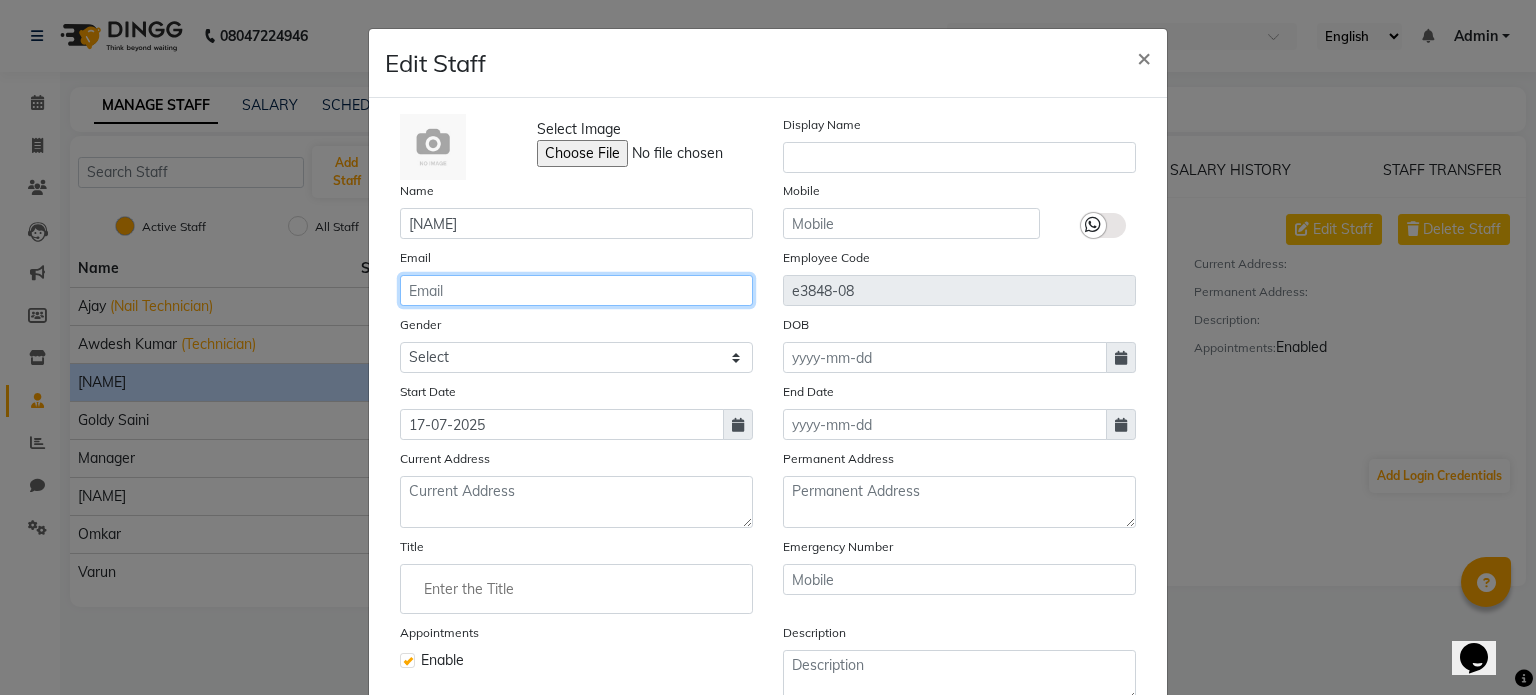 click 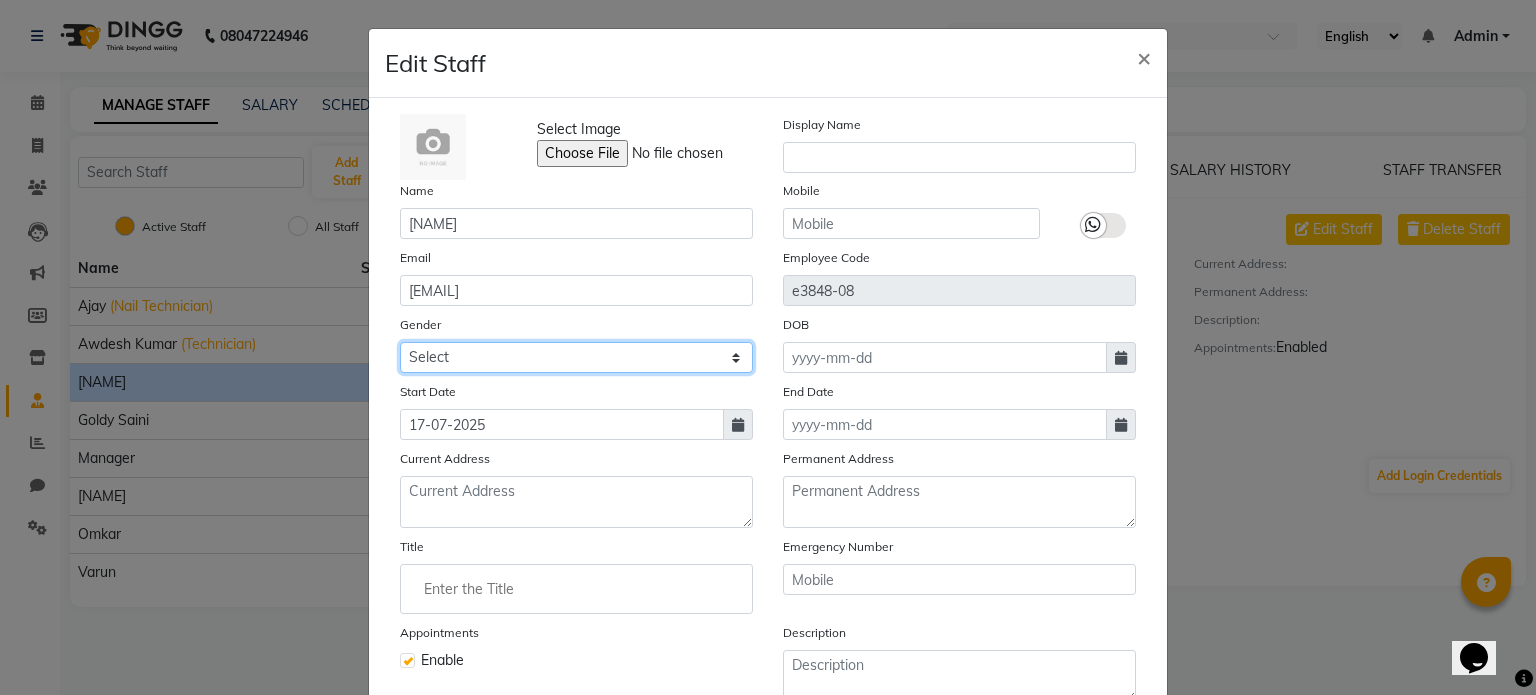 click on "Select Male Female Other Prefer Not To Say" 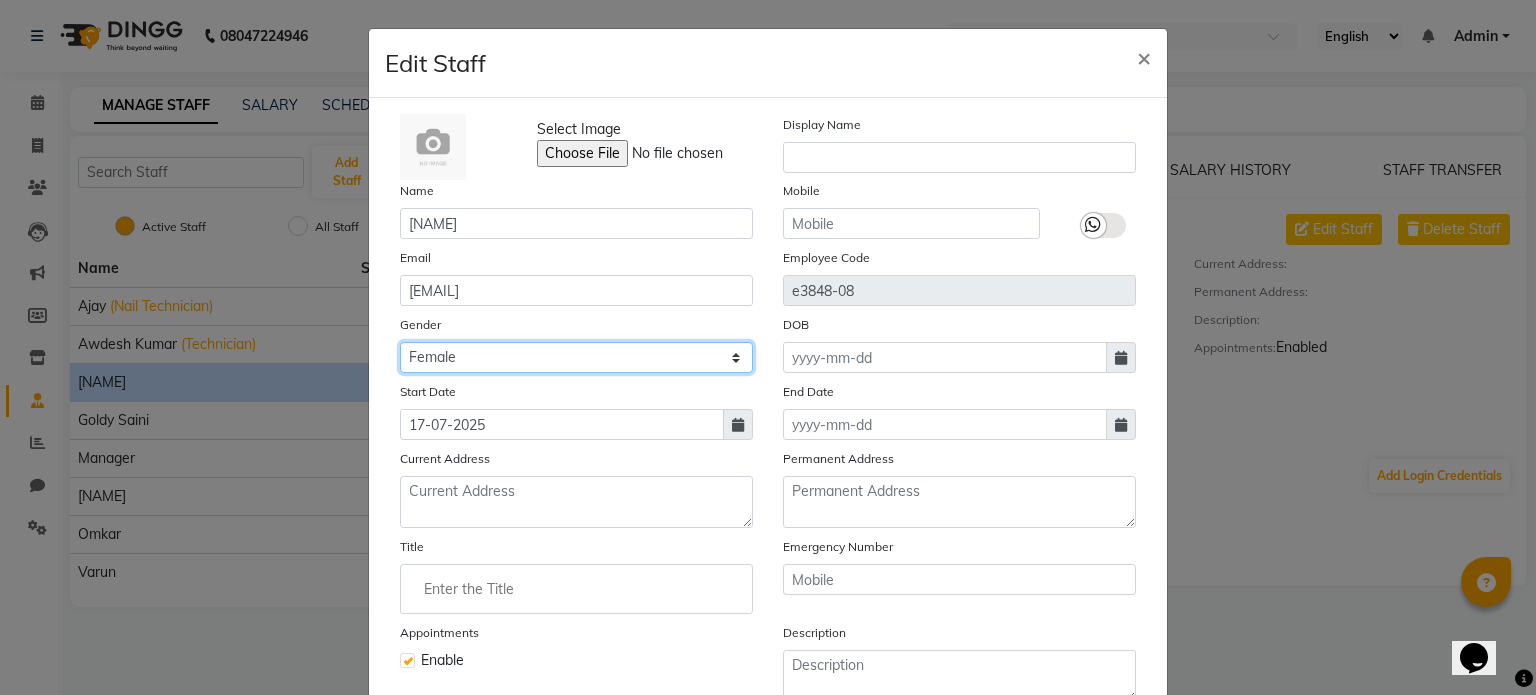 click on "Select Male Female Other Prefer Not To Say" 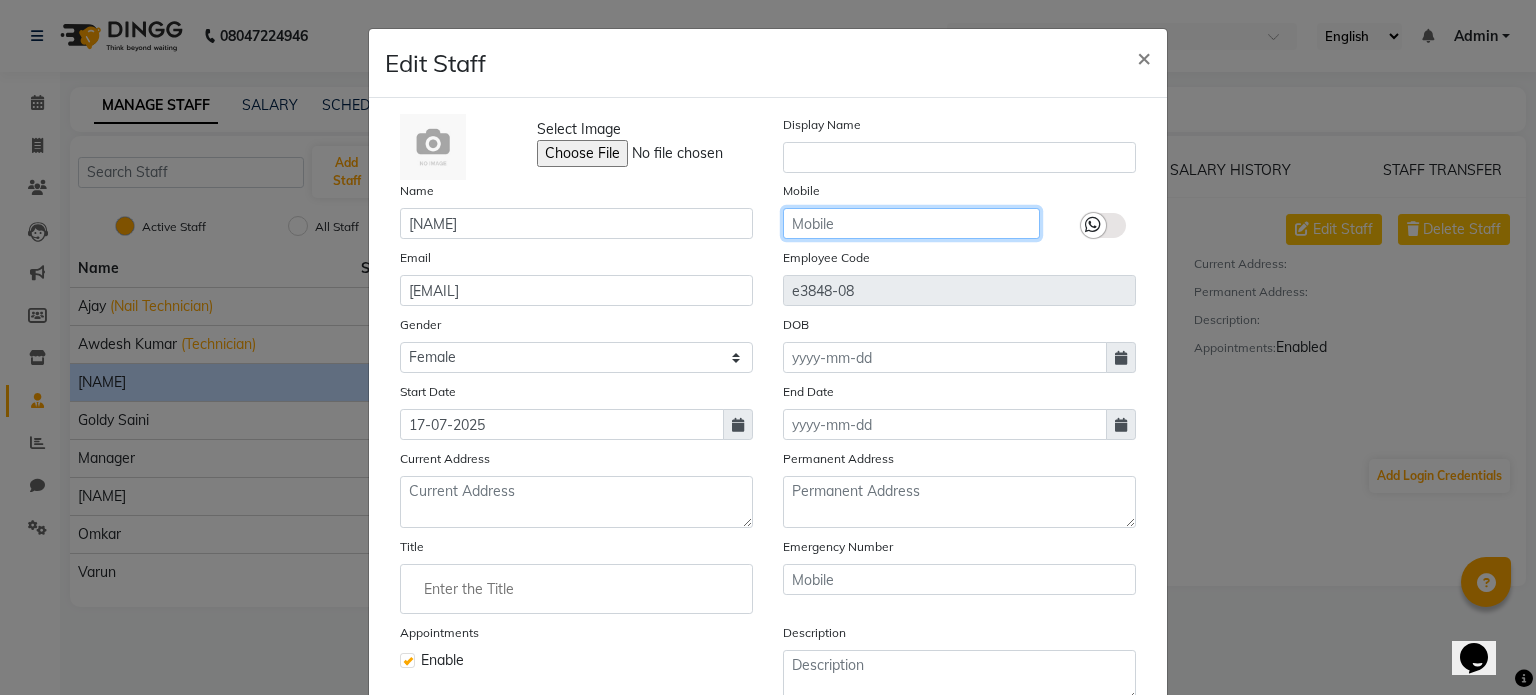 click 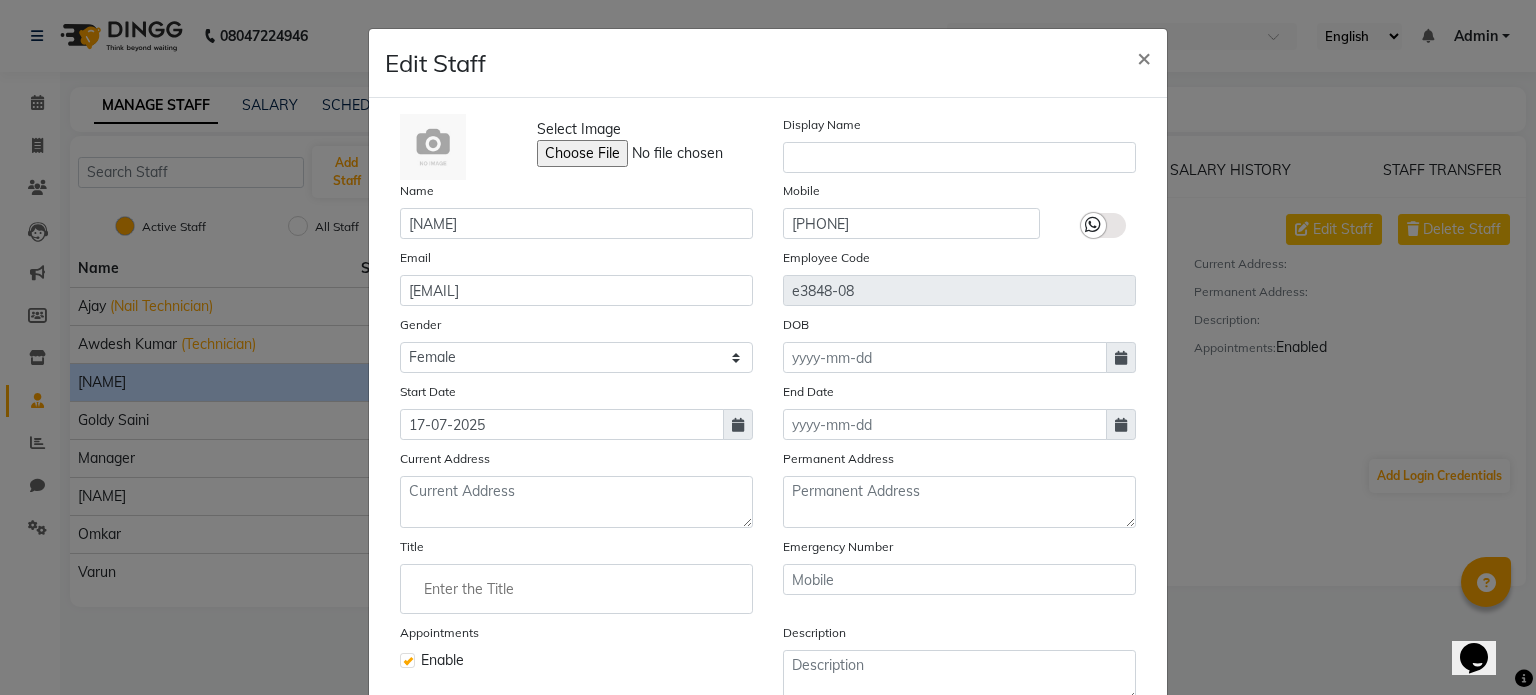 click 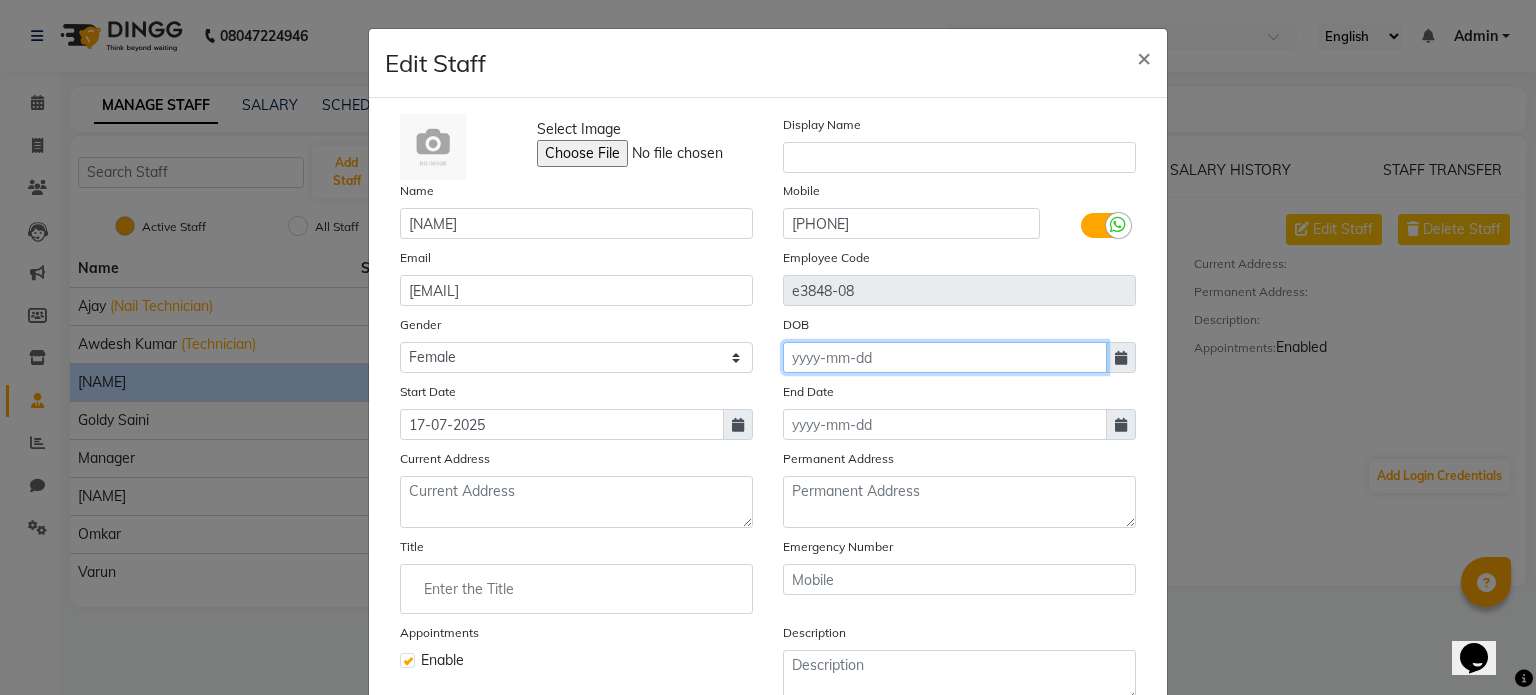 click 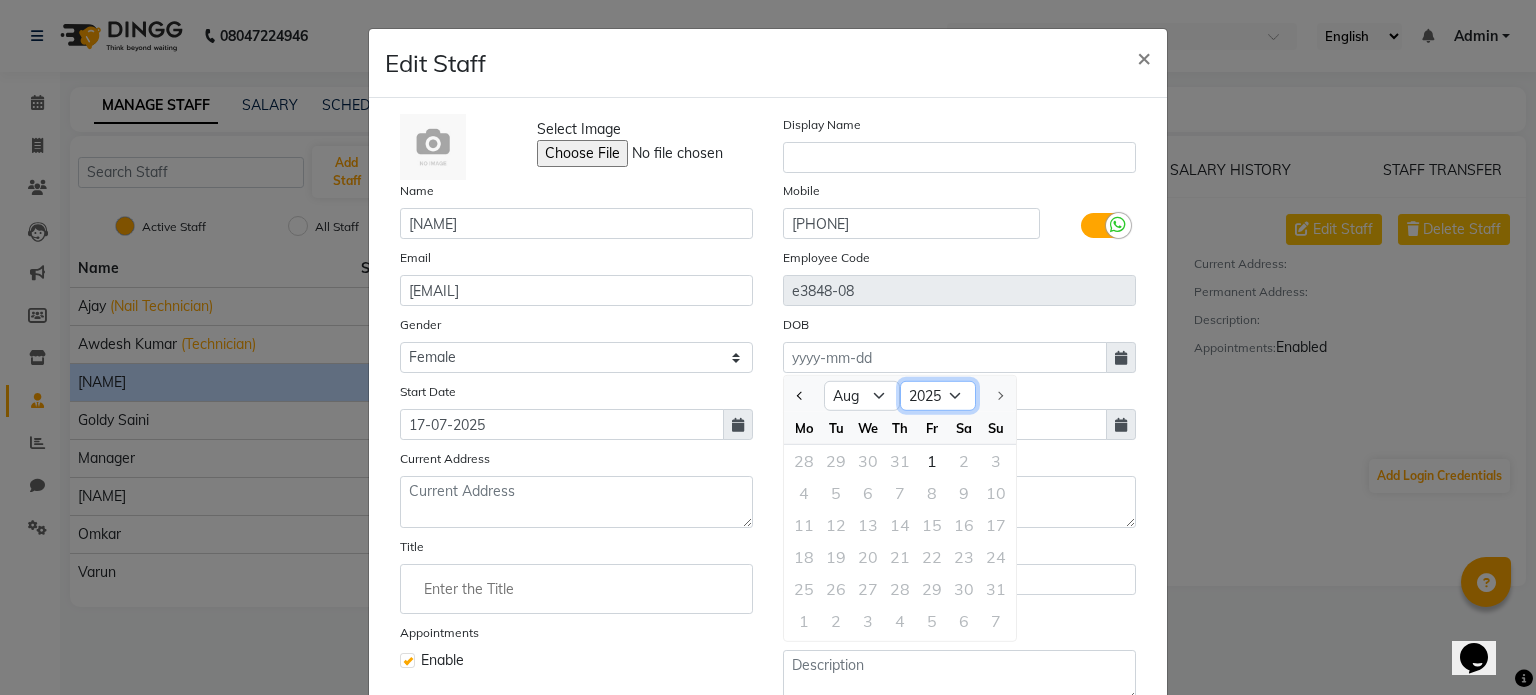 click on "1920 1921 1922 1923 1924 1925 1926 1927 1928 1929 1930 1931 1932 1933 1934 1935 1936 1937 1938 1939 1940 1941 1942 1943 1944 1945 1946 1947 1948 1949 1950 1951 1952 1953 1954 1955 1956 1957 1958 1959 1960 1961 1962 1963 1964 1965 1966 1967 1968 1969 1970 1971 1972 1973 1974 1975 1976 1977 1978 1979 1980 1981 1982 1983 1984 1985 1986 1987 1988 1989 1990 1991 1992 1993 1994 1995 1996 1997 1998 1999 2000 2001 2002 2003 2004 2005 2006 2007 2008 2009 2010 2011 2012 2013 2014 2015 2016 2017 2018 2019 2020 2021 2022 2023 2024 2025" 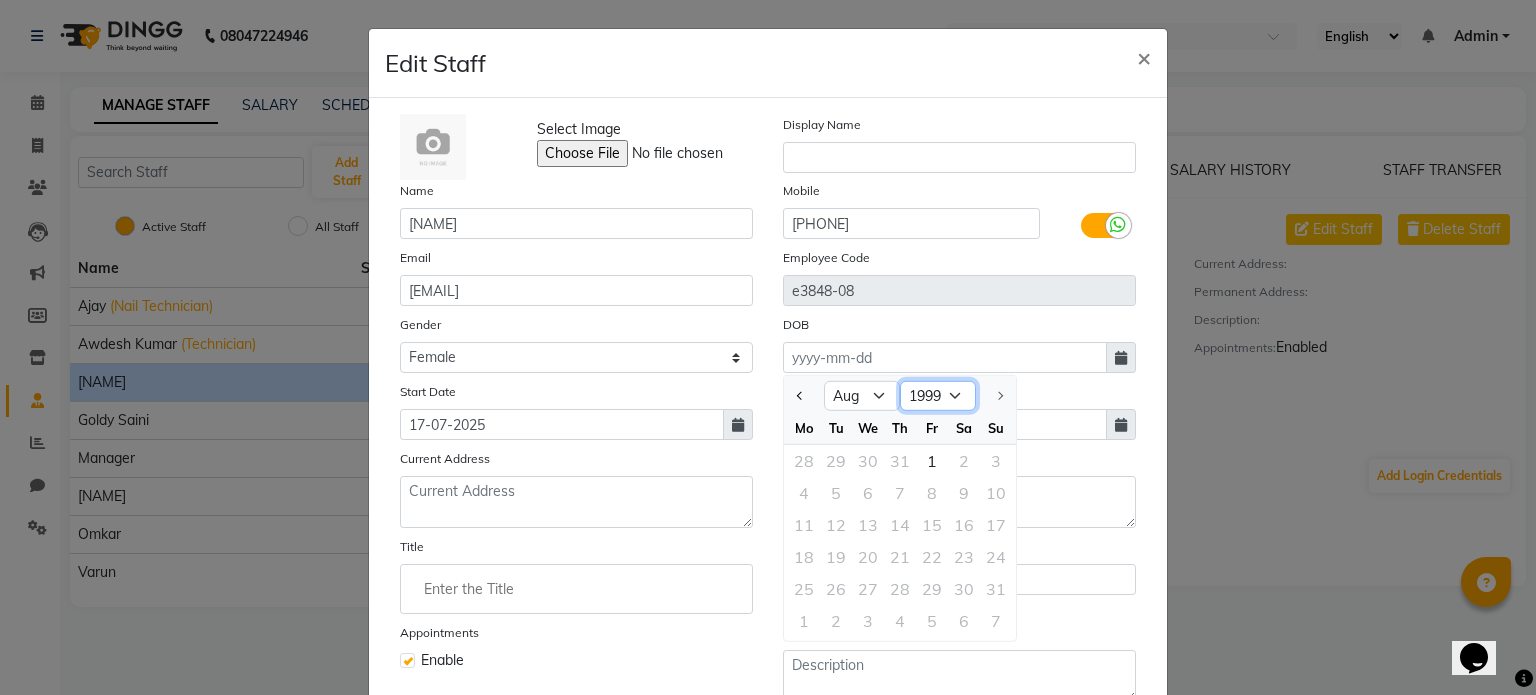 click on "1920 1921 1922 1923 1924 1925 1926 1927 1928 1929 1930 1931 1932 1933 1934 1935 1936 1937 1938 1939 1940 1941 1942 1943 1944 1945 1946 1947 1948 1949 1950 1951 1952 1953 1954 1955 1956 1957 1958 1959 1960 1961 1962 1963 1964 1965 1966 1967 1968 1969 1970 1971 1972 1973 1974 1975 1976 1977 1978 1979 1980 1981 1982 1983 1984 1985 1986 1987 1988 1989 1990 1991 1992 1993 1994 1995 1996 1997 1998 1999 2000 2001 2002 2003 2004 2005 2006 2007 2008 2009 2010 2011 2012 2013 2014 2015 2016 2017 2018 2019 2020 2021 2022 2023 2024 2025" 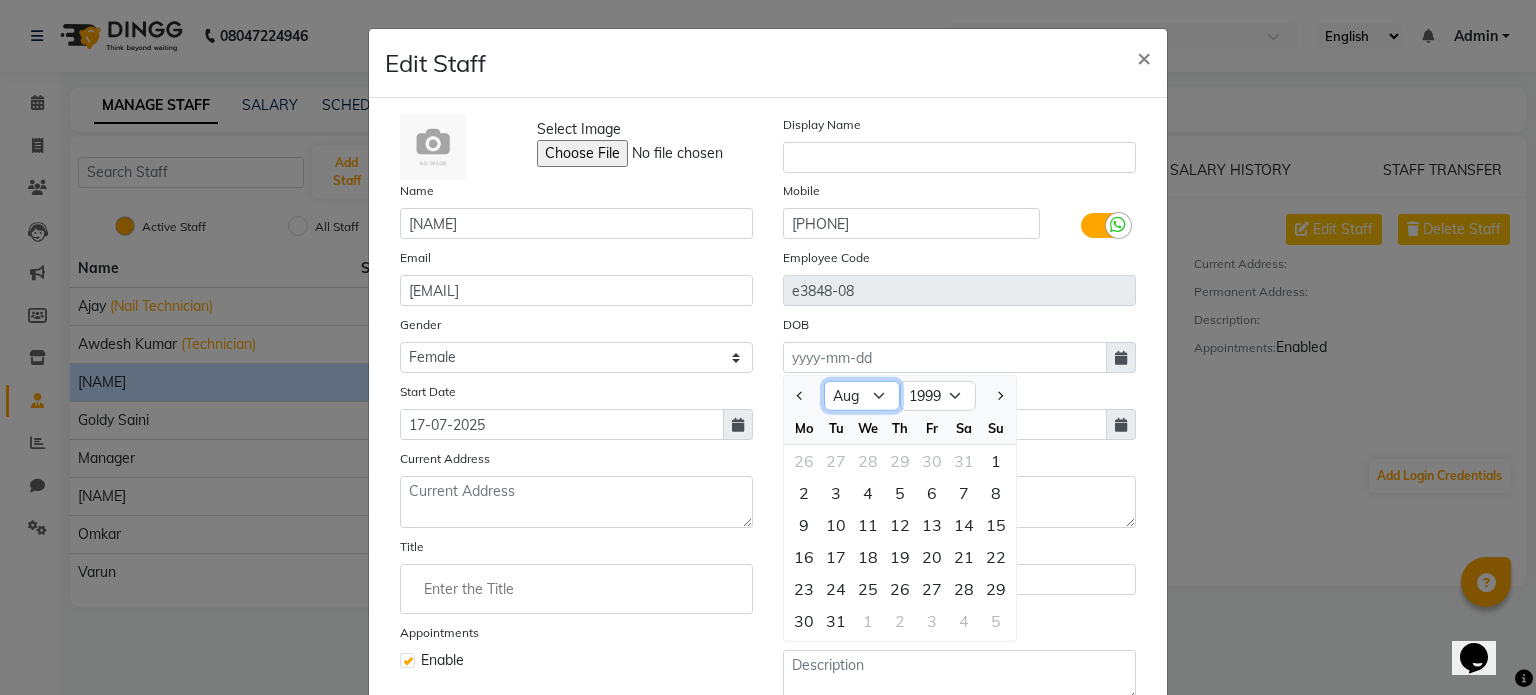 click on "Jan Feb Mar Apr May Jun Jul Aug Sep Oct Nov Dec" 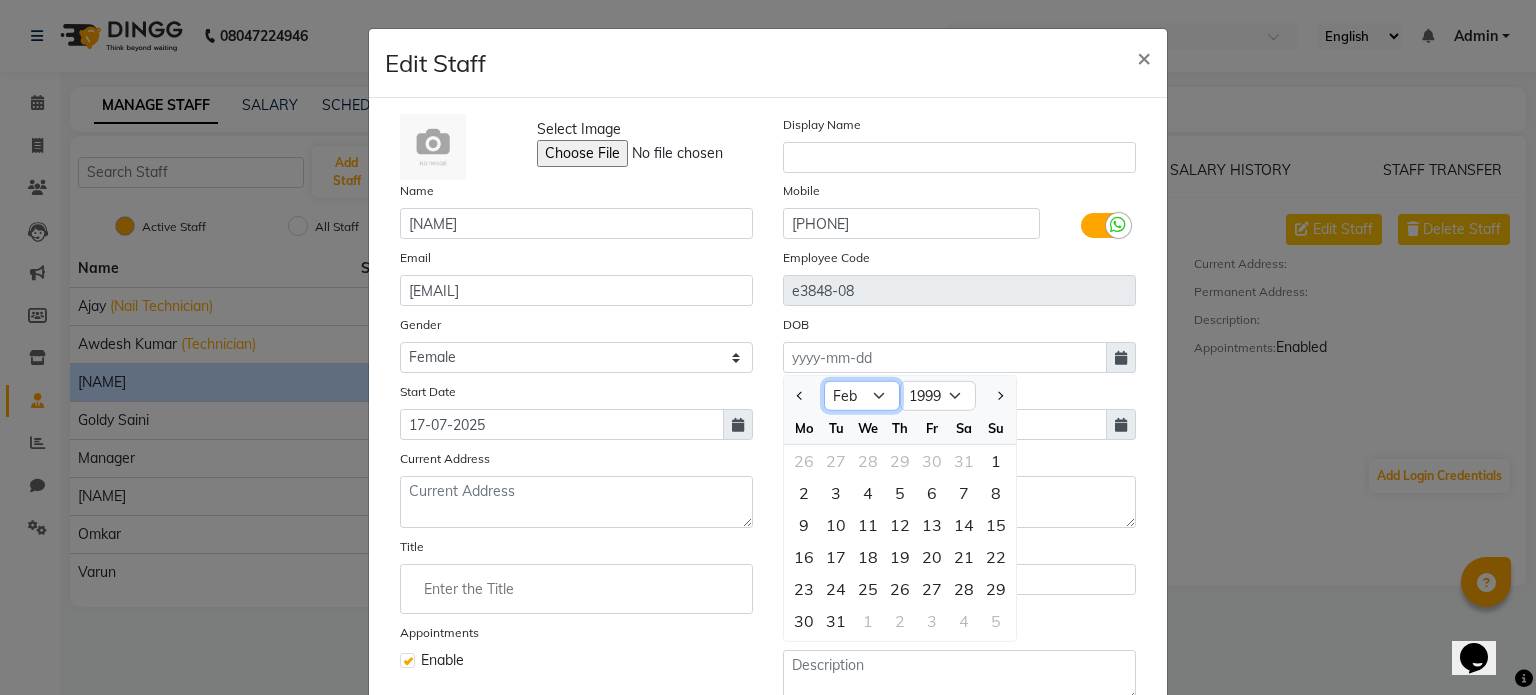 click on "Jan Feb Mar Apr May Jun Jul Aug Sep Oct Nov Dec" 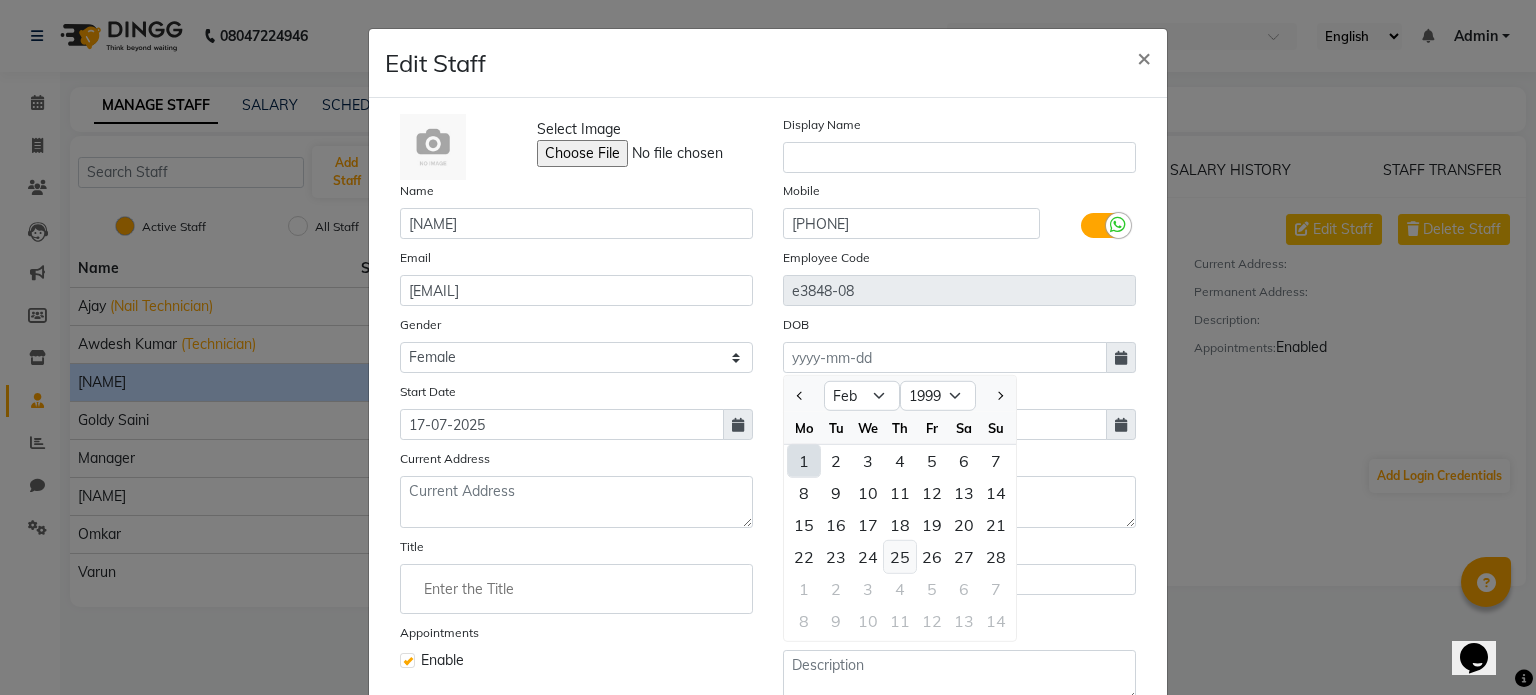 click on "25" 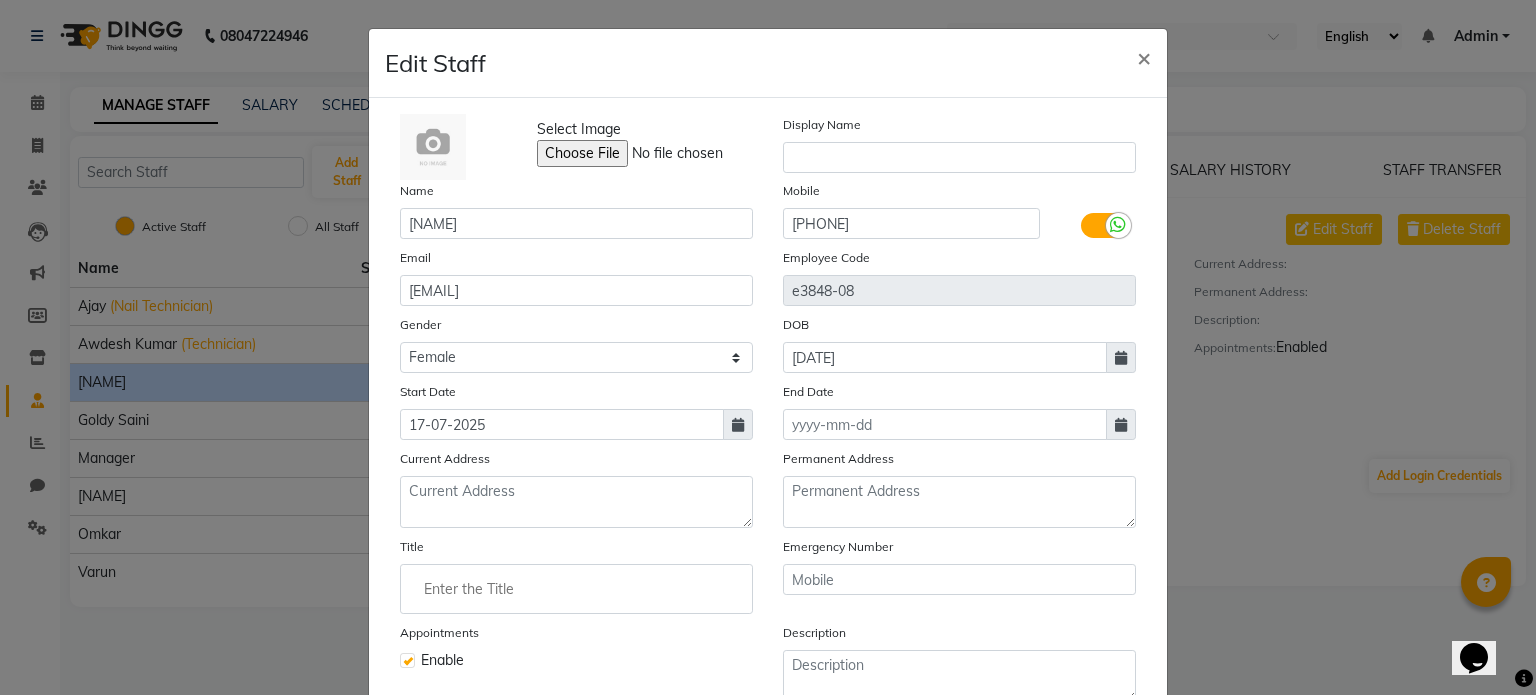 scroll, scrollTop: 194, scrollLeft: 0, axis: vertical 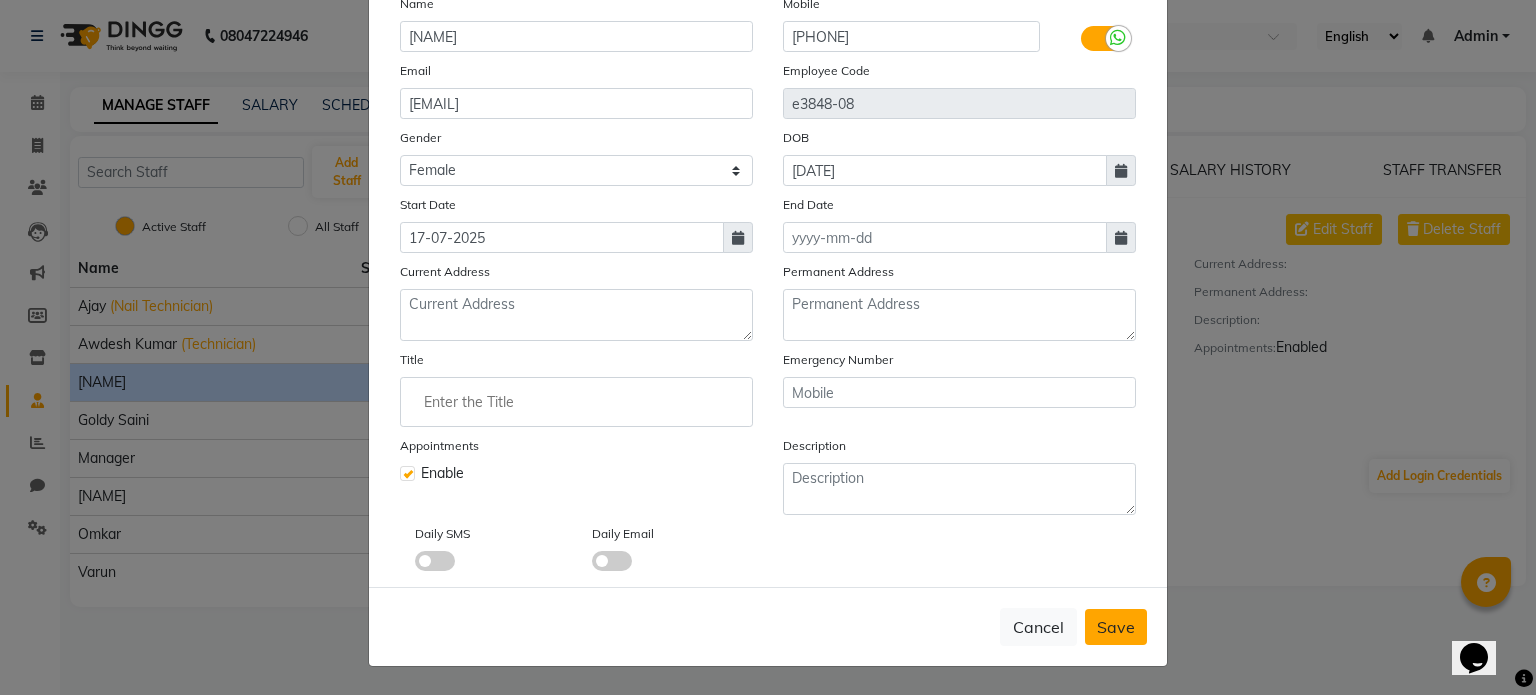 click on "Save" at bounding box center (1116, 627) 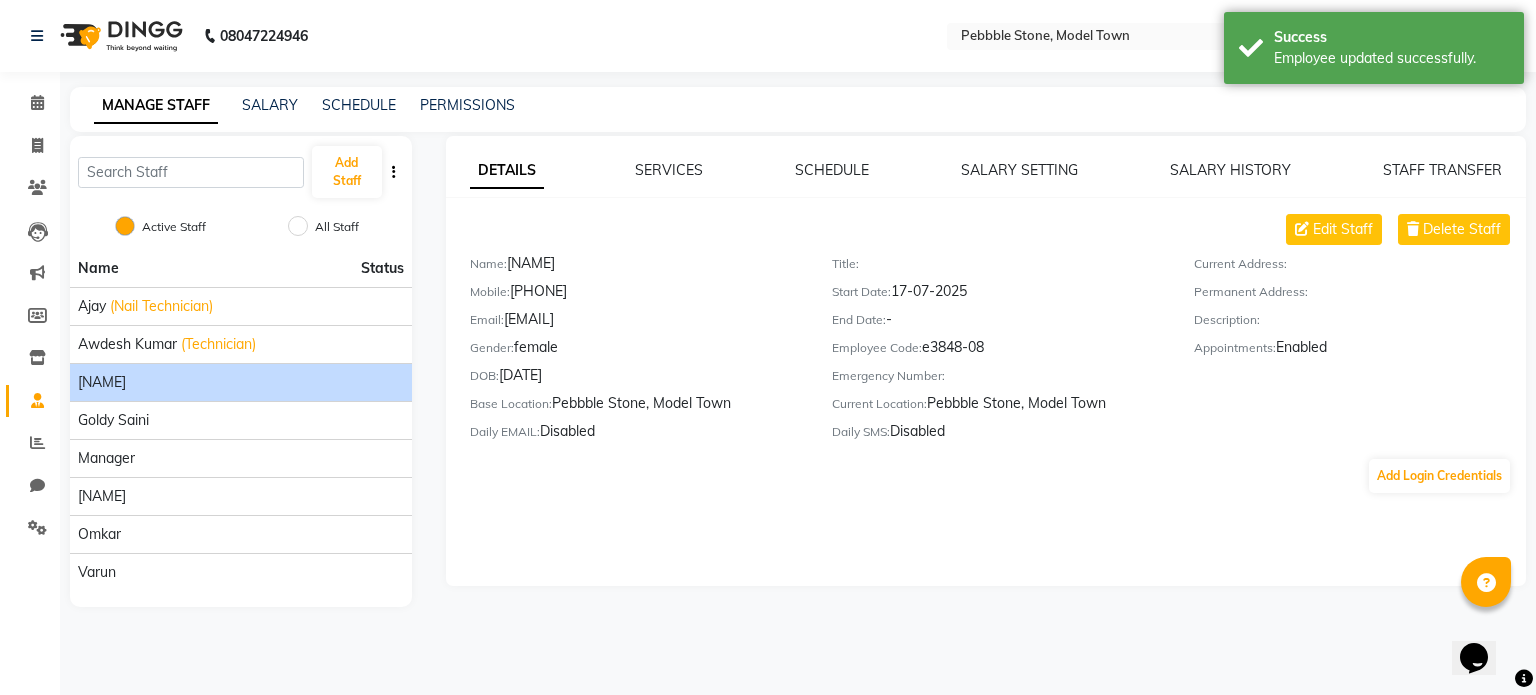 click on "[NAME]" 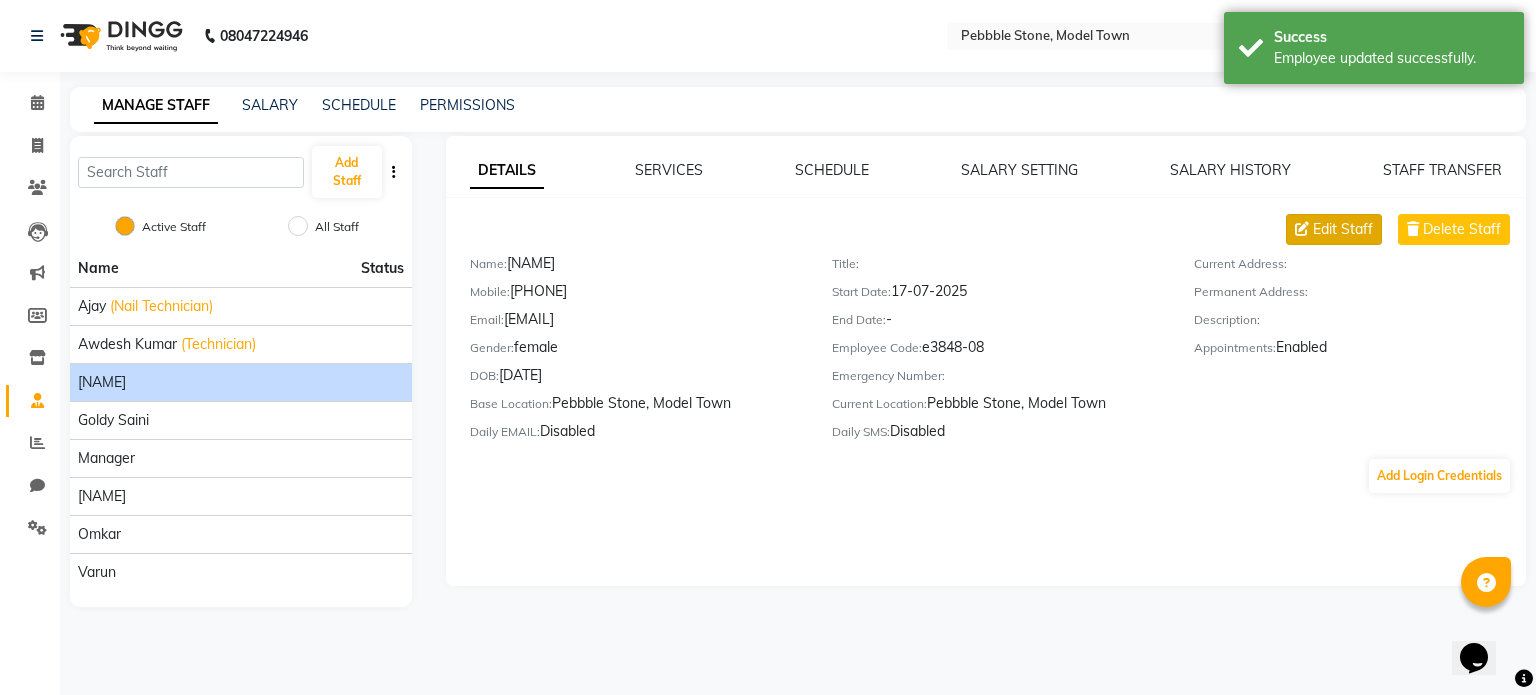 click on "Edit Staff" 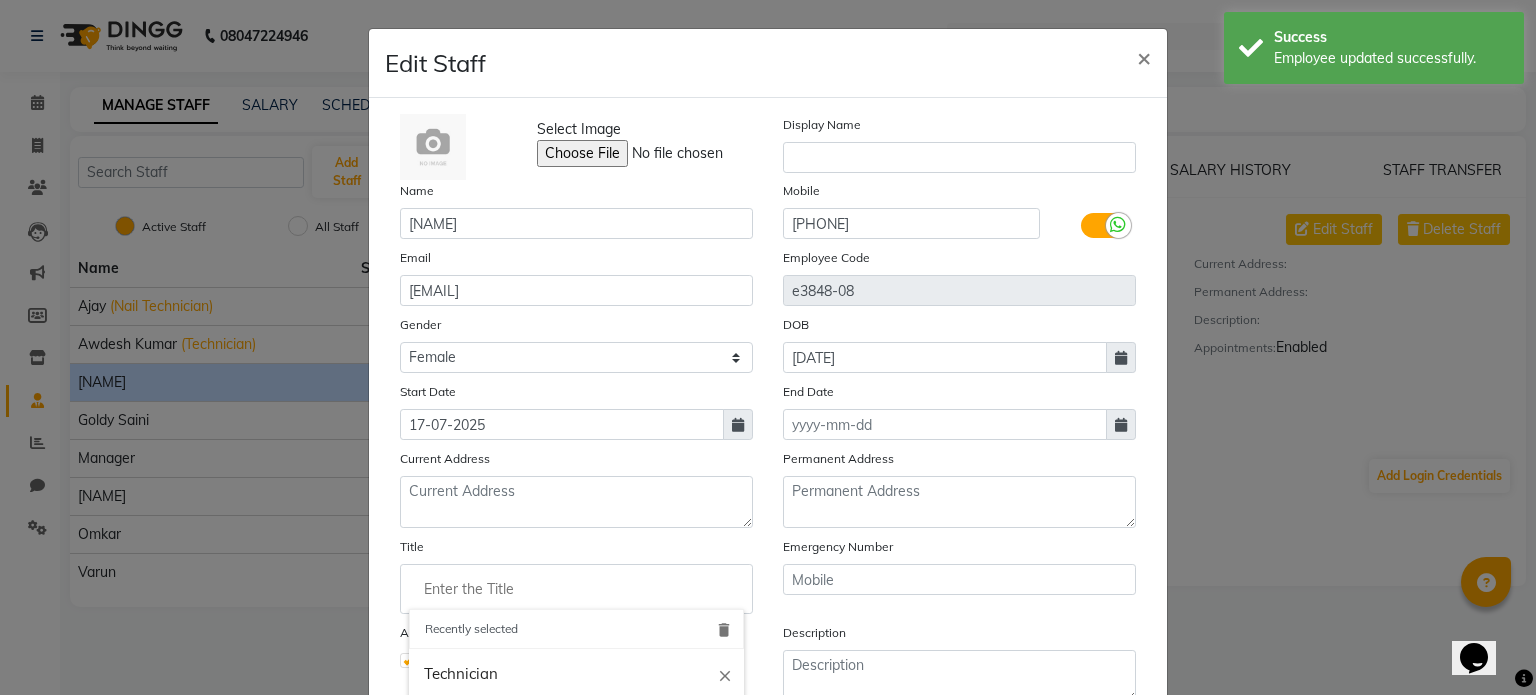 click 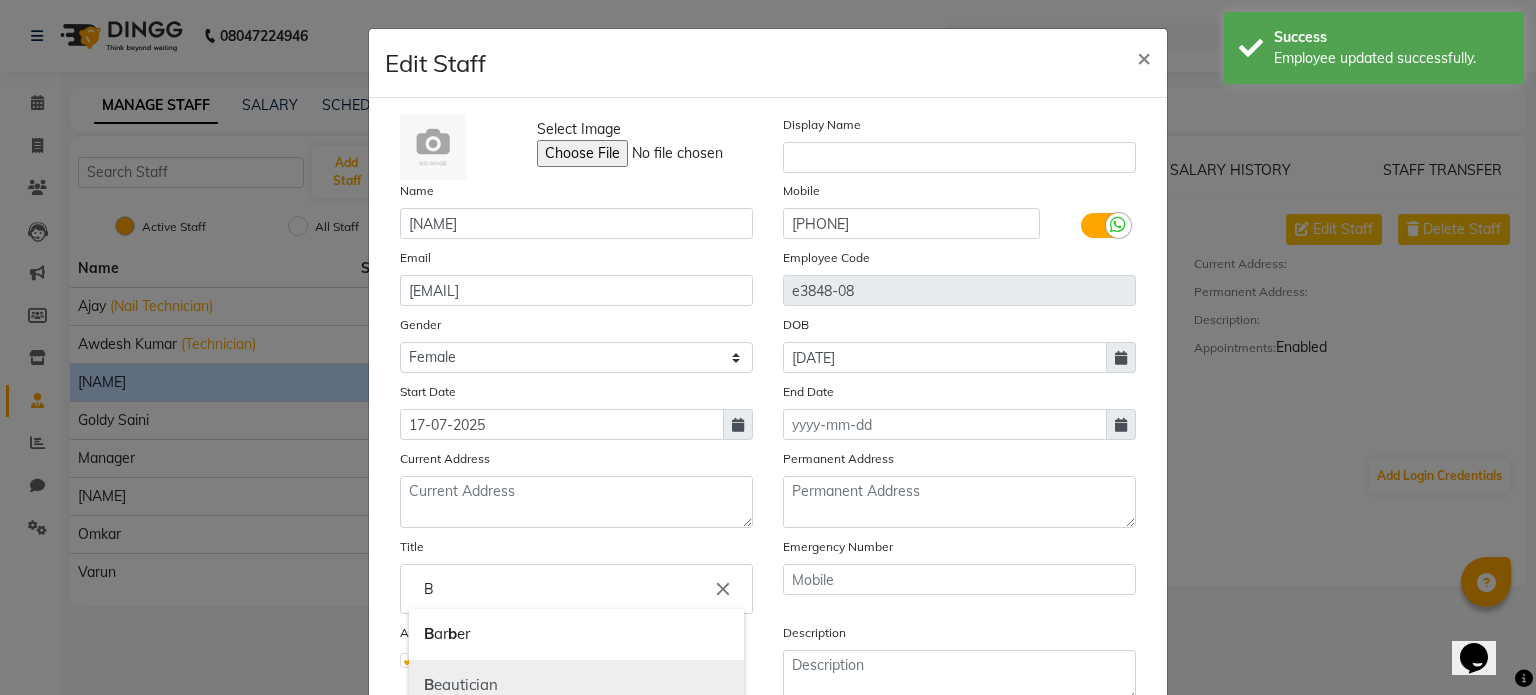 click on "B eautician" at bounding box center (576, 685) 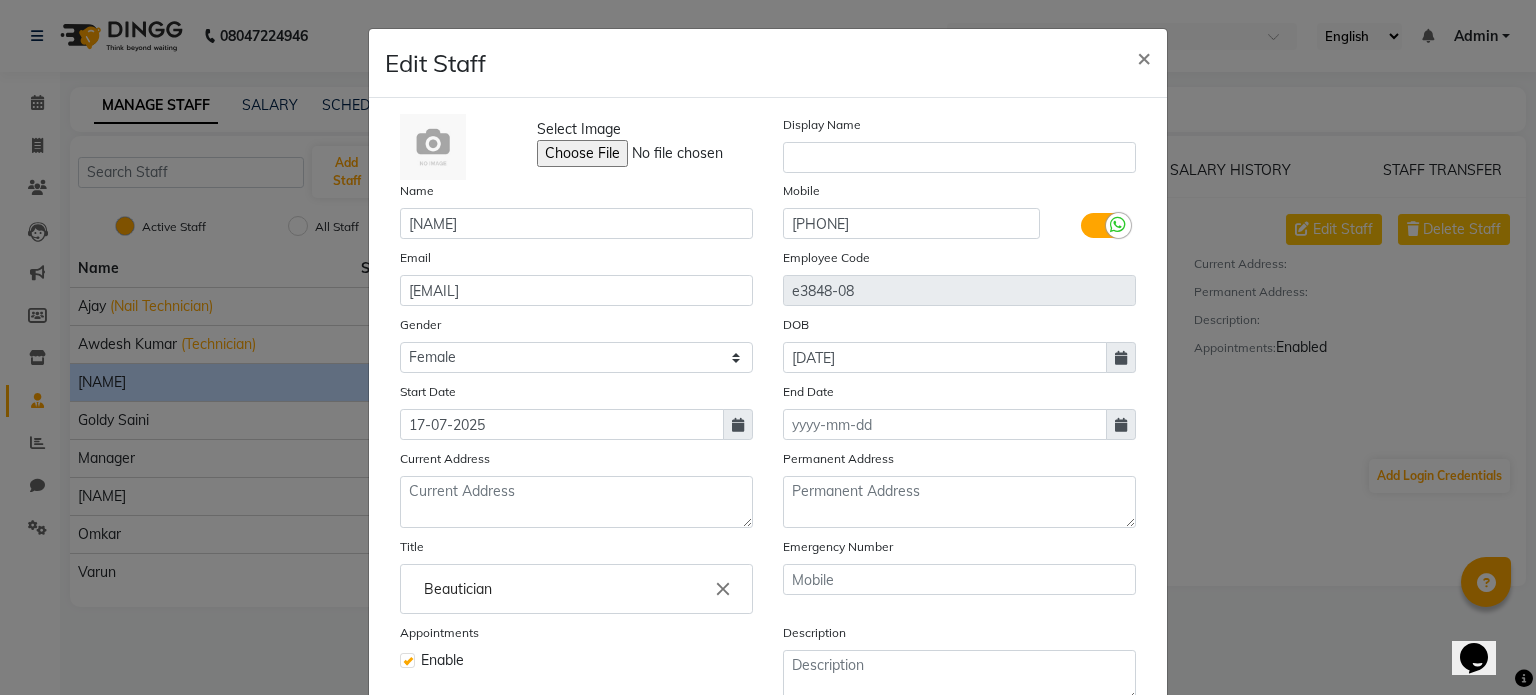 scroll, scrollTop: 194, scrollLeft: 0, axis: vertical 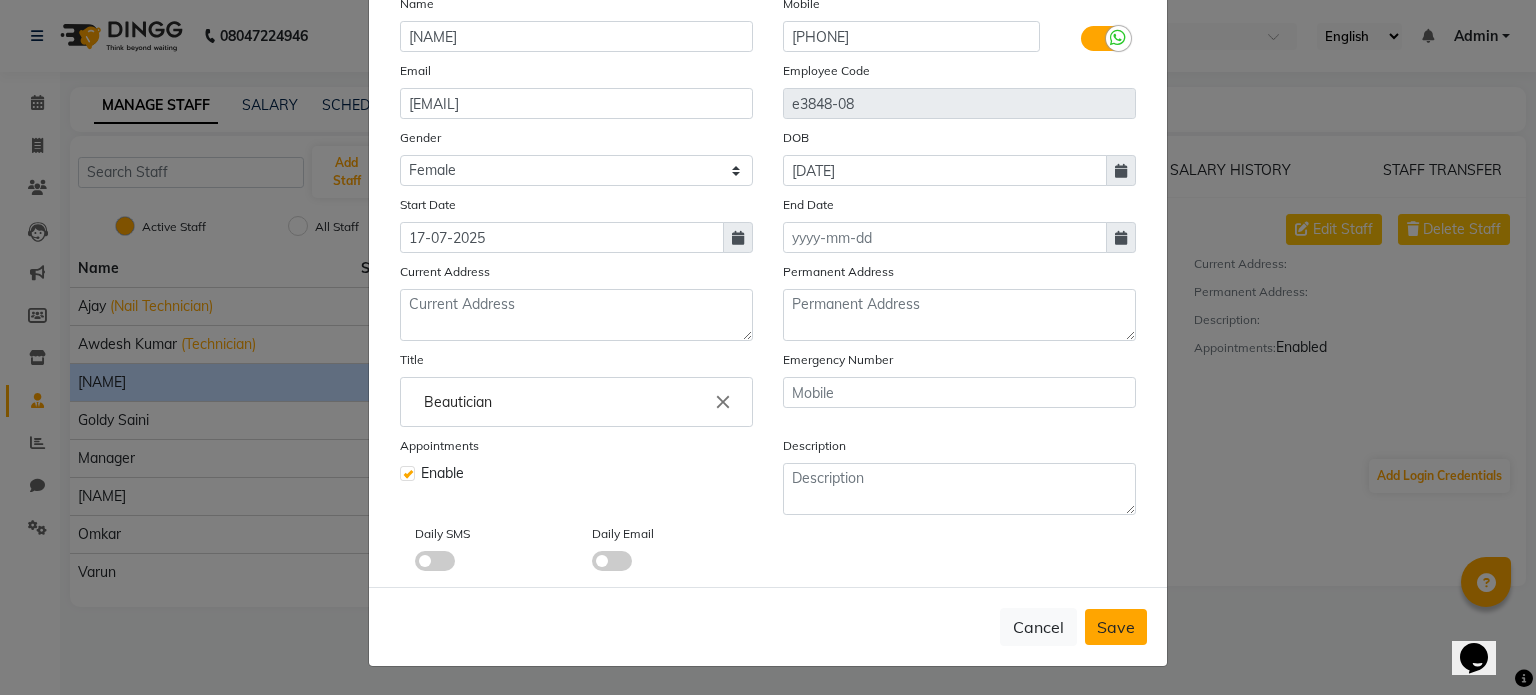 click on "Save" at bounding box center [1116, 627] 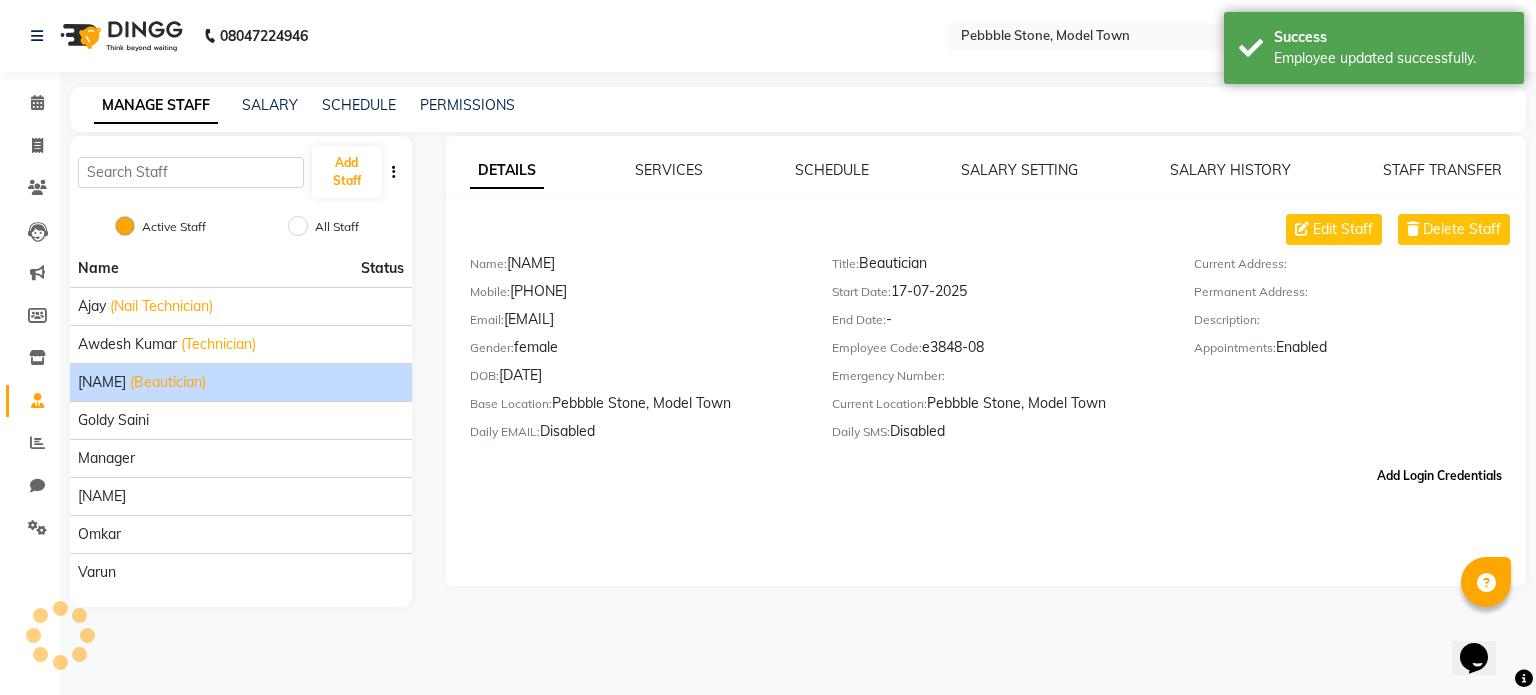 click on "Add Login Credentials" 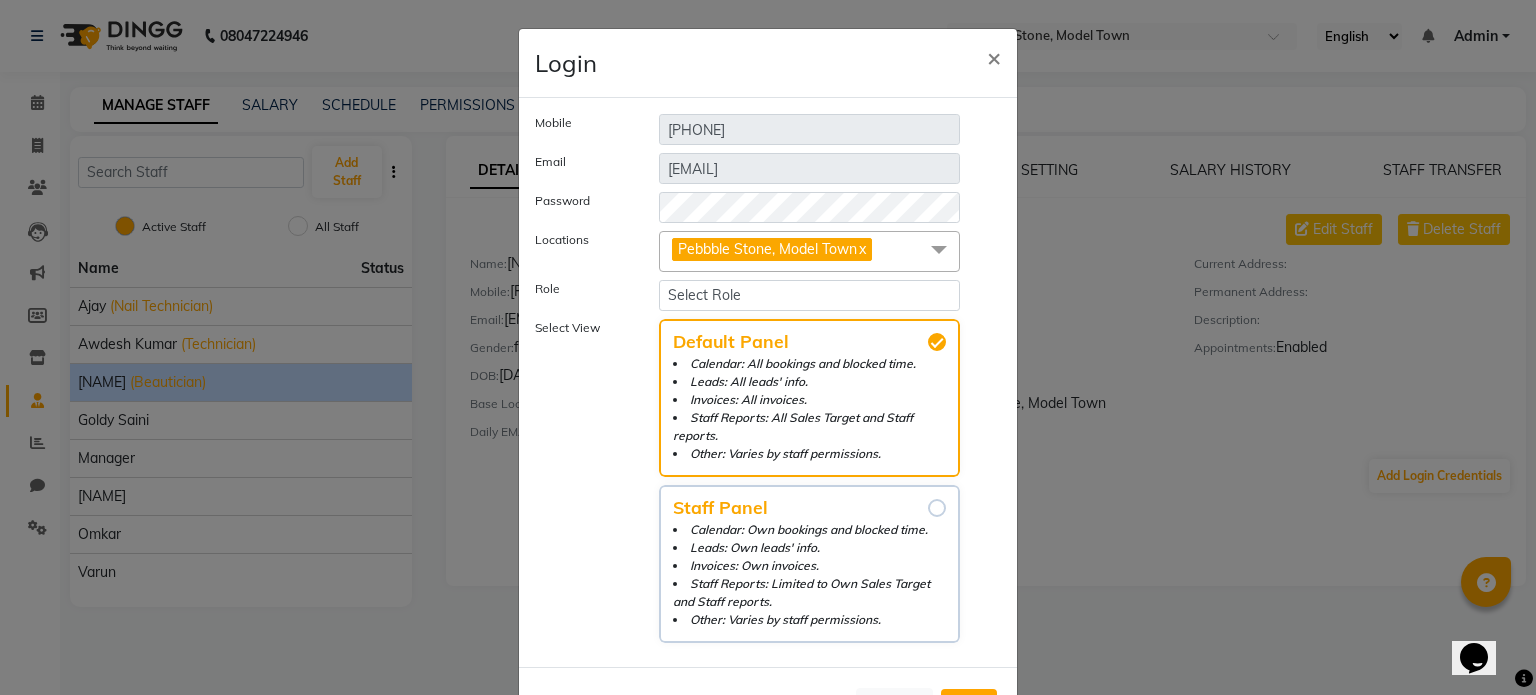 click on "Invoices: Own invoices." 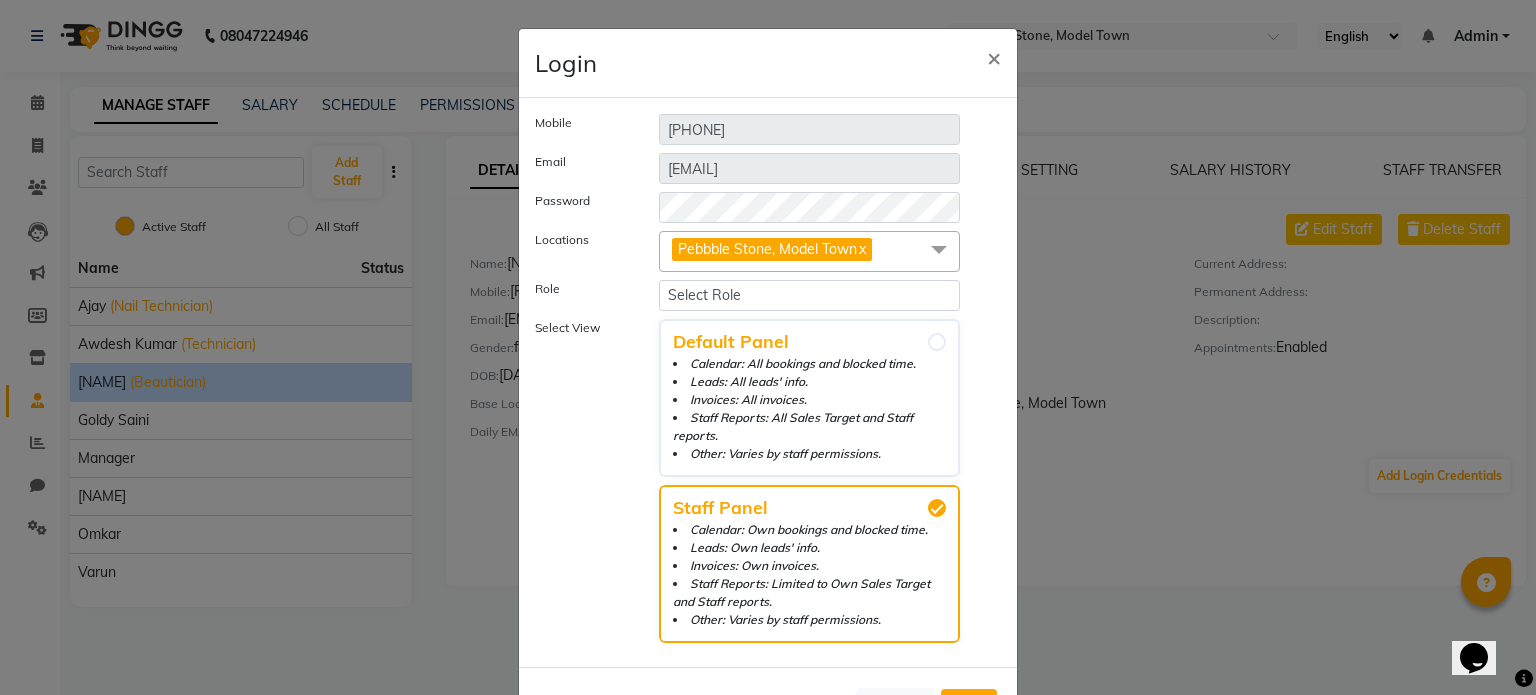 scroll, scrollTop: 76, scrollLeft: 0, axis: vertical 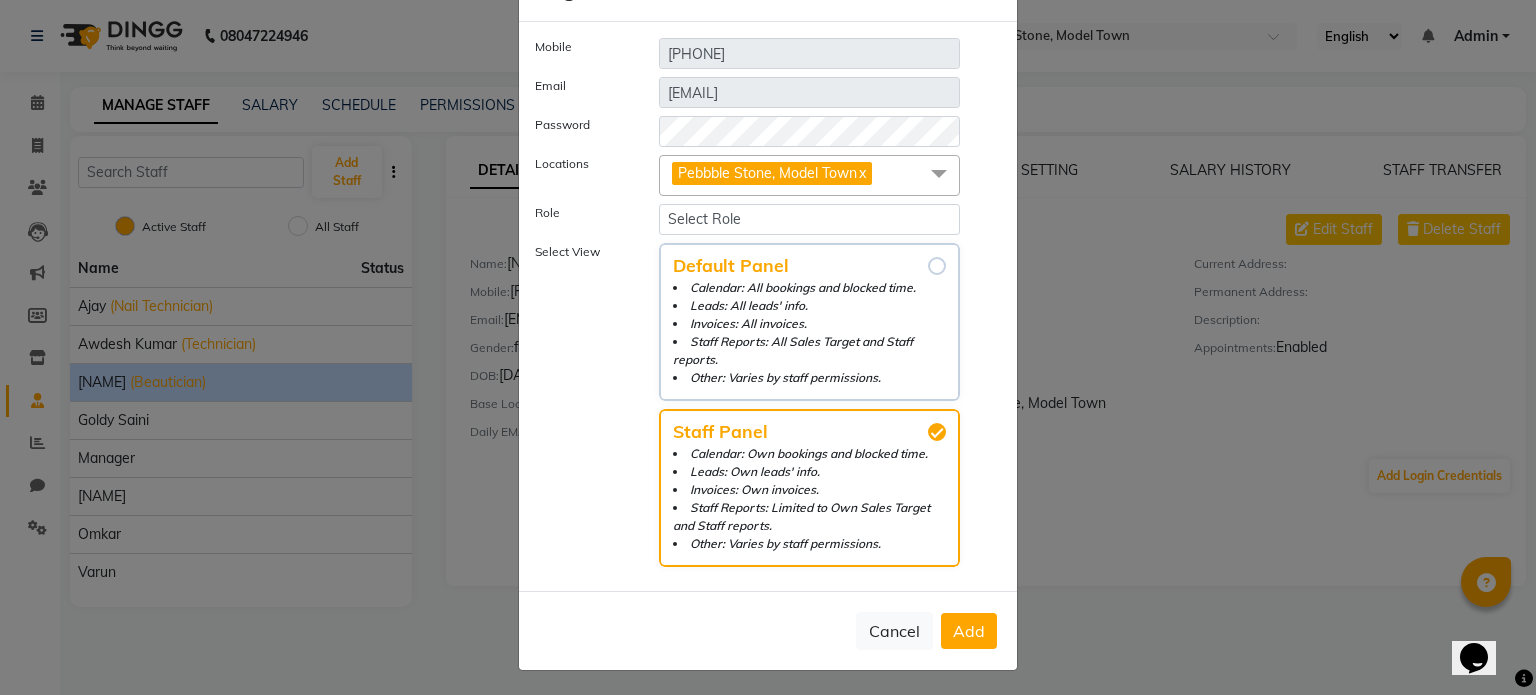 click on "Invoices: All invoices." 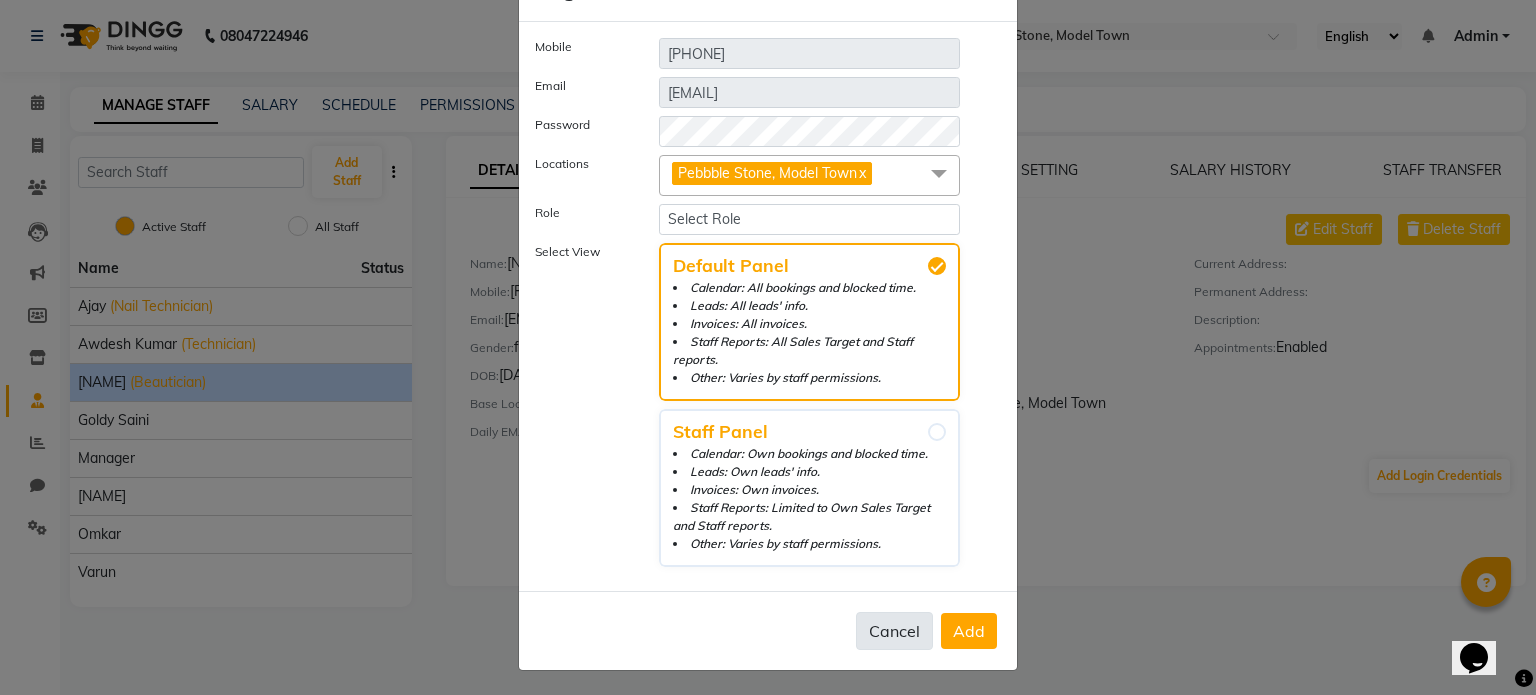 click on "Cancel" 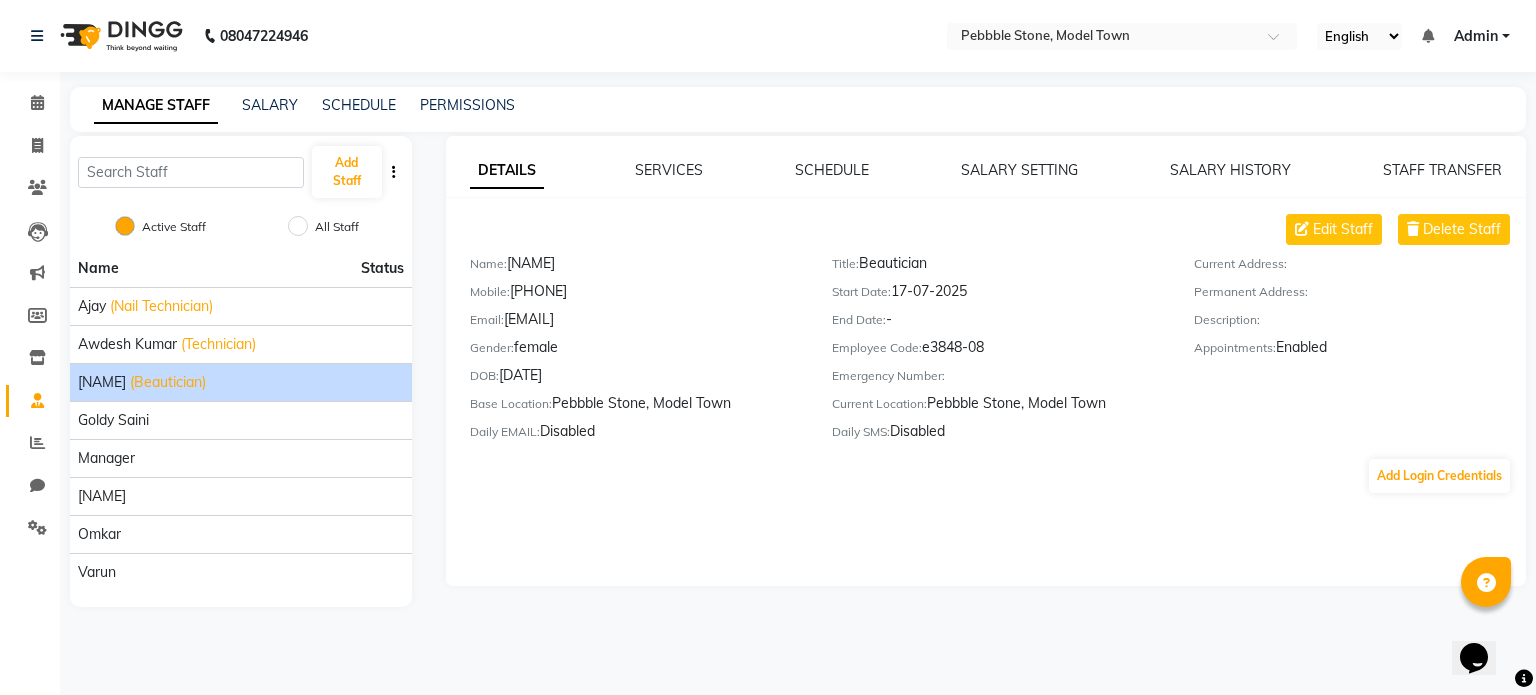click on "(Beautician)" 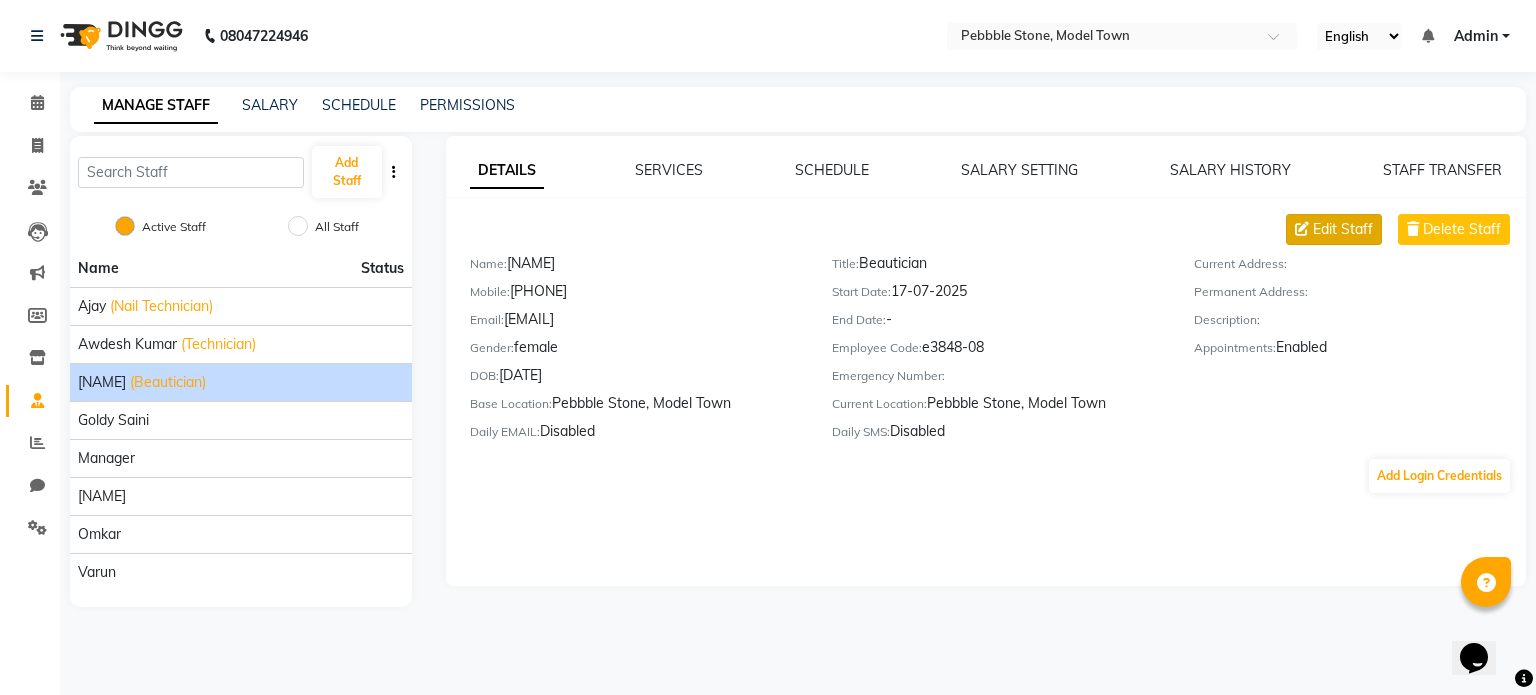click on "Edit Staff" 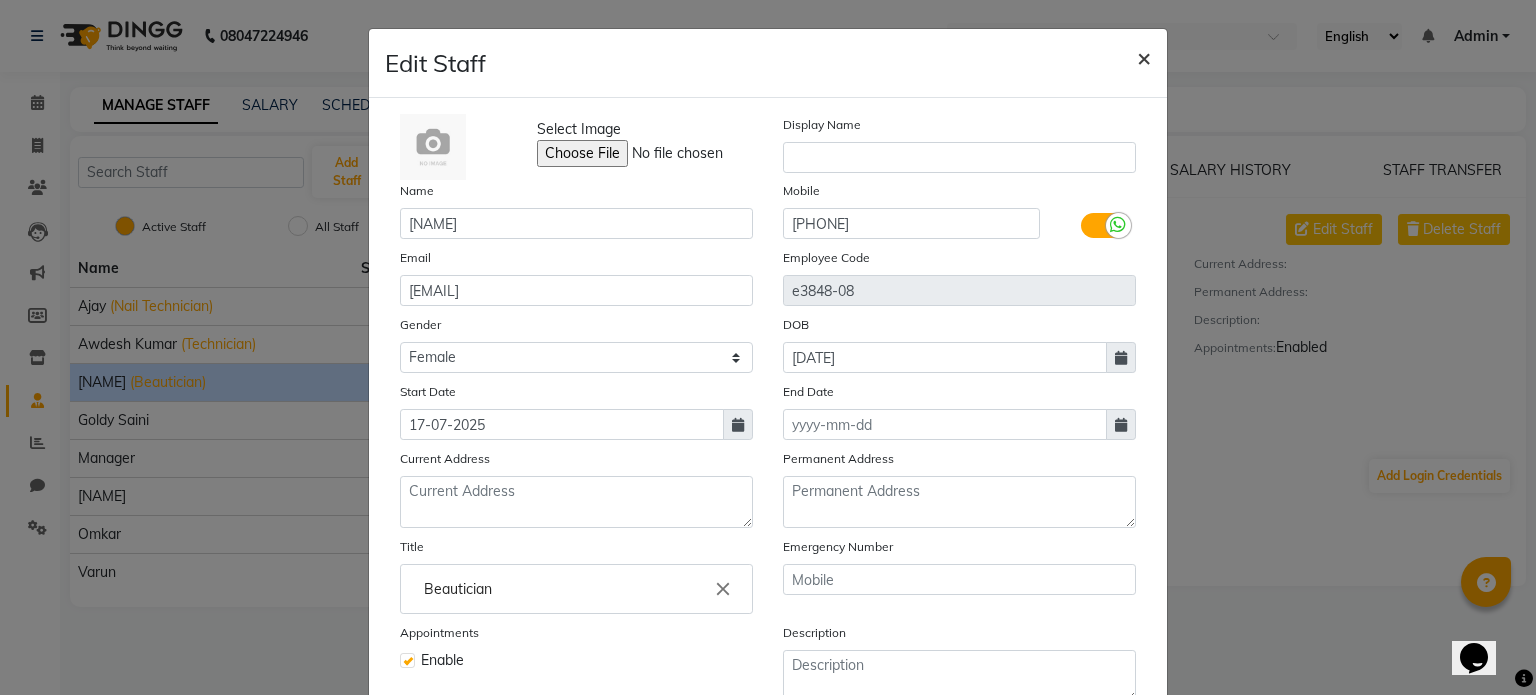 click on "×" 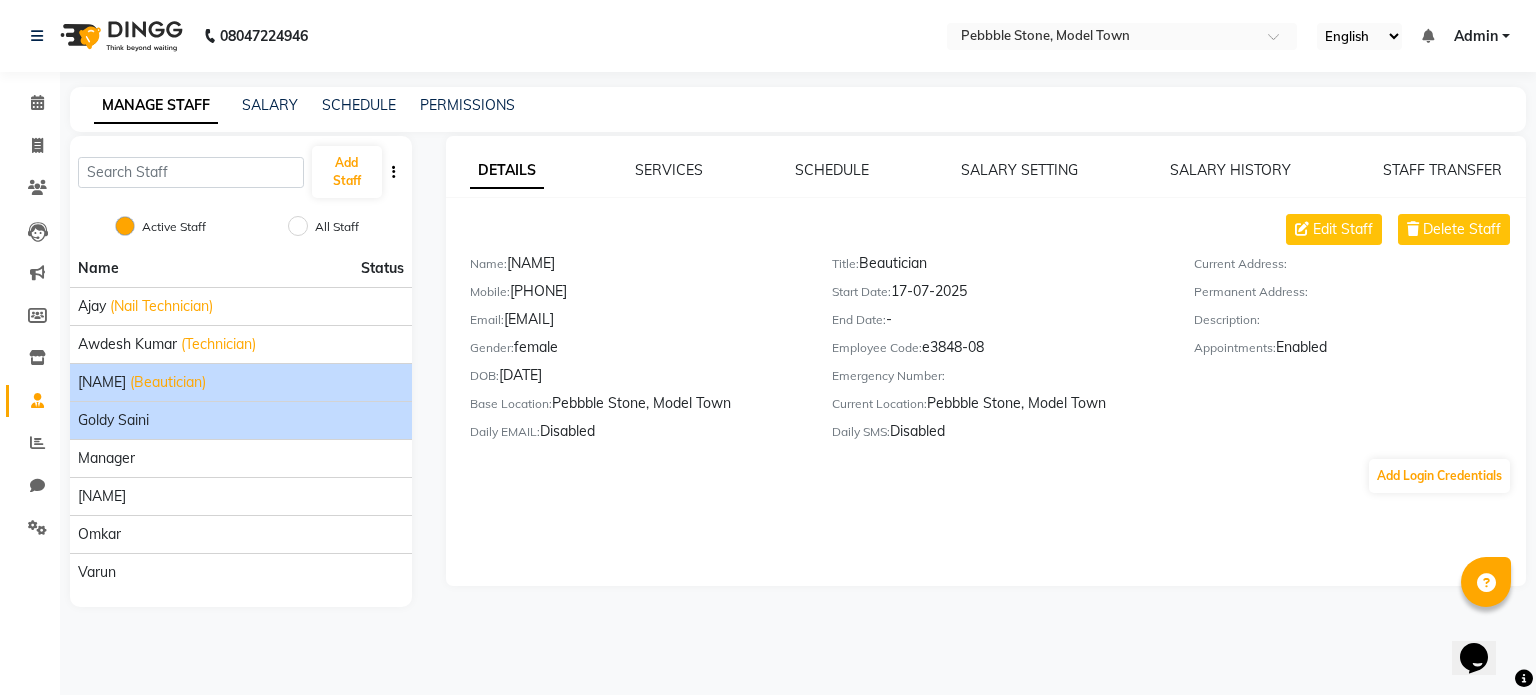 click on "Goldy Saini" 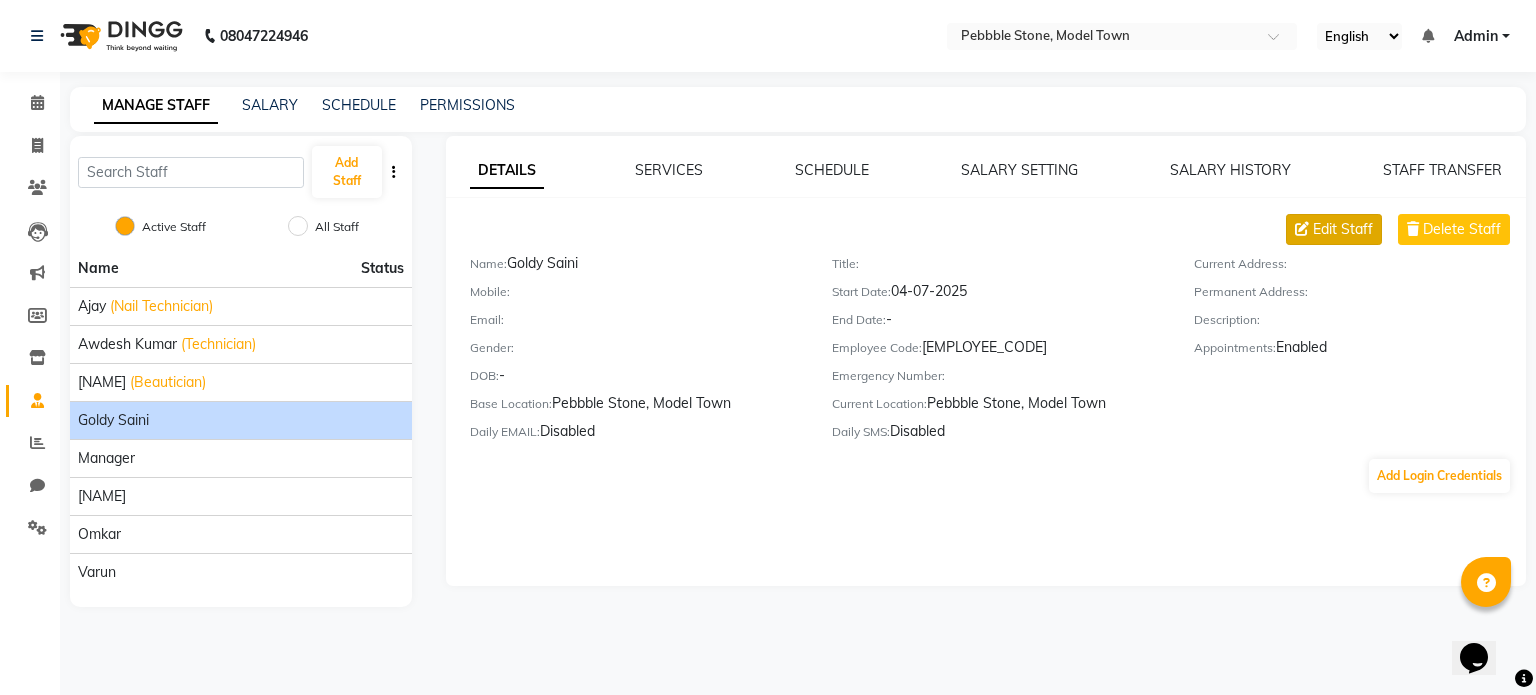 click on "Edit Staff" 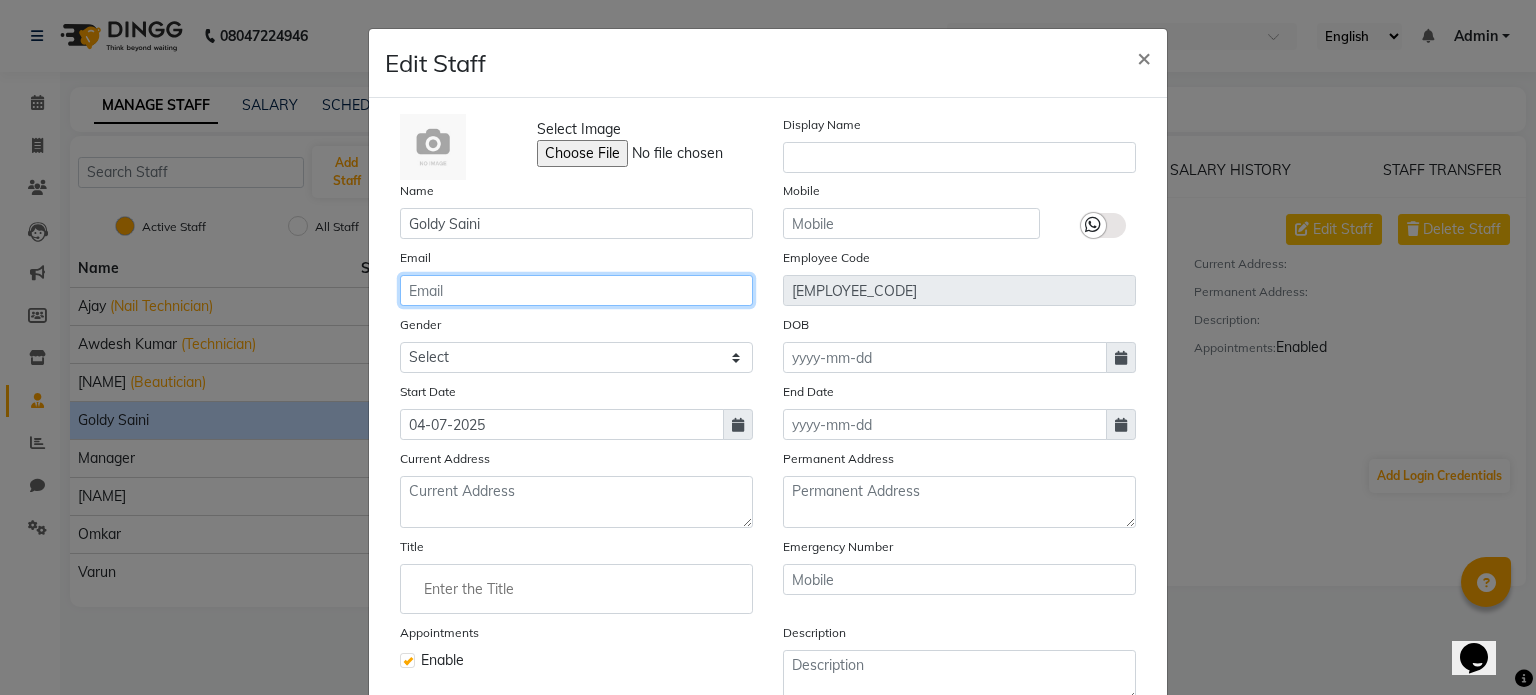 click 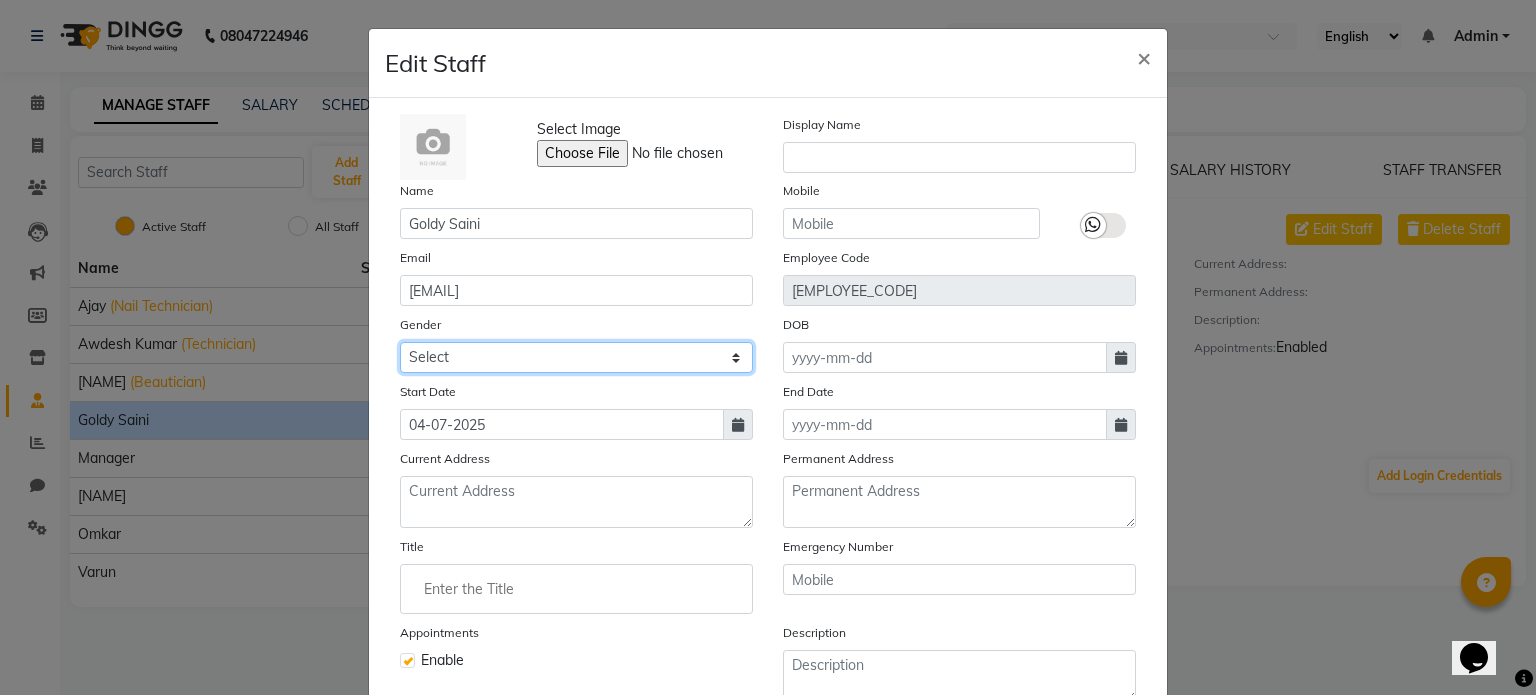 click on "Select Male Female Other Prefer Not To Say" 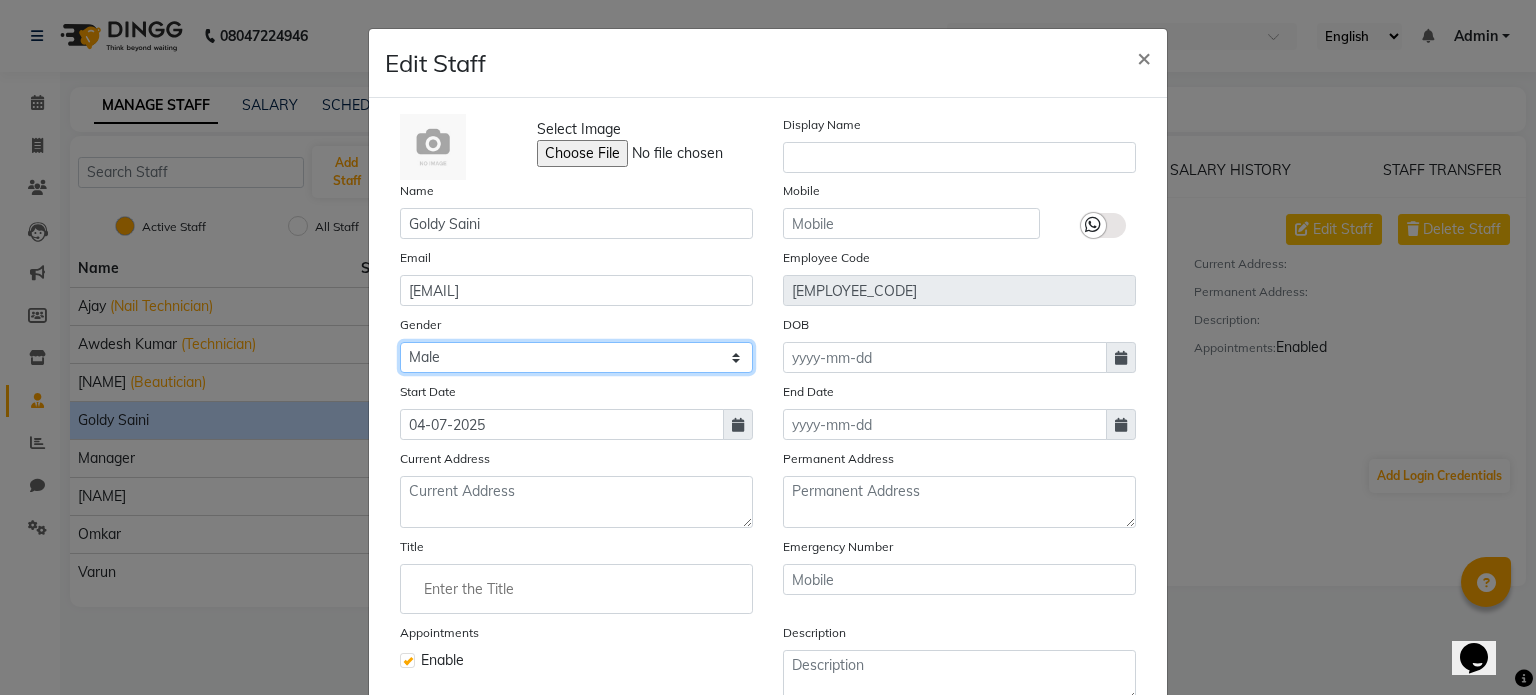 click on "Select Male Female Other Prefer Not To Say" 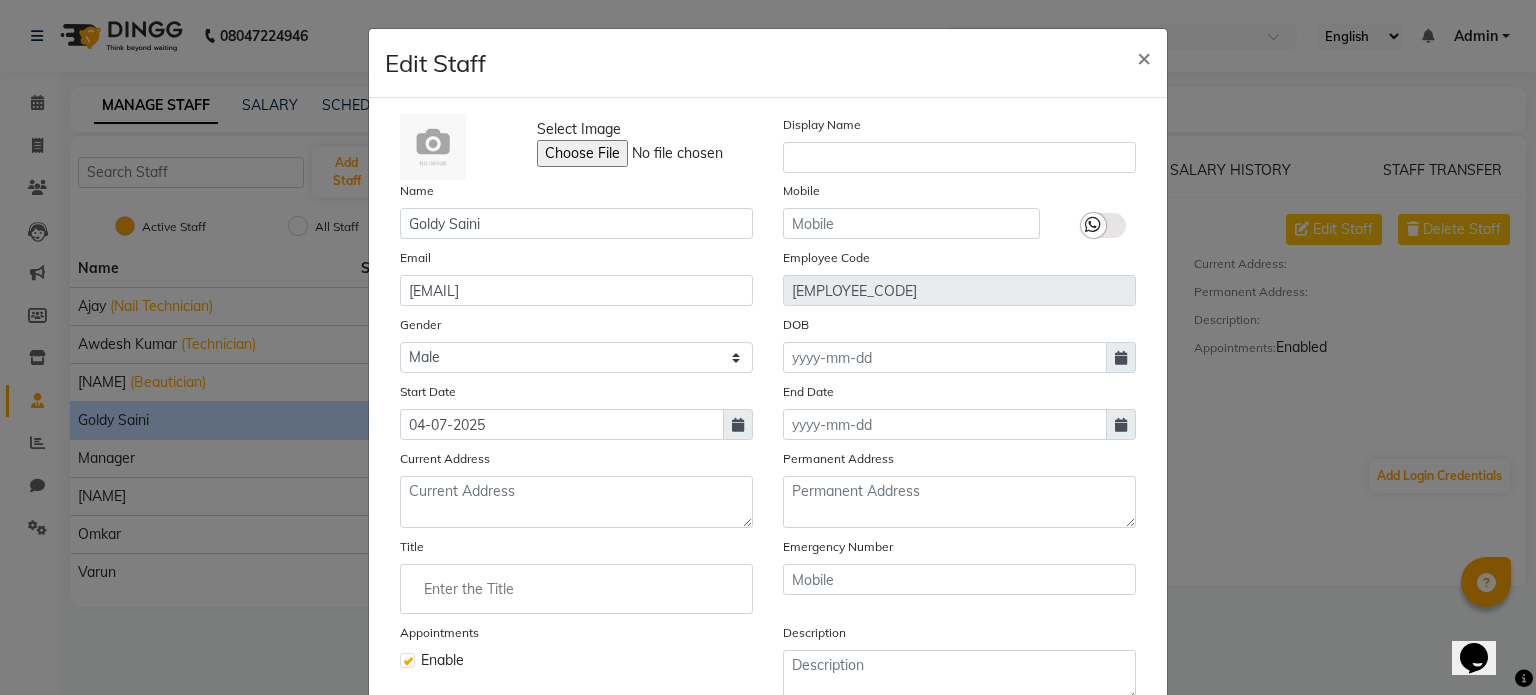 click 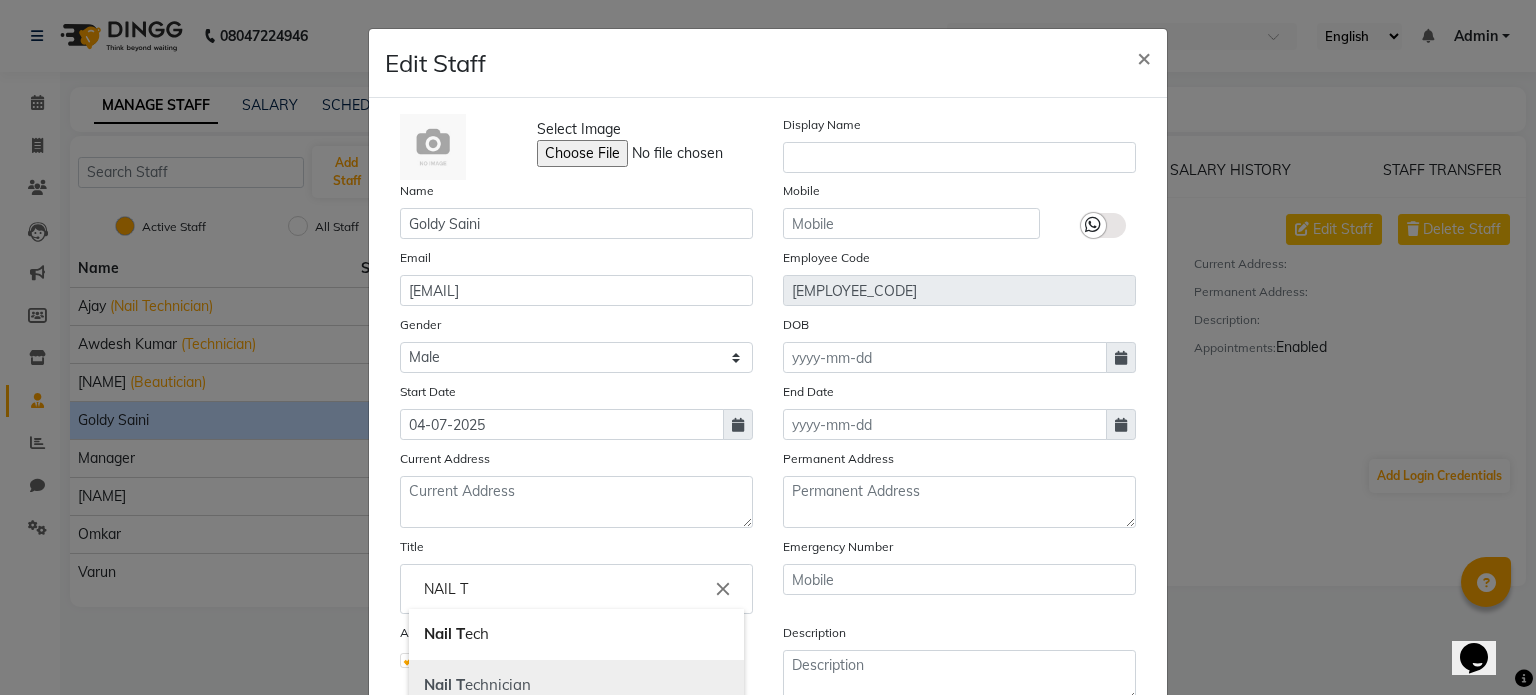 click on "Nail   T echnician" at bounding box center [576, 685] 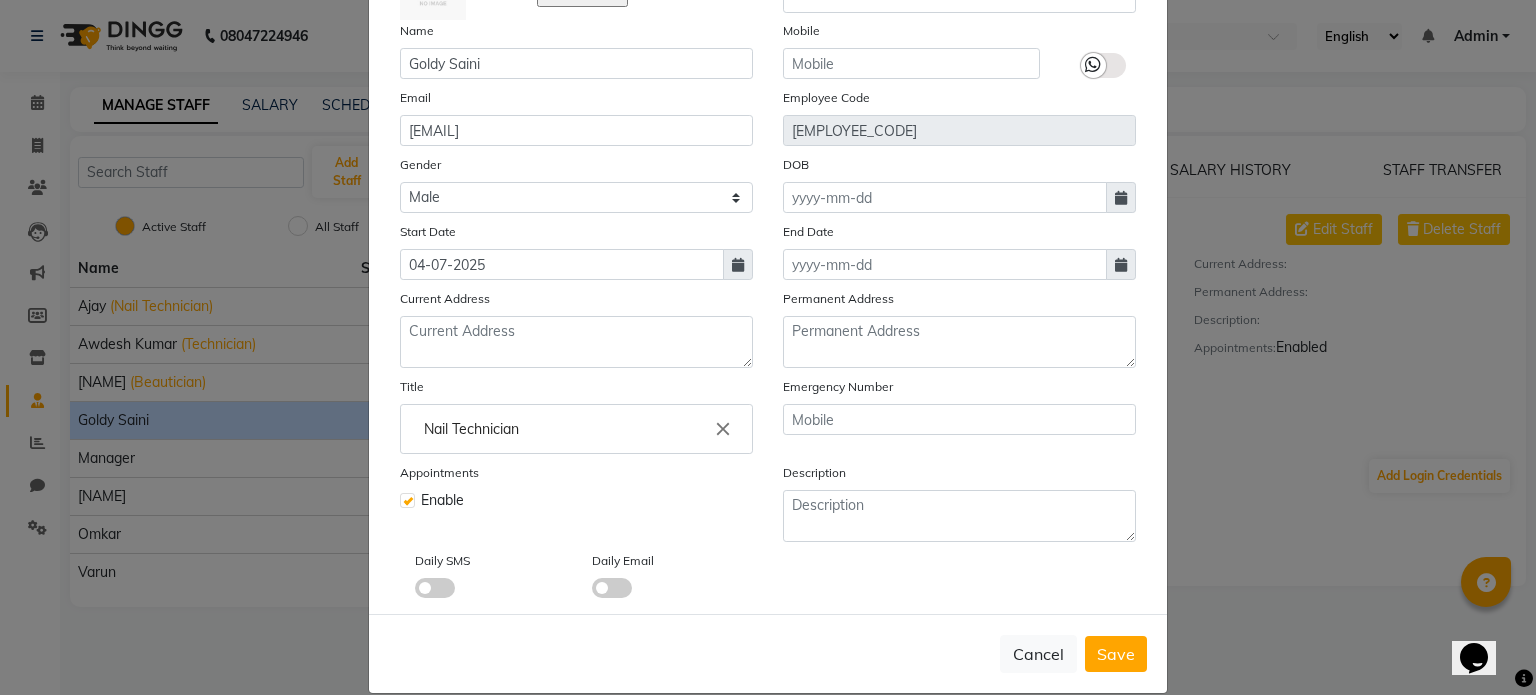 scroll, scrollTop: 194, scrollLeft: 0, axis: vertical 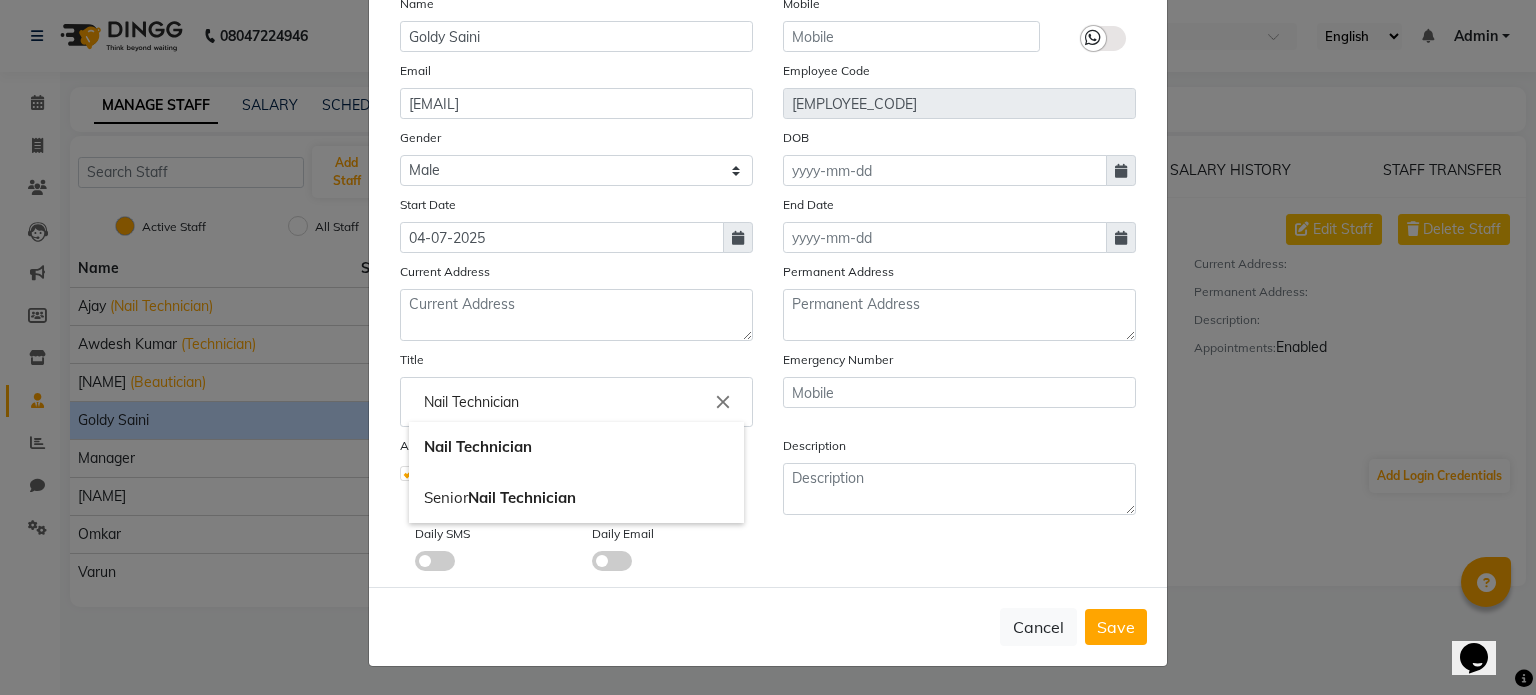 click on "Nail Technician" 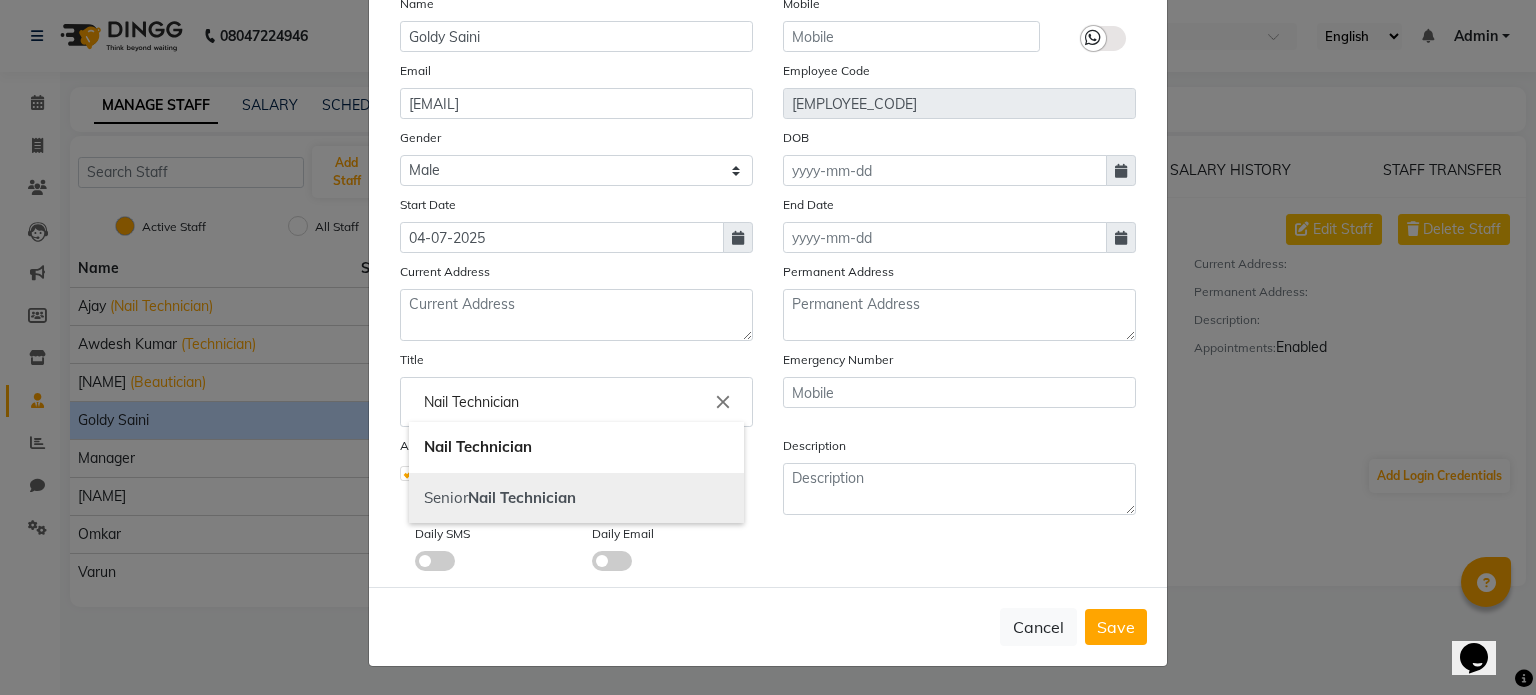 click on "Technician" at bounding box center [538, 497] 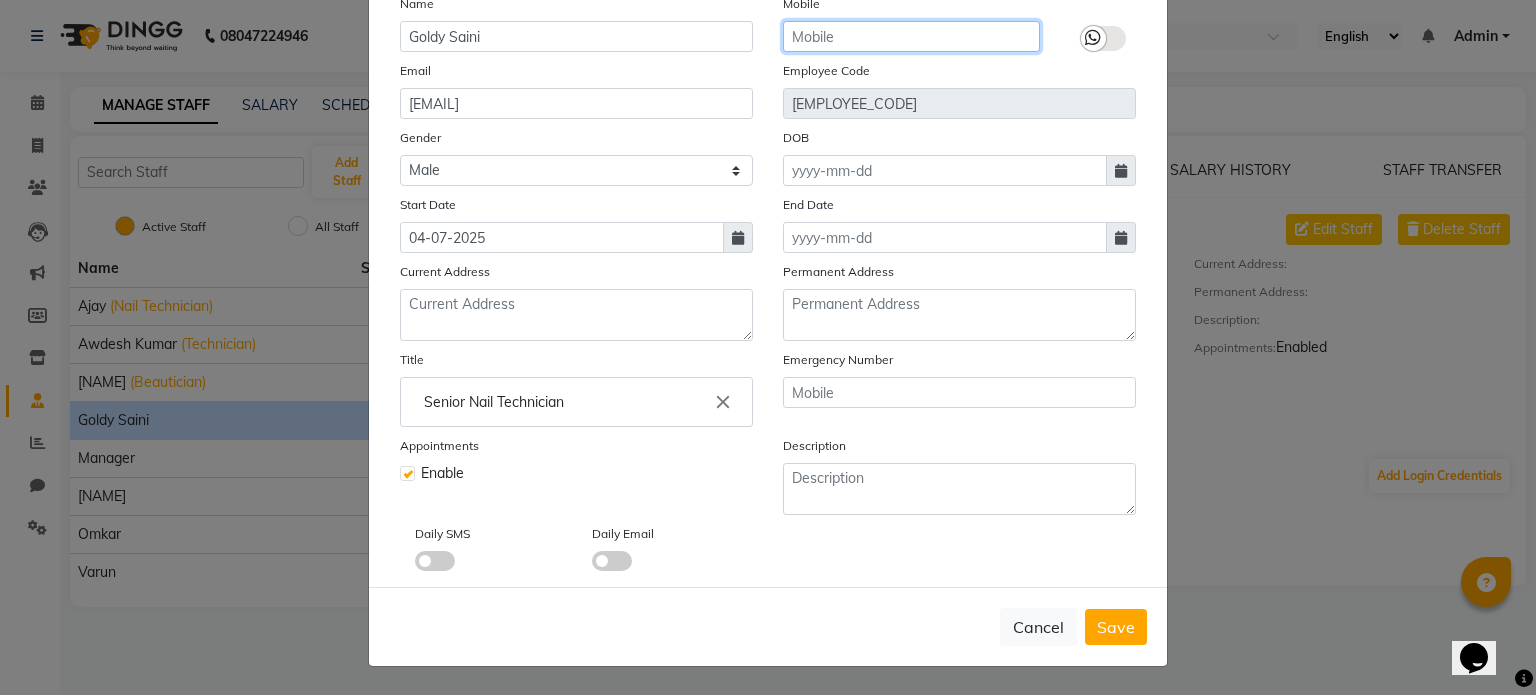click 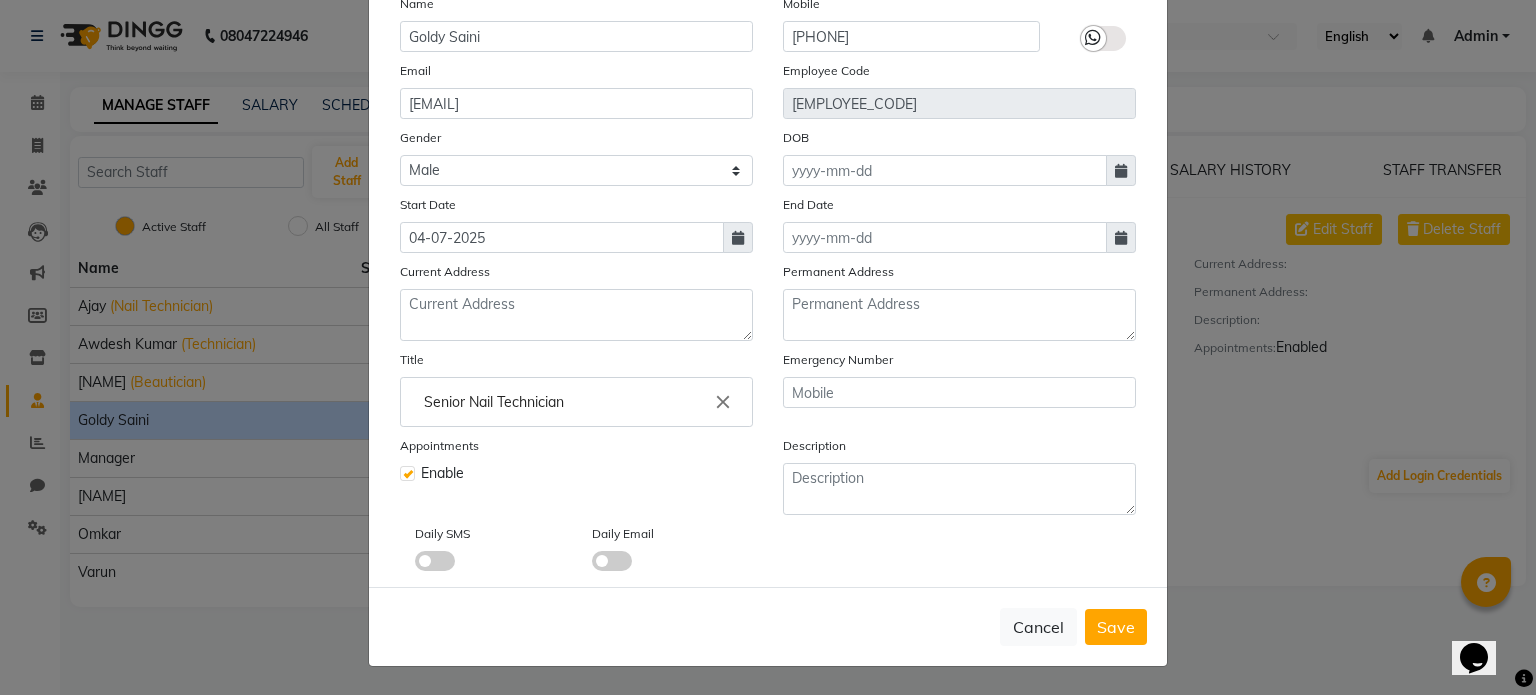 click 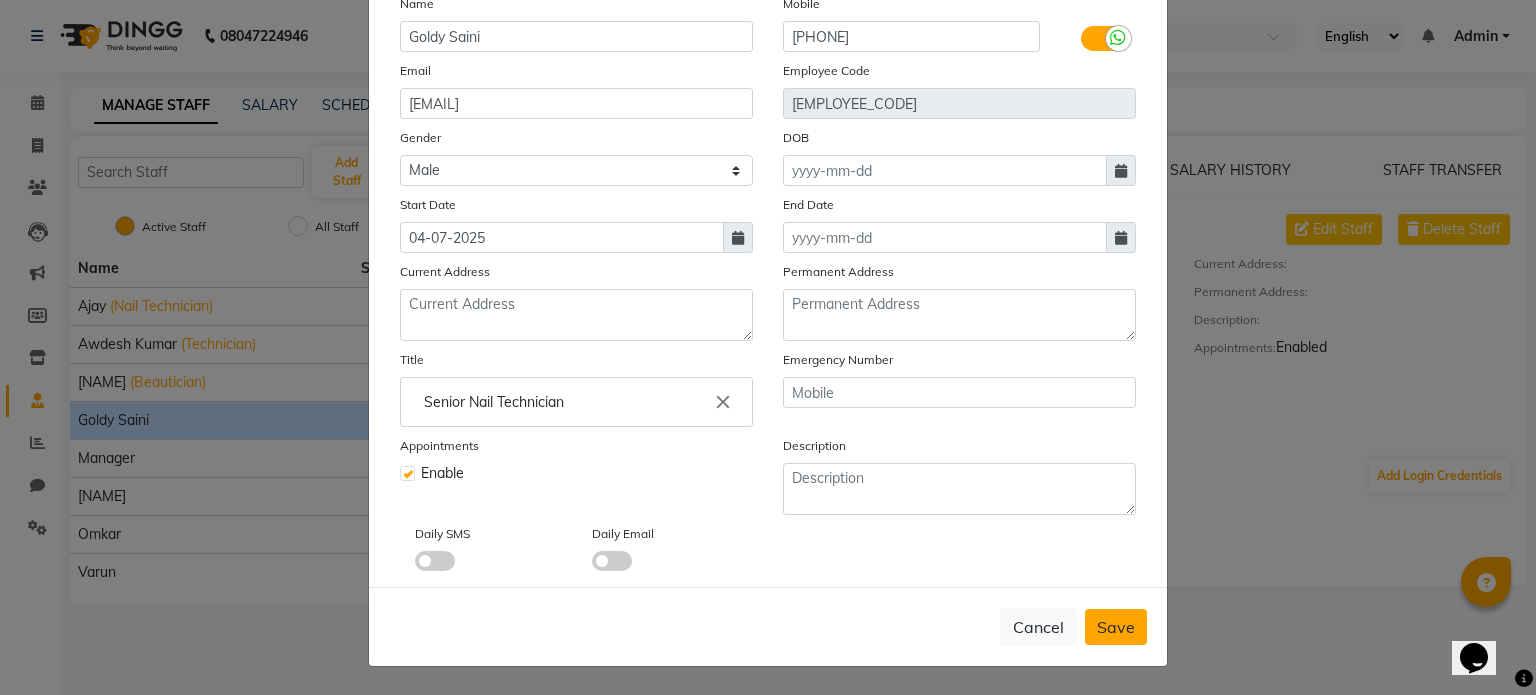 click on "Save" at bounding box center (1116, 627) 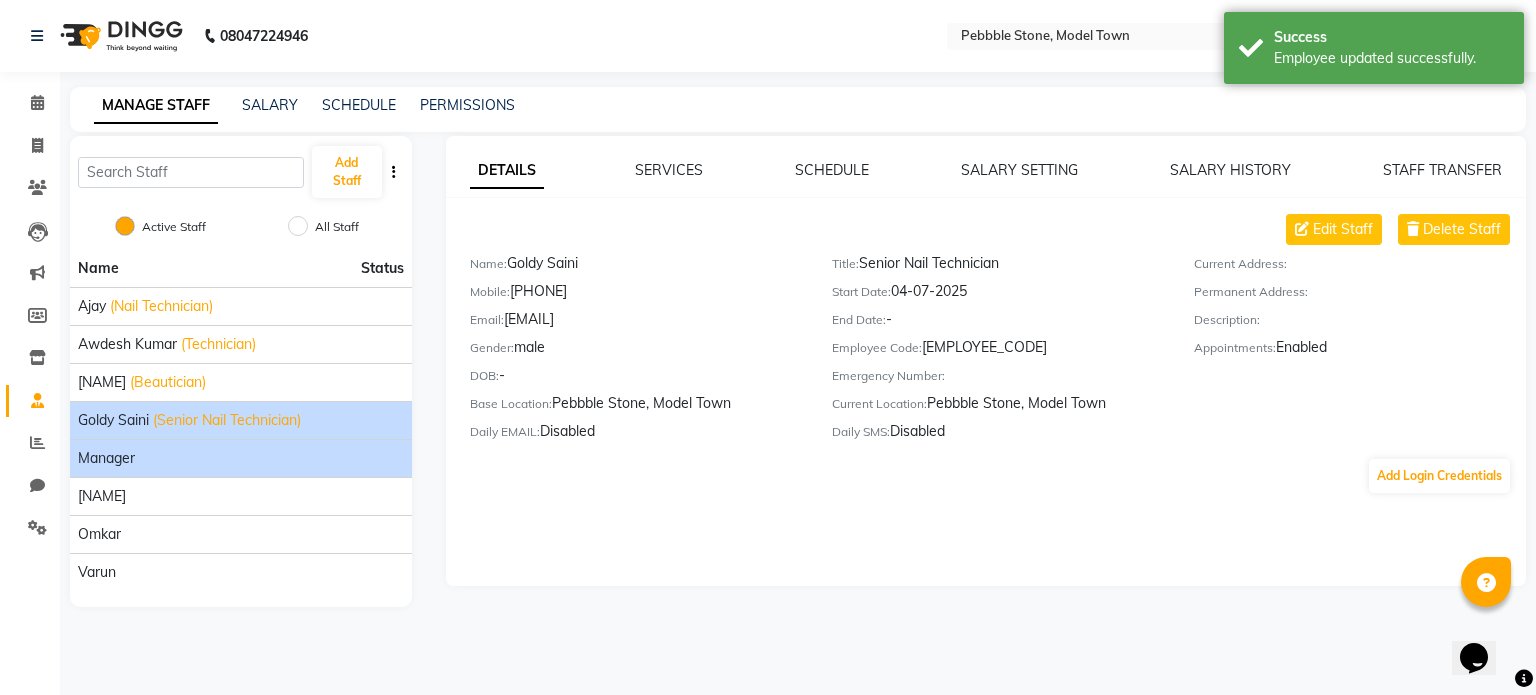click on "Manager" 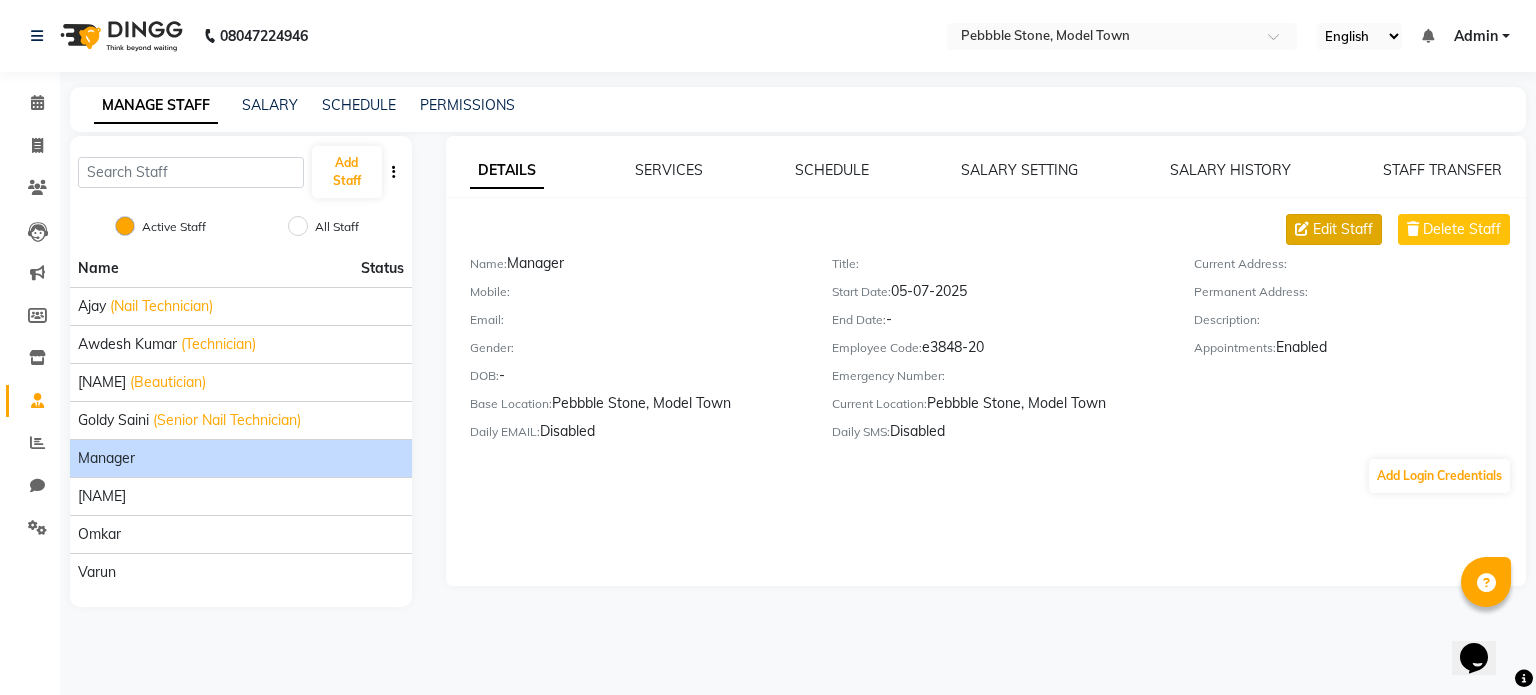 click on "Edit Staff" 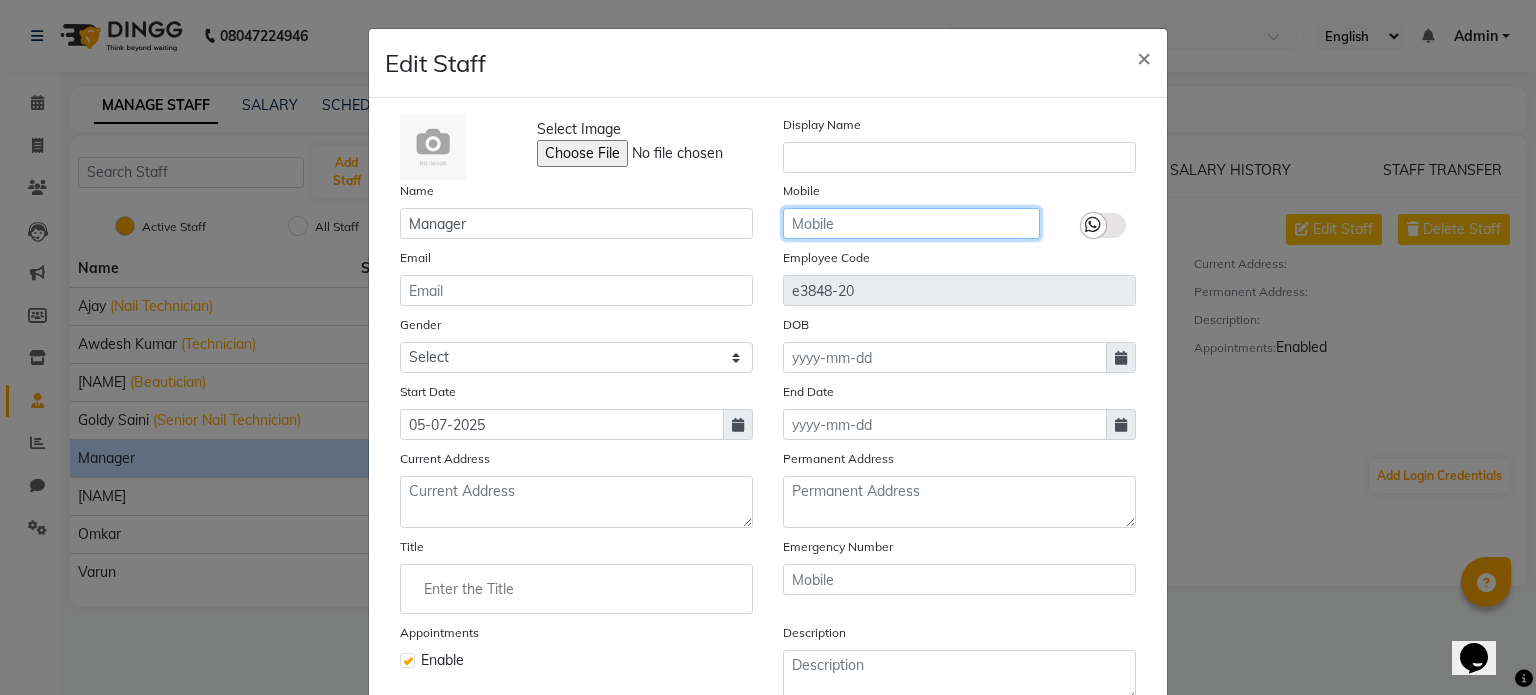 click 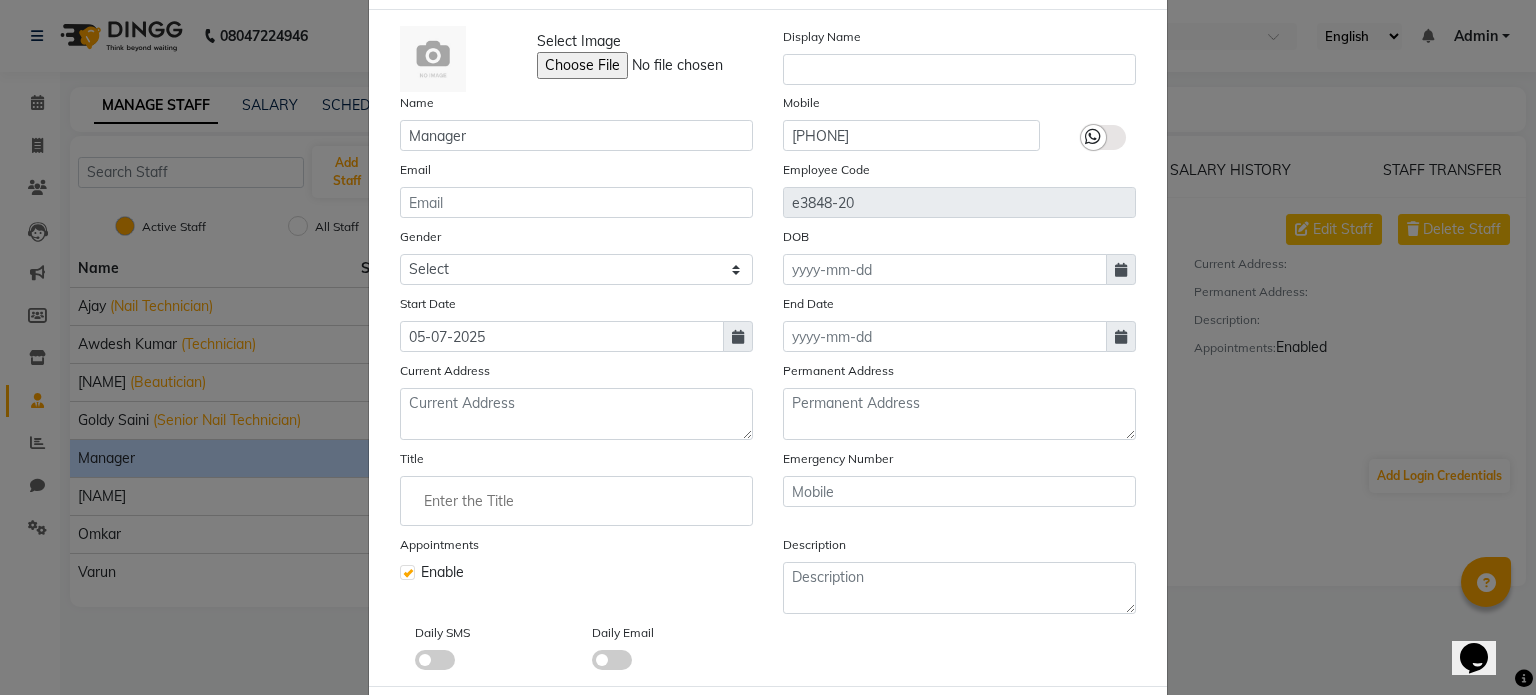 scroll, scrollTop: 194, scrollLeft: 0, axis: vertical 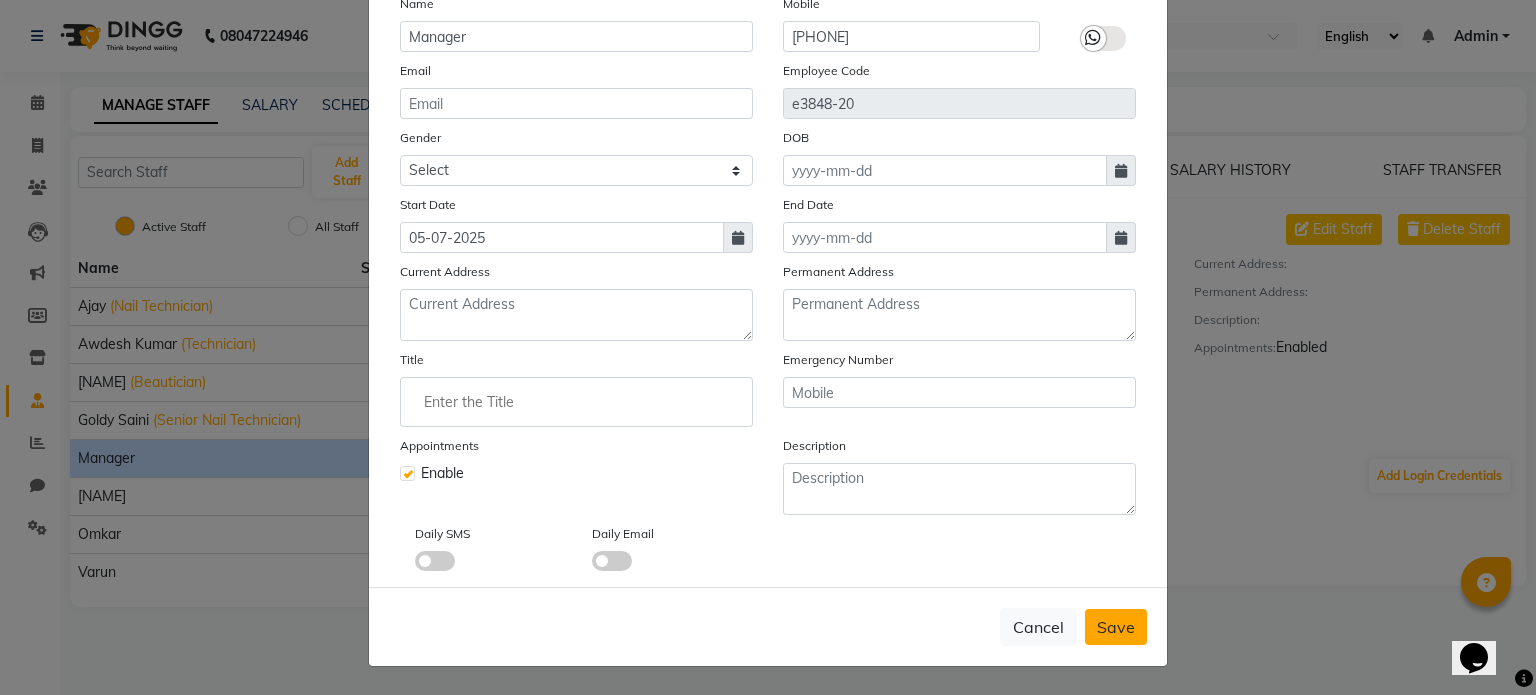 click on "Save" at bounding box center (1116, 627) 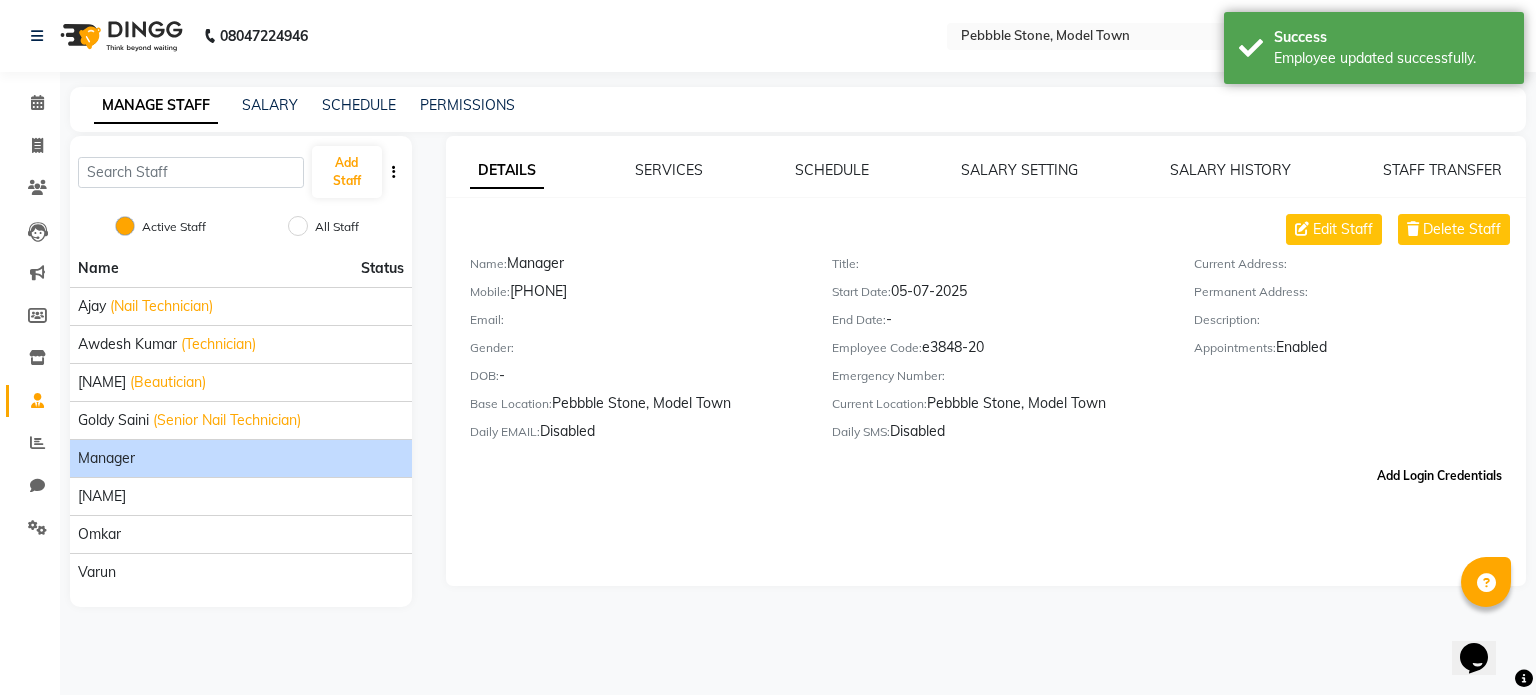 click on "Add Login Credentials" 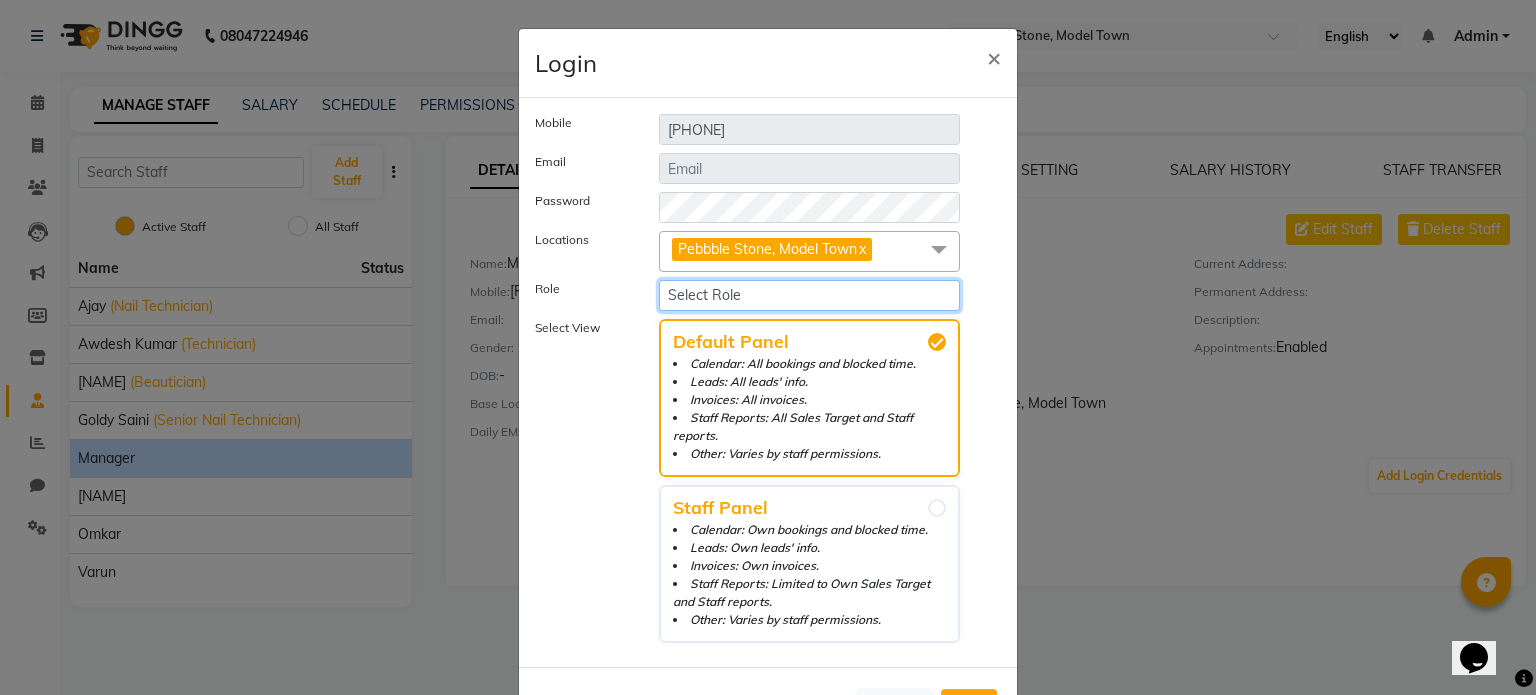 click on "Select Role Operator Manager Administrator" 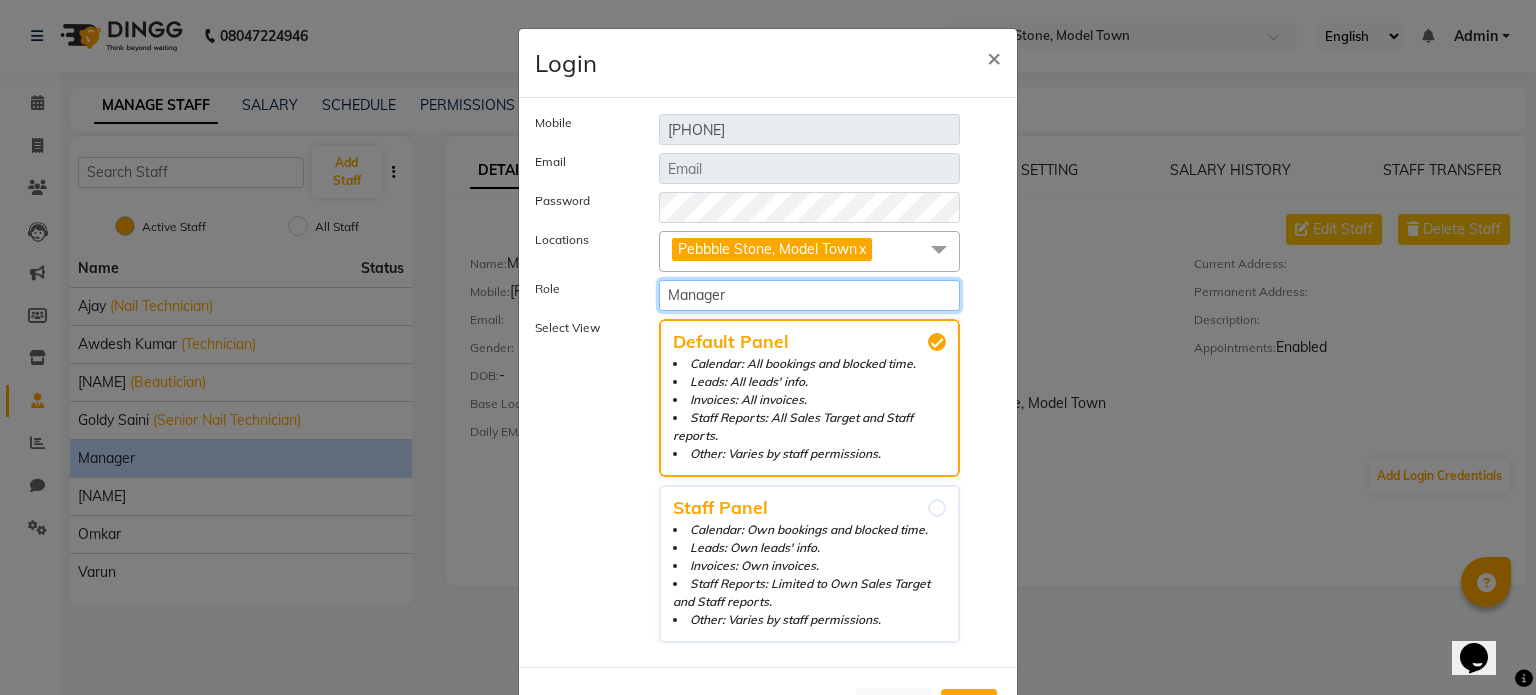 click on "Select Role Operator Manager Administrator" 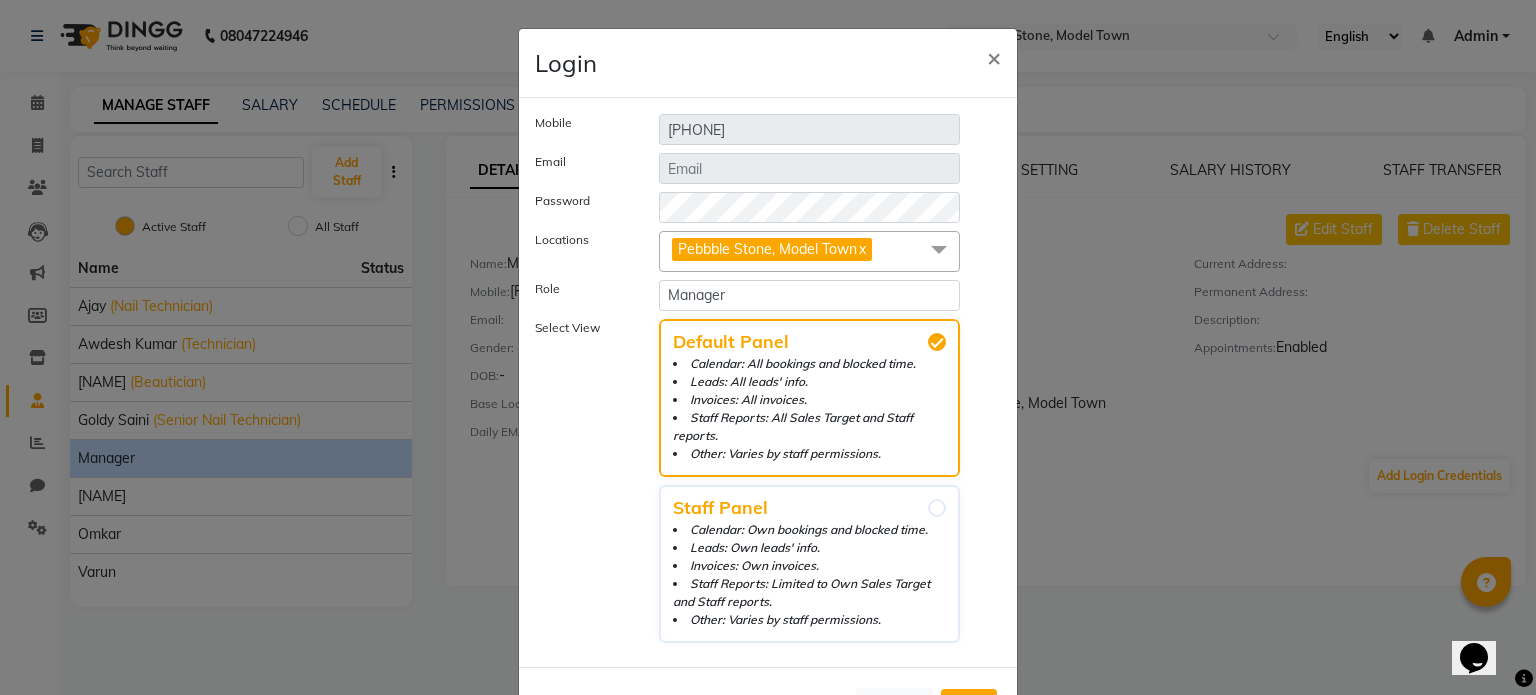 scroll, scrollTop: 76, scrollLeft: 0, axis: vertical 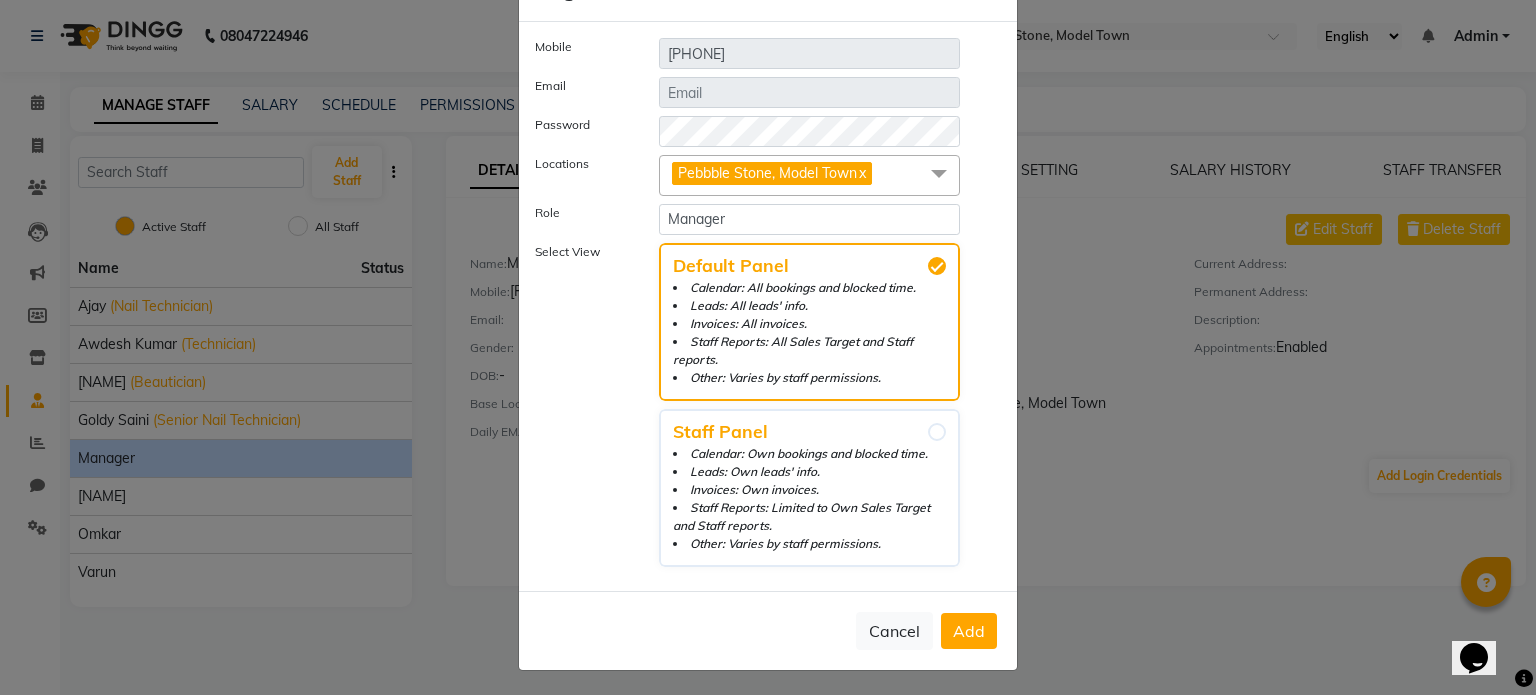 click on "Add" 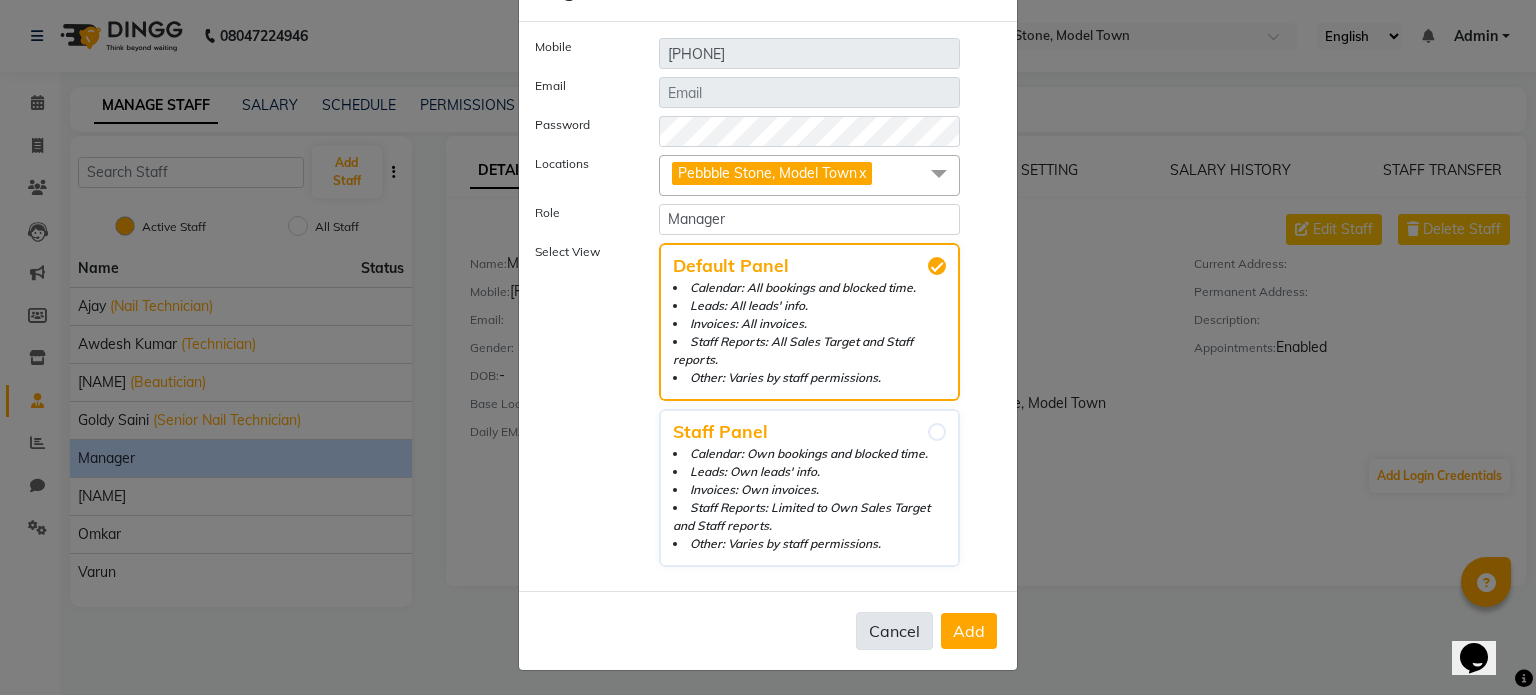 click on "Cancel" 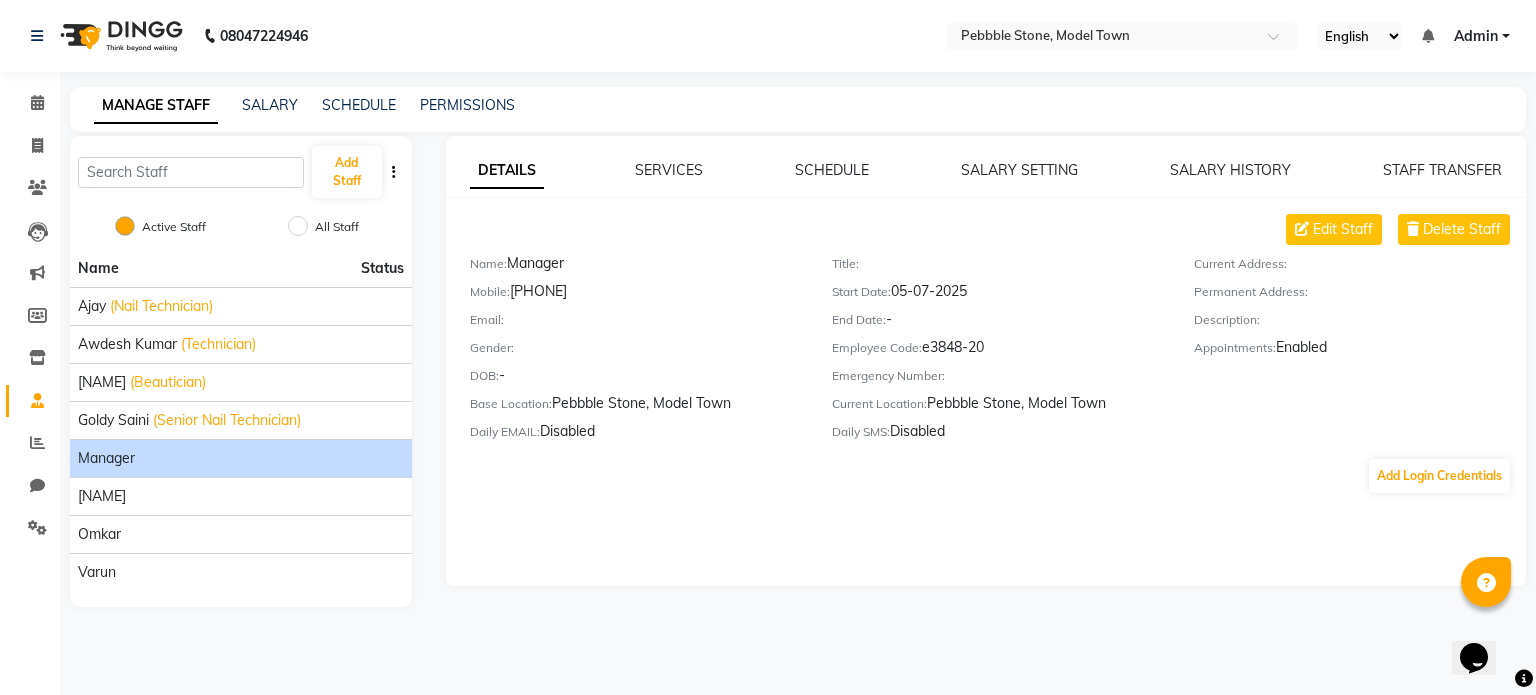 click on "Manager" 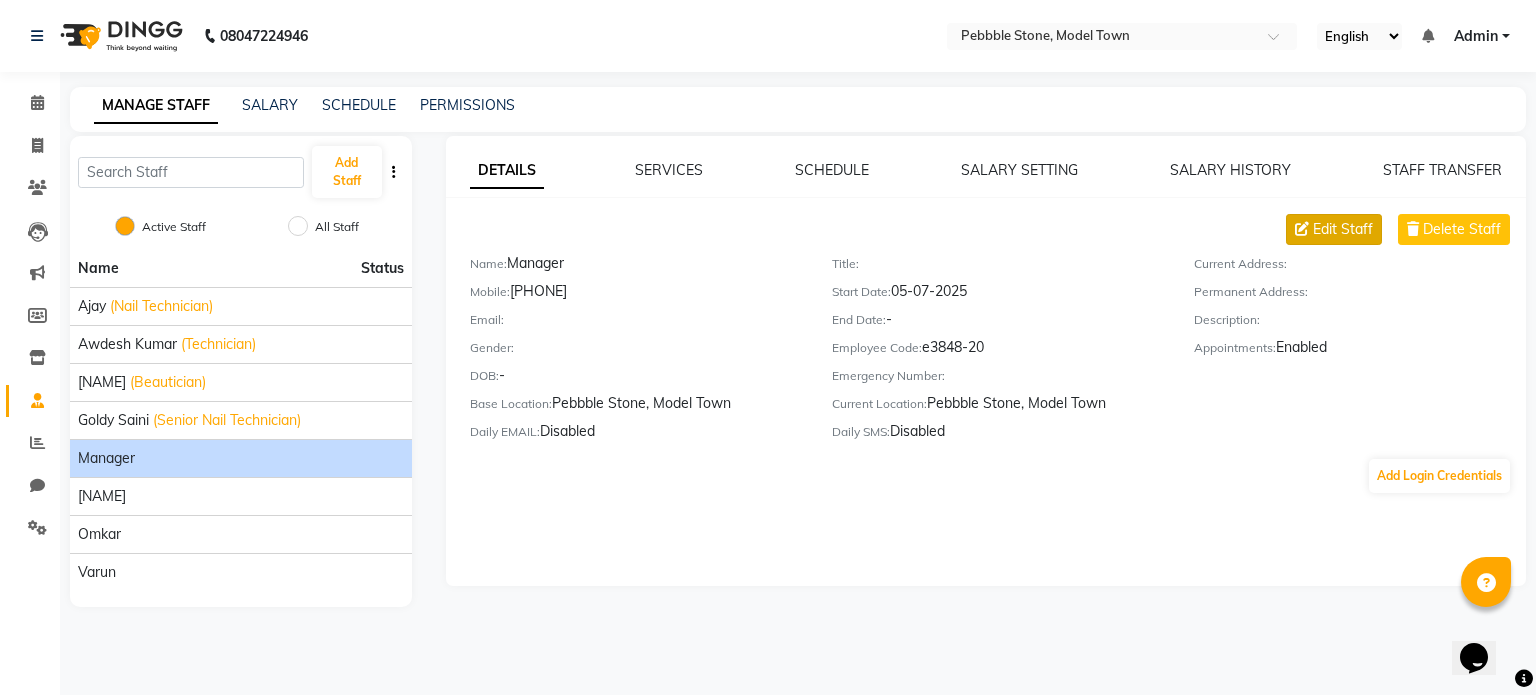 click on "Edit Staff" 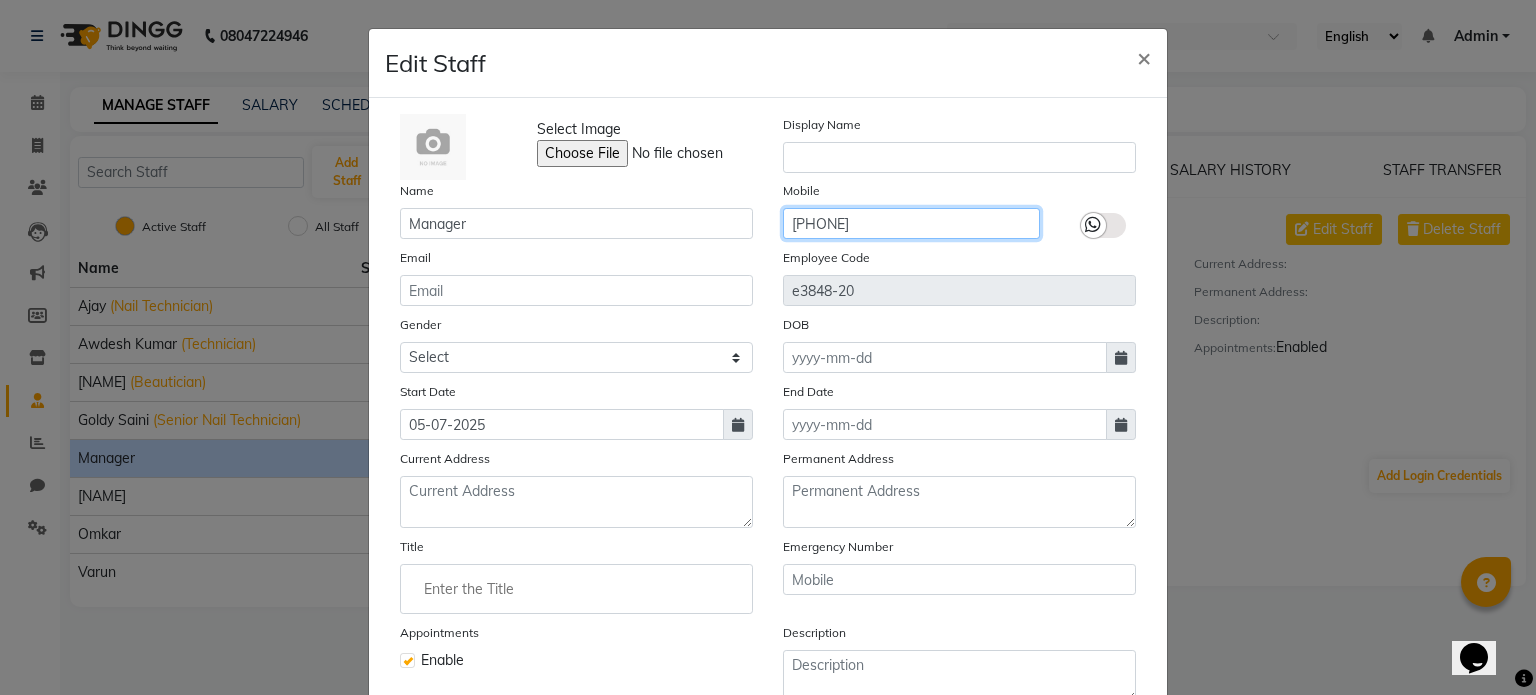 drag, startPoint x: 755, startPoint y: 227, endPoint x: 650, endPoint y: 223, distance: 105.076164 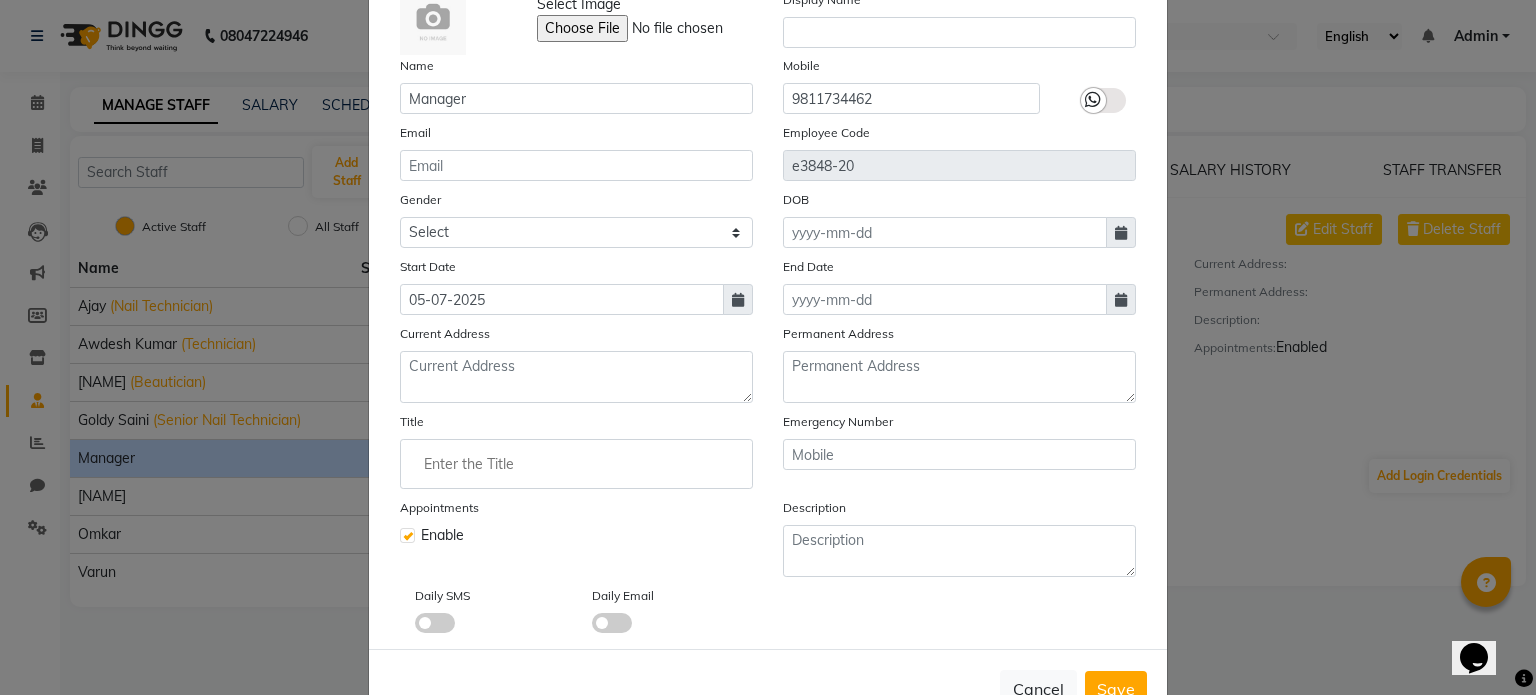 scroll, scrollTop: 194, scrollLeft: 0, axis: vertical 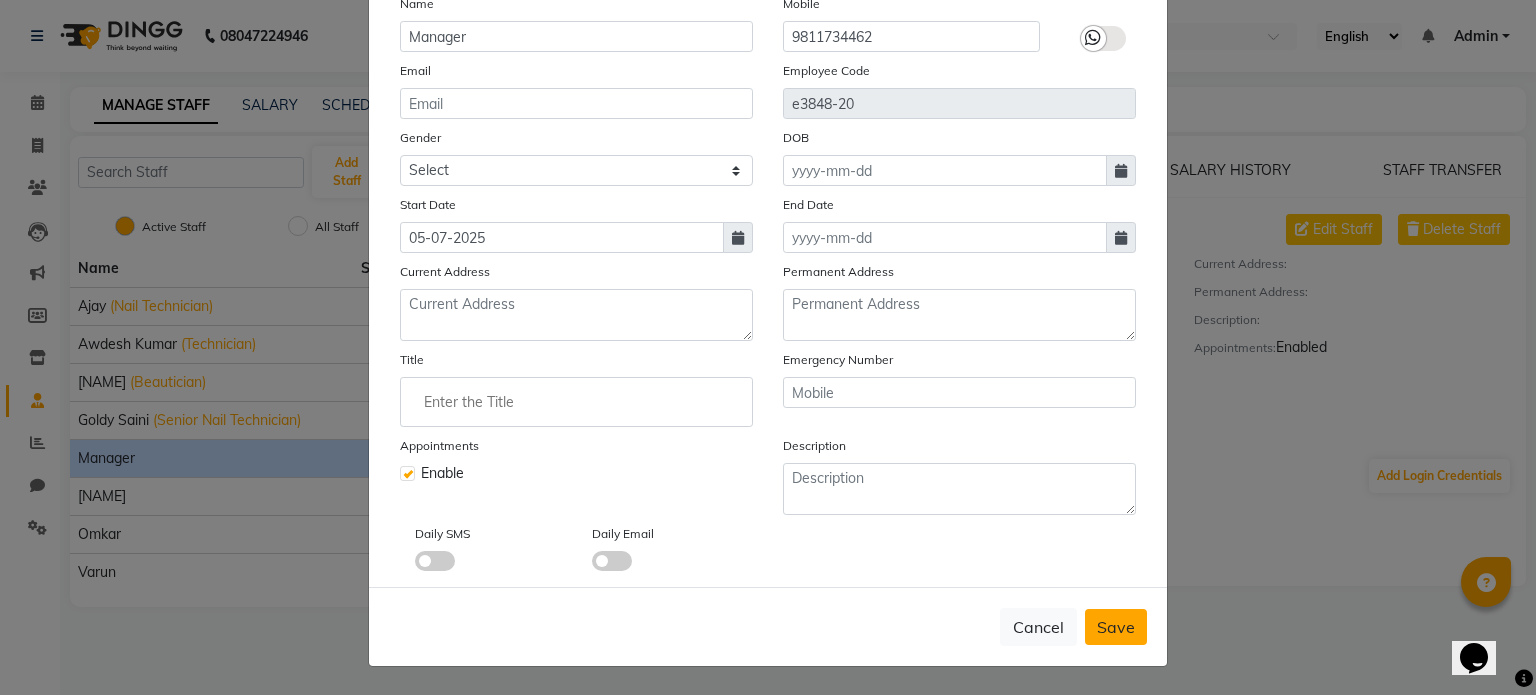 click on "Save" at bounding box center (1116, 627) 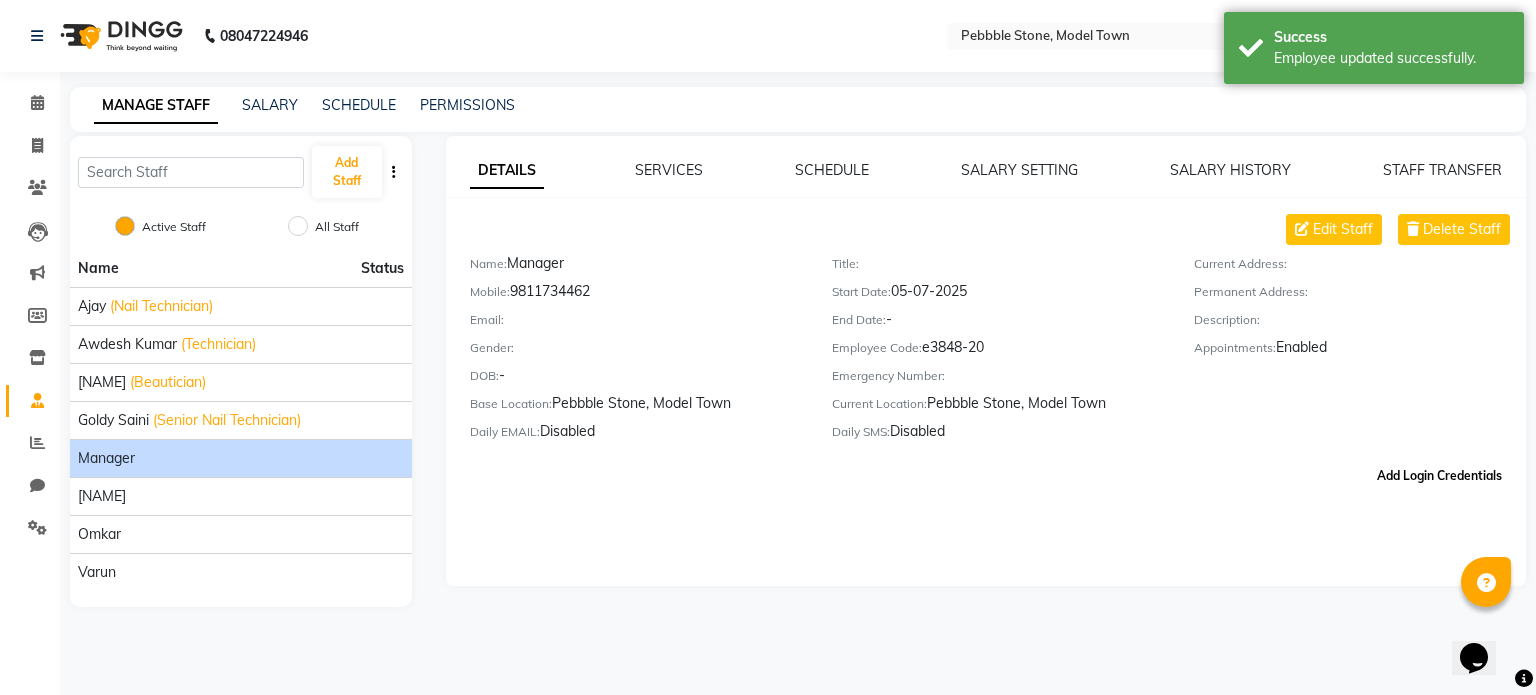 click on "Add Login Credentials" 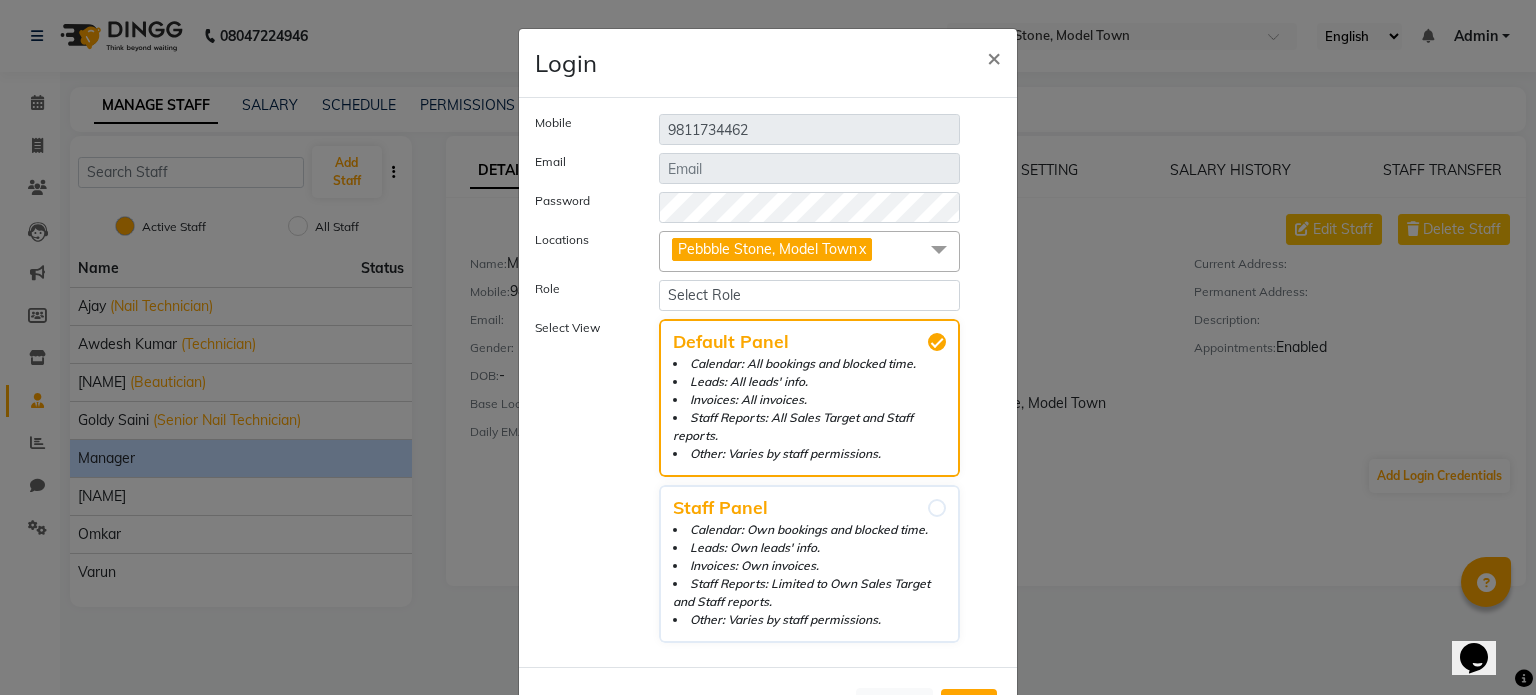 scroll, scrollTop: 76, scrollLeft: 0, axis: vertical 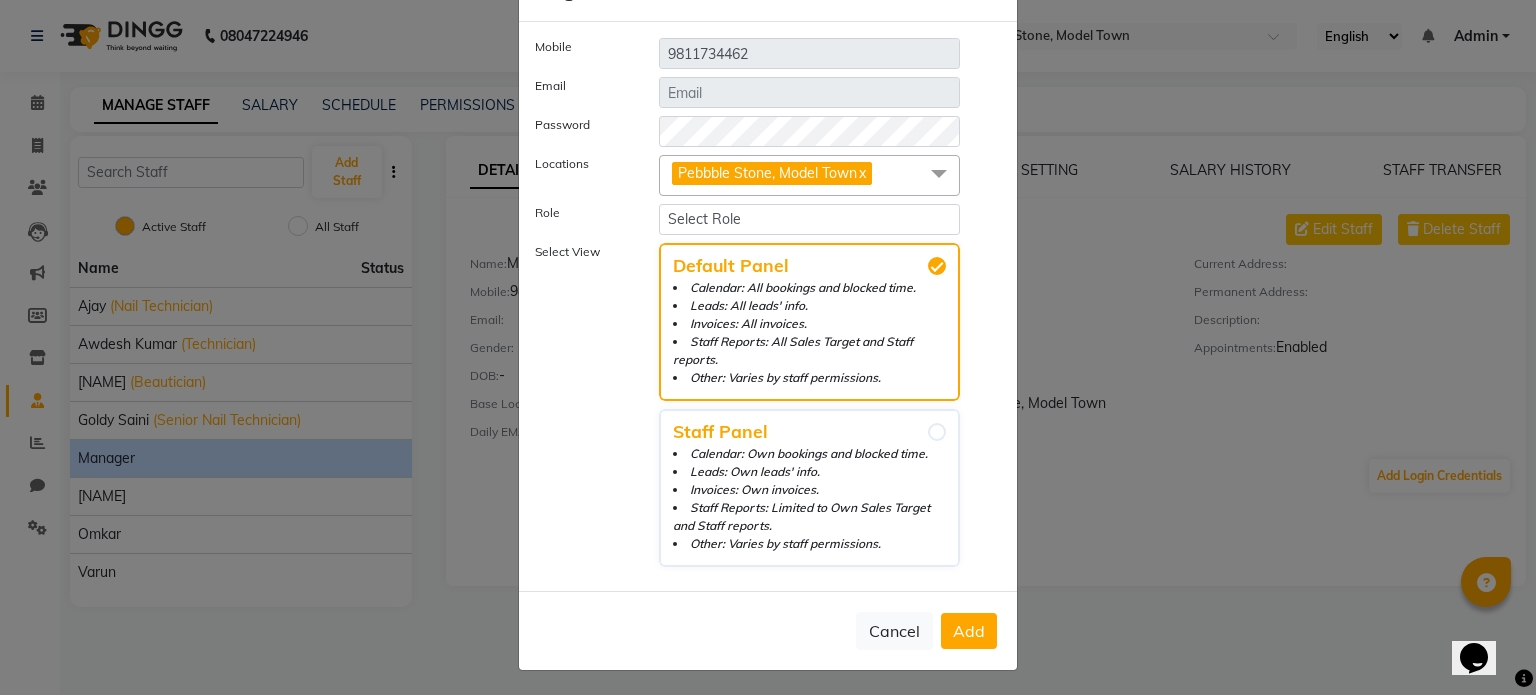 click on "Add" 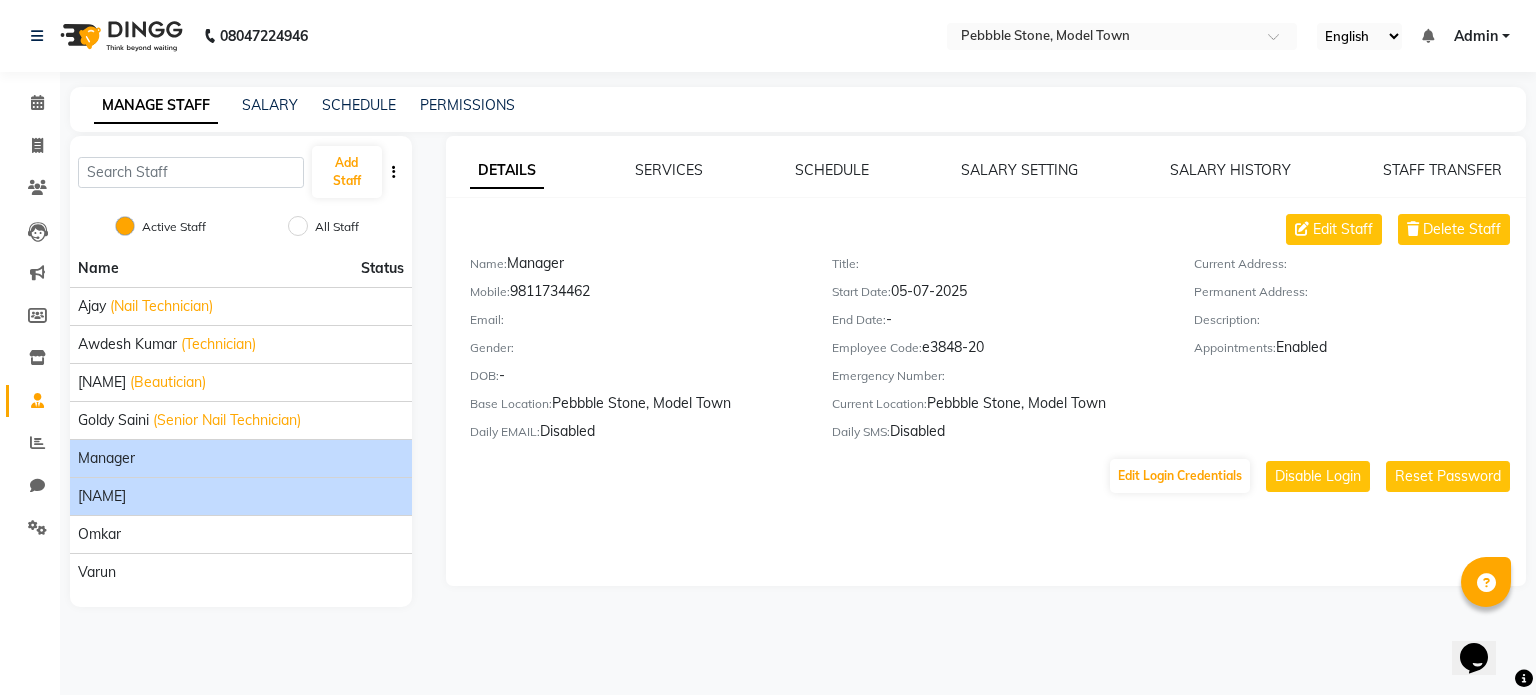 click on "[NAME]" 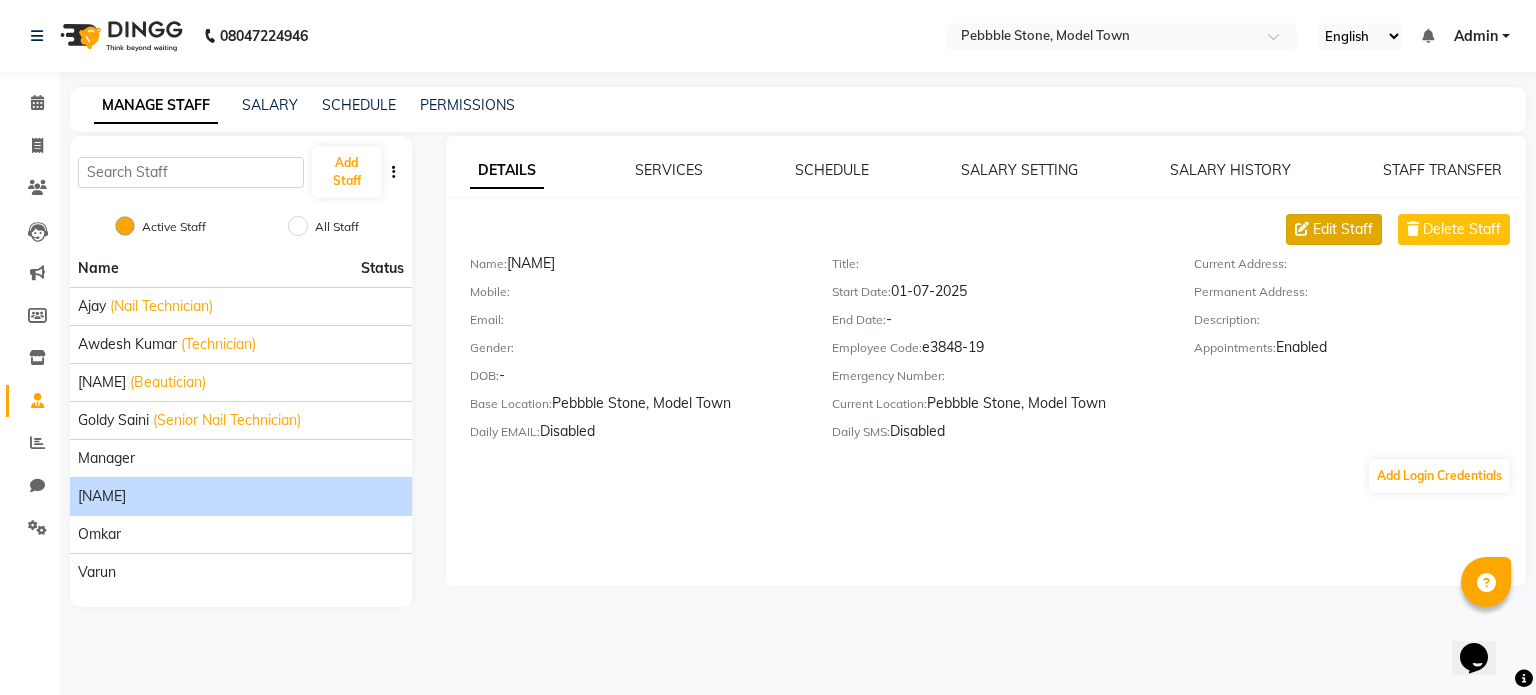 click on "Edit Staff" 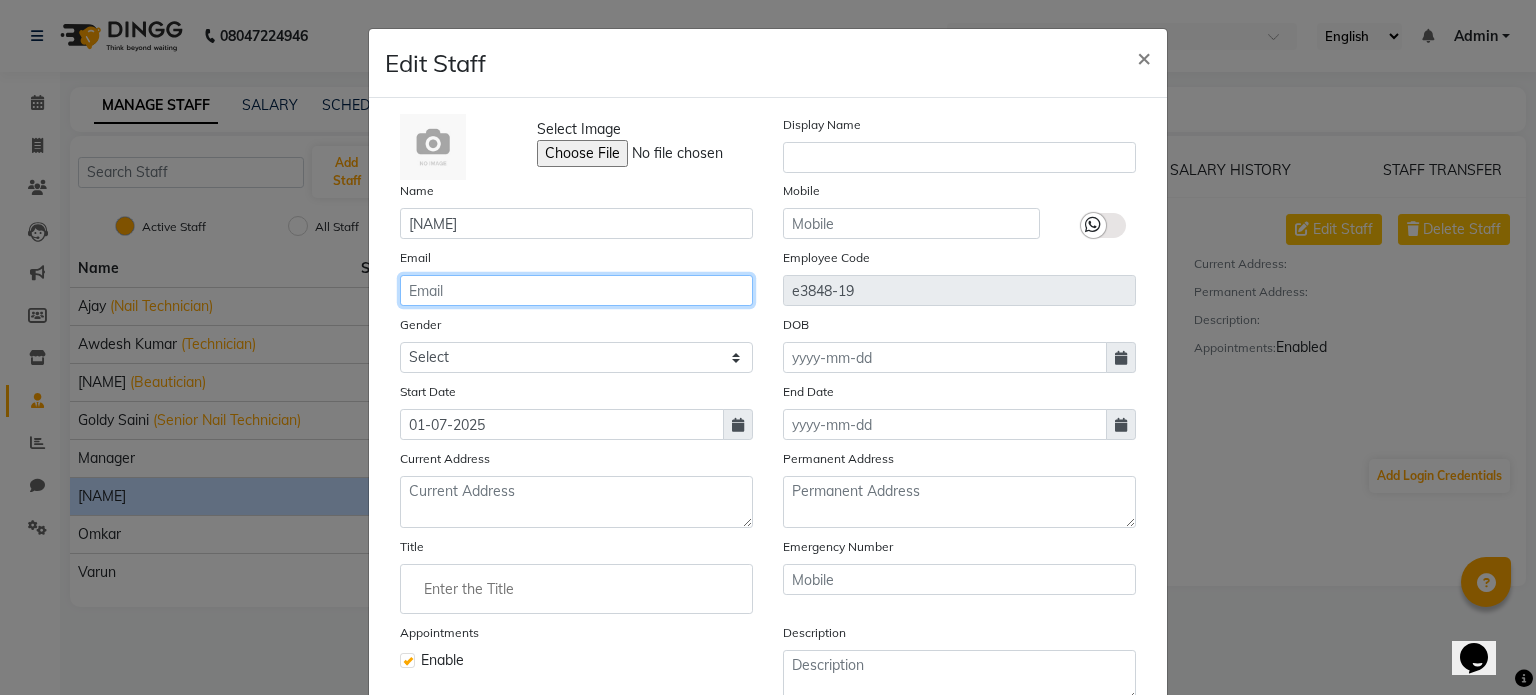 click 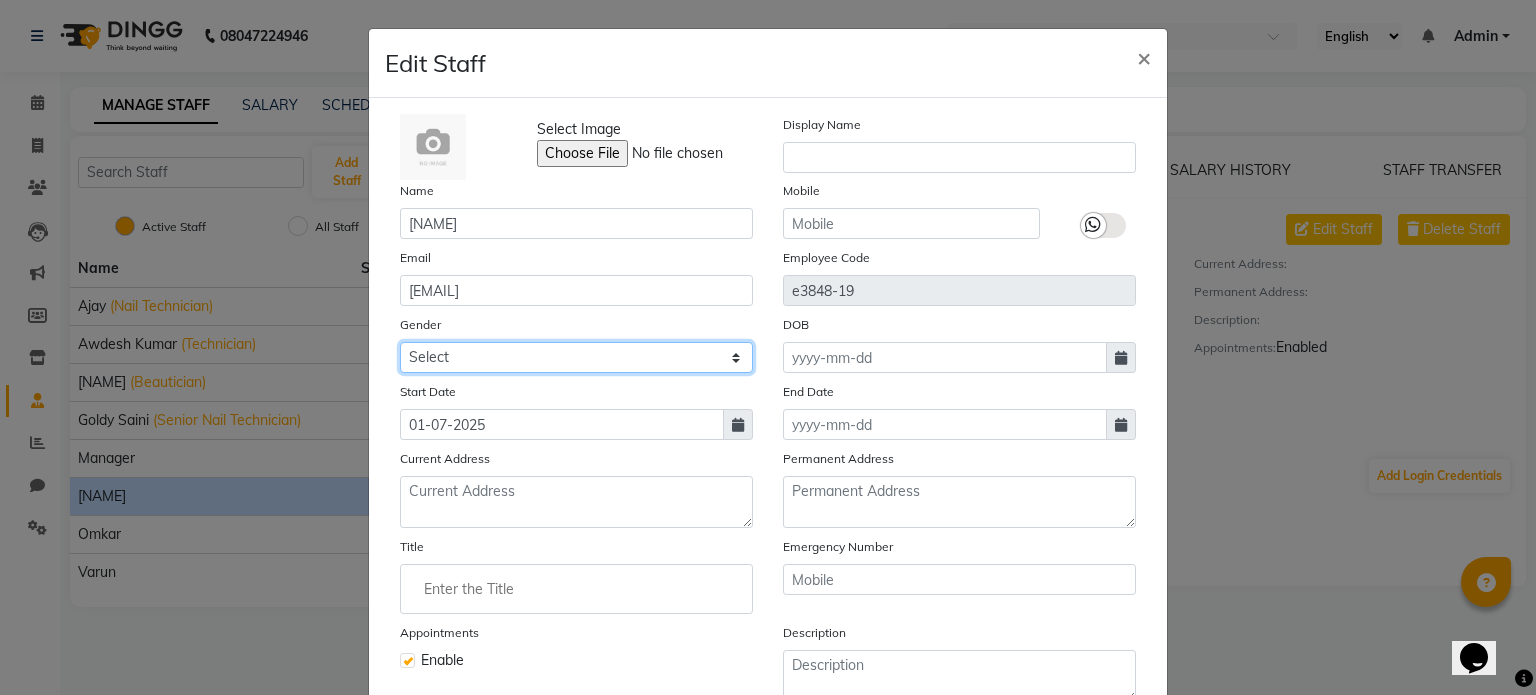 click on "Select Male Female Other Prefer Not To Say" 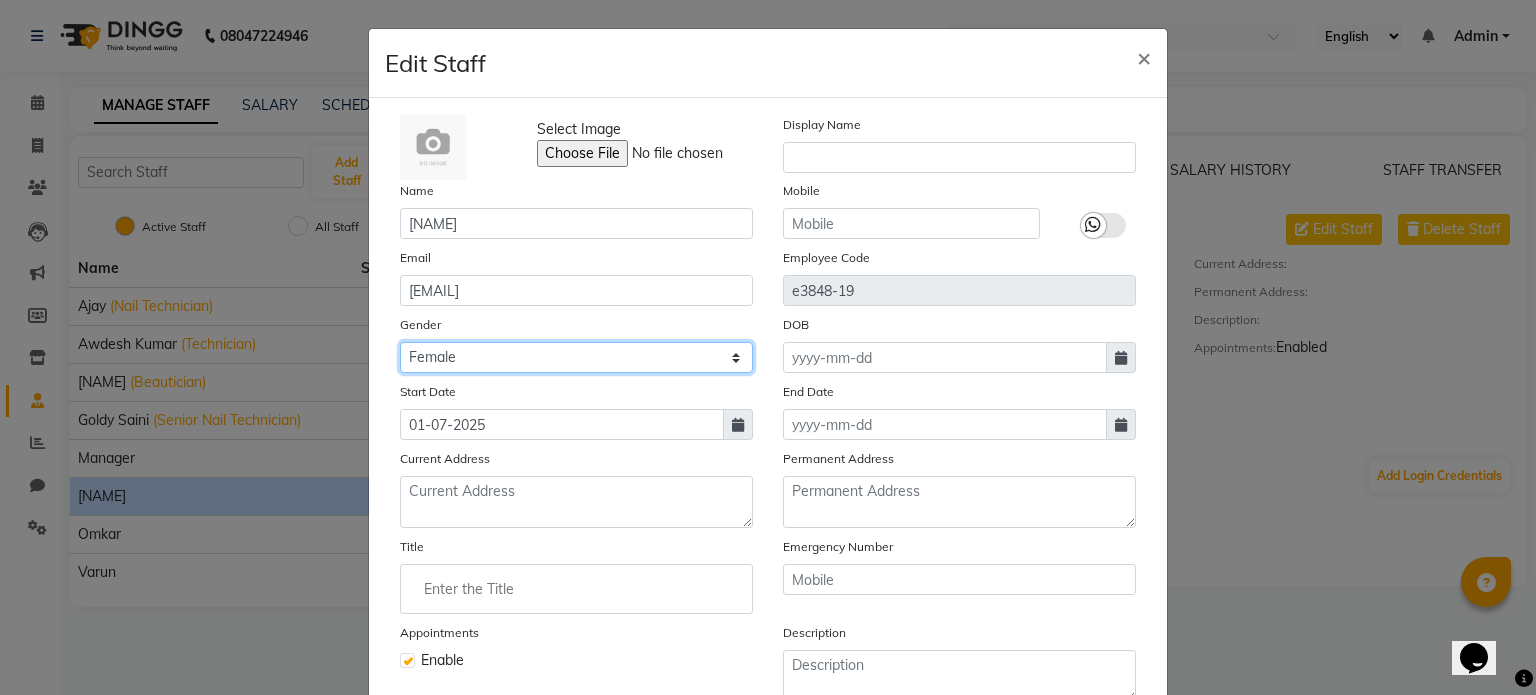 click on "Select Male Female Other Prefer Not To Say" 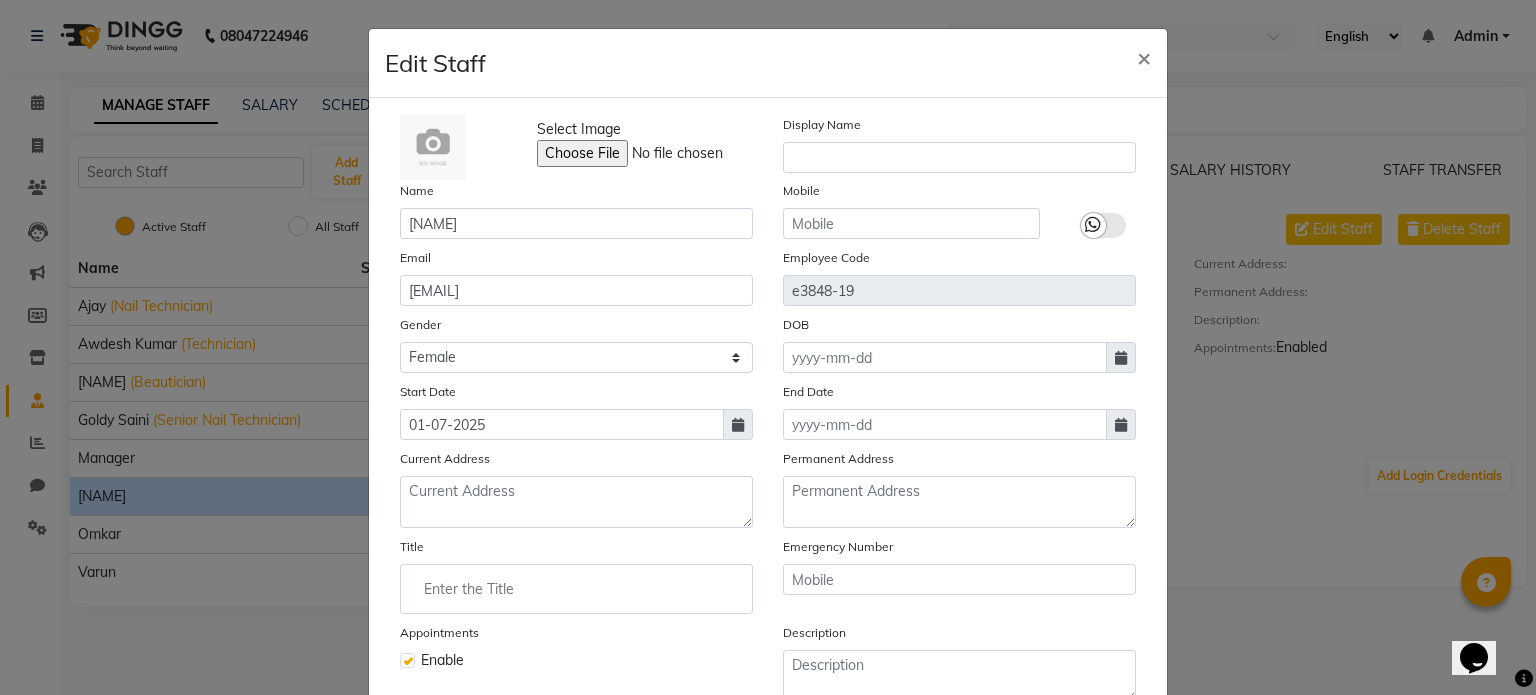 click 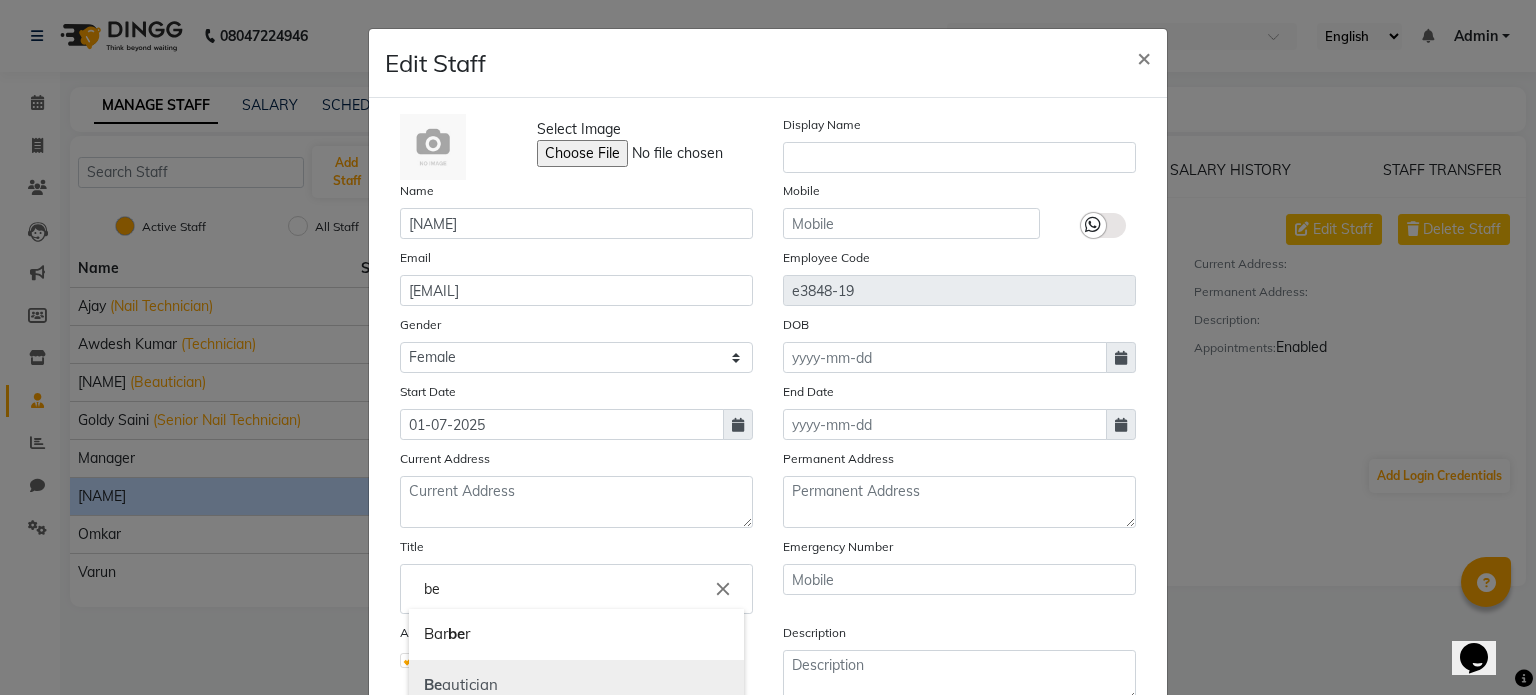 click on "Be autician" at bounding box center (576, 685) 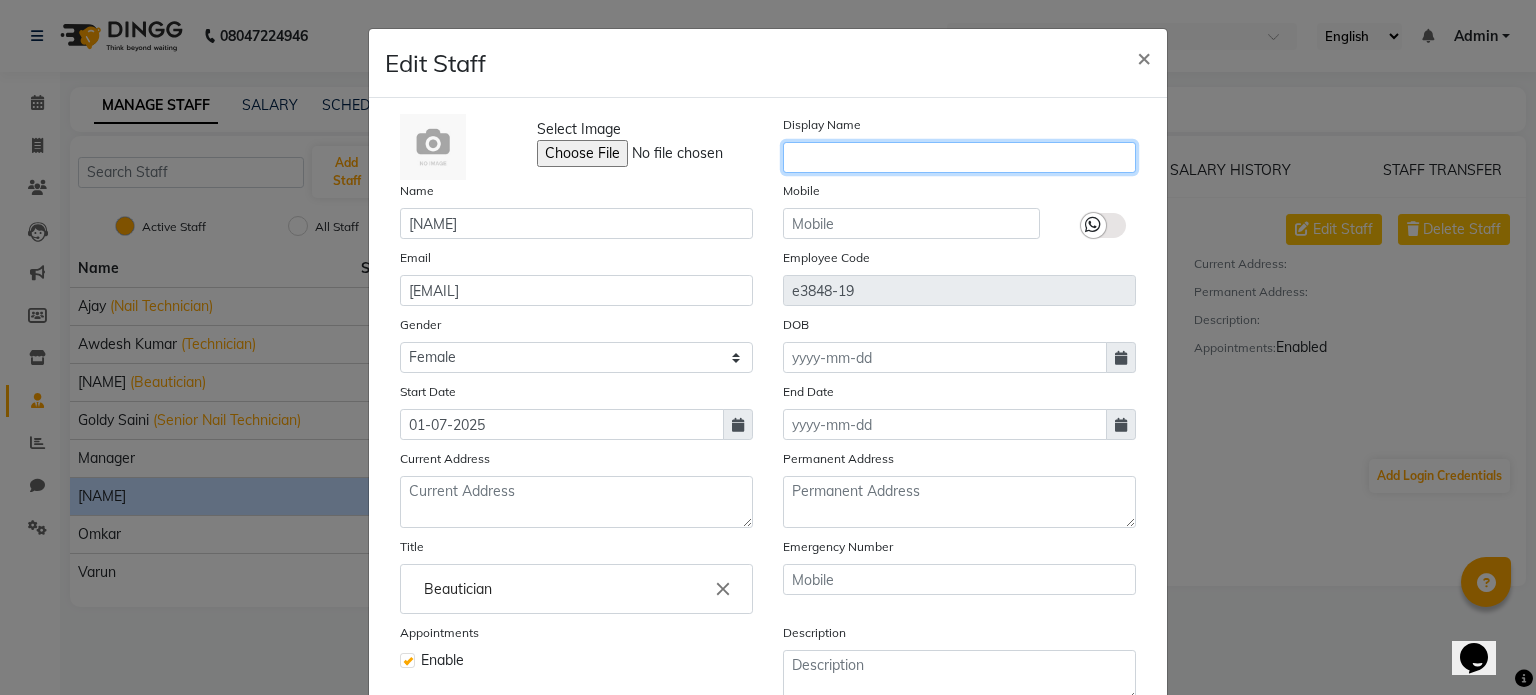 click 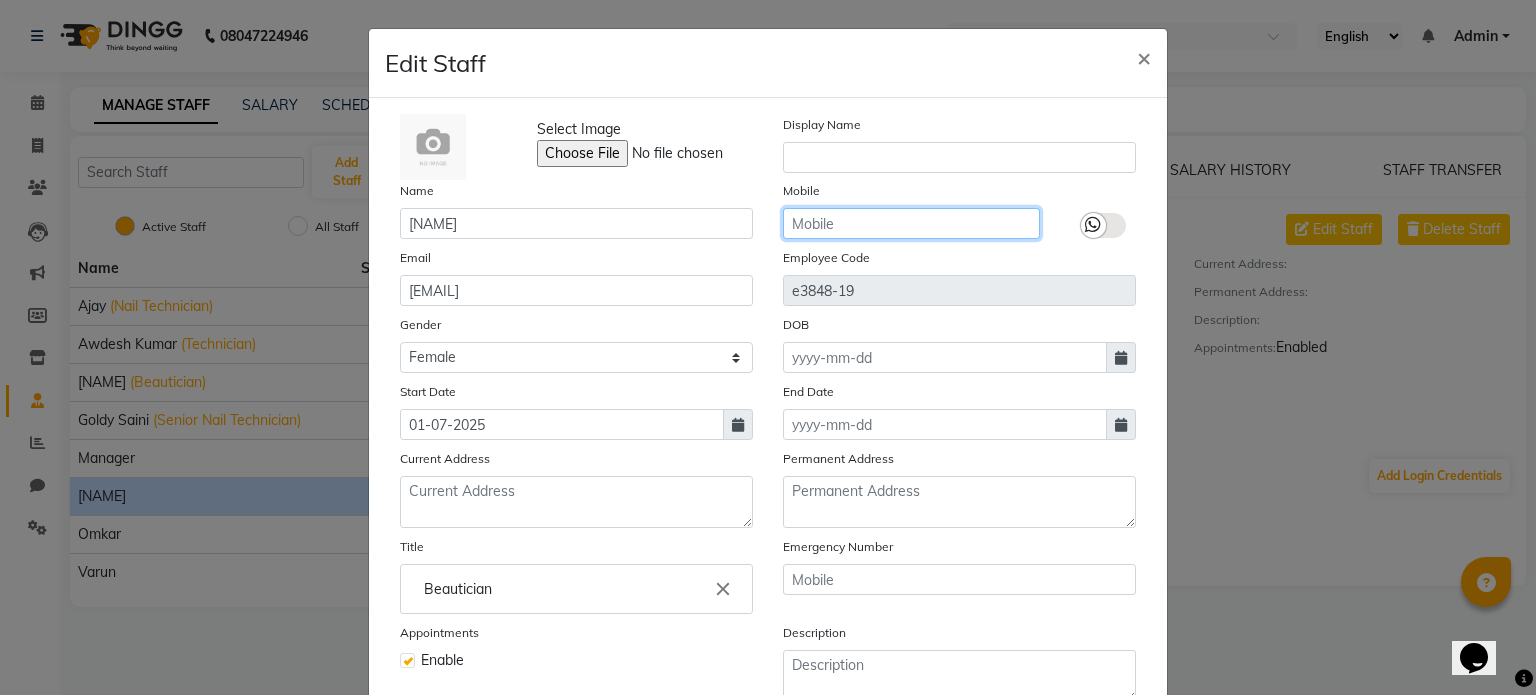 click 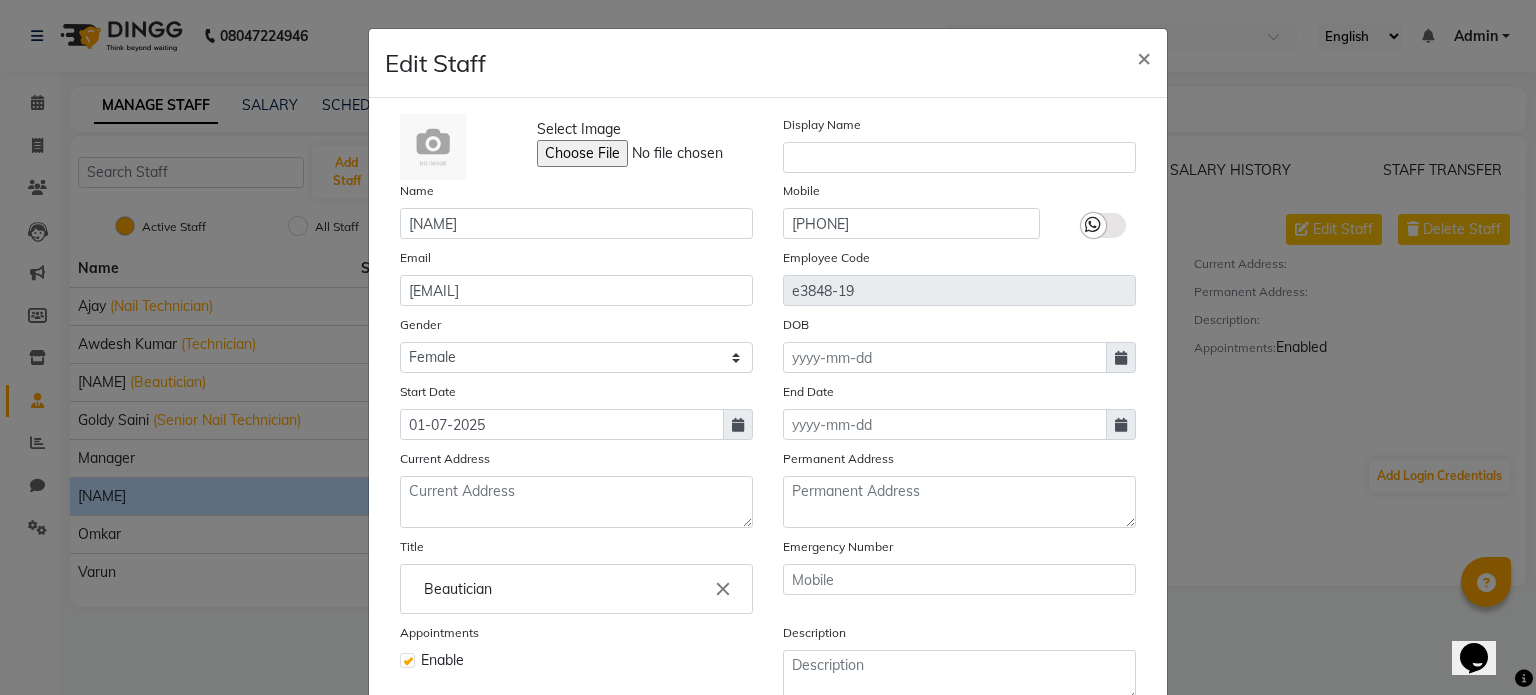 click 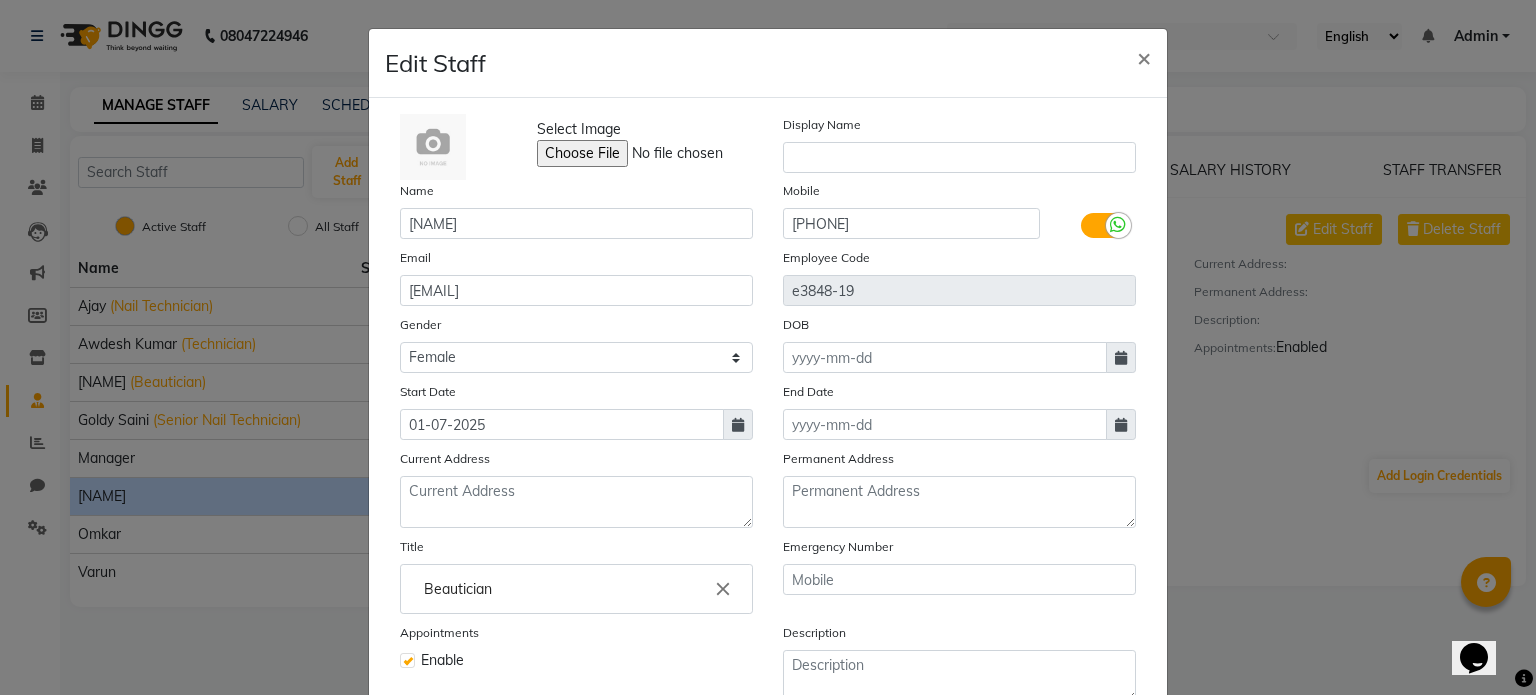 scroll, scrollTop: 194, scrollLeft: 0, axis: vertical 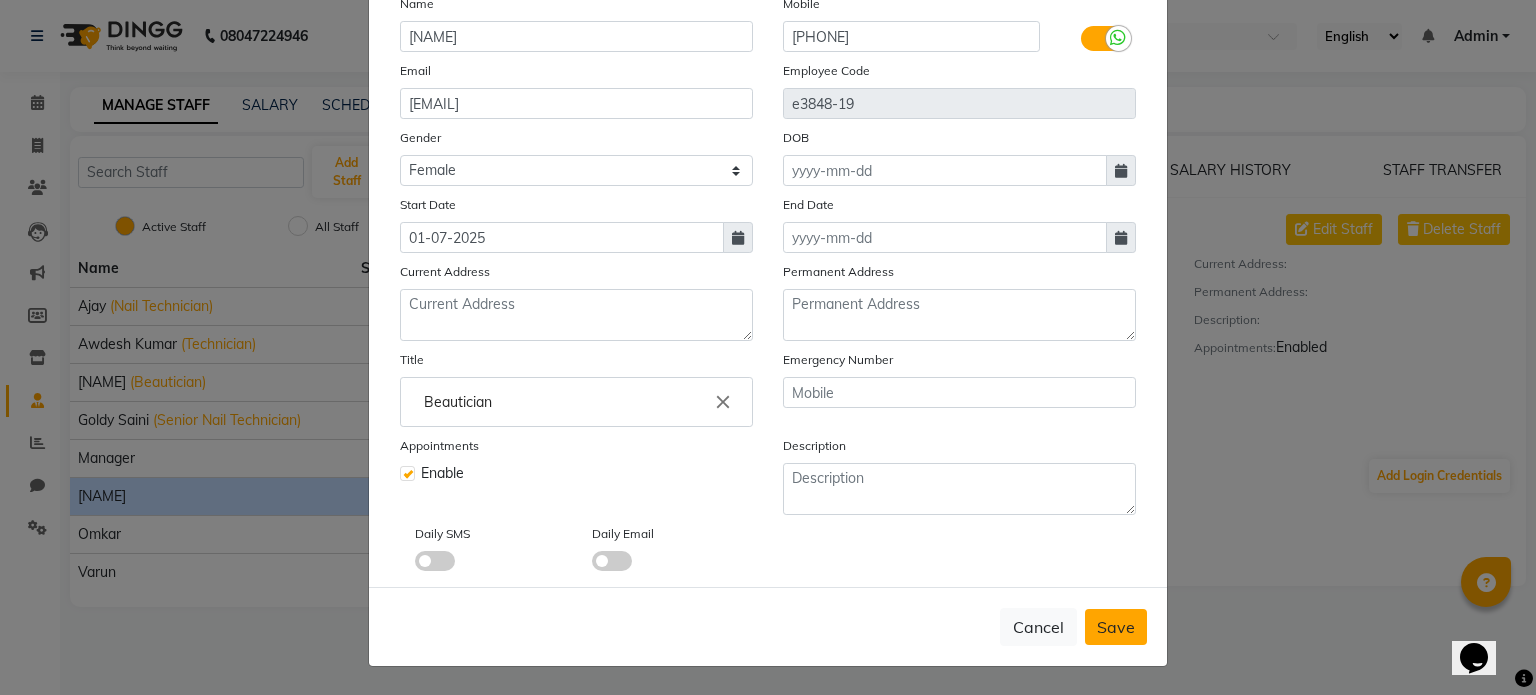 click on "Save" at bounding box center (1116, 627) 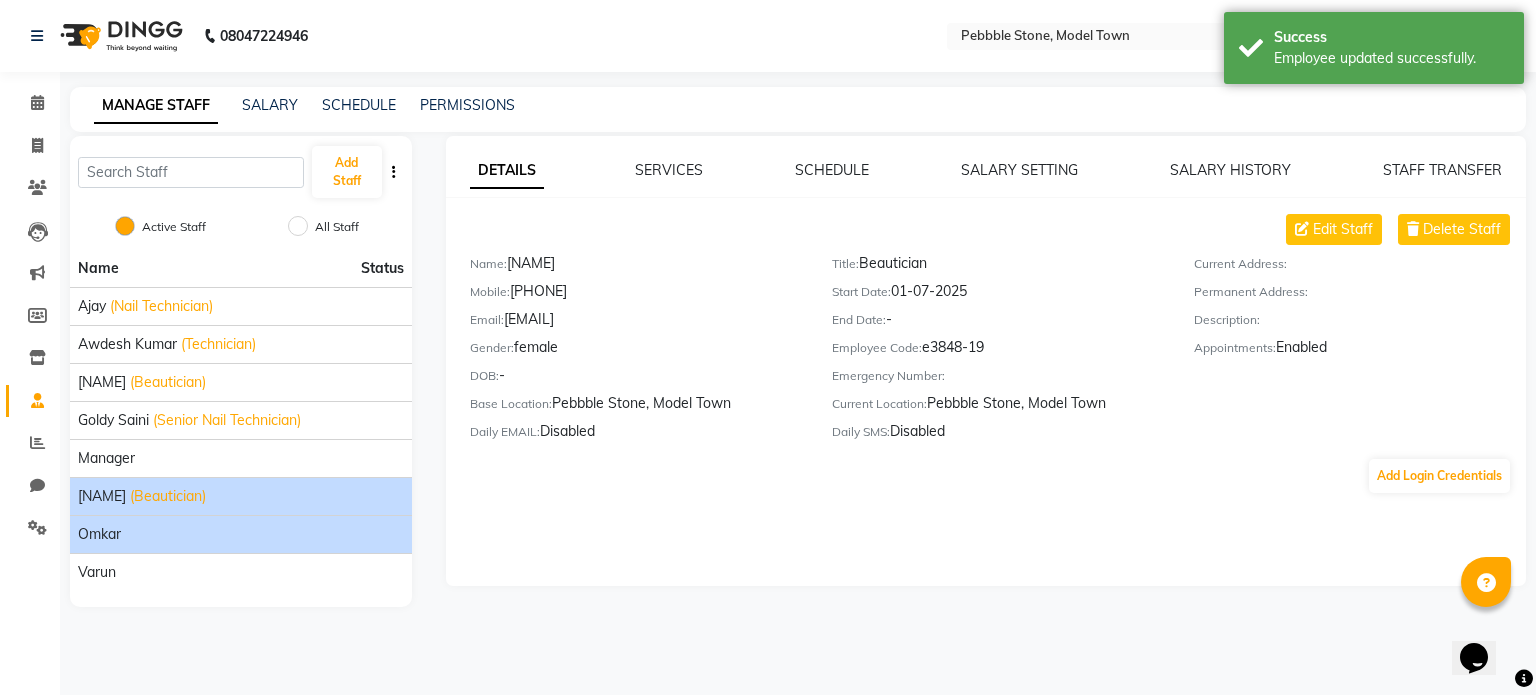 click on "Omkar" 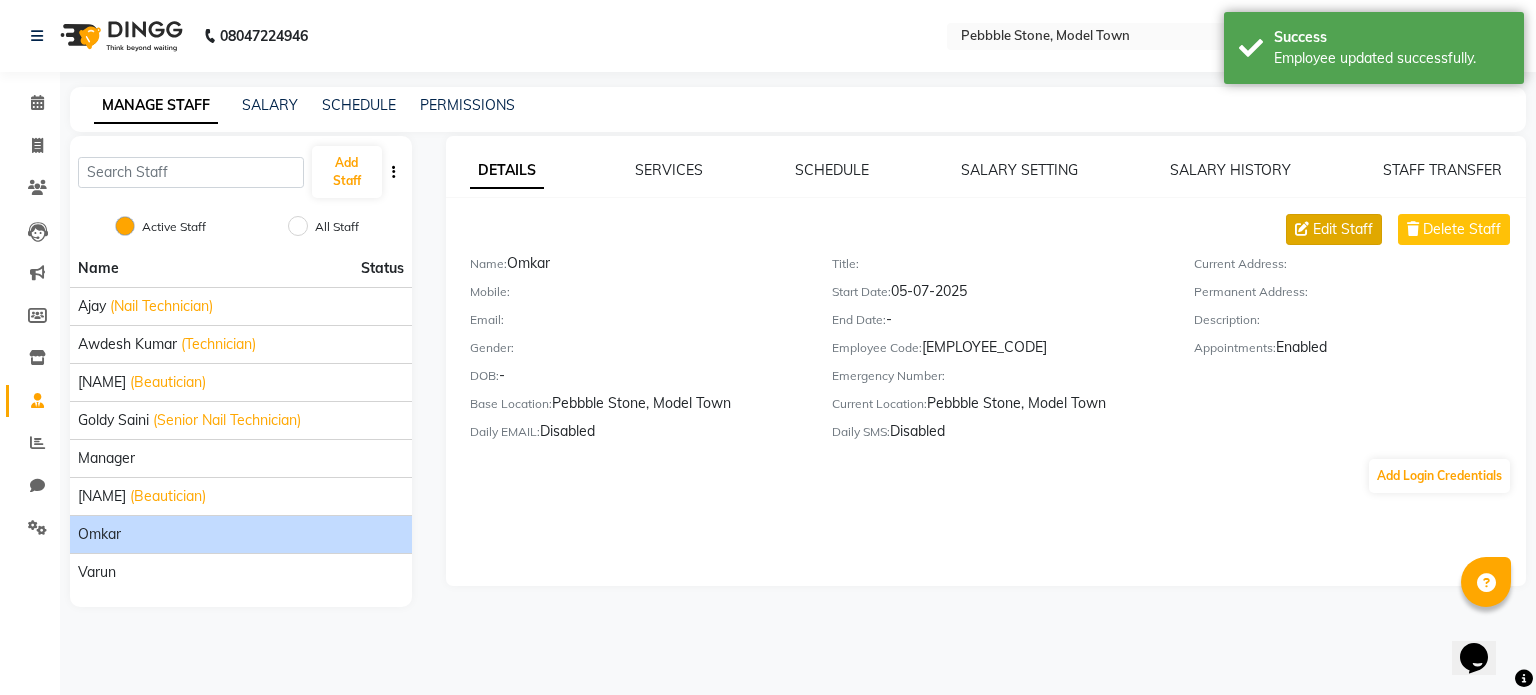 click on "Edit Staff" 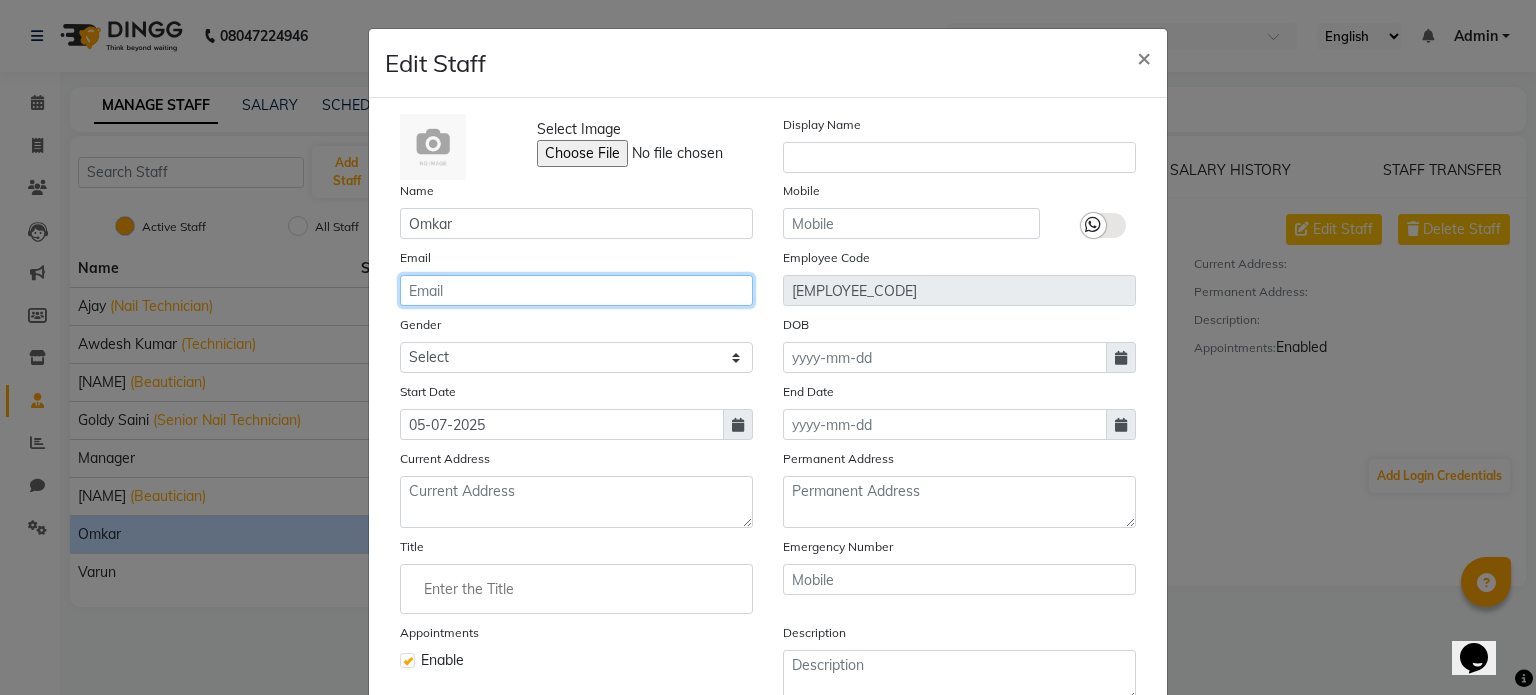 click 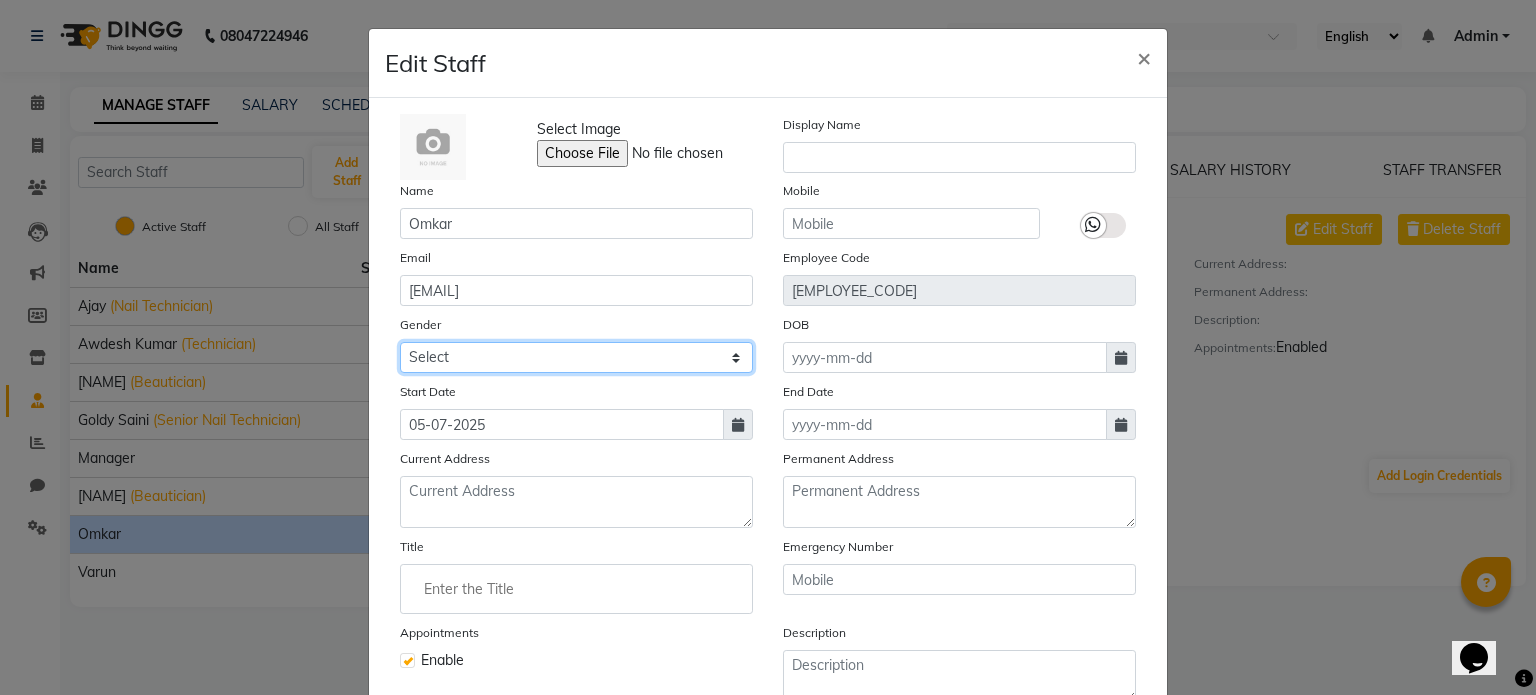click on "Select Male Female Other Prefer Not To Say" 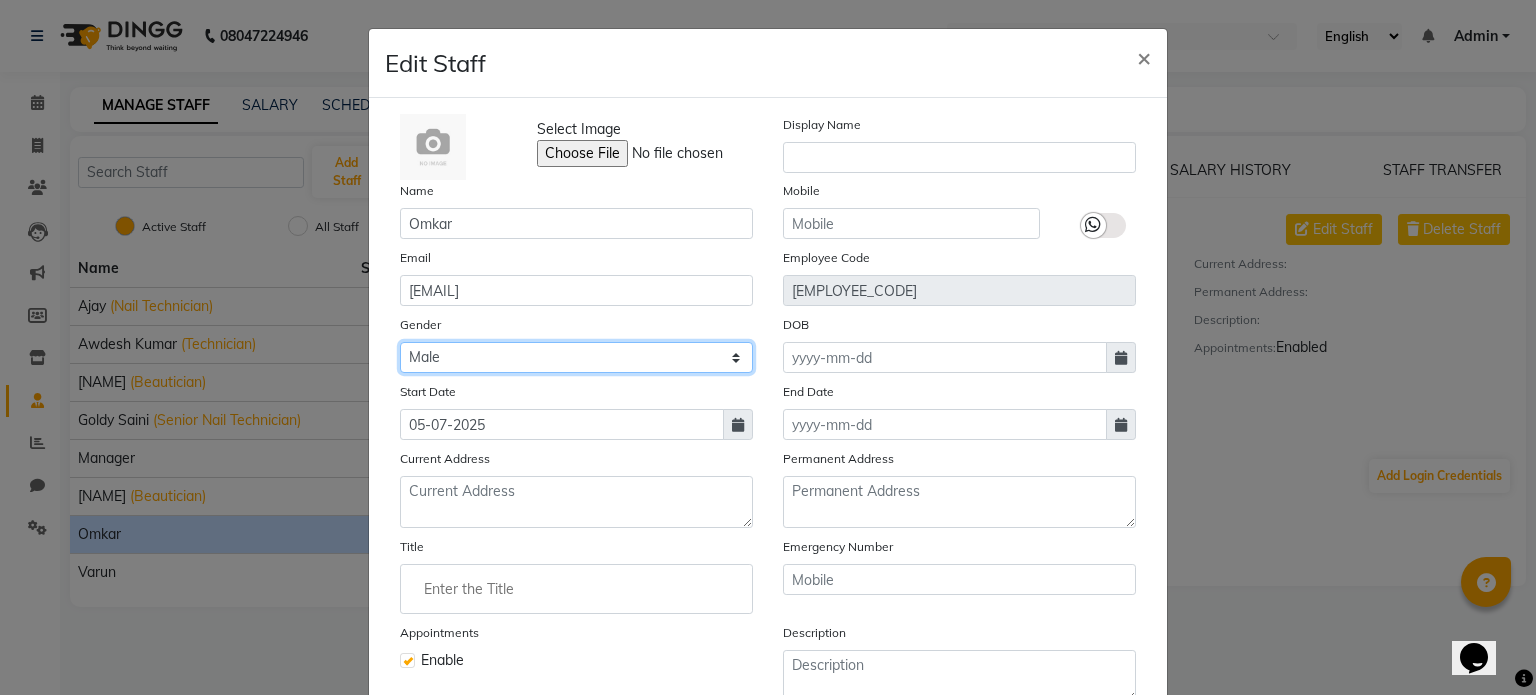 click on "Select Male Female Other Prefer Not To Say" 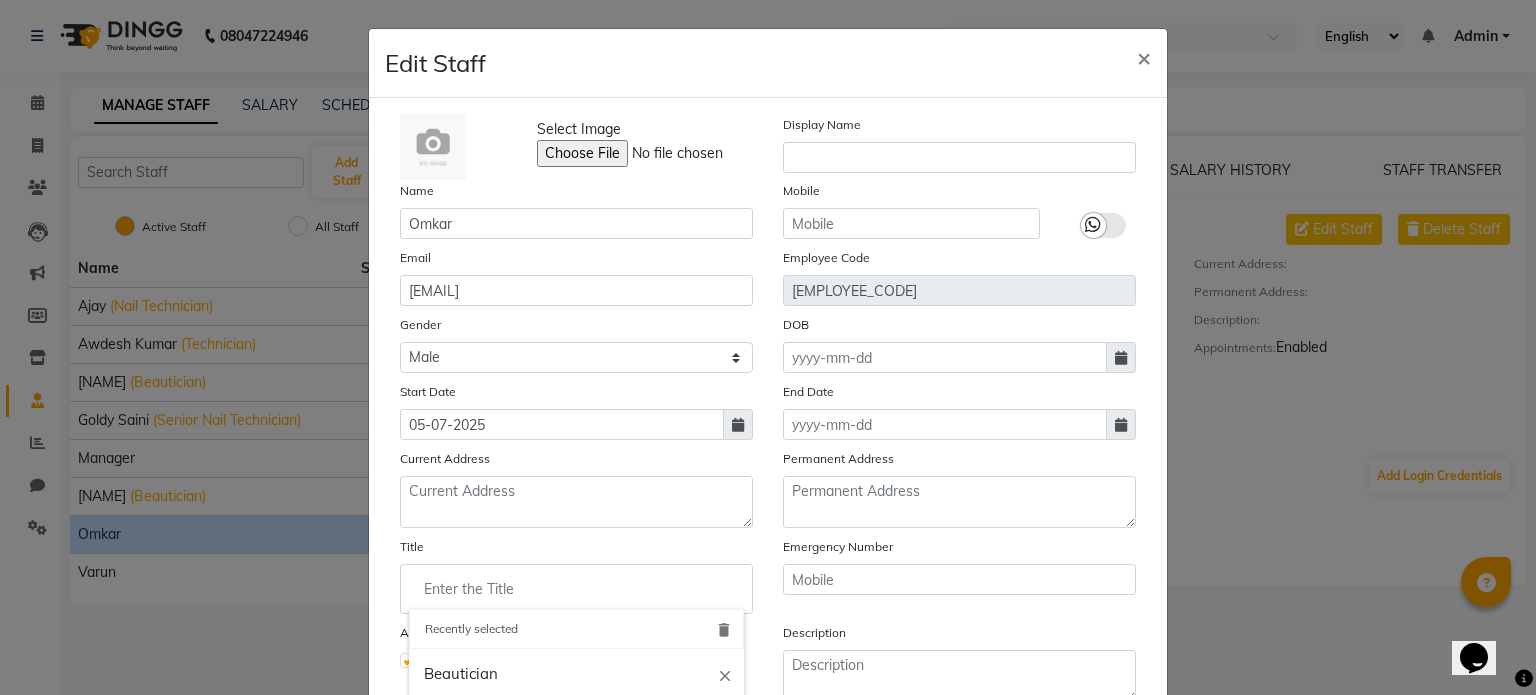 click 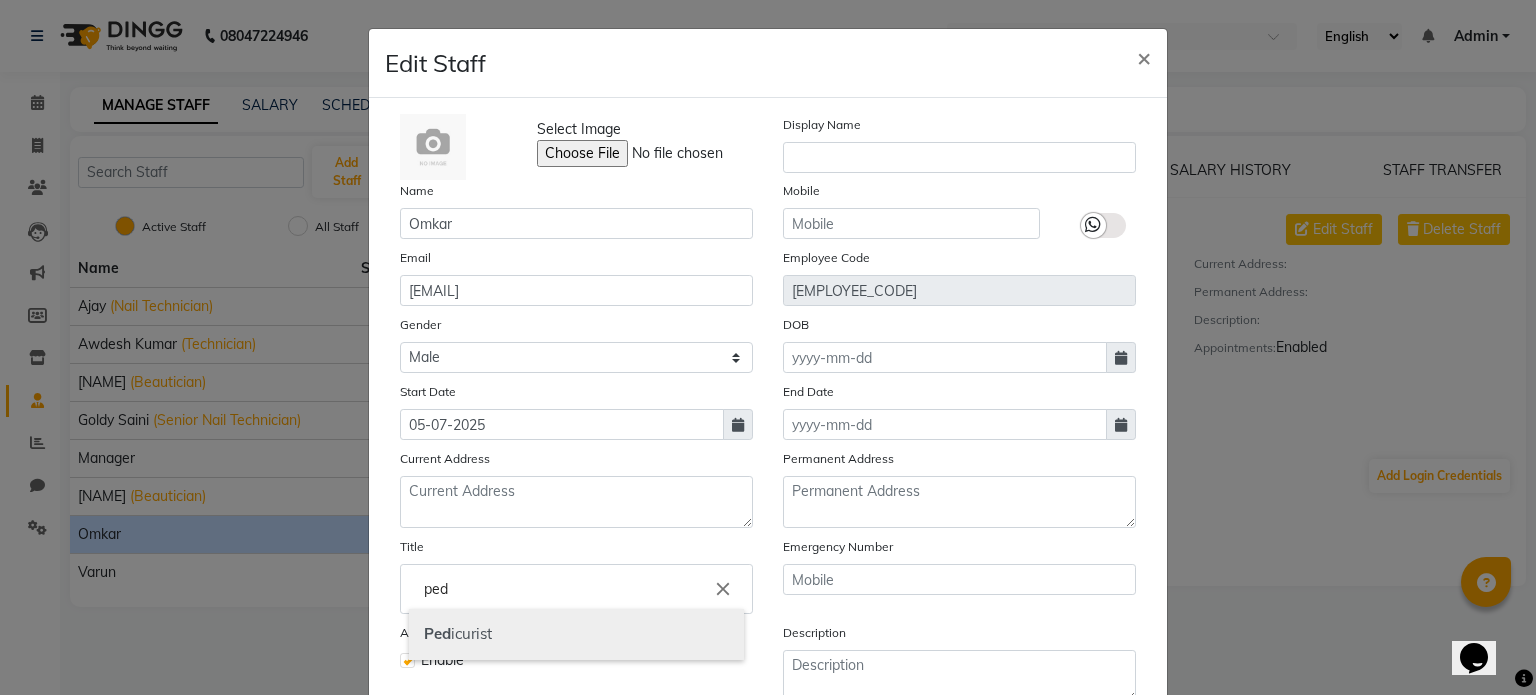 click on "Ped icurist" at bounding box center (576, 634) 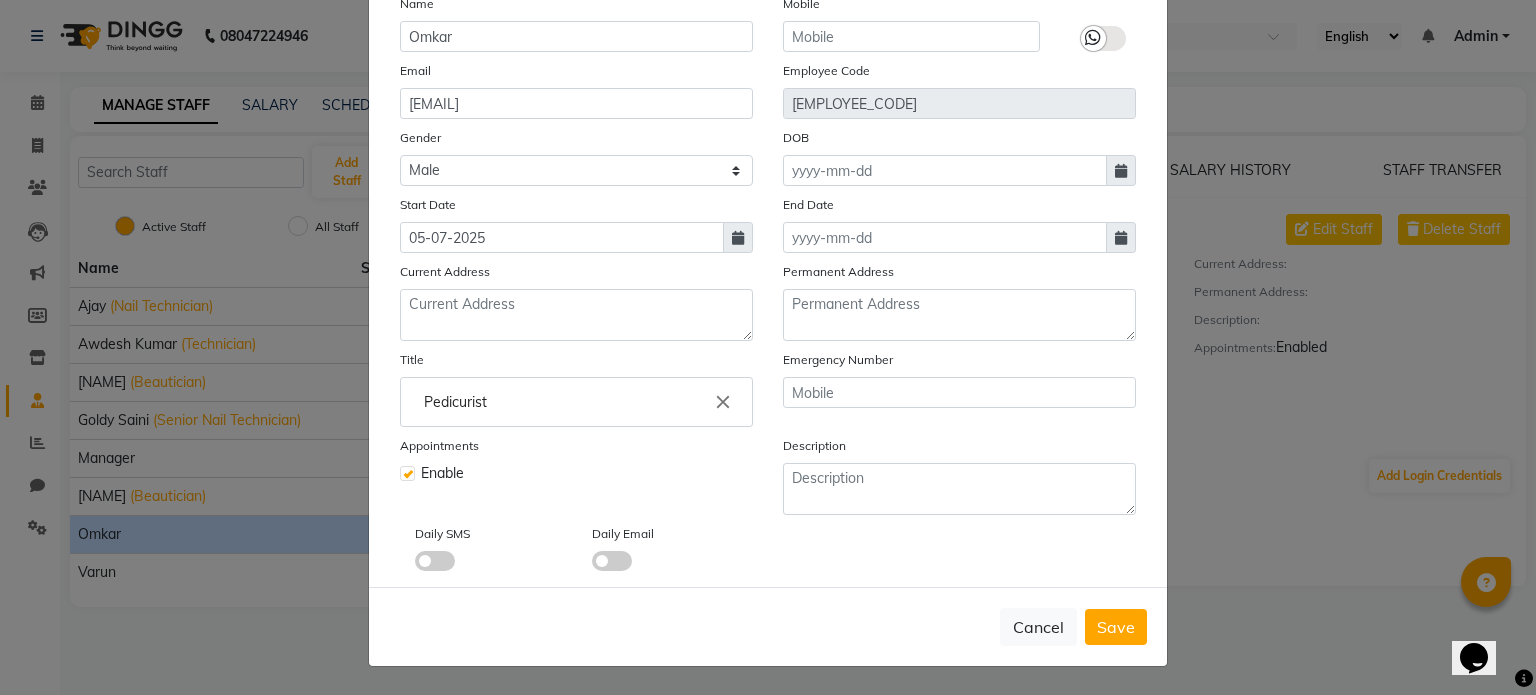 scroll, scrollTop: 49, scrollLeft: 0, axis: vertical 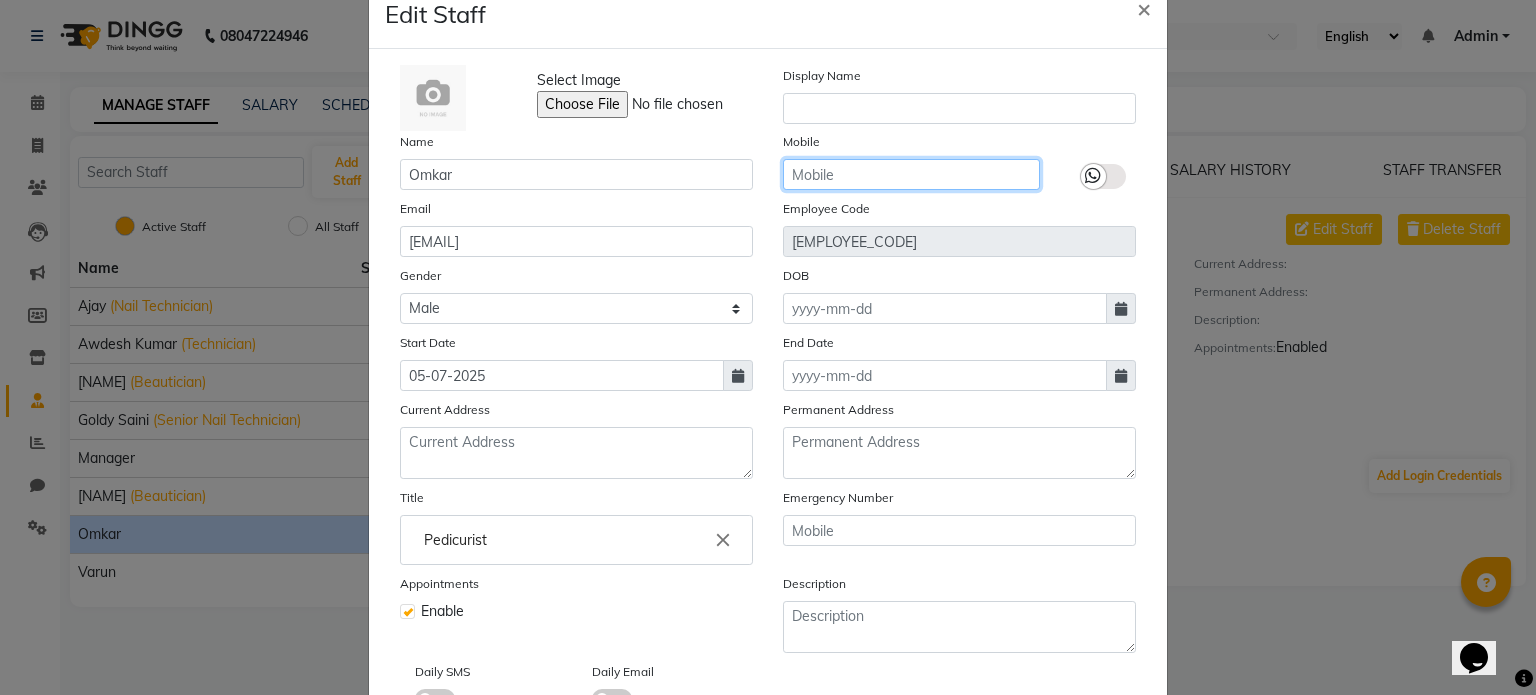 click 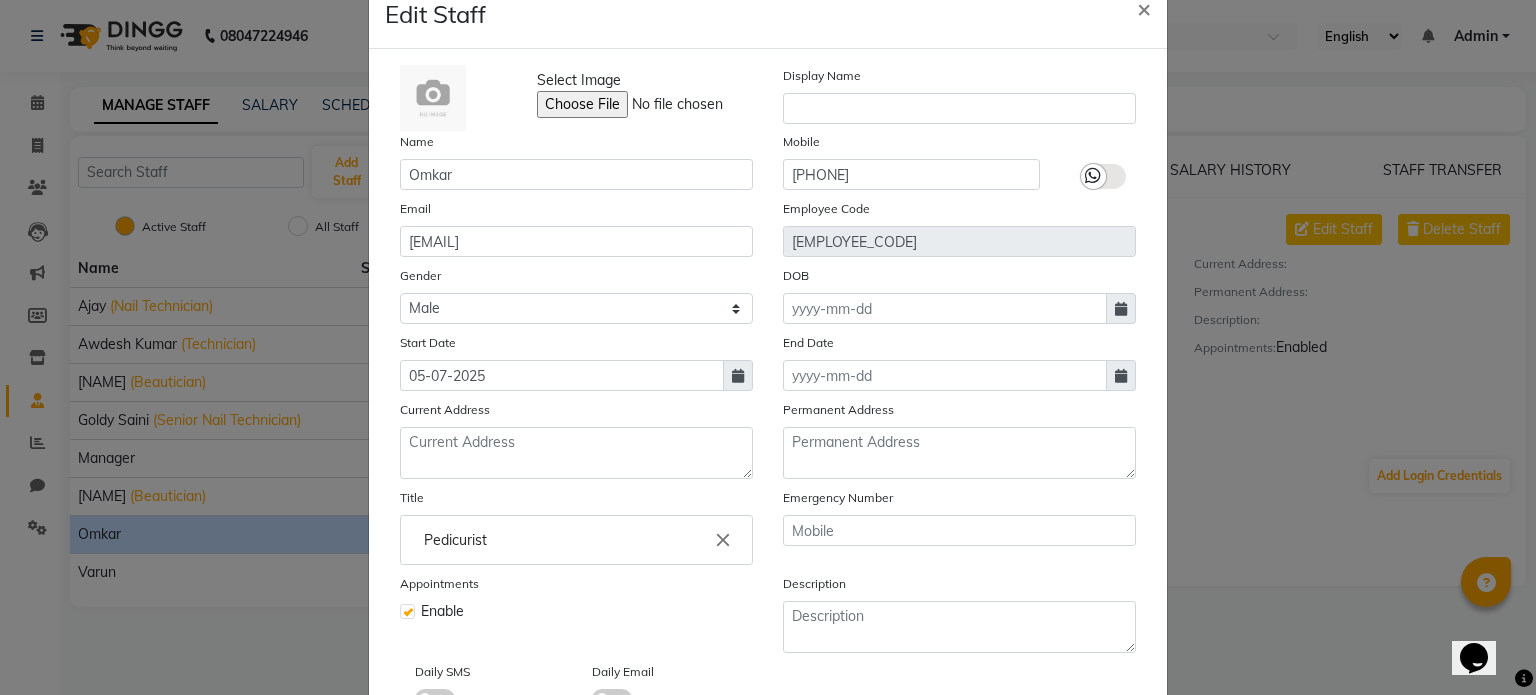 click 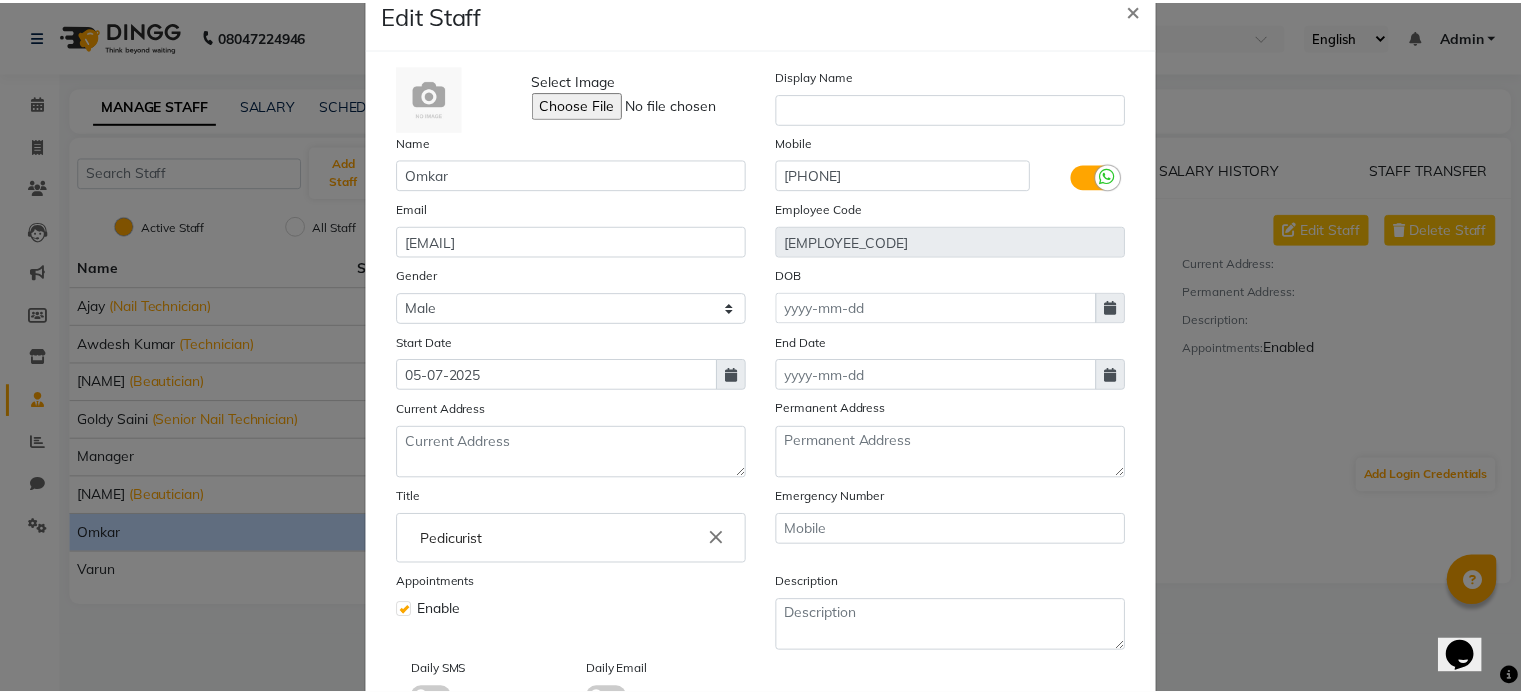 scroll, scrollTop: 194, scrollLeft: 0, axis: vertical 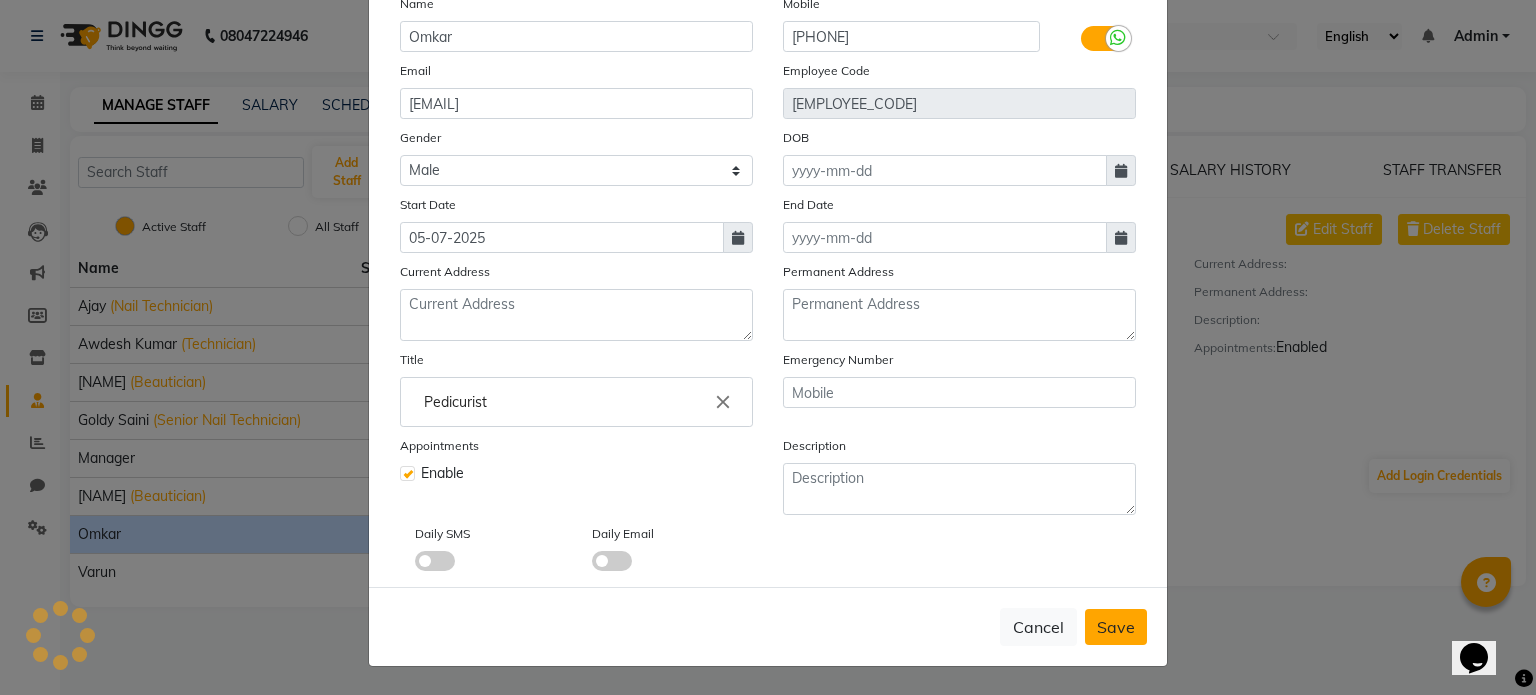 click on "Save" at bounding box center [1116, 627] 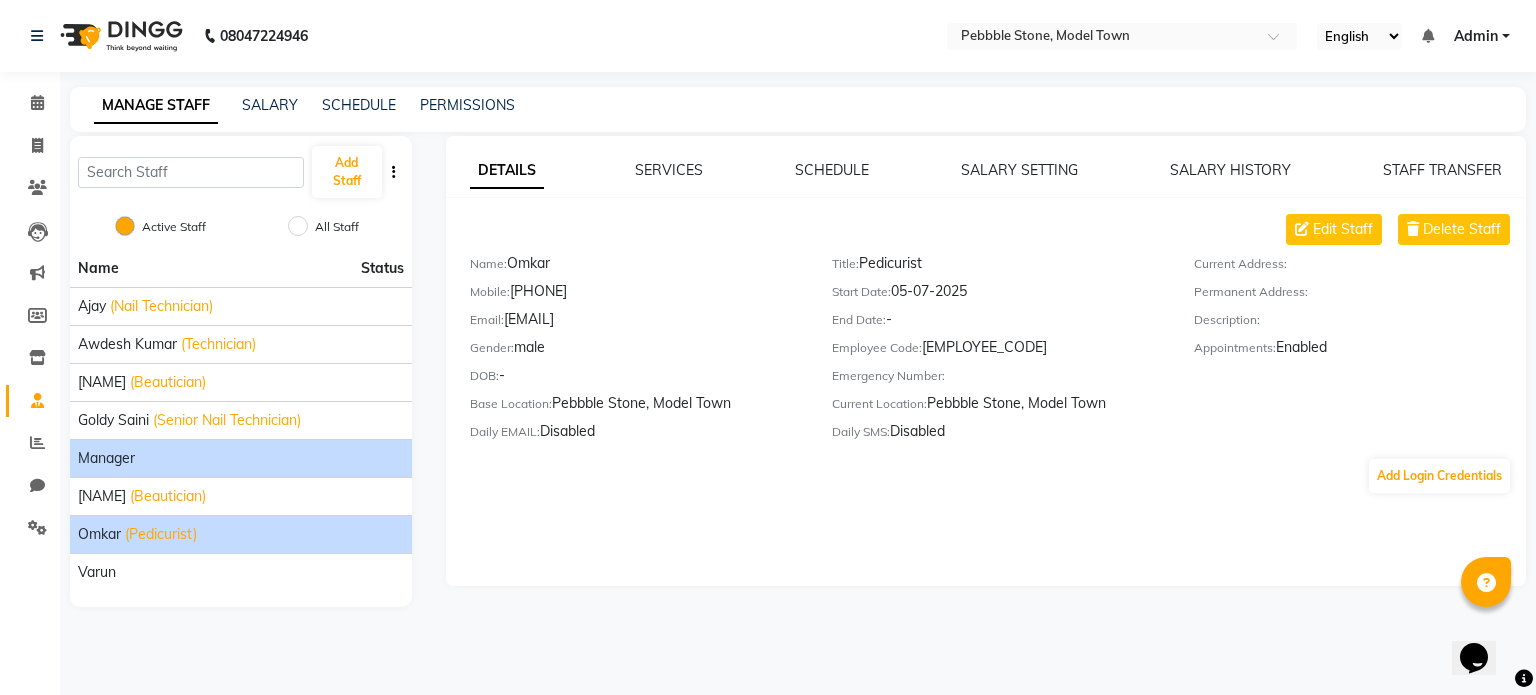 click on "Manager" 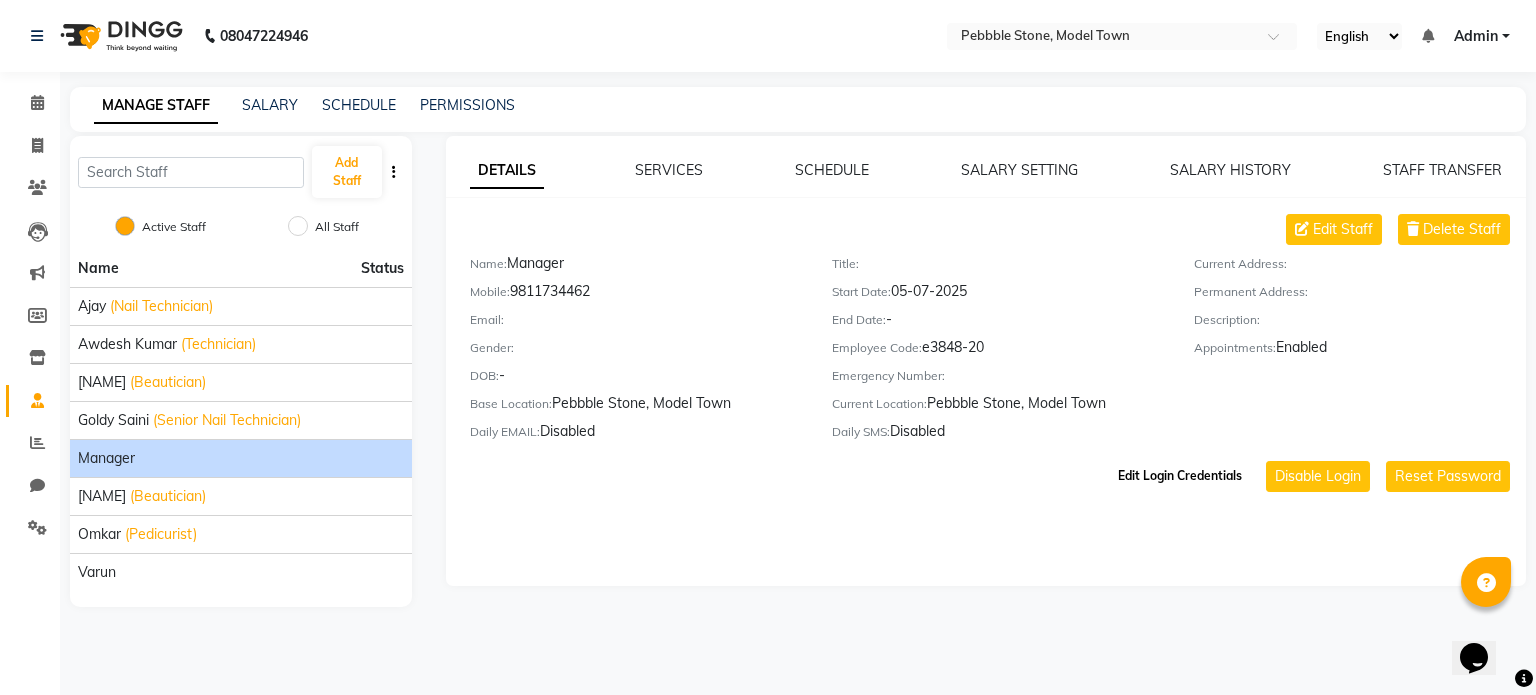click on "Edit Login Credentials" 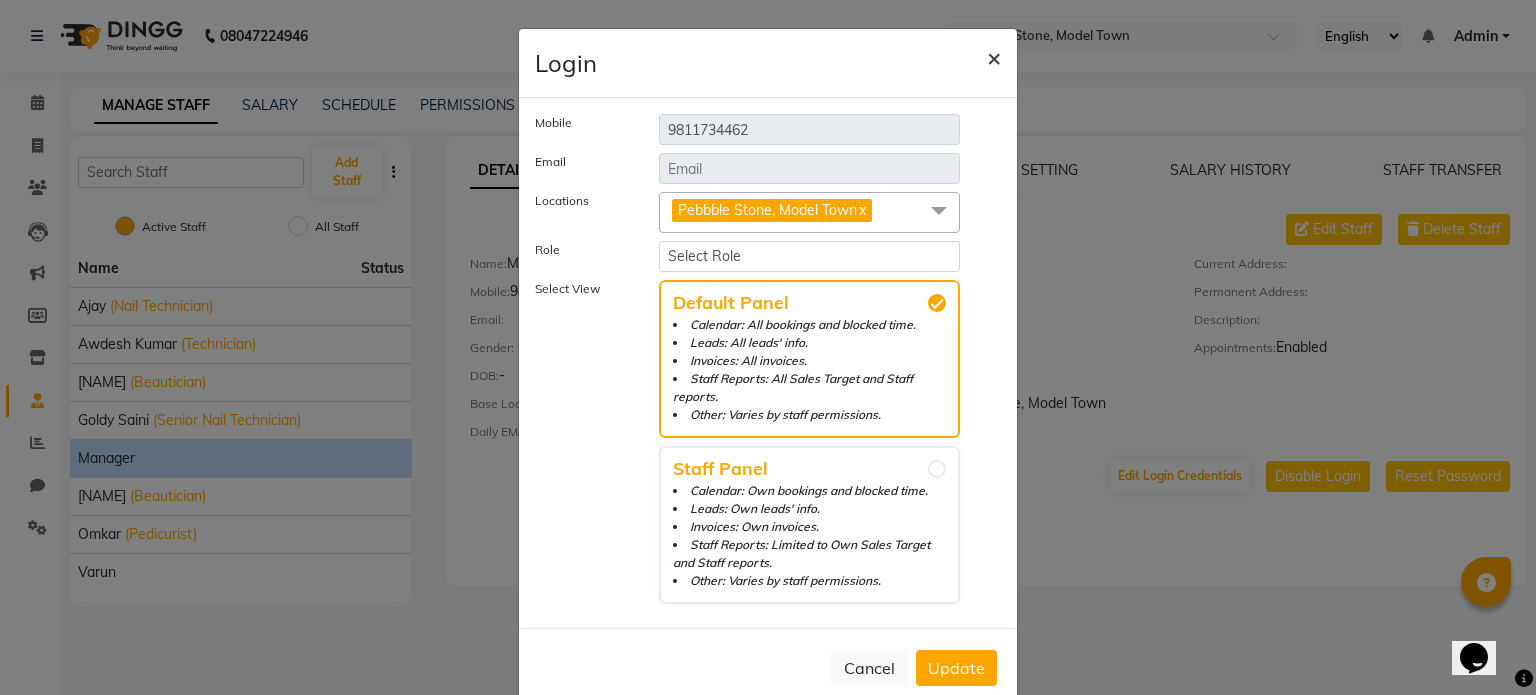 click on "×" 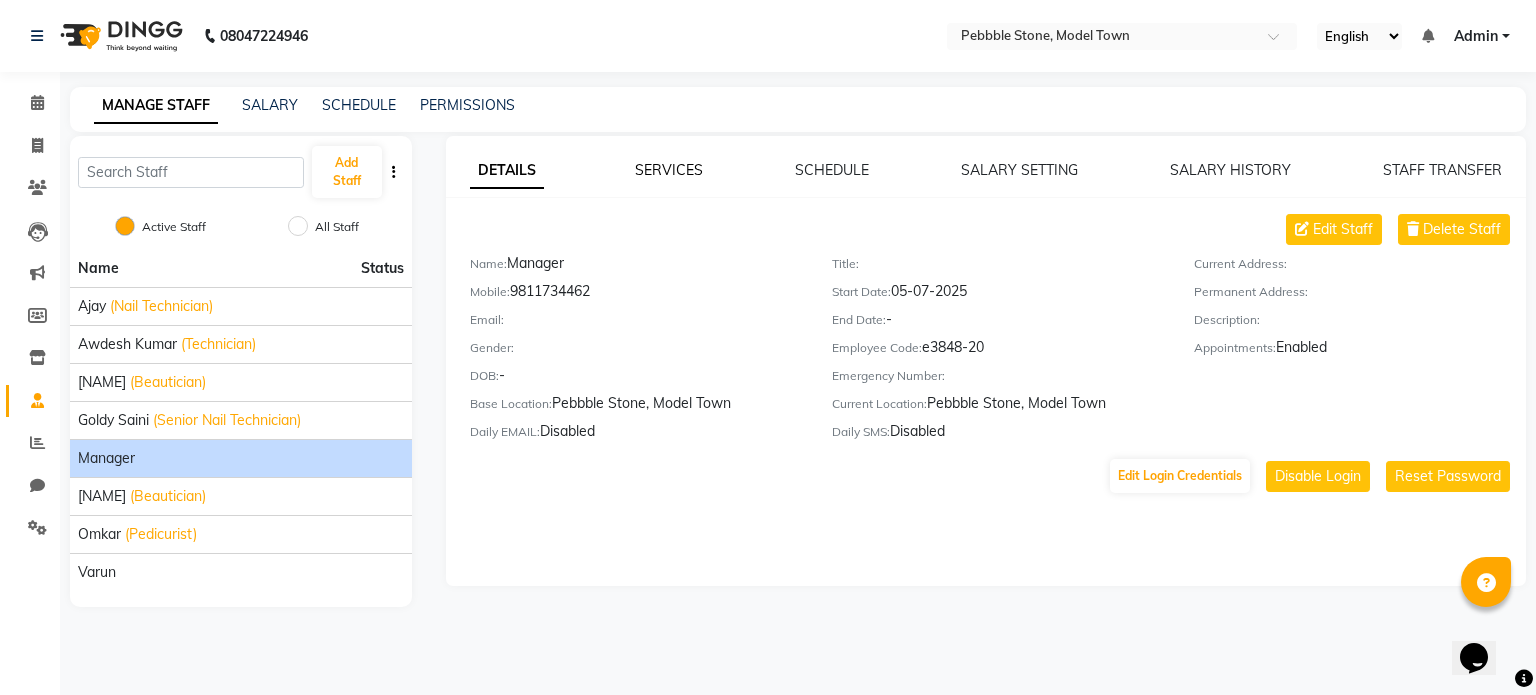 click on "SERVICES" 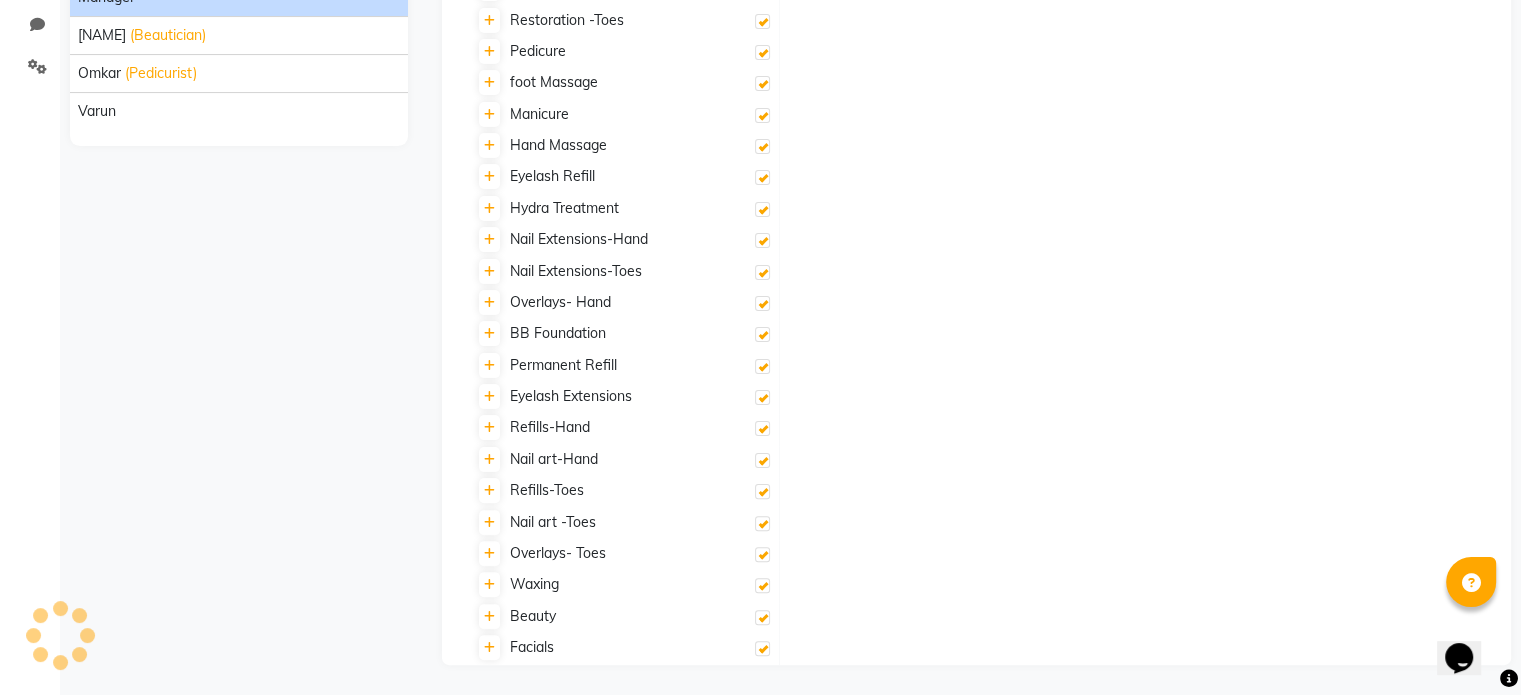 scroll, scrollTop: 0, scrollLeft: 0, axis: both 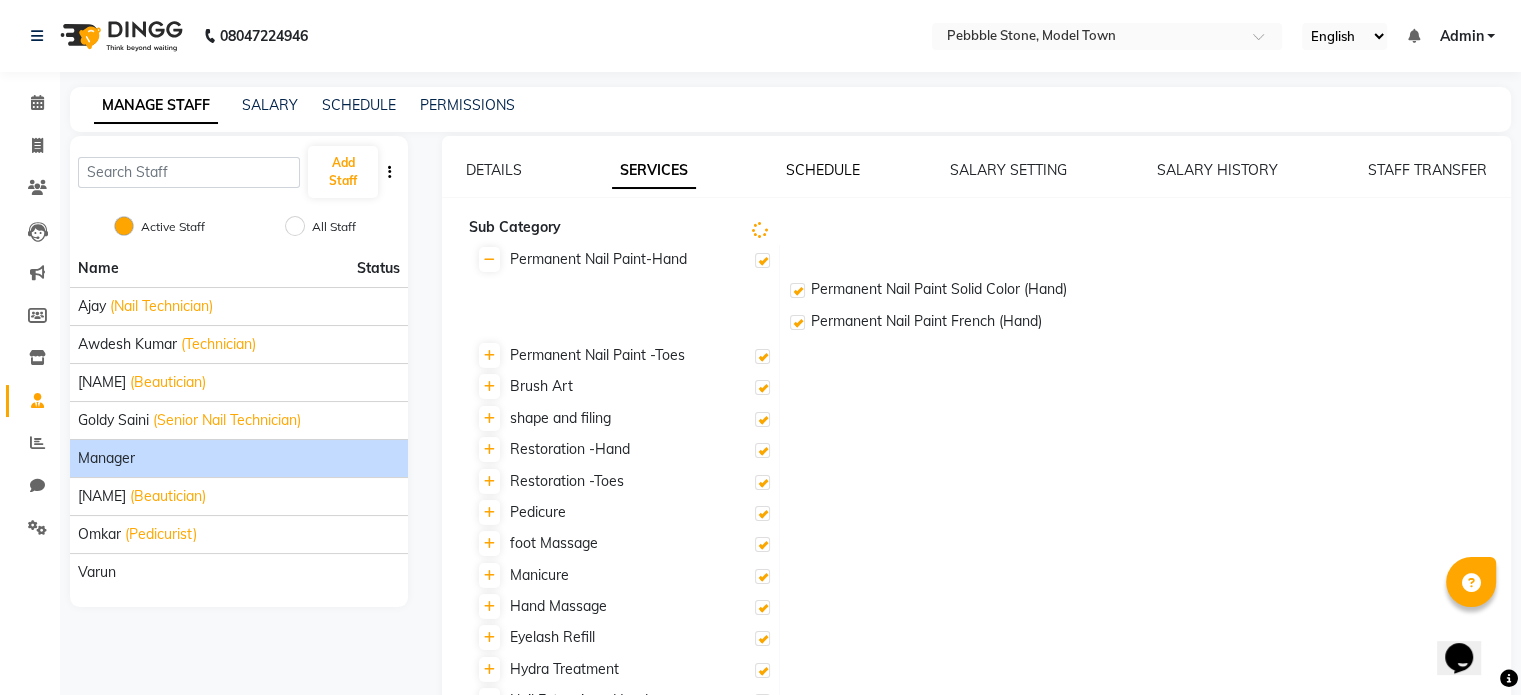 click on "SCHEDULE" 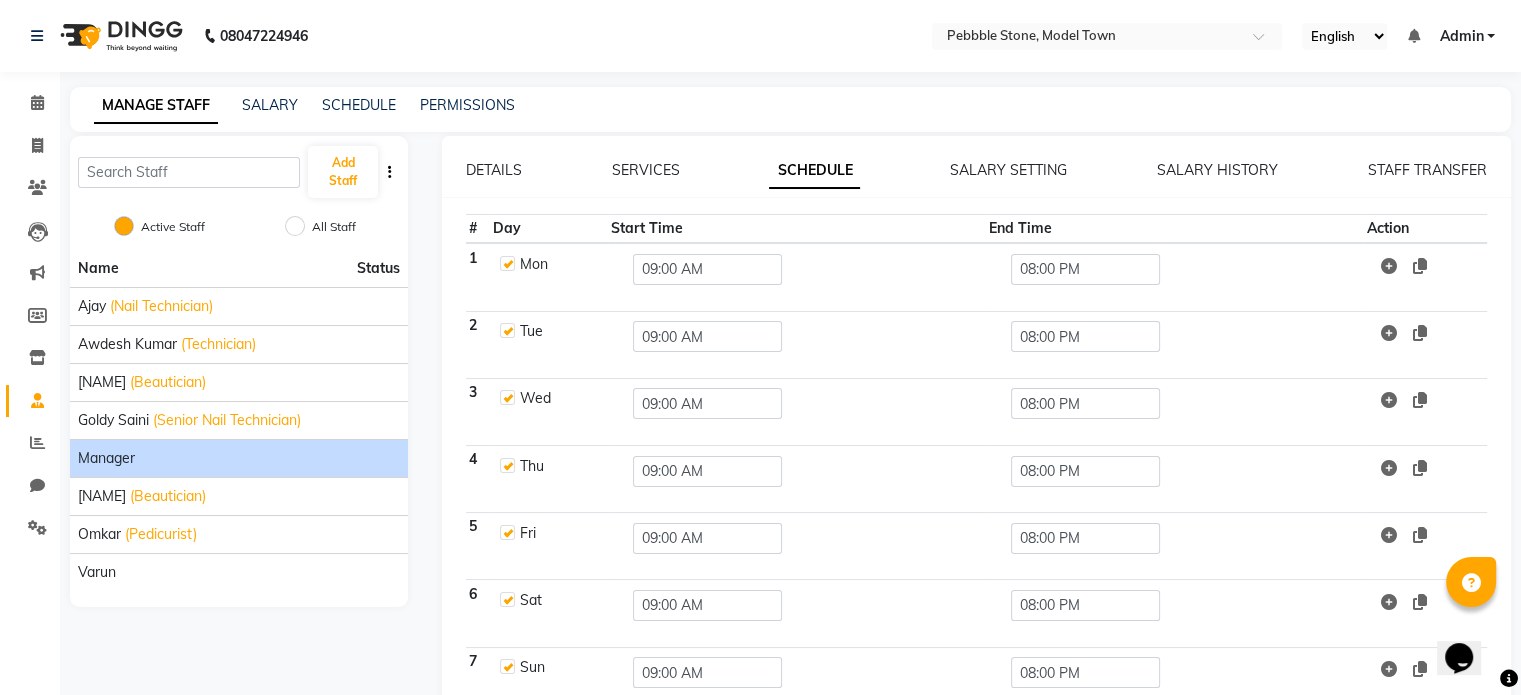 click on "SALARY SETTING" 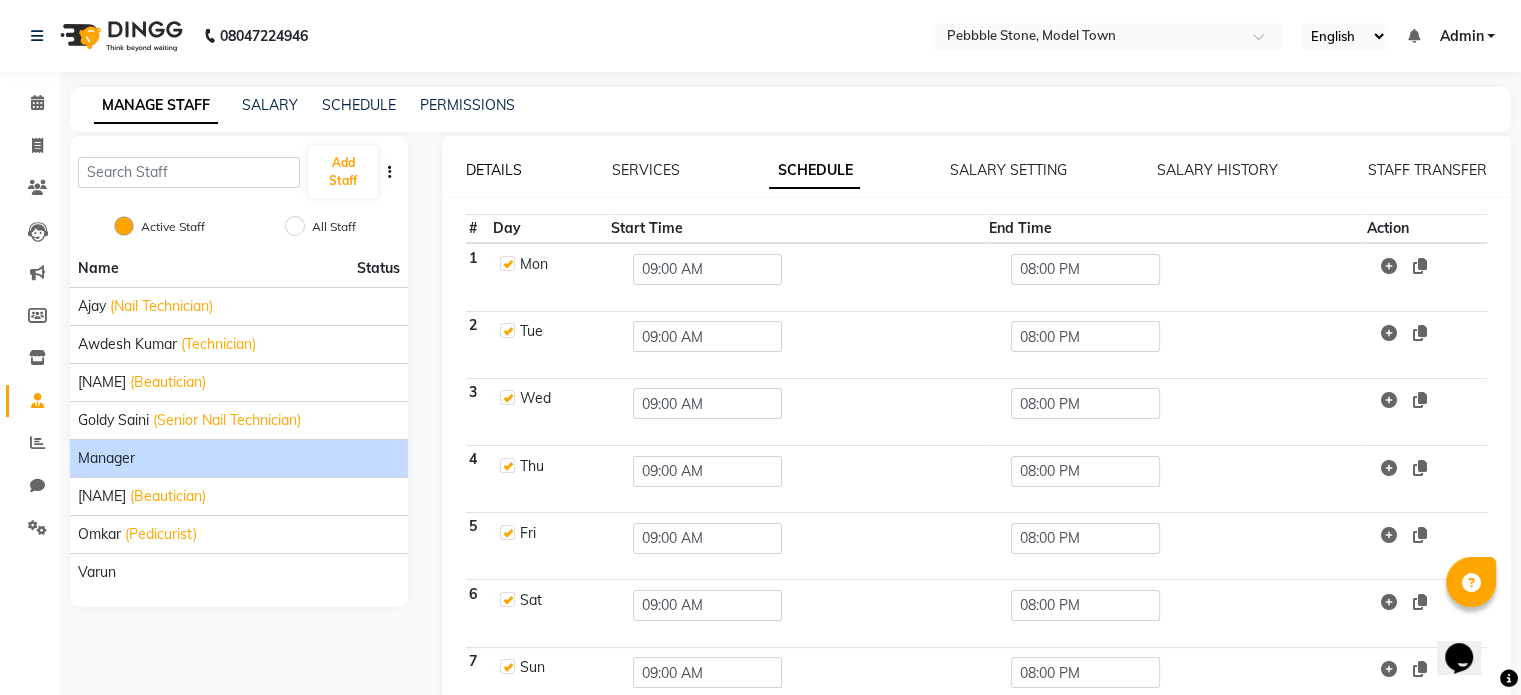 click on "DETAILS" 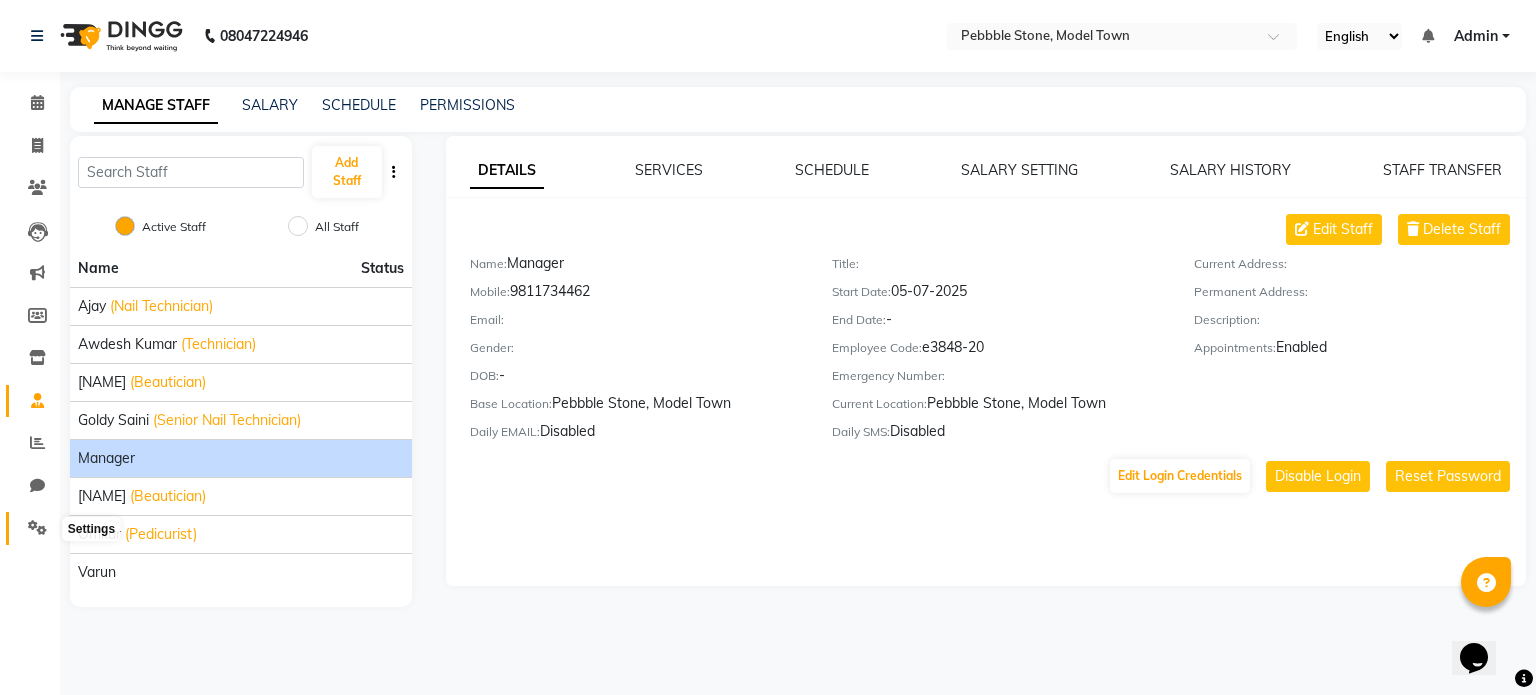 click 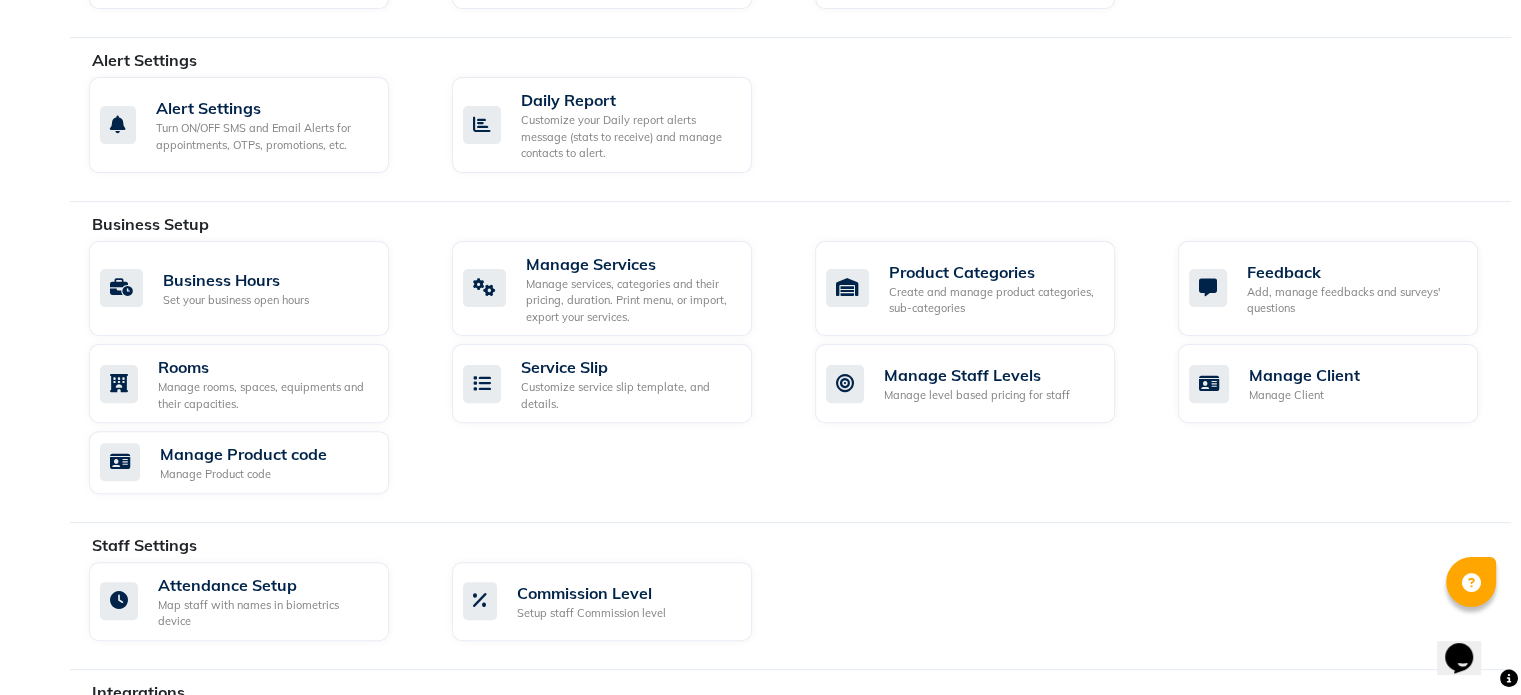 scroll, scrollTop: 479, scrollLeft: 0, axis: vertical 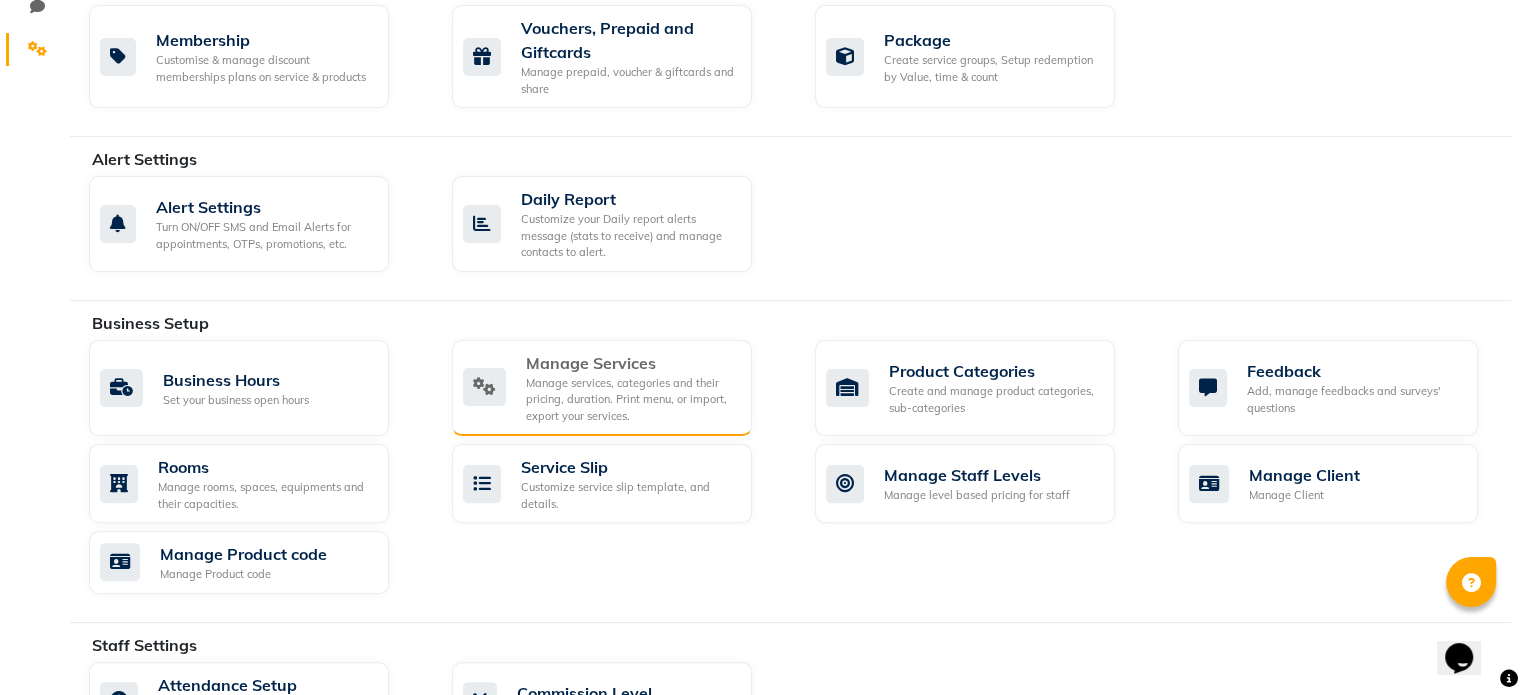 click on "Manage services, categories and their pricing, duration. Print menu, or import, export your services." 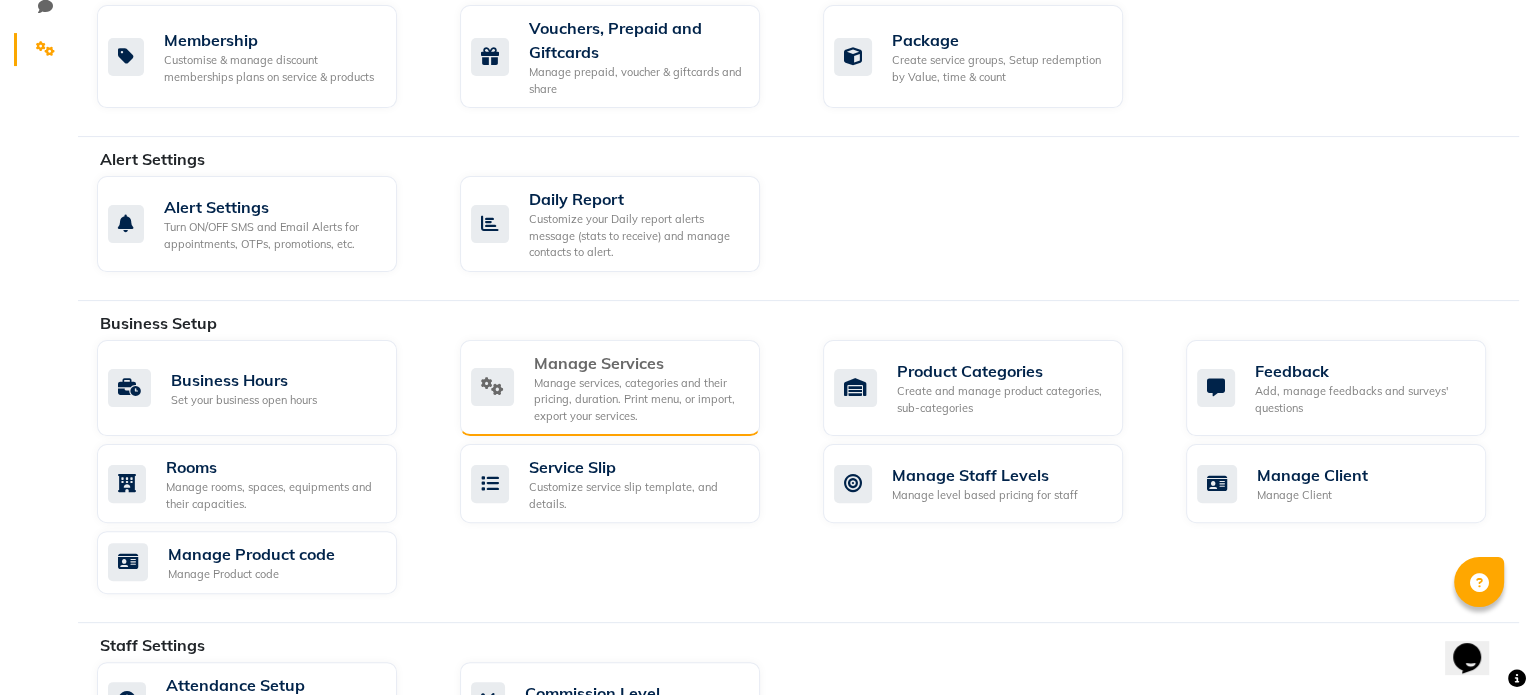 scroll, scrollTop: 0, scrollLeft: 0, axis: both 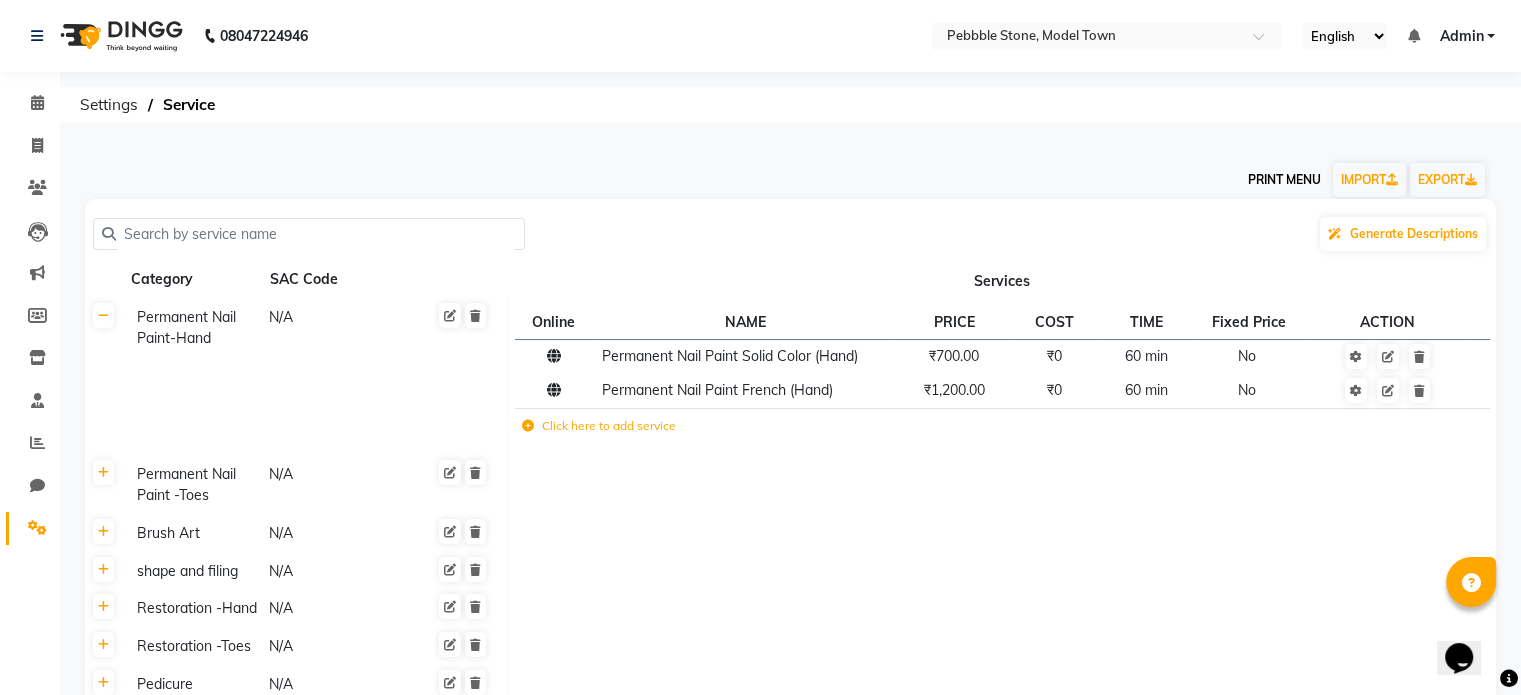 click on "PRINT MENU" 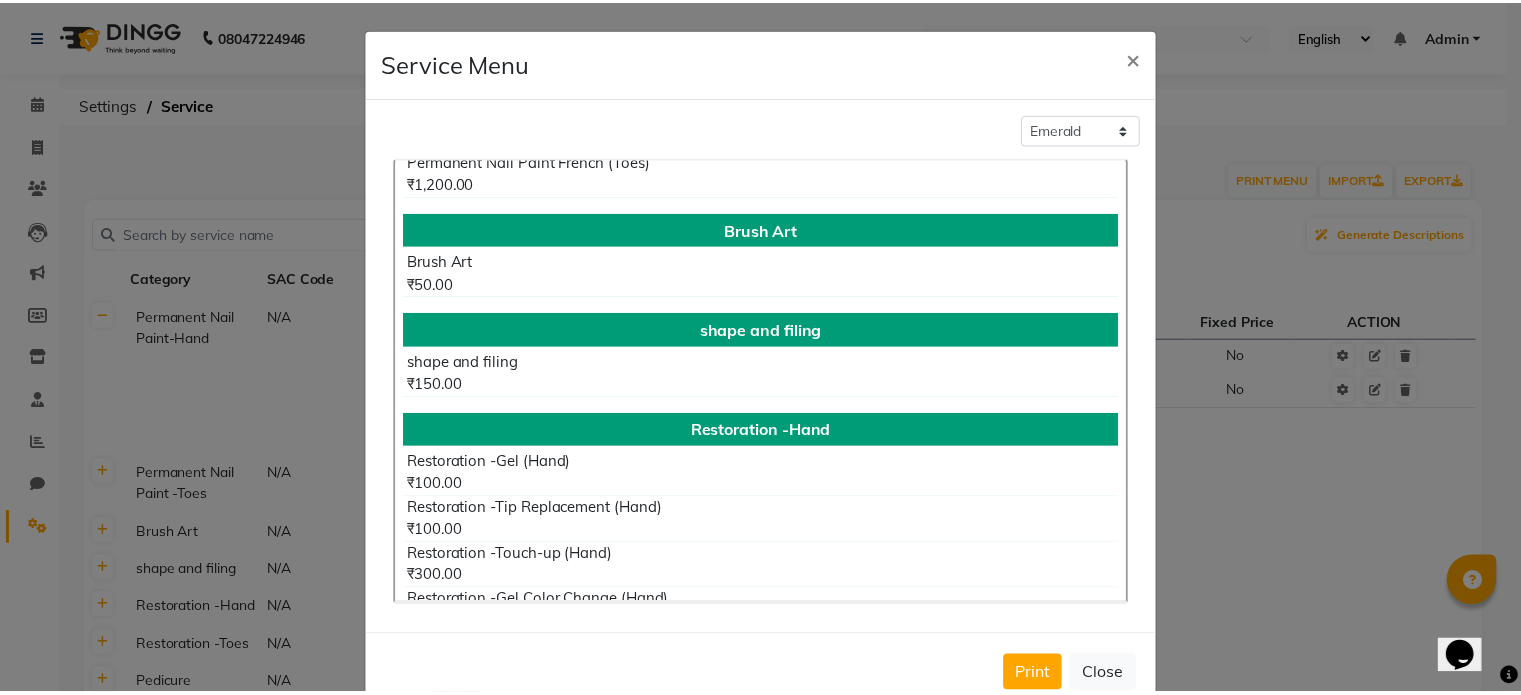 scroll, scrollTop: 0, scrollLeft: 0, axis: both 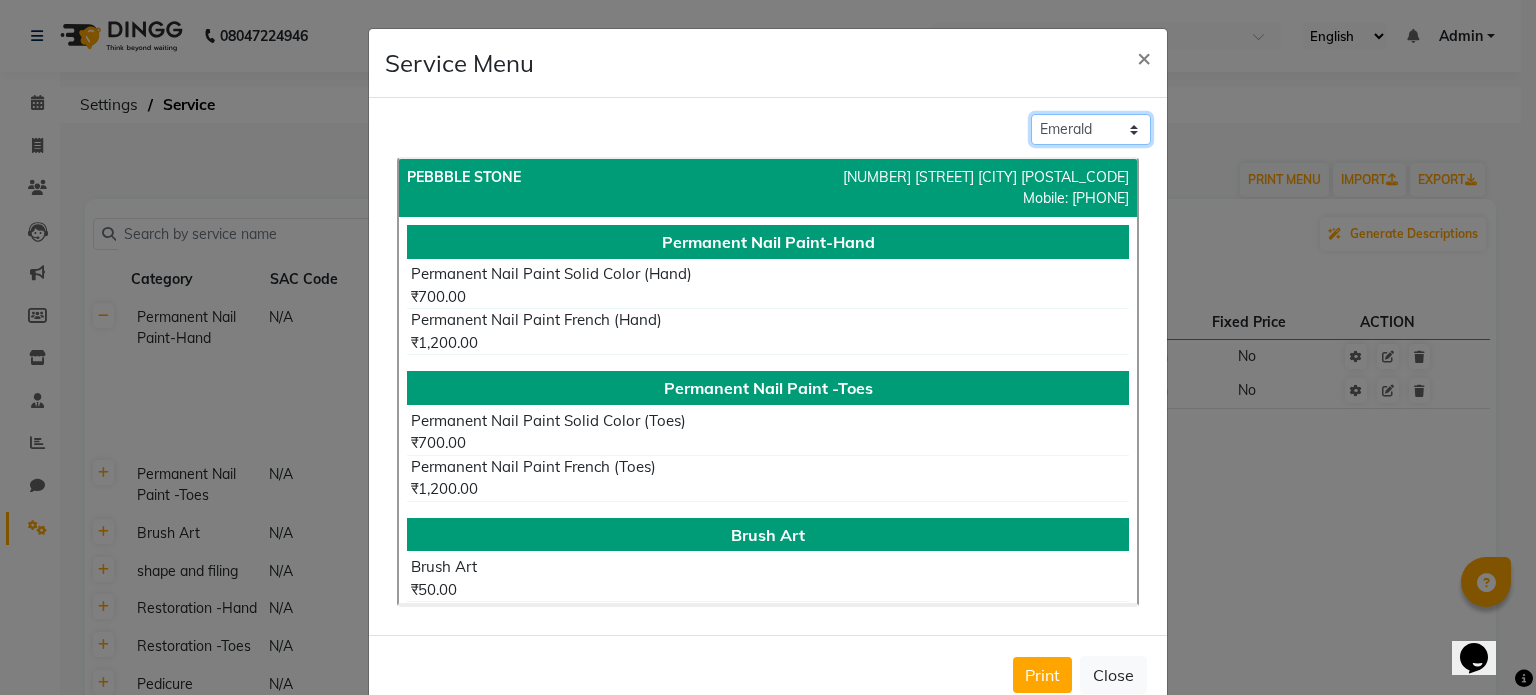 click on "Classic Blue Living Coral Emerald" 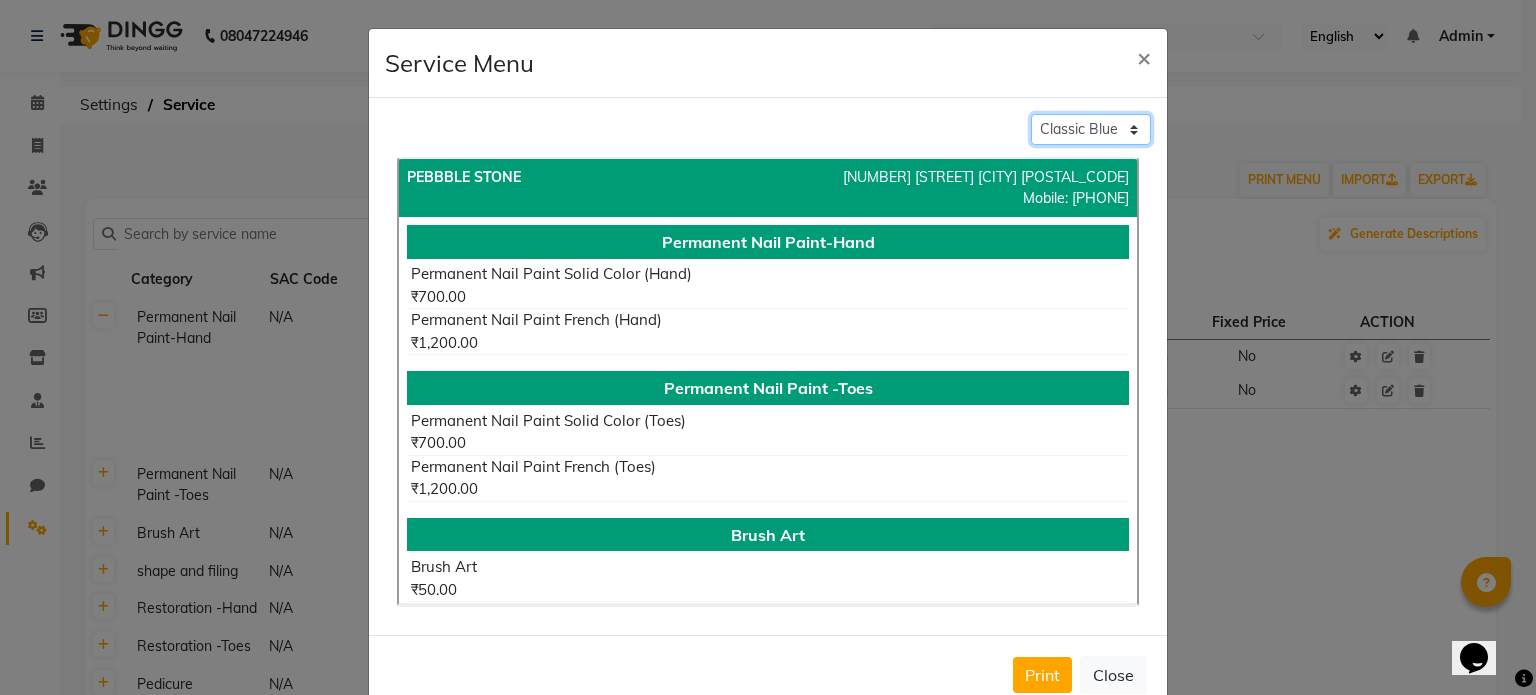 click on "Classic Blue Living Coral Emerald" 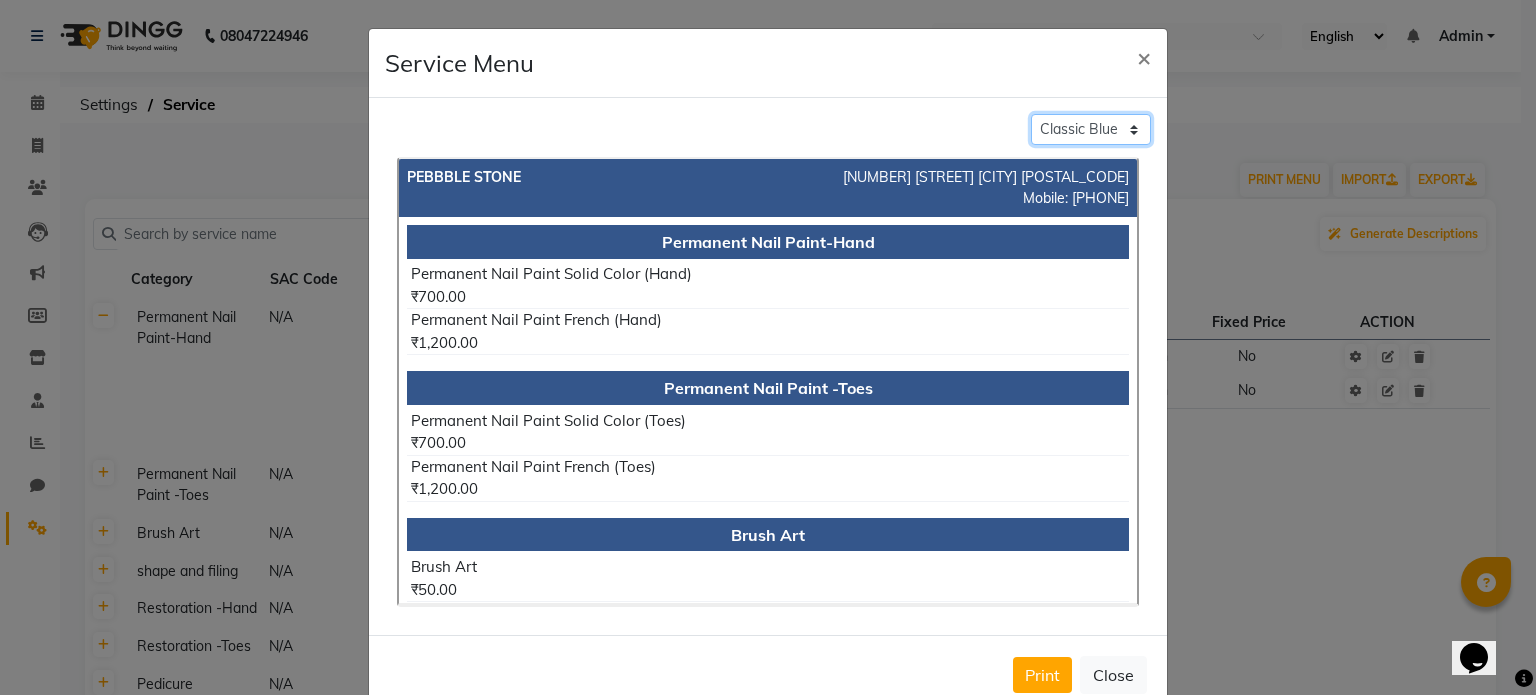 click on "Classic Blue Living Coral Emerald" 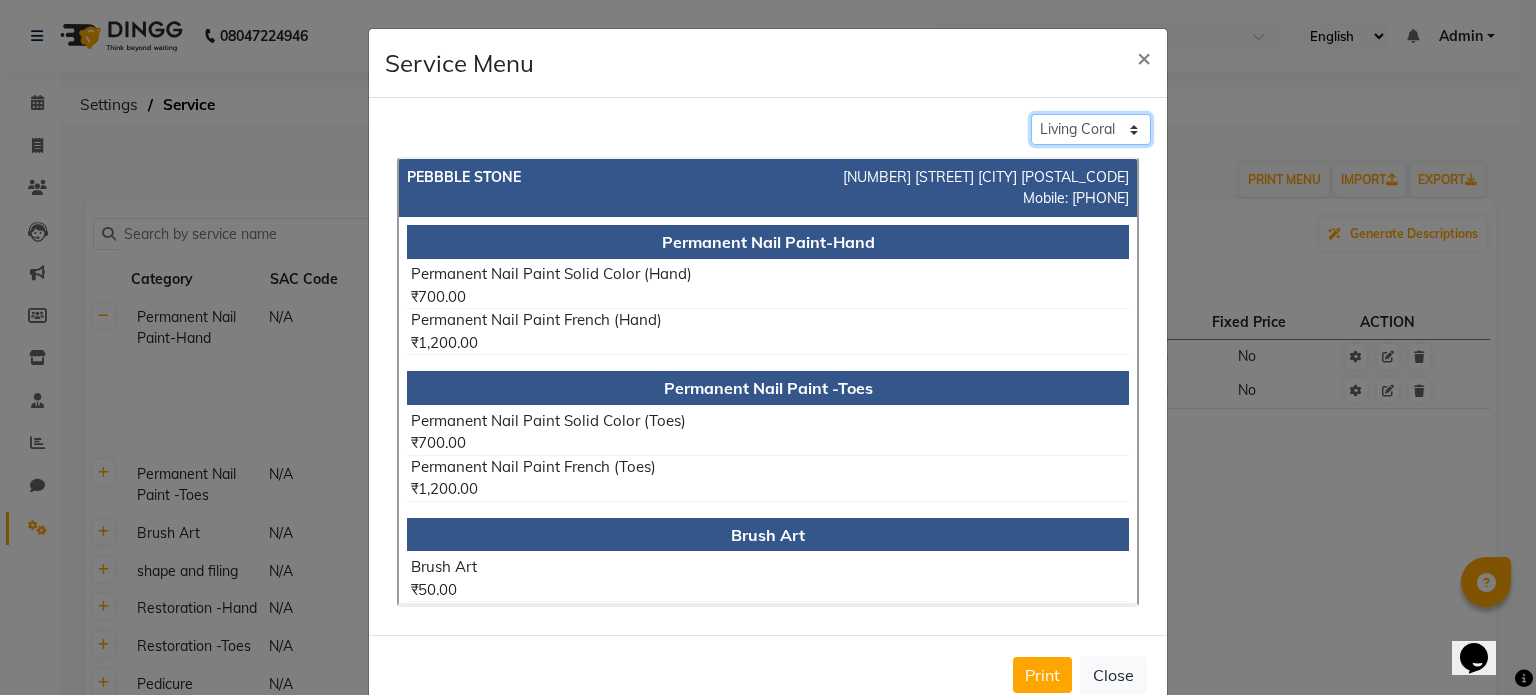 click on "Classic Blue Living Coral Emerald" 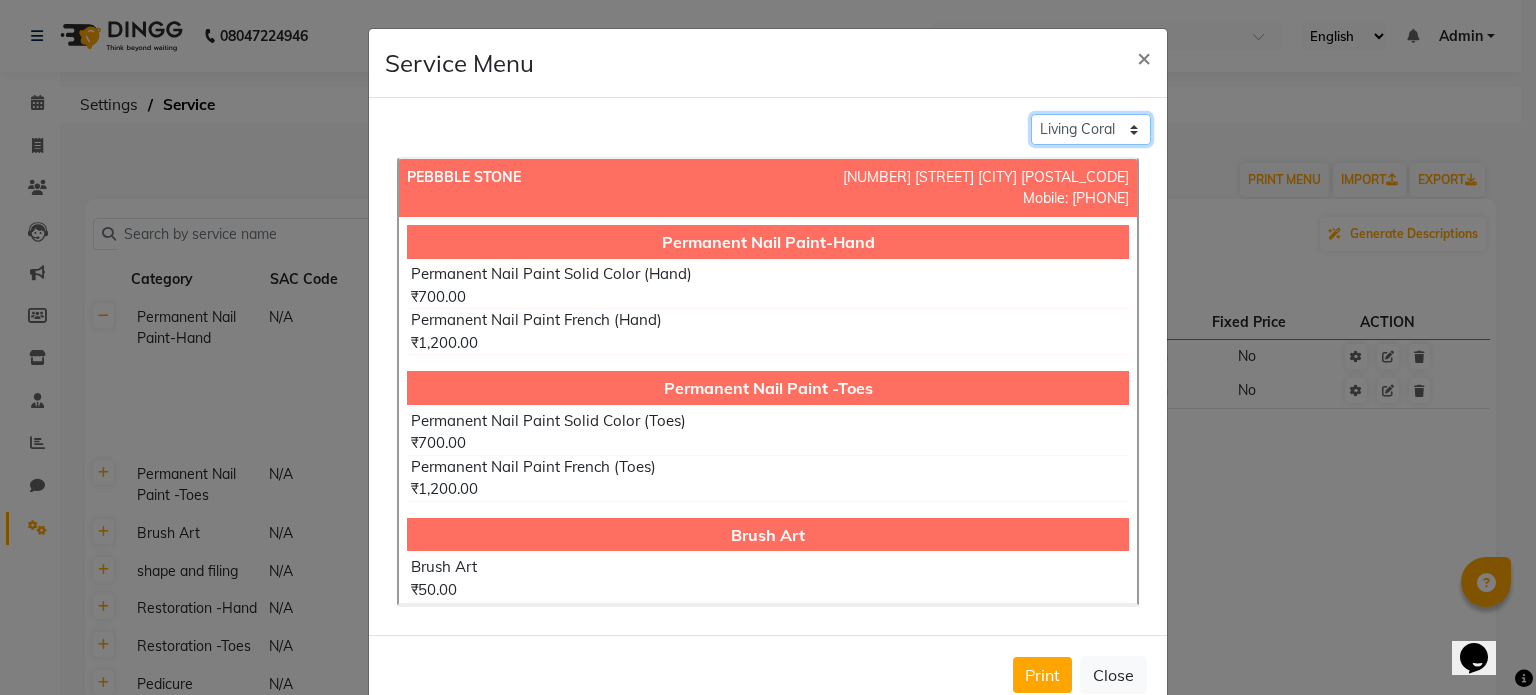 click on "Classic Blue Living Coral Emerald" 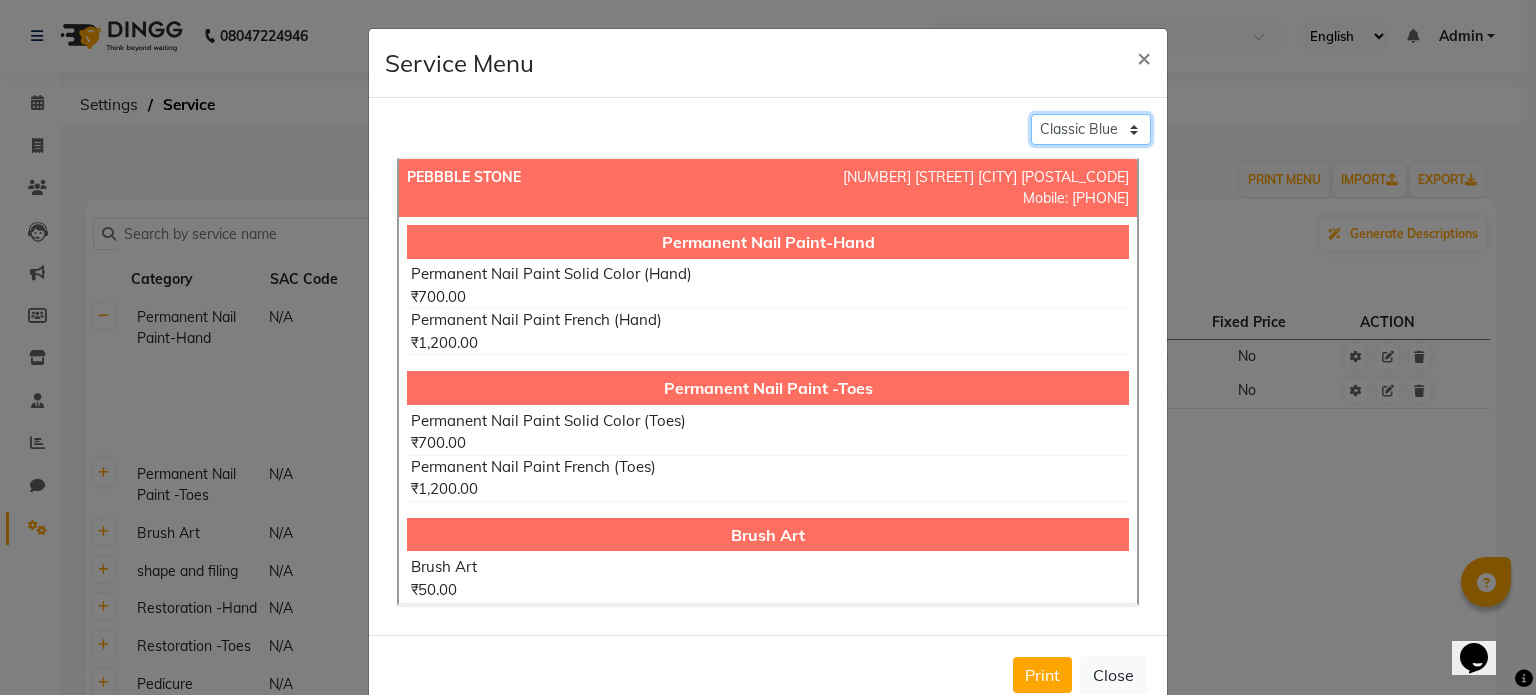 click on "Classic Blue Living Coral Emerald" 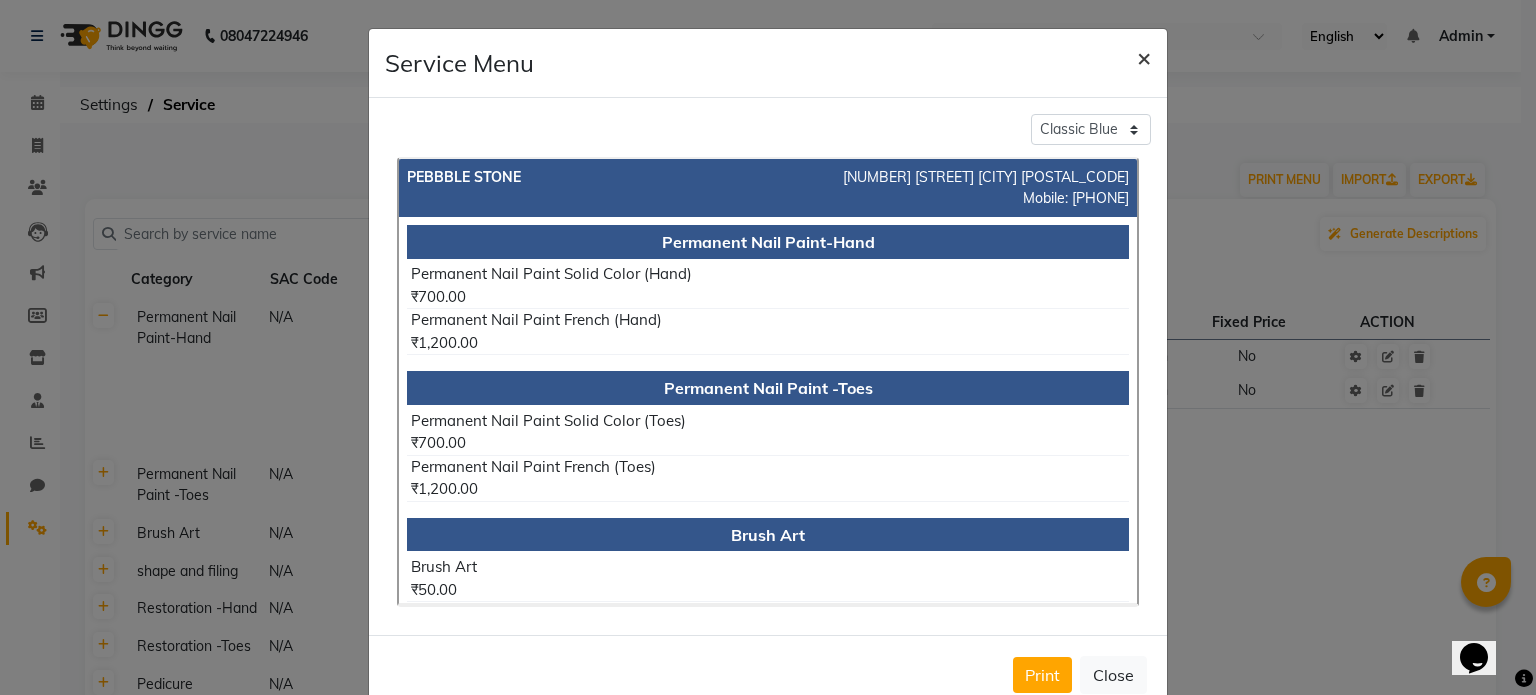 click on "×" 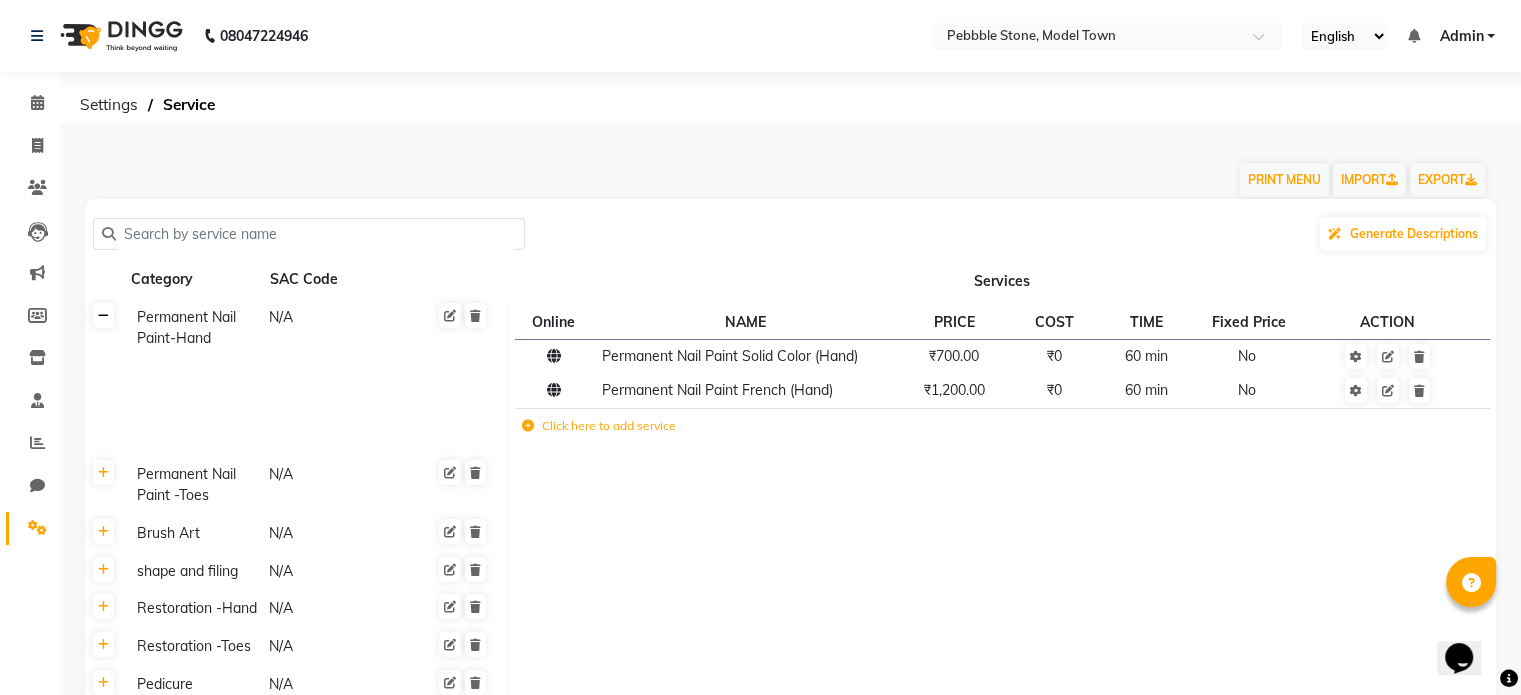 click 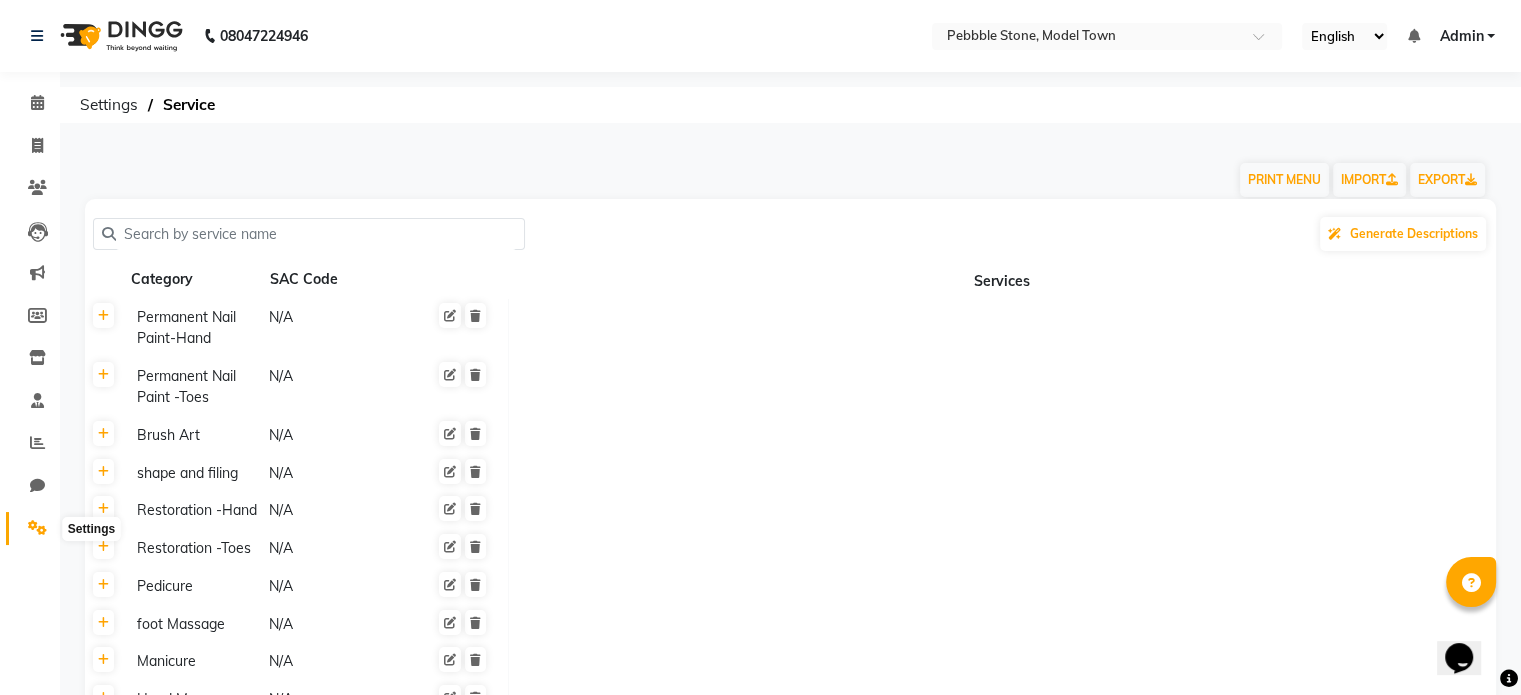 click 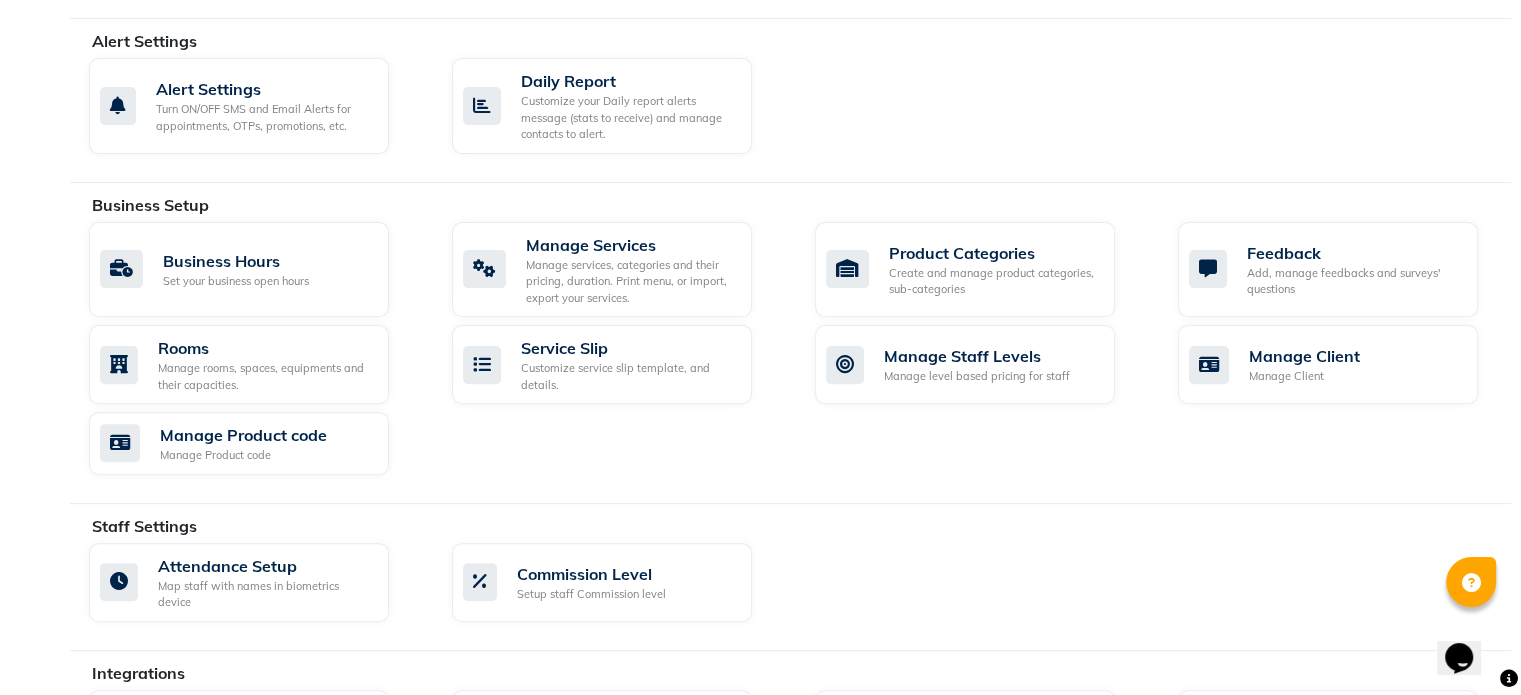 scroll, scrollTop: 601, scrollLeft: 0, axis: vertical 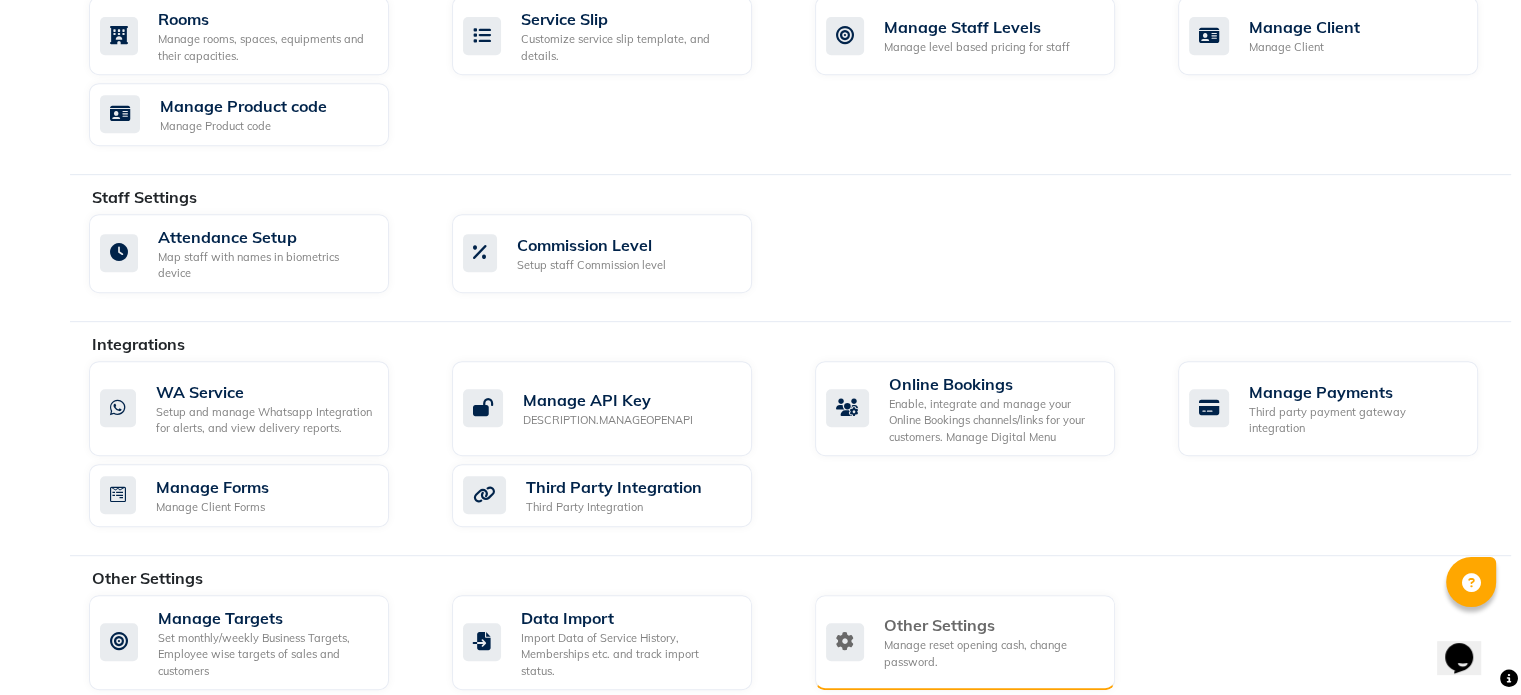 click on "Manage reset opening cash, change password." 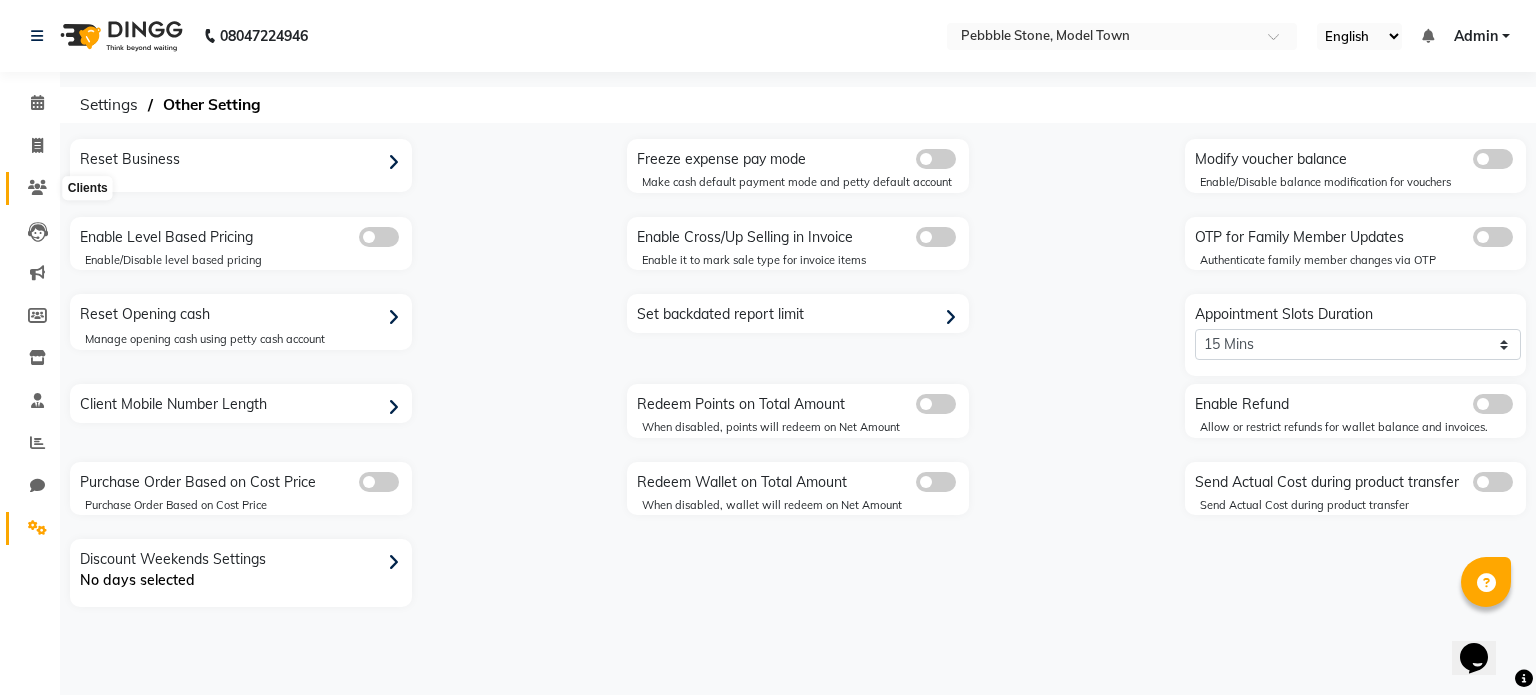 click 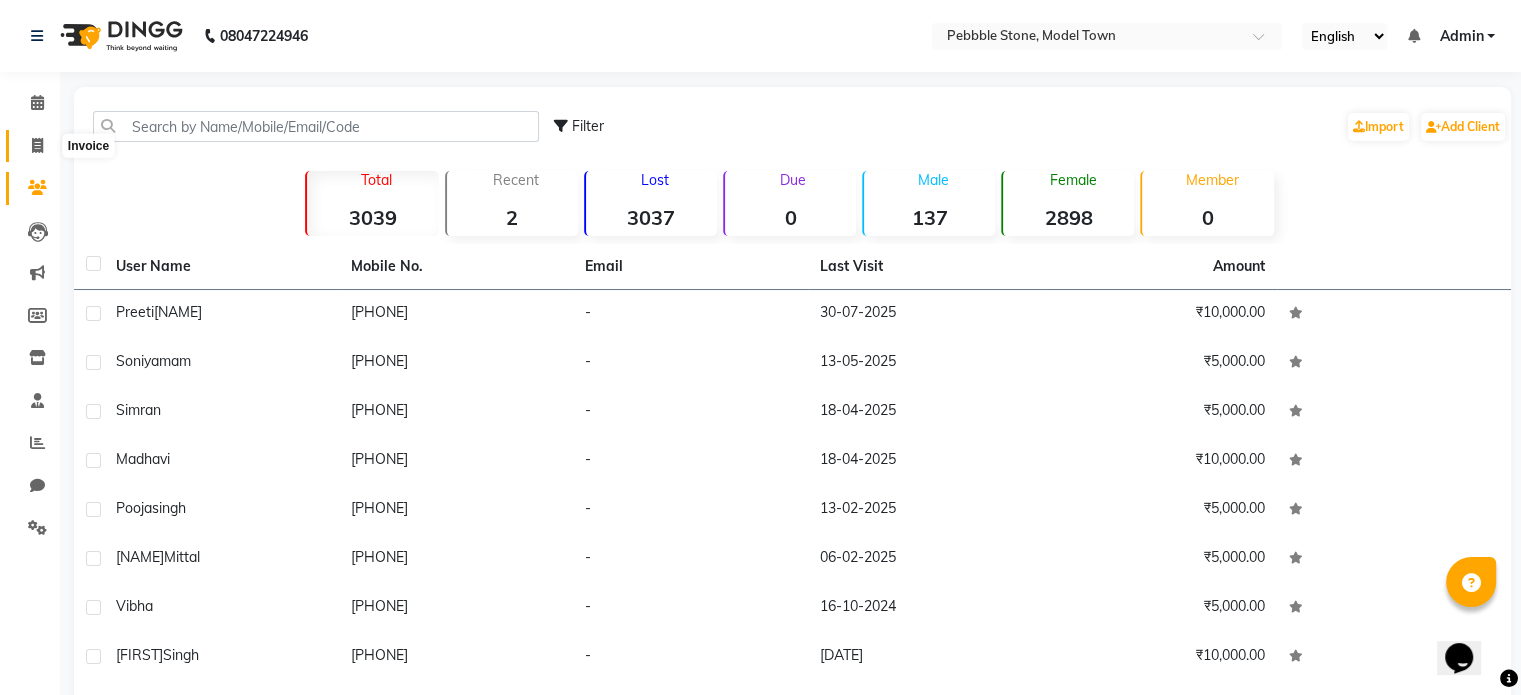 click 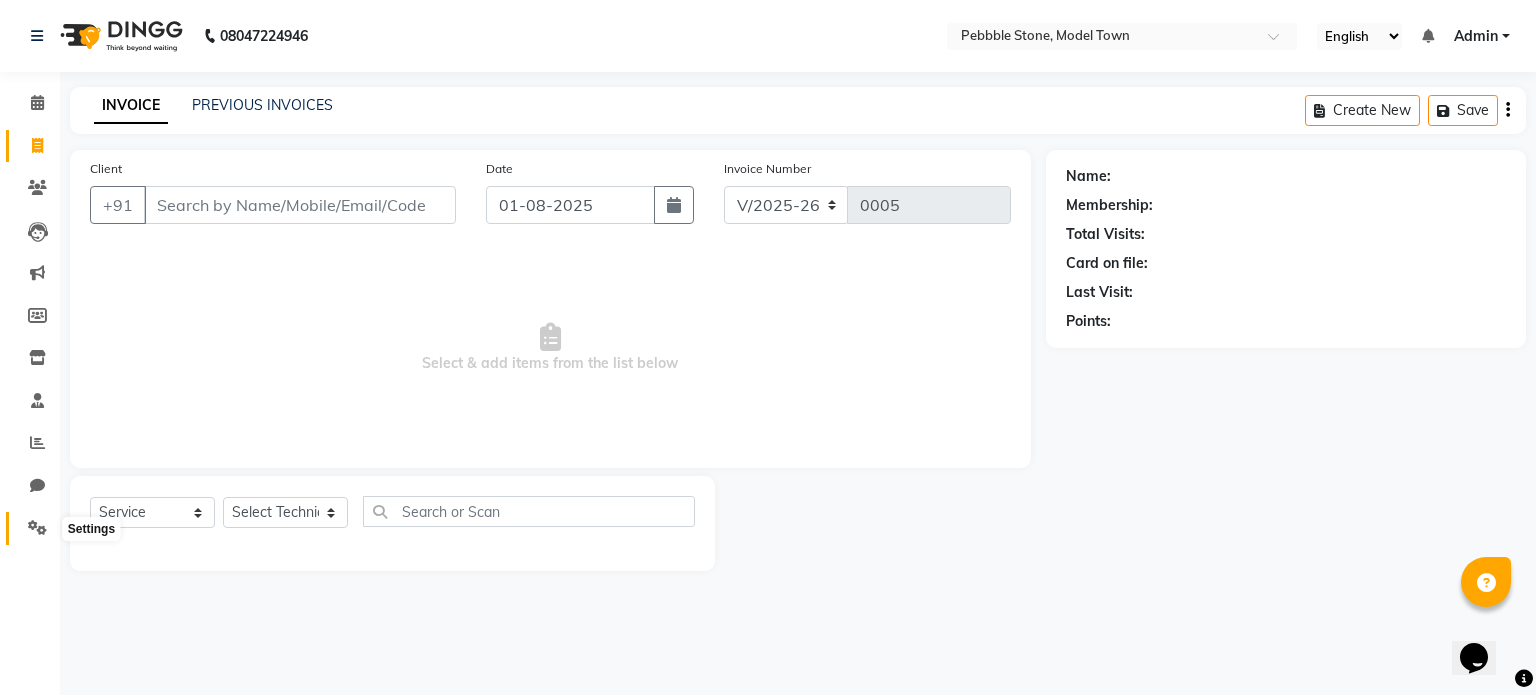 click 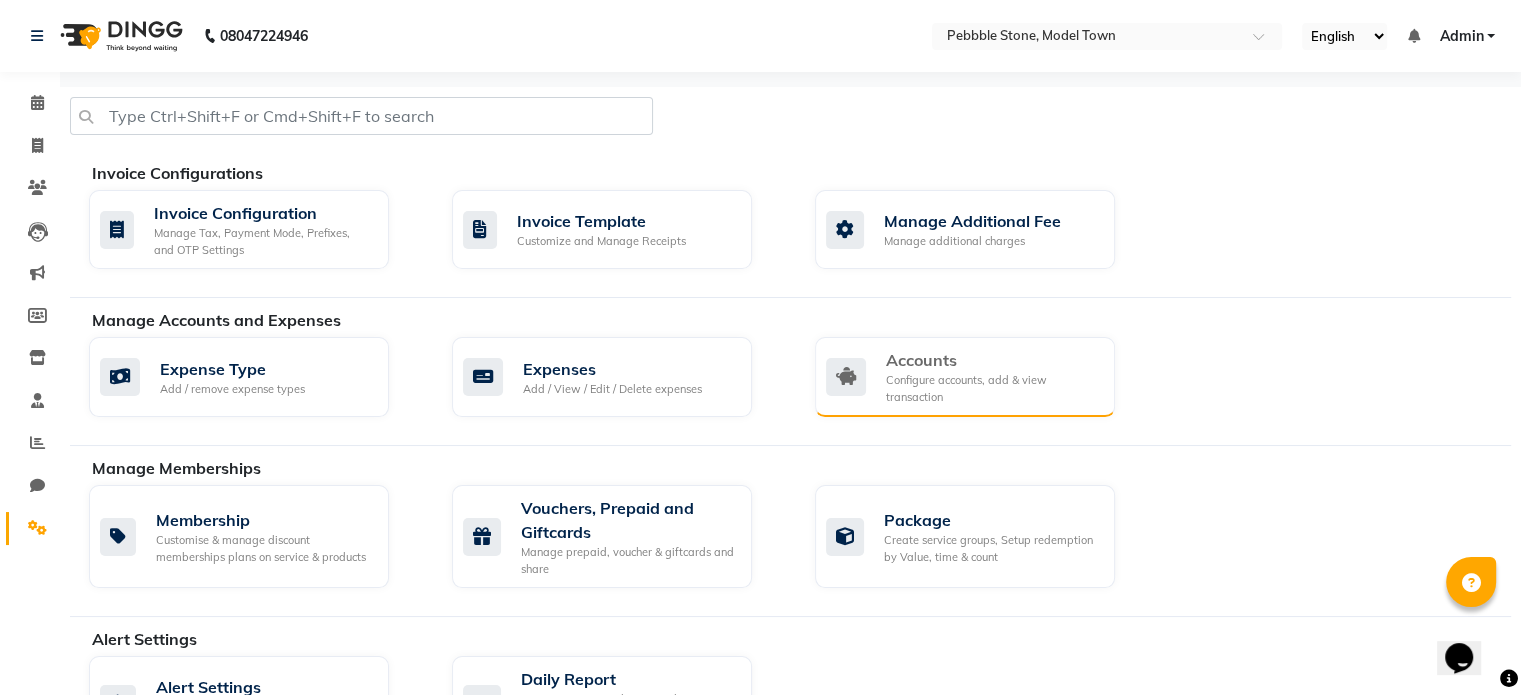 click on "Configure accounts, add & view transaction" 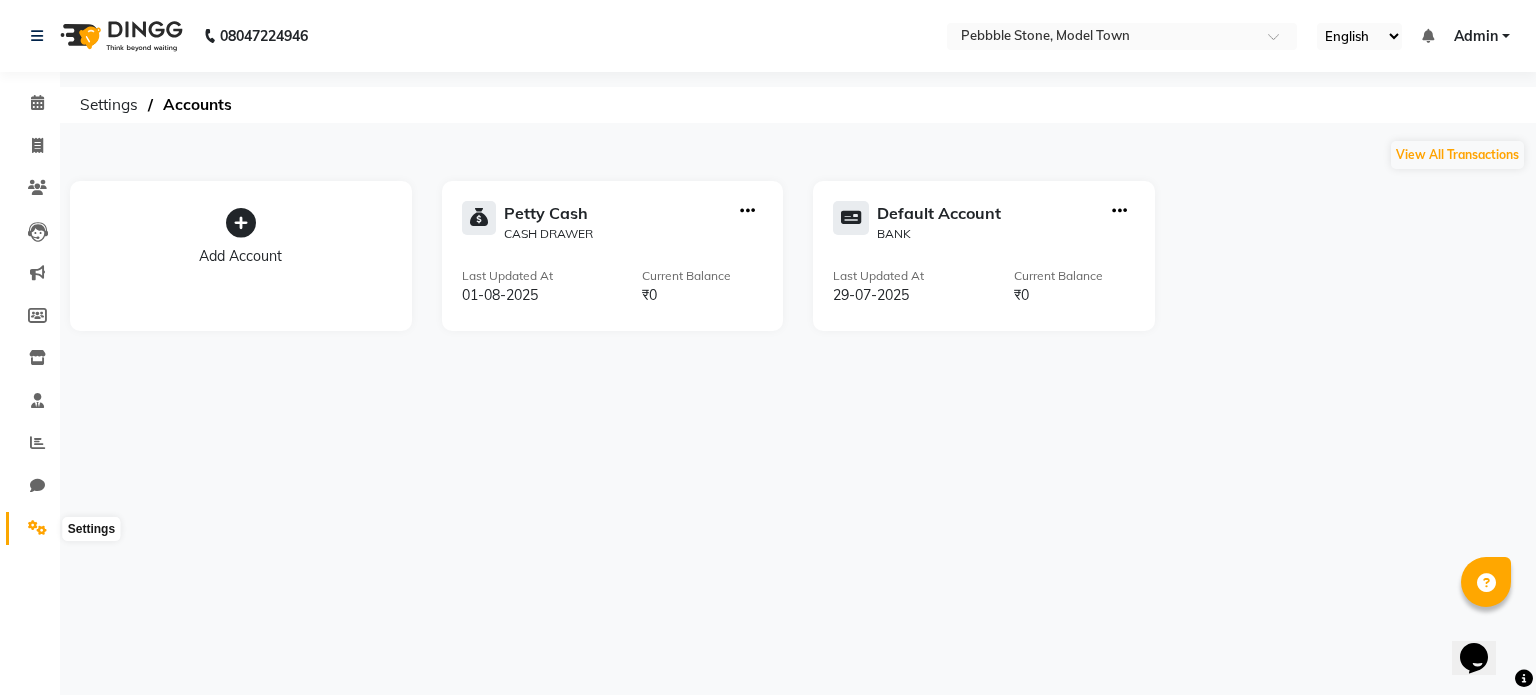 click 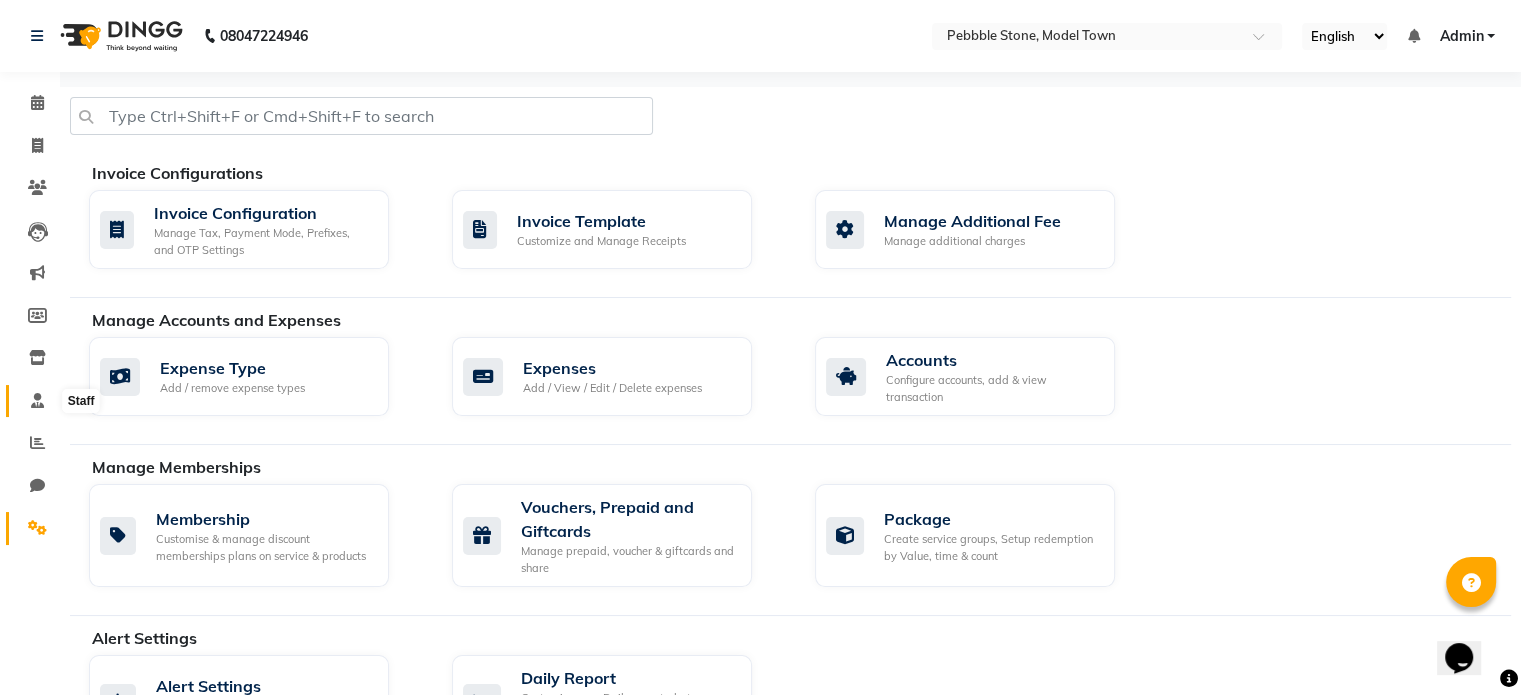 click 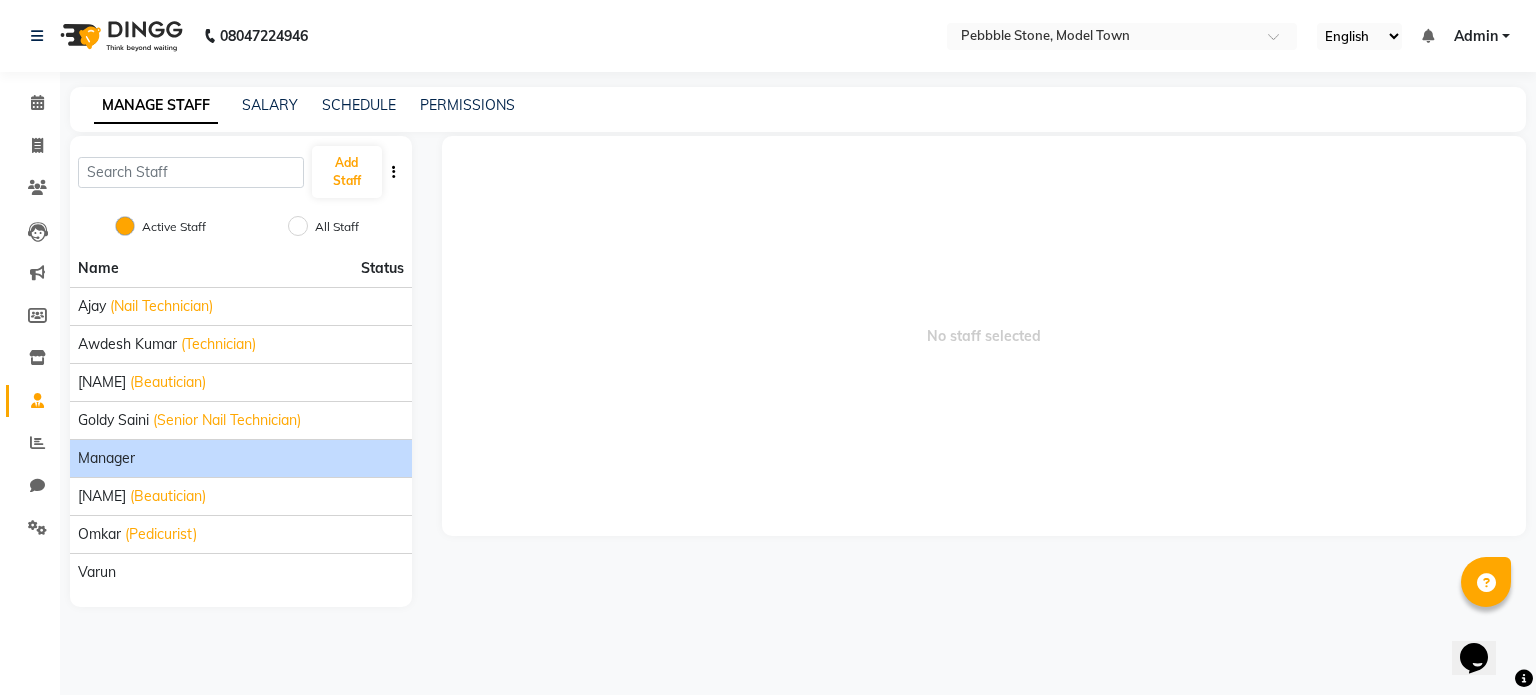 click on "Manager" 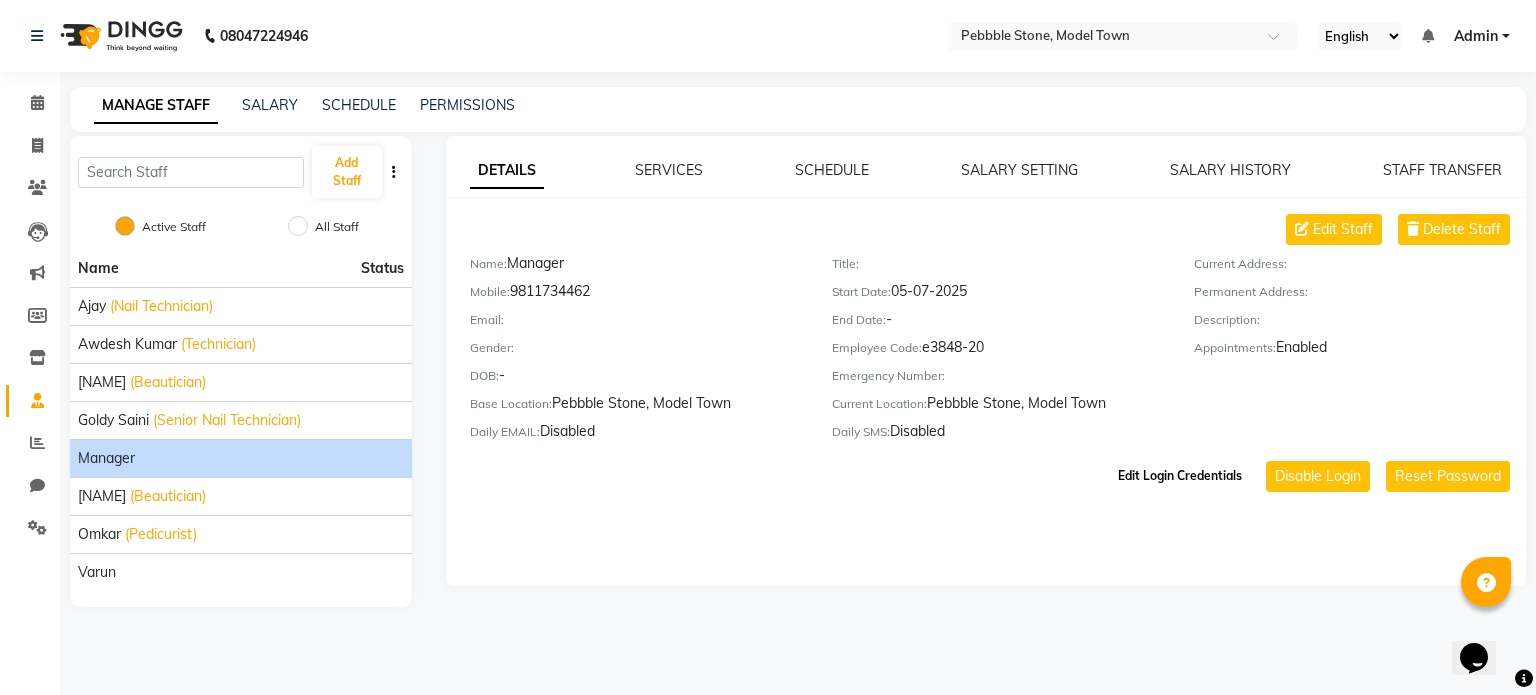click on "Edit Login Credentials" 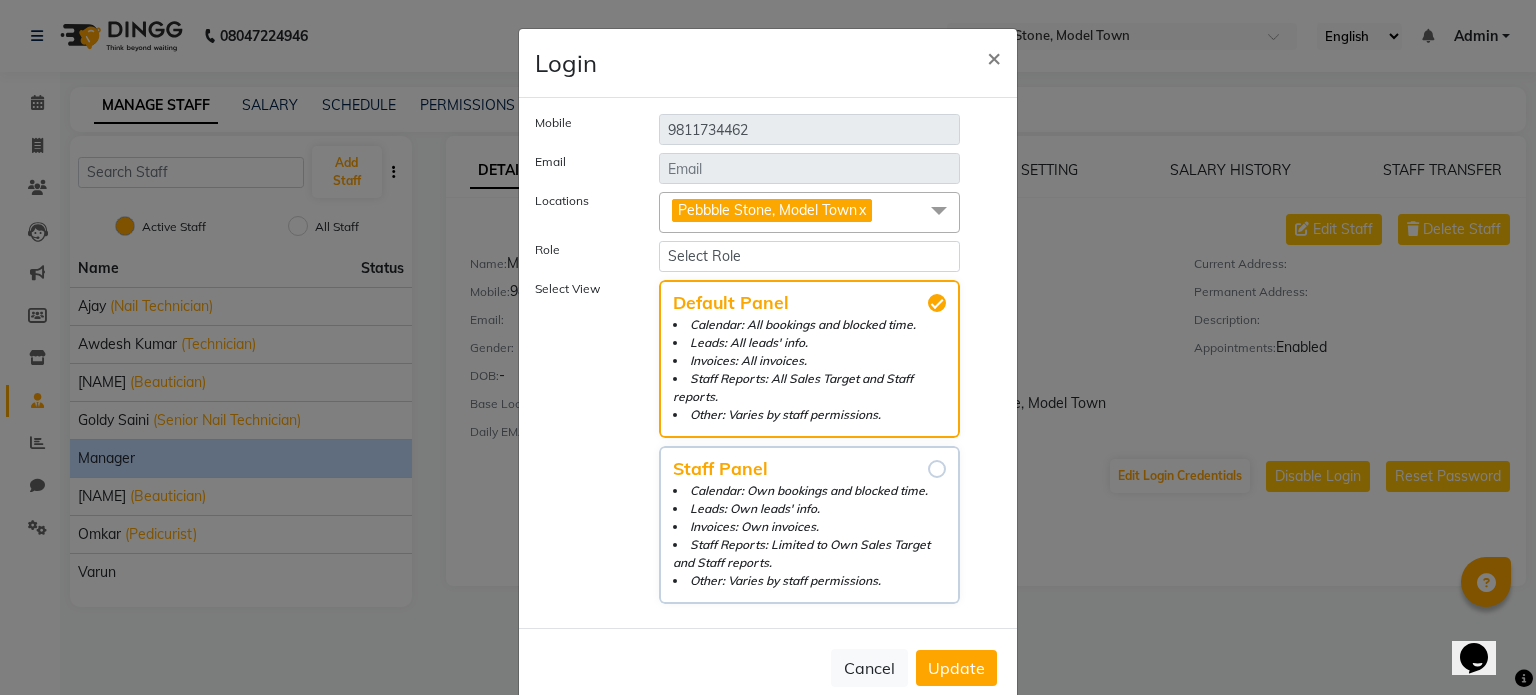 click on "Leads: Own leads' info." 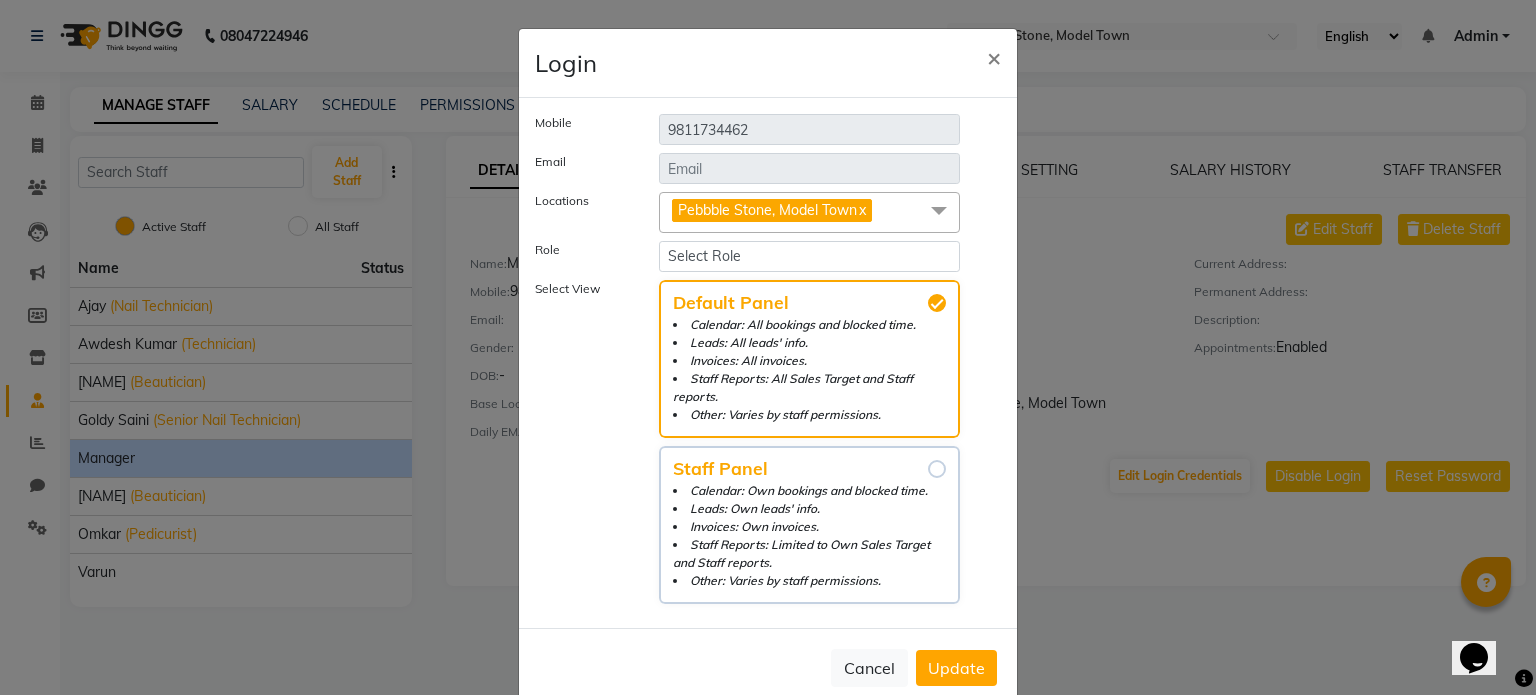 click on "Staff Panel Calendar: Own bookings and blocked time. Leads: Own leads' info. Invoices: Own invoices. Staff Reports: Limited to Own Sales Target and Staff reports. Other: Varies by staff permissions." at bounding box center [937, 469] 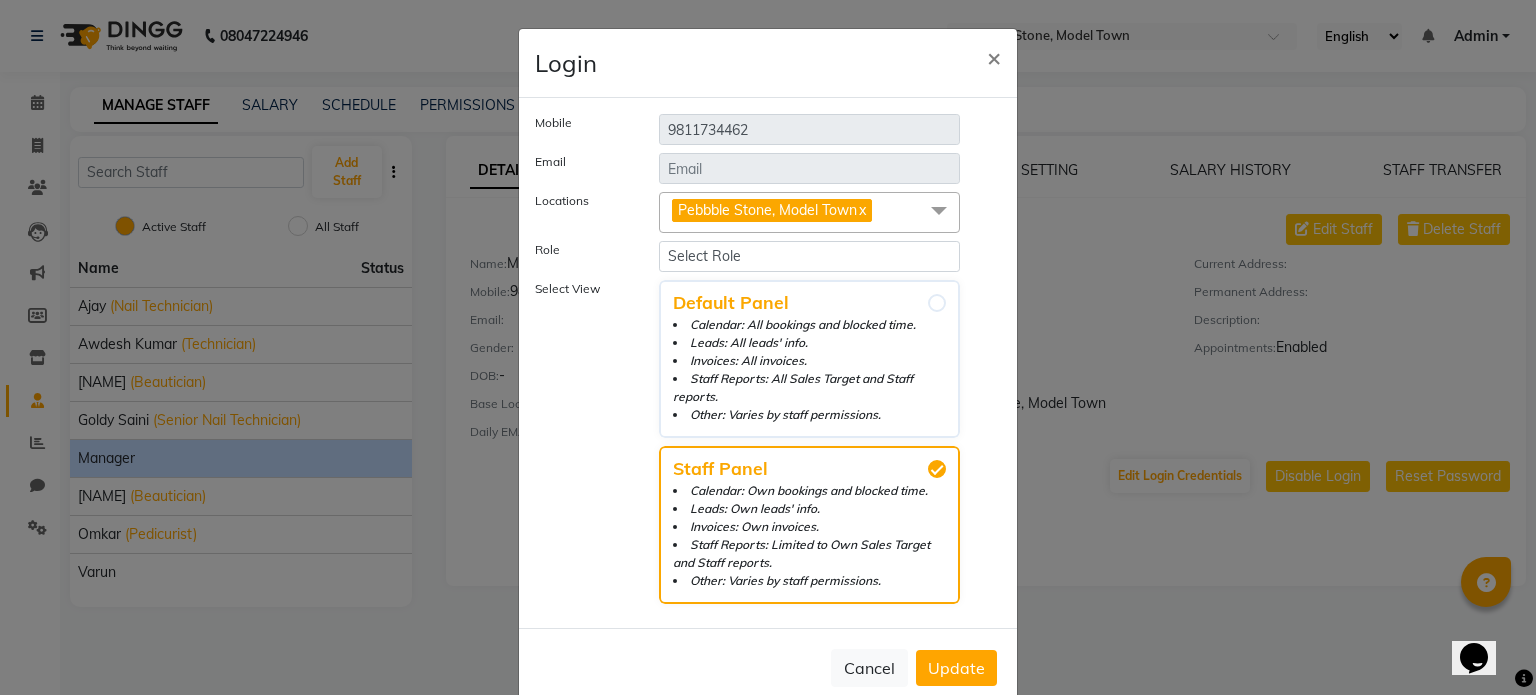 click on "Update" 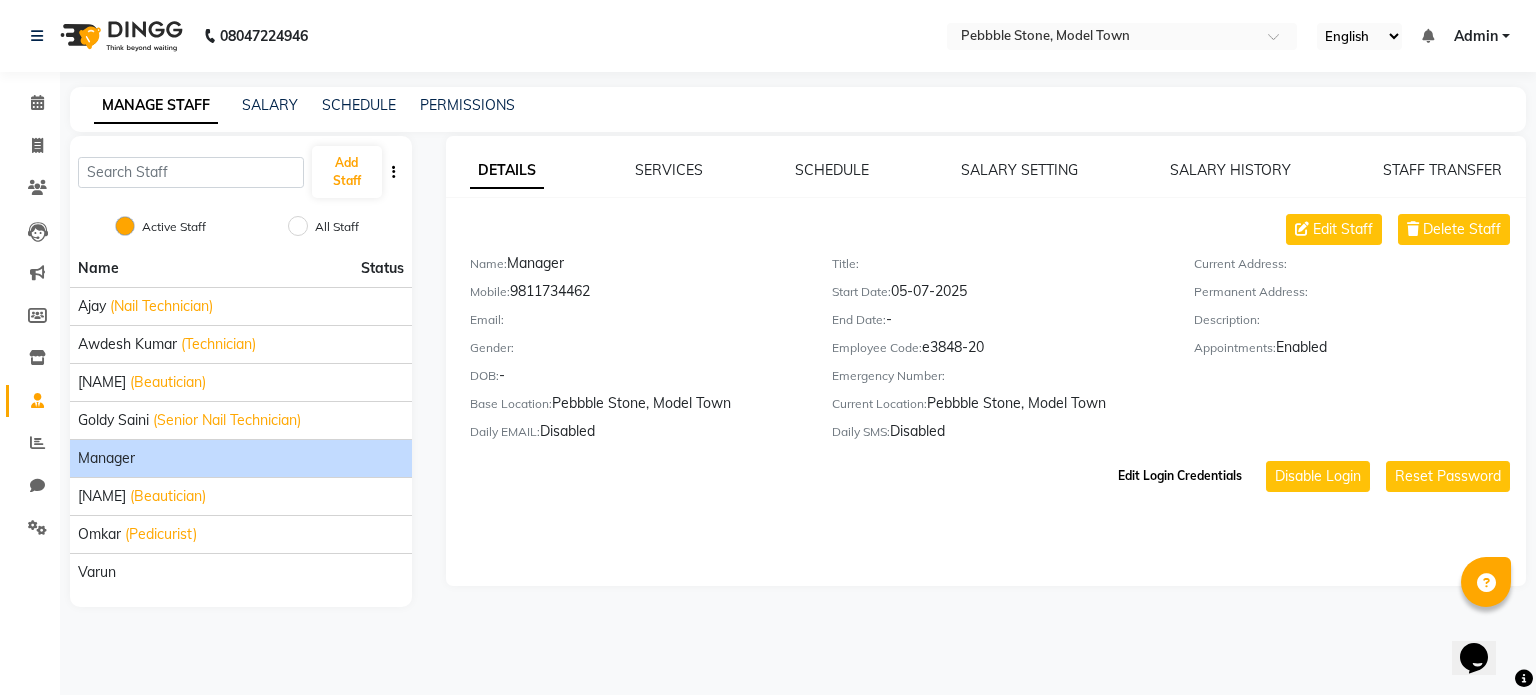 click on "Edit Login Credentials" 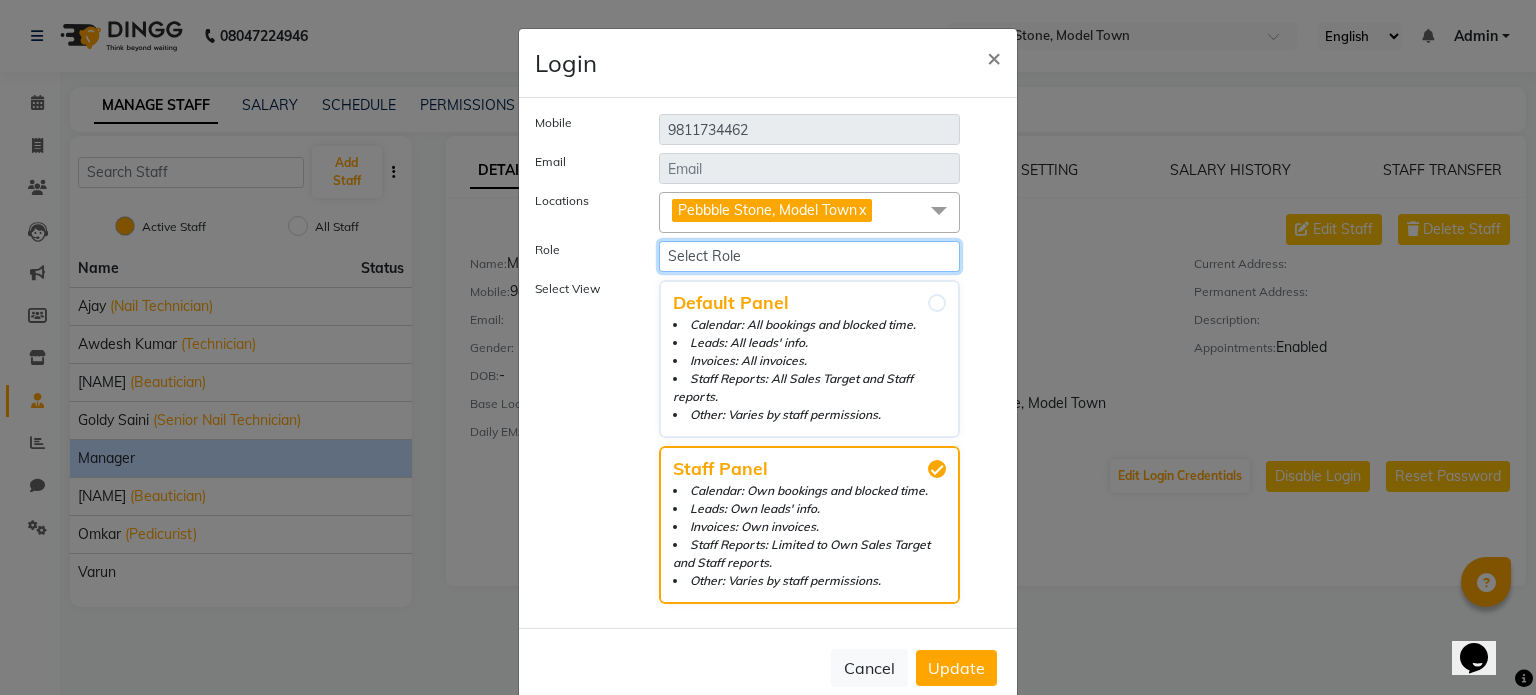 click on "Select Role Operator Manager Administrator" 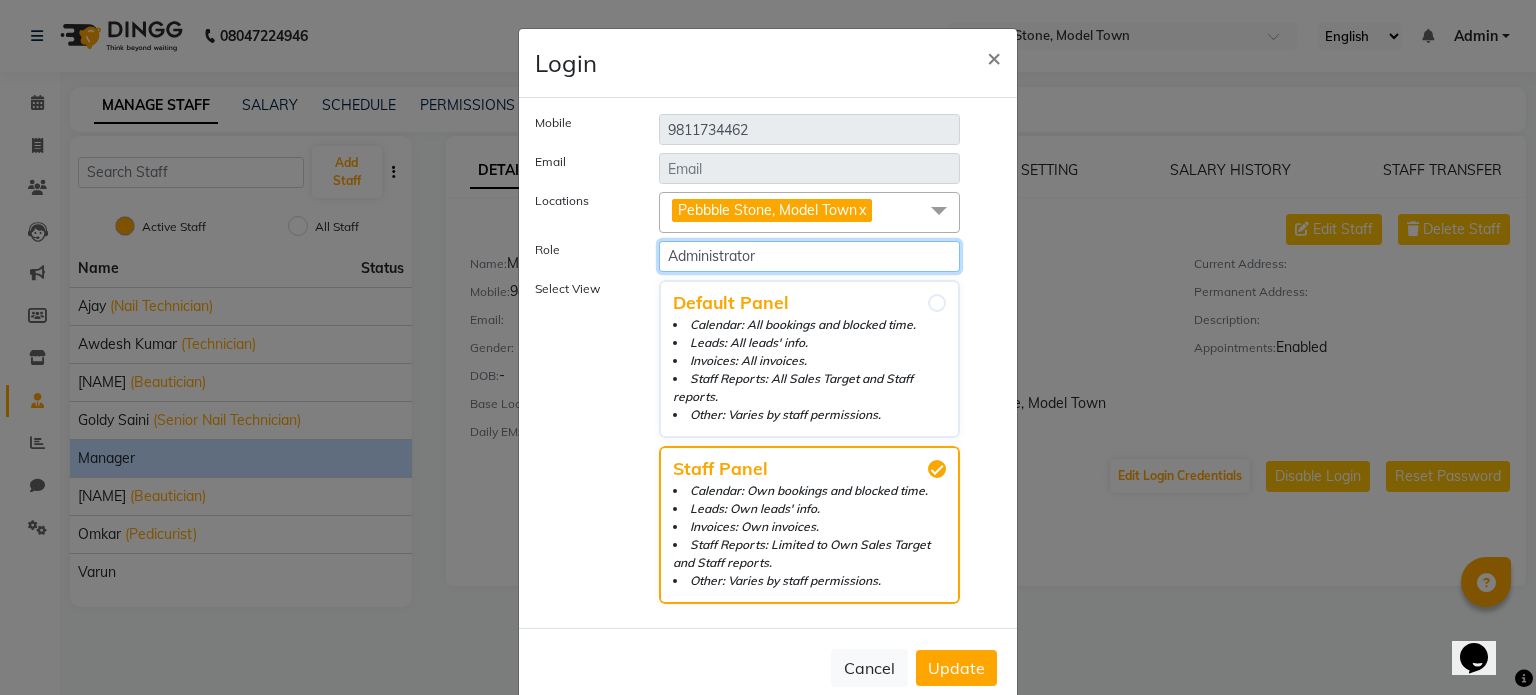 click on "Select Role Operator Manager Administrator" 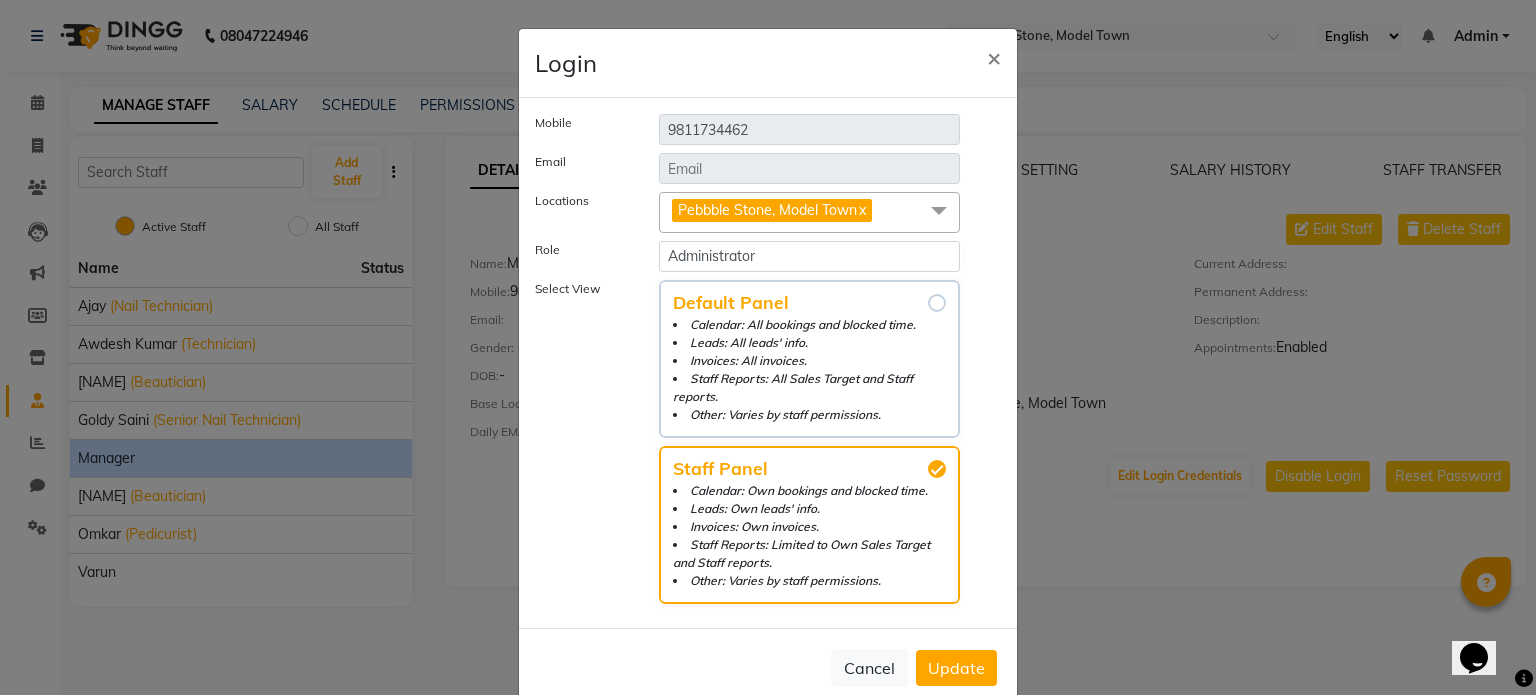 click on "Staff Reports: All Sales Target and Staff reports." 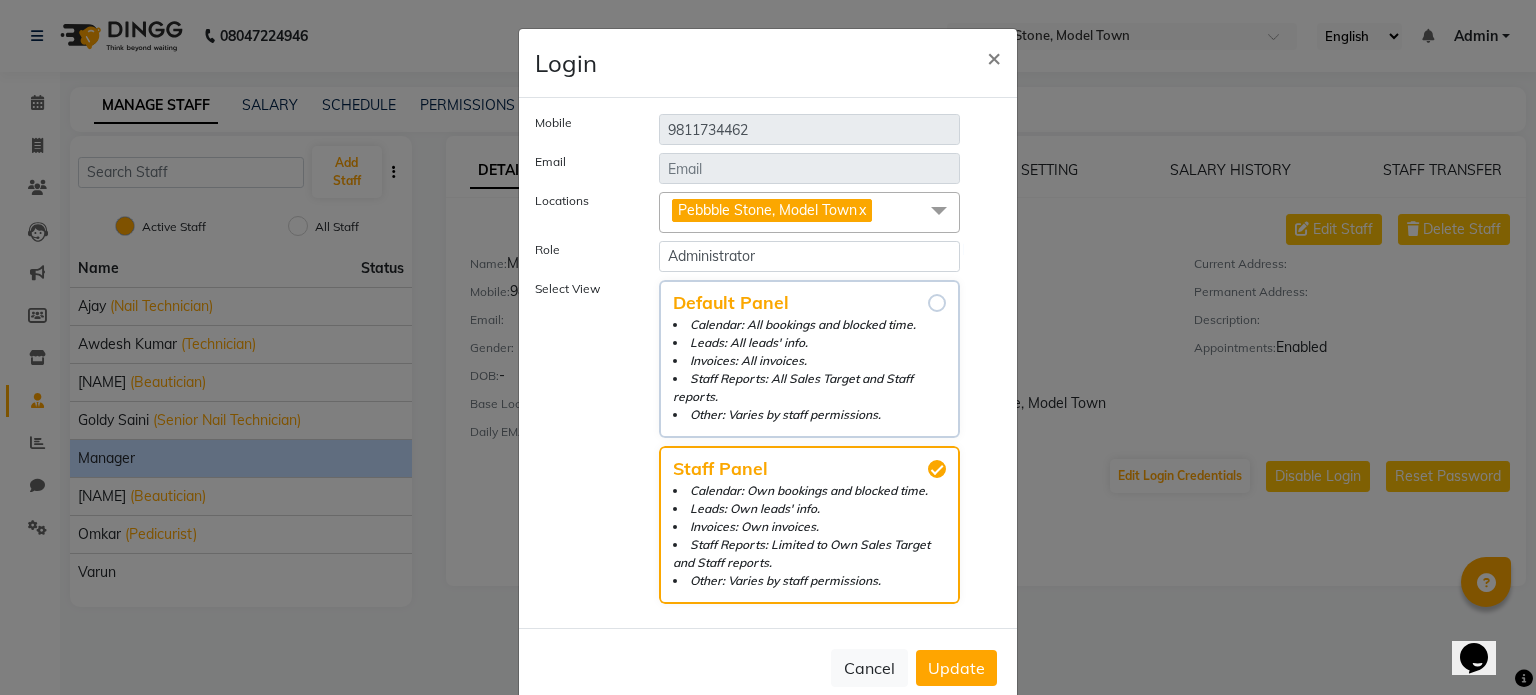 click on "Default Panel Calendar: All bookings and blocked time. Leads: All leads' info. Invoices: All invoices. Staff Reports: All Sales Target and Staff reports. Other: Varies by staff permissions." at bounding box center [937, 303] 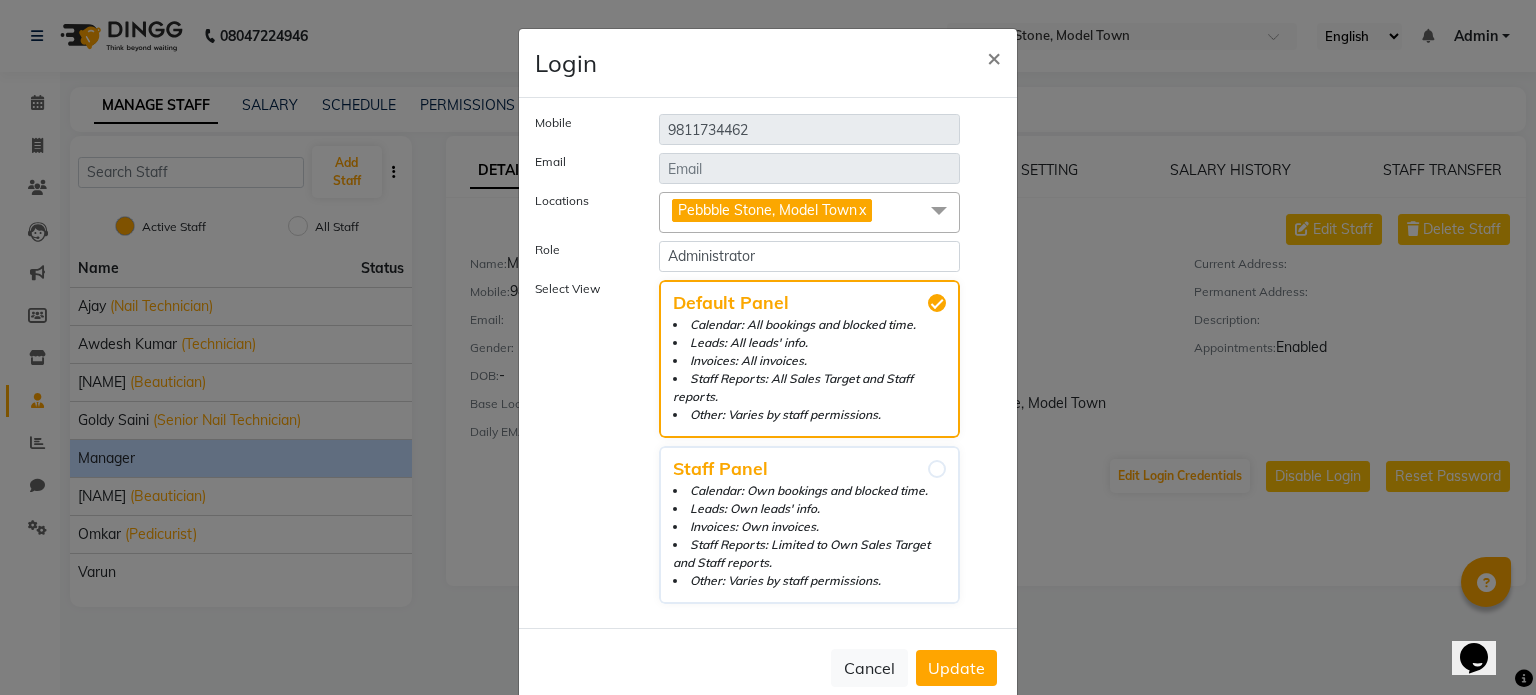 click on "Update" 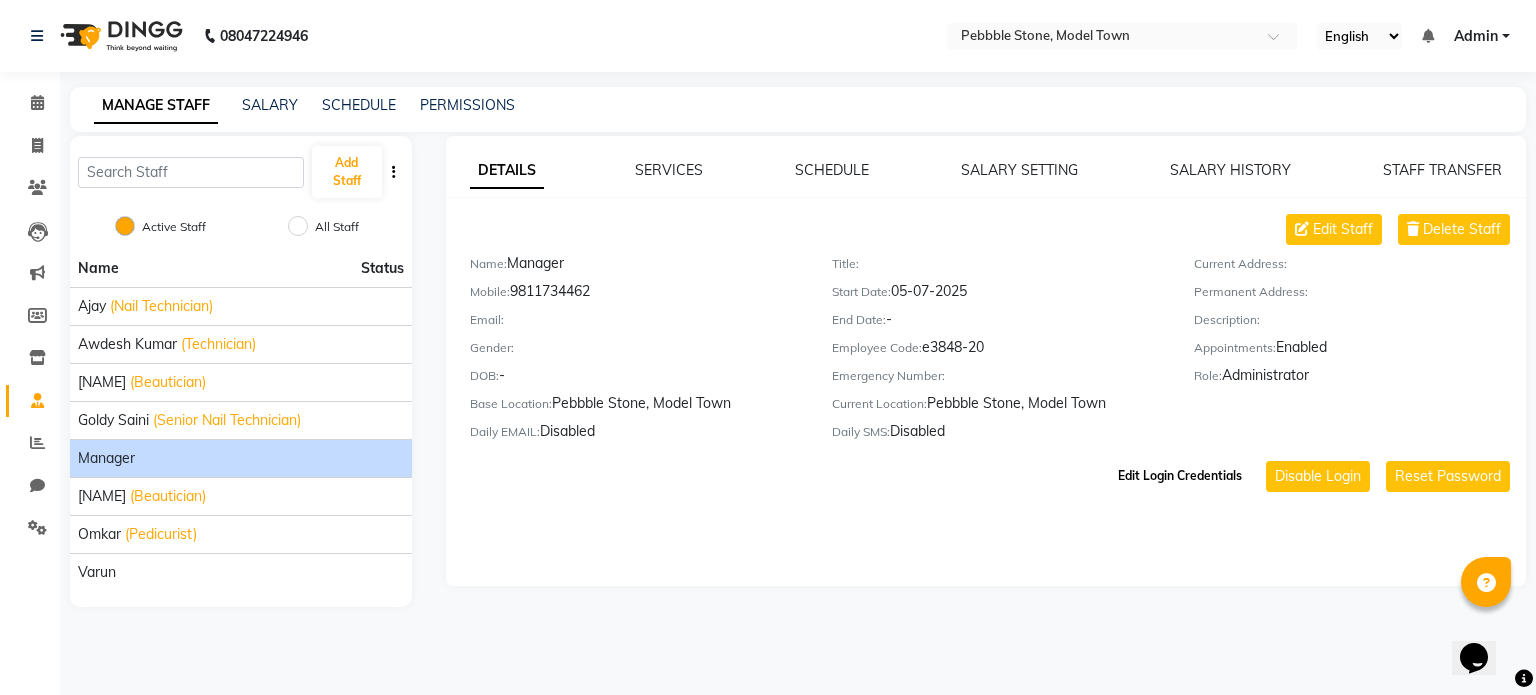 click on "Edit Login Credentials" 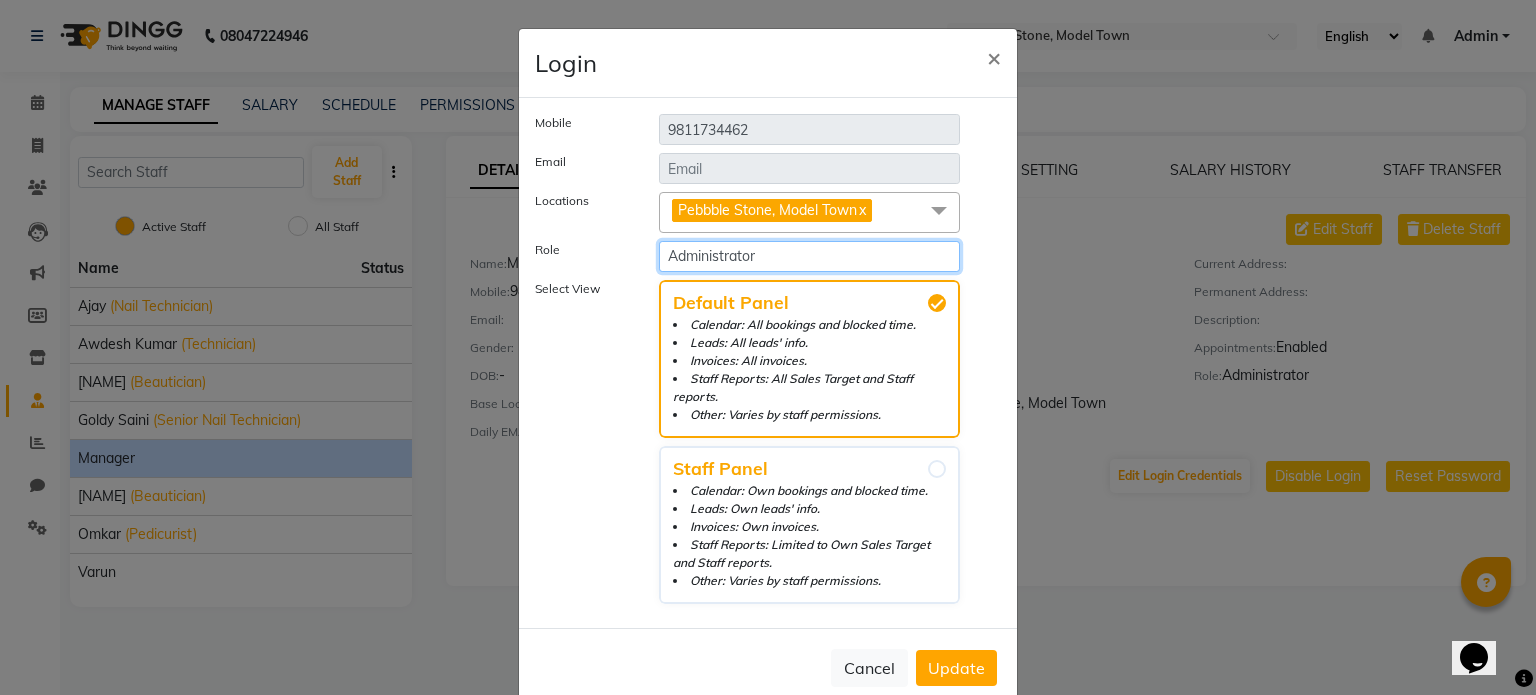 click on "Select Role Operator Manager Administrator" 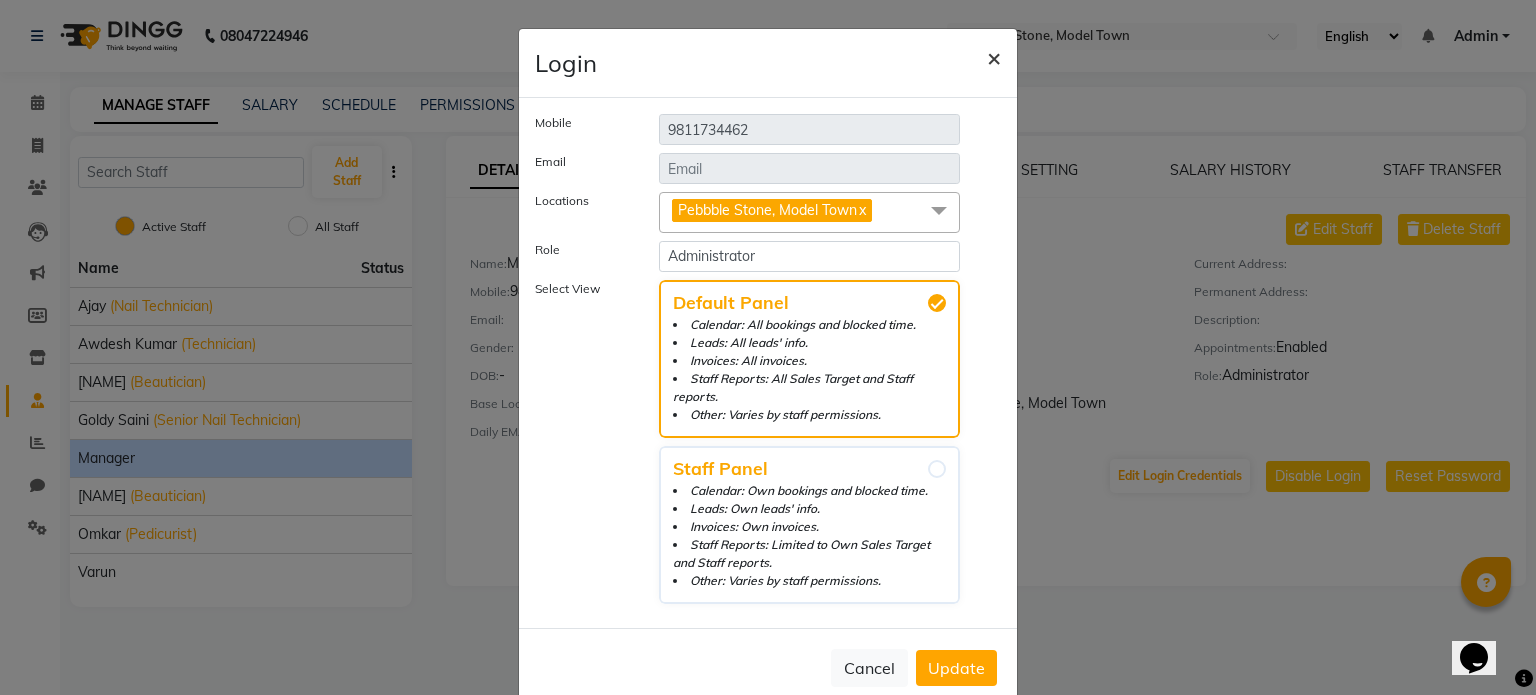 click on "×" 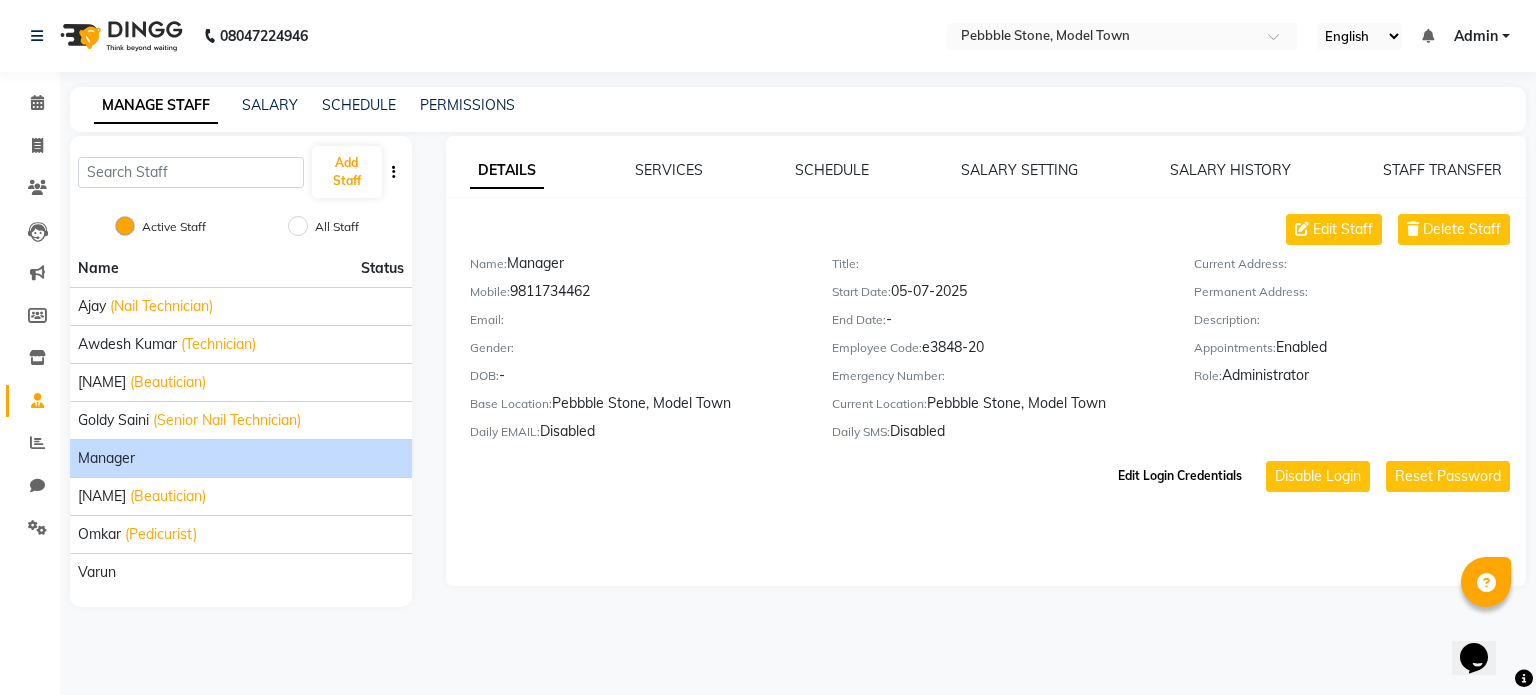 click on "Edit Login Credentials" 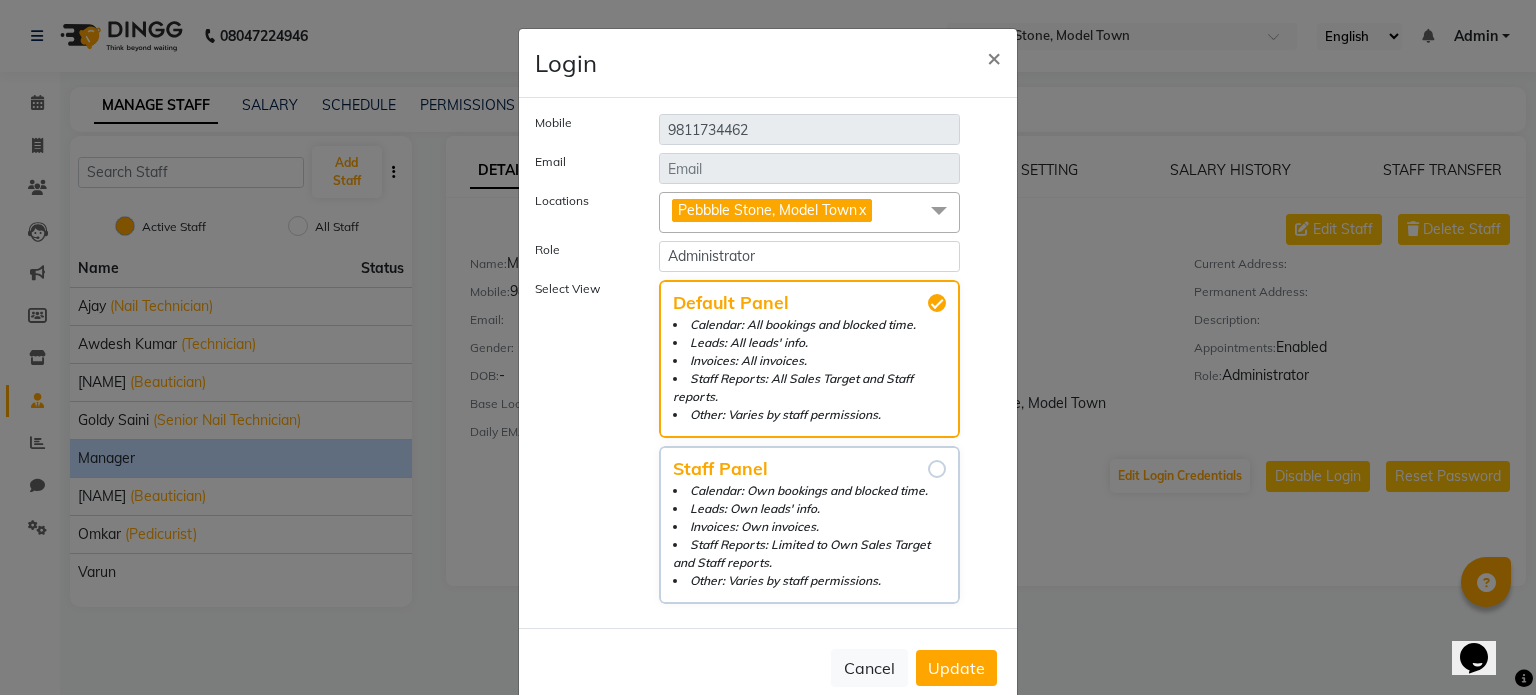 click on "Leads: Own leads' info." 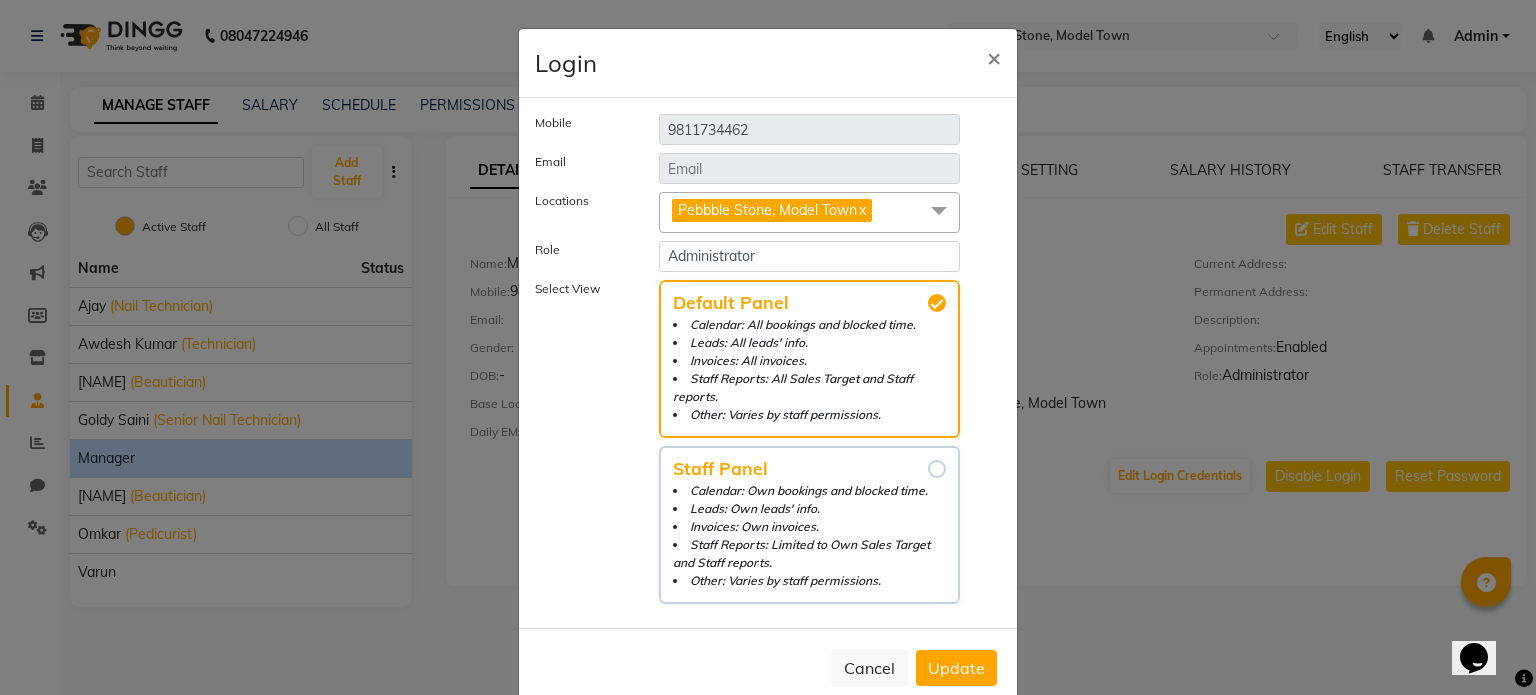 click on "Staff Panel Calendar: Own bookings and blocked time. Leads: Own leads' info. Invoices: Own invoices. Staff Reports: Limited to Own Sales Target and Staff reports. Other: Varies by staff permissions." at bounding box center [937, 469] 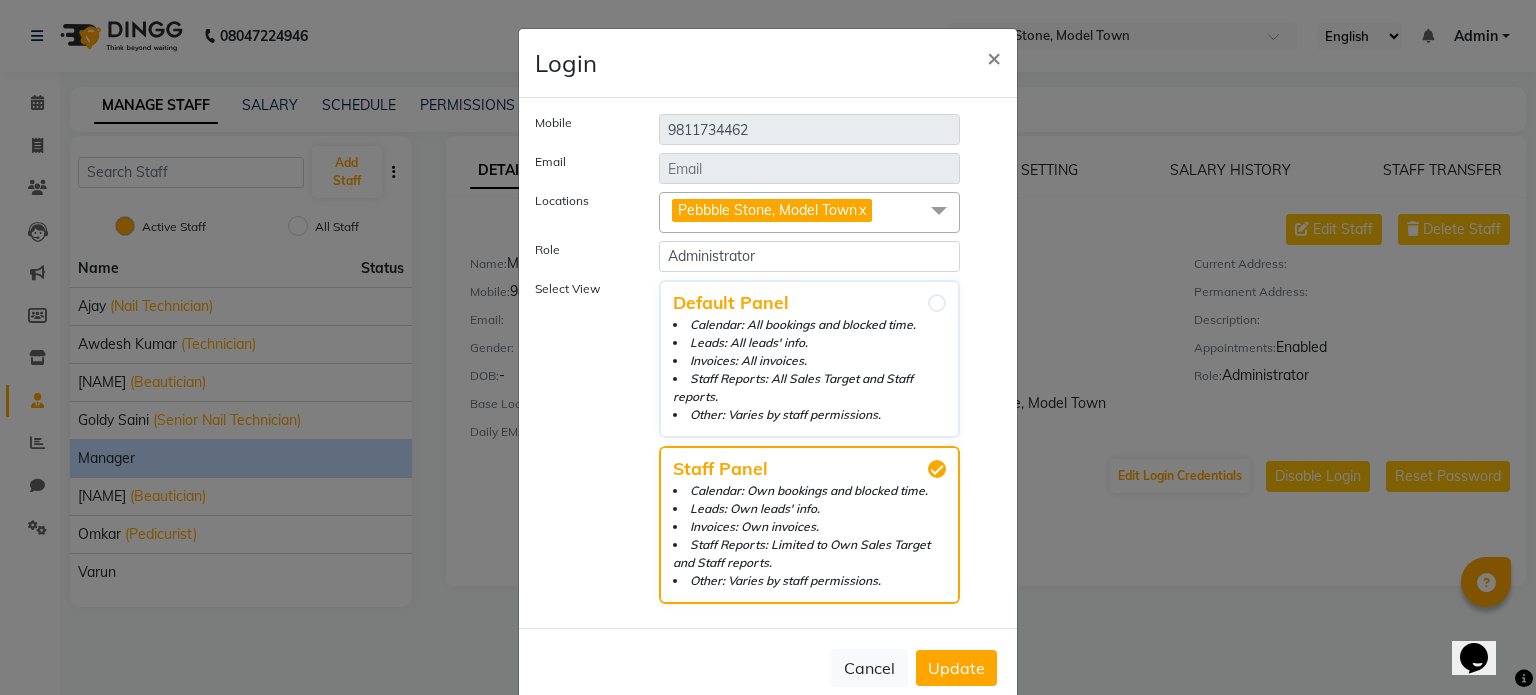 click on "Update" 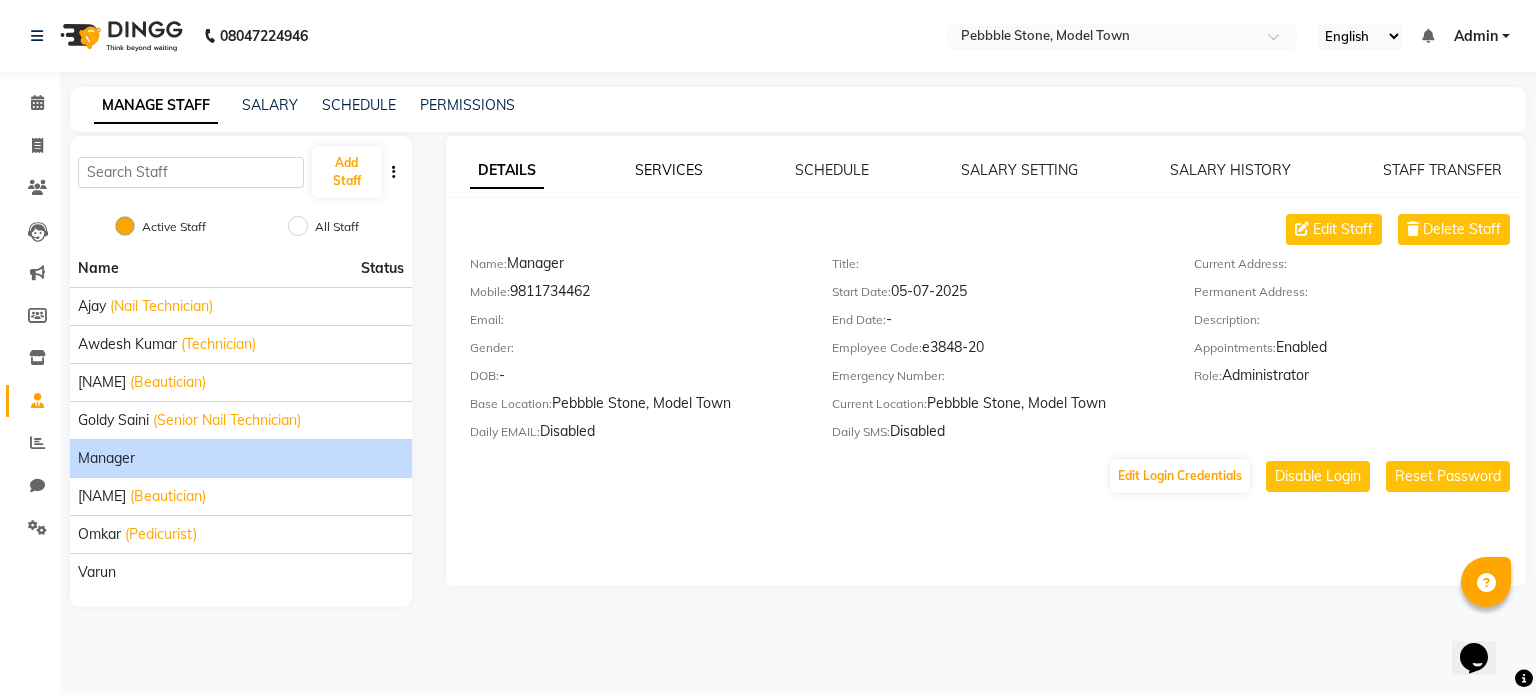 click on "SERVICES" 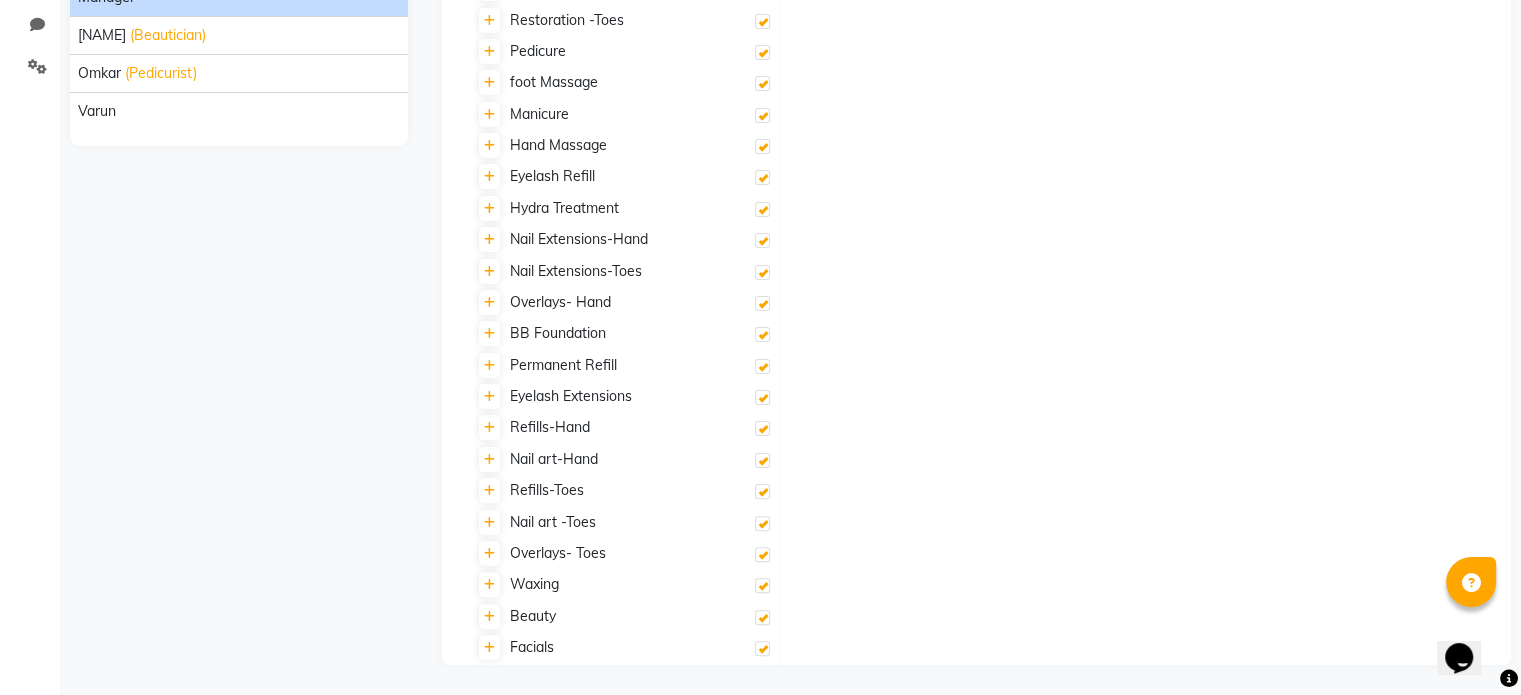 scroll, scrollTop: 0, scrollLeft: 0, axis: both 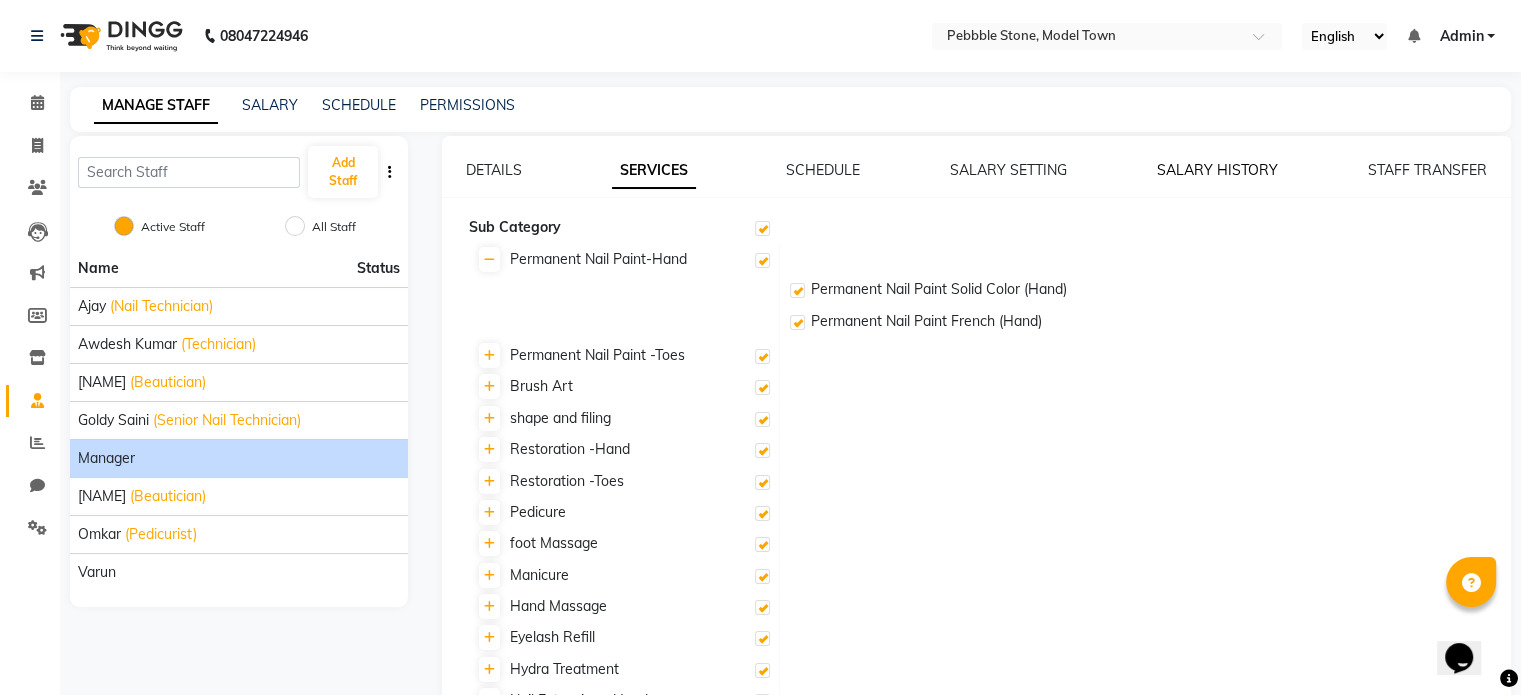 click on "SALARY HISTORY" 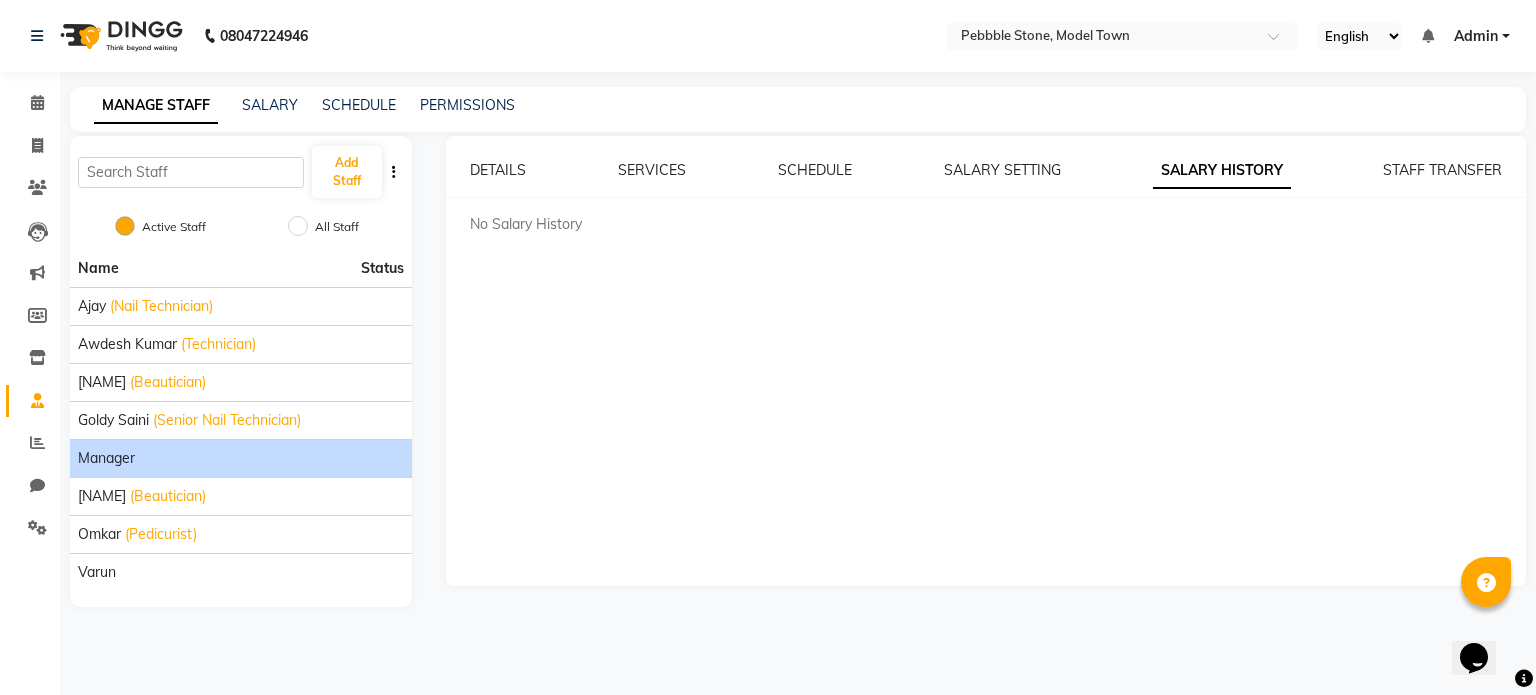 click on "DETAILS SERVICES SCHEDULE SALARY SETTING SALARY HISTORY STAFF TRANSFER No Salary History" 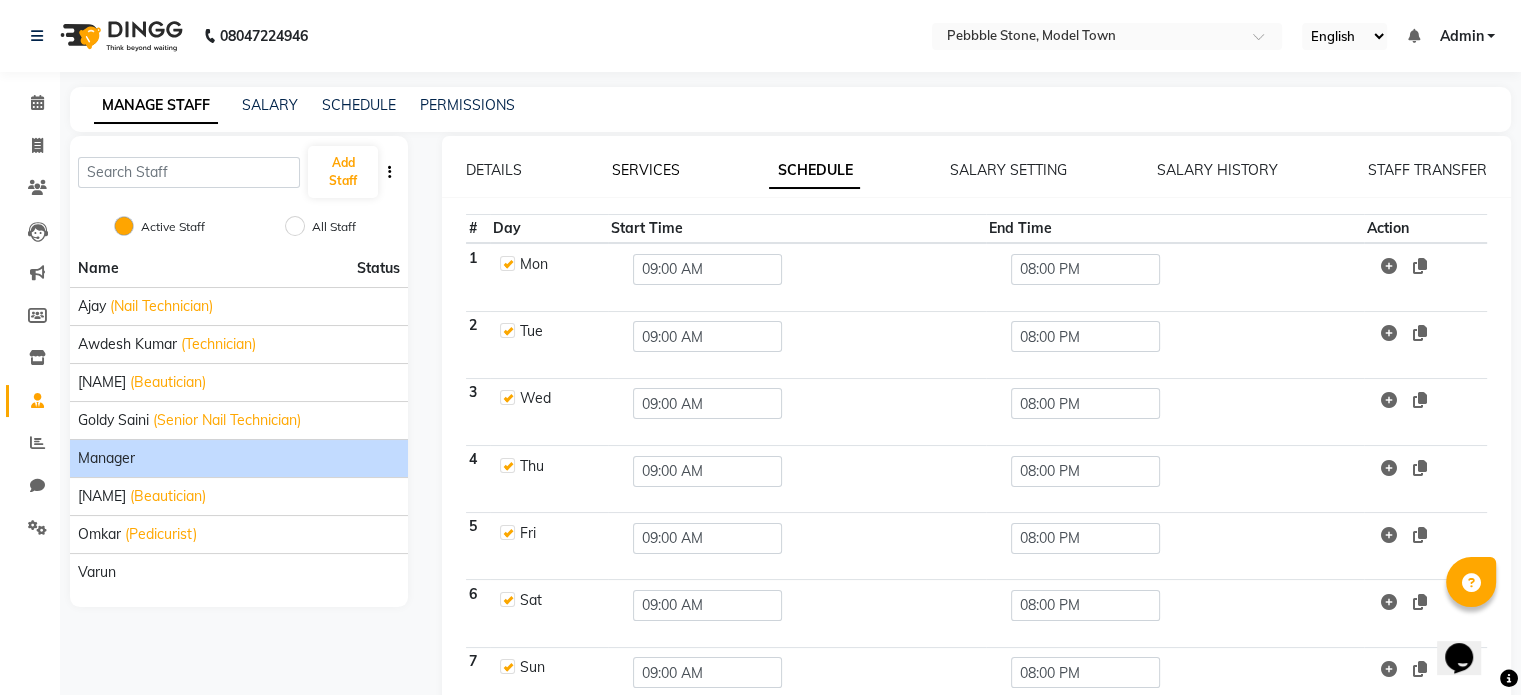 click on "SERVICES" 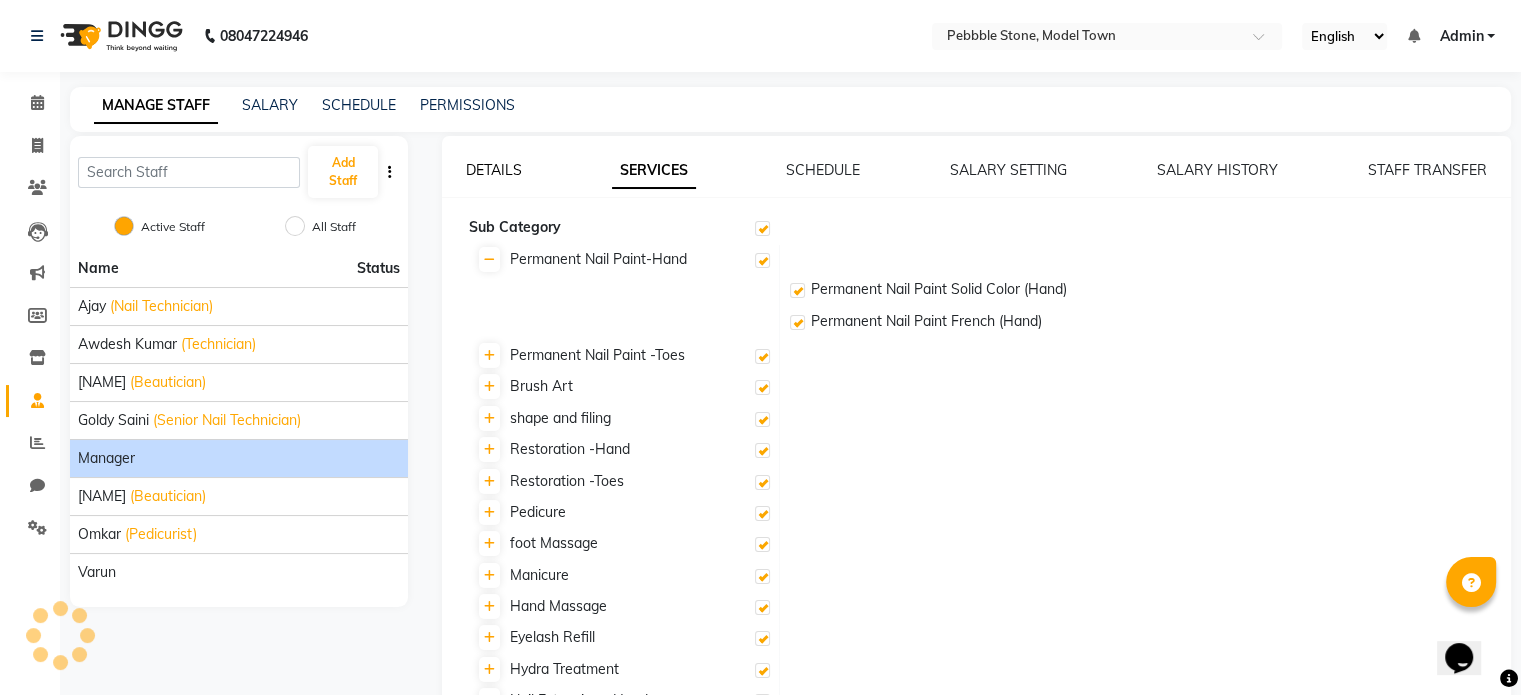 click on "DETAILS" 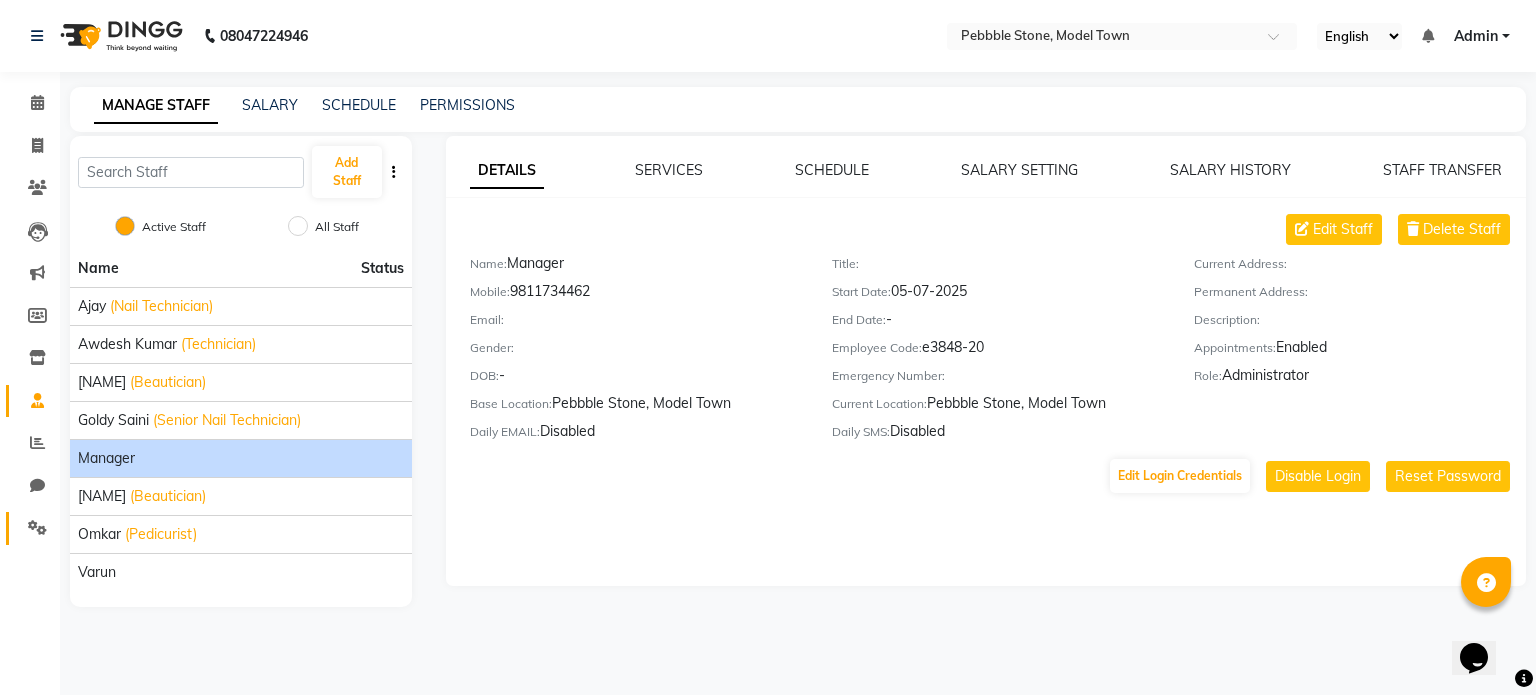 click on "Settings" 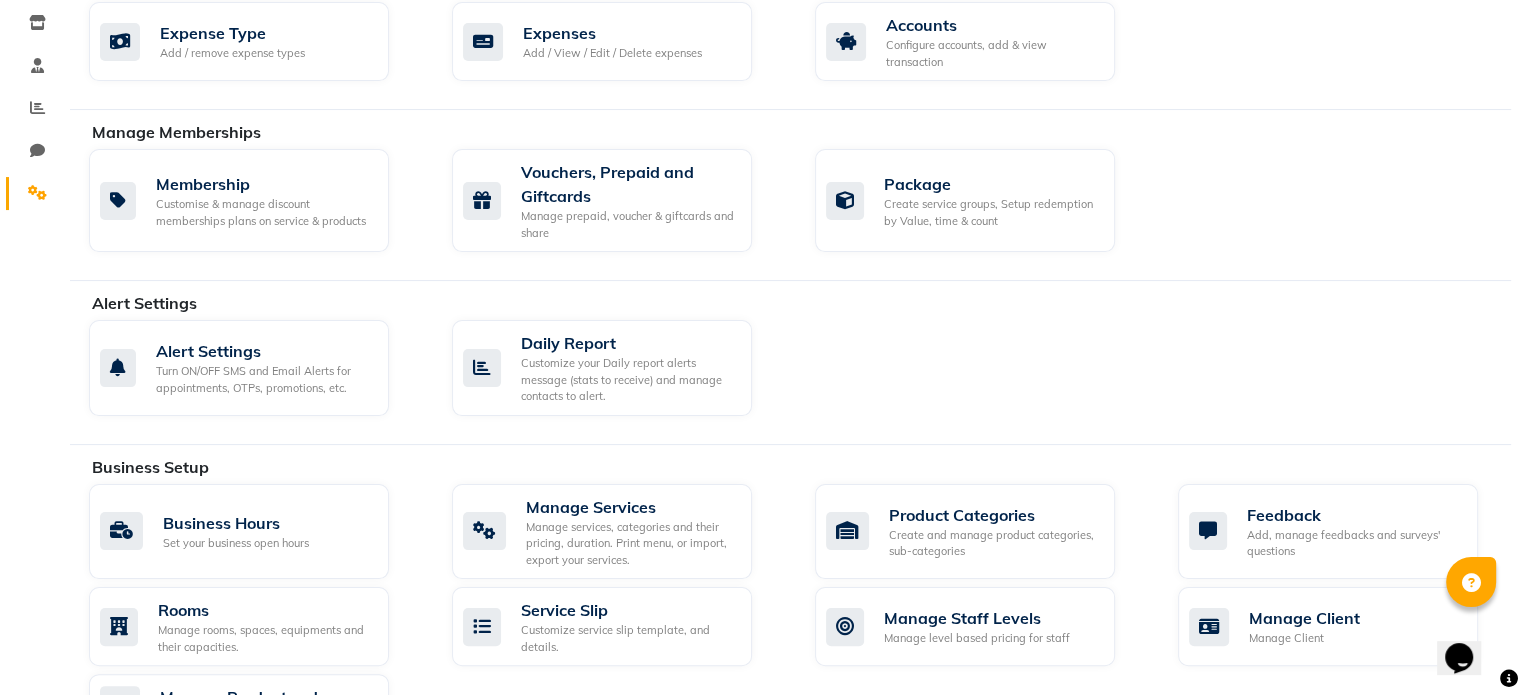 scroll, scrollTop: 430, scrollLeft: 0, axis: vertical 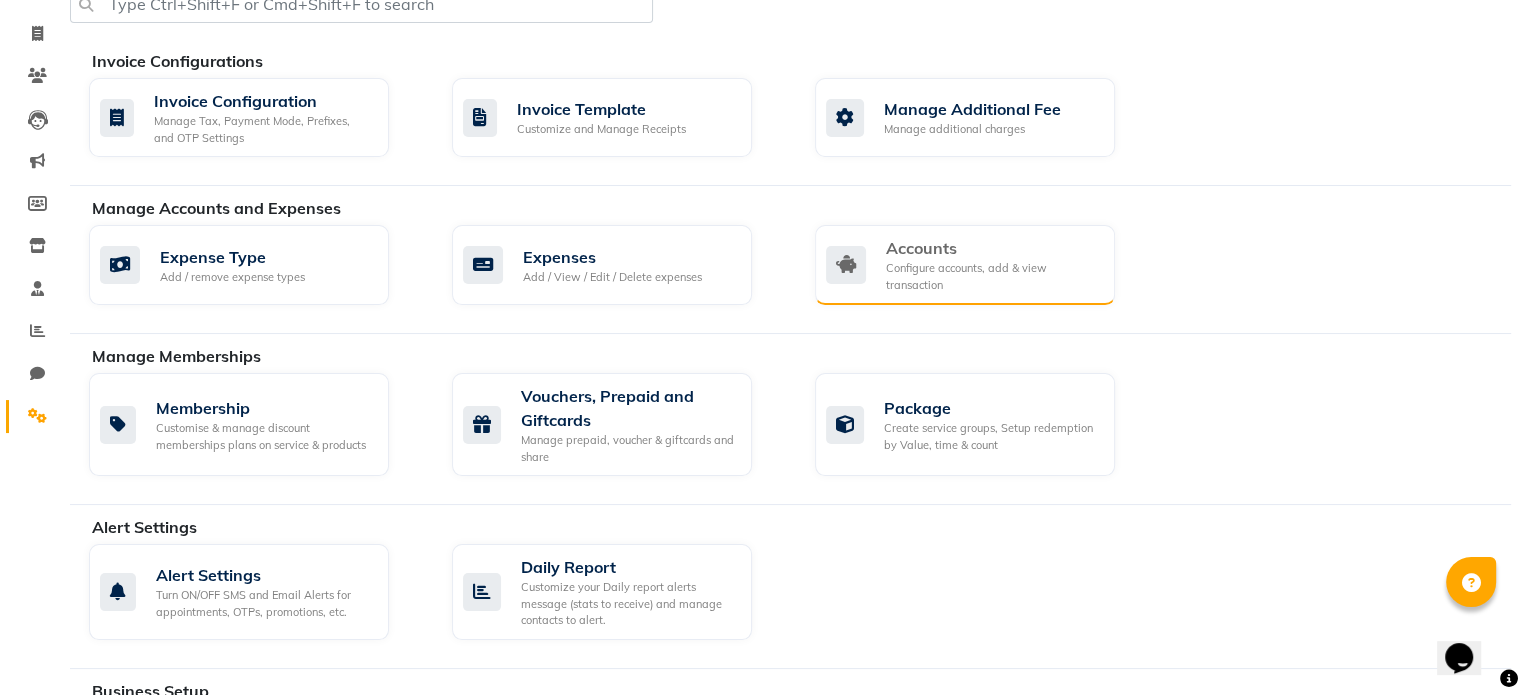 click on "Configure accounts, add & view transaction" 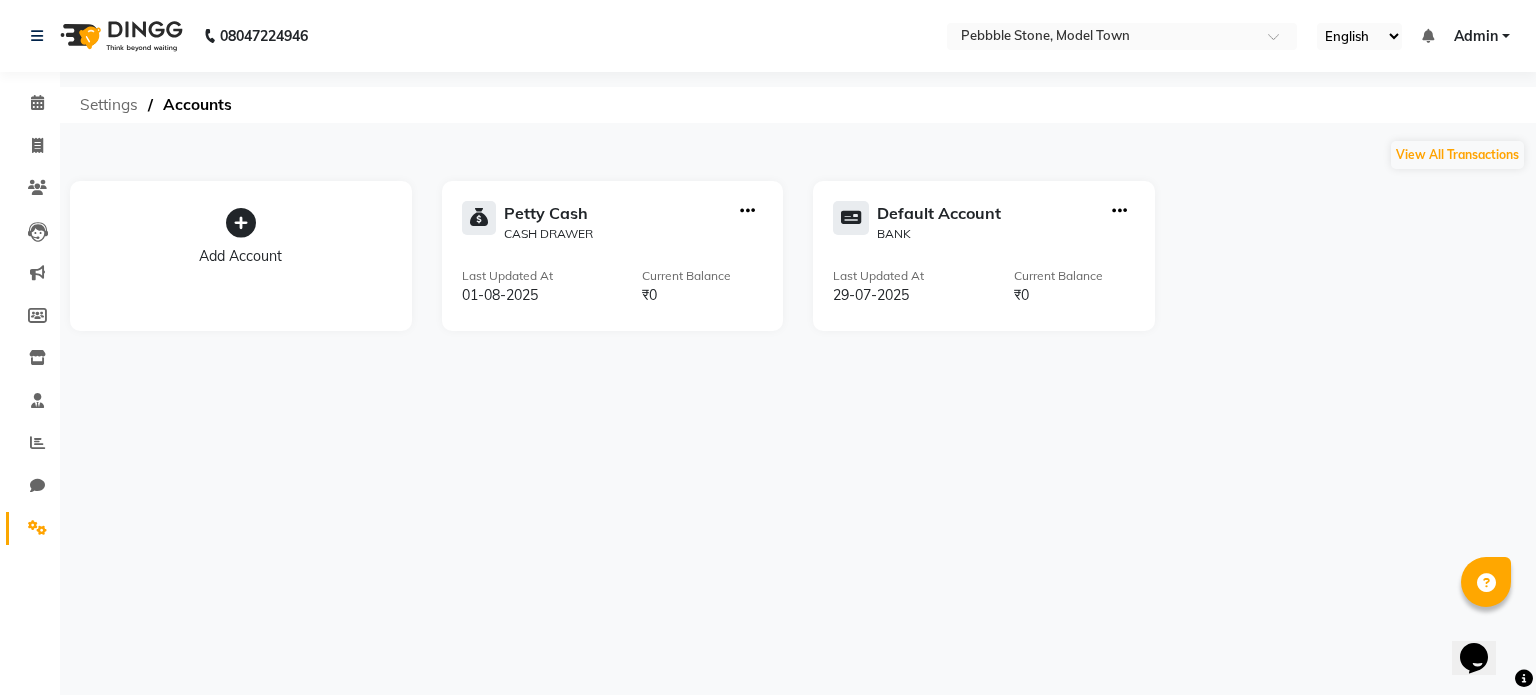 click on "Settings" 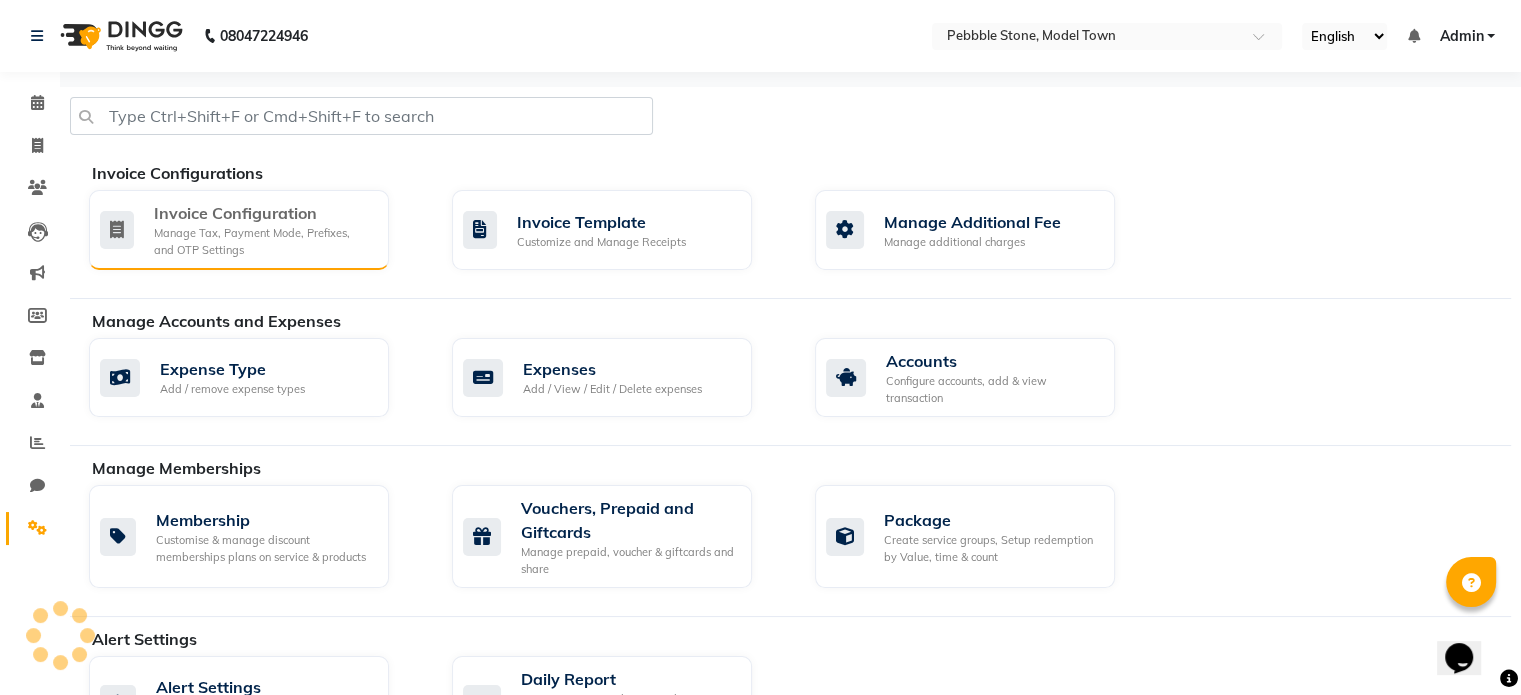click on "Manage Tax, Payment Mode, Prefixes, and OTP Settings" 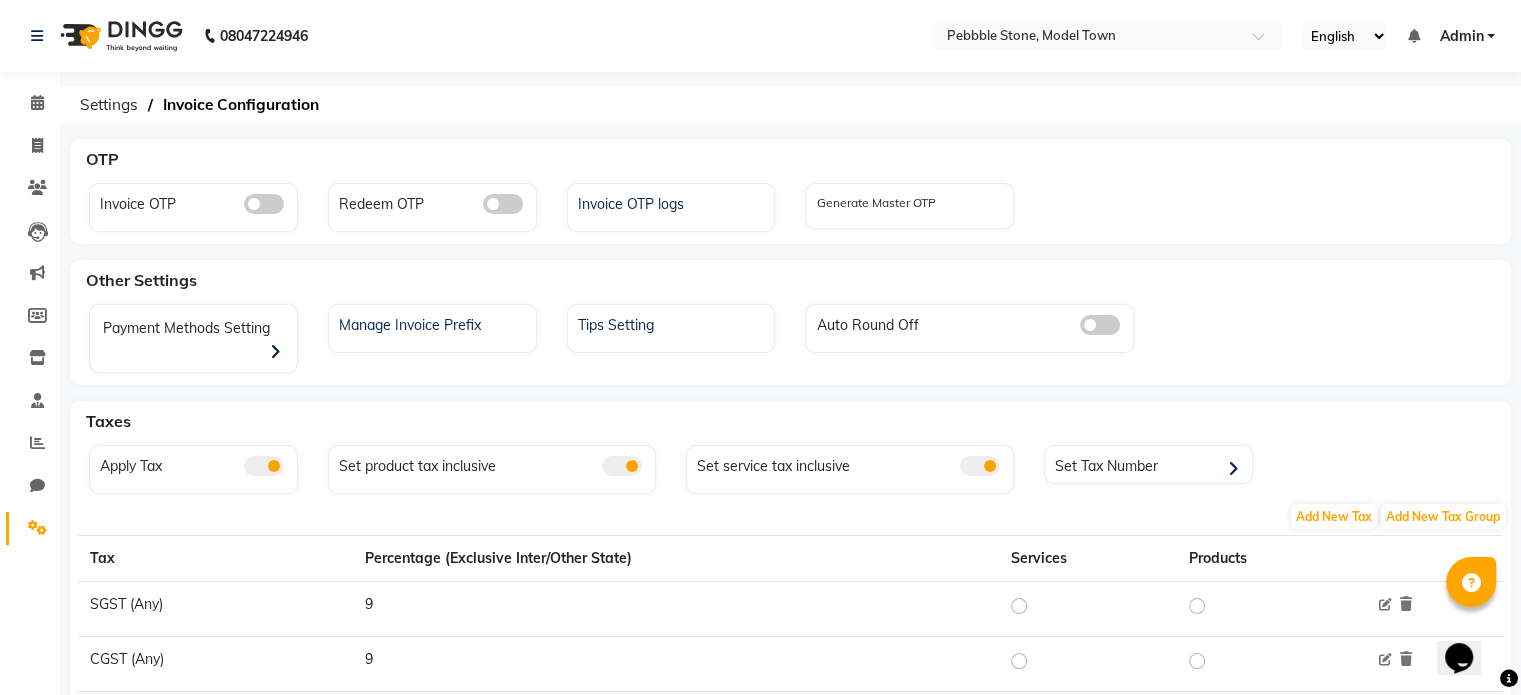 scroll, scrollTop: 116, scrollLeft: 0, axis: vertical 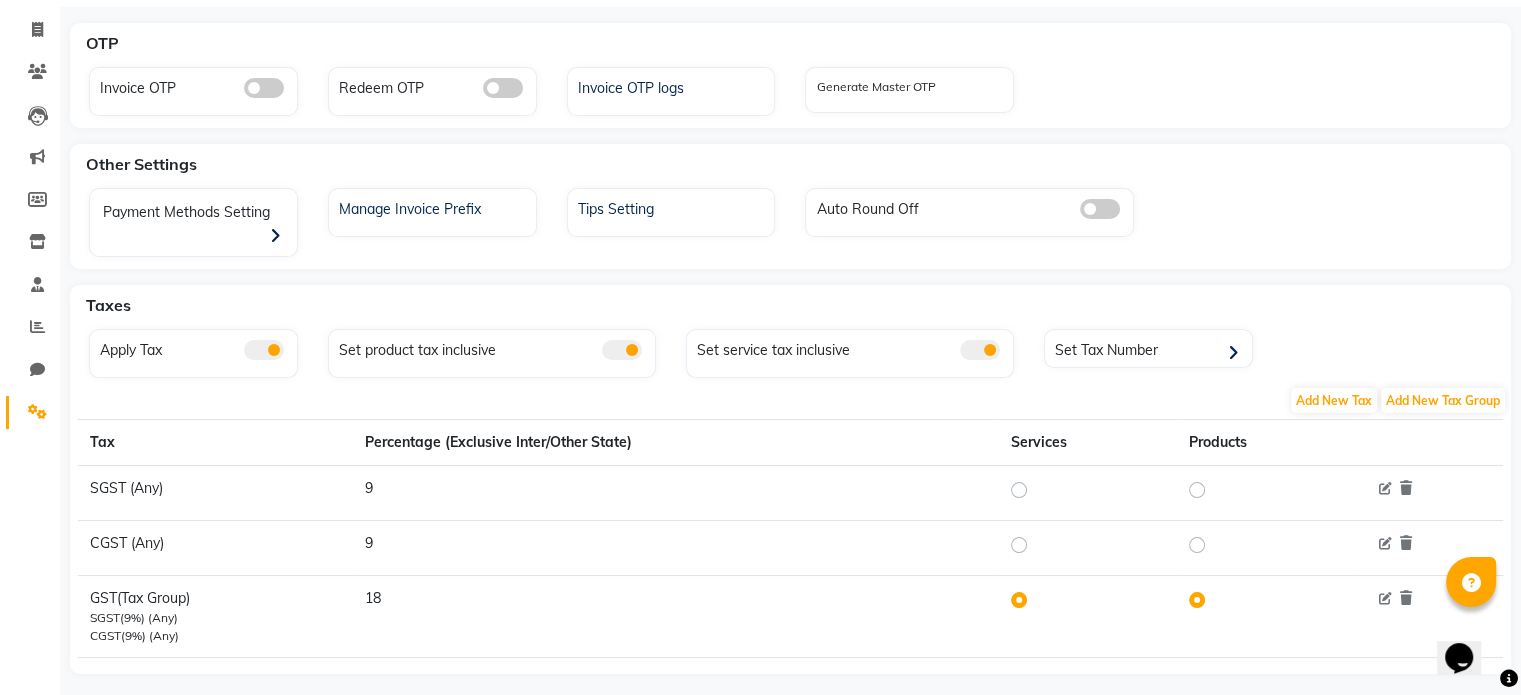 click 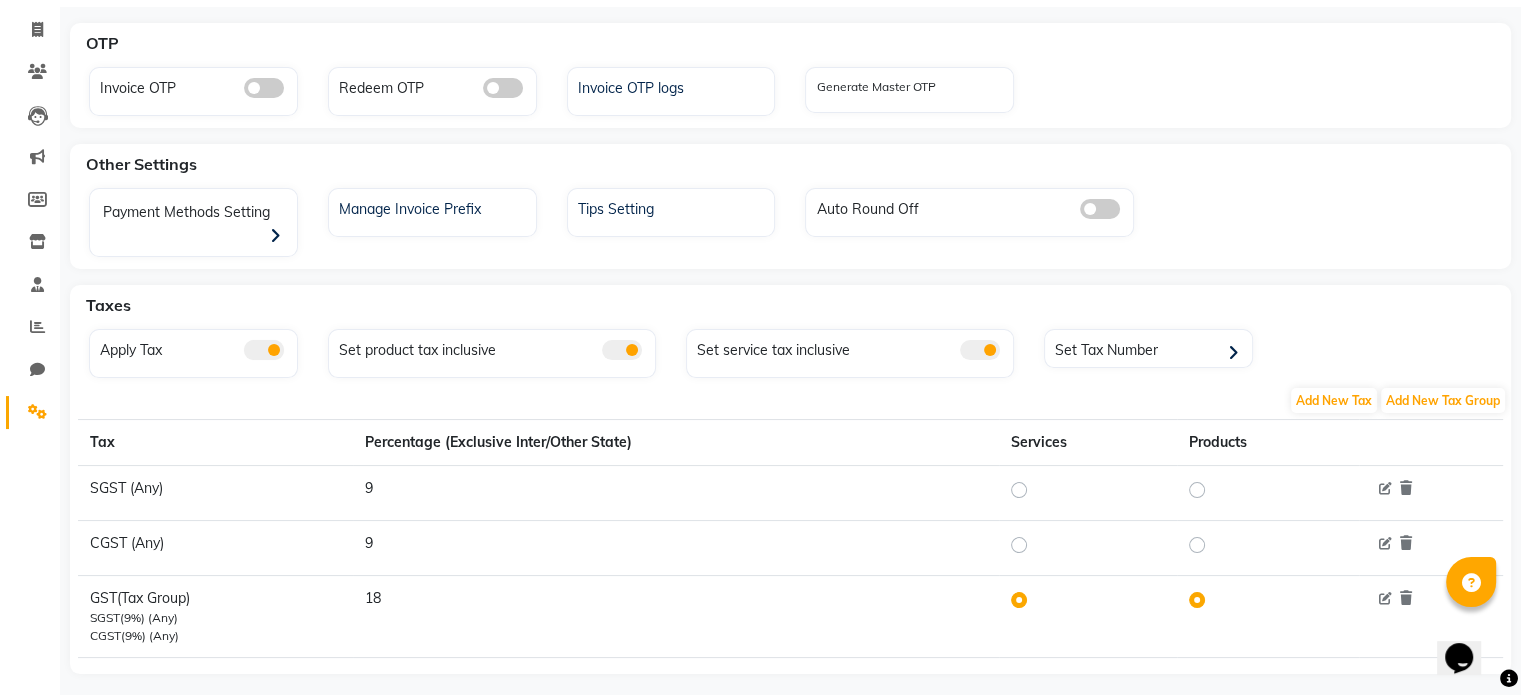 click 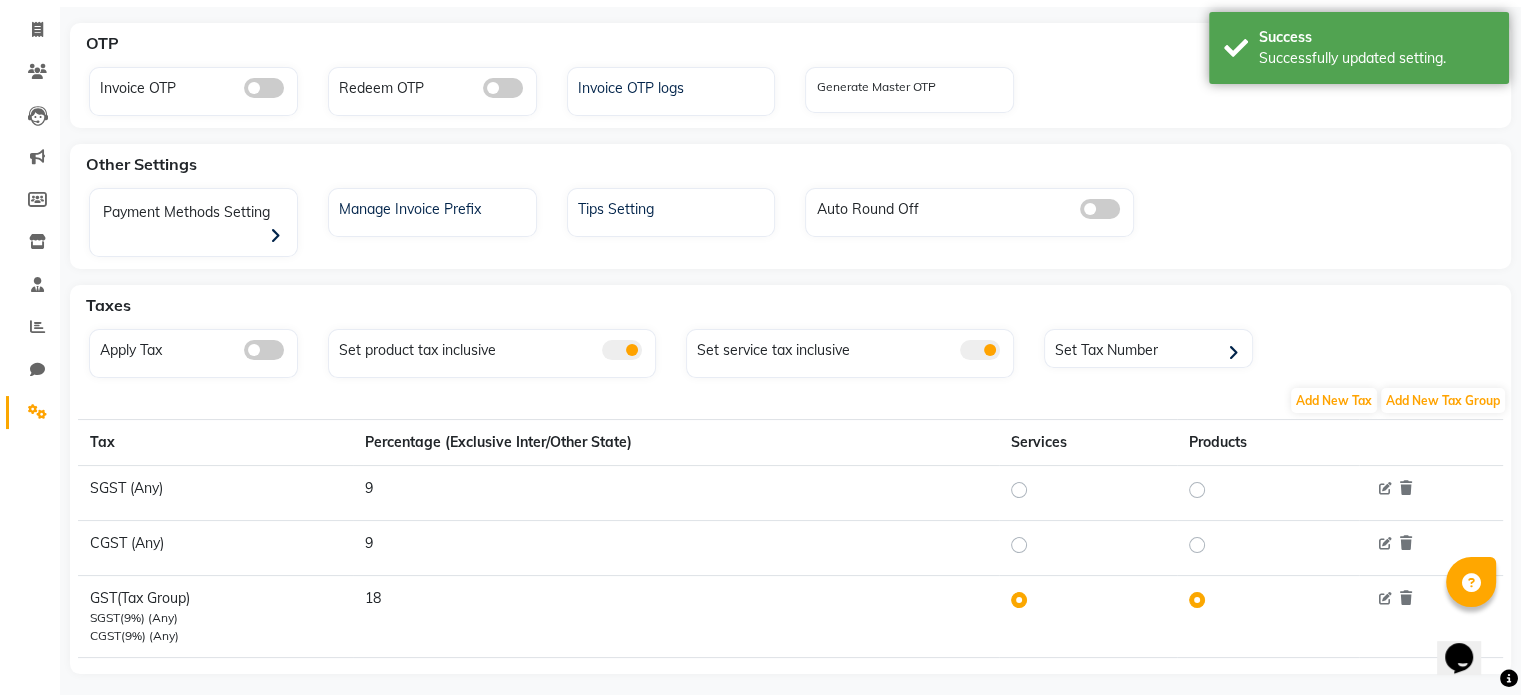 click 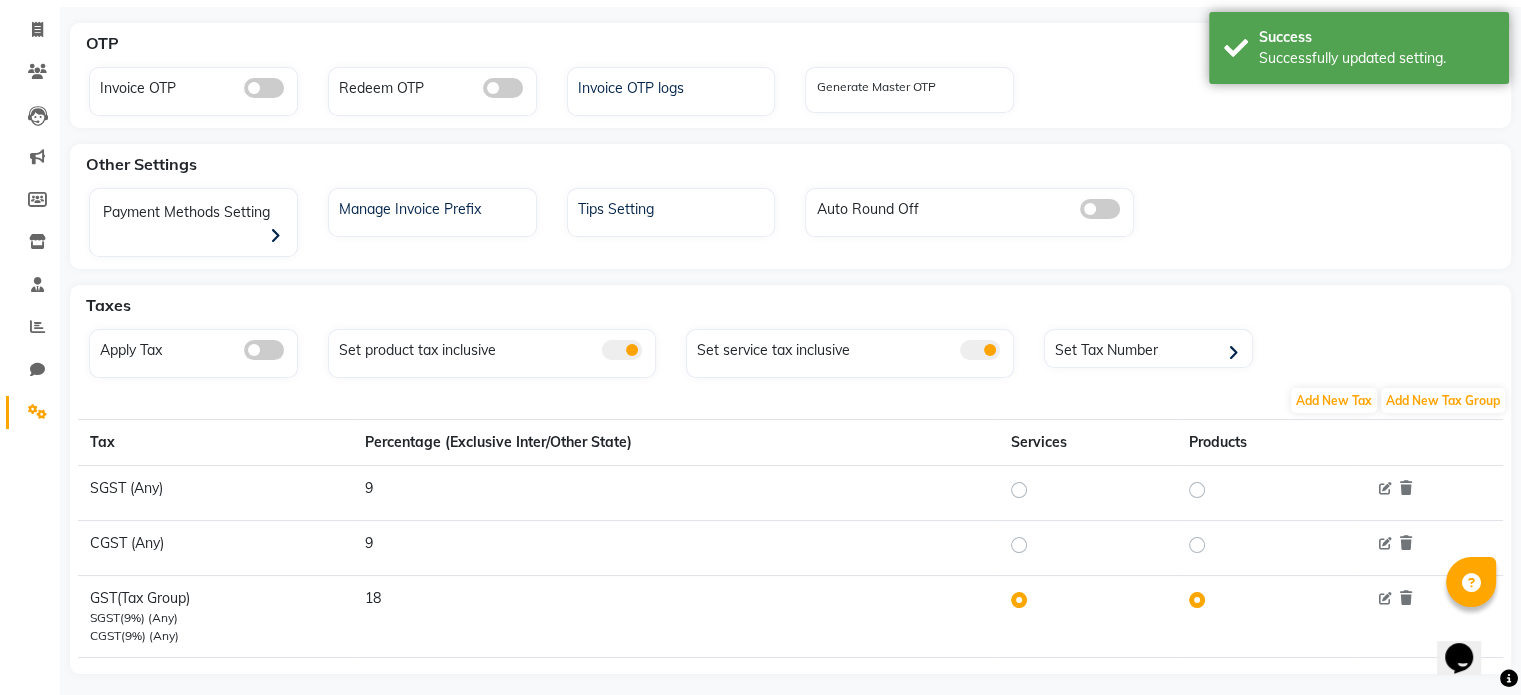 click 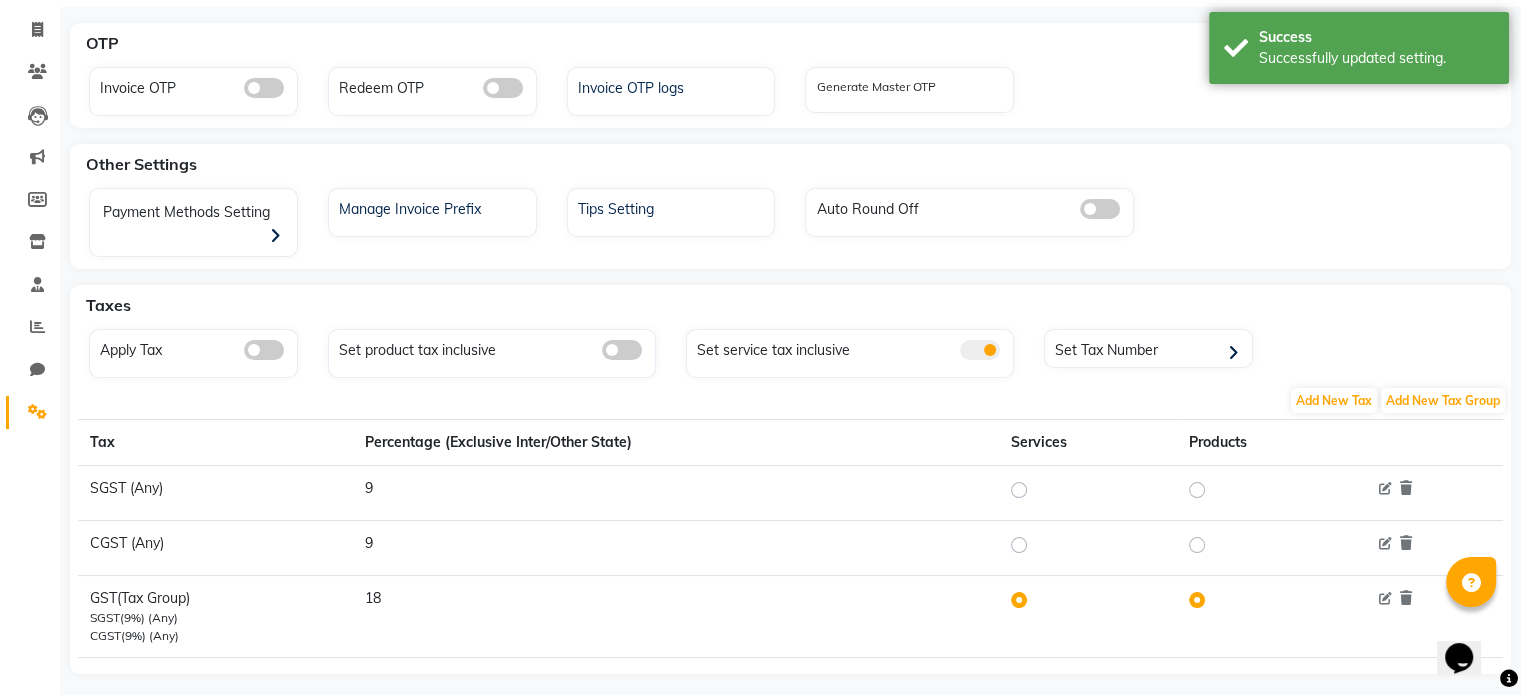 click 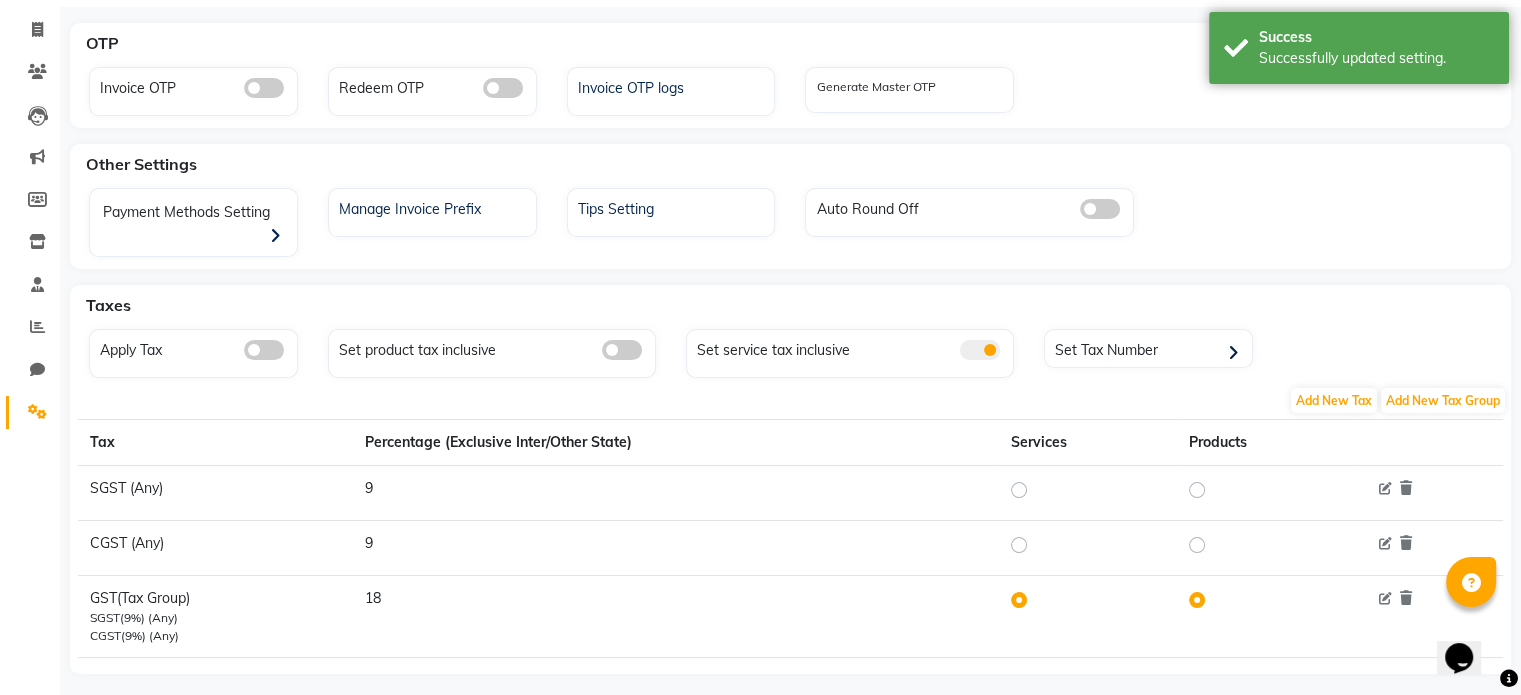 click 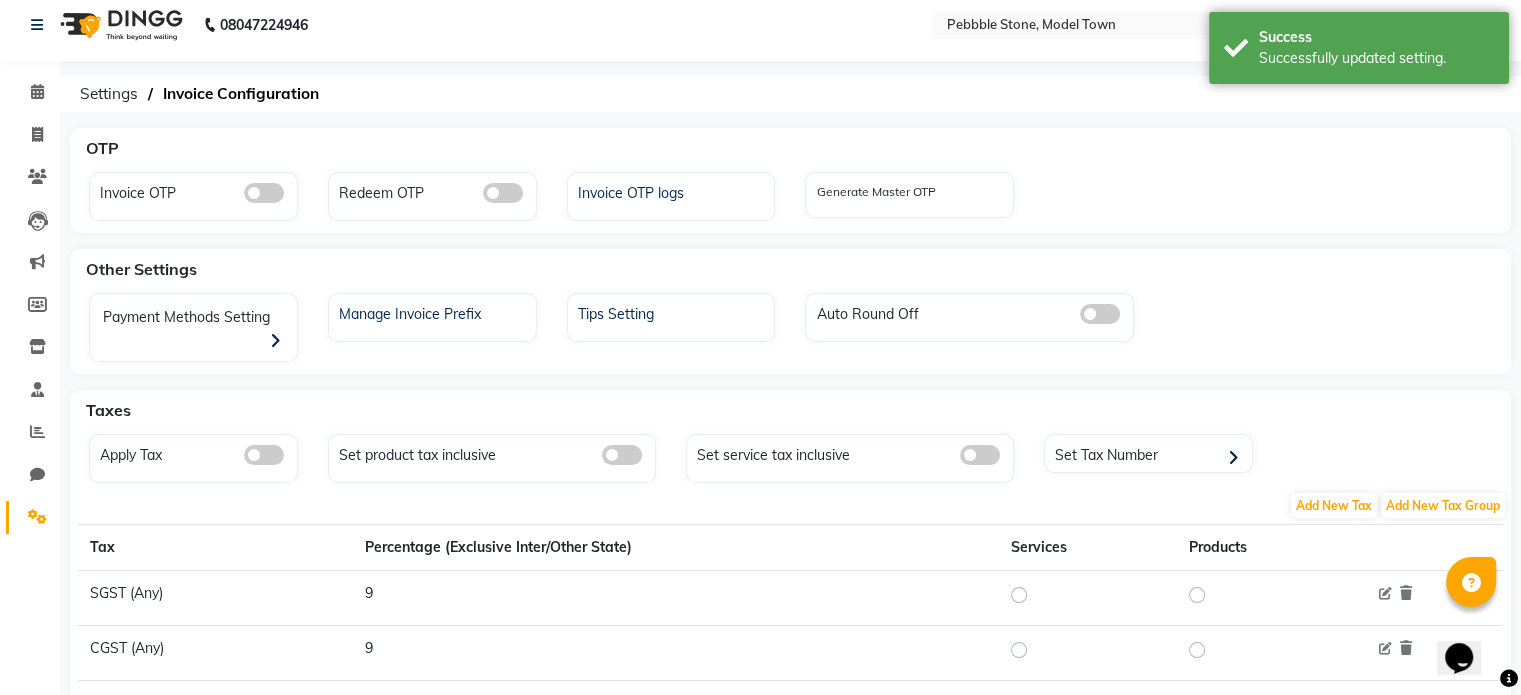 scroll, scrollTop: 0, scrollLeft: 0, axis: both 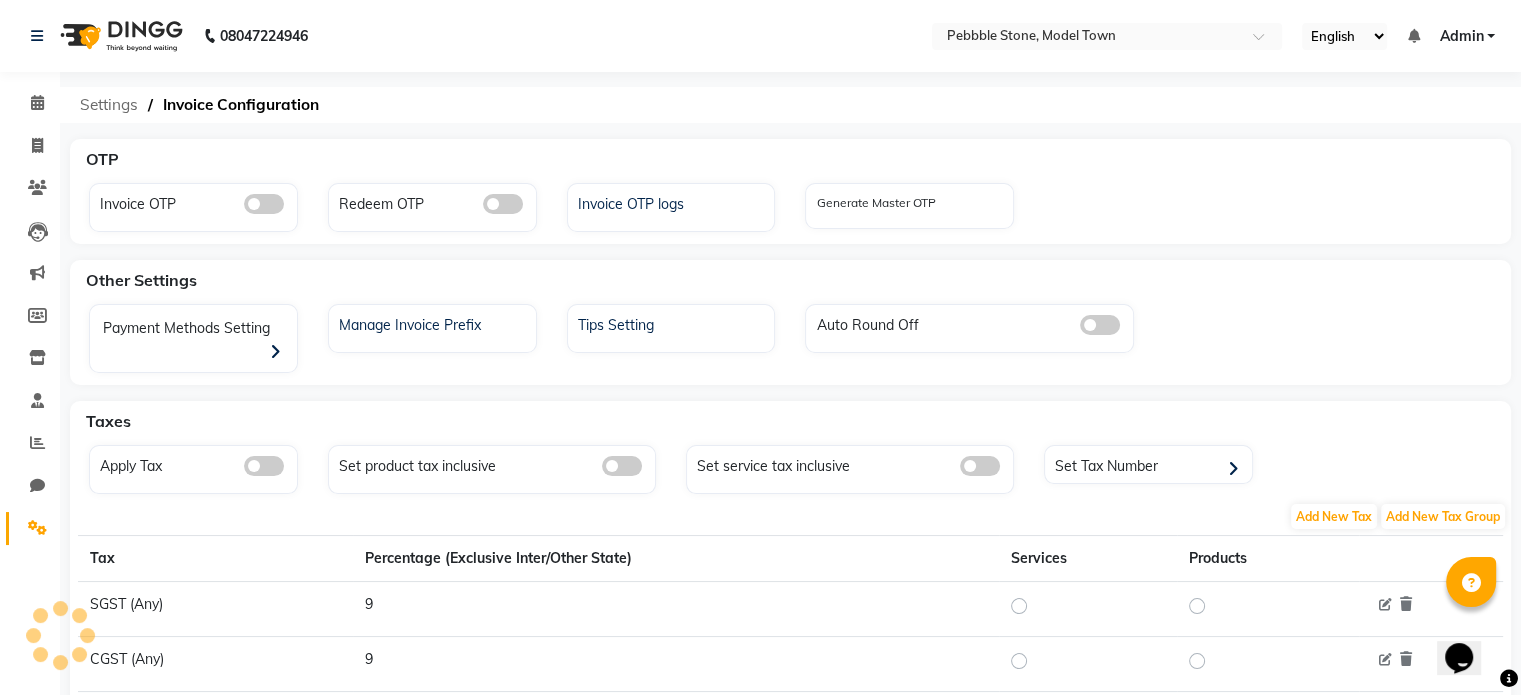 click on "Settings" 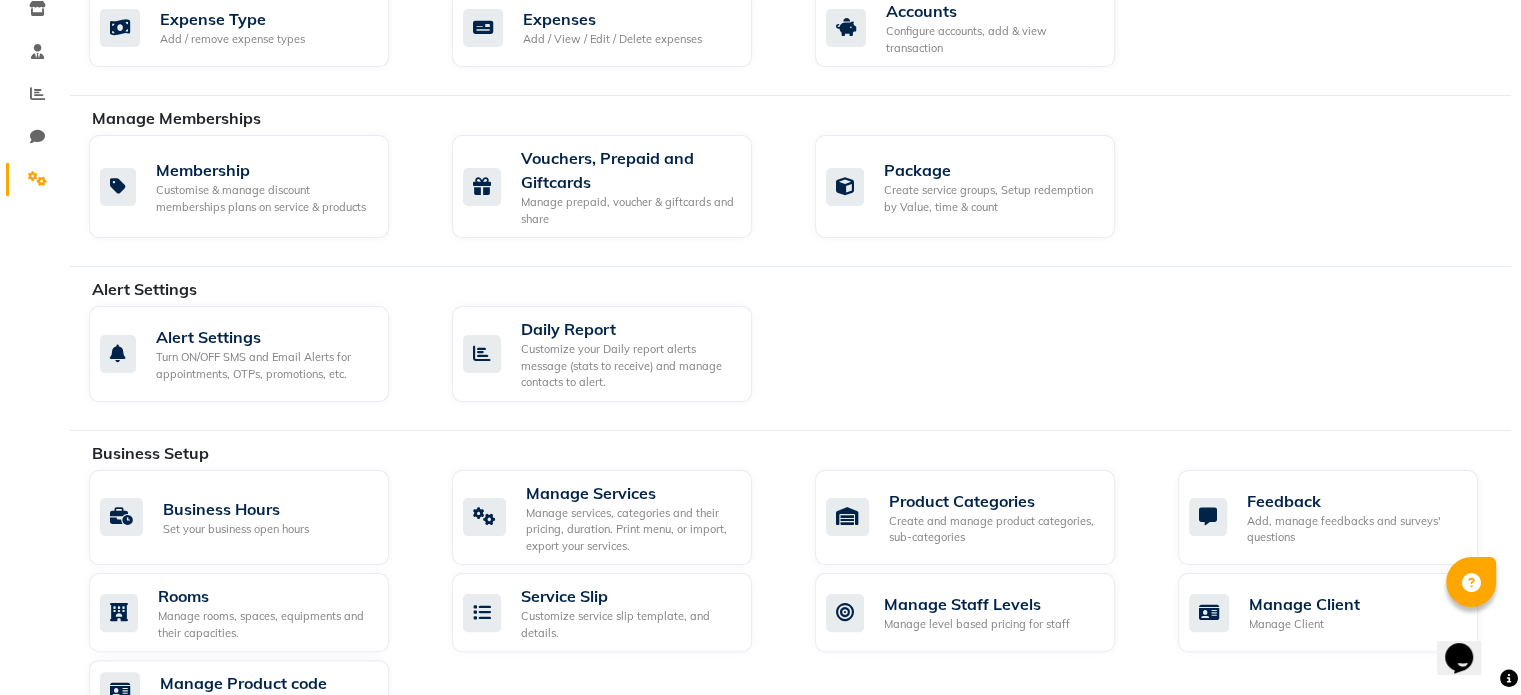 scroll, scrollTop: 0, scrollLeft: 0, axis: both 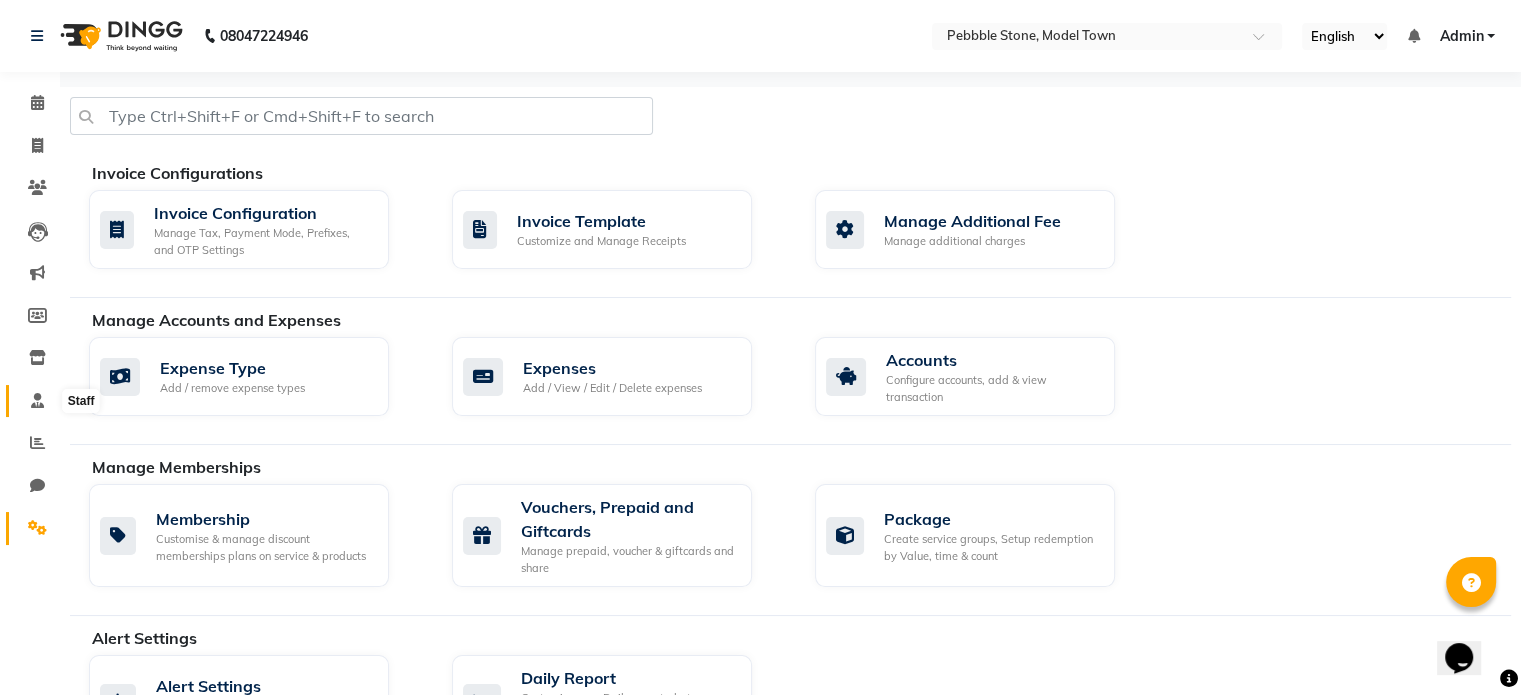 click 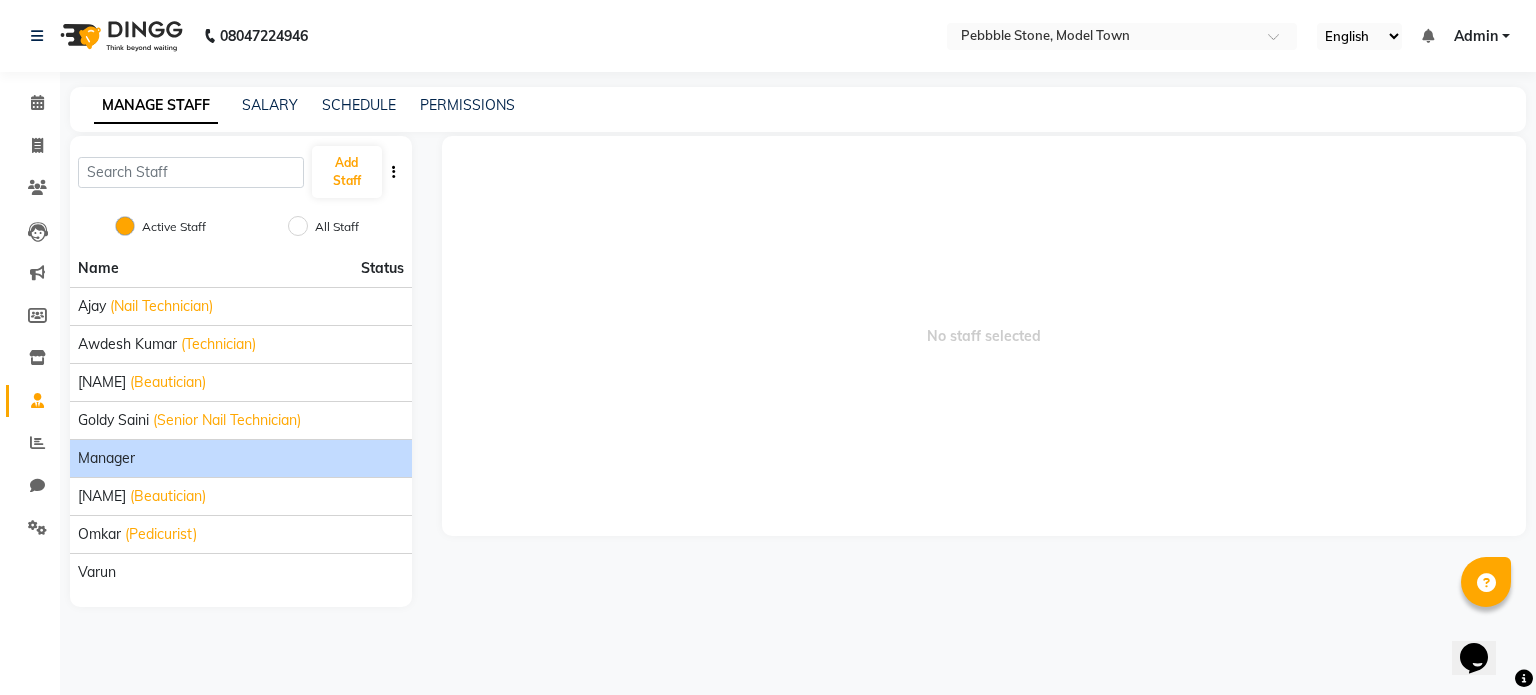 click on "Manager" 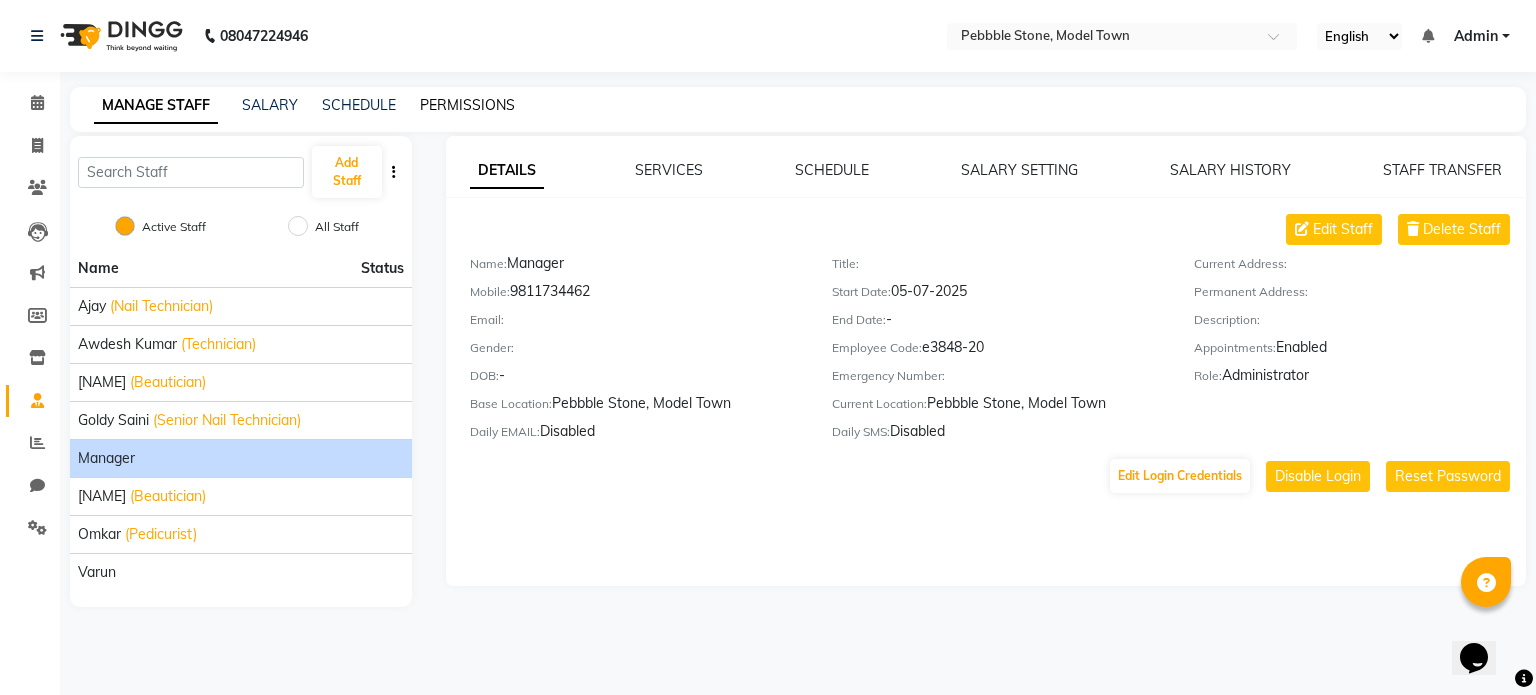 click on "PERMISSIONS" 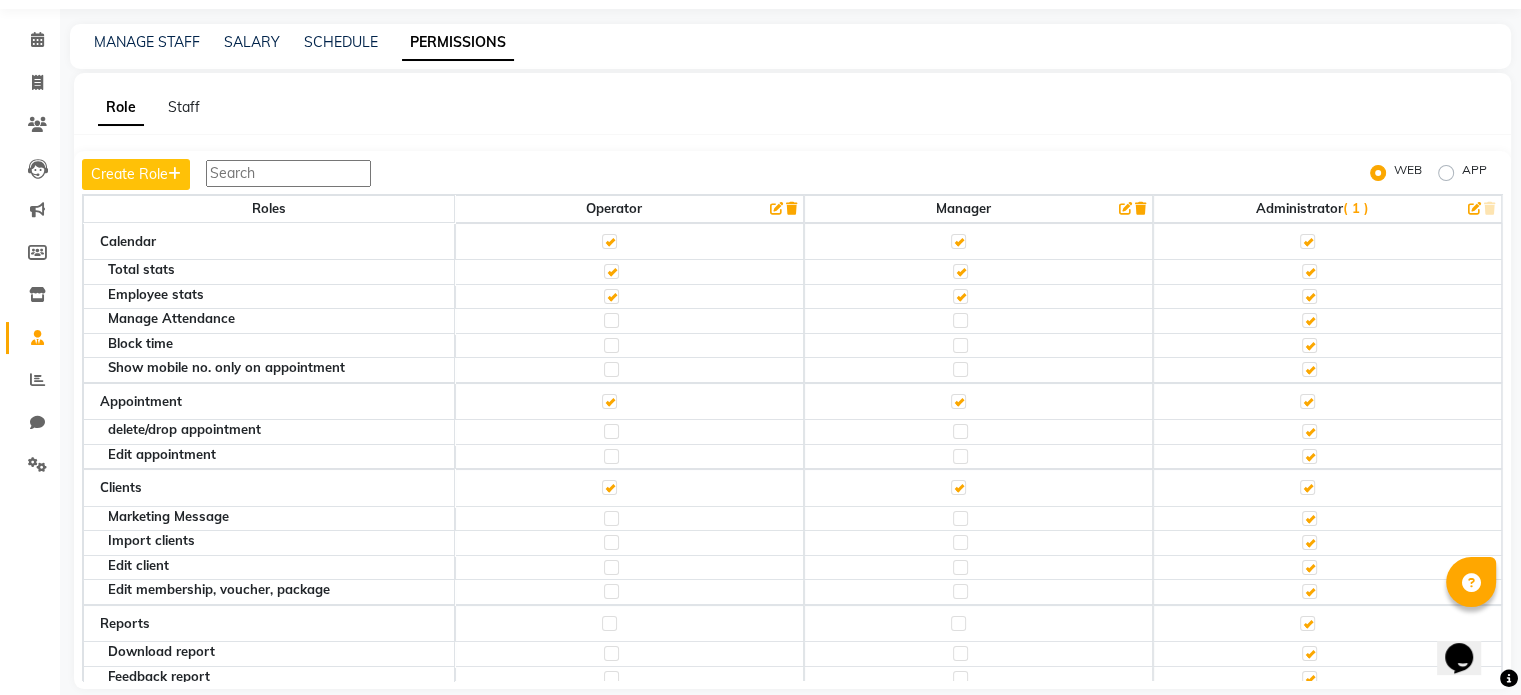 scroll, scrollTop: 85, scrollLeft: 0, axis: vertical 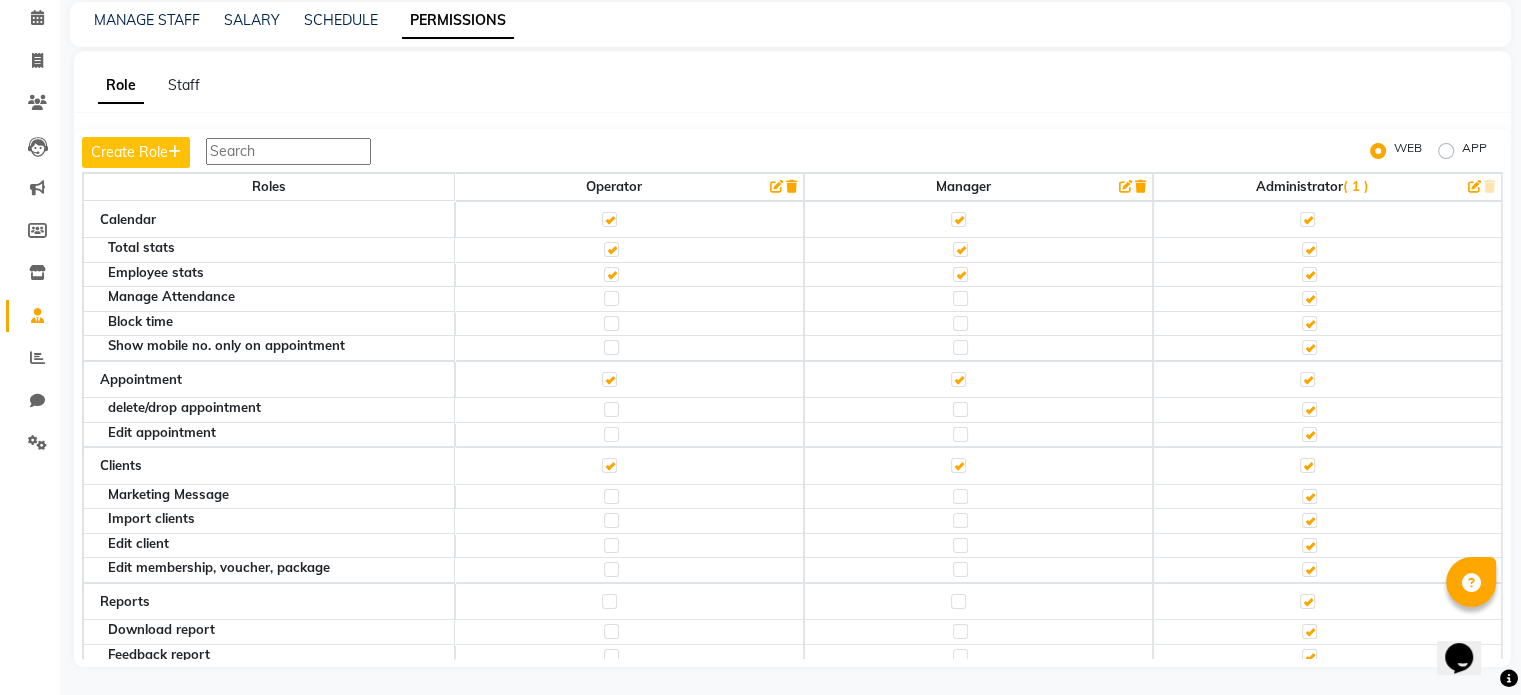 click on "APP" 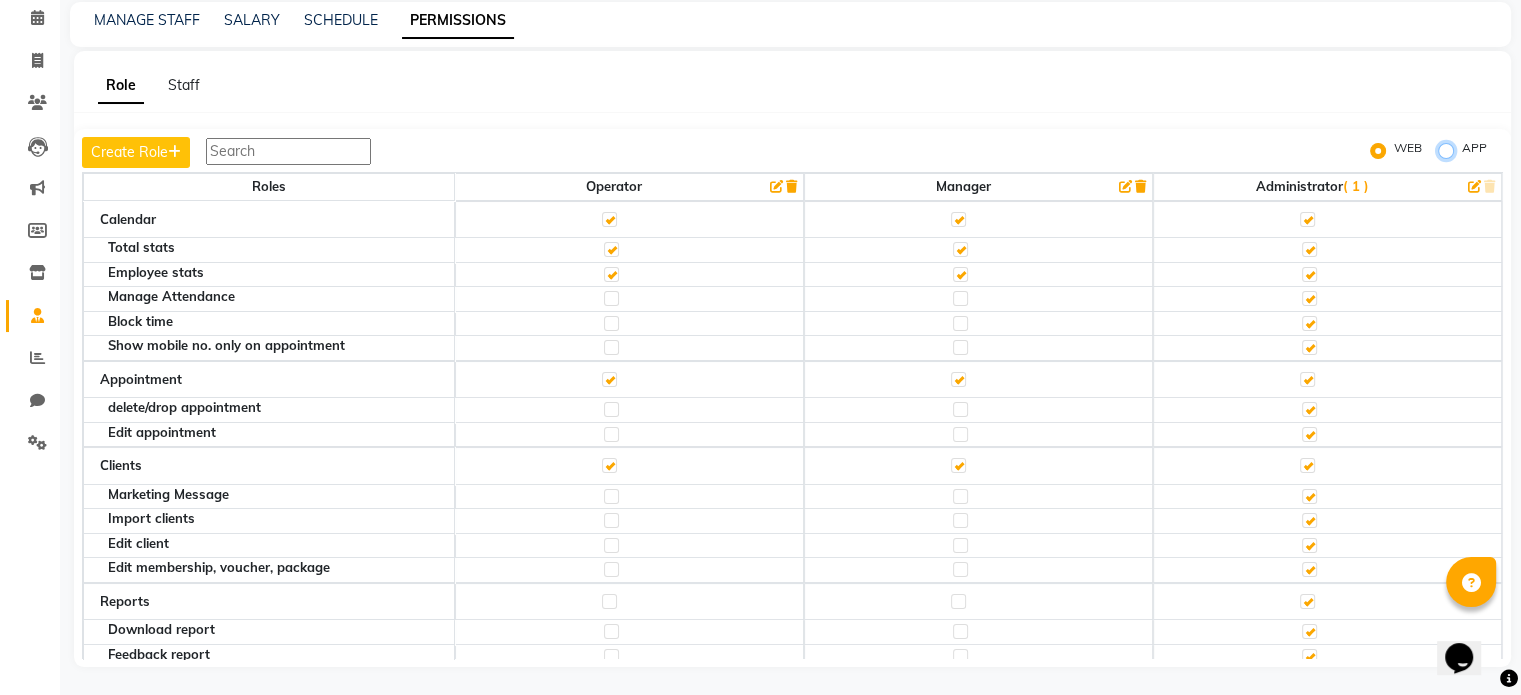click on "APP" at bounding box center [1449, 151] 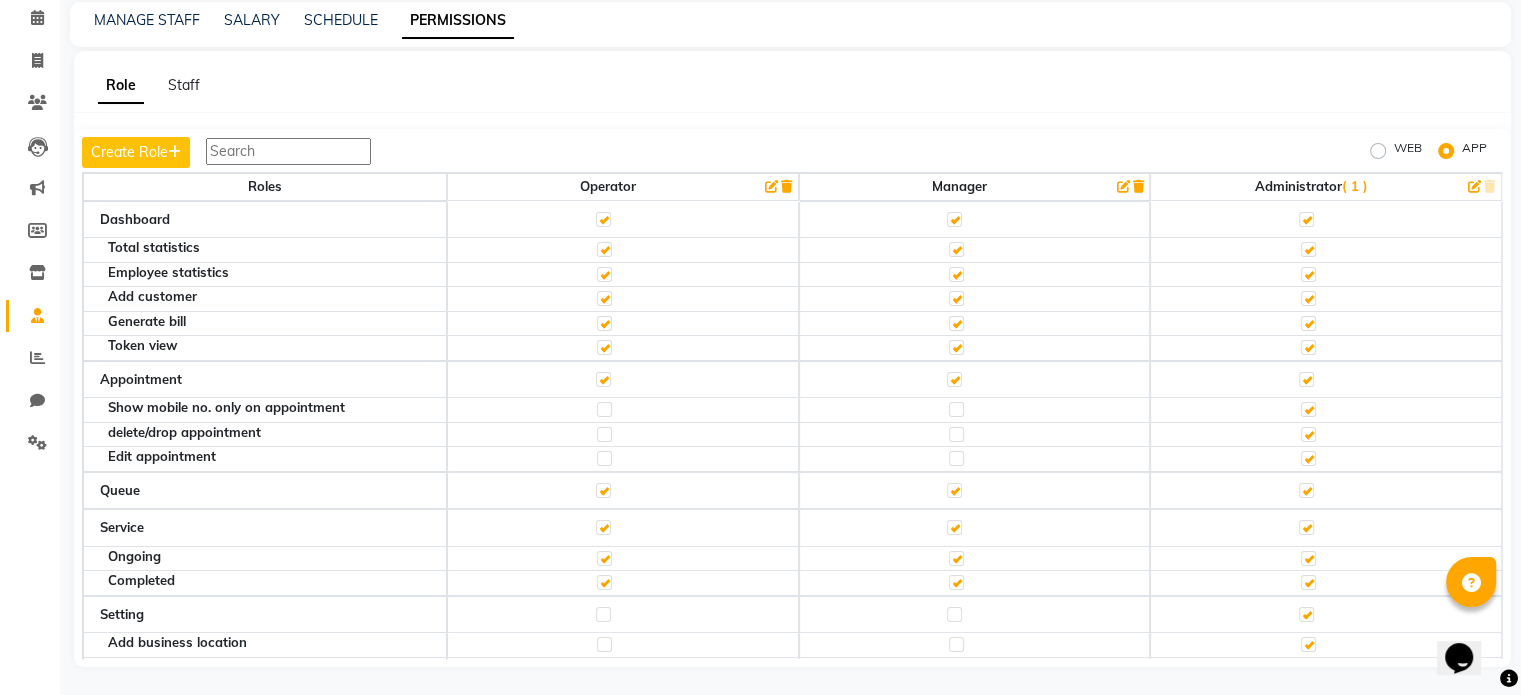 click on "WEB" 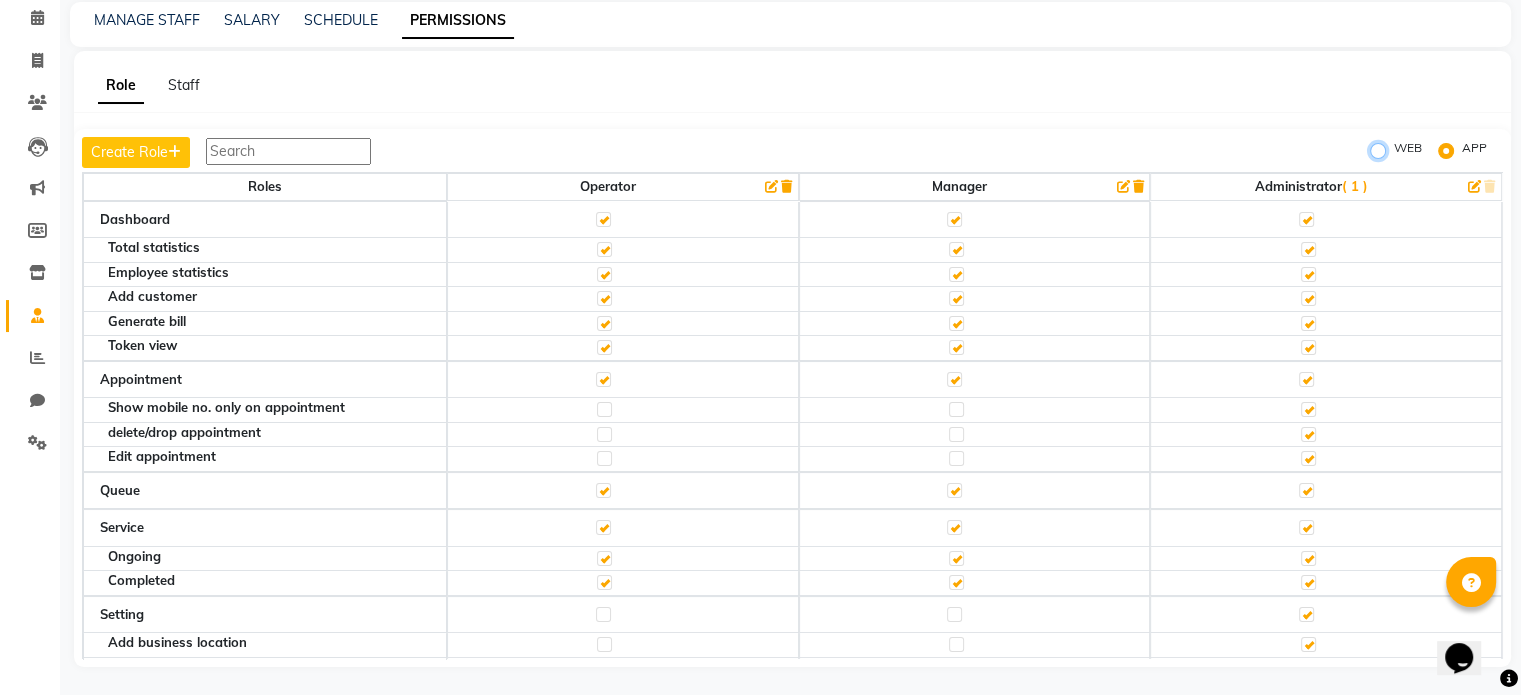 click on "WEB" at bounding box center [1381, 151] 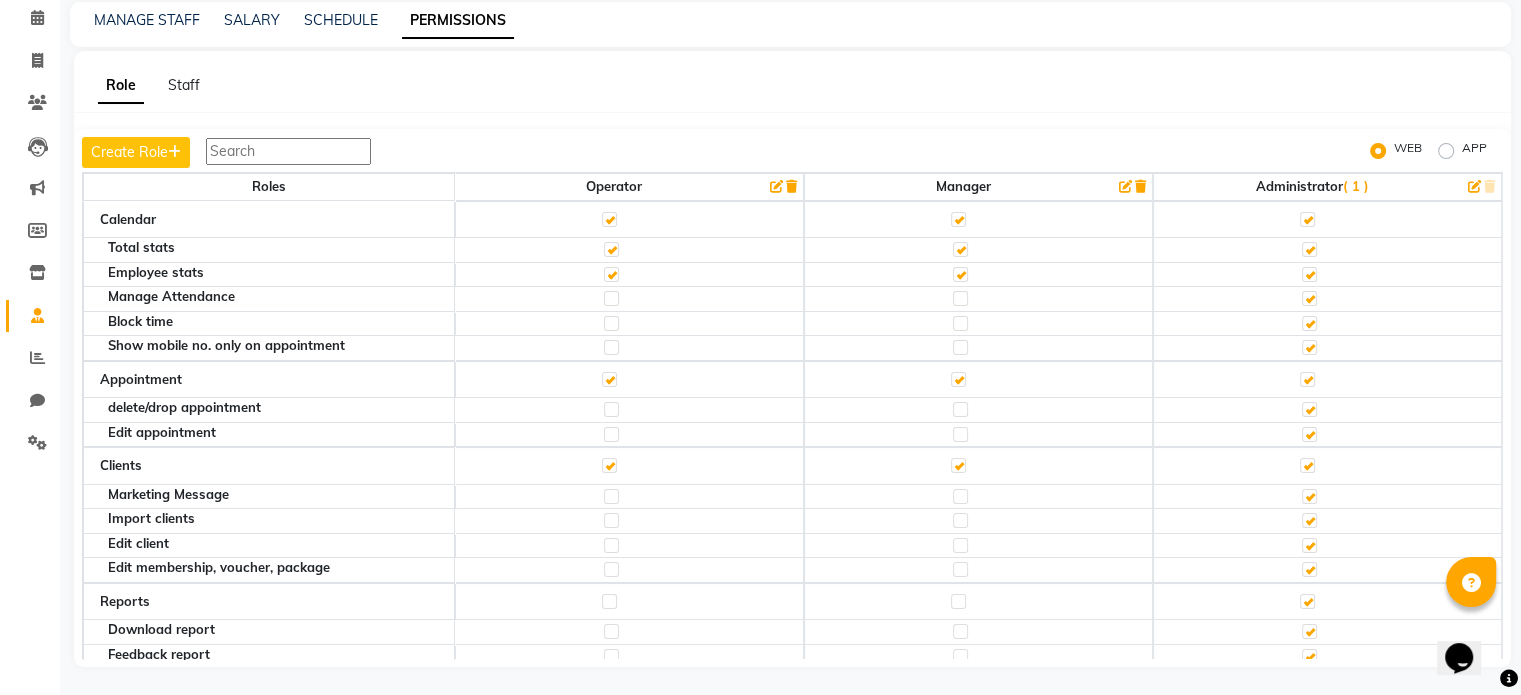 click 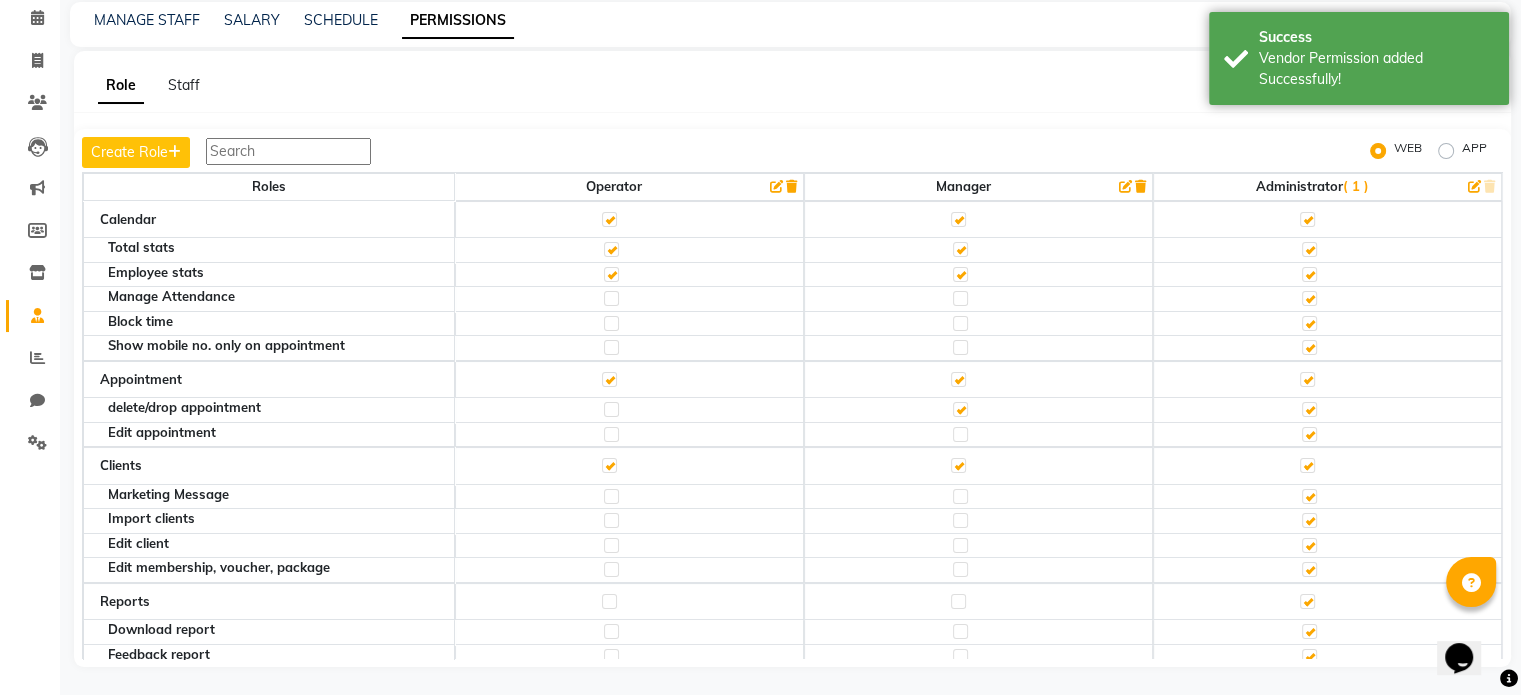 click 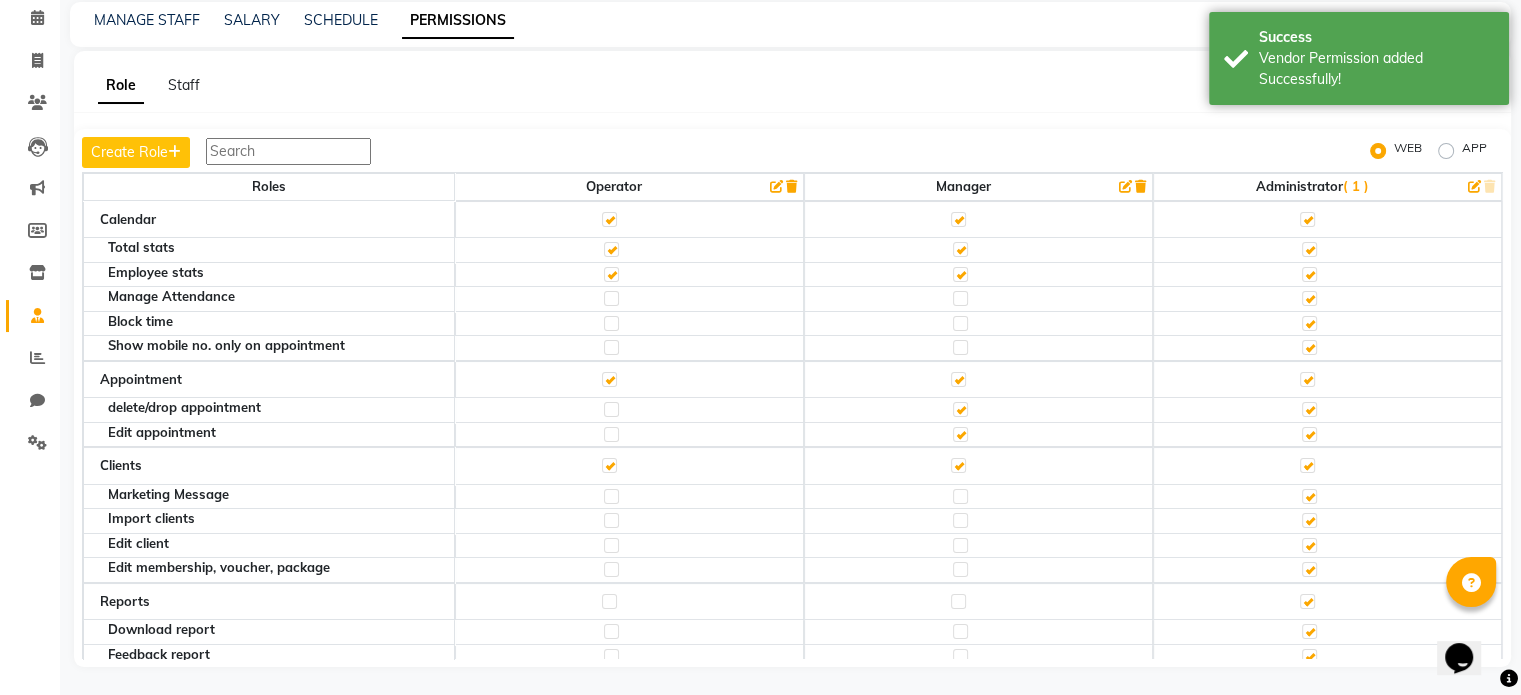 click 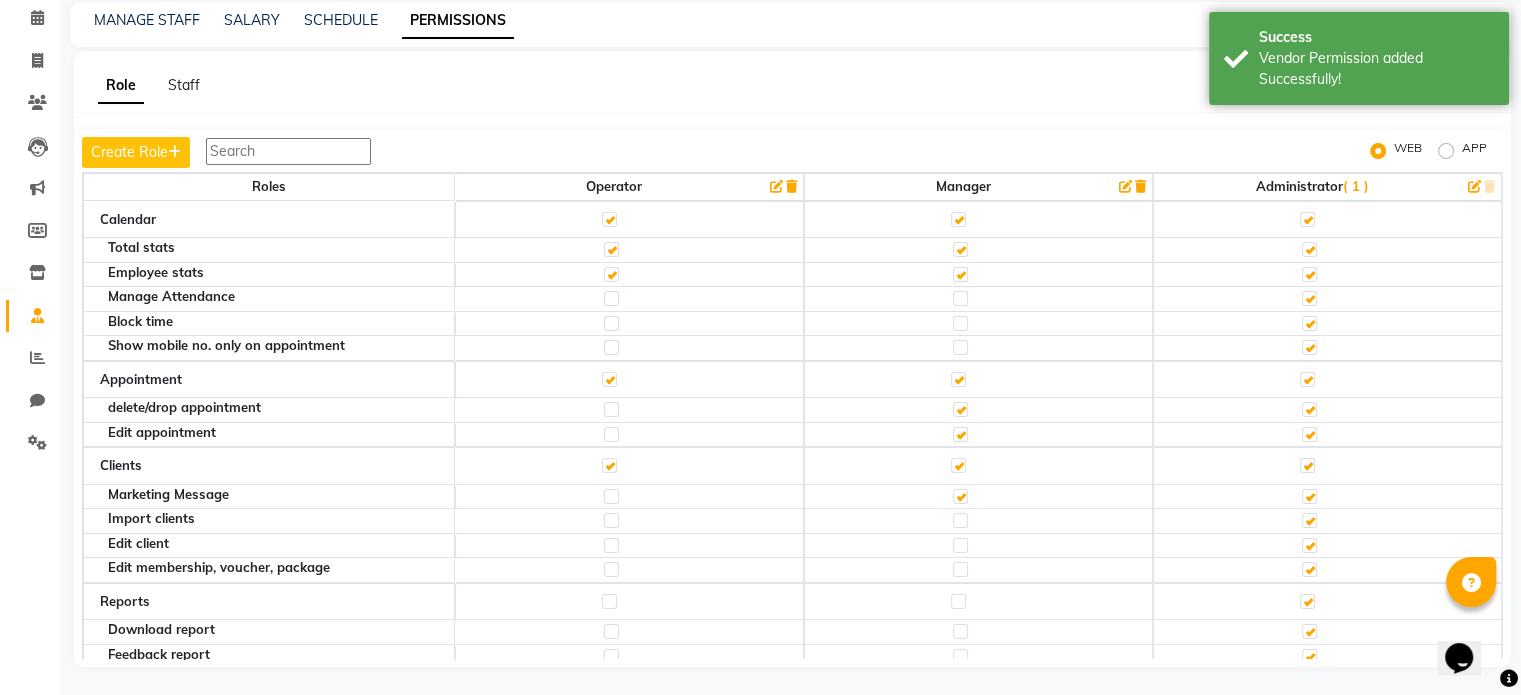 click 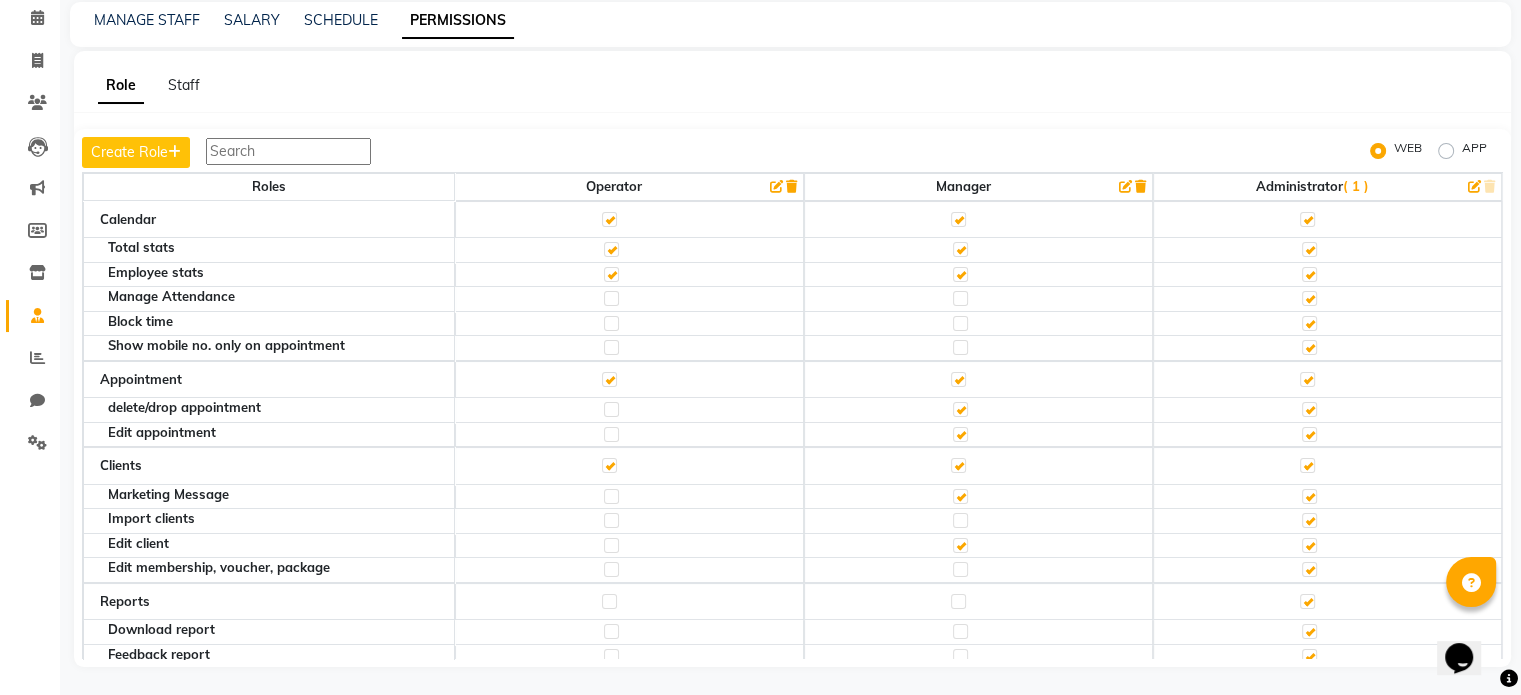 click 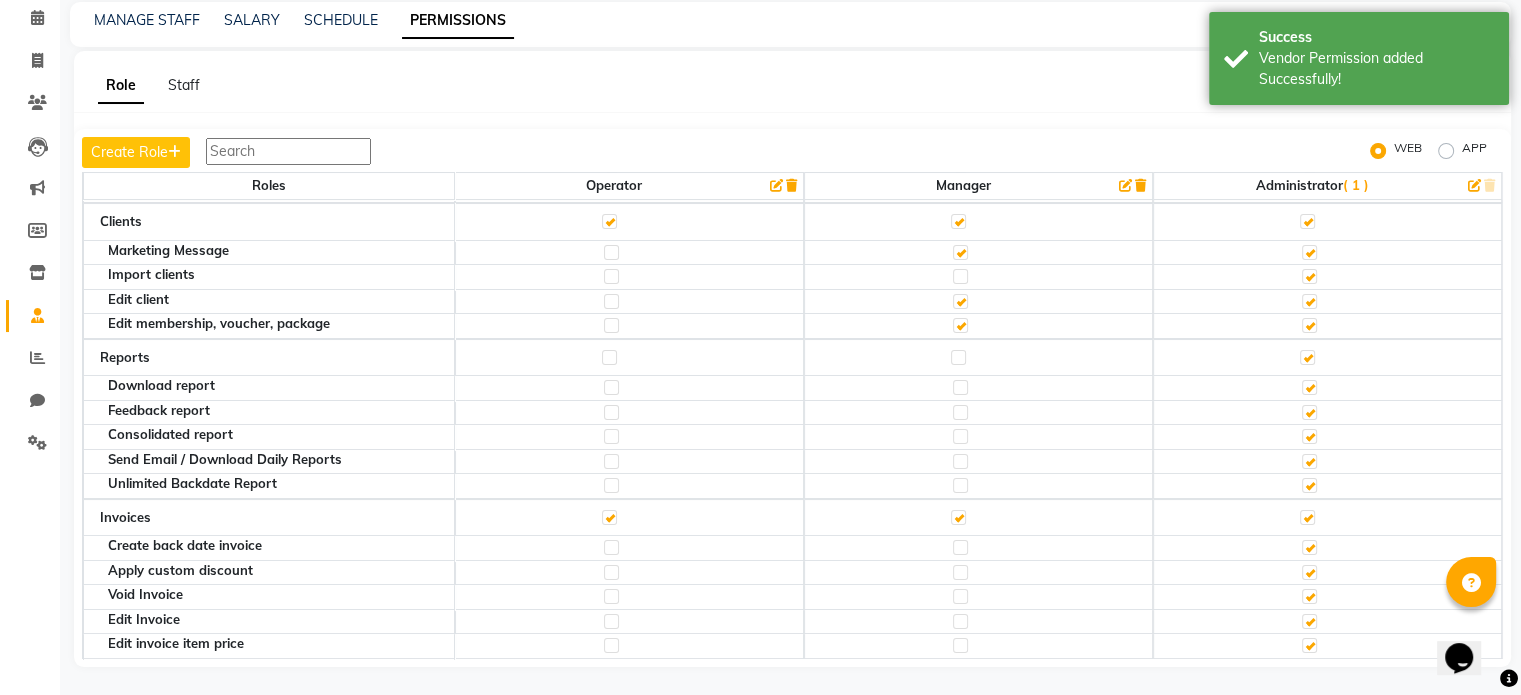 scroll, scrollTop: 268, scrollLeft: 0, axis: vertical 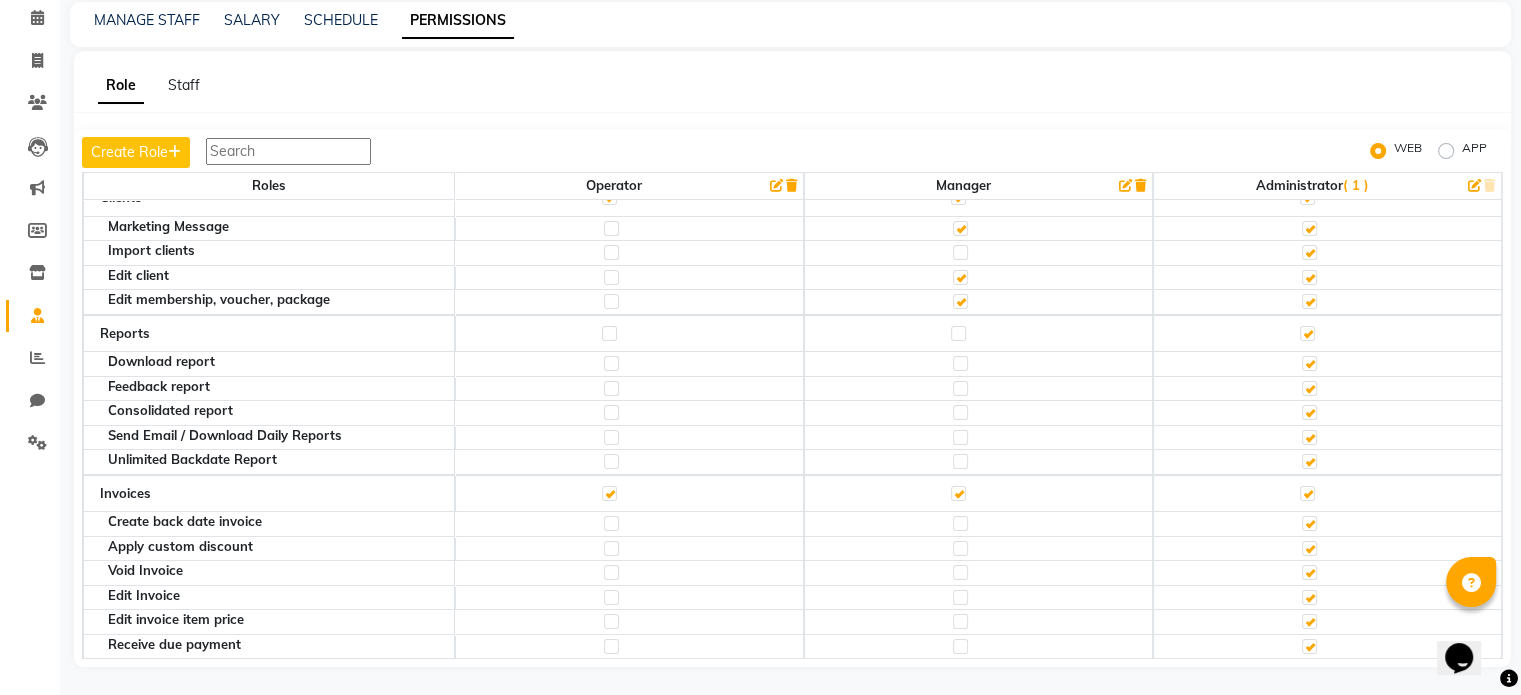 click 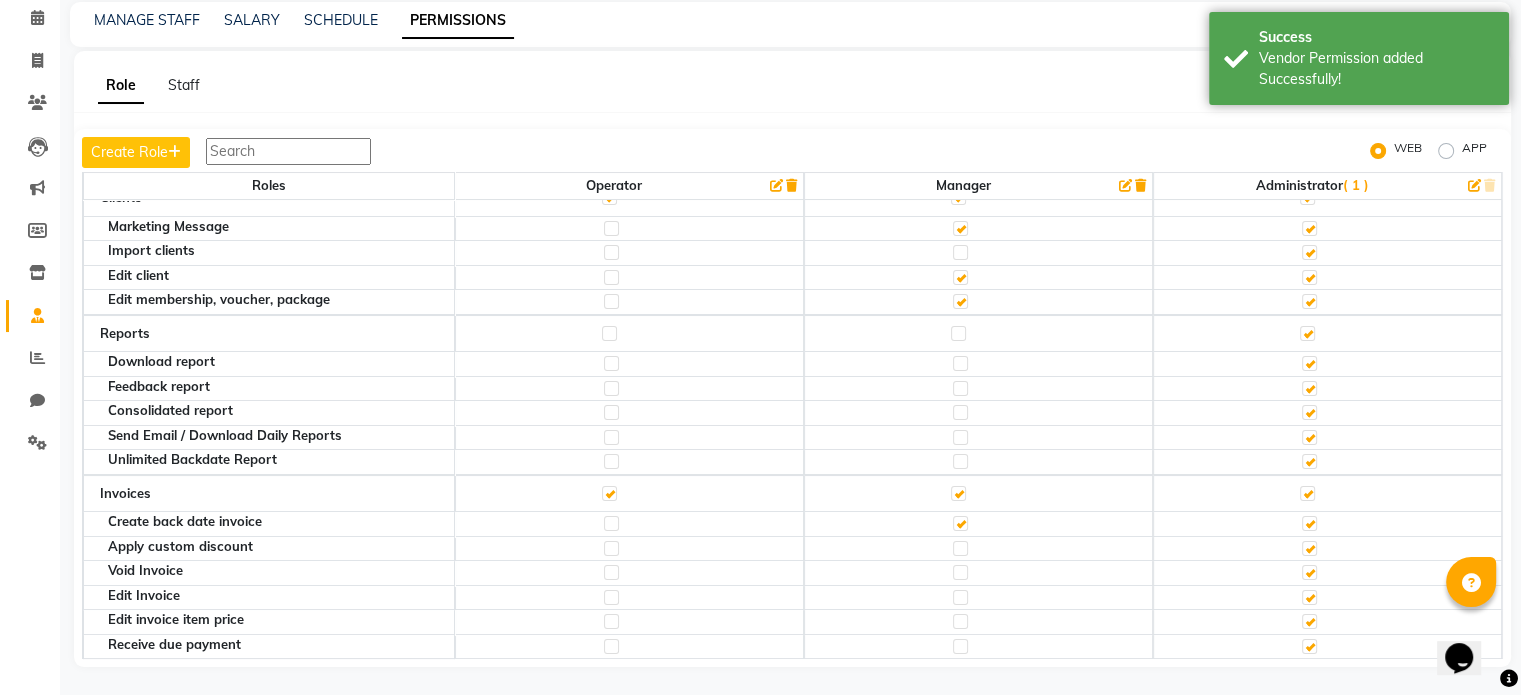 click 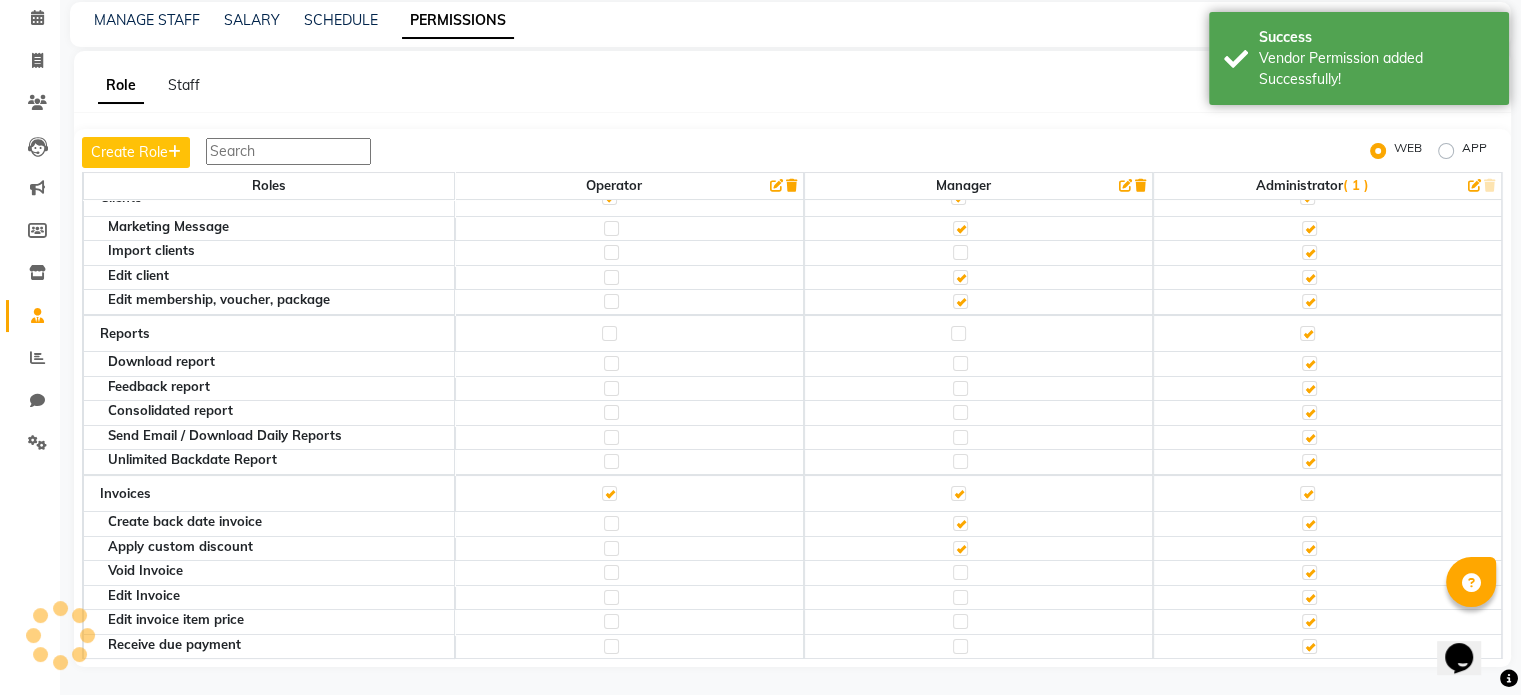 click 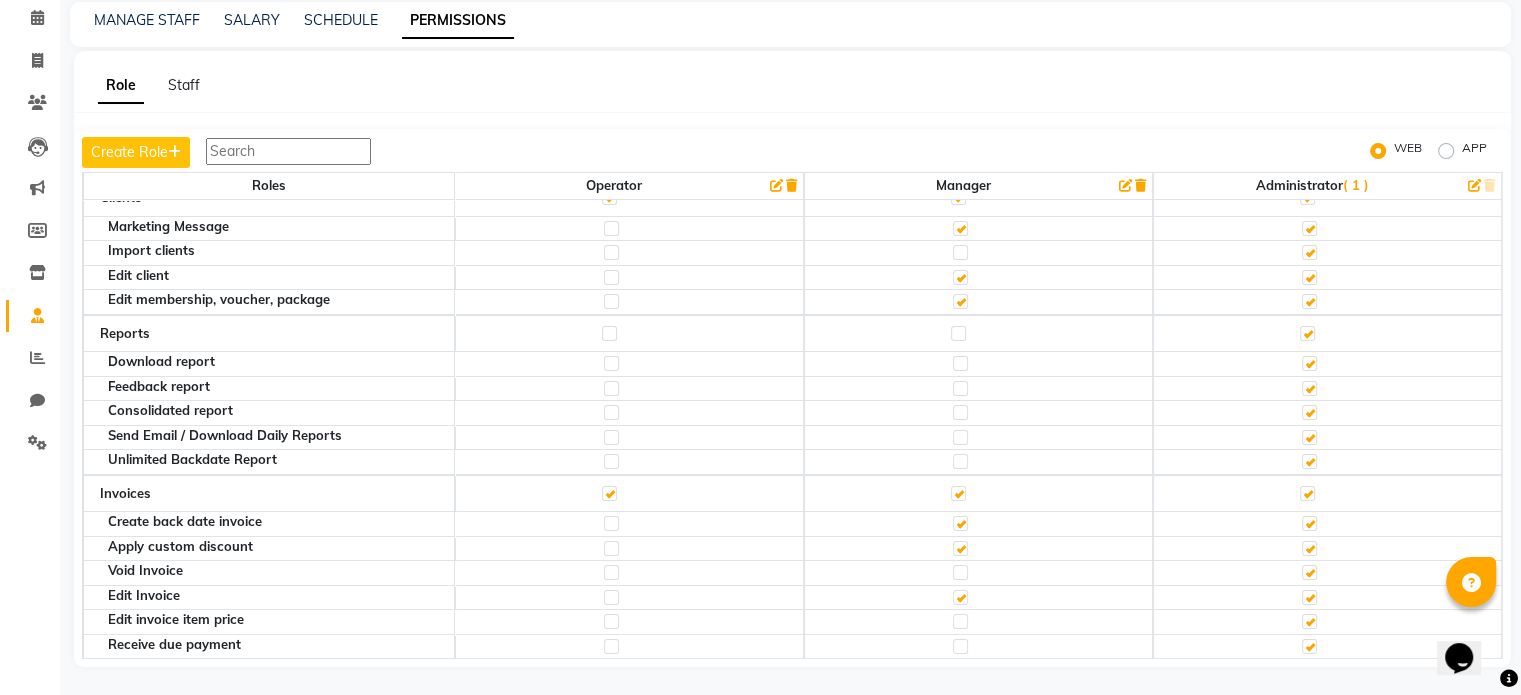 scroll, scrollTop: 63, scrollLeft: 0, axis: vertical 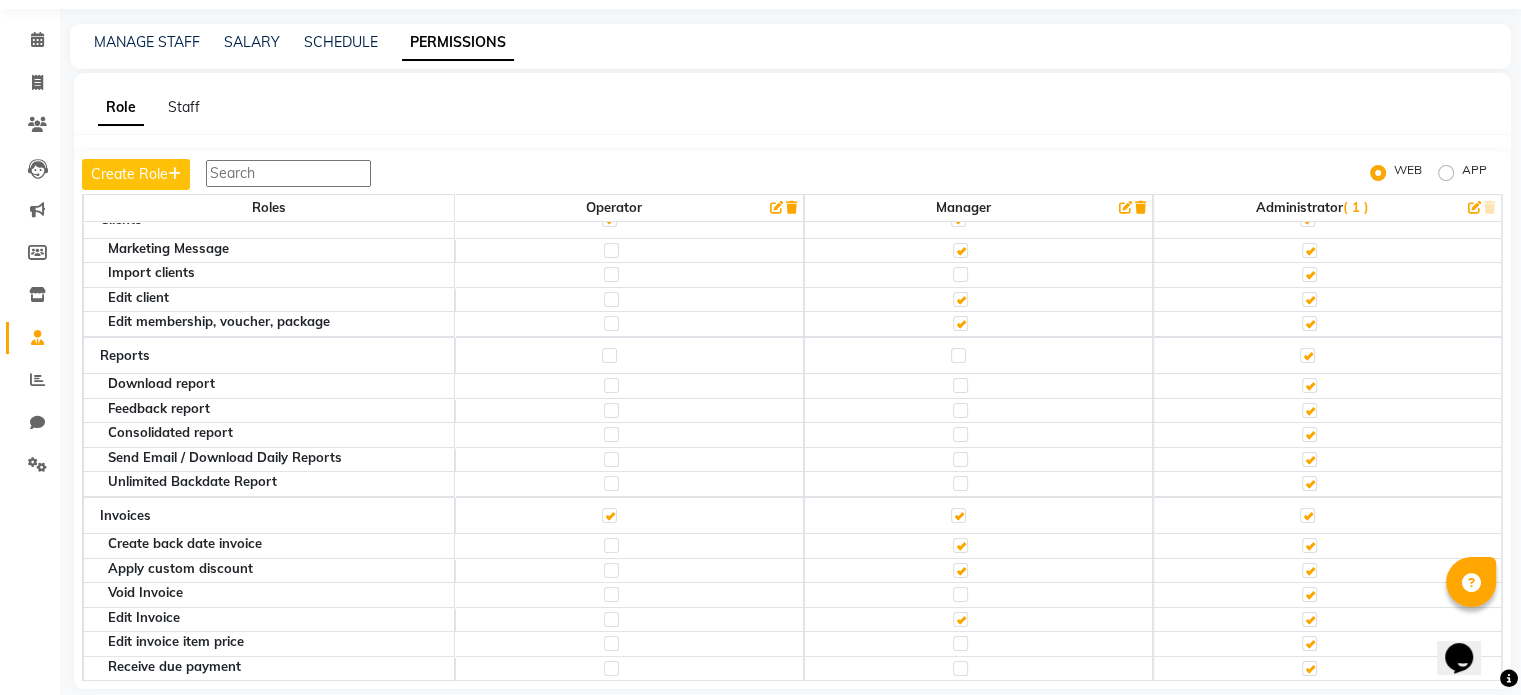 click on "Opens Chat This icon Opens the chat window." at bounding box center [1469, 623] 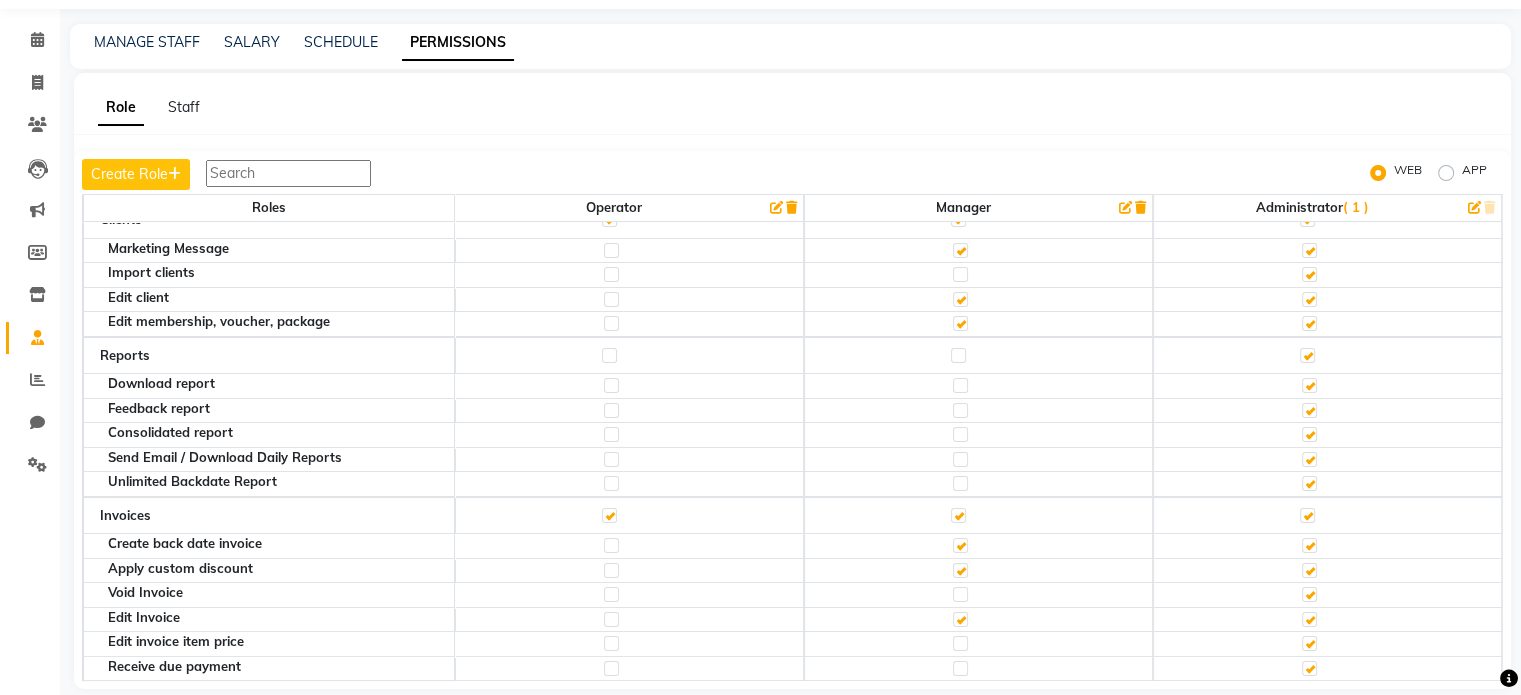 scroll, scrollTop: 85, scrollLeft: 0, axis: vertical 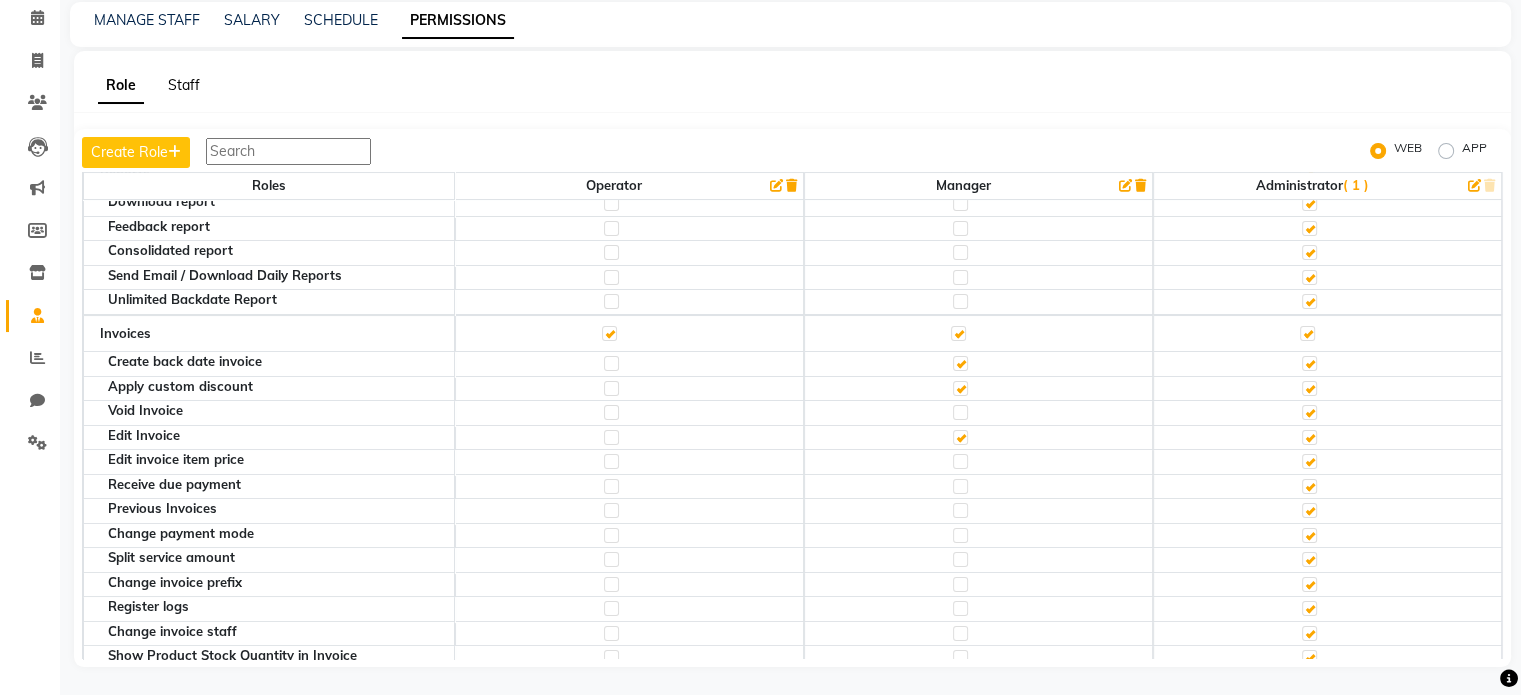 click on "Staff" 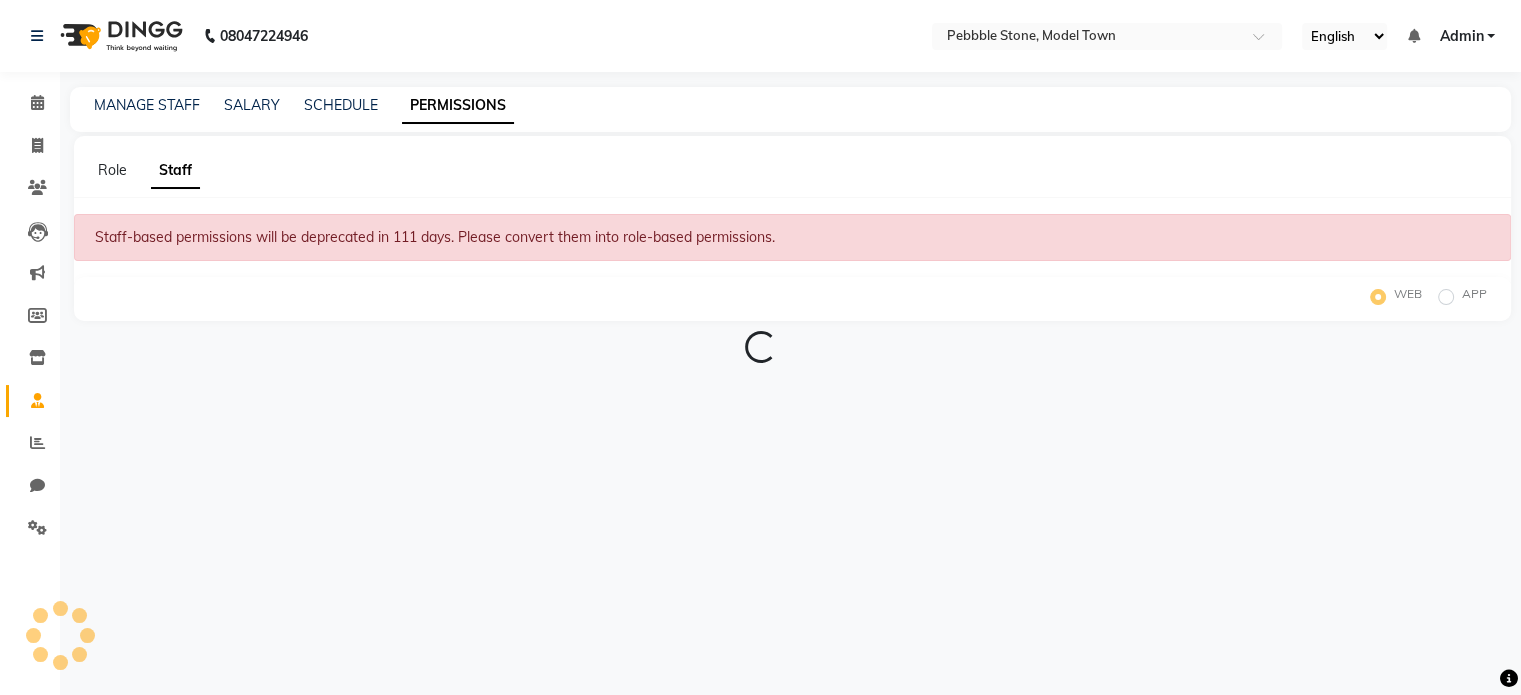 scroll, scrollTop: 0, scrollLeft: 0, axis: both 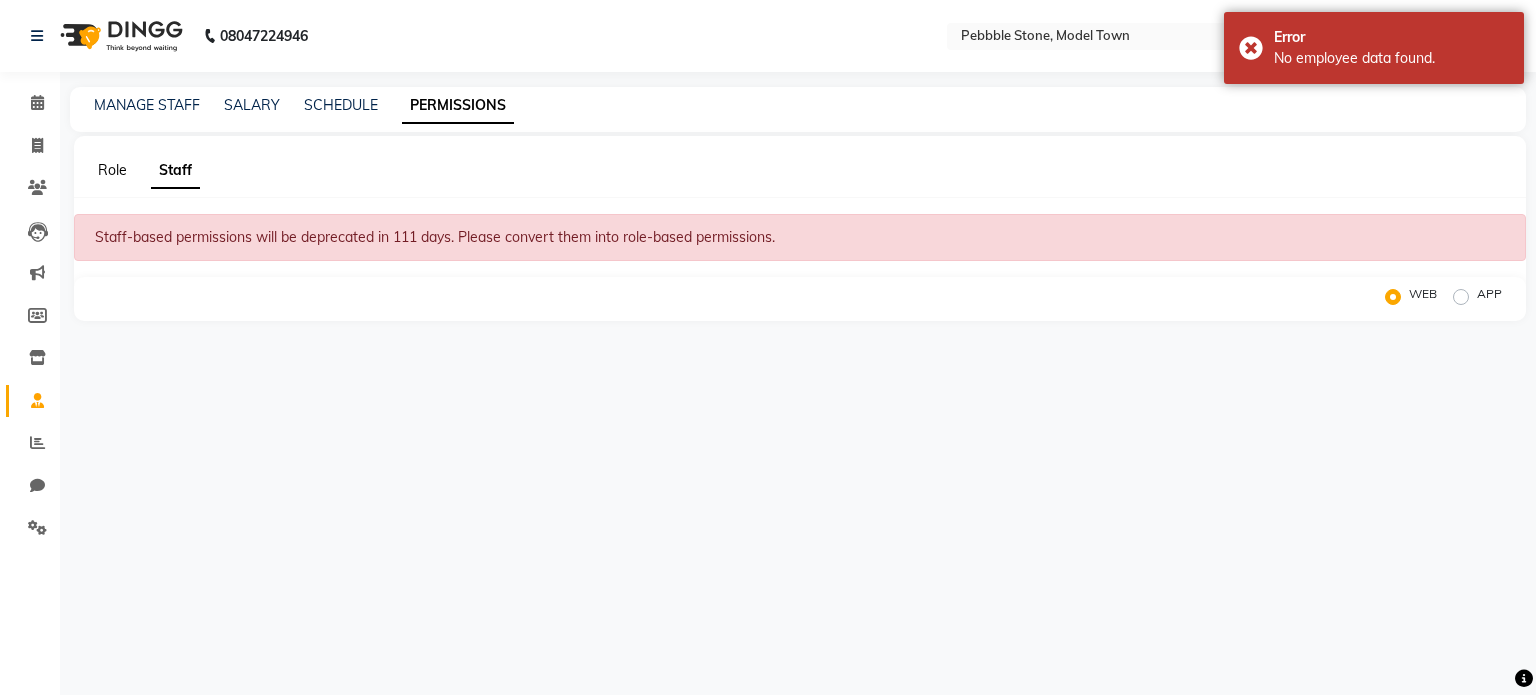 click on "Role" 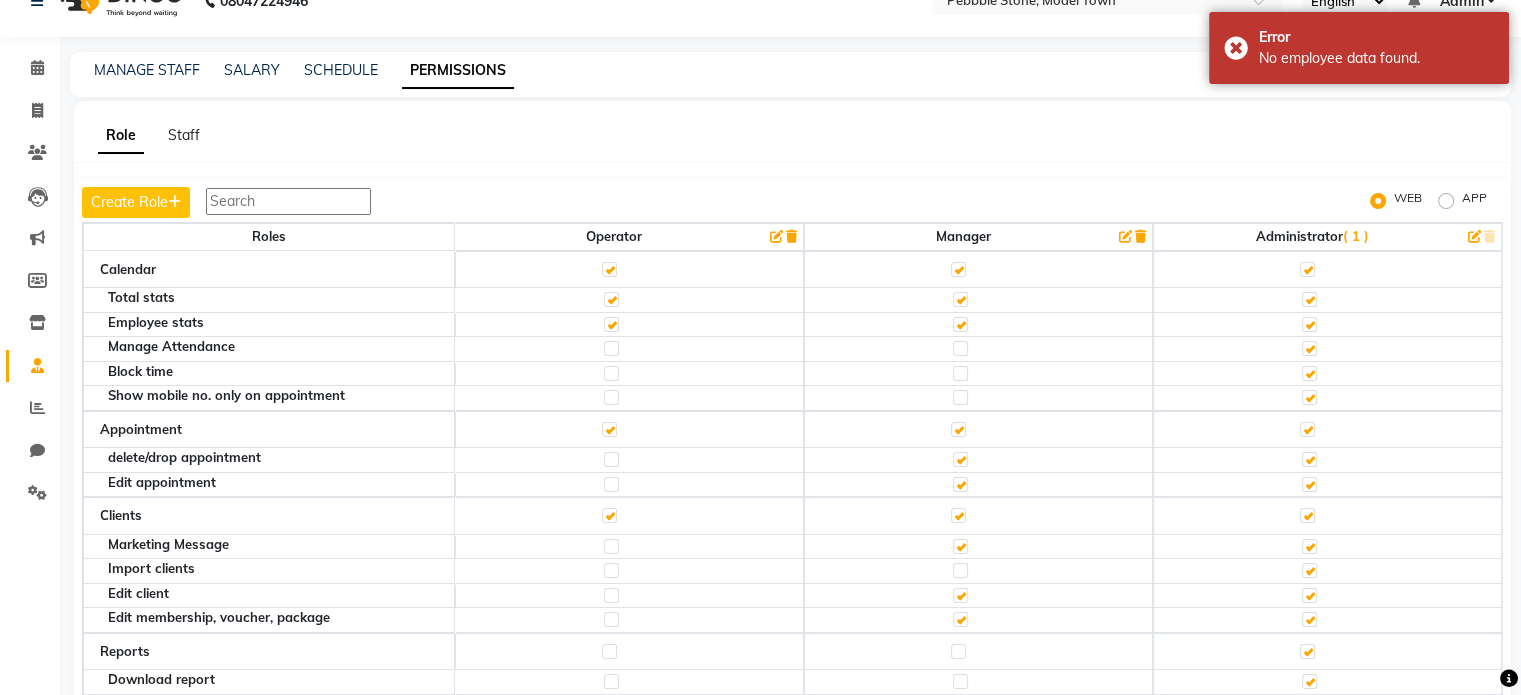 scroll, scrollTop: 85, scrollLeft: 0, axis: vertical 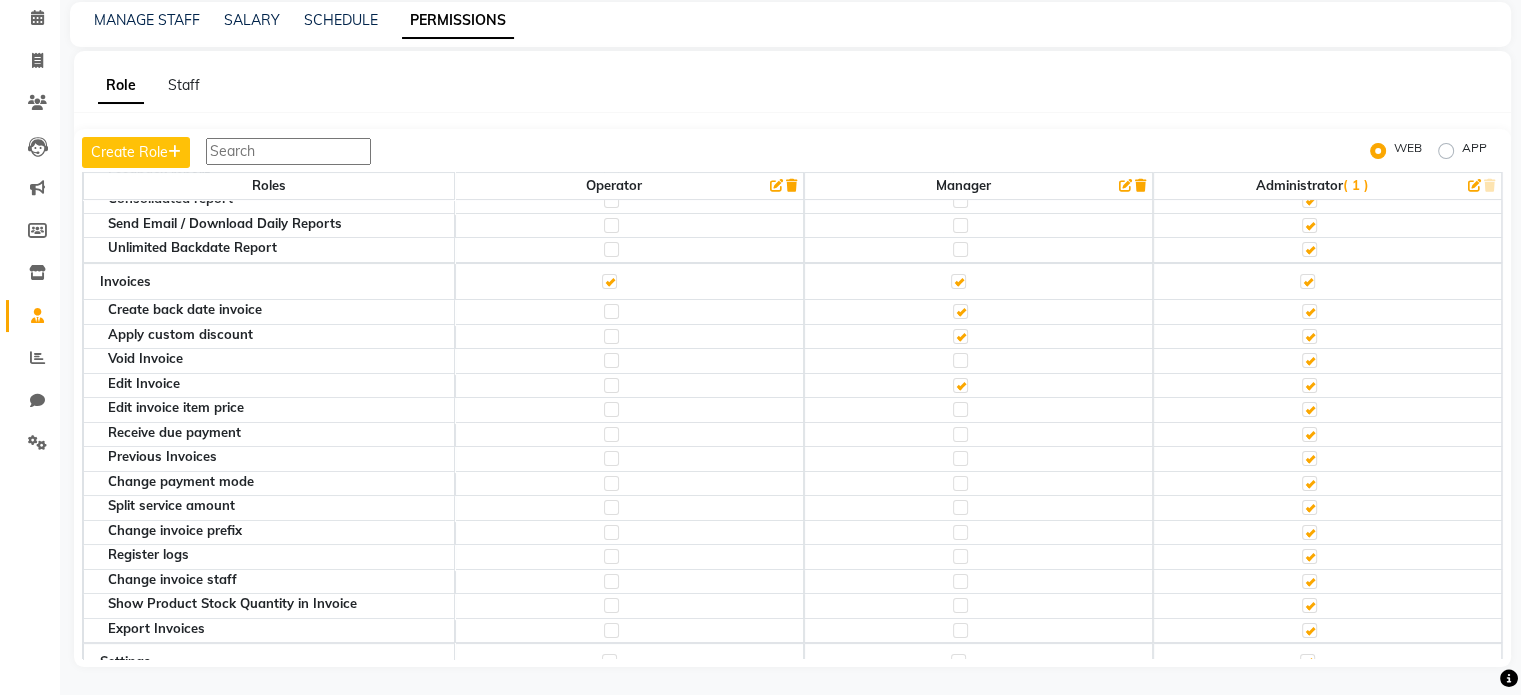 click 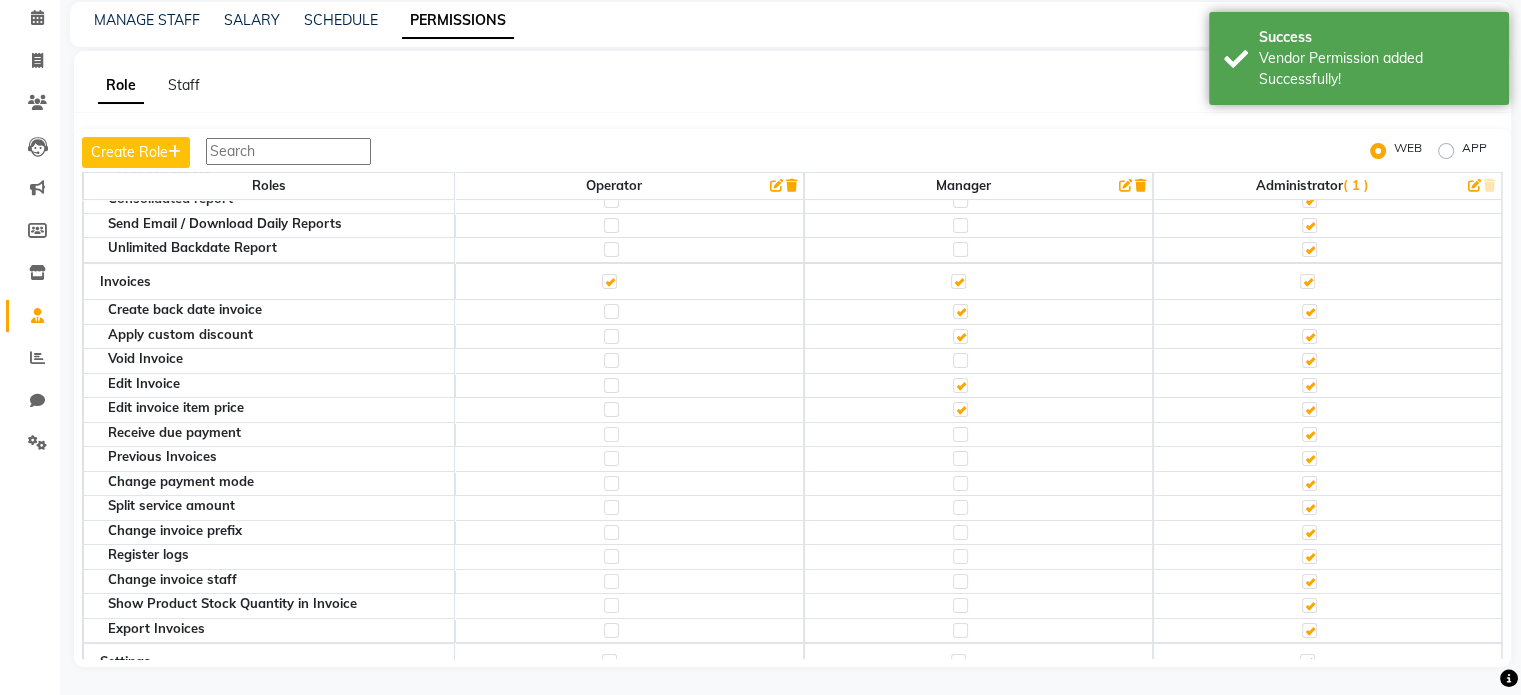 click 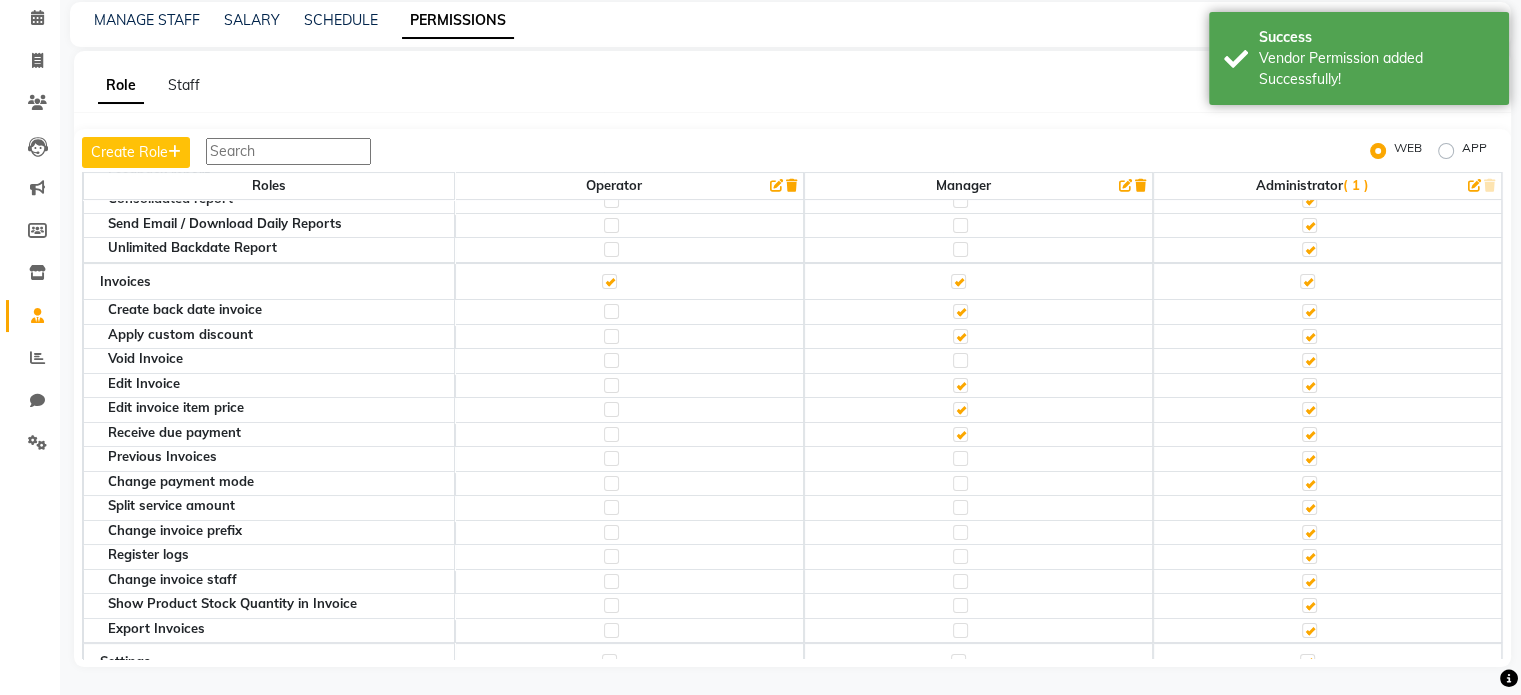 click 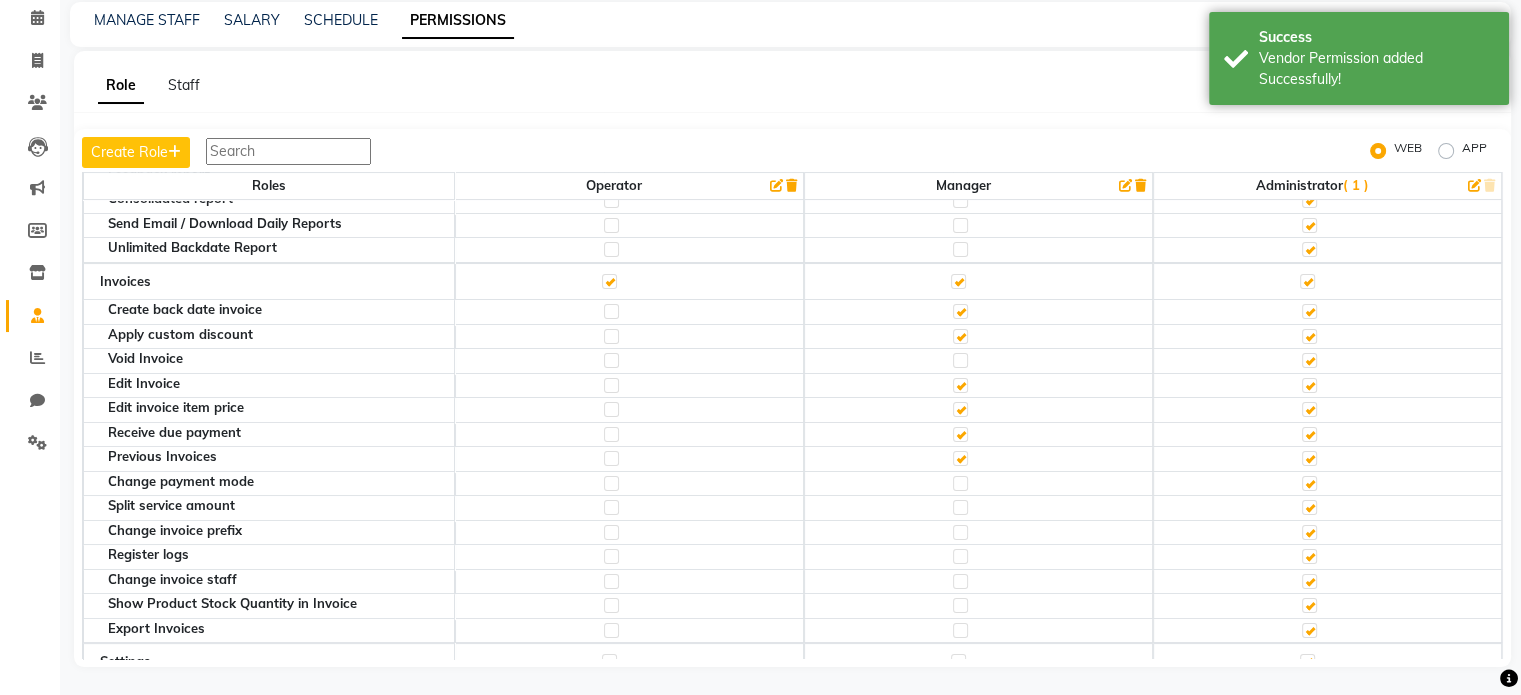 click 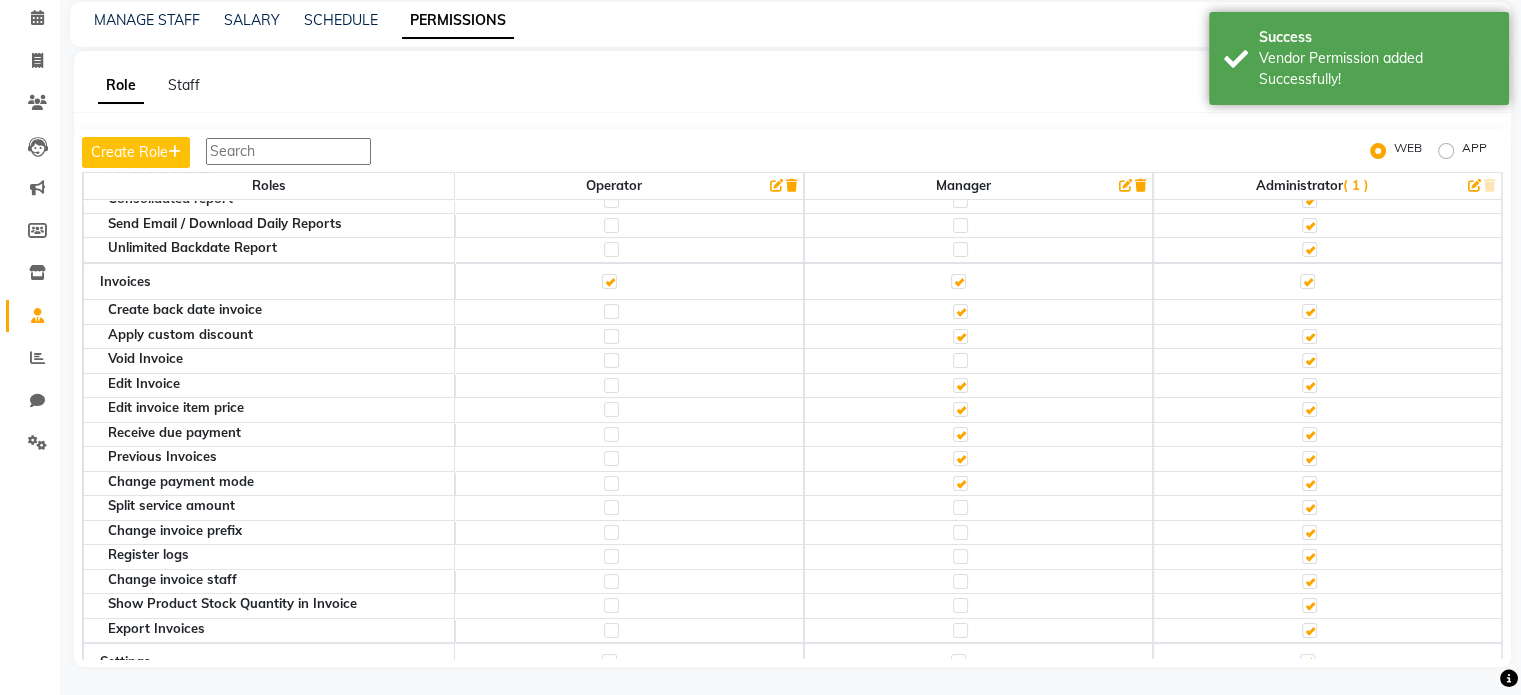 click 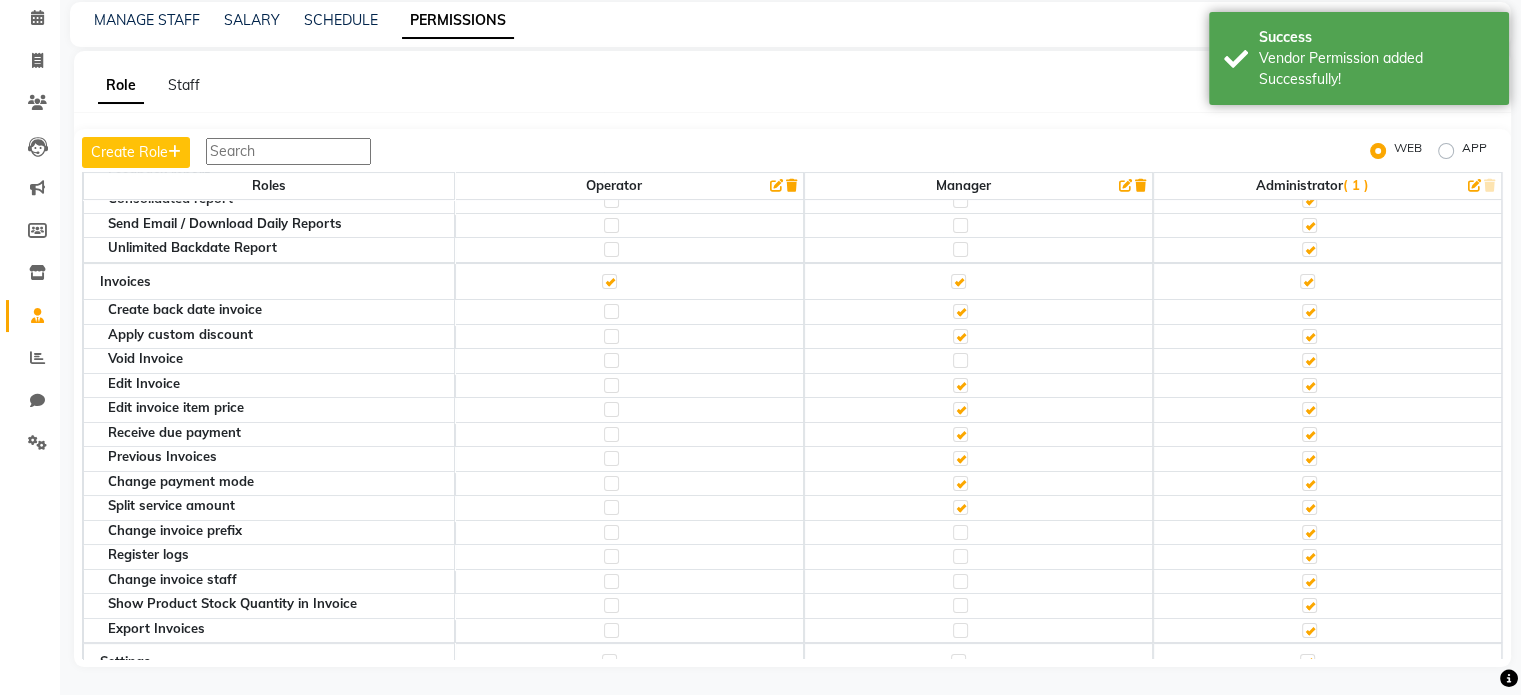 click 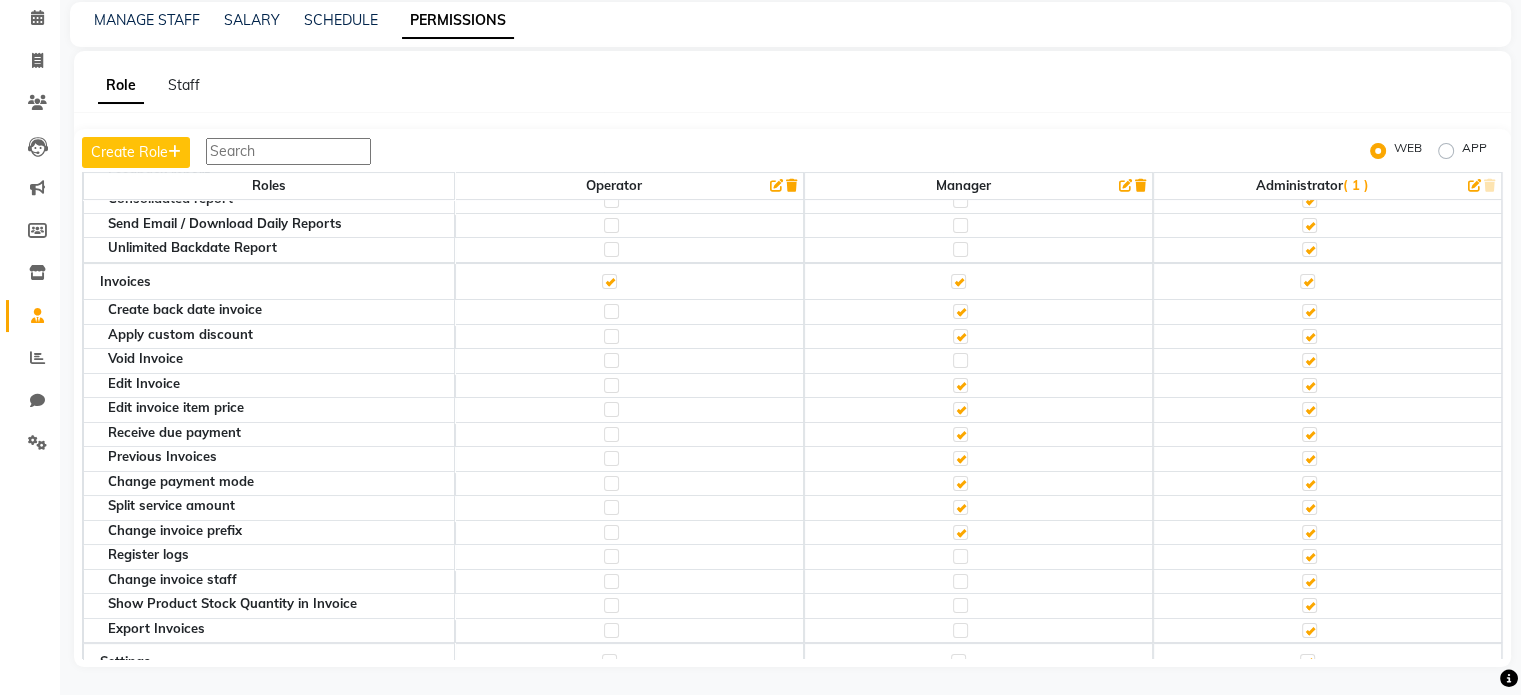 click 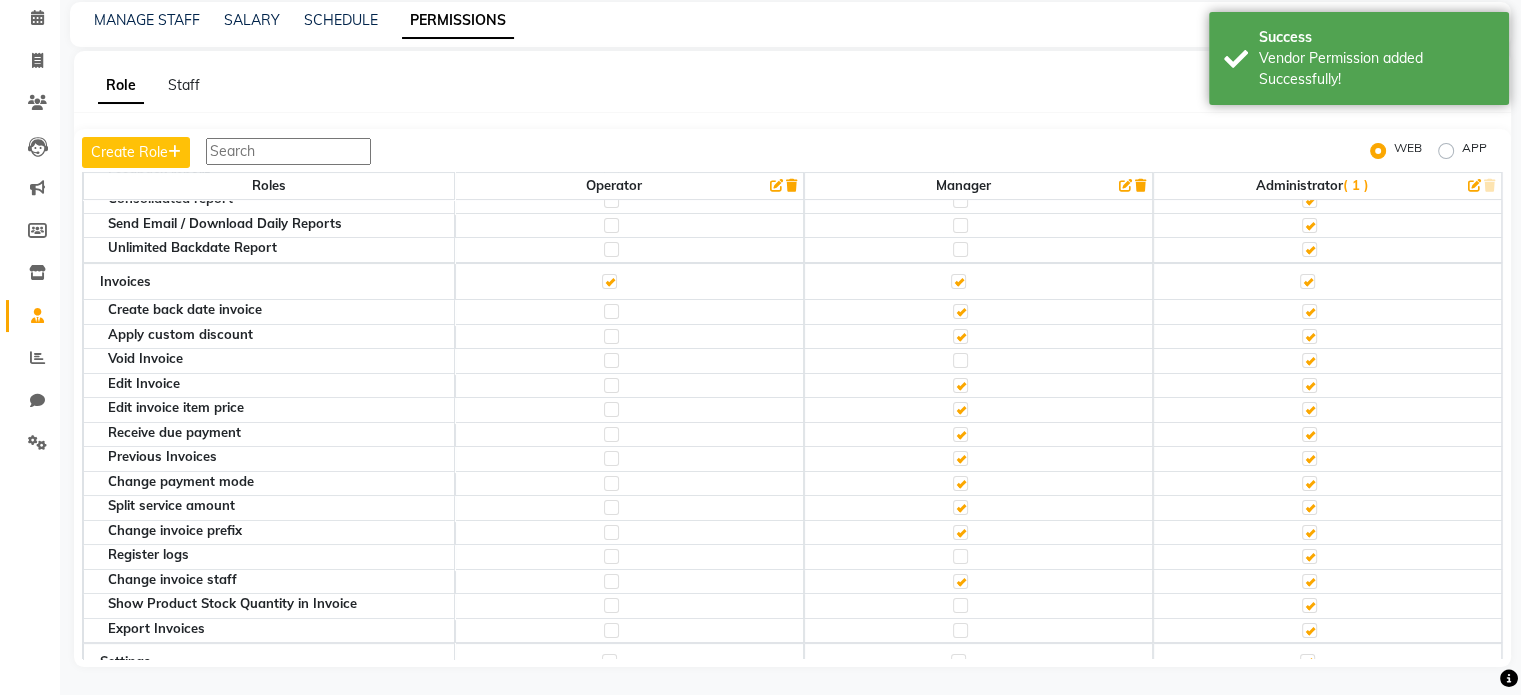 click 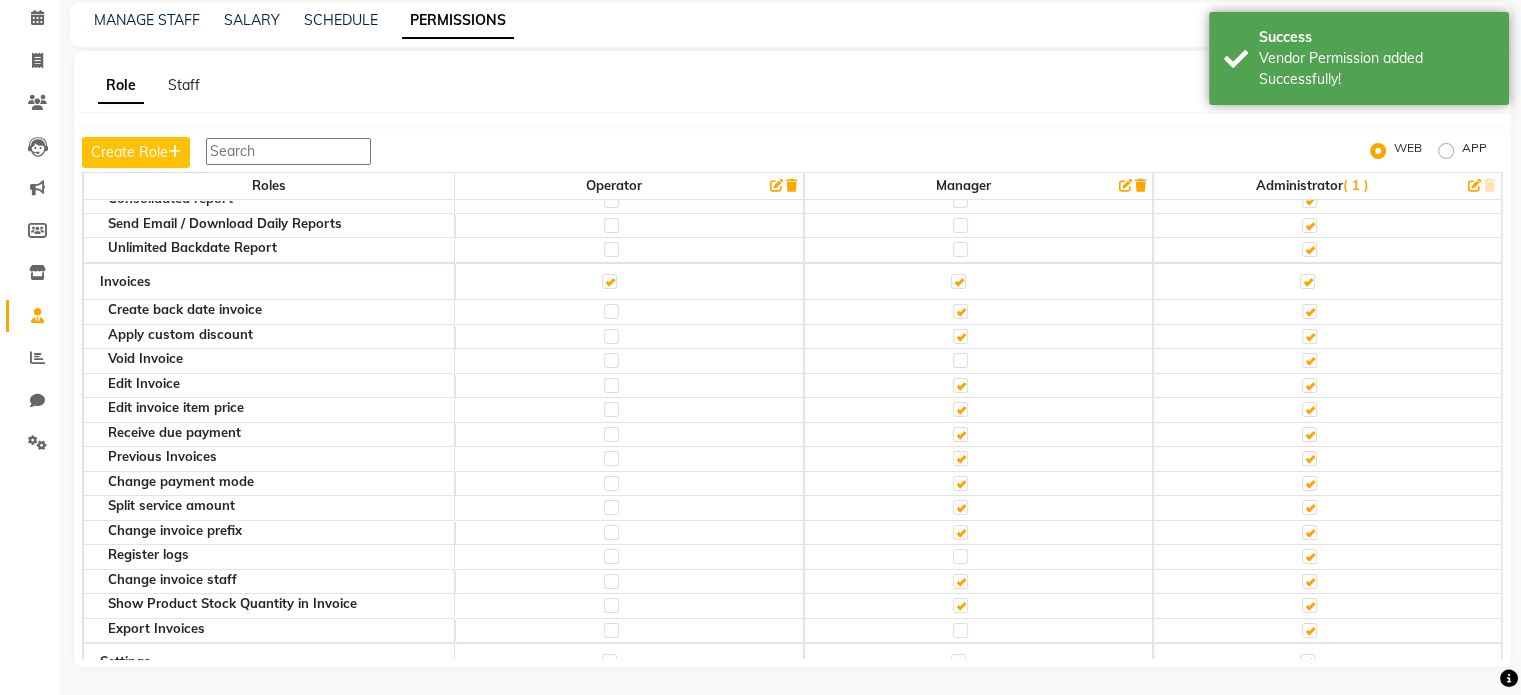 click 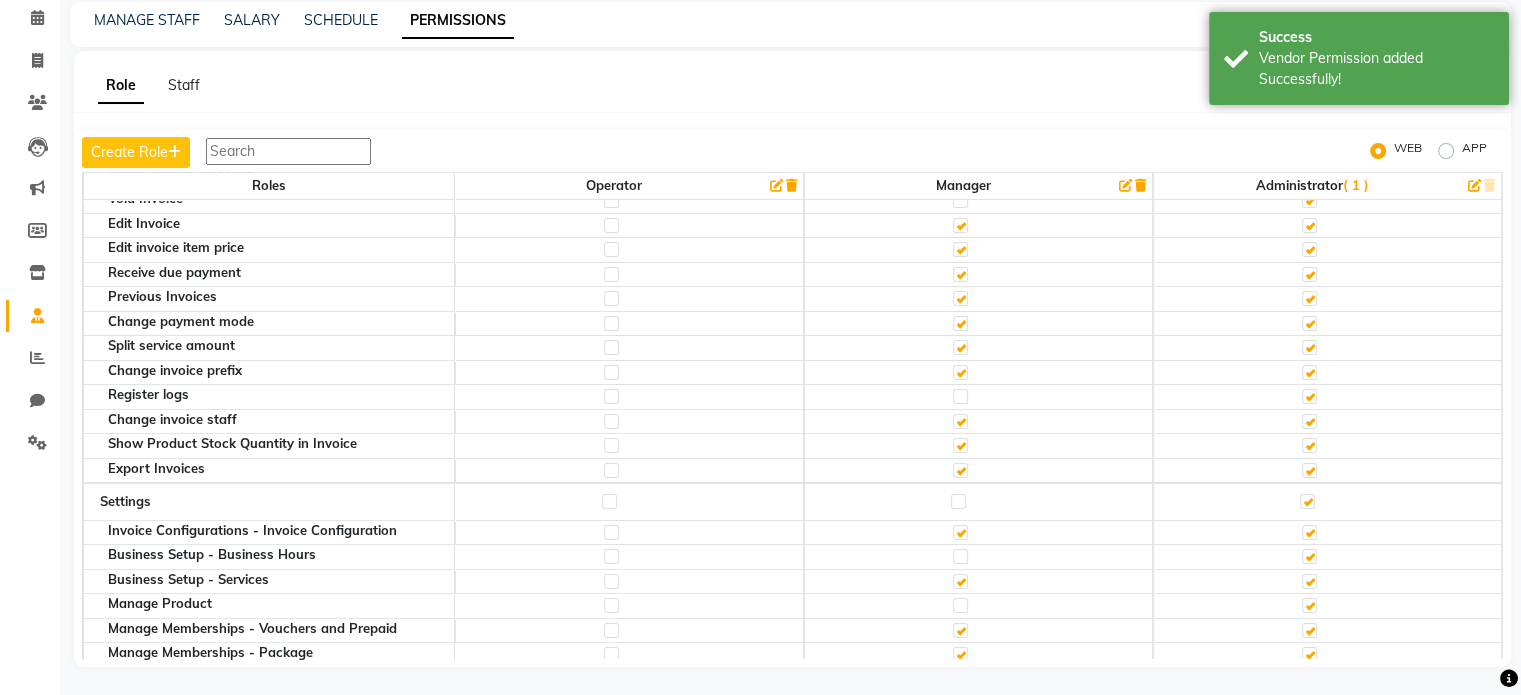 scroll, scrollTop: 680, scrollLeft: 0, axis: vertical 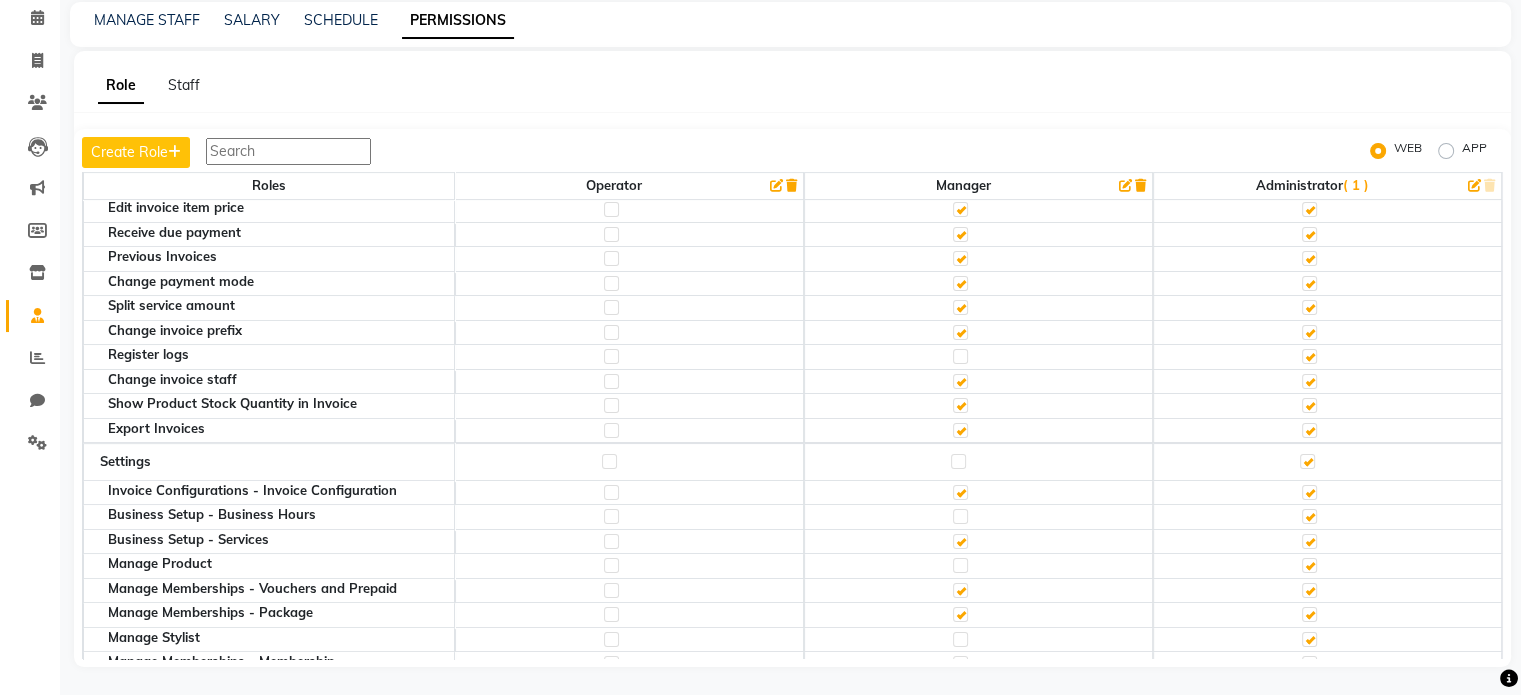 click 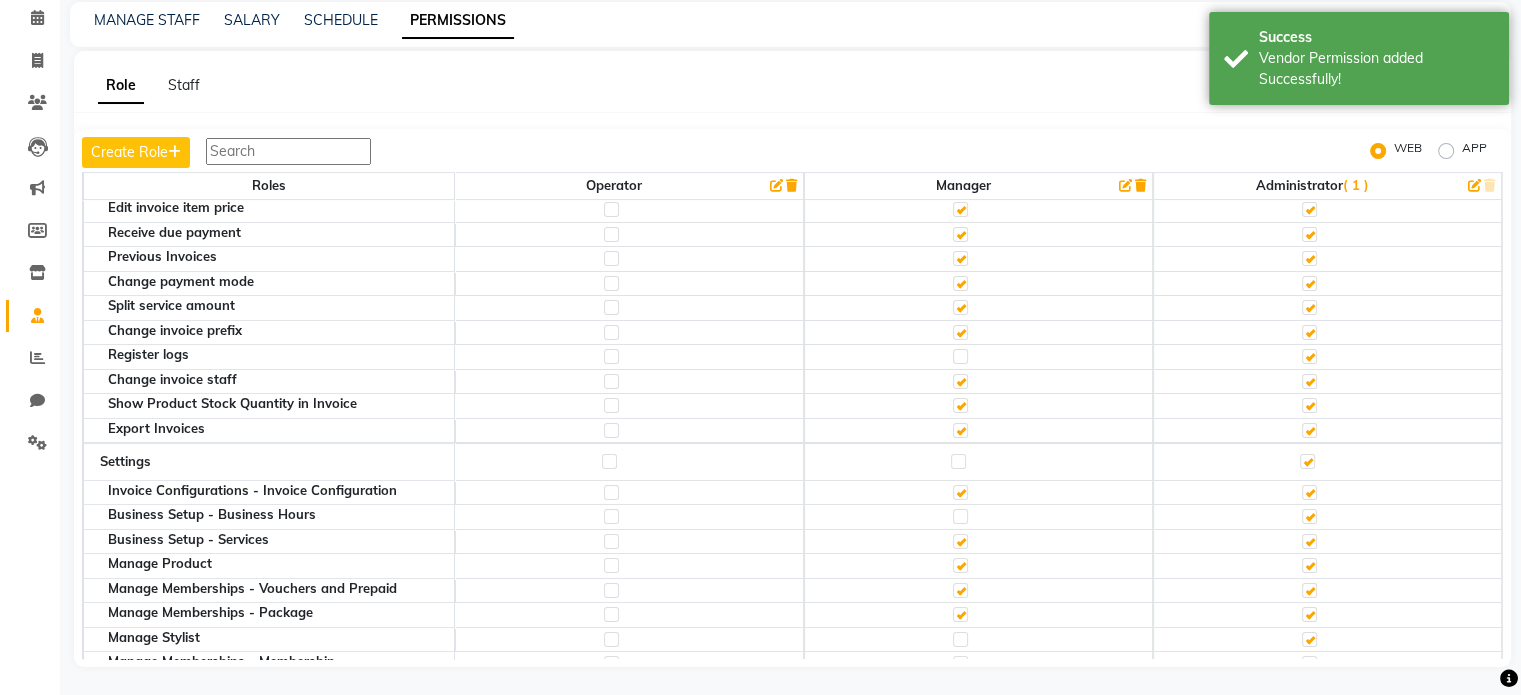 click 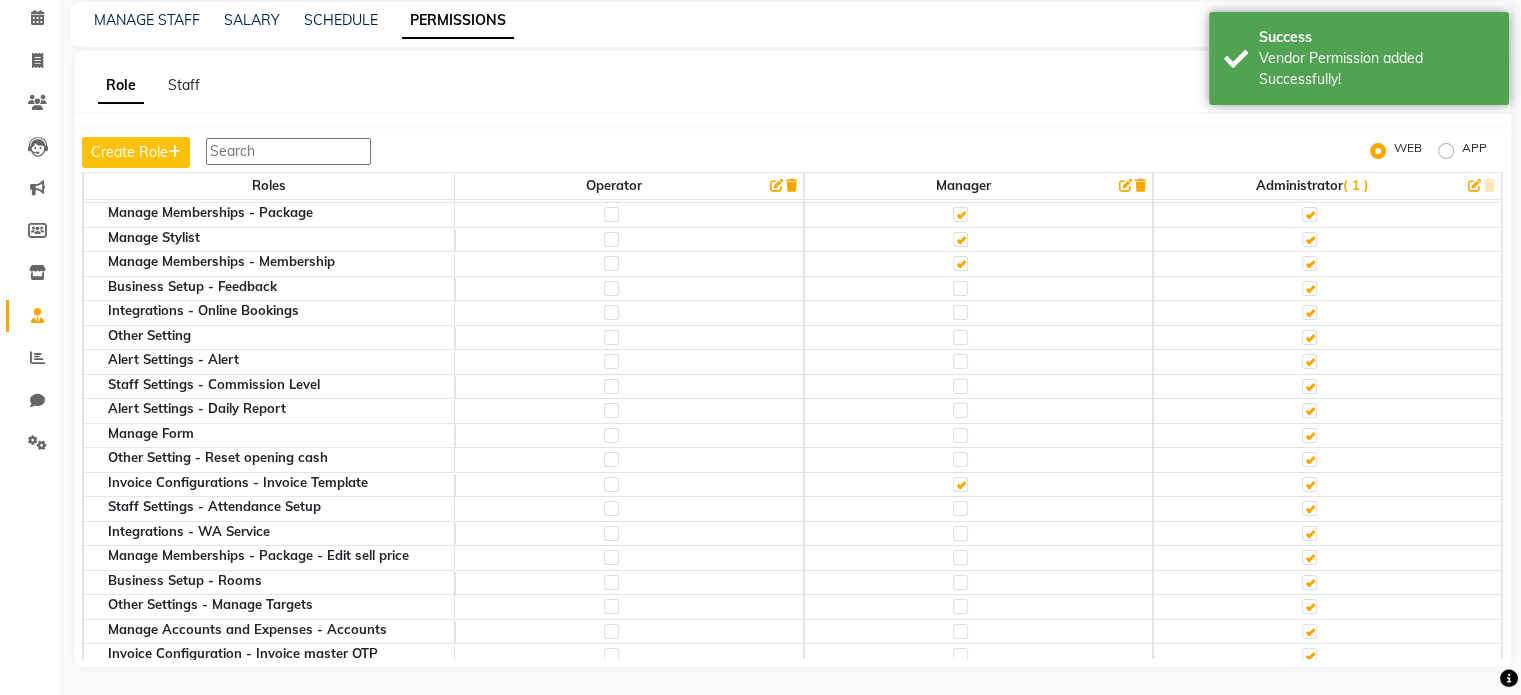 scroll, scrollTop: 1120, scrollLeft: 0, axis: vertical 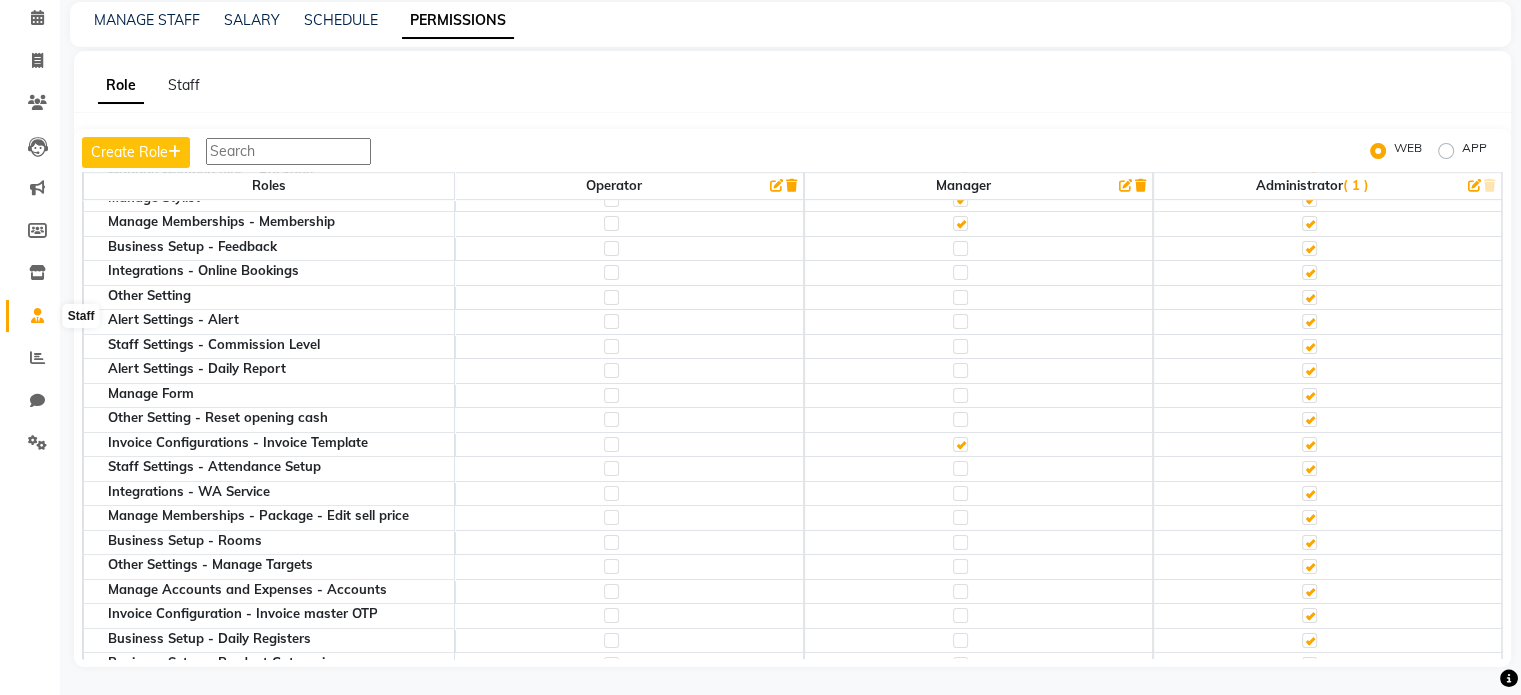 click 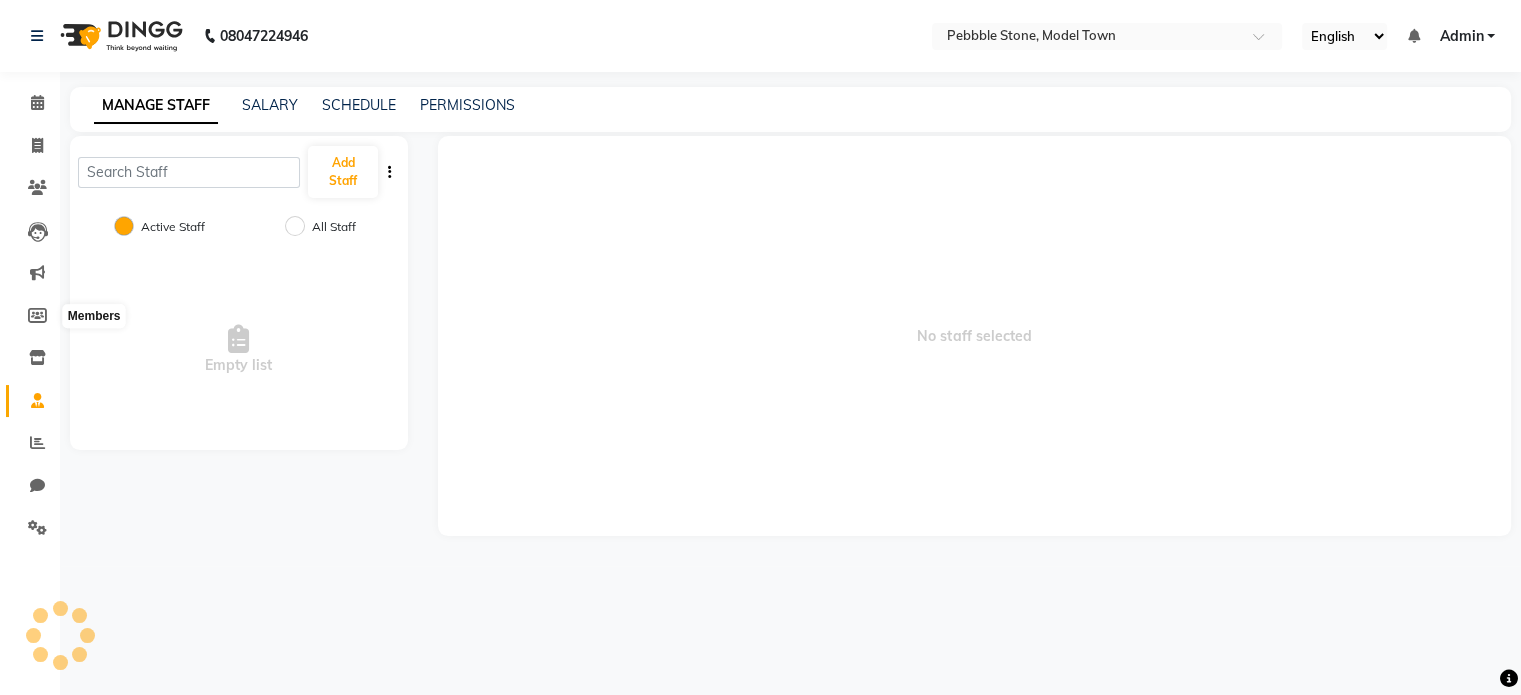 scroll, scrollTop: 0, scrollLeft: 0, axis: both 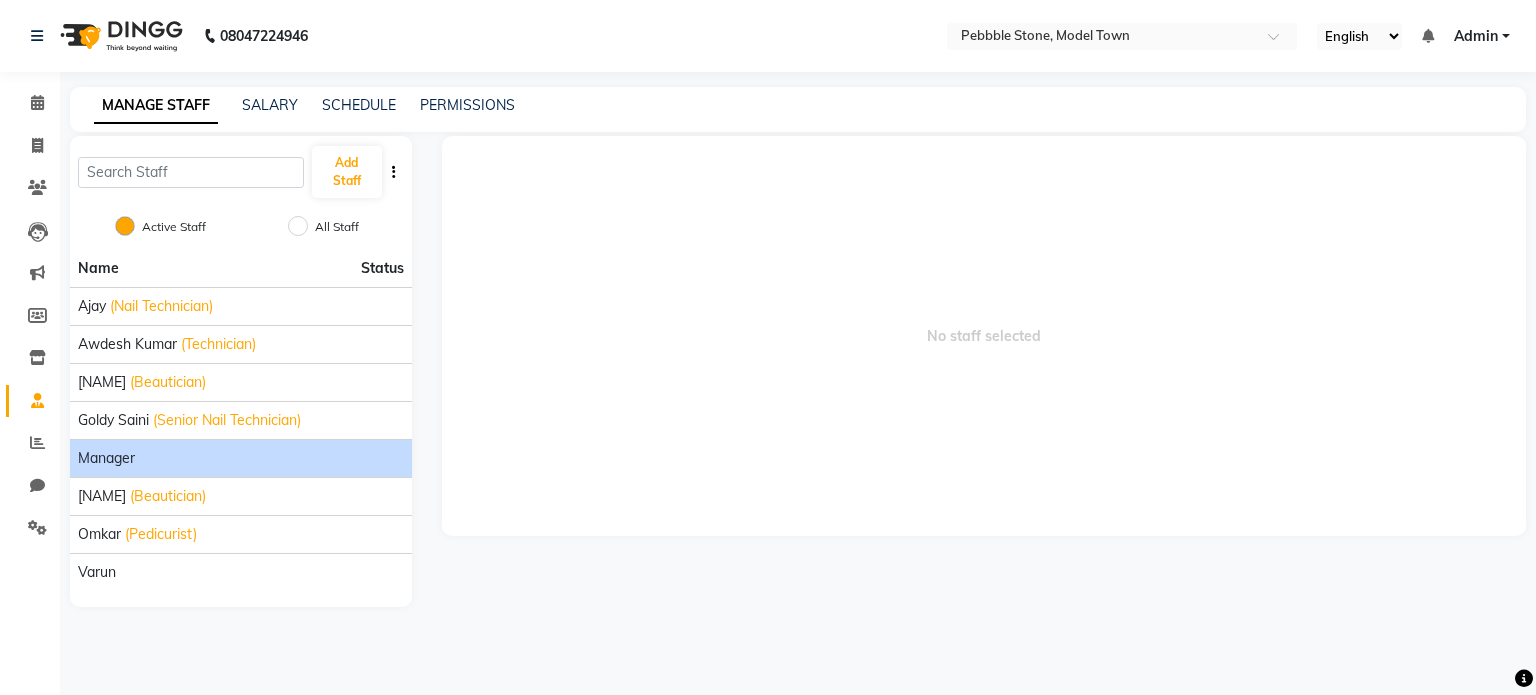click on "Manager" 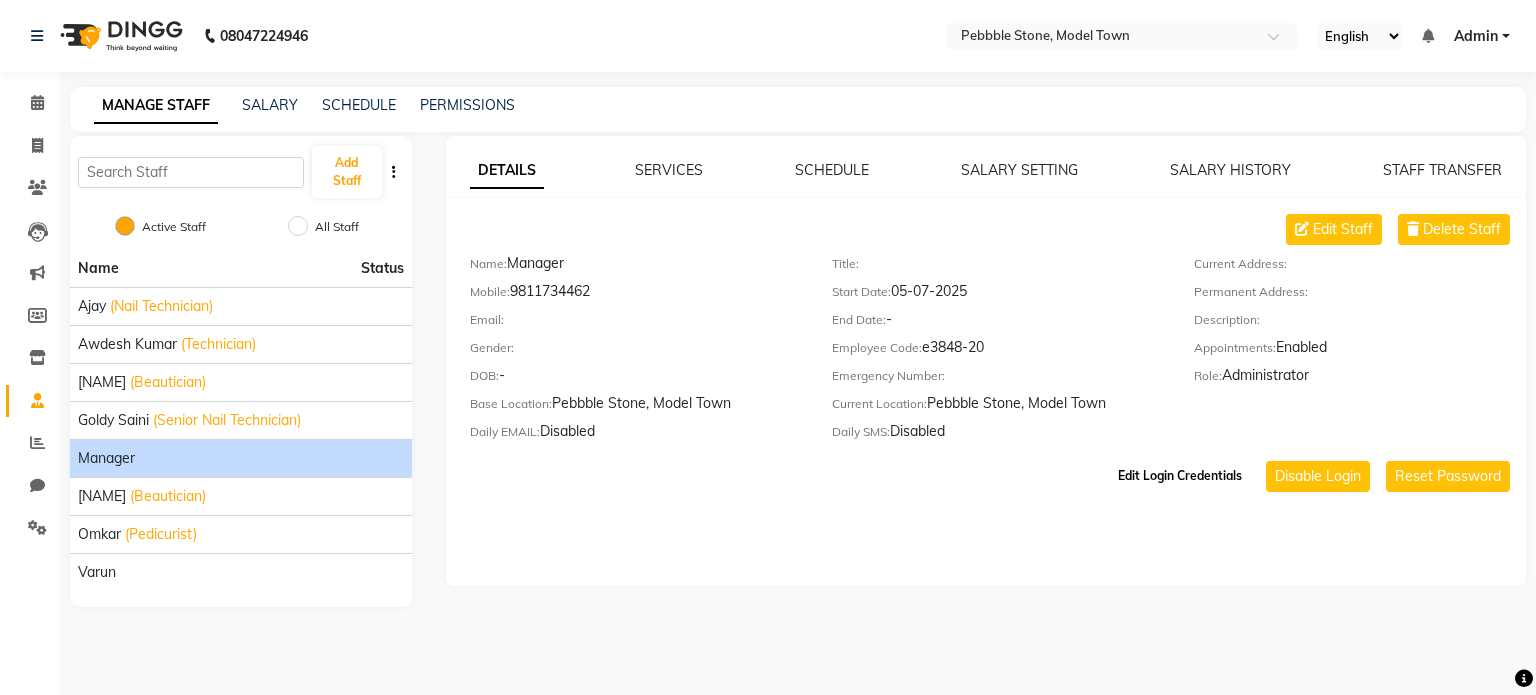 click on "Edit Login Credentials" 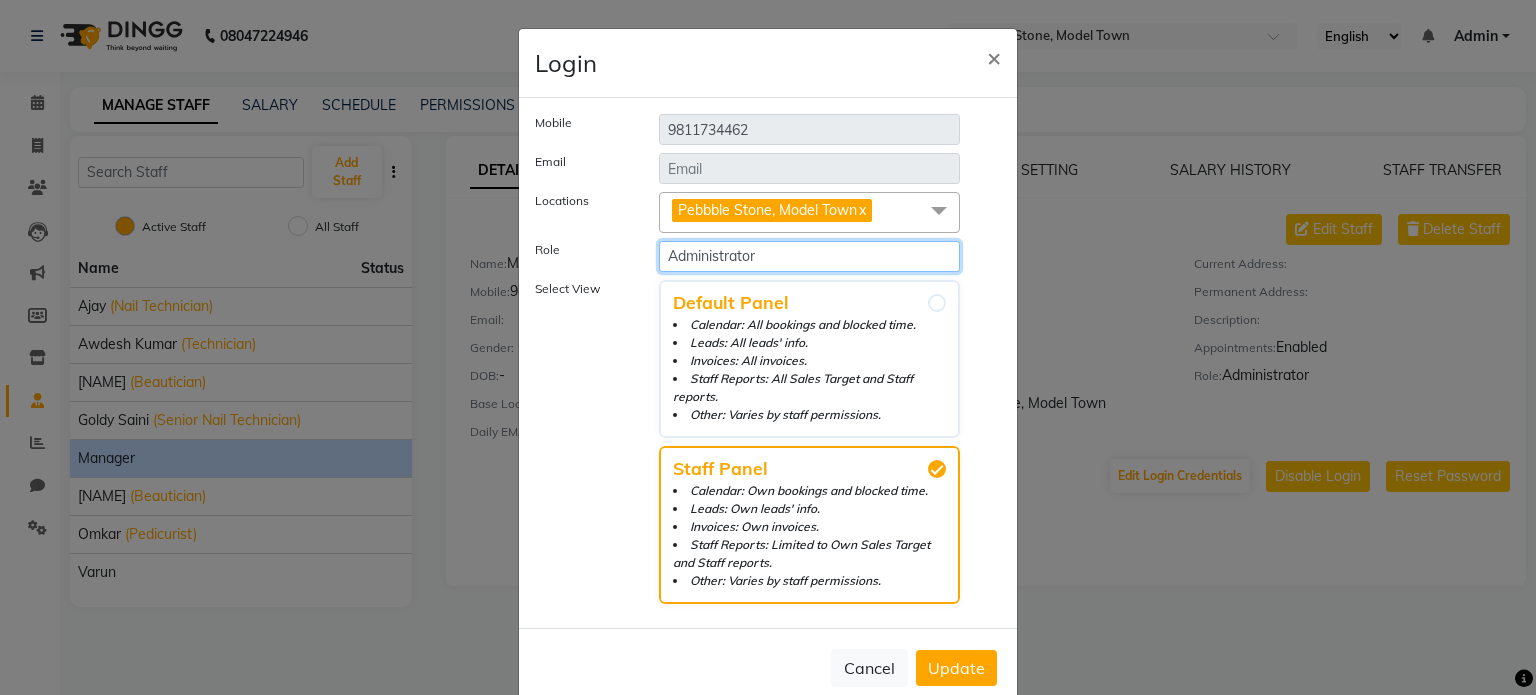 click on "Select Role Operator Manager Administrator" 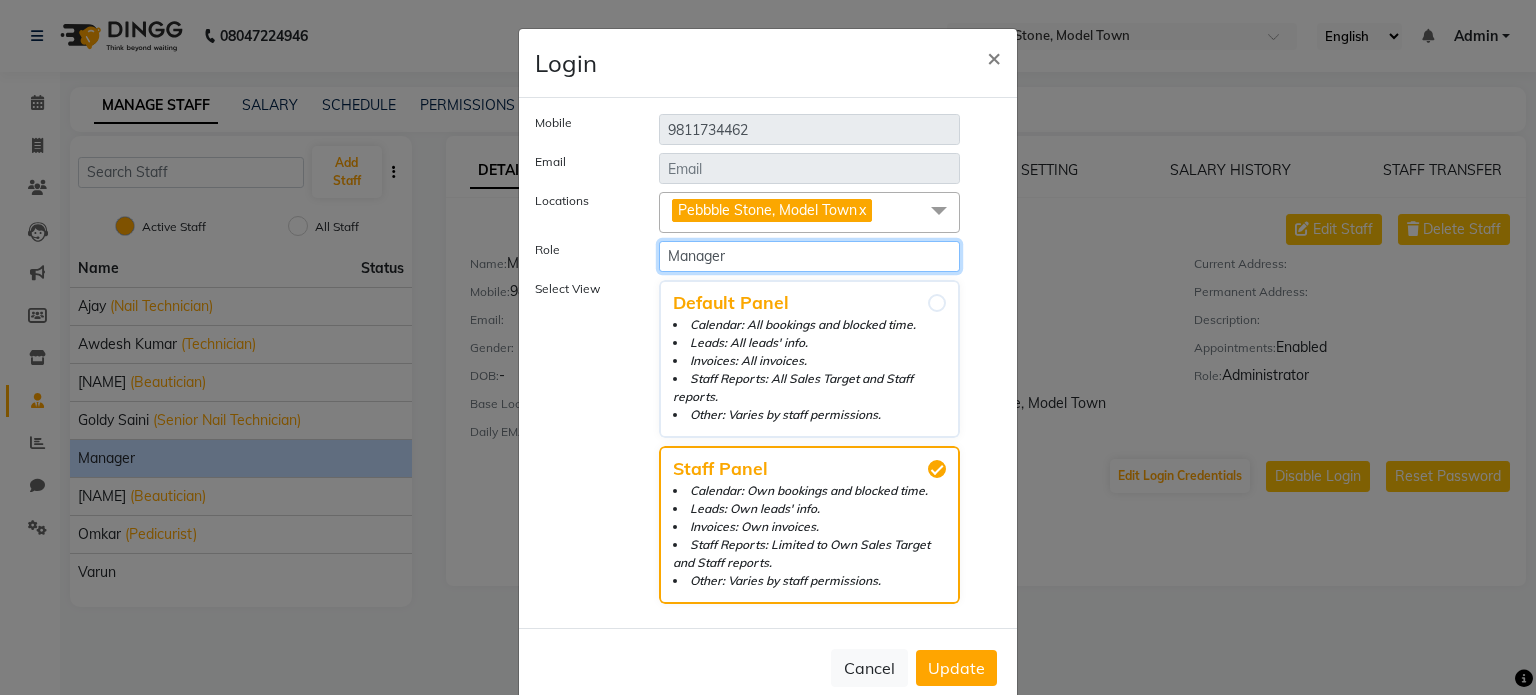 click on "Select Role Operator Manager Administrator" 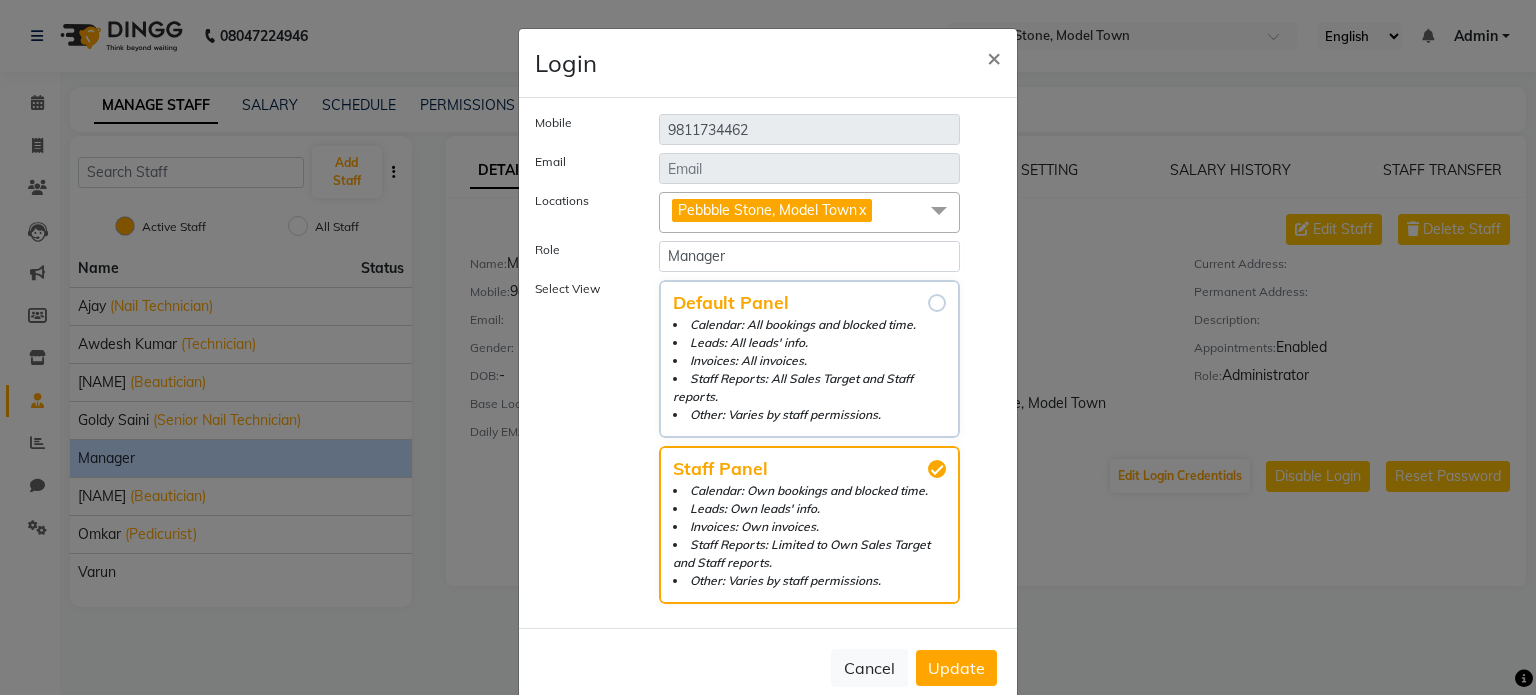click on "Staff Reports: All Sales Target and Staff reports." 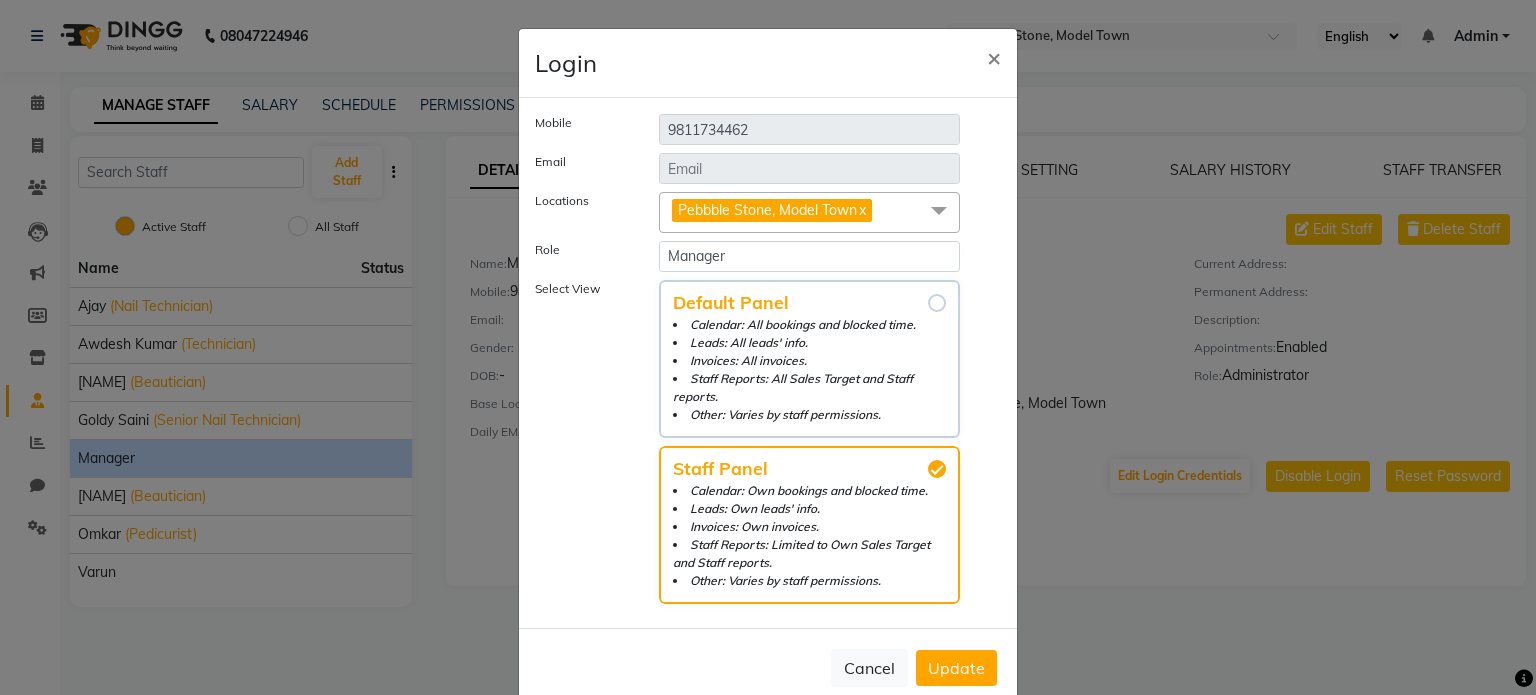 click on "Default Panel Calendar: All bookings and blocked time. Leads: All leads' info. Invoices: All invoices. Staff Reports: All Sales Target and Staff reports. Other: Varies by staff permissions." at bounding box center [937, 303] 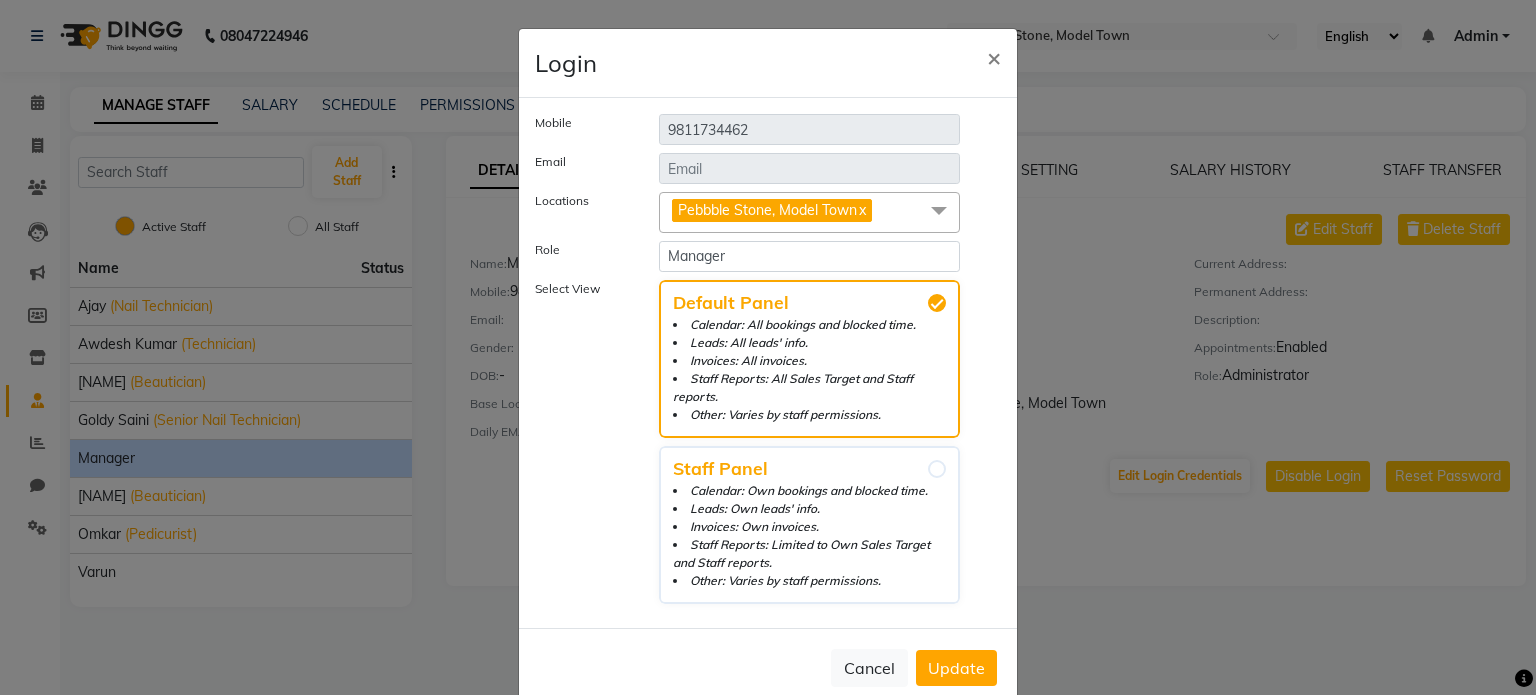 click on "Update" 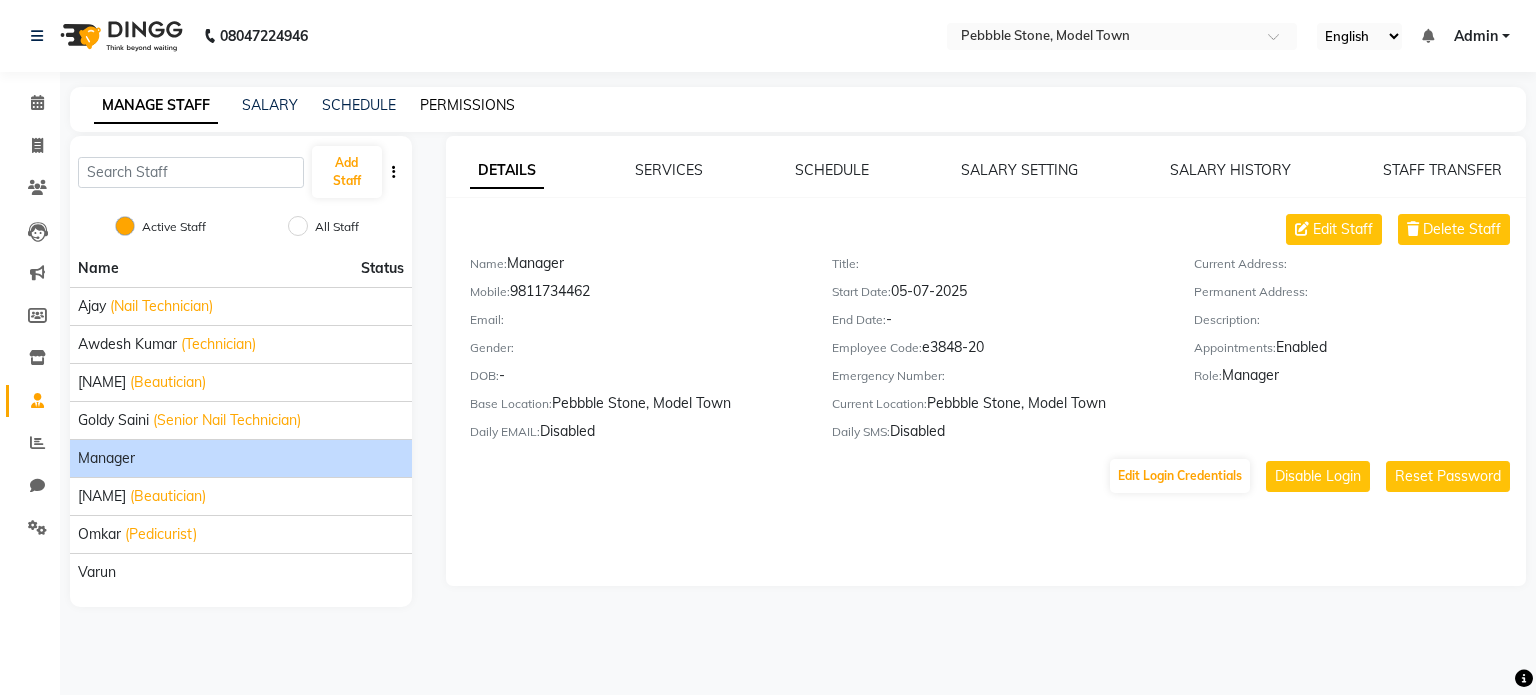 click on "PERMISSIONS" 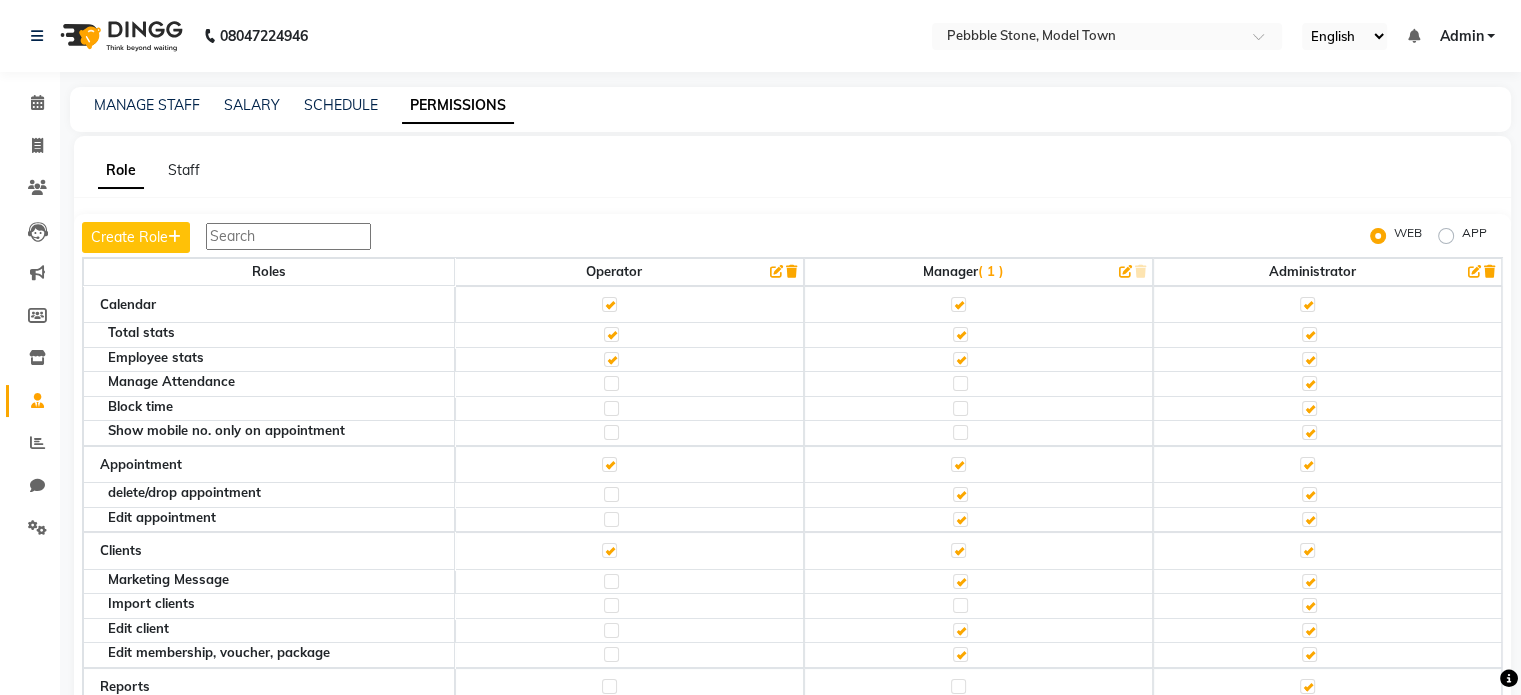 scroll, scrollTop: 85, scrollLeft: 0, axis: vertical 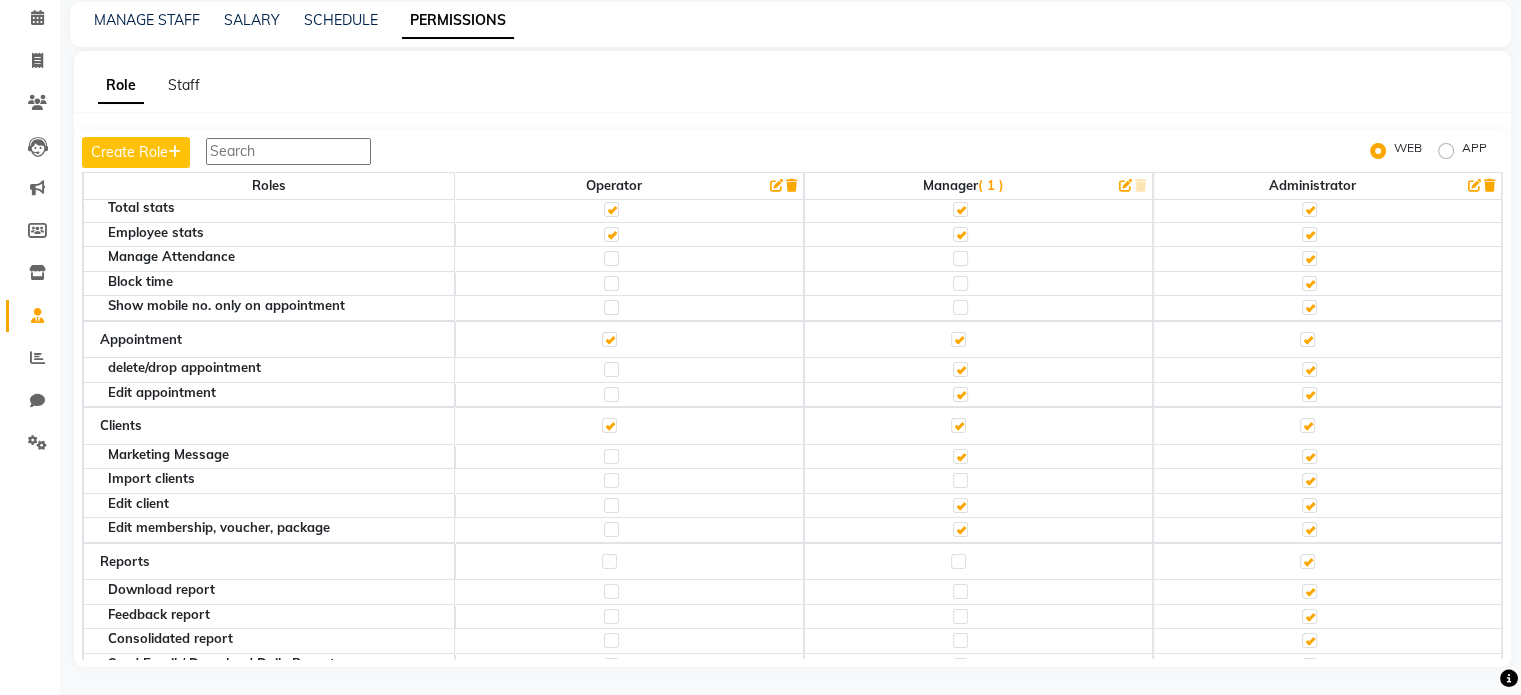 click on "Roles Operator  Manager   ( 1 ) Administrator  Calendar Total stats Employee stats Manage Attendance Block time Show mobile no. only on appointment Appointment delete/drop appointment Edit appointment Clients Marketing Message Import clients Edit client Edit membership, voucher, package Reports Download report Feedback report Consolidated report Send Email / Download Daily Reports Unlimited Backdate Report Invoices Create back date invoice Apply custom discount Void Invoice Edit Invoice Edit invoice item price Receive due payment Previous Invoices Change payment mode Split service amount Change invoice prefix Register logs Change invoice staff Show Product Stock Quantity in Invoice Export Invoices Settings Invoice Configurations - Invoice Configuration Business Setup - Business Hours Business Setup - Services Manage Product Manage Memberships - Vouchers and Prepaid Manage Memberships - Package Manage Stylist Manage Memberships - Membership Business Setup - Feedback Integrations - Online Bookings Other Setting" 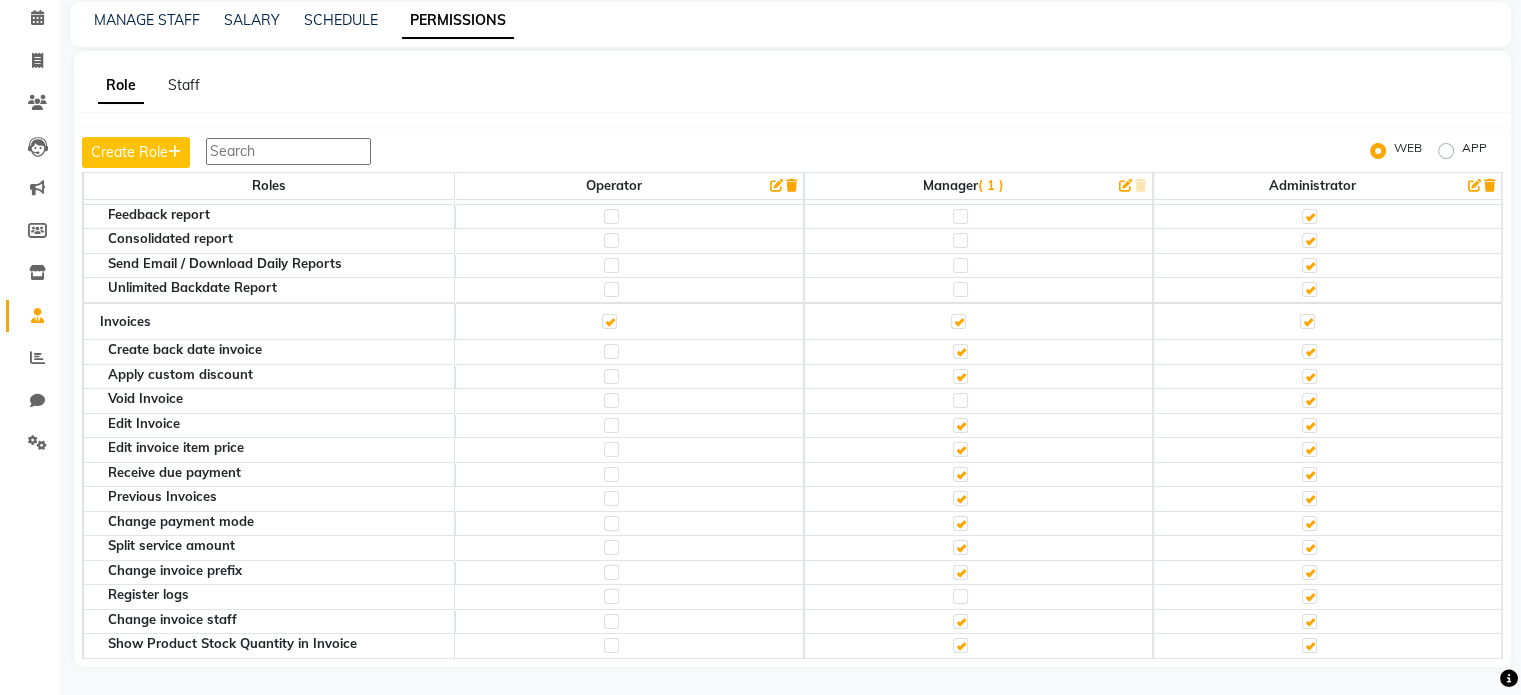 scroll, scrollTop: 480, scrollLeft: 0, axis: vertical 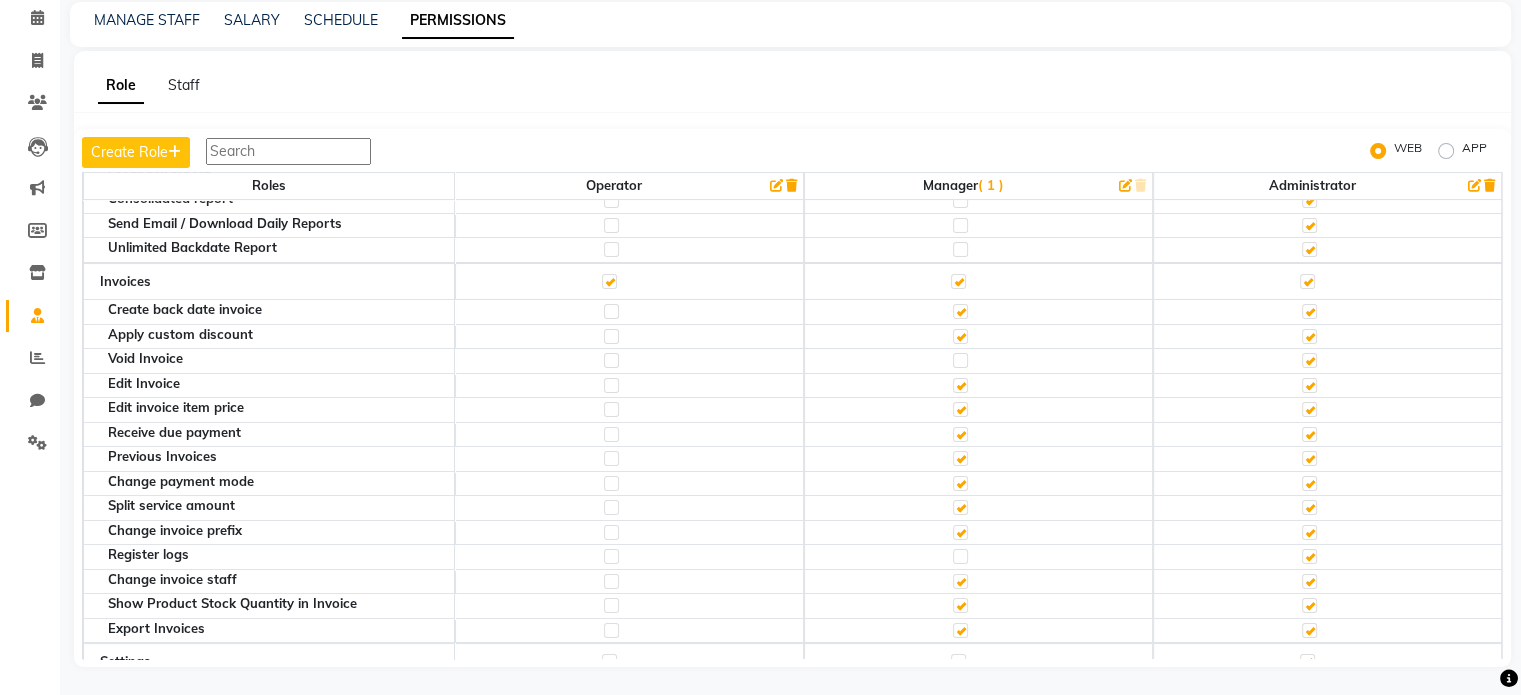 click 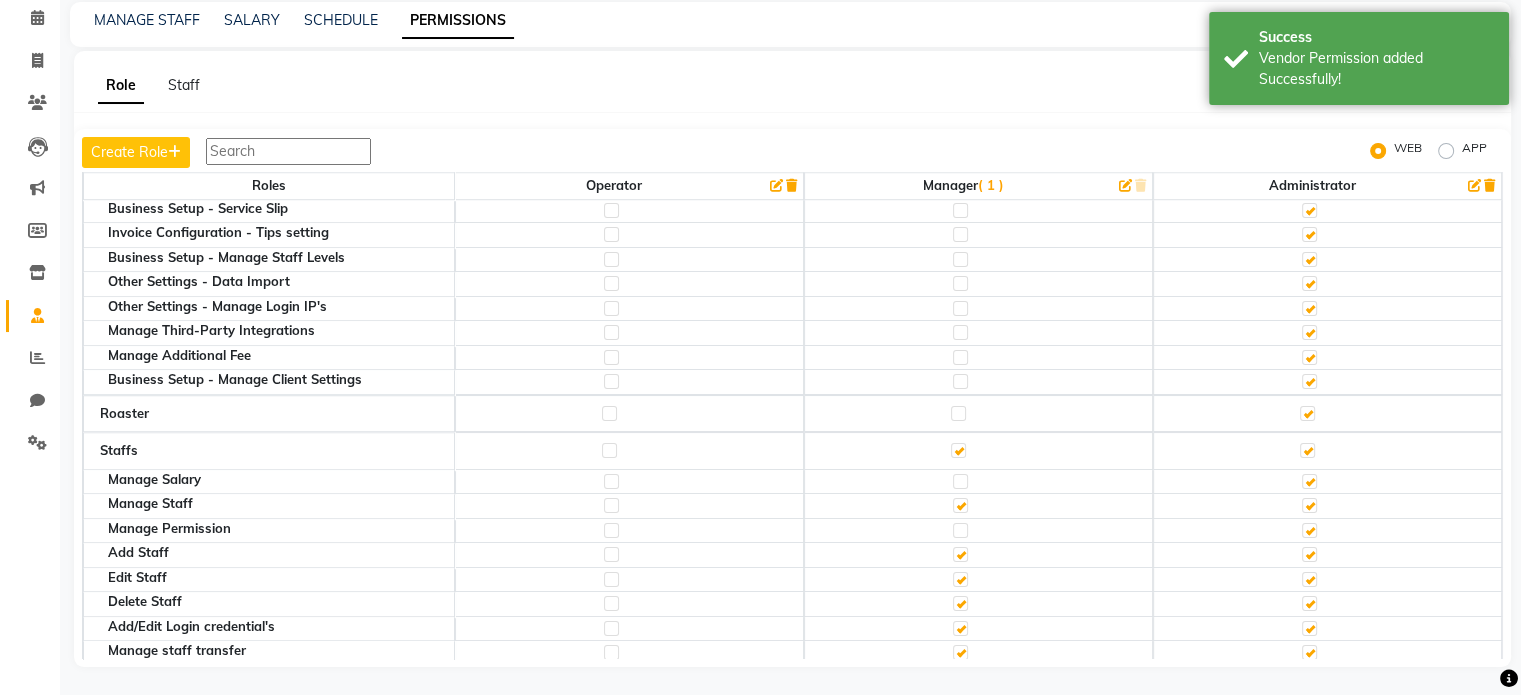scroll, scrollTop: 1759, scrollLeft: 0, axis: vertical 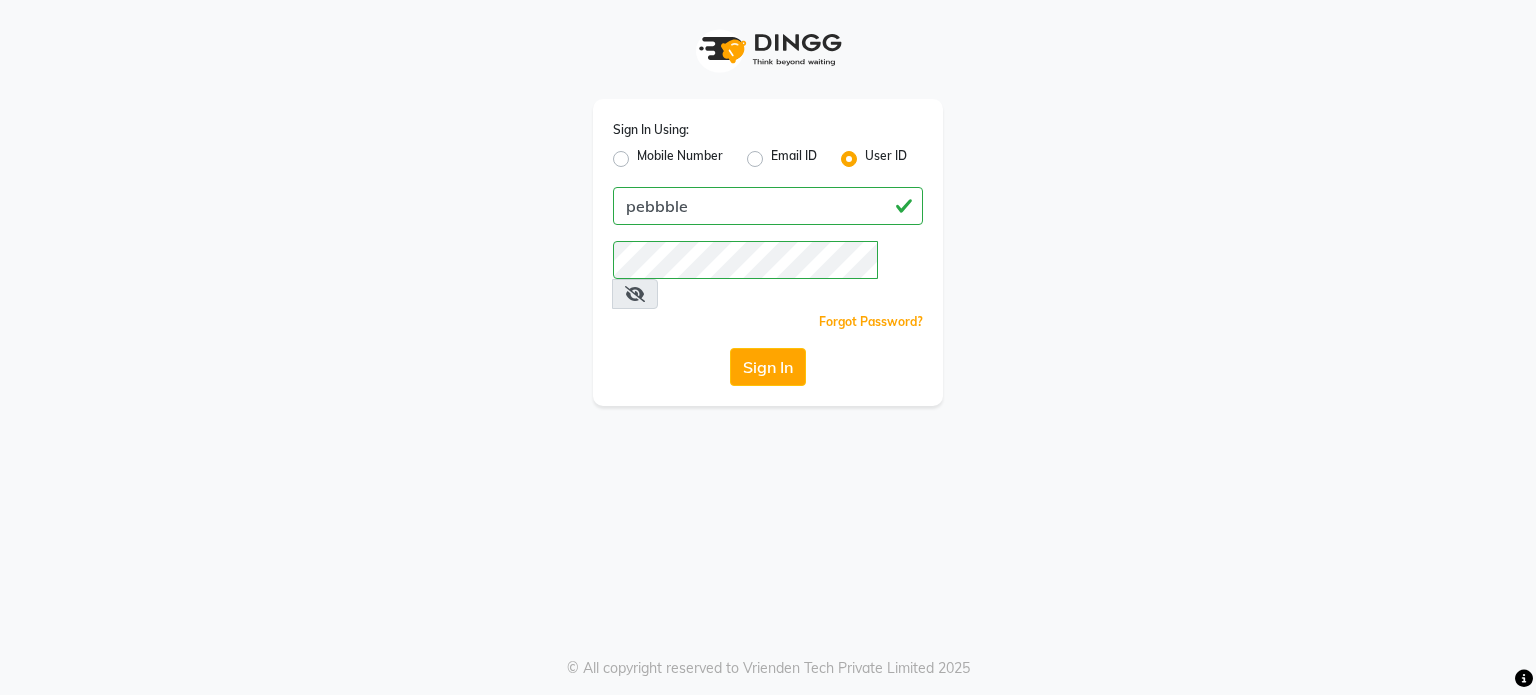 click on "Mobile Number" 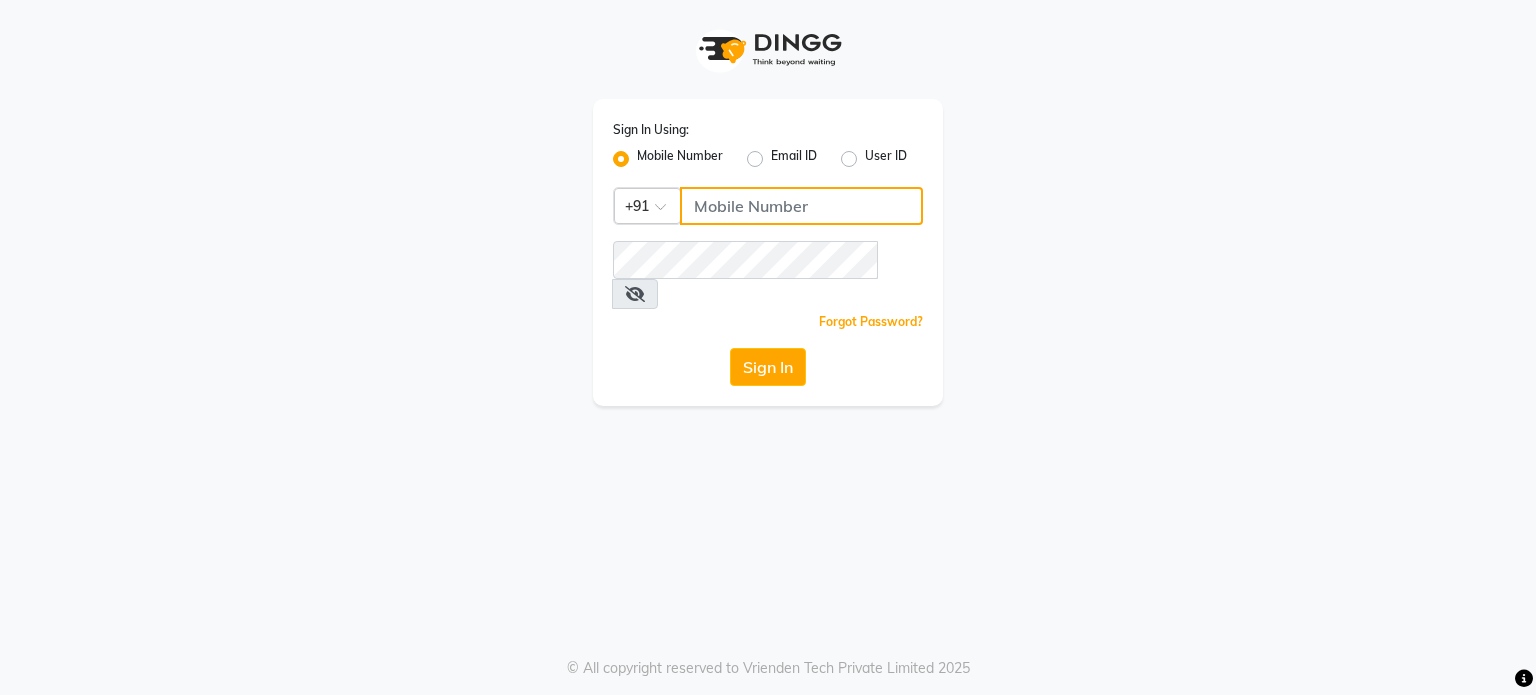 click 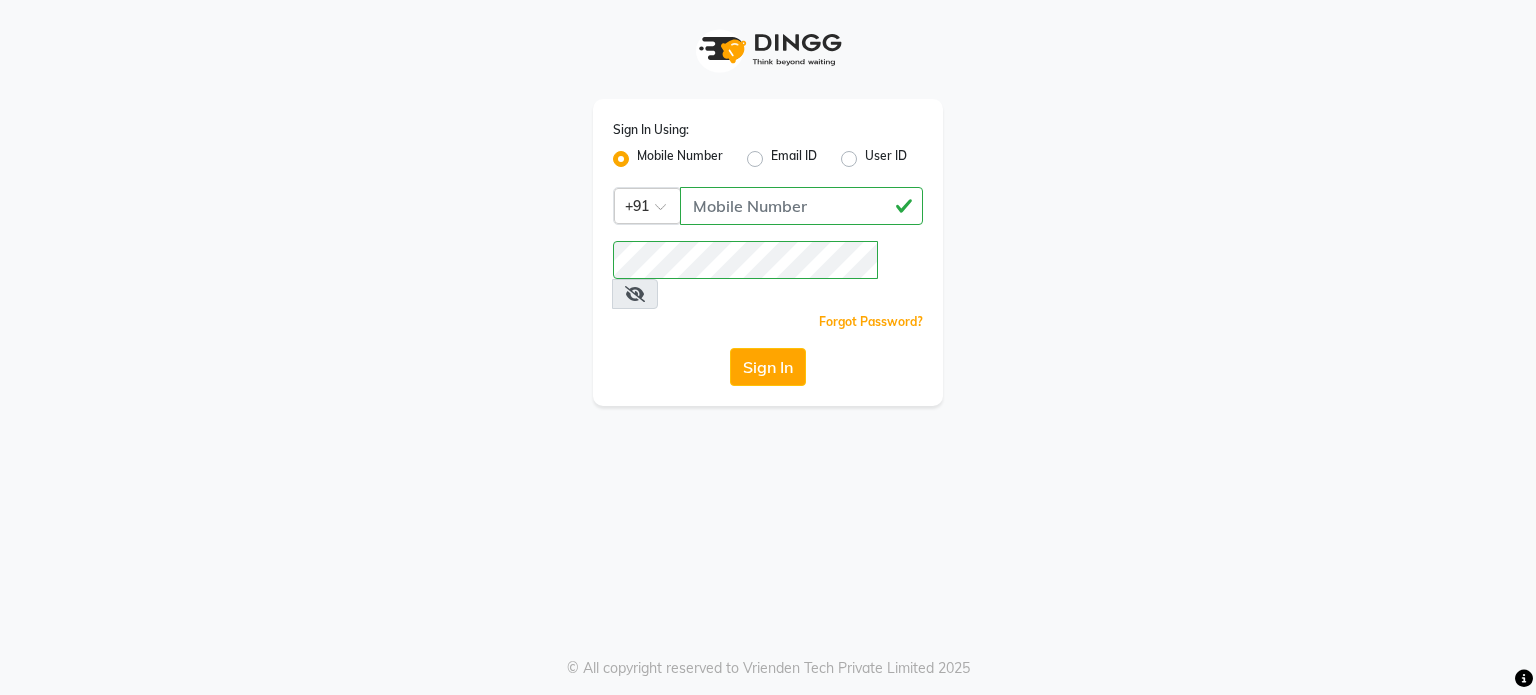 click on "Sign In" 